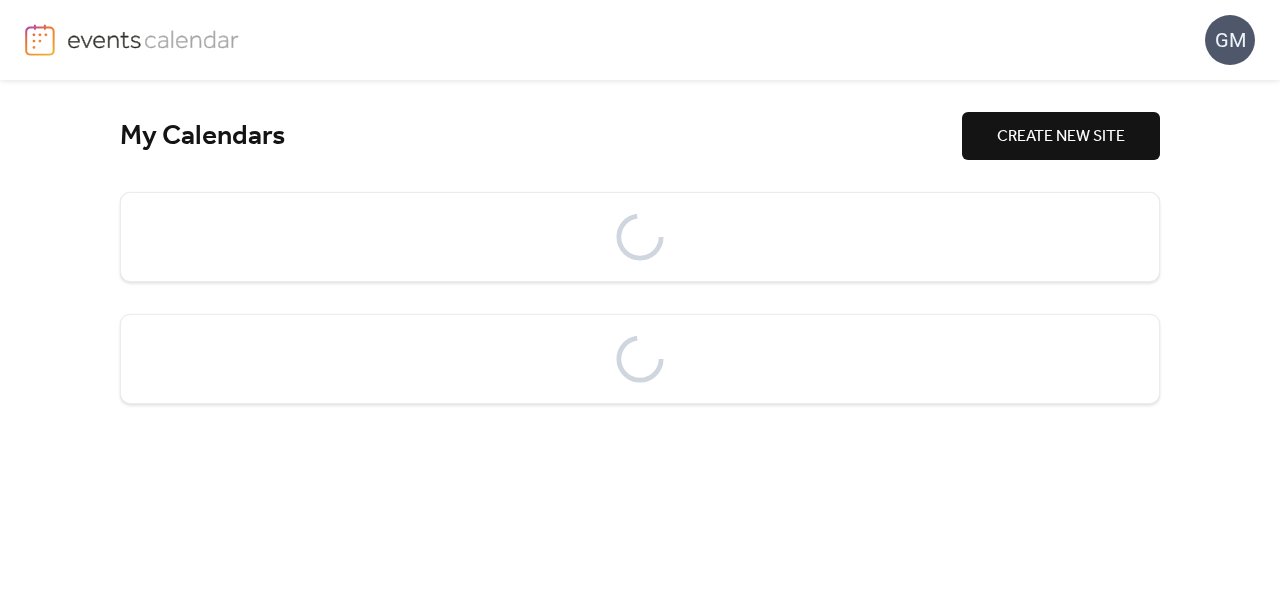 scroll, scrollTop: 0, scrollLeft: 0, axis: both 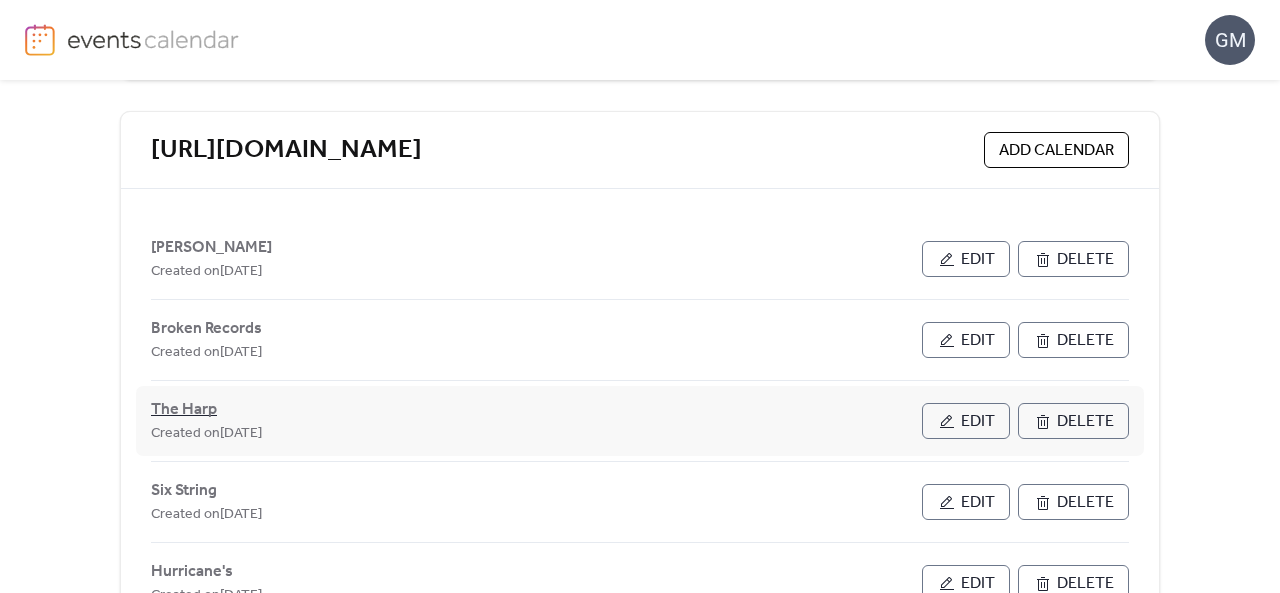 click on "The Harp" at bounding box center (184, 410) 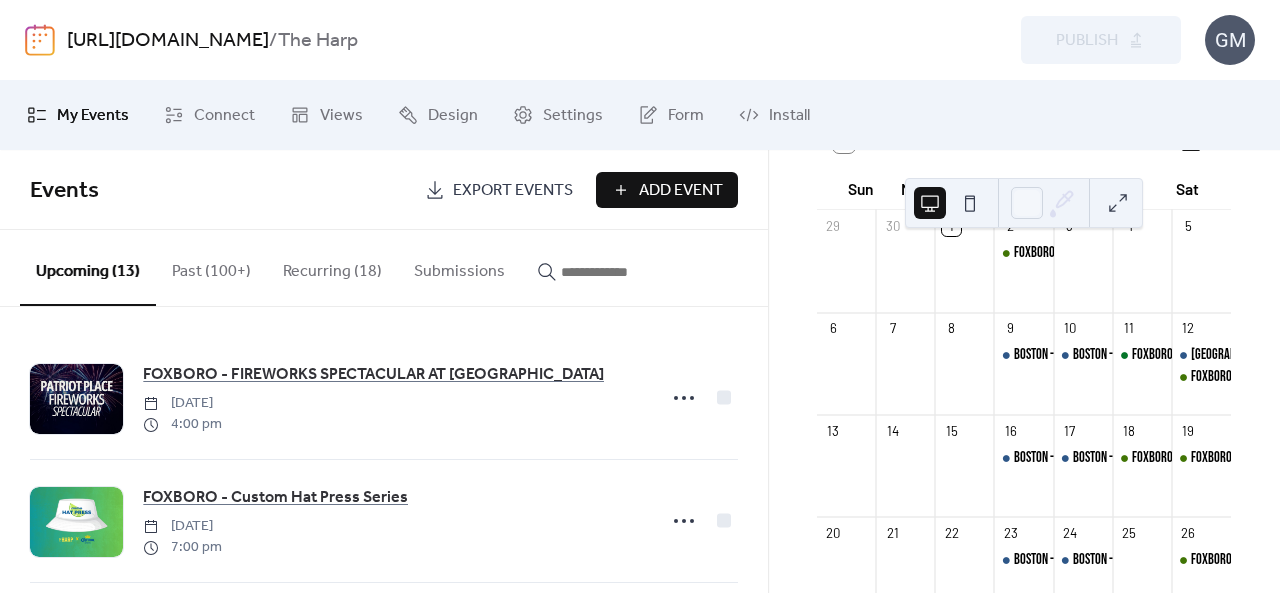 scroll, scrollTop: 200, scrollLeft: 0, axis: vertical 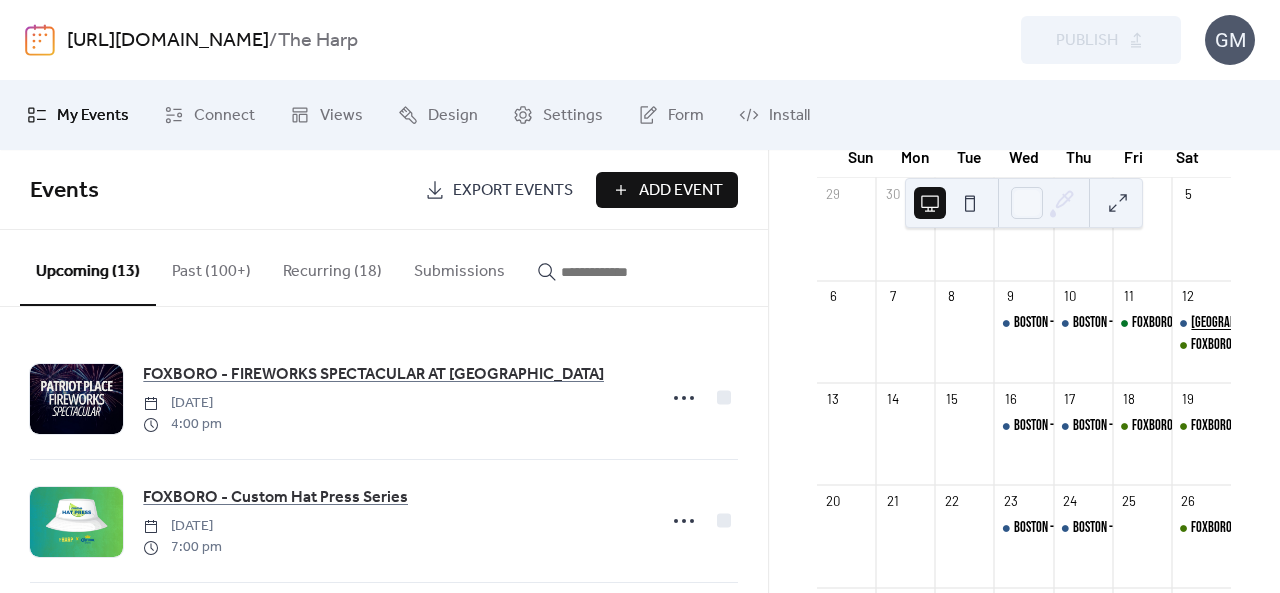 click on "[GEOGRAPHIC_DATA]: HOCKEY NIGHT IN [GEOGRAPHIC_DATA] LIVE SHOW" at bounding box center (1344, 323) 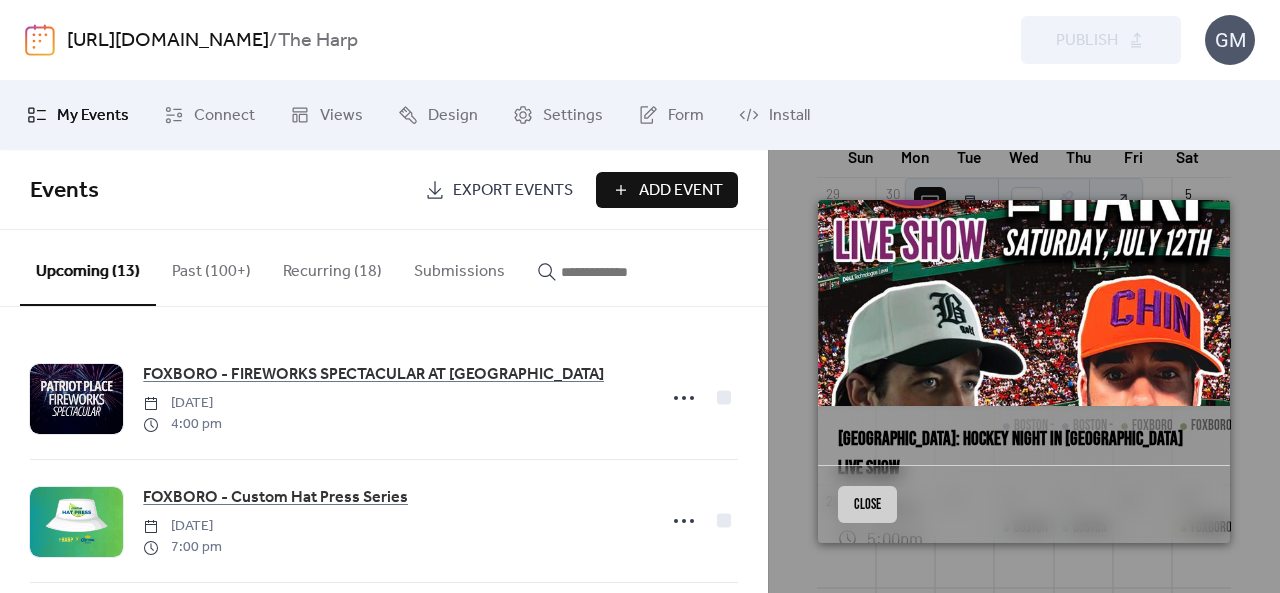 click on "Close" at bounding box center (867, 504) 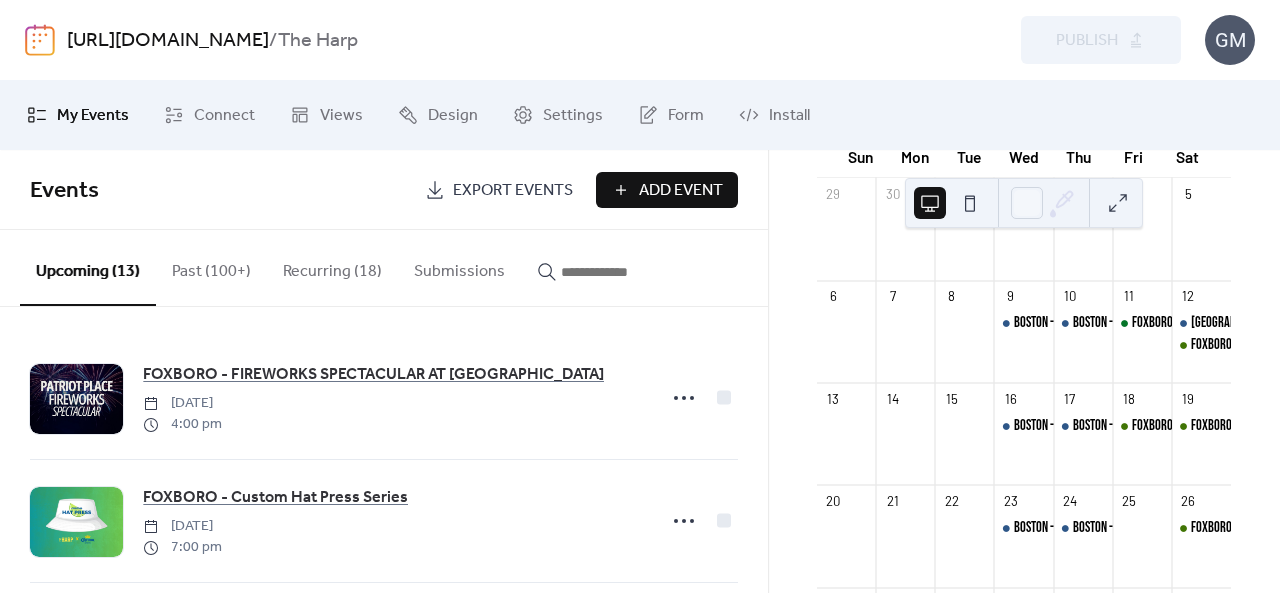 click at bounding box center (611, 272) 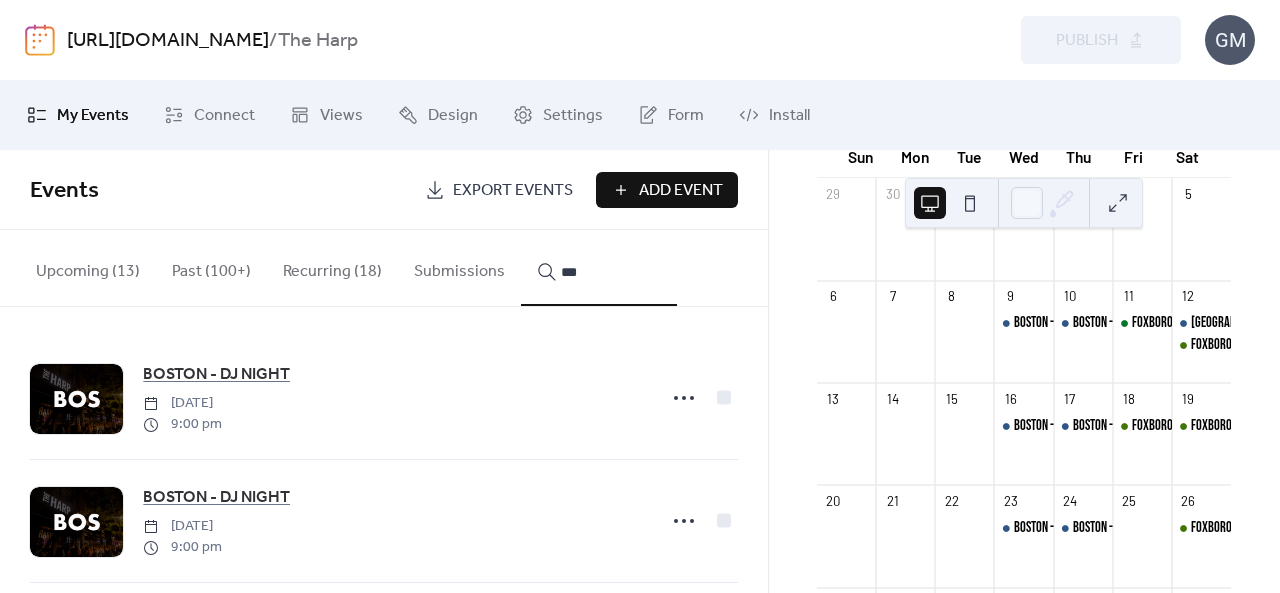 click on "**" at bounding box center [599, 268] 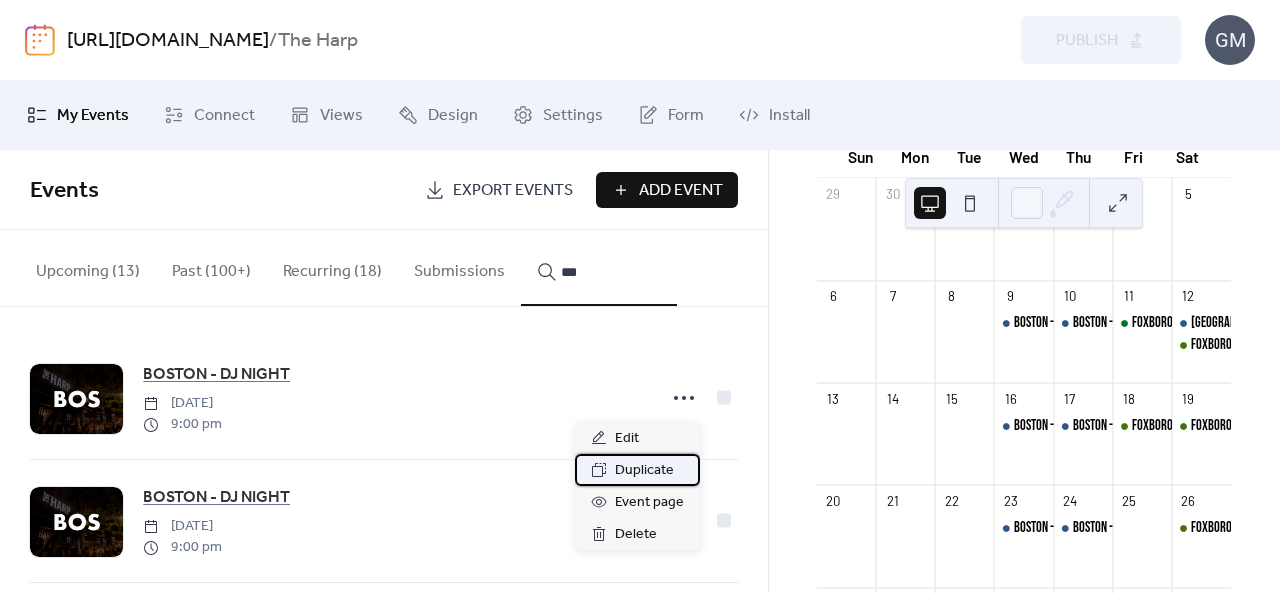 click on "Duplicate" at bounding box center (644, 471) 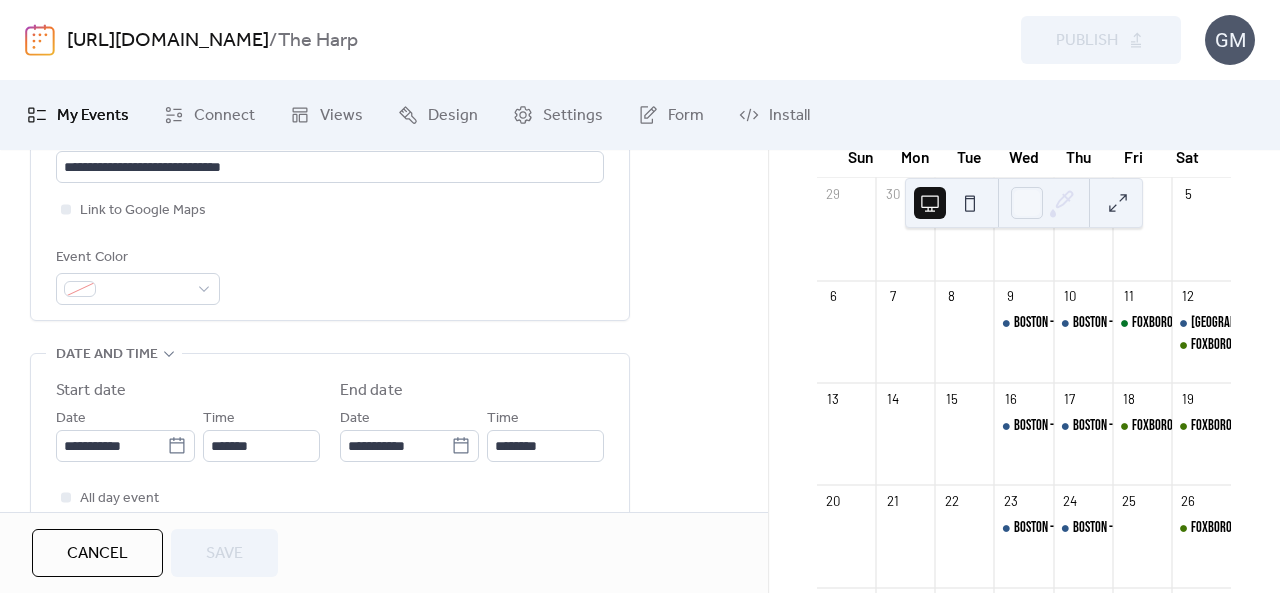 scroll, scrollTop: 600, scrollLeft: 0, axis: vertical 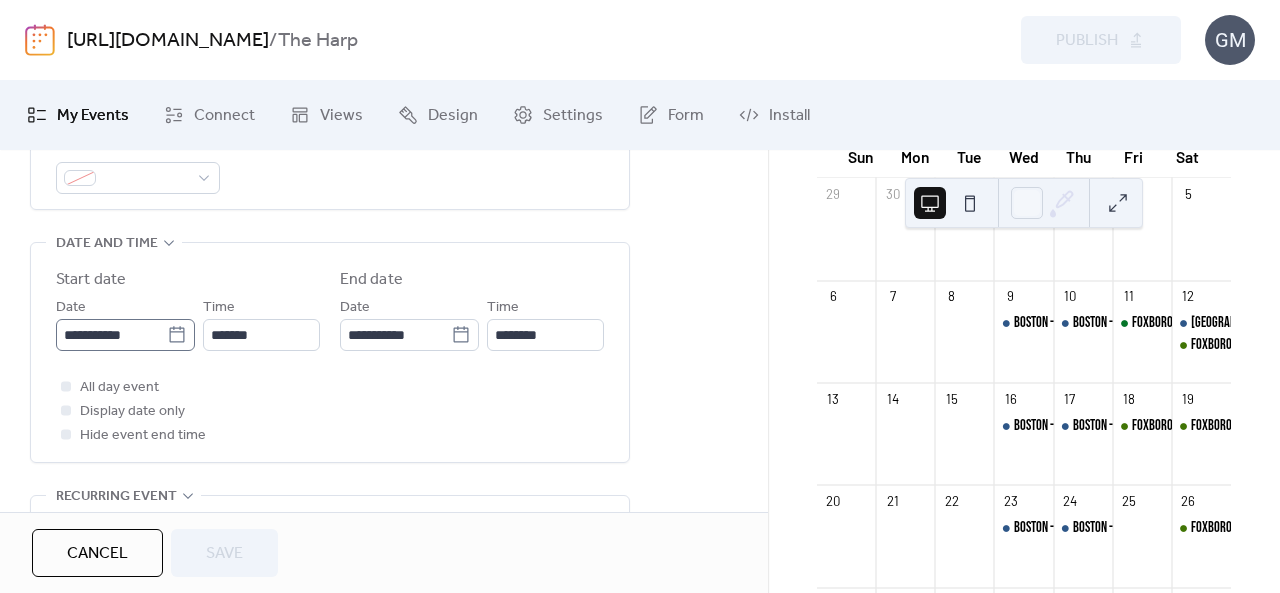 click 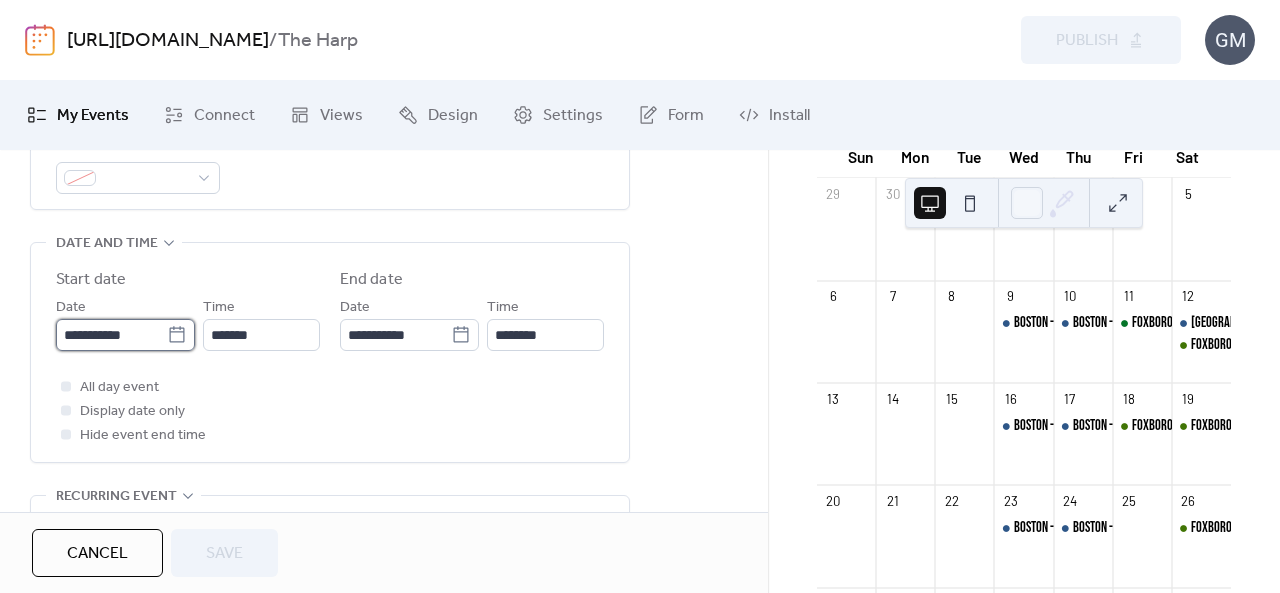 click on "**********" at bounding box center [111, 335] 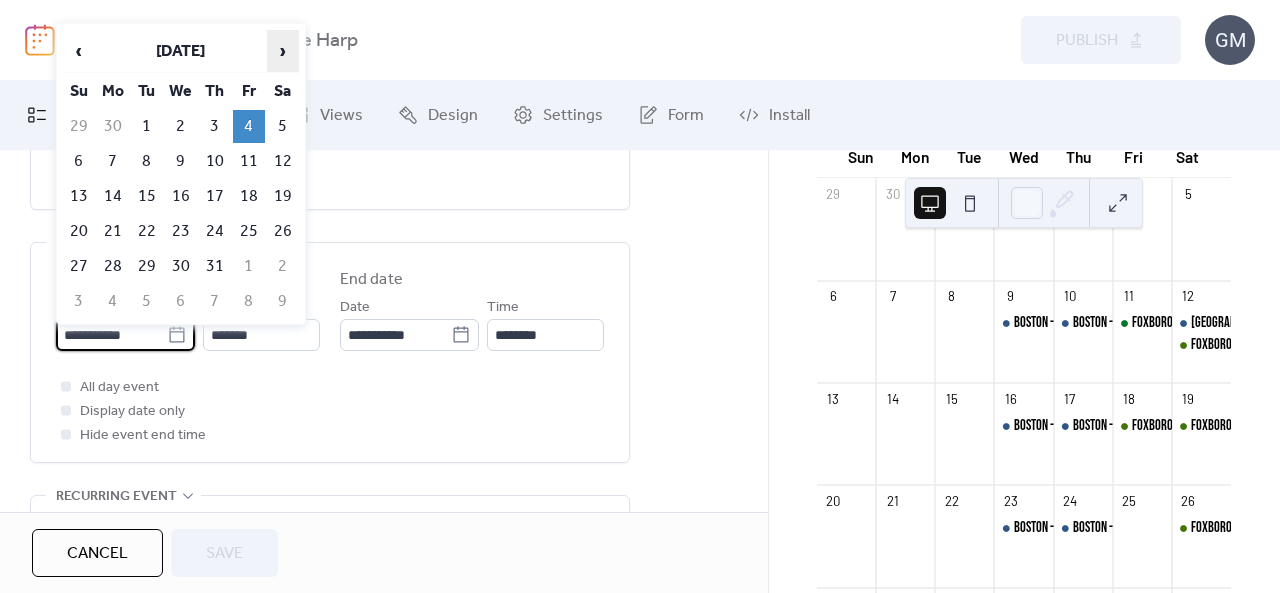 click on "›" at bounding box center (283, 51) 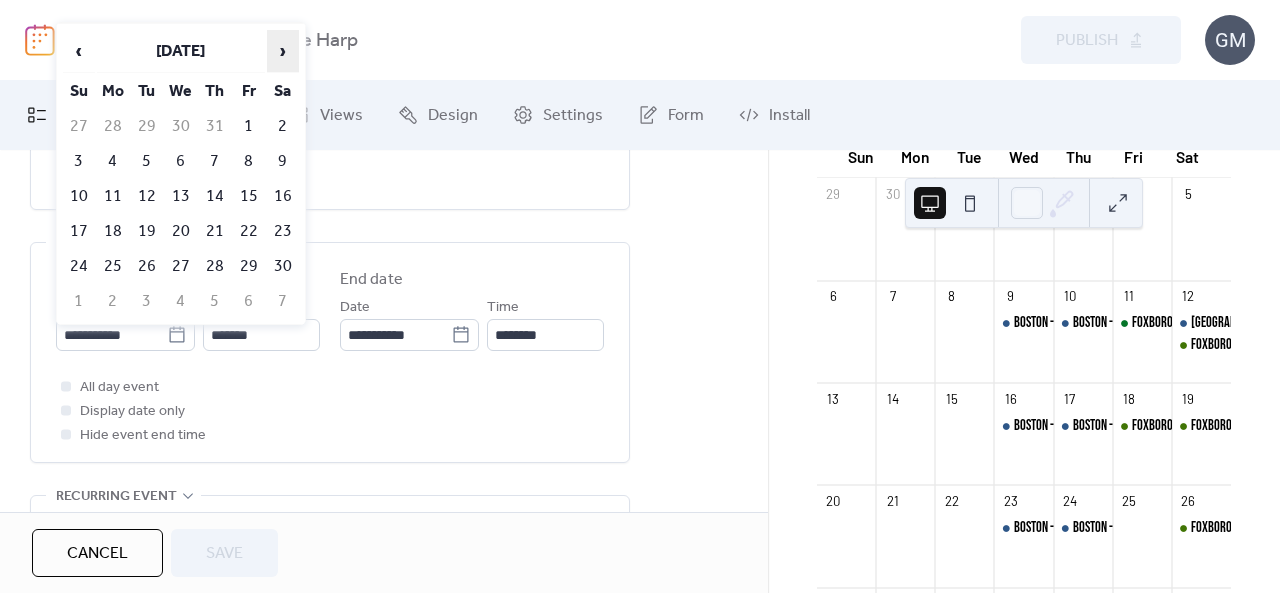 click on "›" at bounding box center [283, 51] 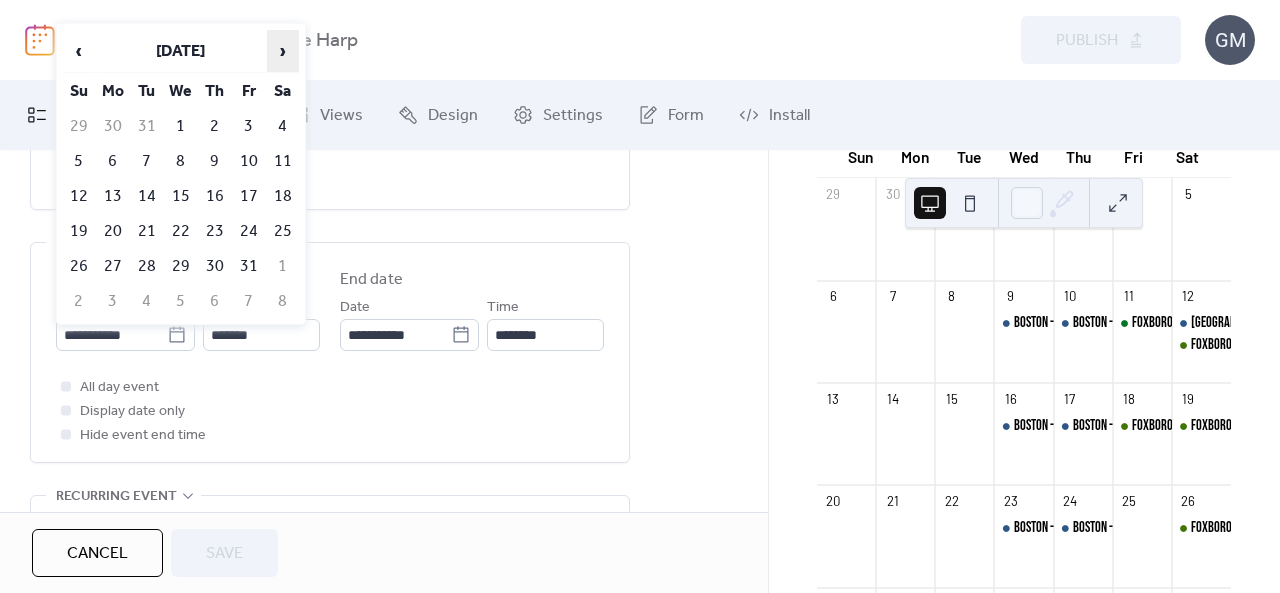 click on "›" at bounding box center (283, 51) 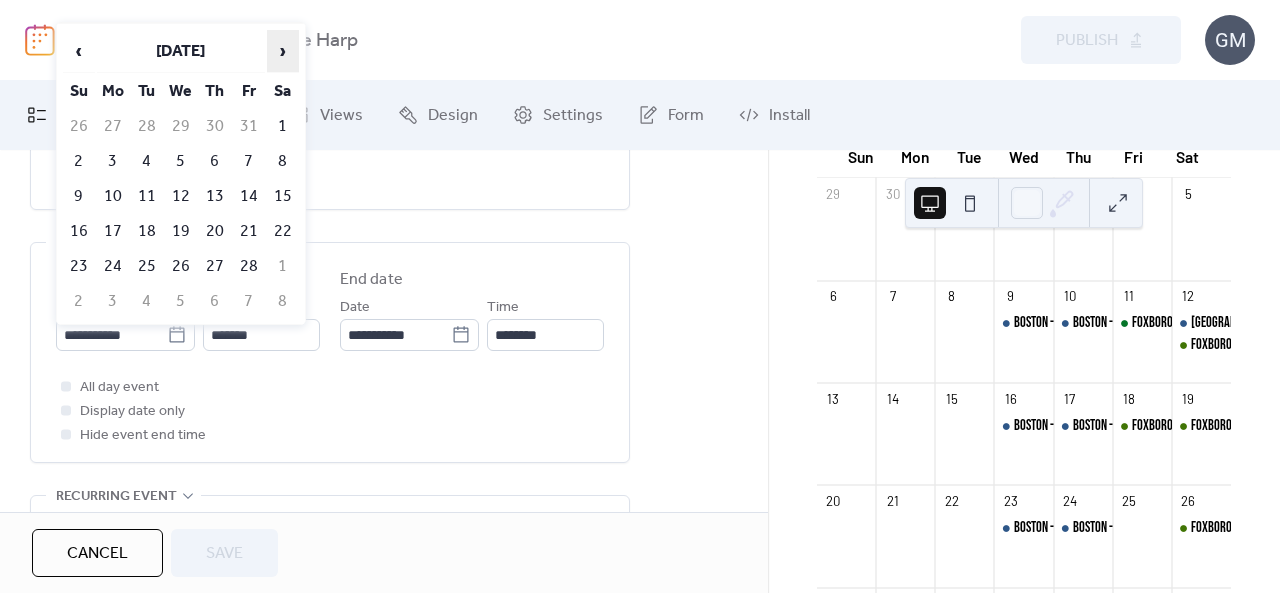 click on "›" at bounding box center [283, 51] 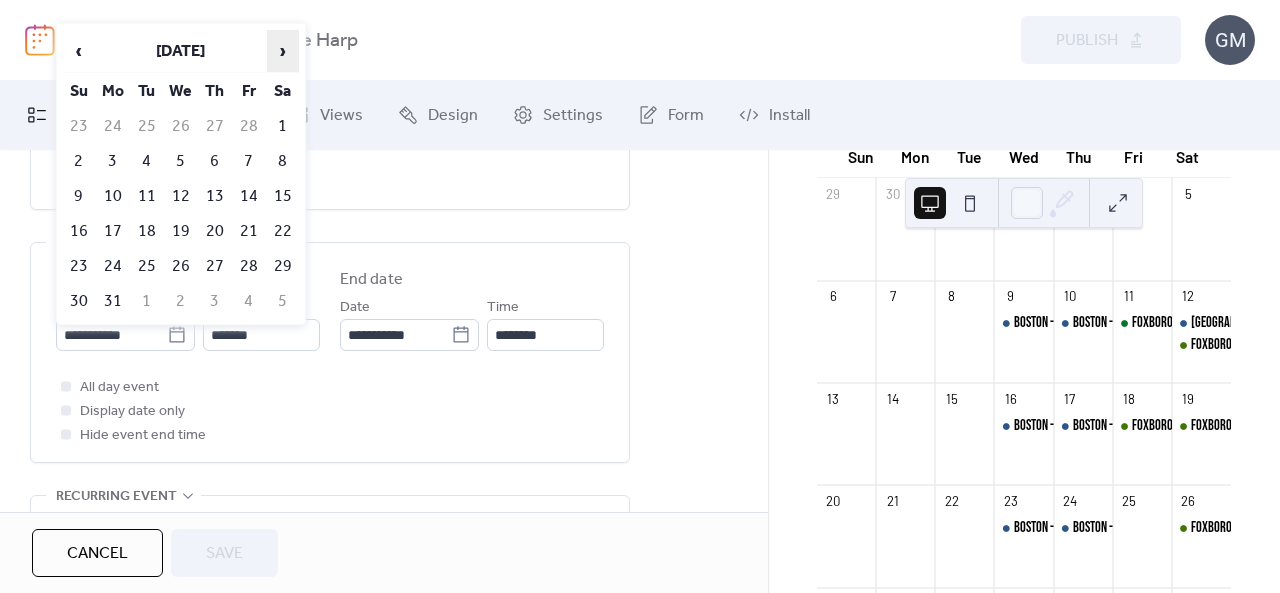click on "›" at bounding box center [283, 51] 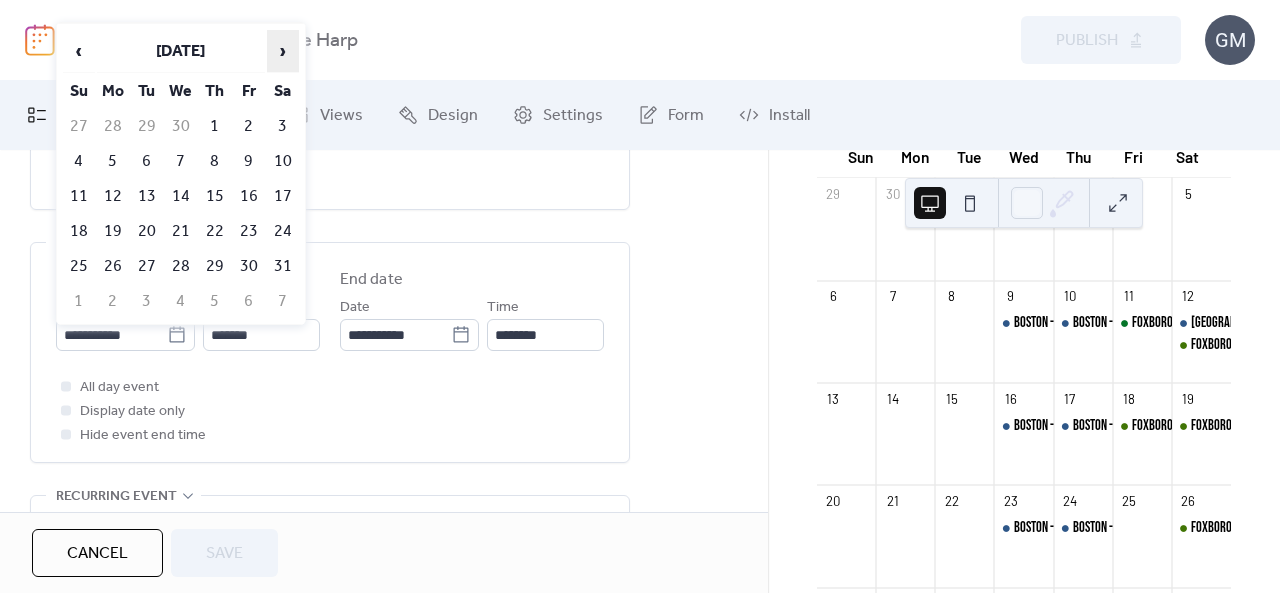 click on "›" at bounding box center [283, 51] 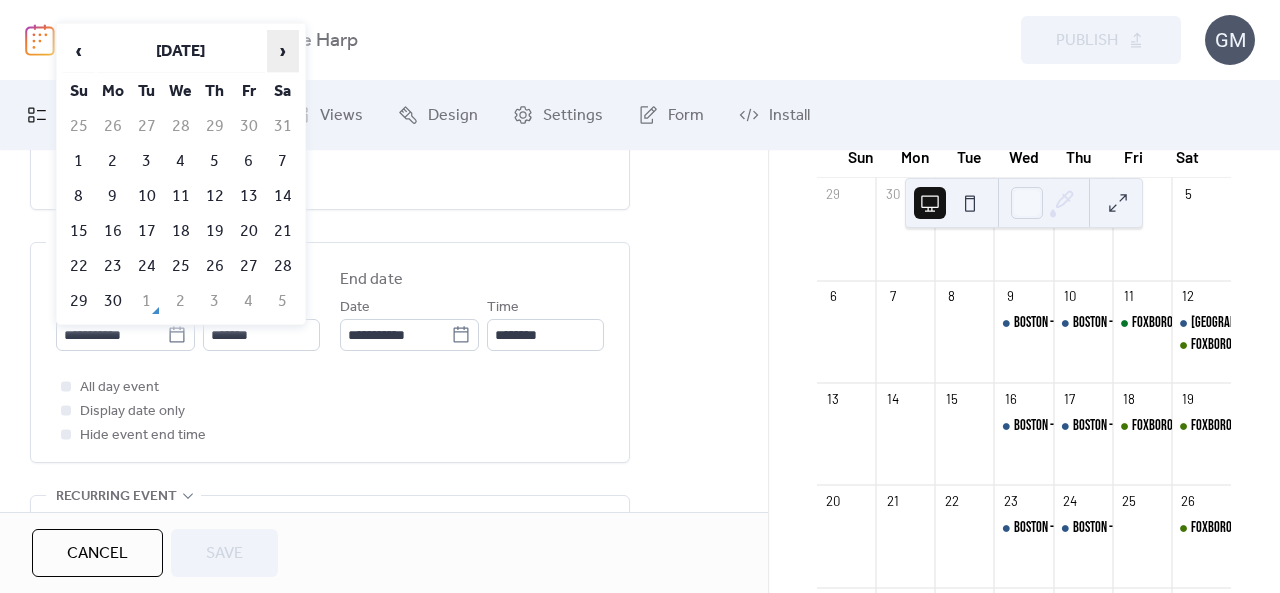 click on "›" at bounding box center [283, 51] 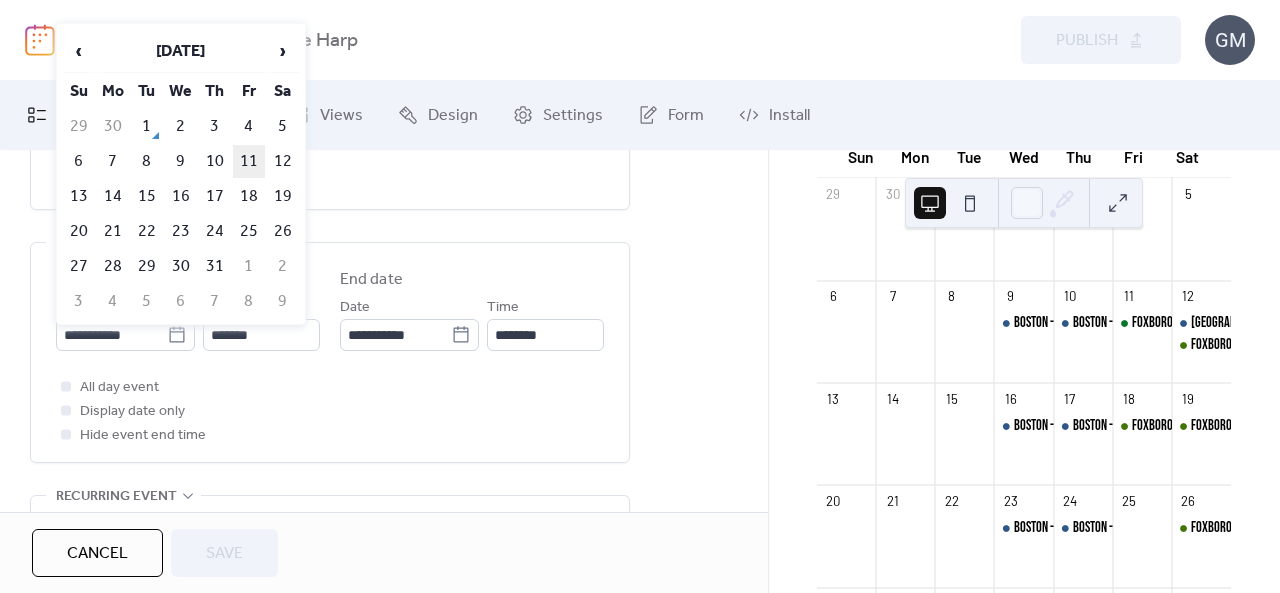 click on "11" at bounding box center [249, 161] 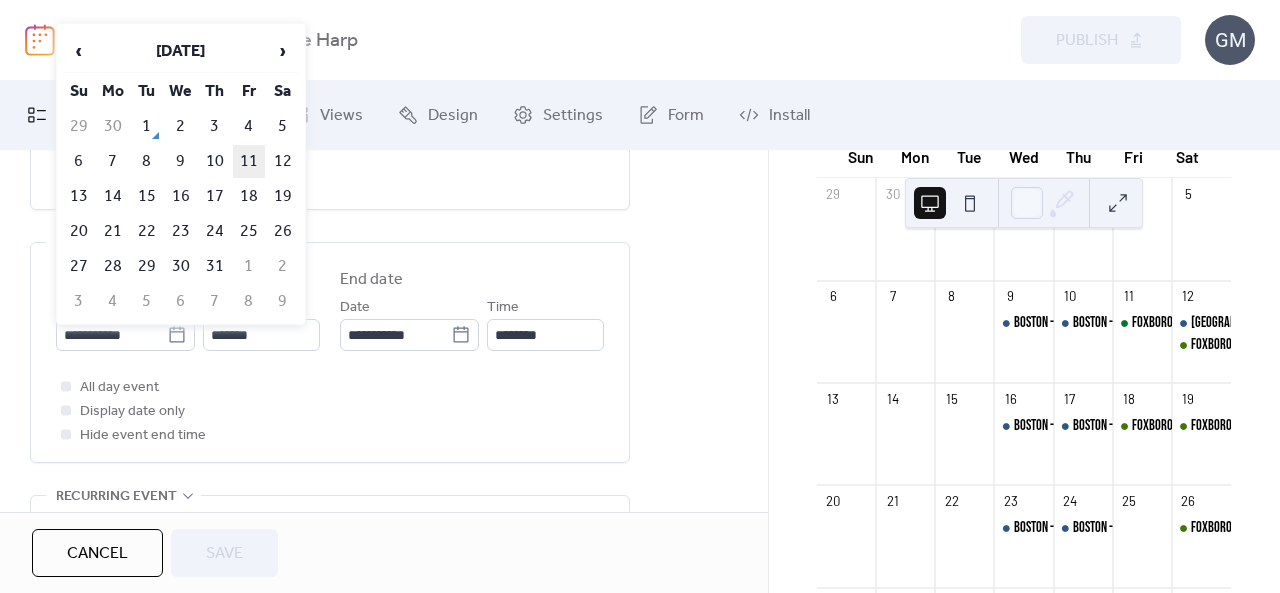 type on "**********" 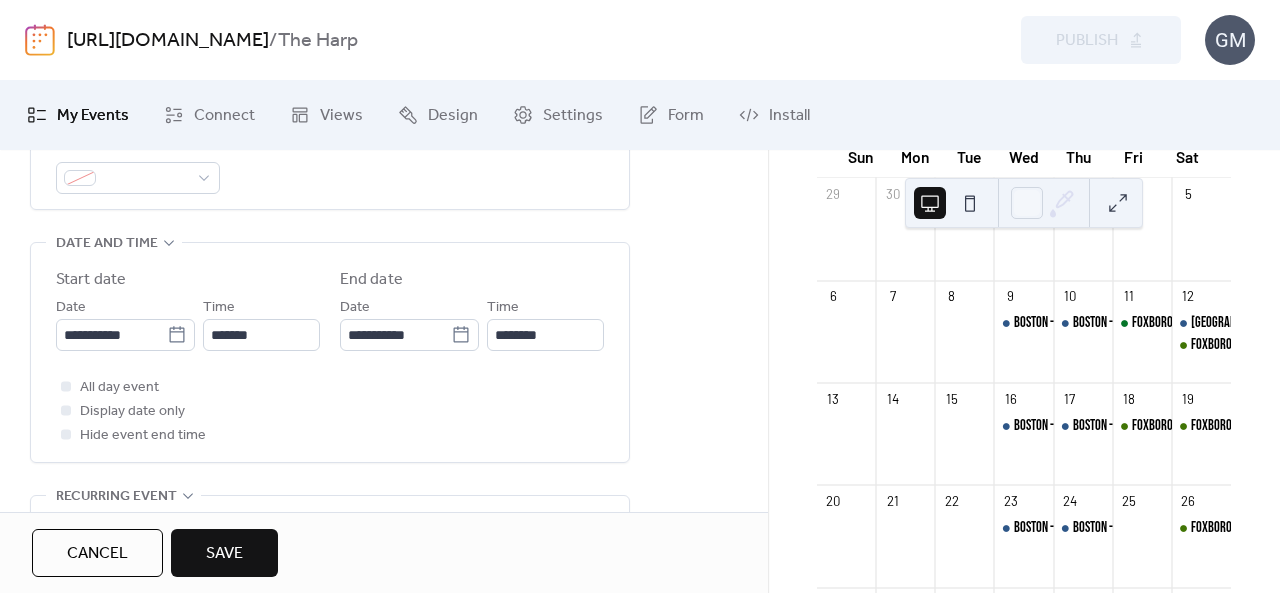 click on "Save" at bounding box center (224, 554) 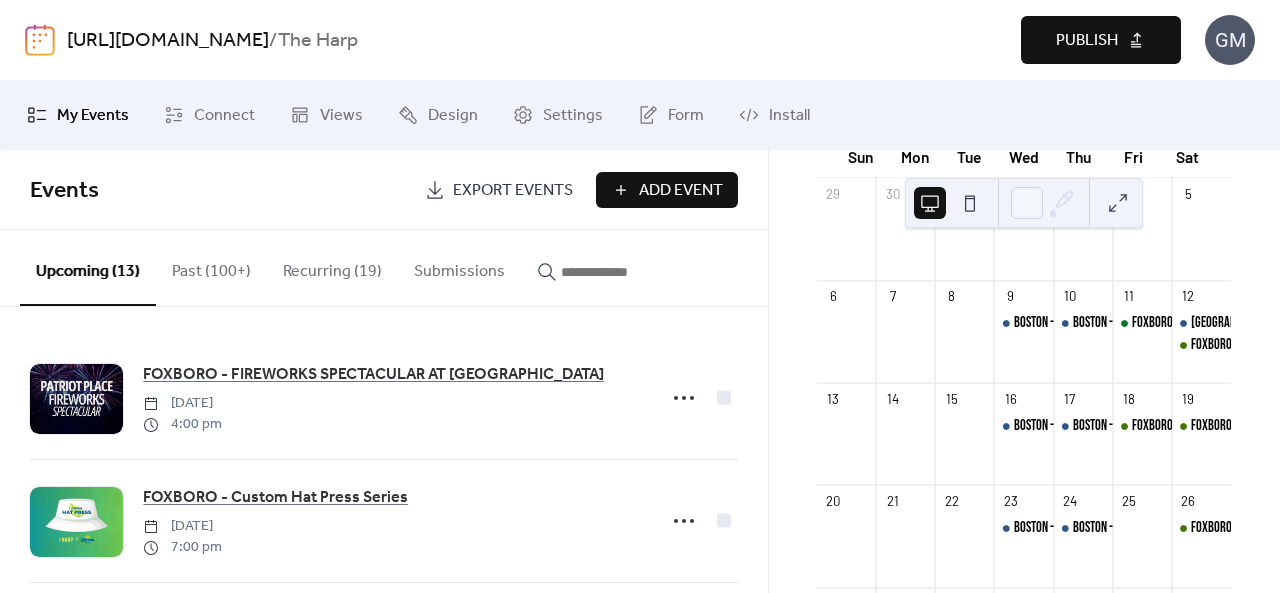 click 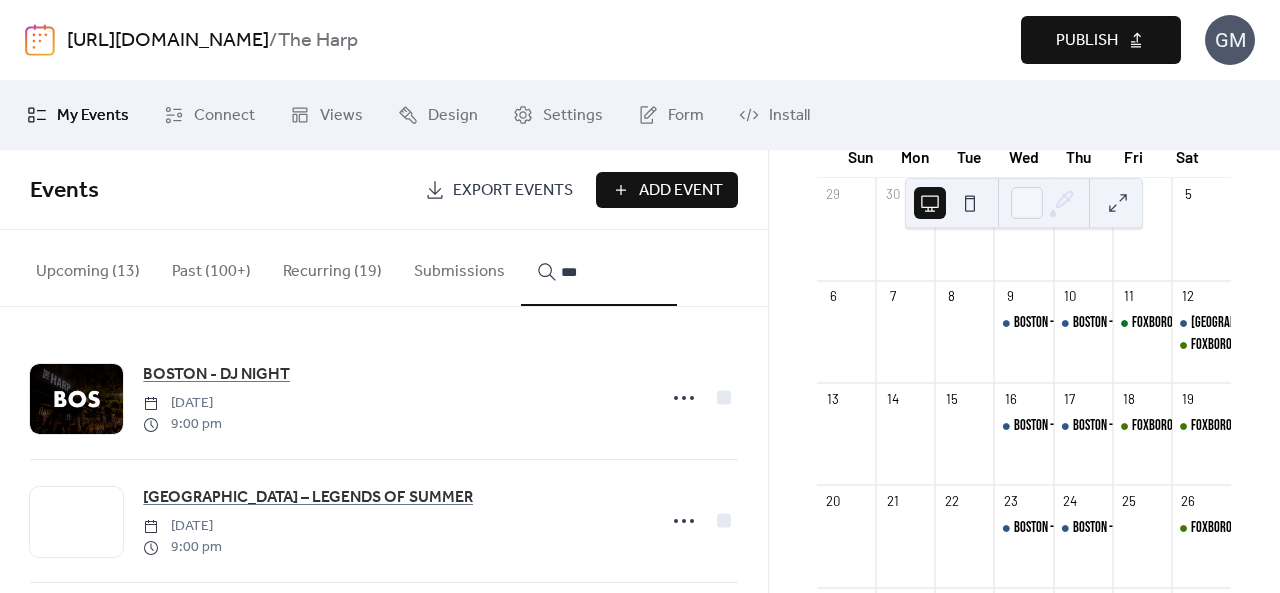 click on "**" at bounding box center (599, 268) 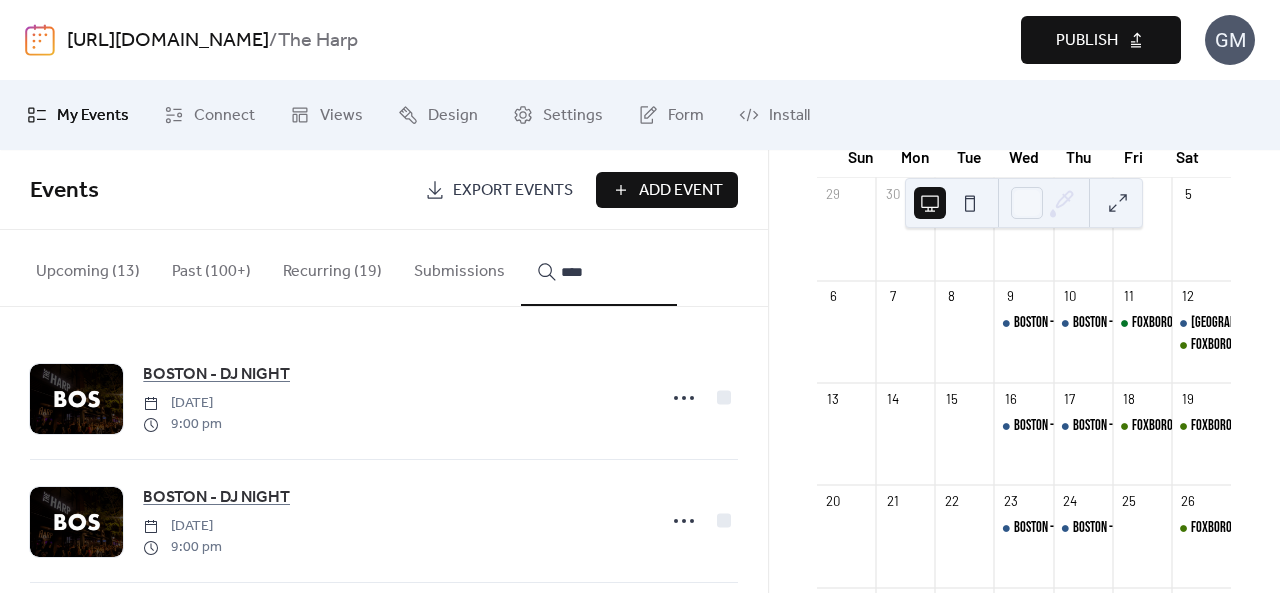 type on "****" 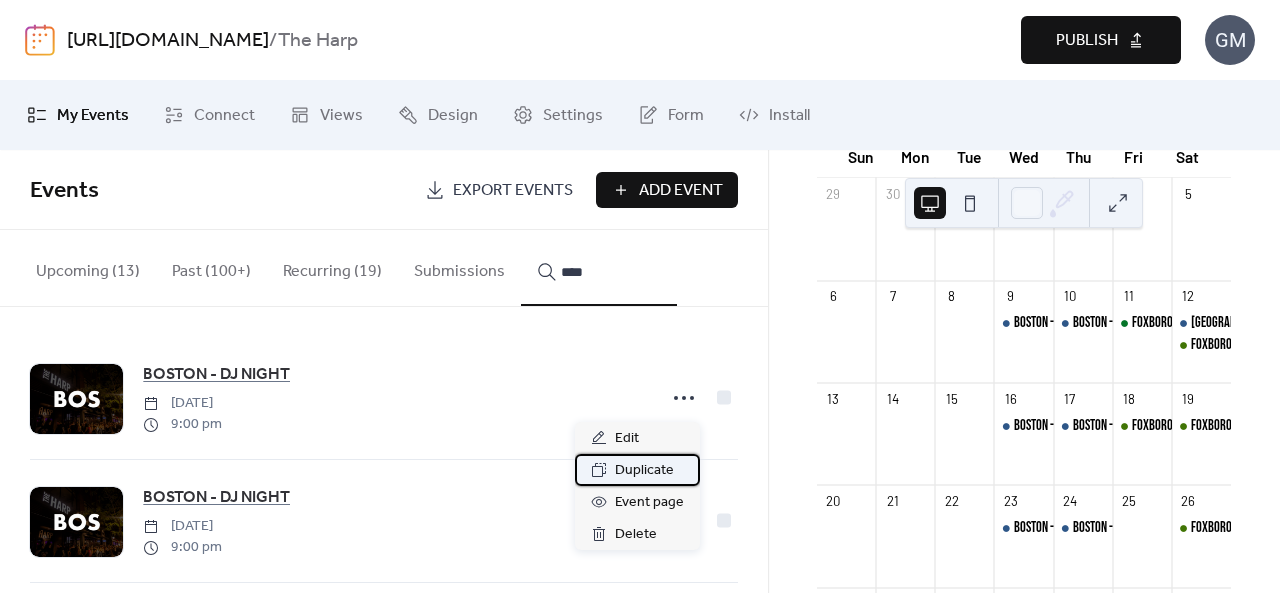 click on "Duplicate" at bounding box center [637, 470] 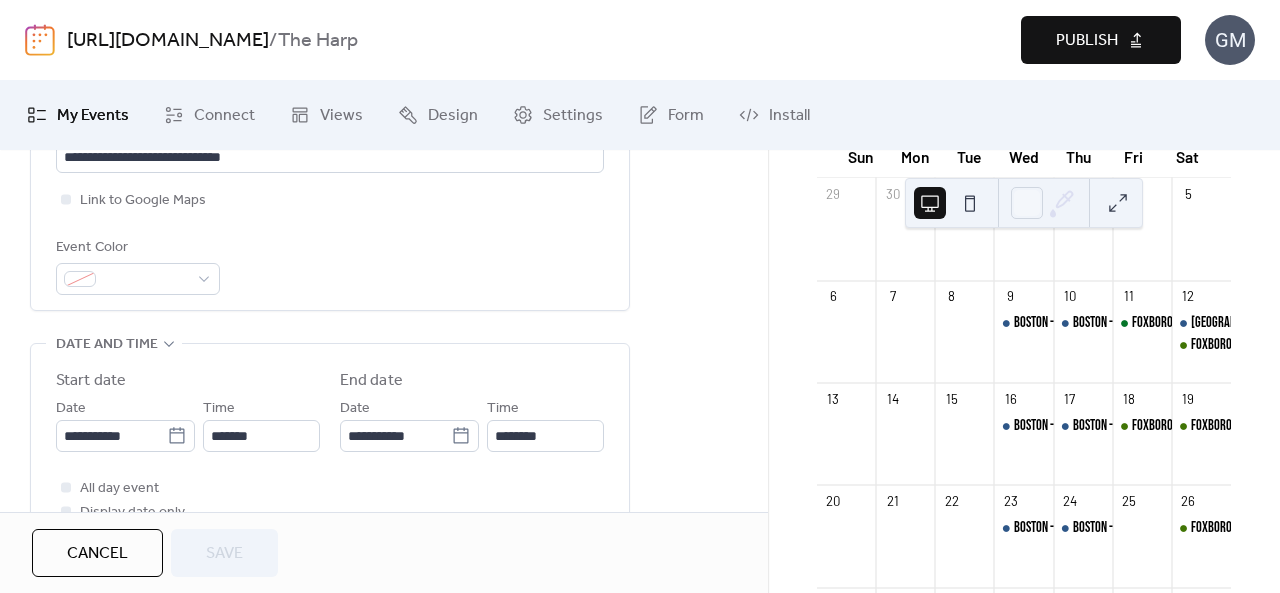 scroll, scrollTop: 700, scrollLeft: 0, axis: vertical 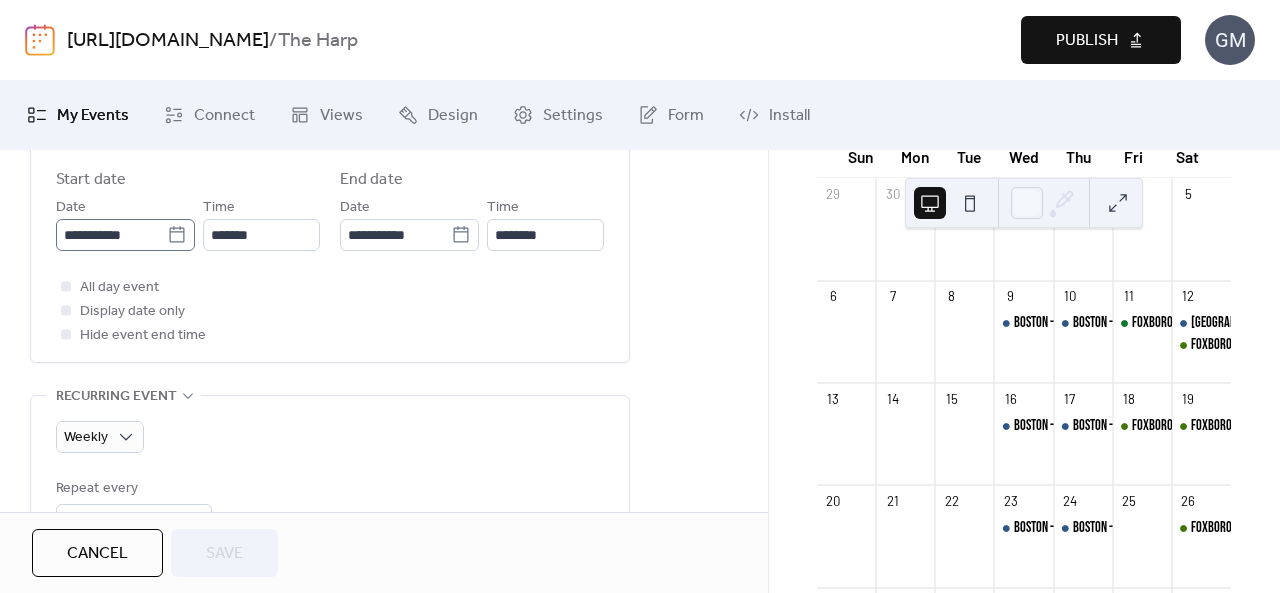 click on "**********" at bounding box center (125, 235) 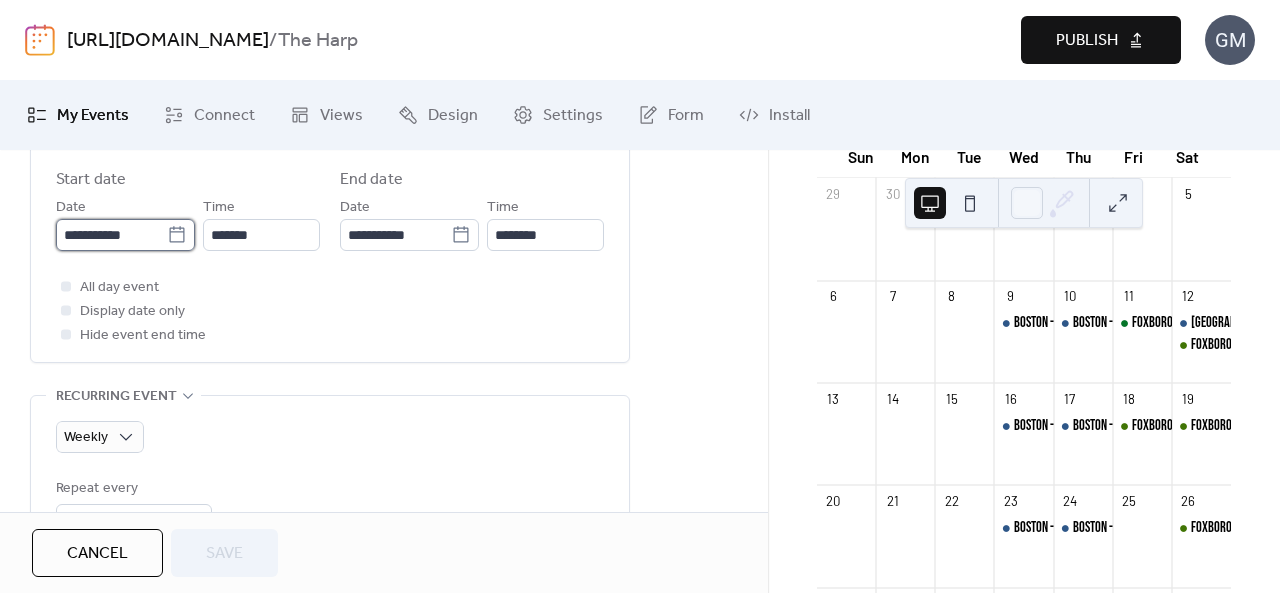 click on "**********" at bounding box center (111, 235) 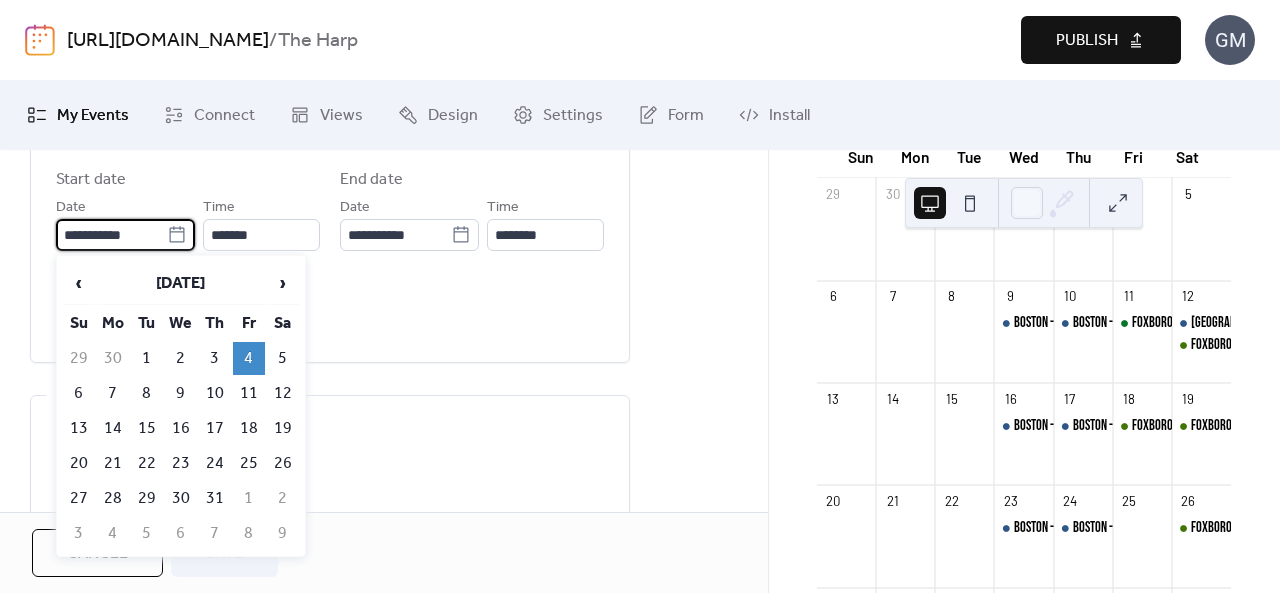 click 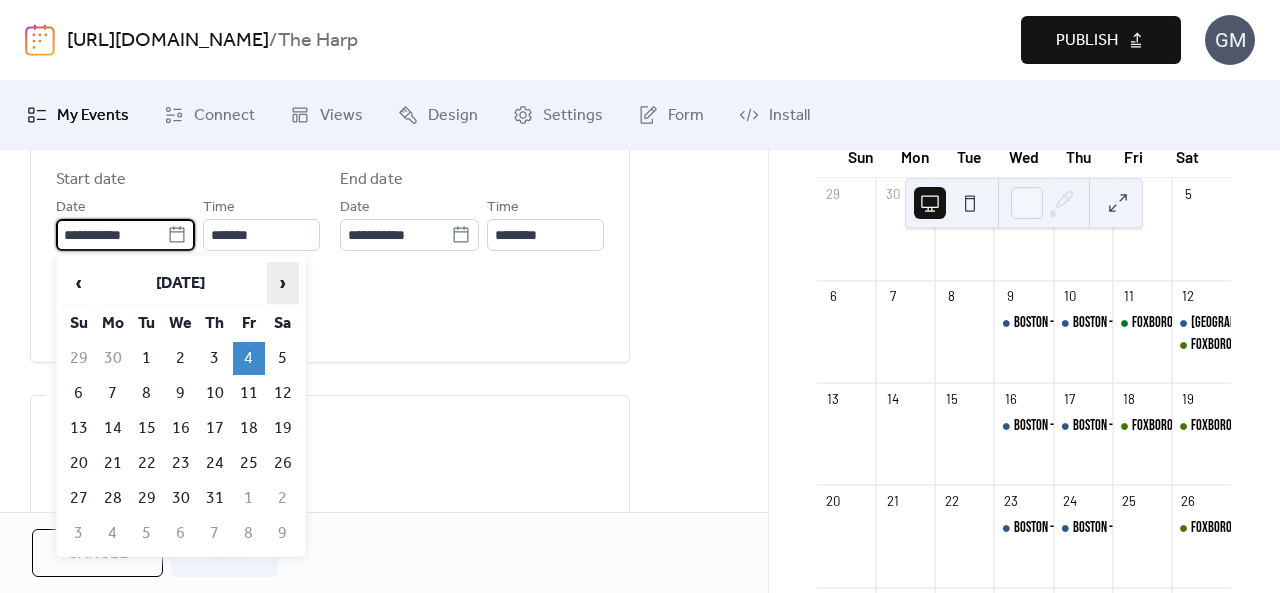 click on "›" at bounding box center (283, 283) 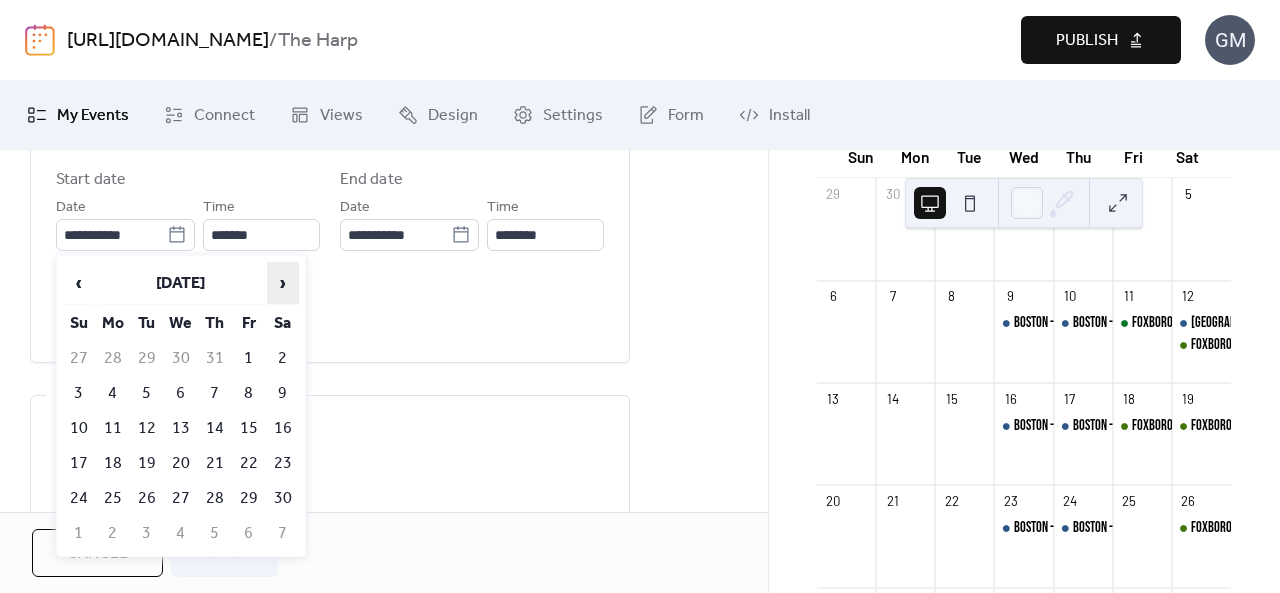 click on "›" at bounding box center [283, 283] 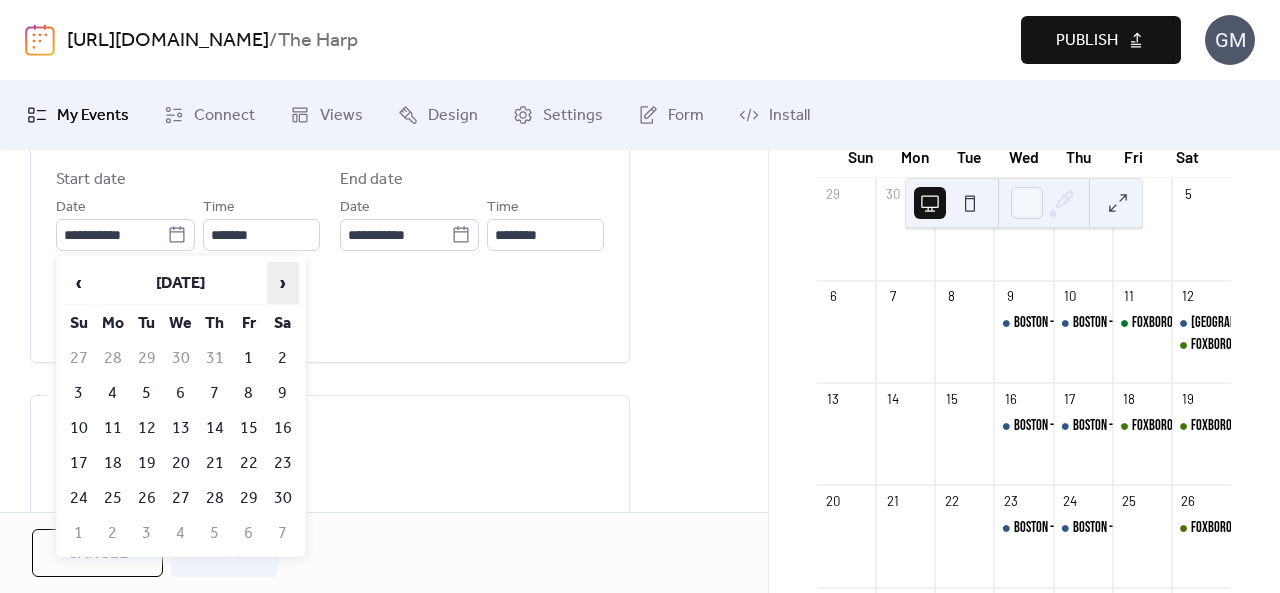 click on "›" at bounding box center [283, 283] 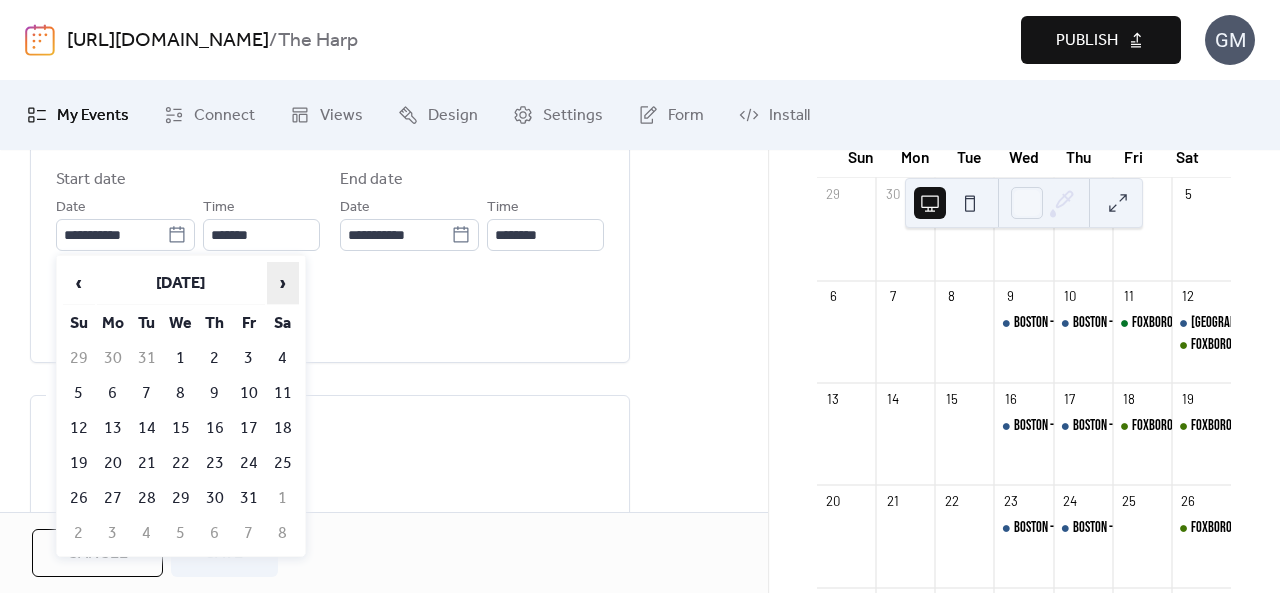 click on "›" at bounding box center [283, 283] 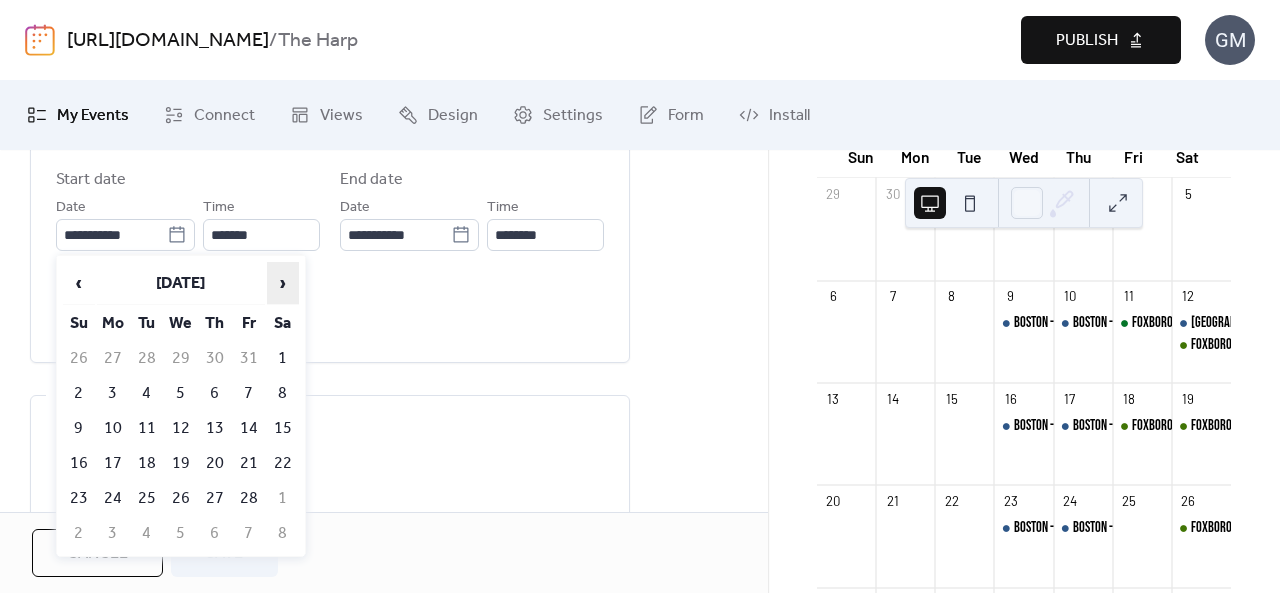 click on "›" at bounding box center [283, 283] 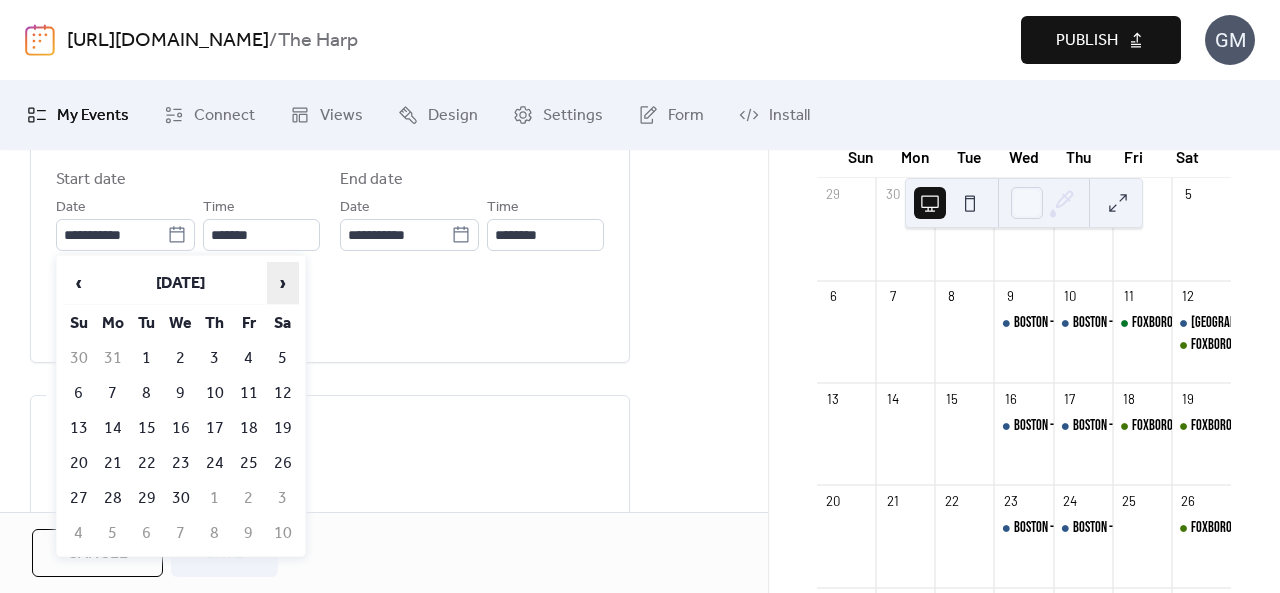 click on "›" at bounding box center (283, 283) 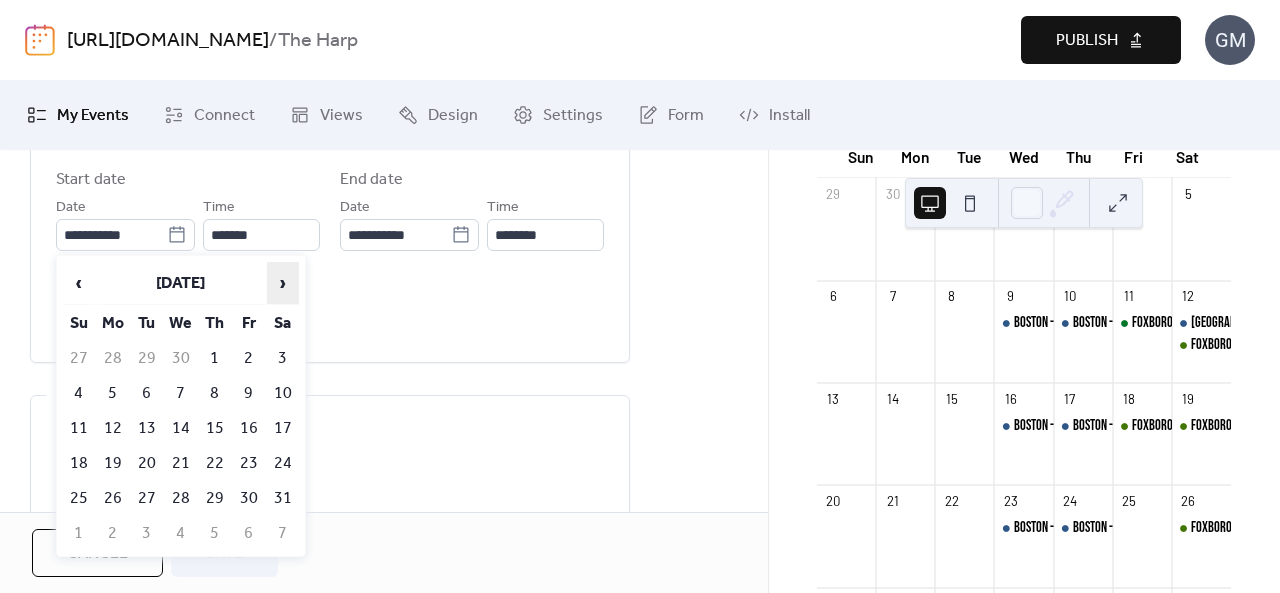 click on "›" at bounding box center (283, 283) 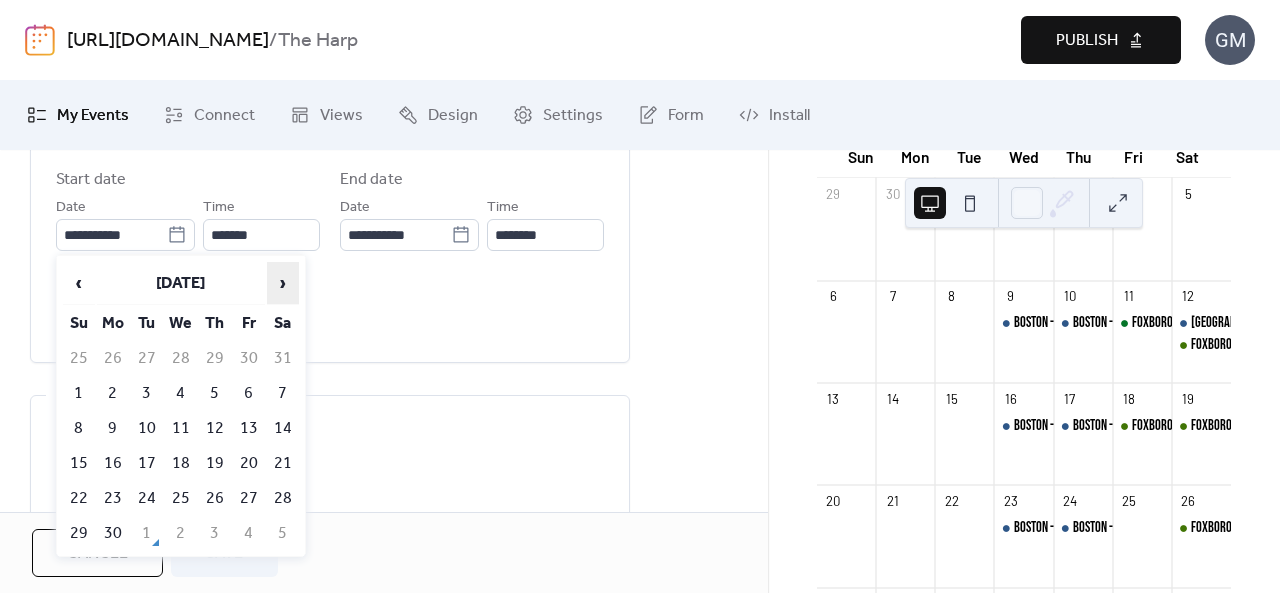 click on "›" at bounding box center (283, 283) 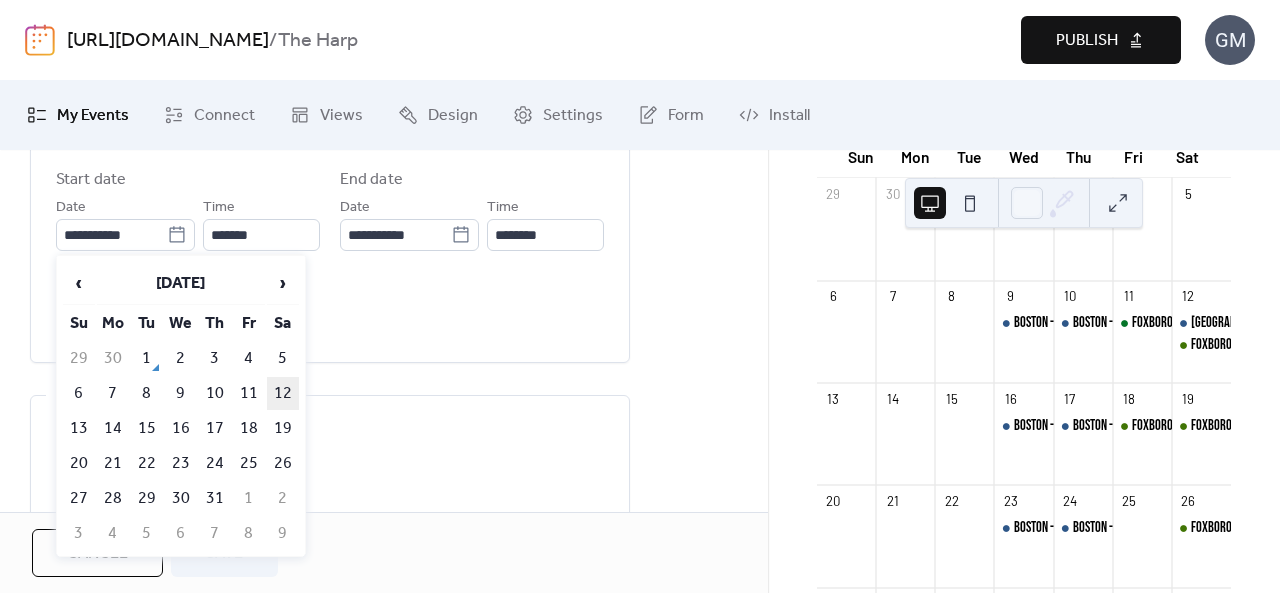 click on "12" at bounding box center [283, 393] 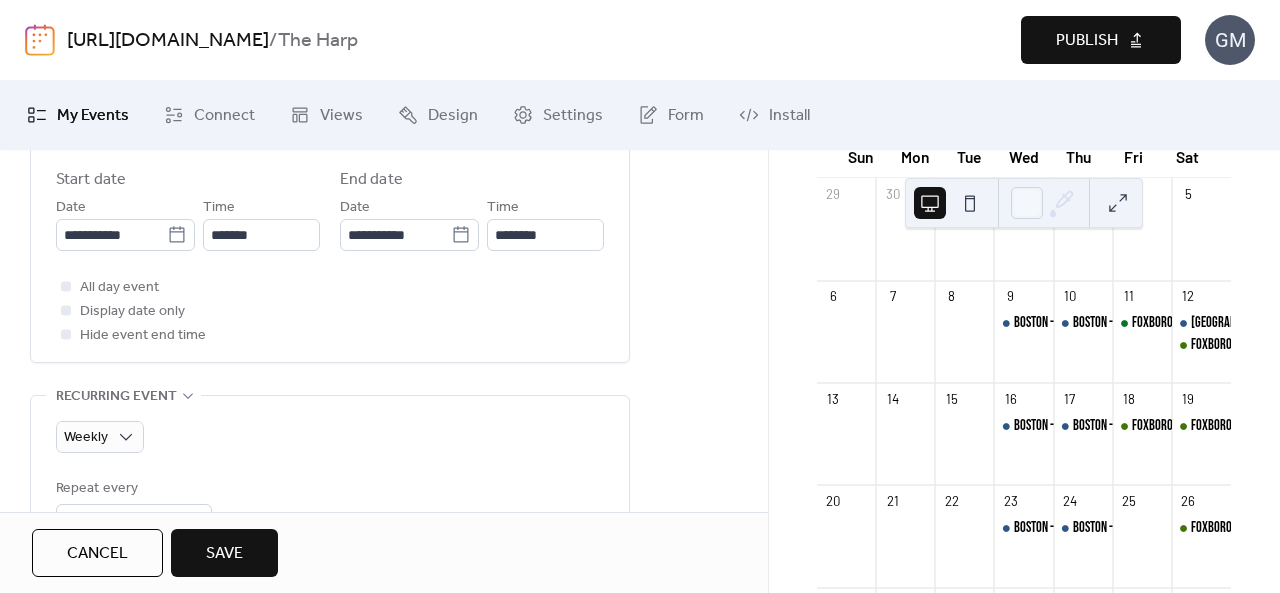 click on "Save" at bounding box center (224, 554) 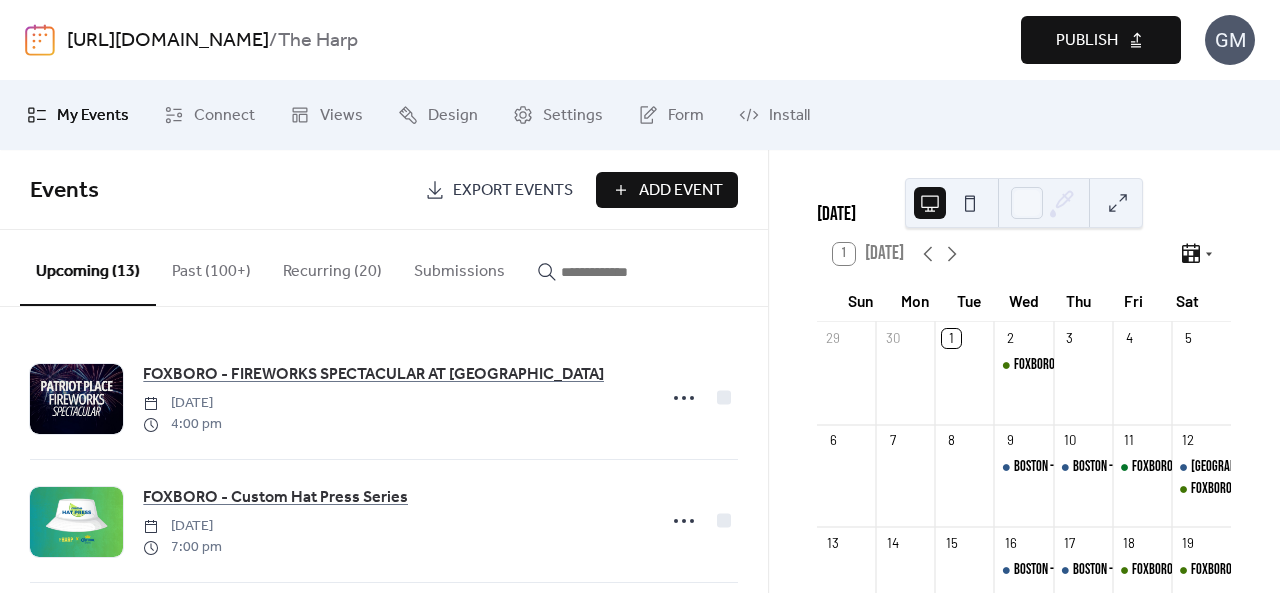 scroll, scrollTop: 0, scrollLeft: 0, axis: both 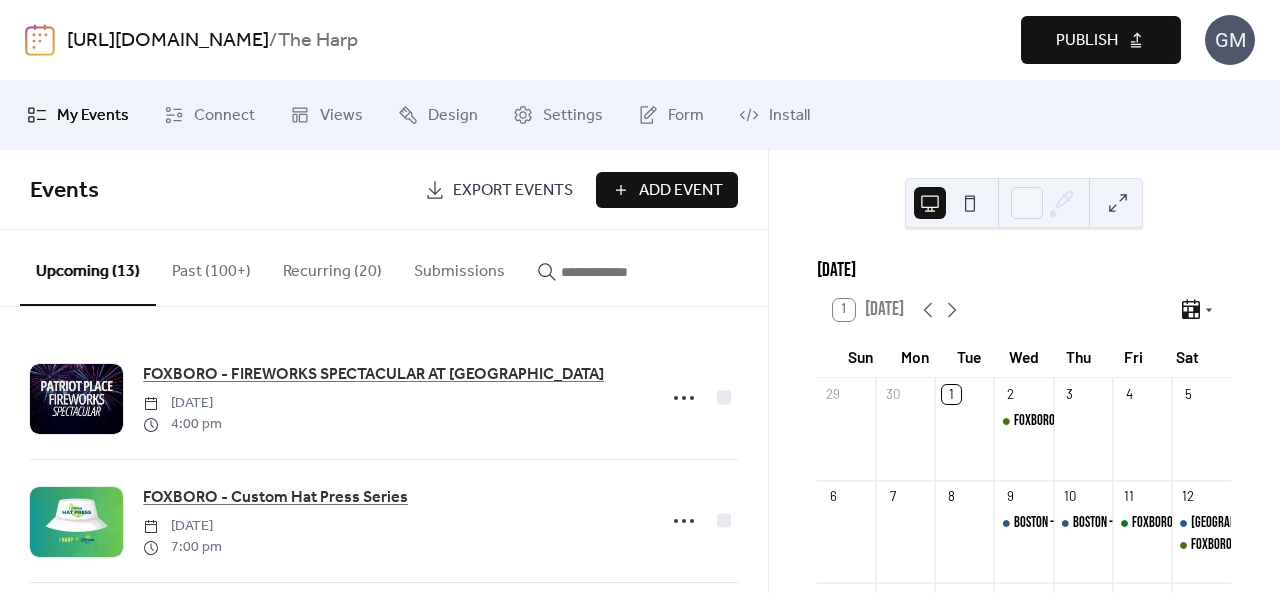 click on "Publish" at bounding box center (1087, 41) 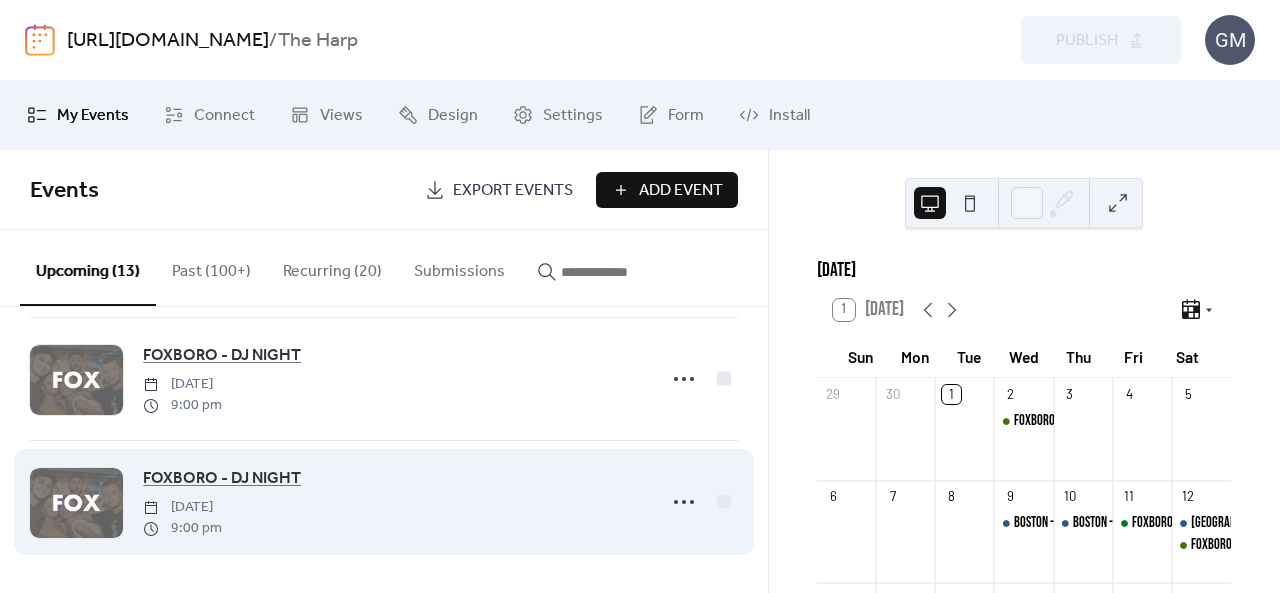 scroll, scrollTop: 1076, scrollLeft: 0, axis: vertical 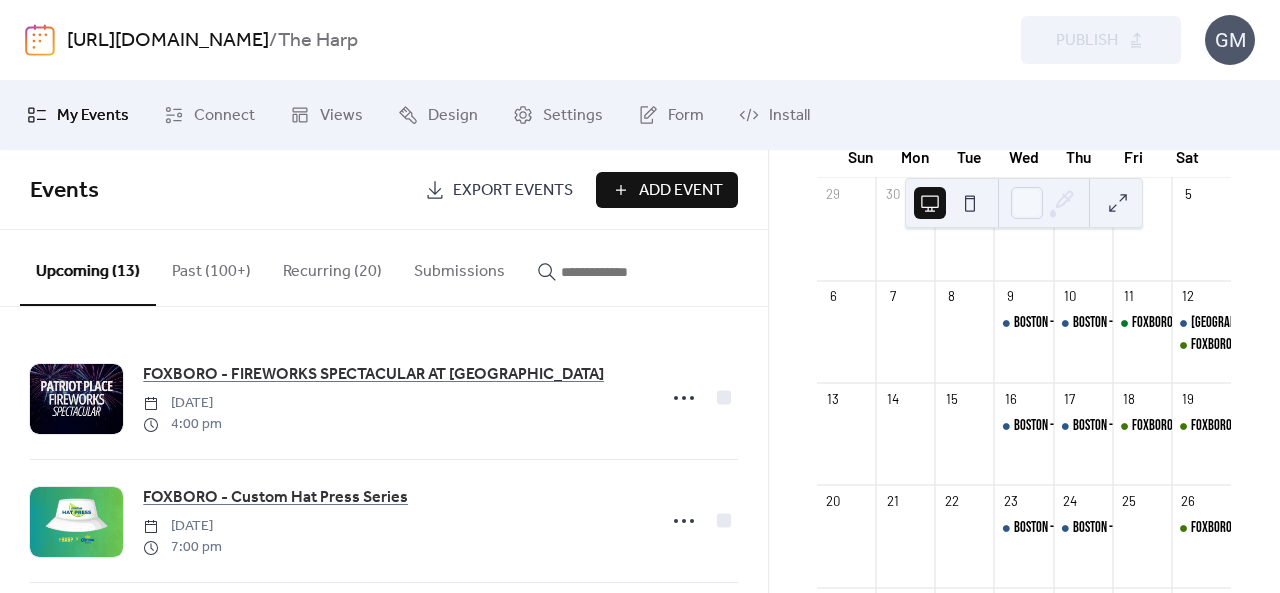 click at bounding box center [611, 272] 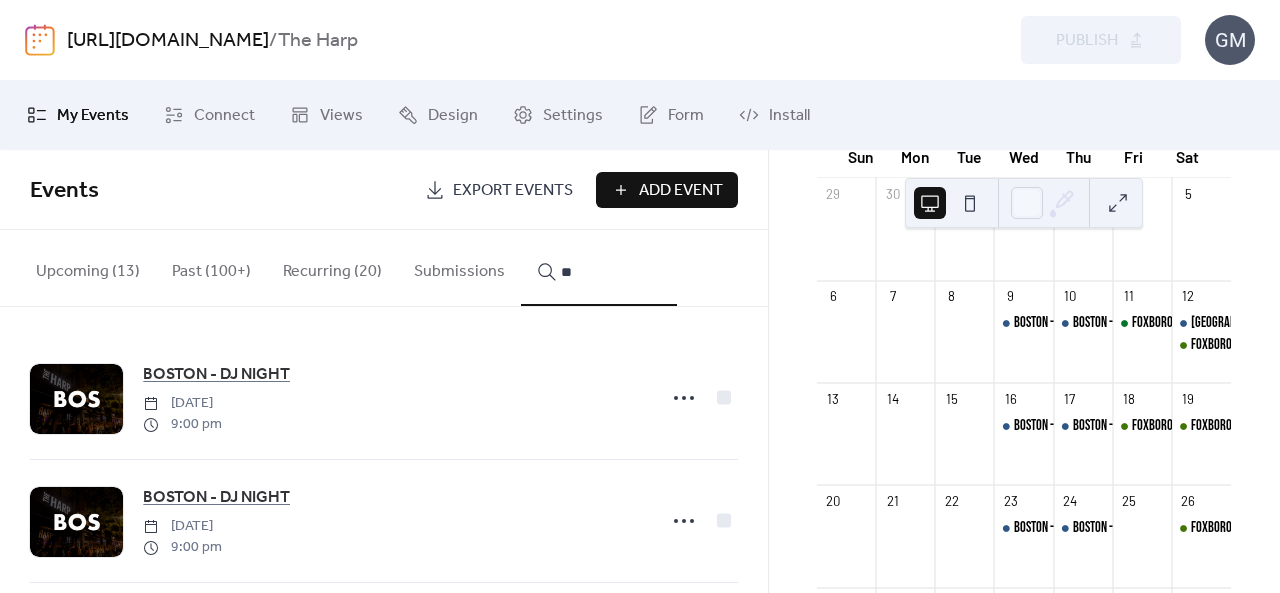 type on "**" 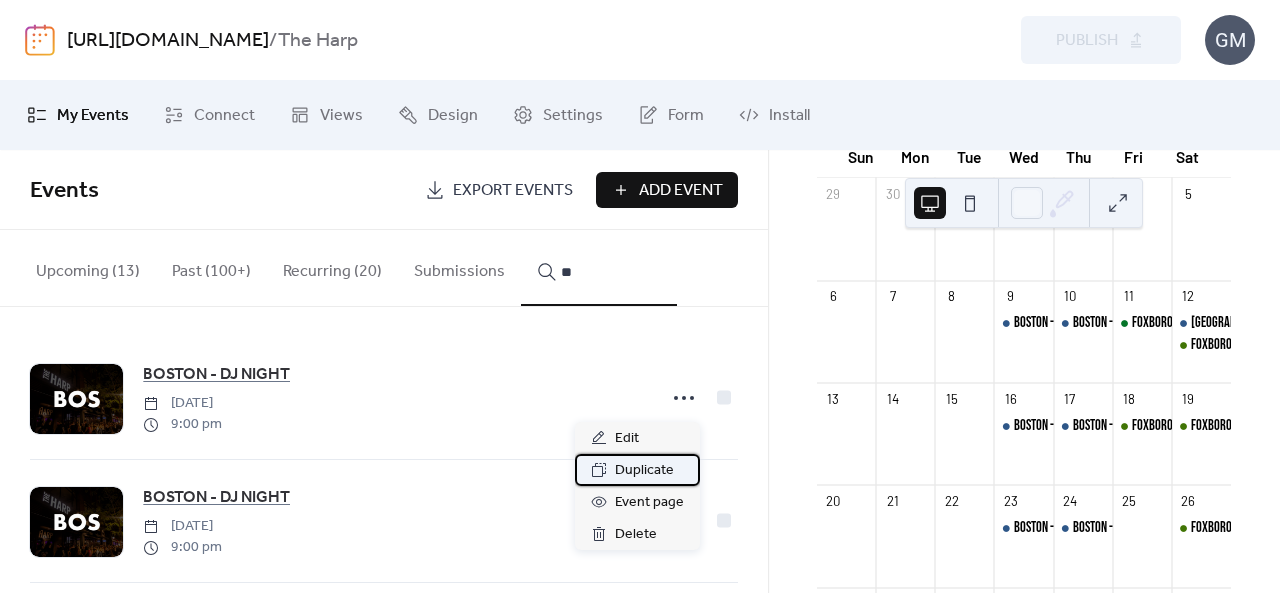 click on "Duplicate" at bounding box center [644, 471] 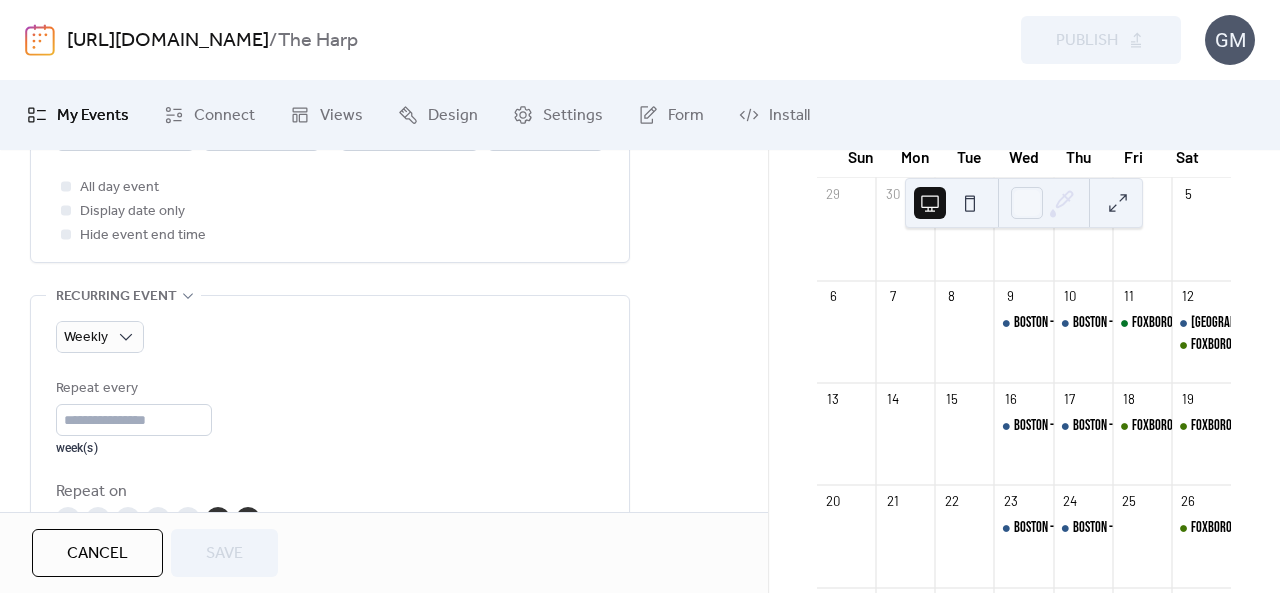 scroll, scrollTop: 600, scrollLeft: 0, axis: vertical 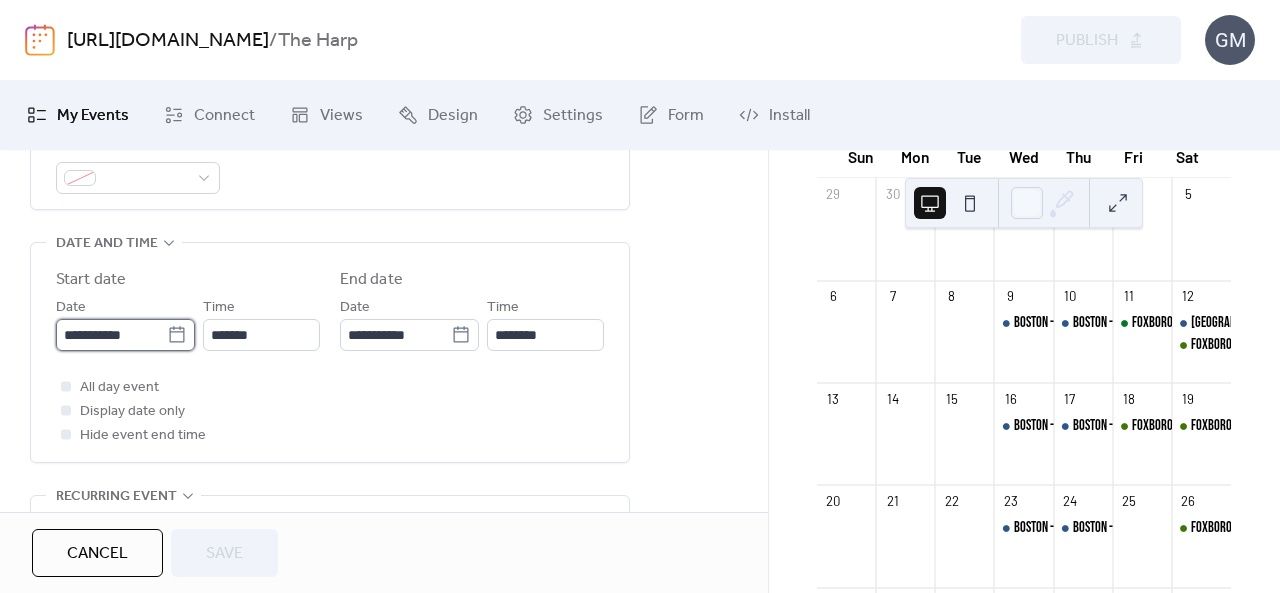 click on "**********" at bounding box center [111, 335] 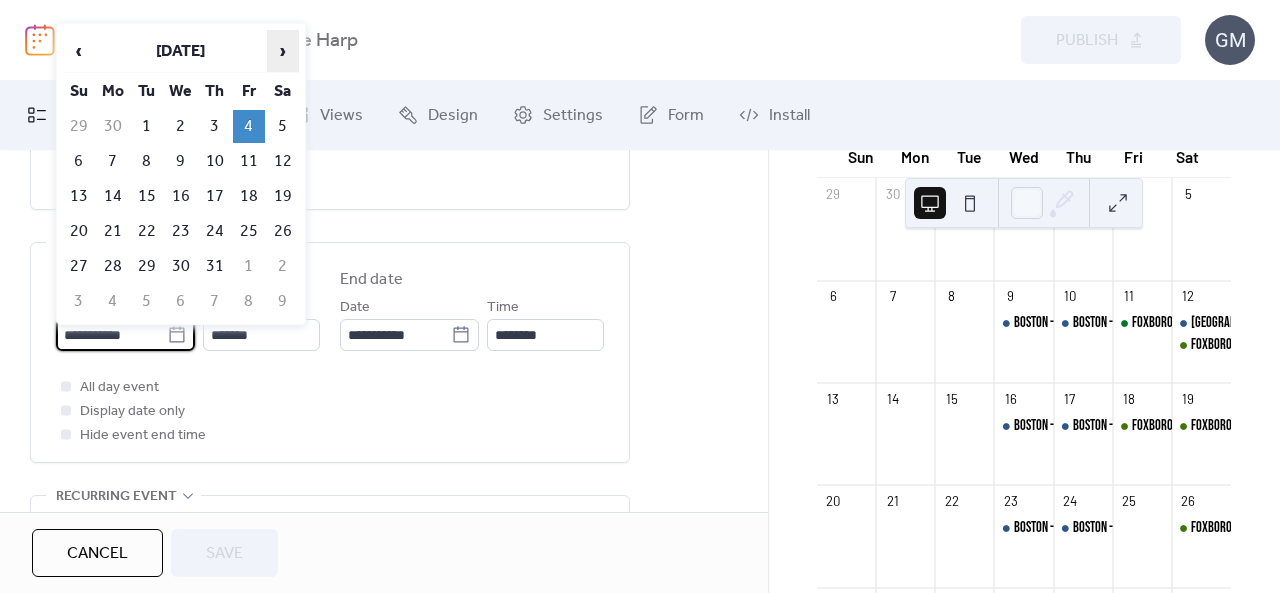 click on "›" at bounding box center [283, 51] 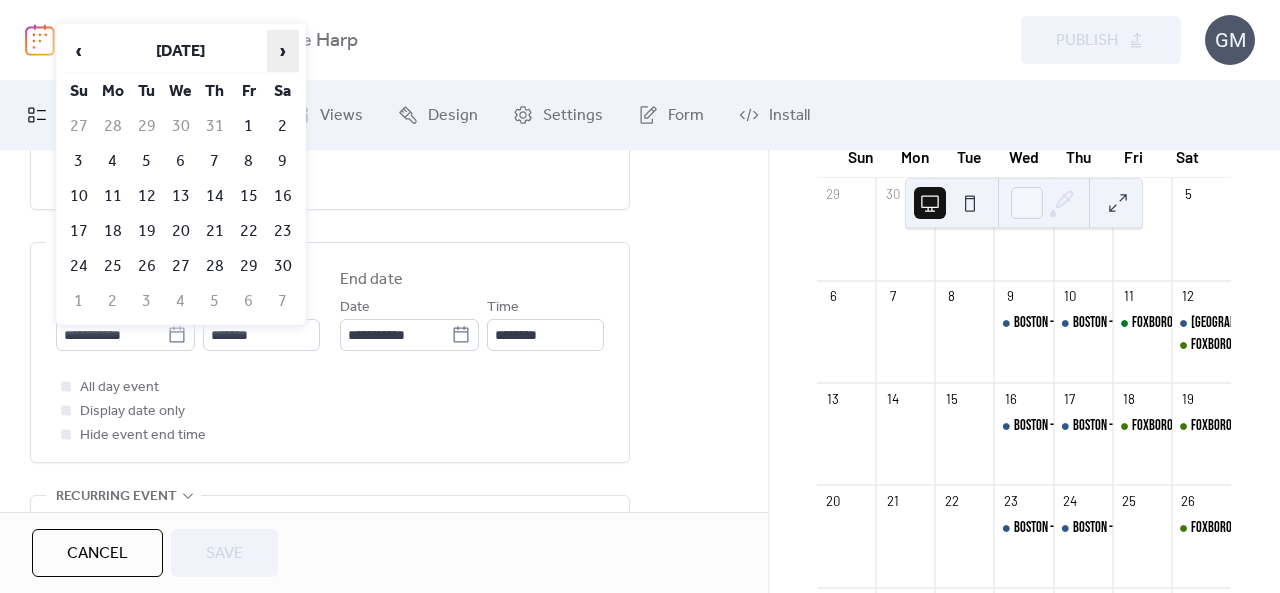 click on "›" at bounding box center [283, 51] 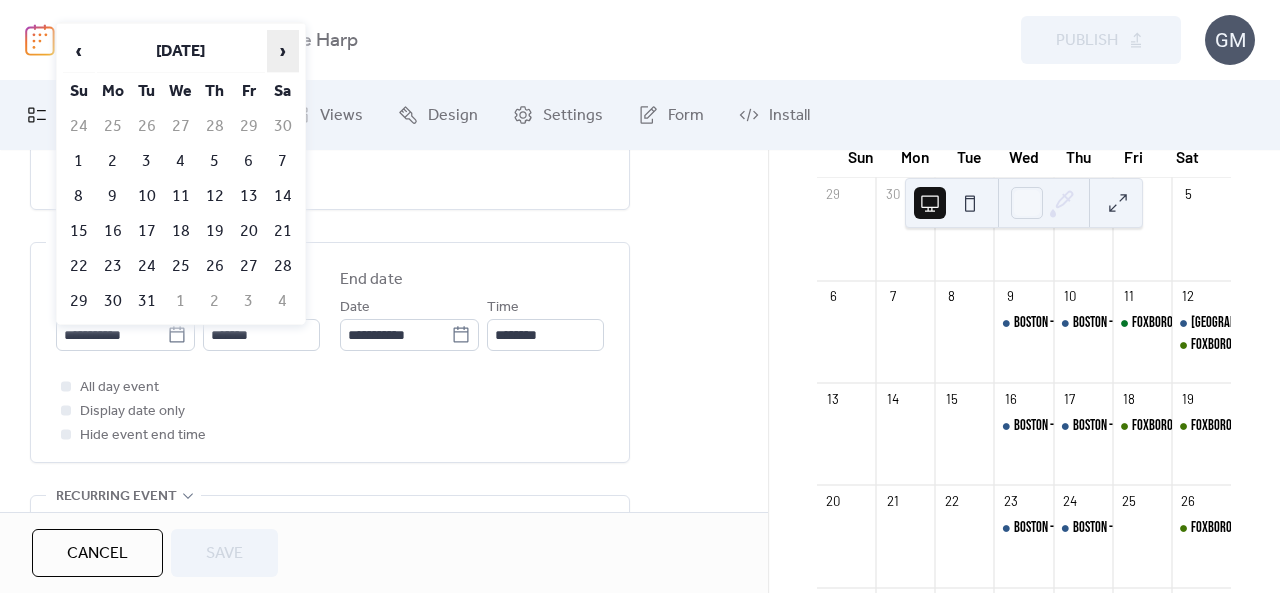 click on "›" at bounding box center (283, 51) 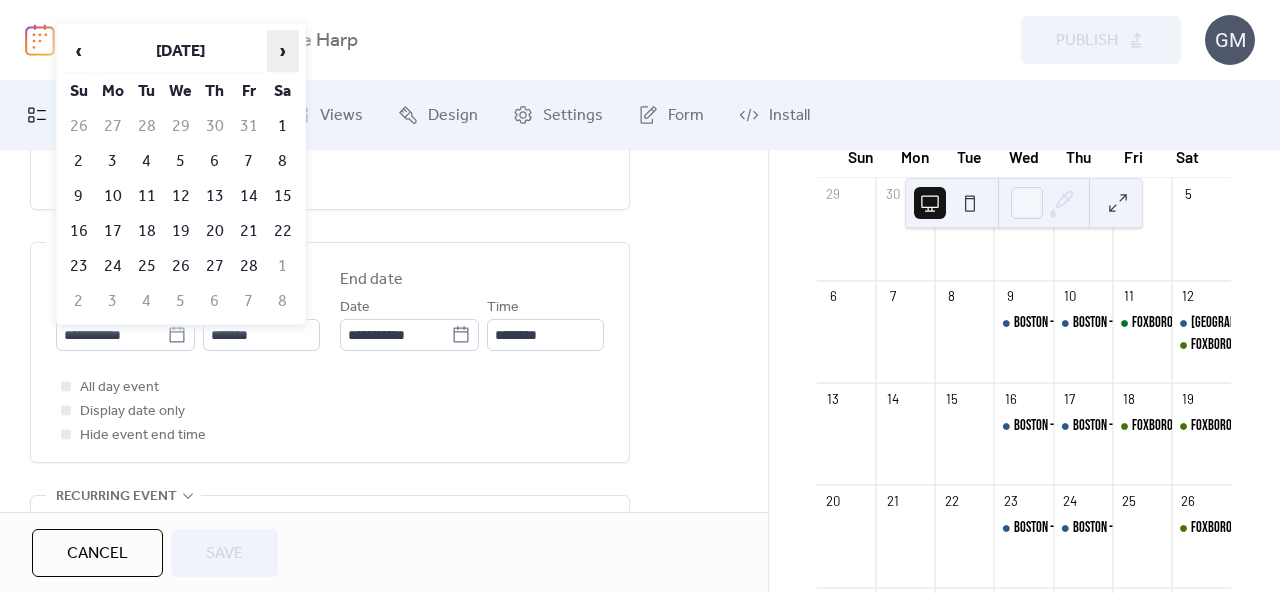 click on "›" at bounding box center [283, 51] 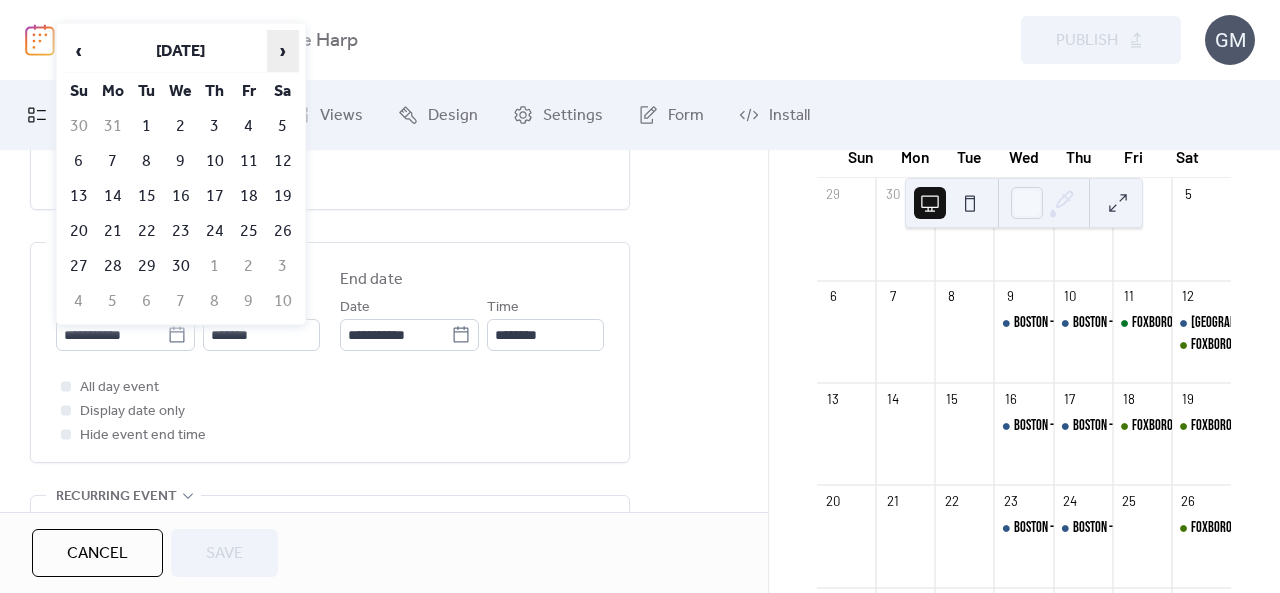 click on "›" at bounding box center (283, 51) 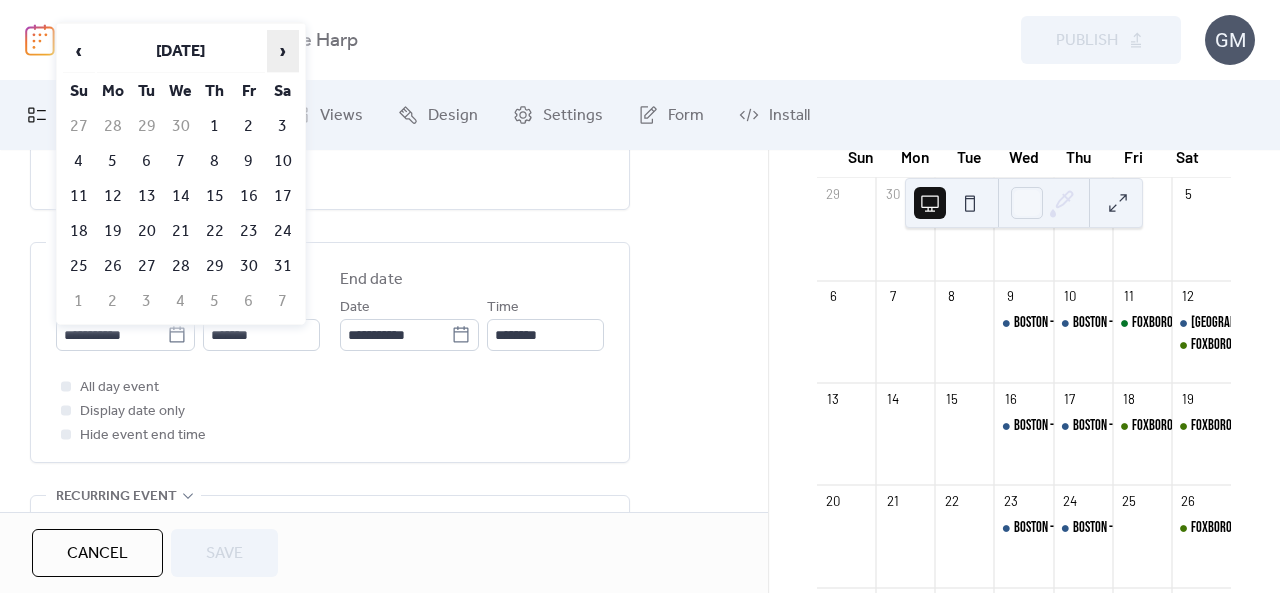 click on "›" at bounding box center [283, 51] 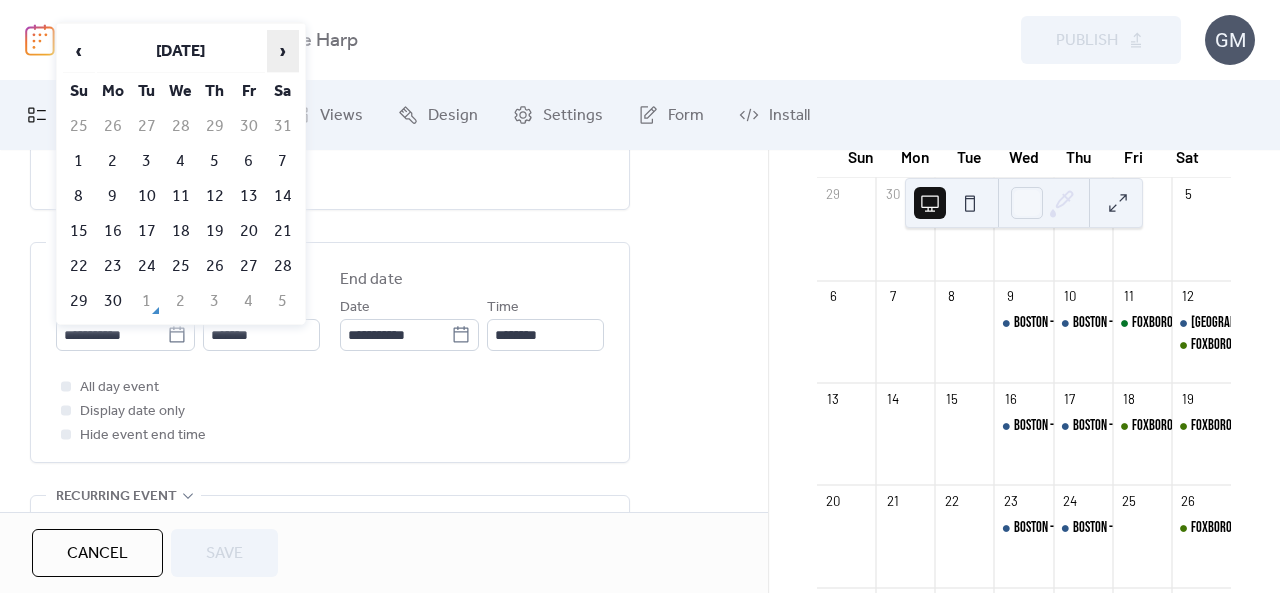 click on "›" at bounding box center [283, 51] 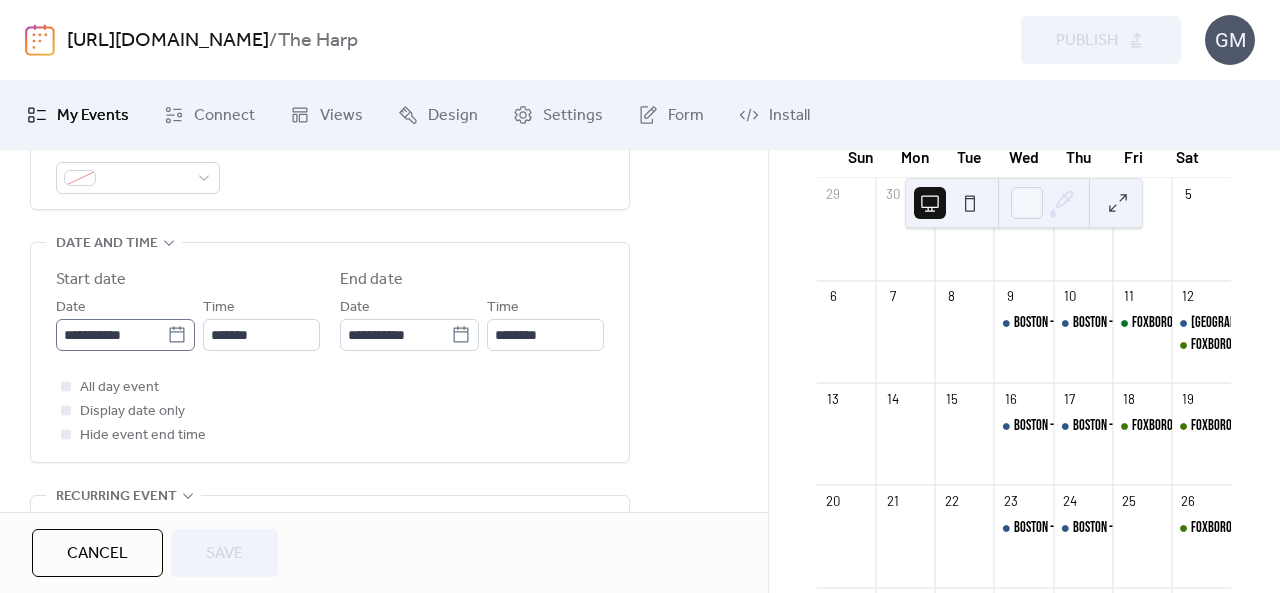 click on "**********" at bounding box center (125, 335) 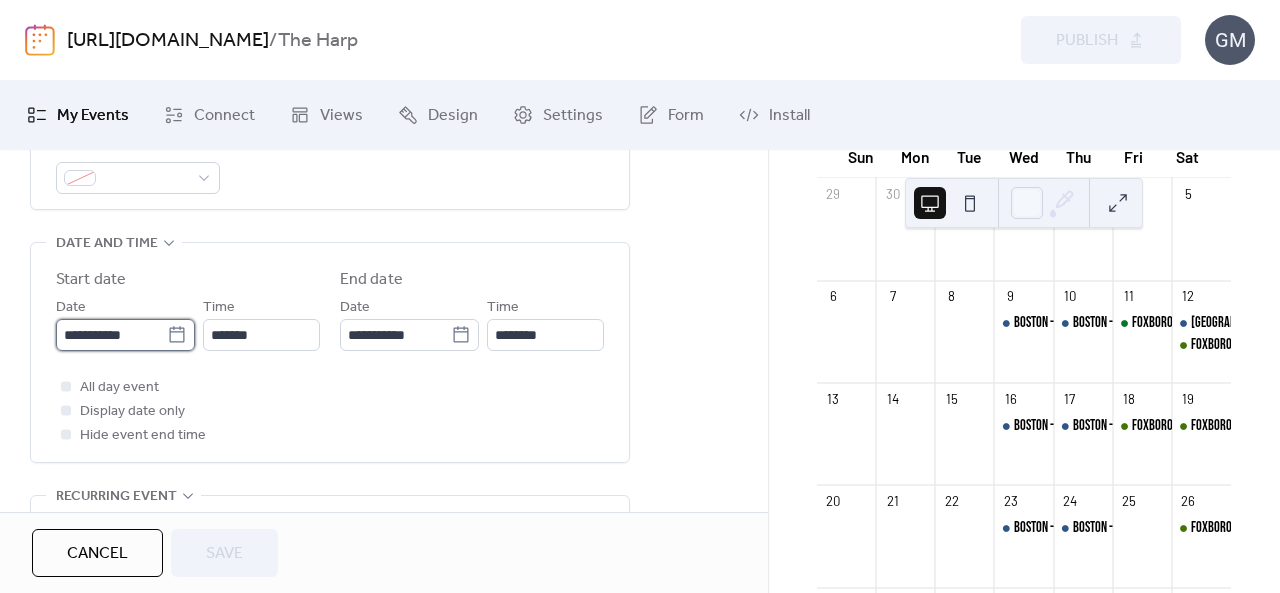 click on "**********" at bounding box center (111, 335) 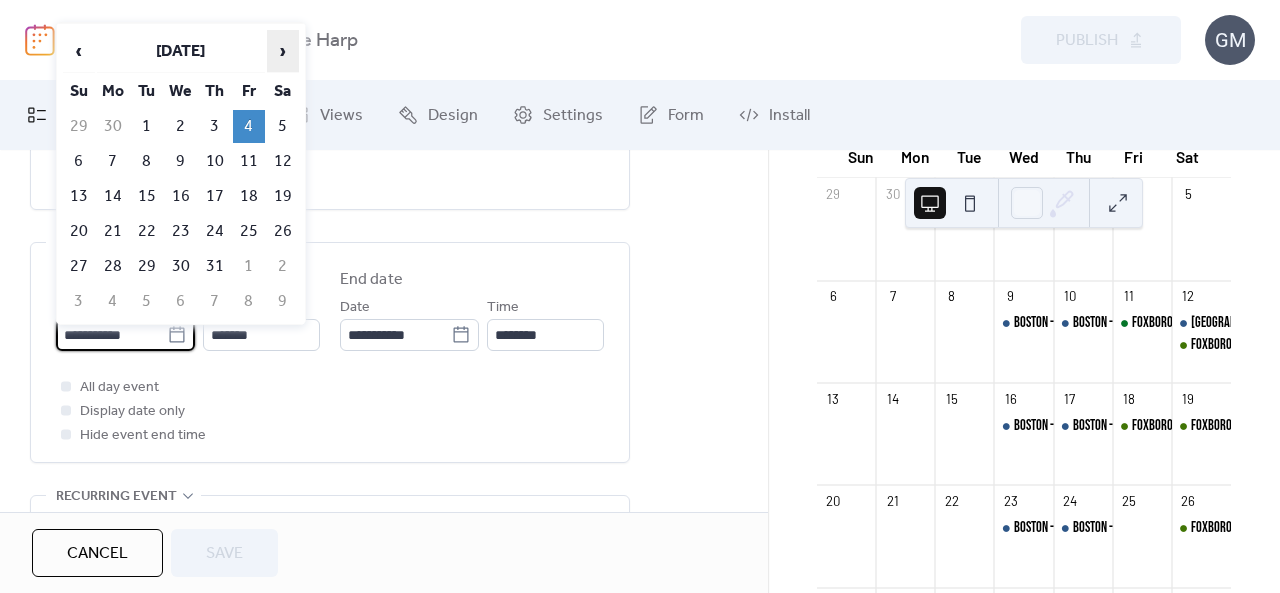click on "›" at bounding box center [283, 51] 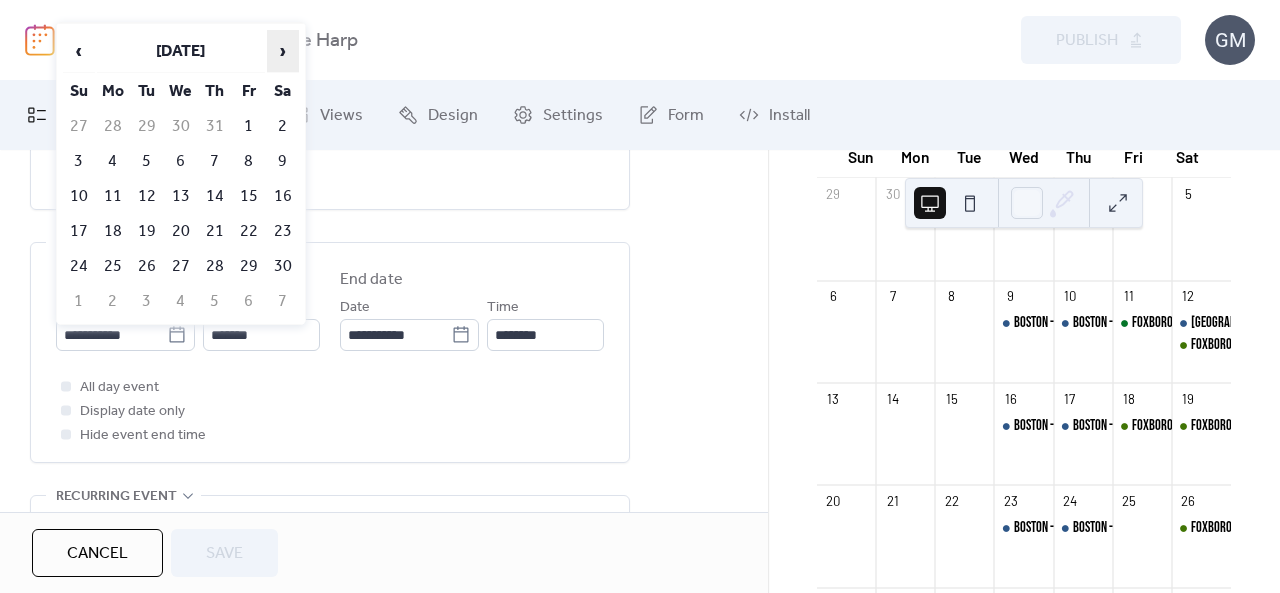 click on "›" at bounding box center (283, 51) 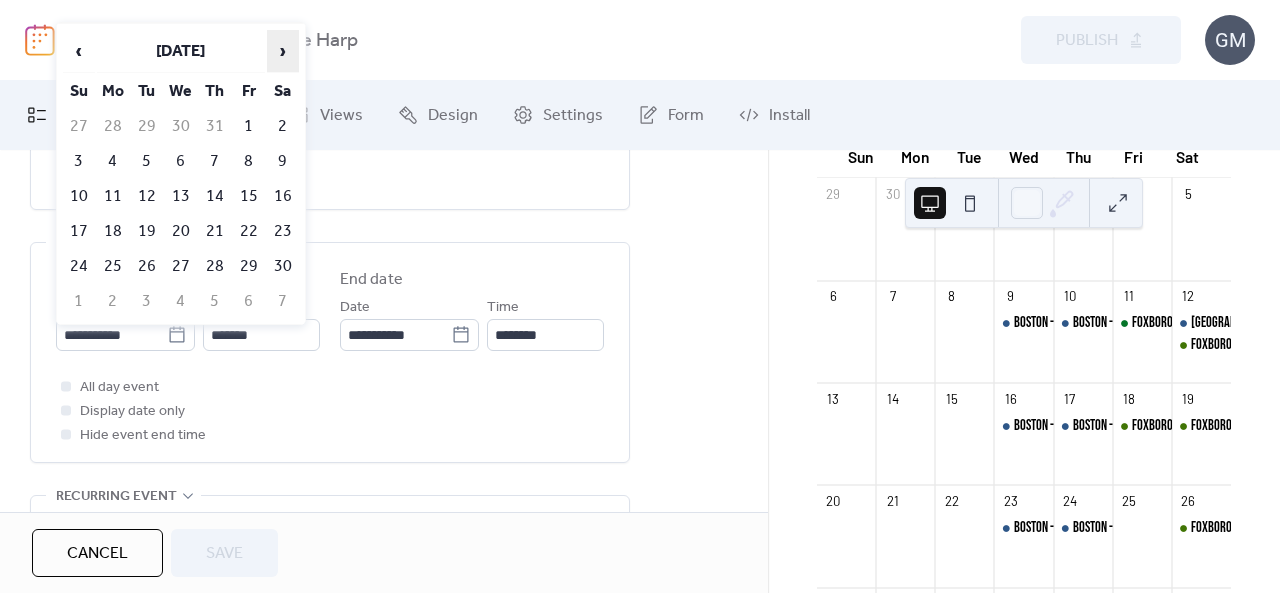 click on "›" at bounding box center [283, 51] 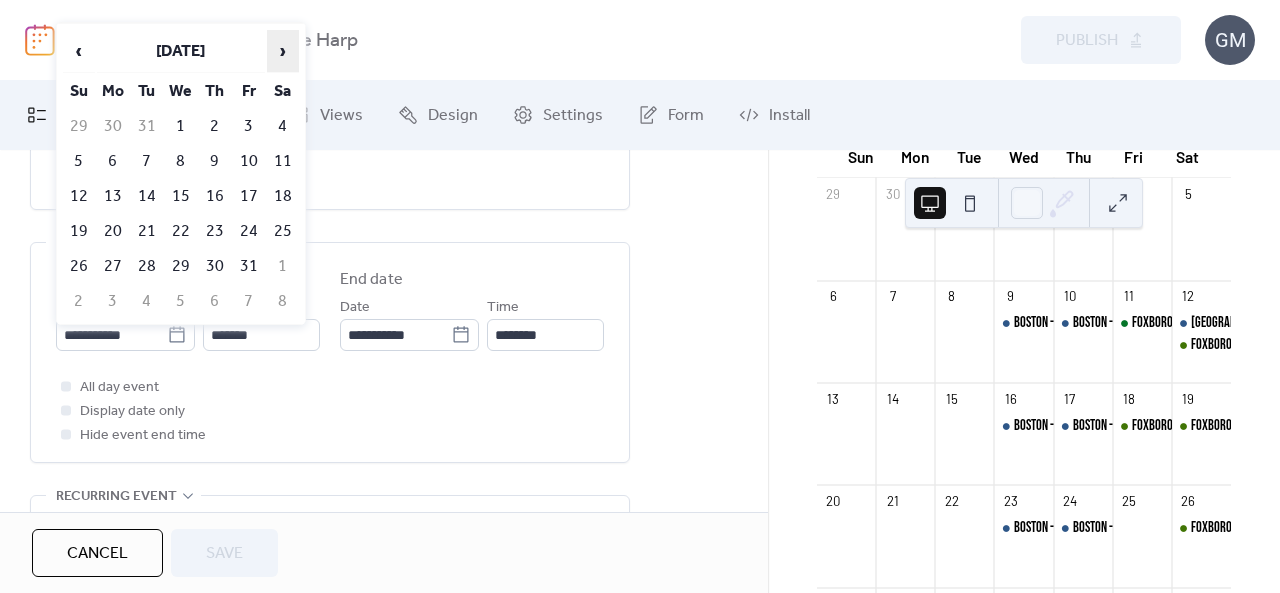 click on "›" at bounding box center [283, 51] 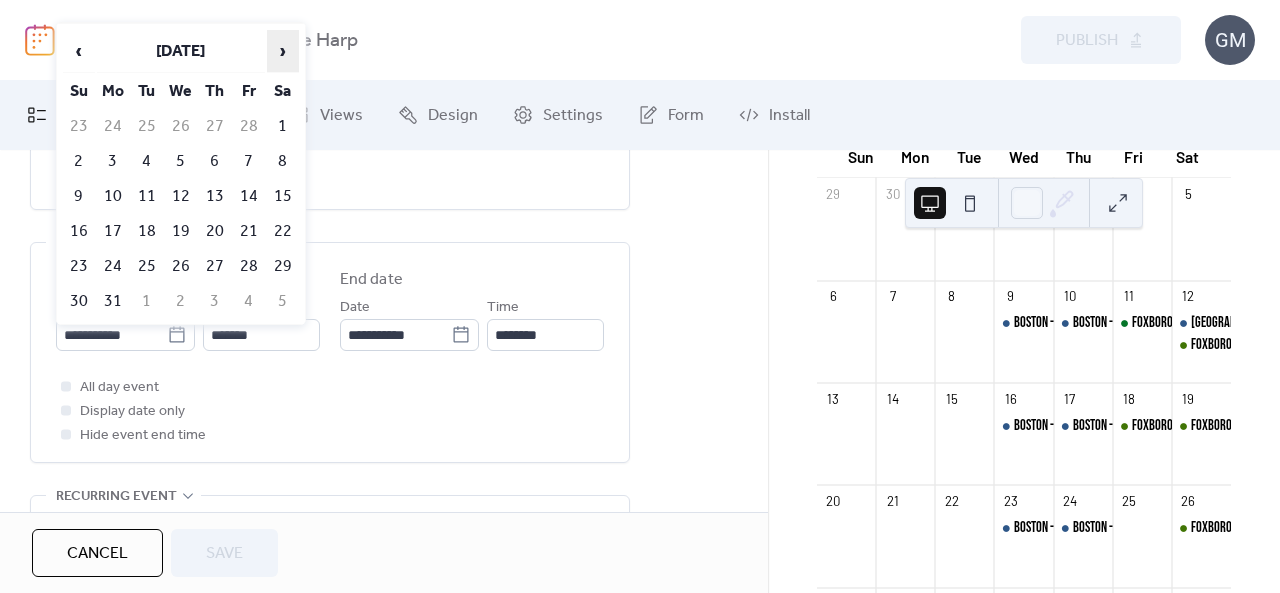 click on "›" at bounding box center (283, 51) 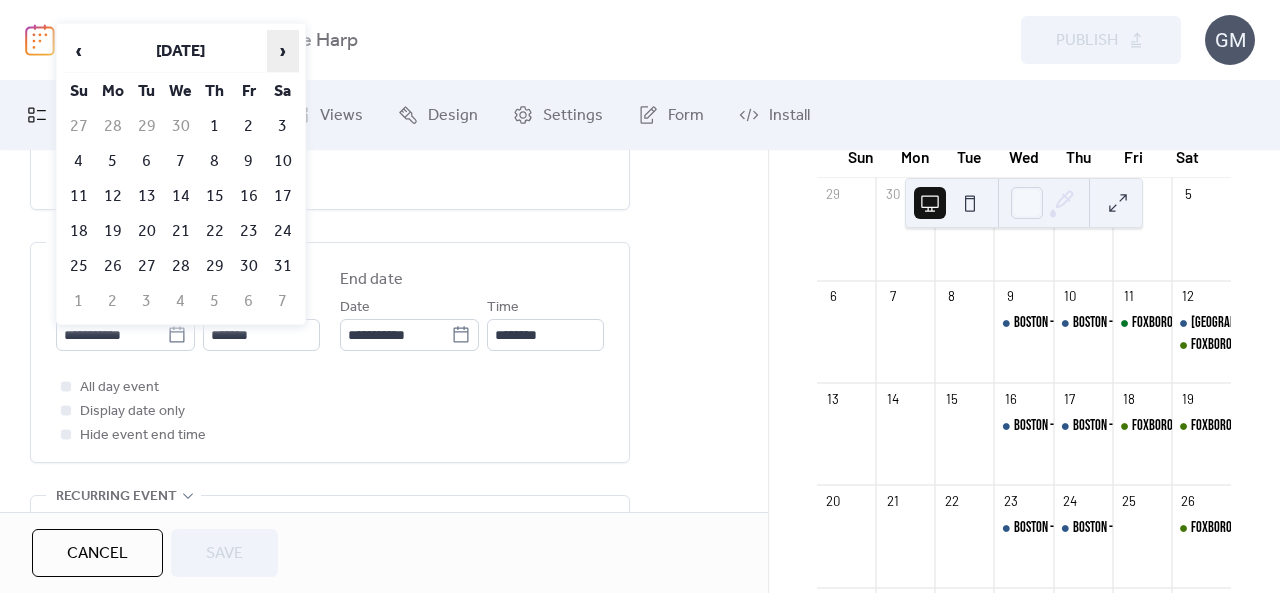 click on "›" at bounding box center [283, 51] 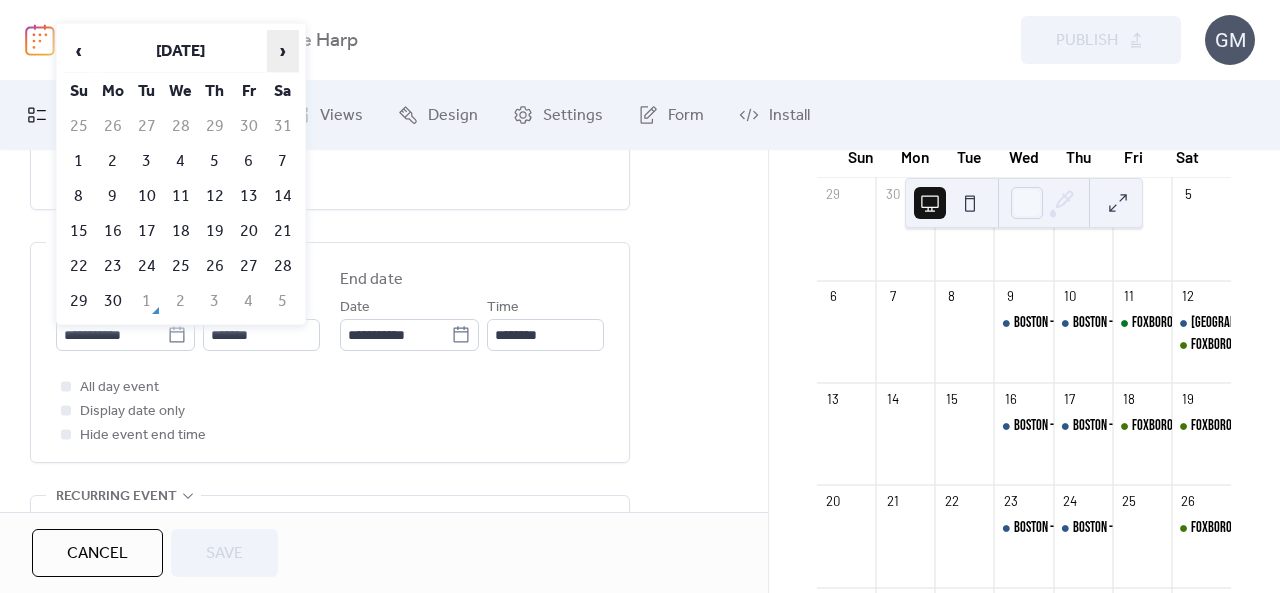click on "›" at bounding box center [283, 51] 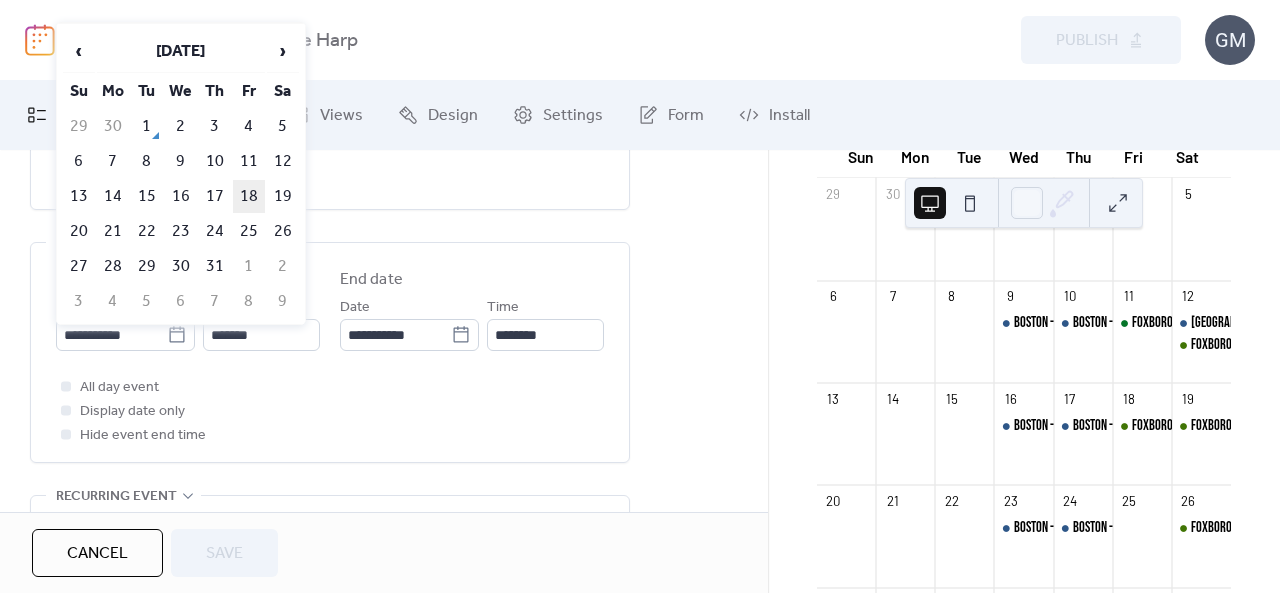 click on "18" at bounding box center (249, 196) 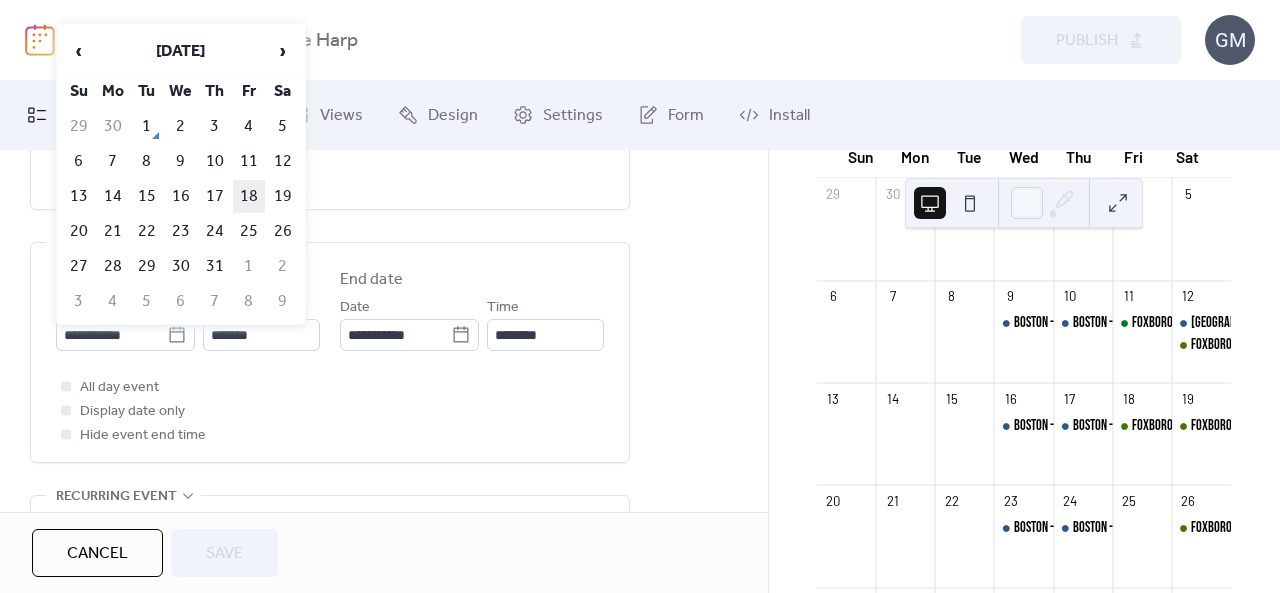 type on "**********" 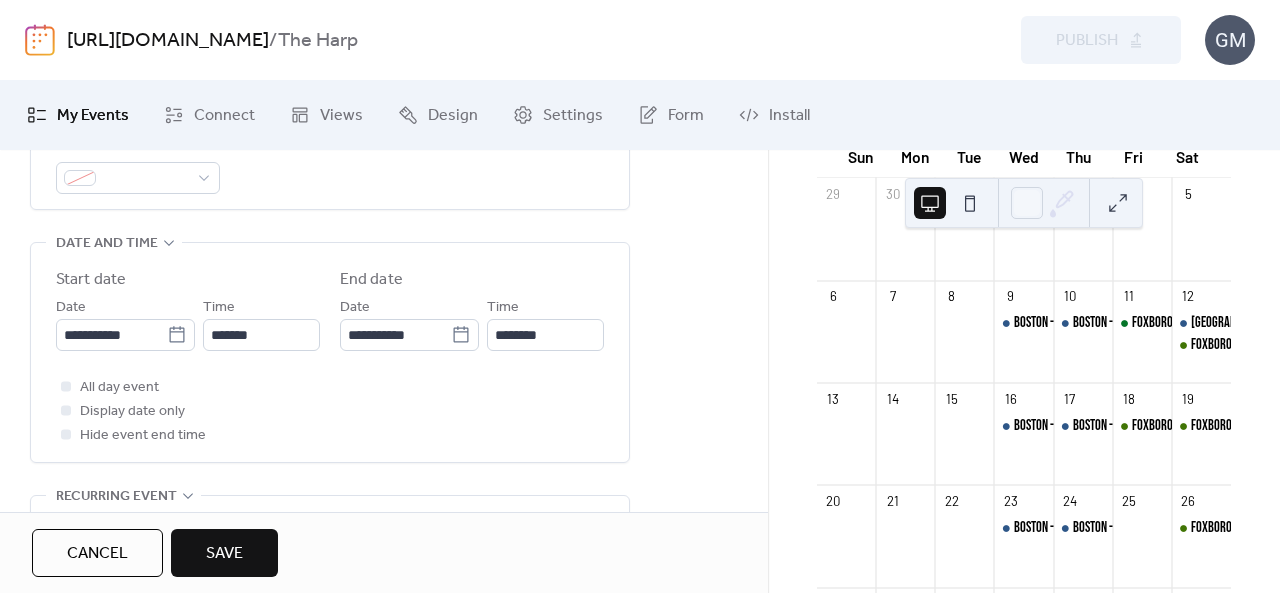 click on "Save" at bounding box center (224, 554) 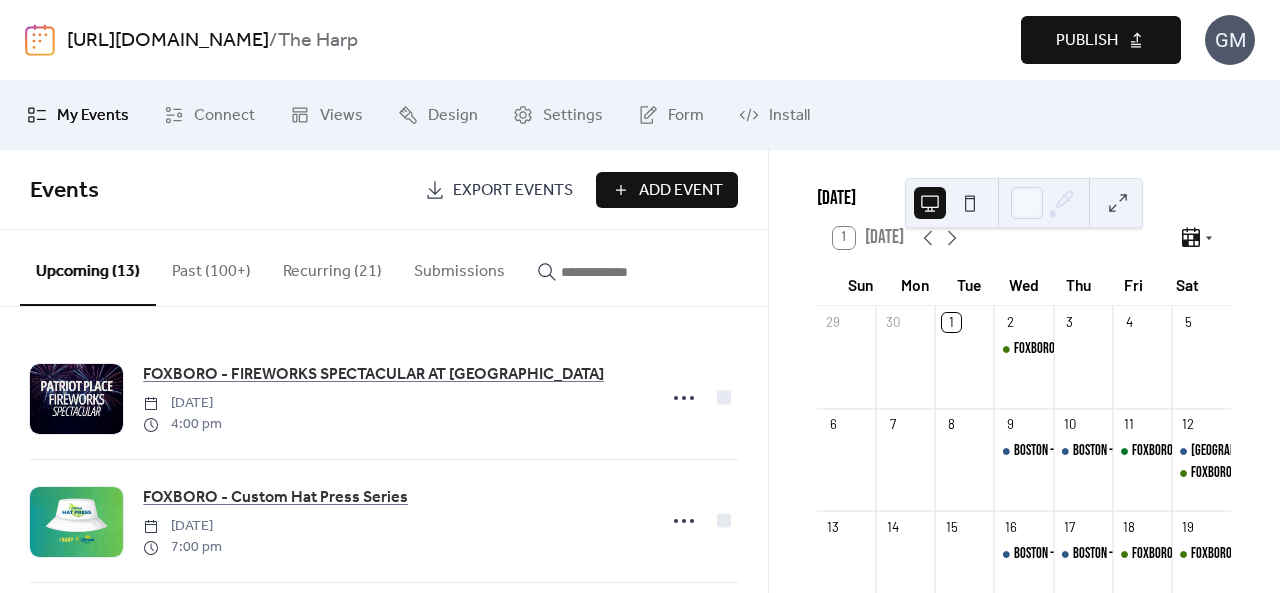 scroll, scrollTop: 0, scrollLeft: 0, axis: both 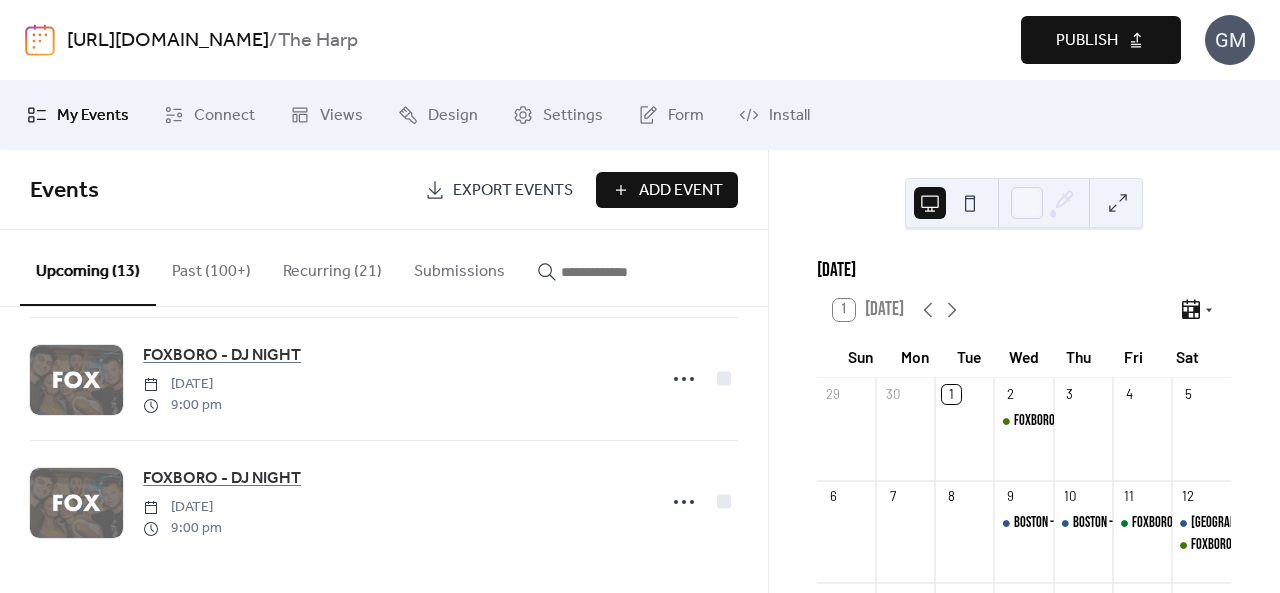 click on "Recurring  (21)" at bounding box center (332, 267) 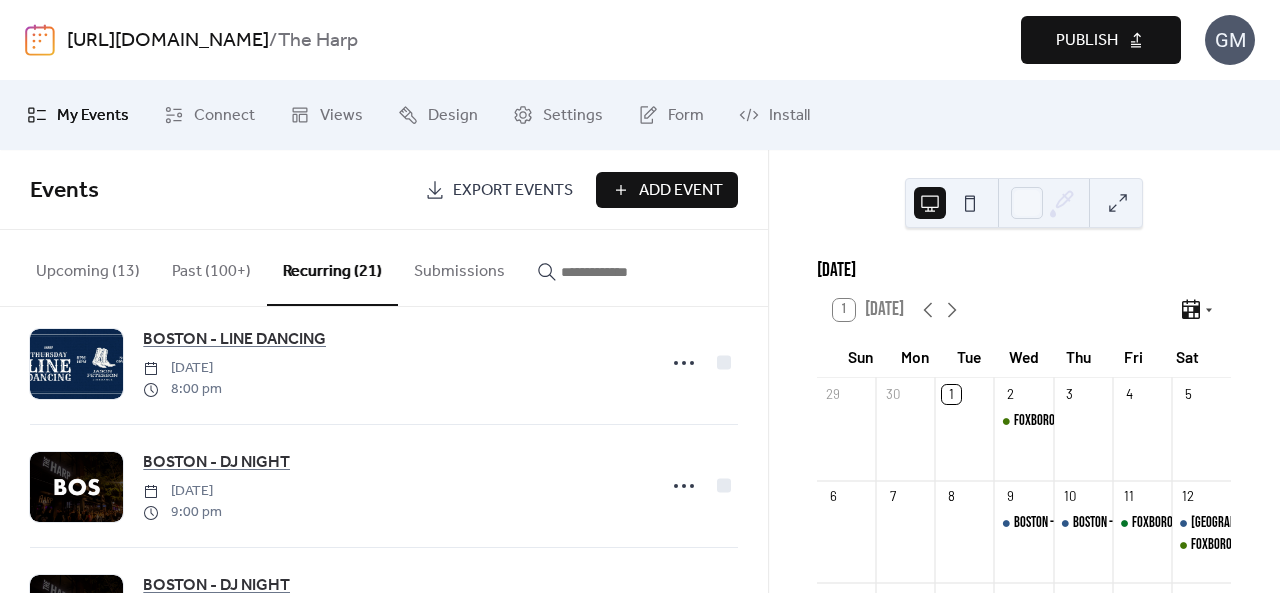 scroll, scrollTop: 2300, scrollLeft: 0, axis: vertical 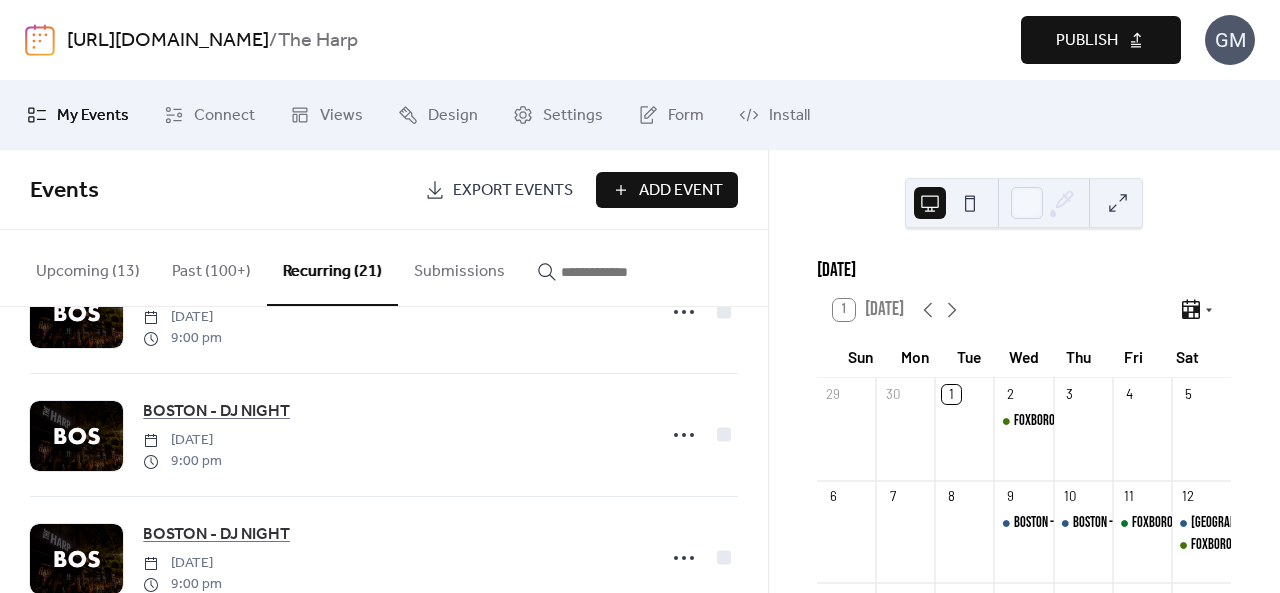 click on "Past  (100+)" at bounding box center (211, 267) 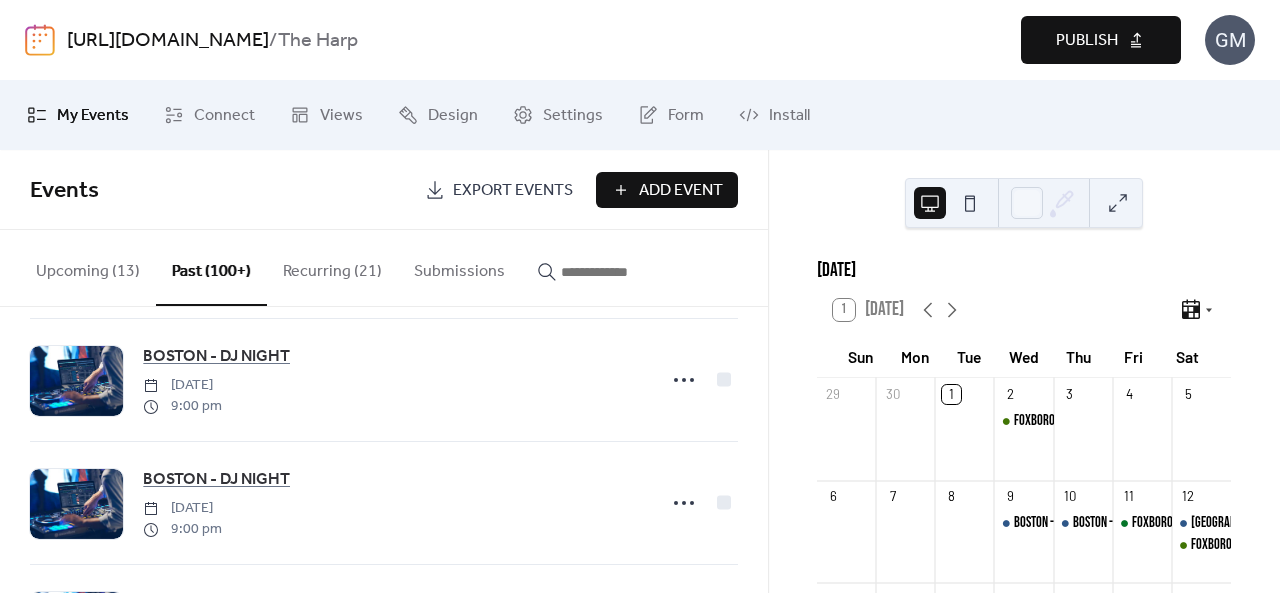 scroll, scrollTop: 3972, scrollLeft: 0, axis: vertical 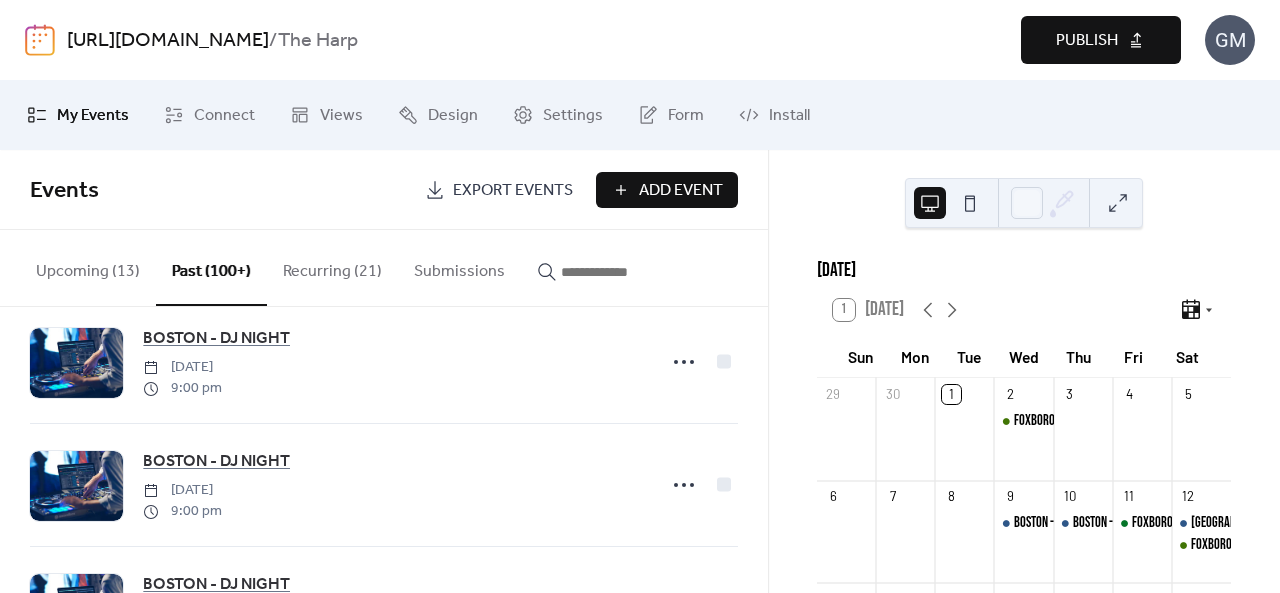 click on "Upcoming  (13)" at bounding box center (88, 267) 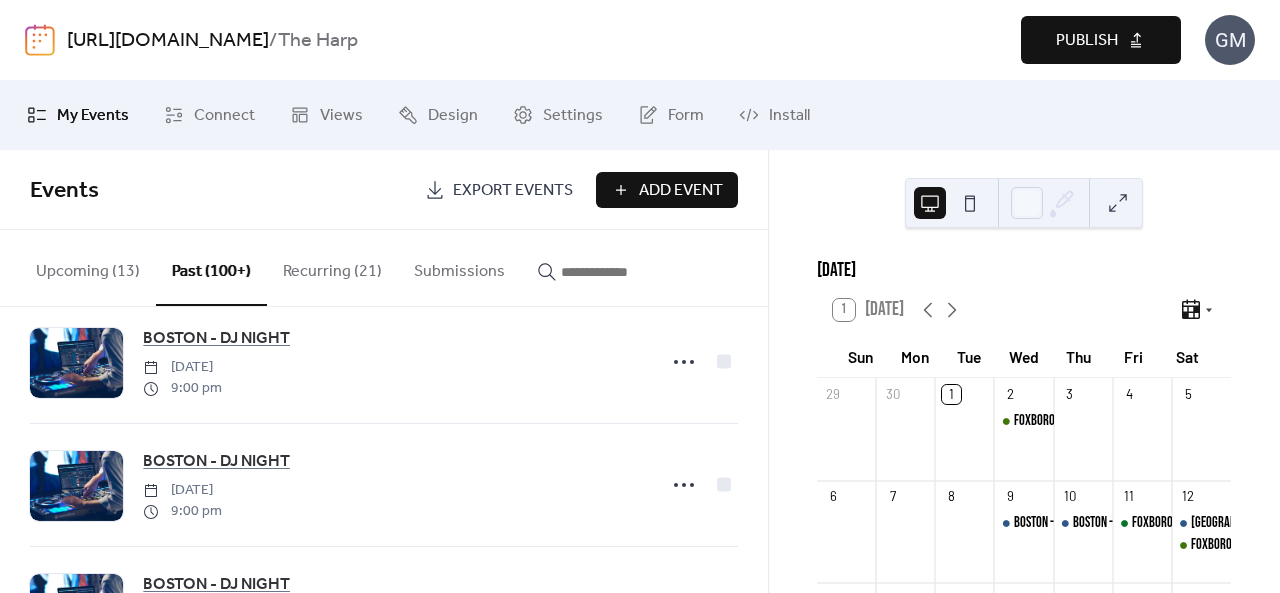 scroll, scrollTop: 3972, scrollLeft: 0, axis: vertical 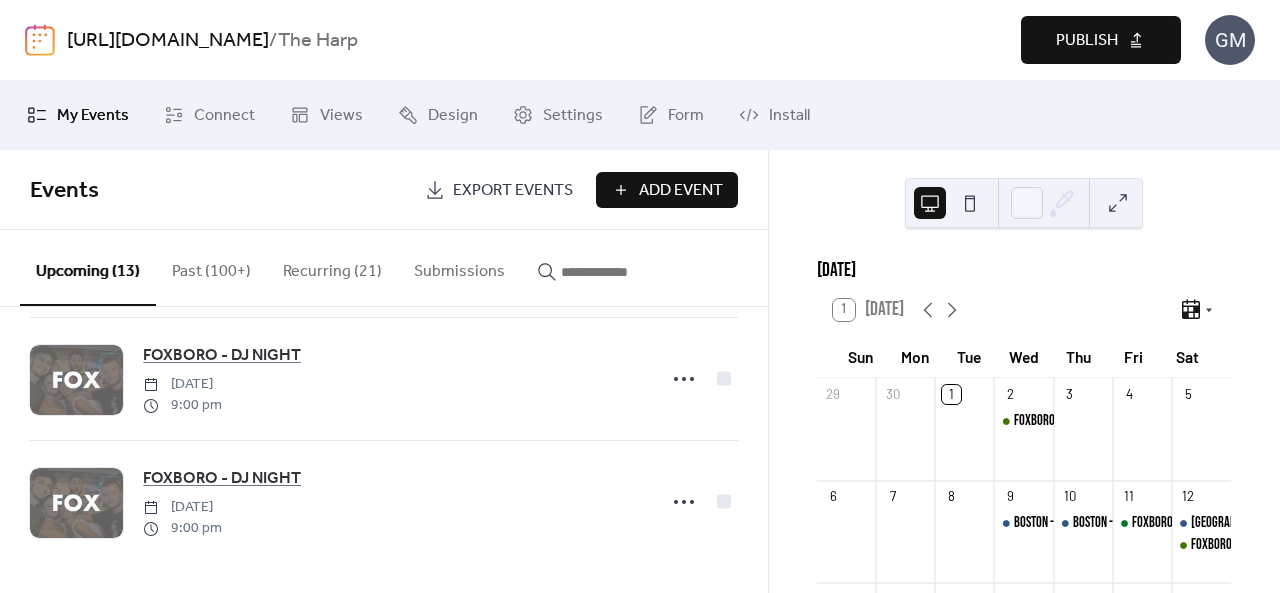 click on "Publish" at bounding box center [1101, 40] 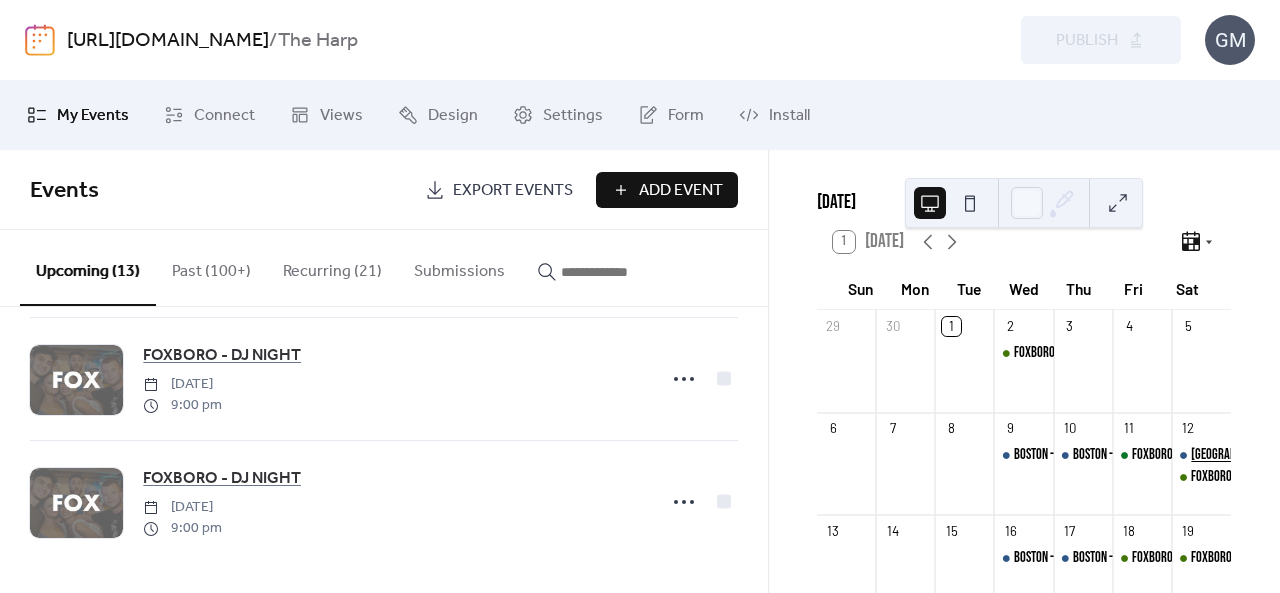 scroll, scrollTop: 100, scrollLeft: 0, axis: vertical 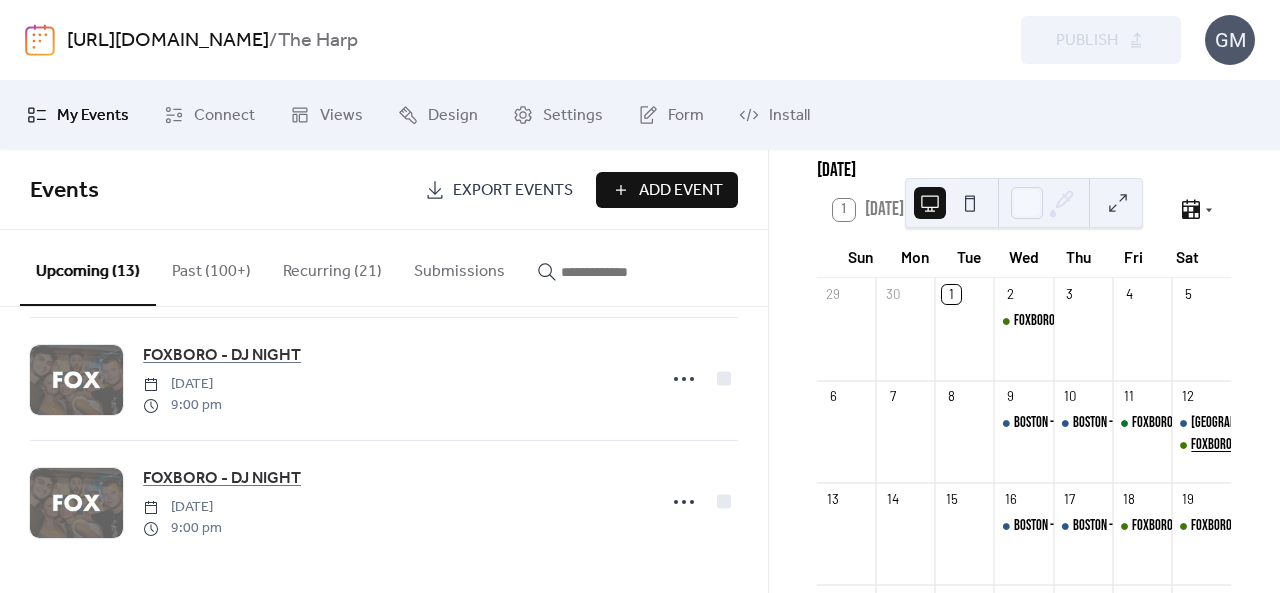 click on "FOXBORO - DJ NIGHT" at bounding box center (1234, 445) 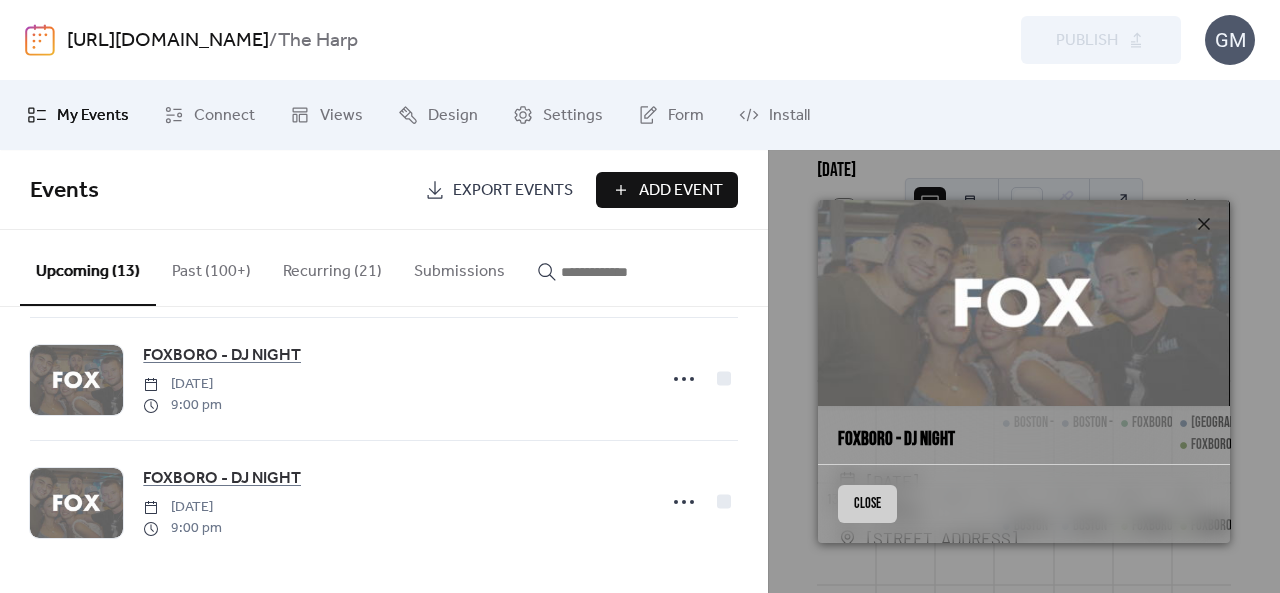 click on "Close" at bounding box center [867, 504] 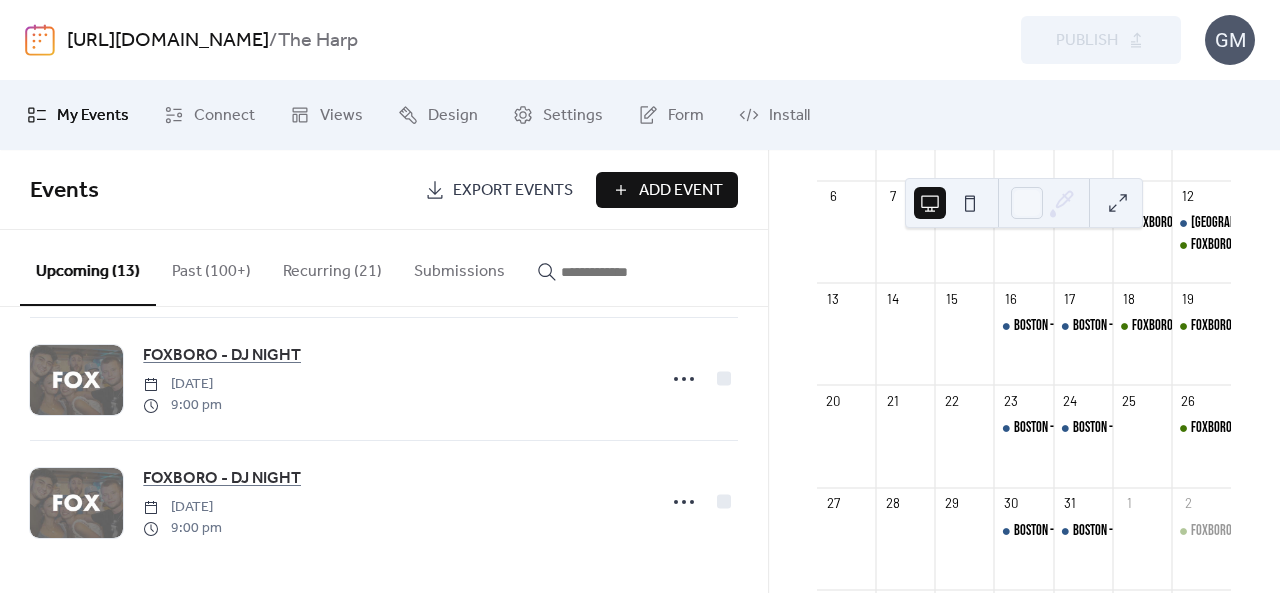 scroll, scrollTop: 100, scrollLeft: 0, axis: vertical 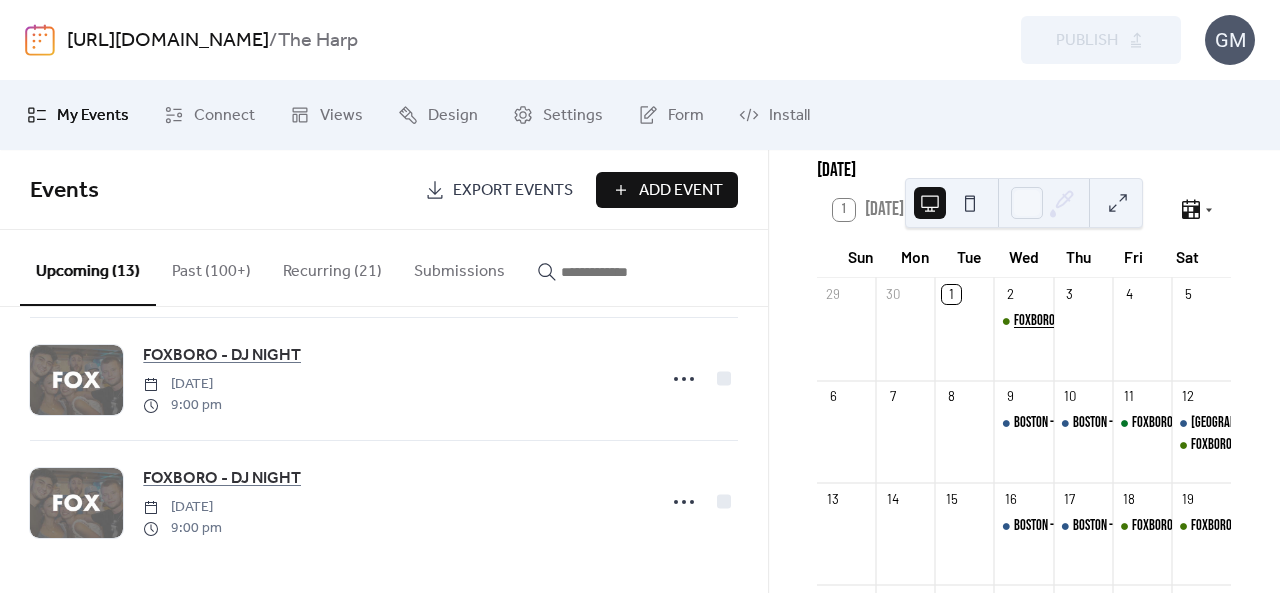 click on "FOXBORO - FIREWORKS SPECTACULAR AT [GEOGRAPHIC_DATA]" at bounding box center [1146, 321] 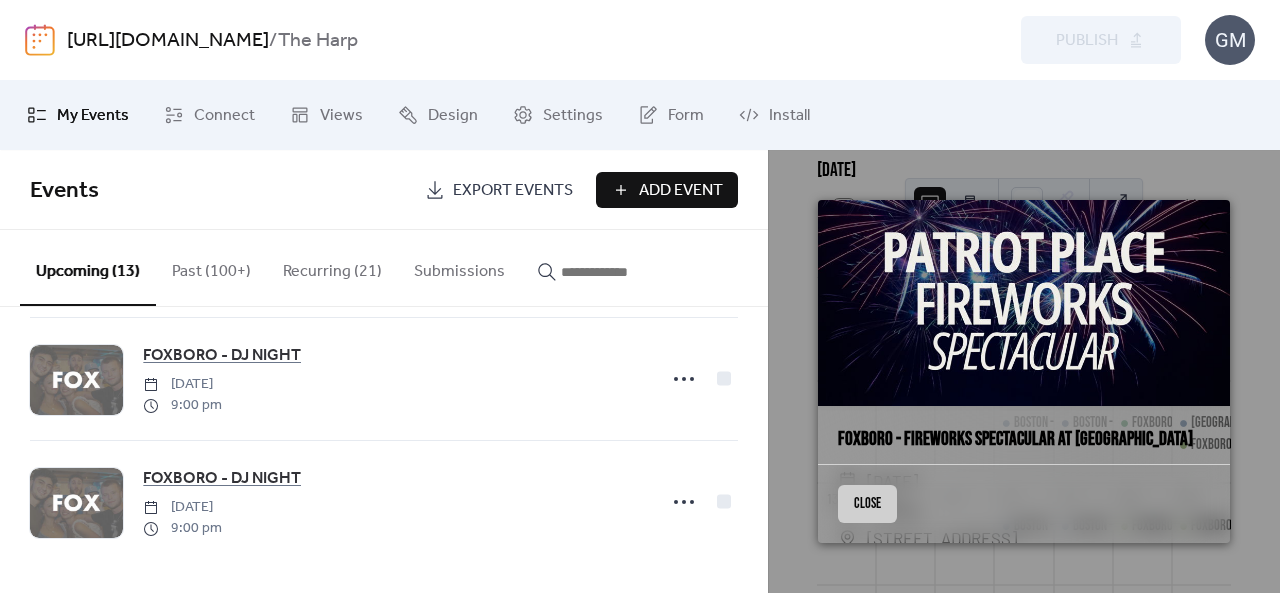 click on "Close" at bounding box center (867, 504) 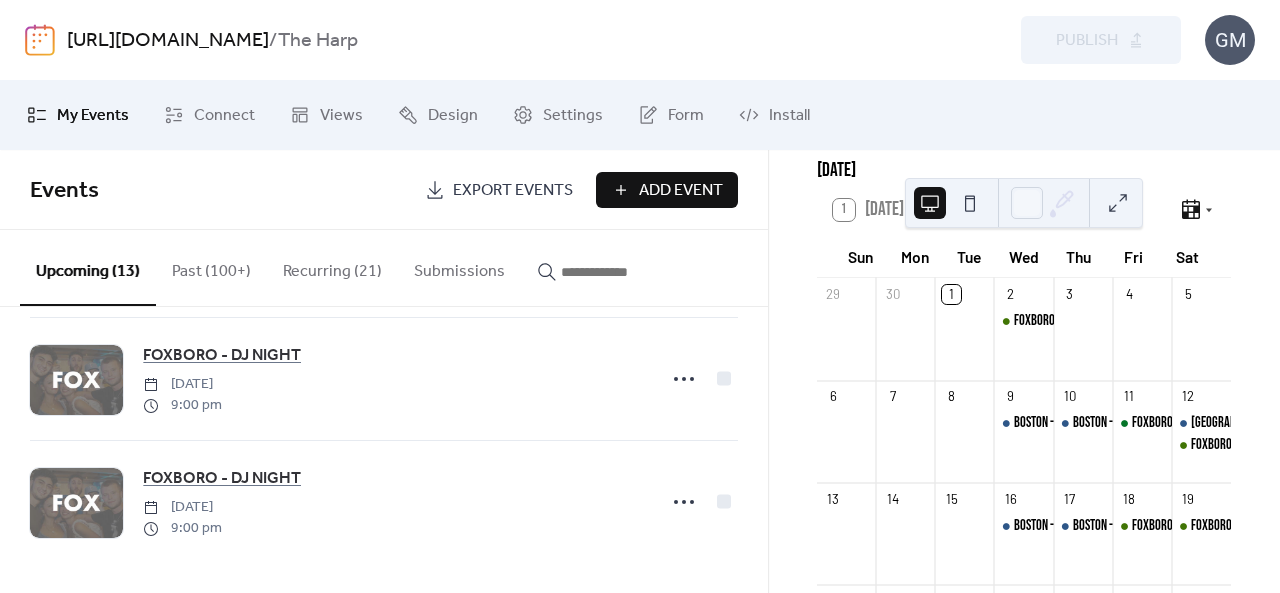 click at bounding box center [611, 272] 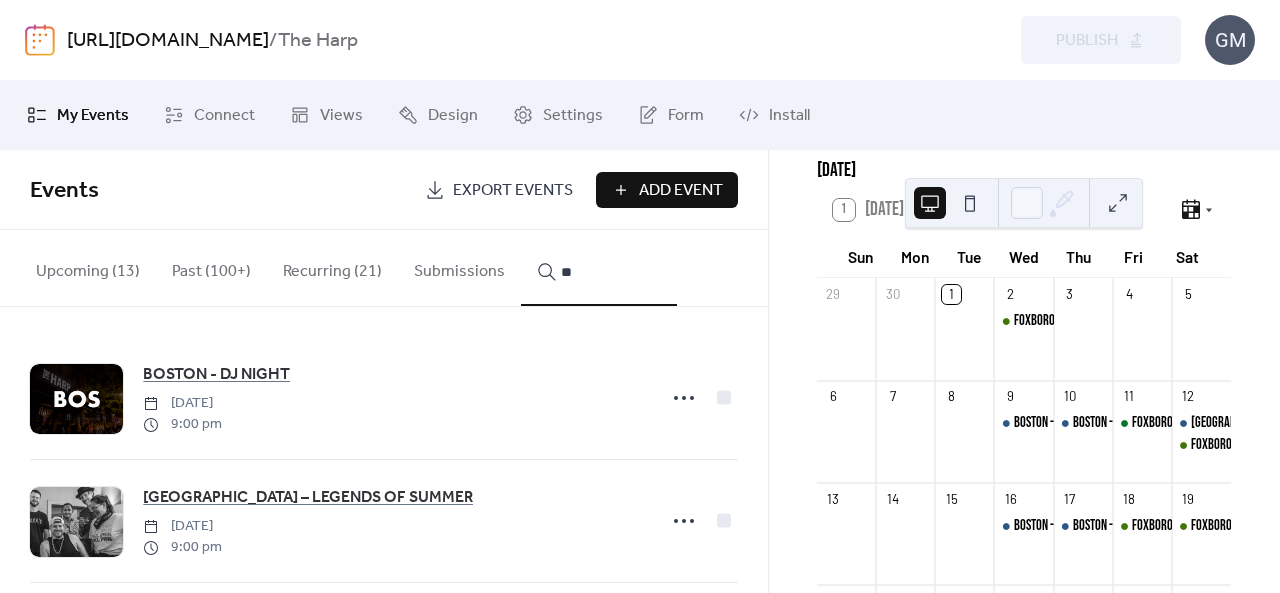 click on "**" at bounding box center [599, 268] 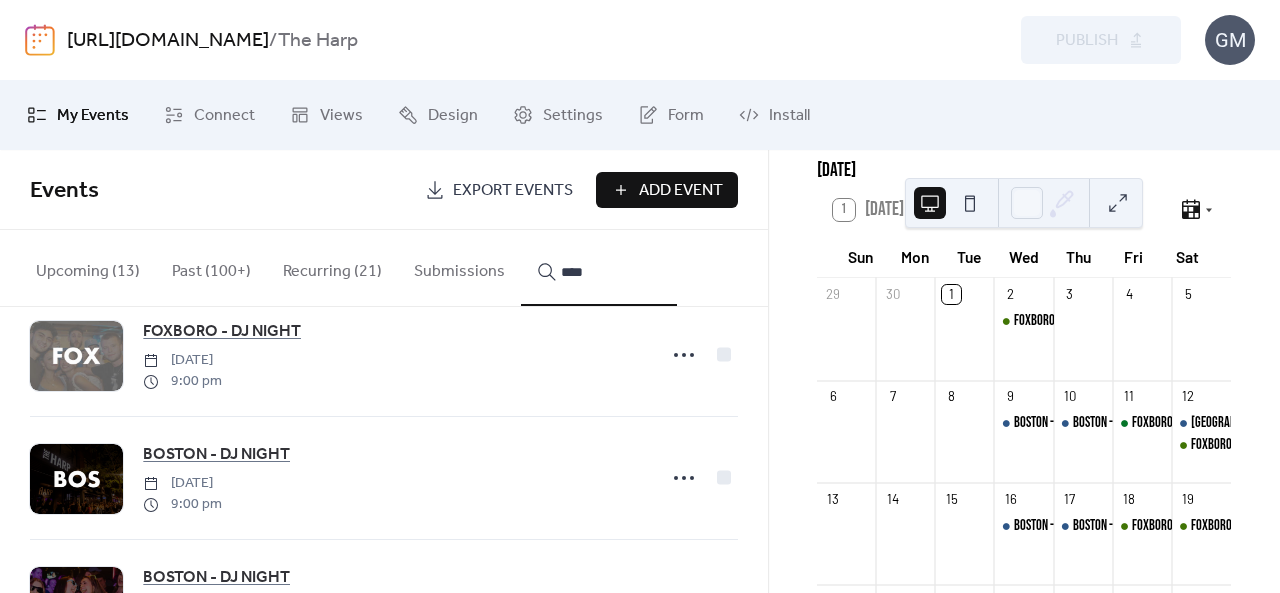 scroll, scrollTop: 500, scrollLeft: 0, axis: vertical 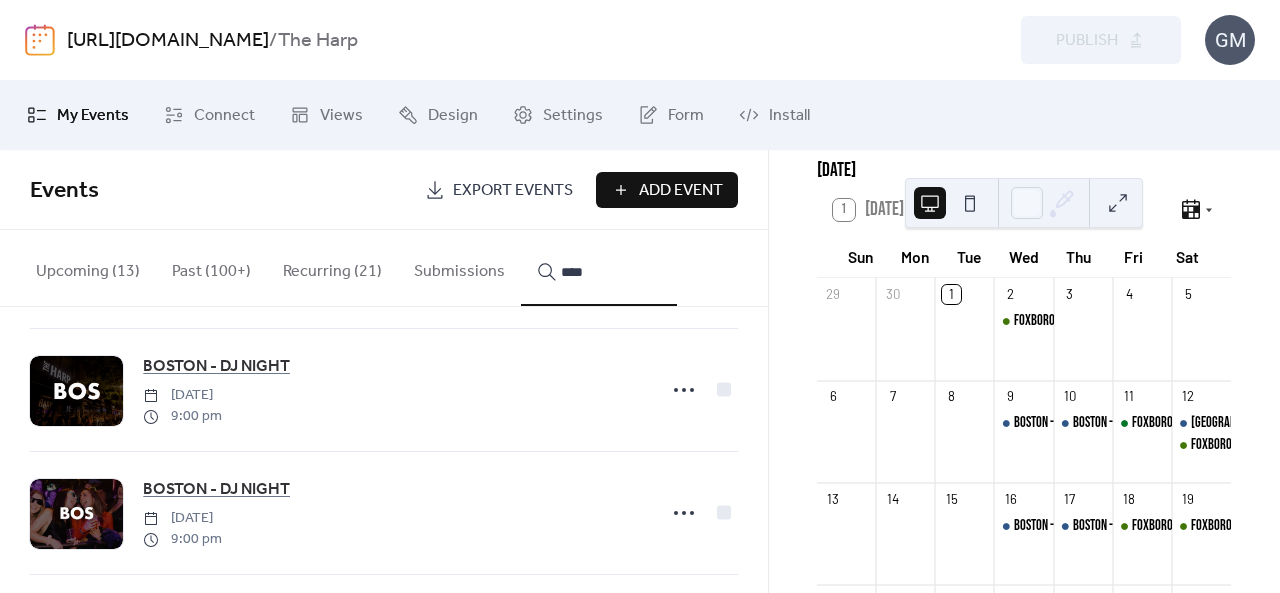 type on "****" 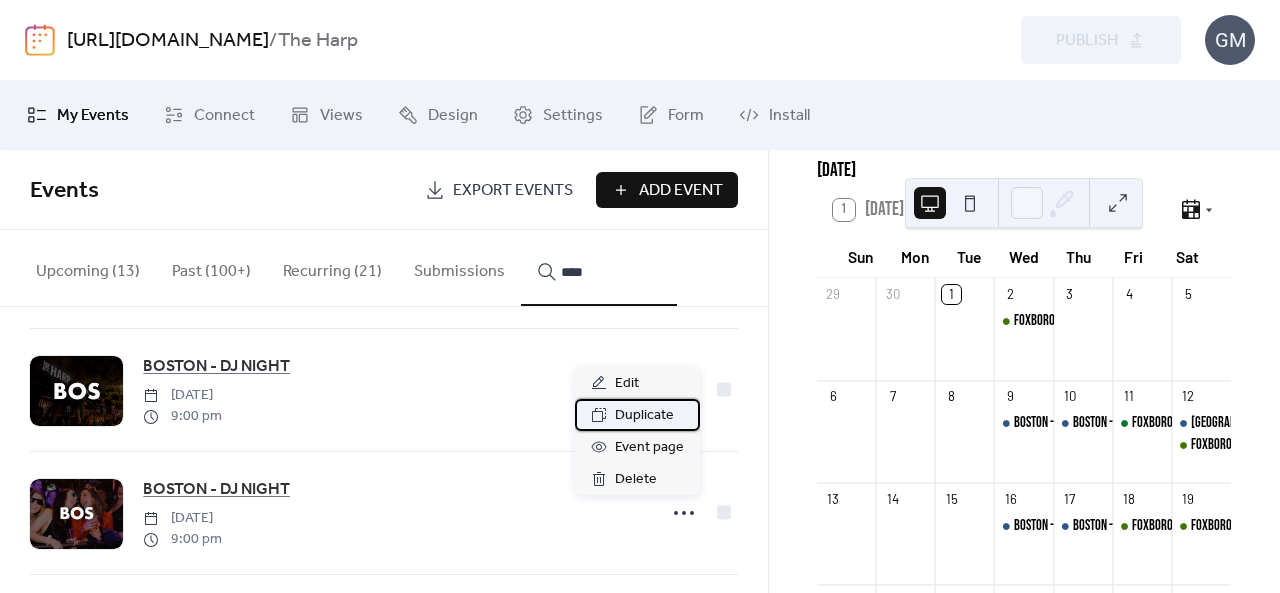 click on "Duplicate" at bounding box center [644, 416] 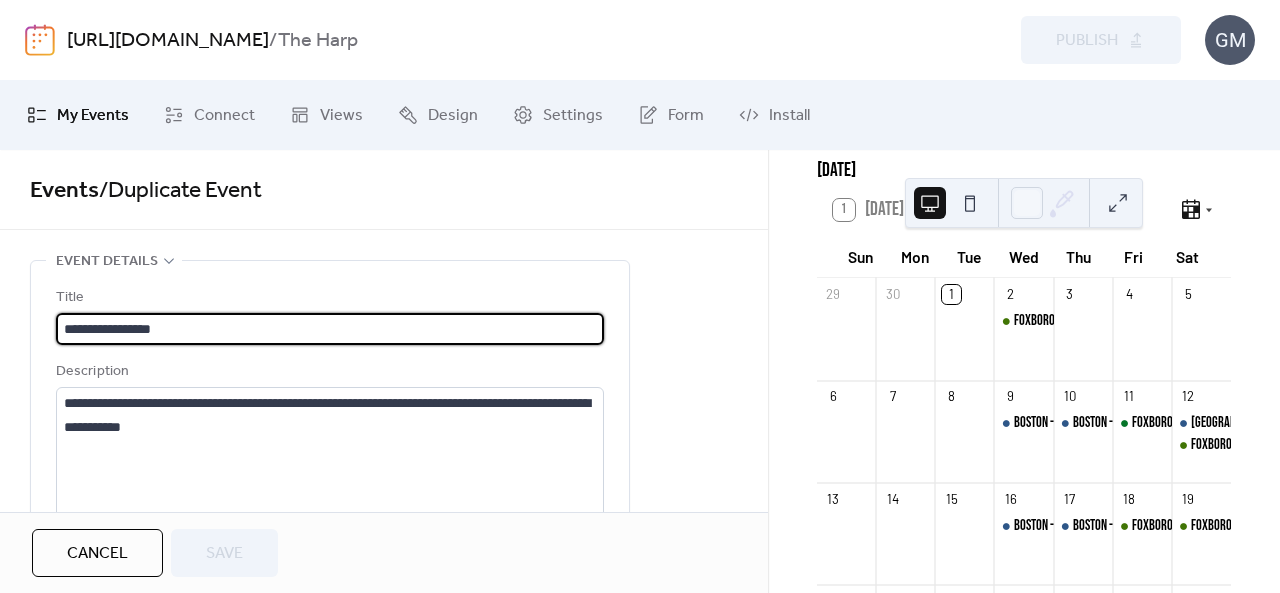 scroll, scrollTop: 1, scrollLeft: 0, axis: vertical 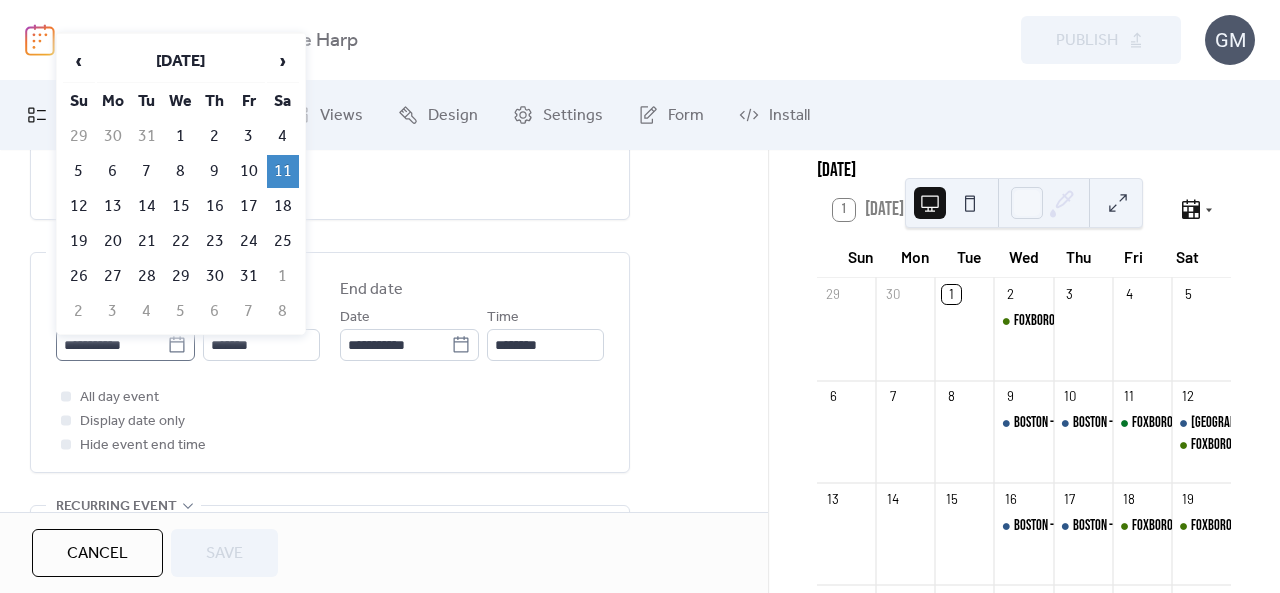 click 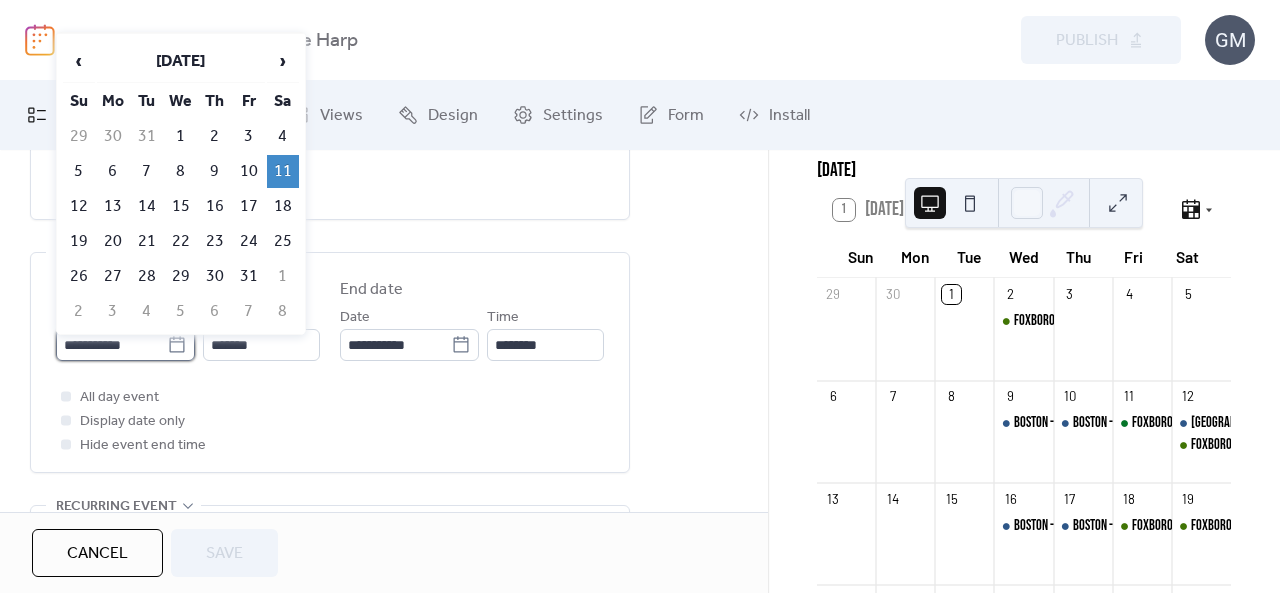 click on "**********" at bounding box center [111, 345] 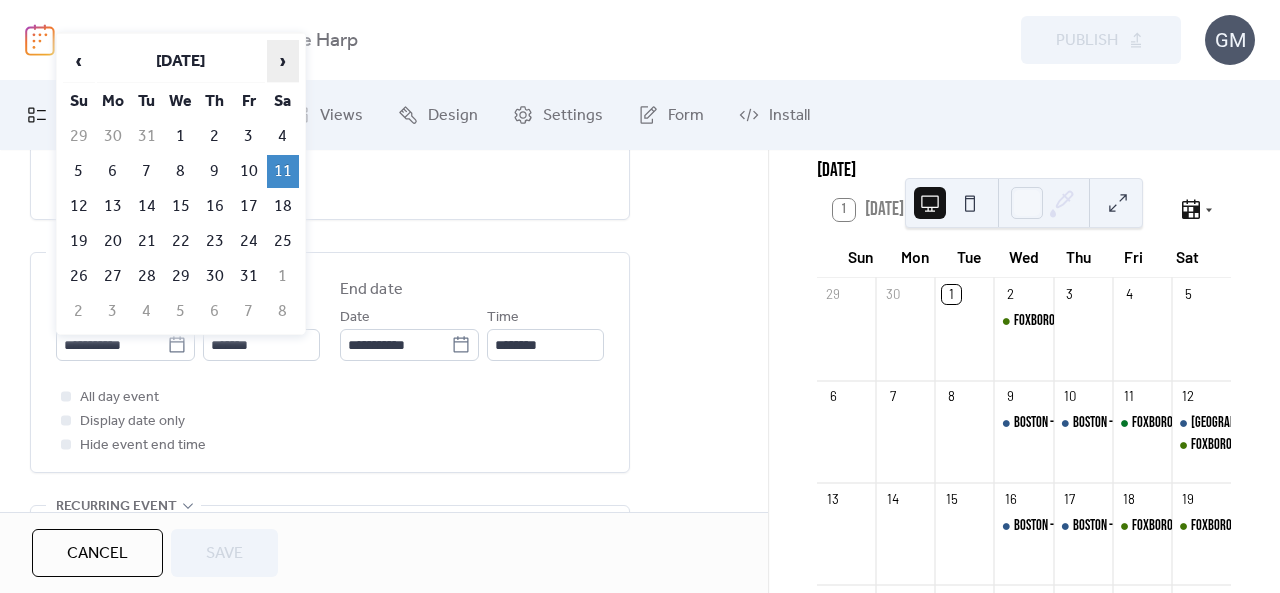 click on "›" at bounding box center [283, 61] 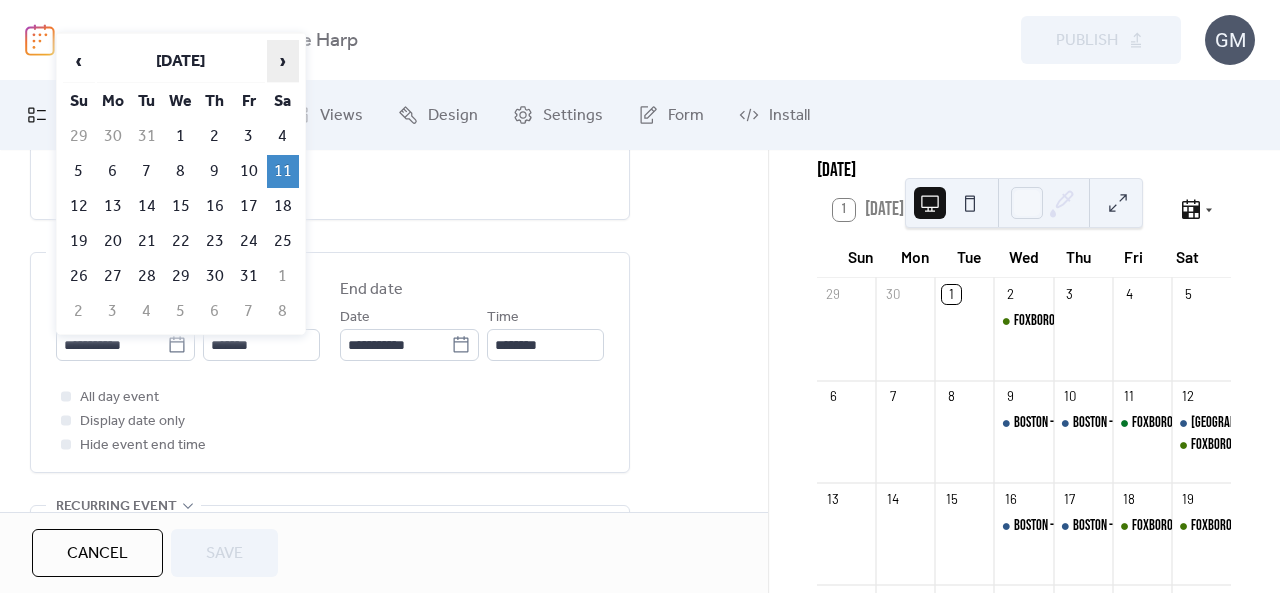click on "›" at bounding box center [283, 61] 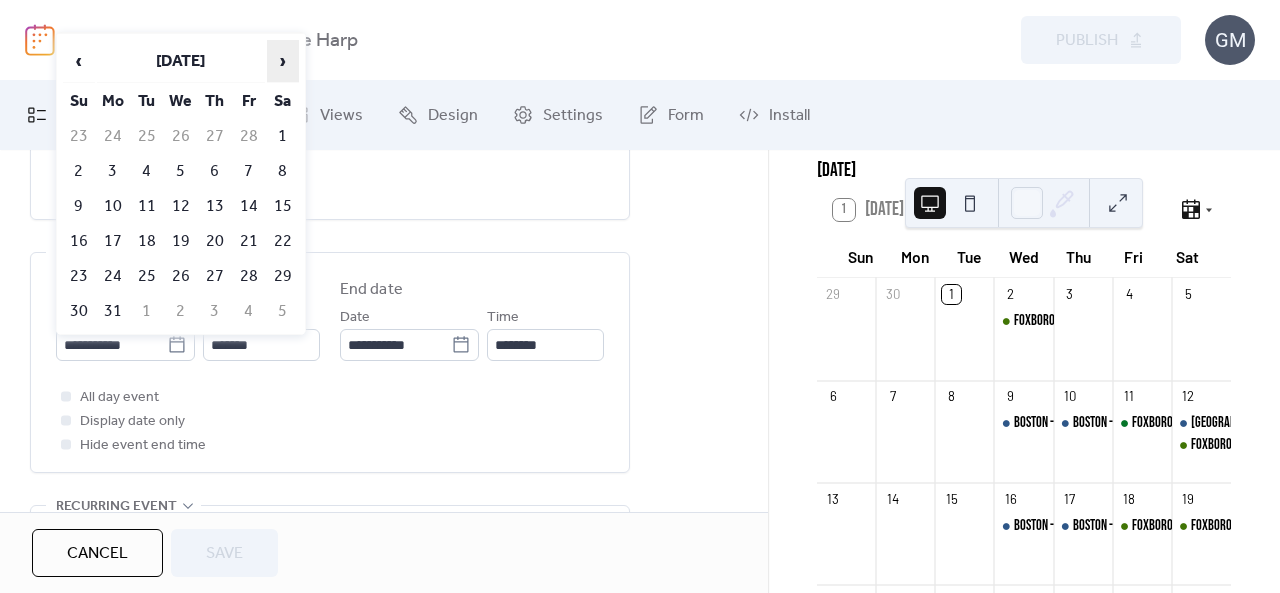 click on "›" at bounding box center (283, 61) 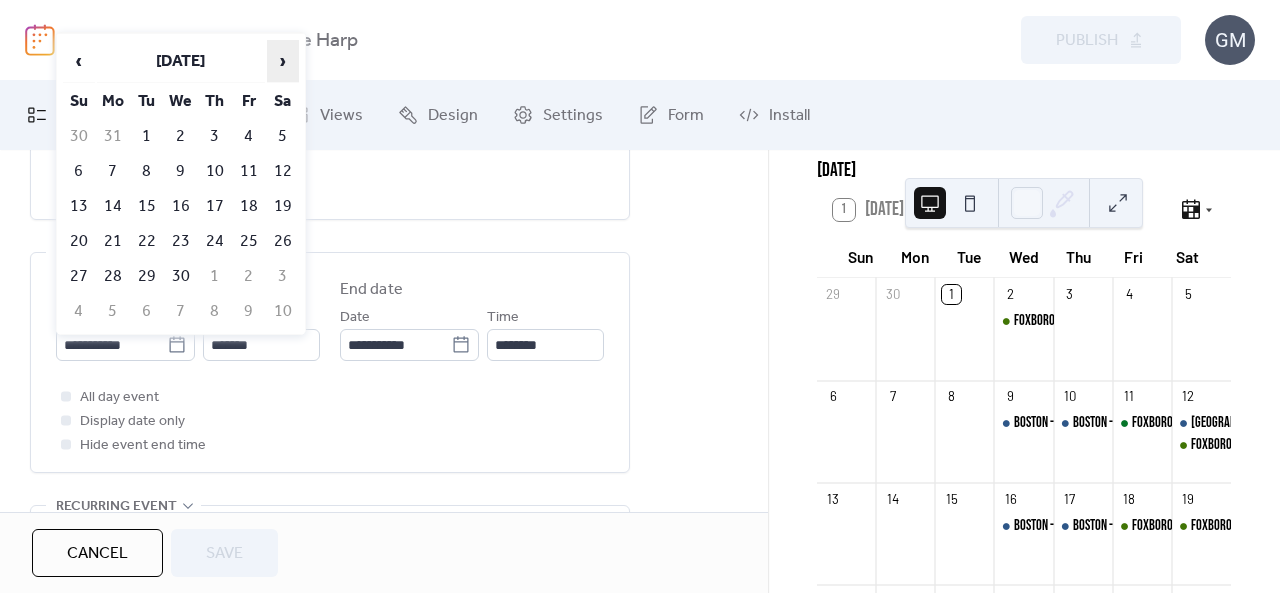 click on "›" at bounding box center [283, 61] 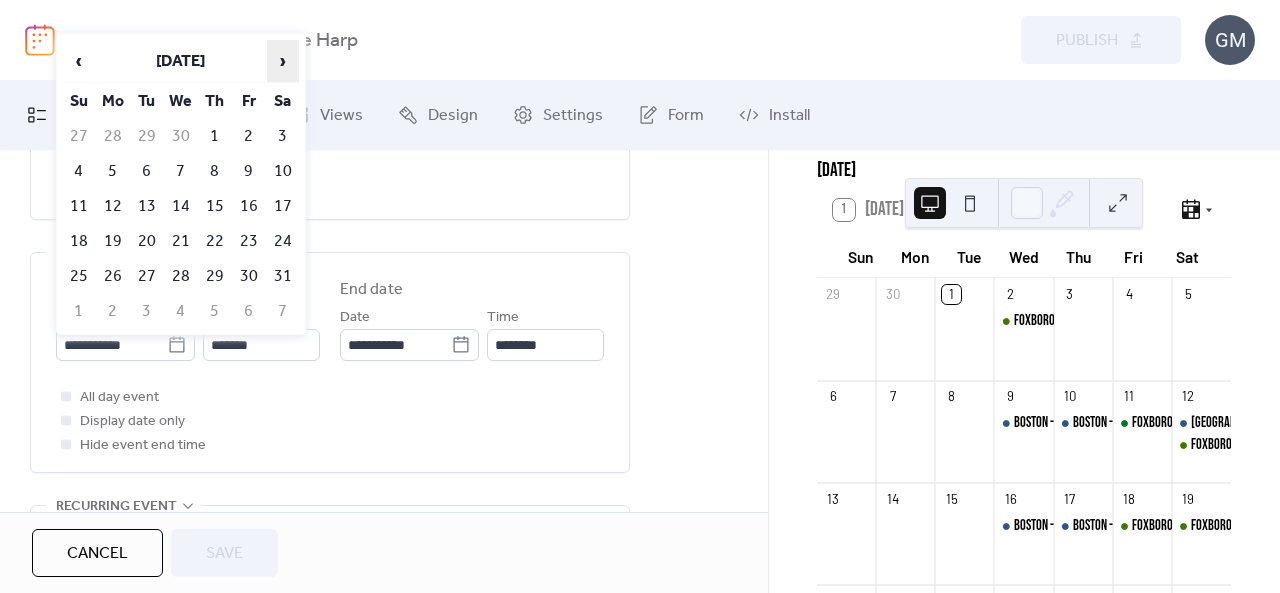 click on "›" at bounding box center [283, 61] 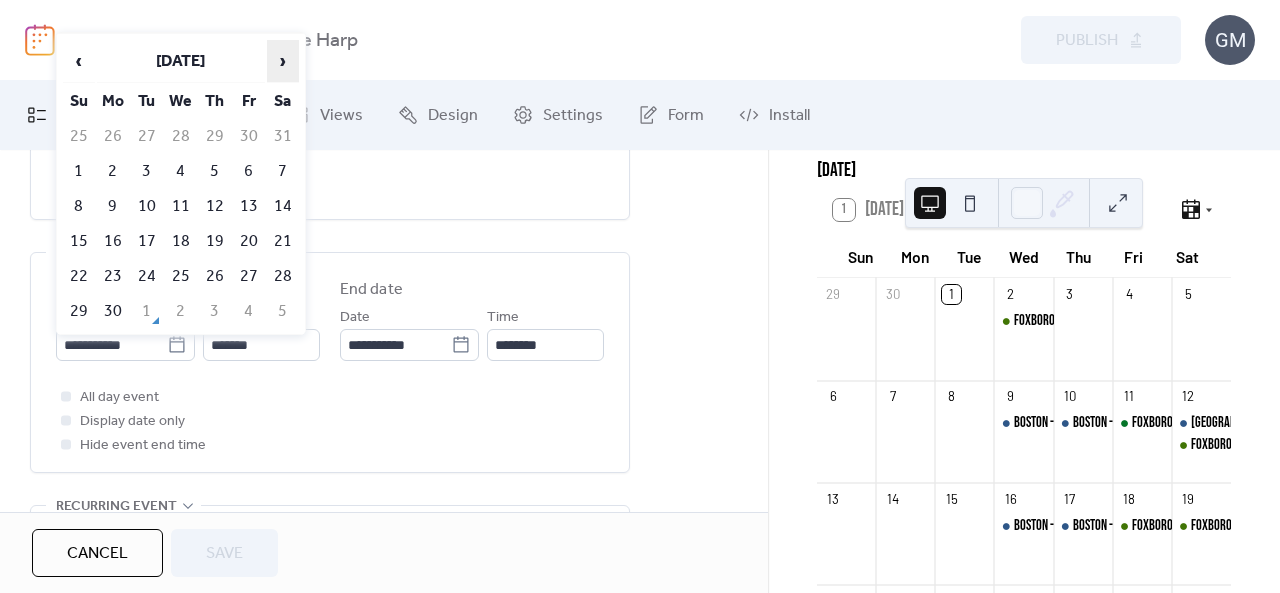 click on "›" at bounding box center (283, 61) 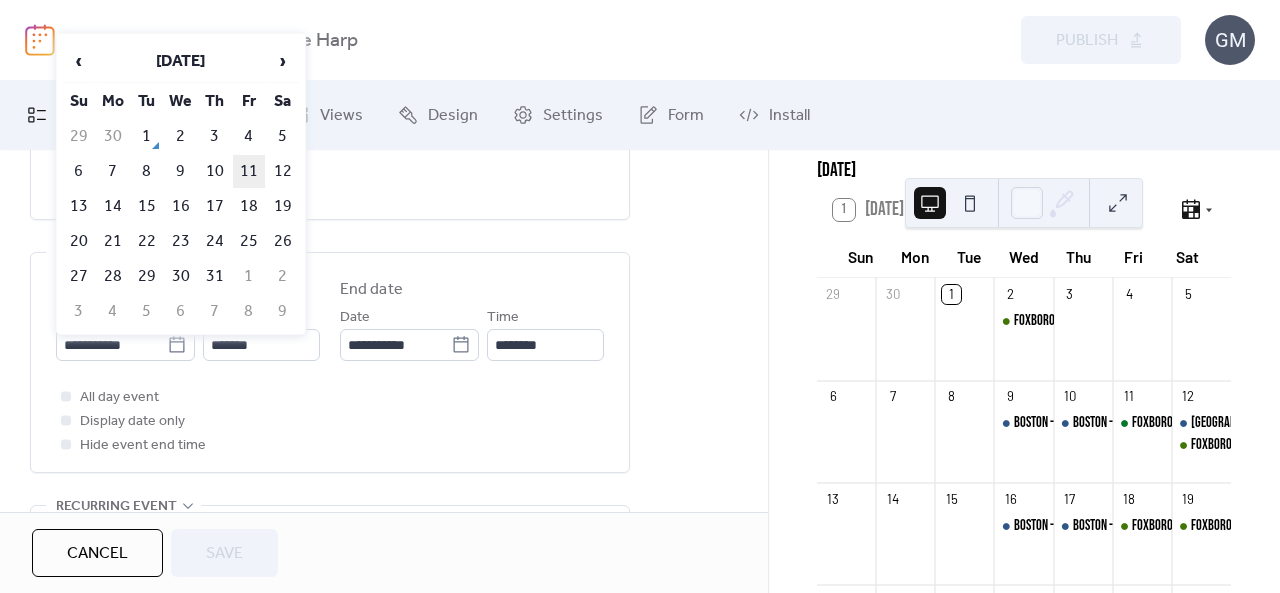 click on "11" at bounding box center [249, 171] 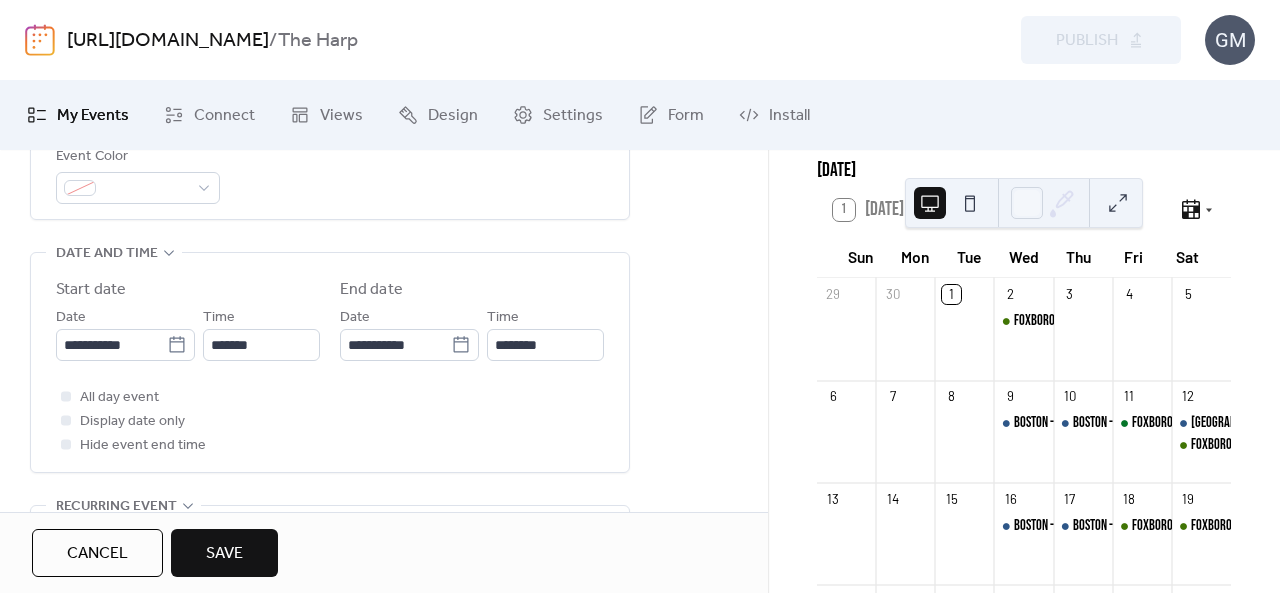 type on "**********" 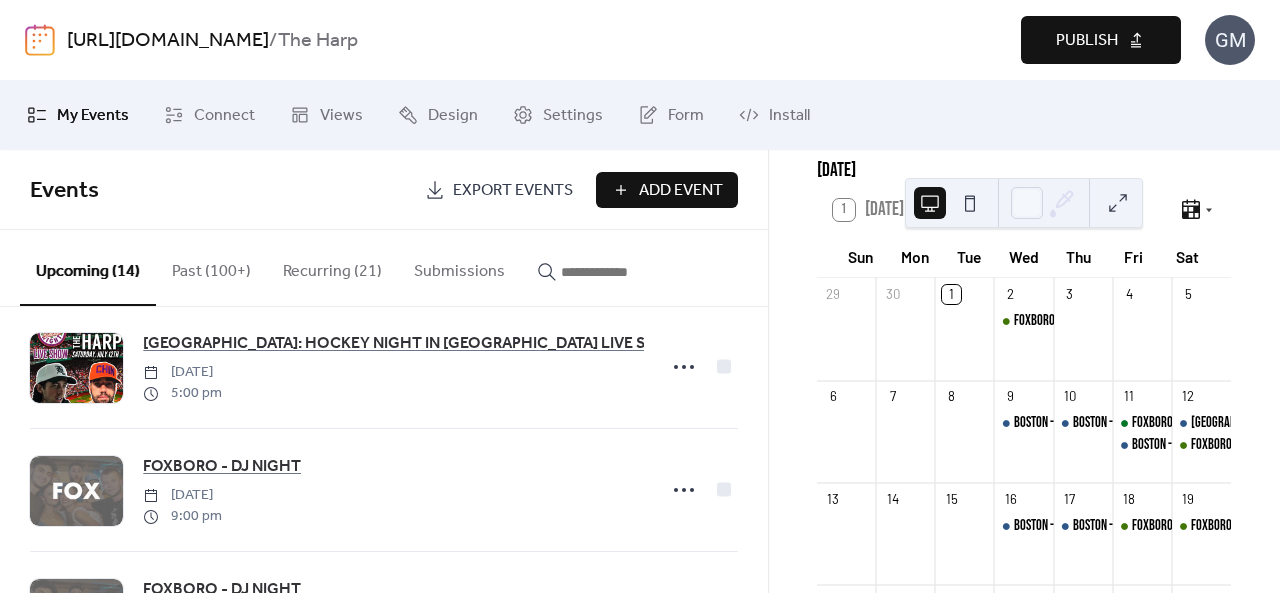 scroll, scrollTop: 1000, scrollLeft: 0, axis: vertical 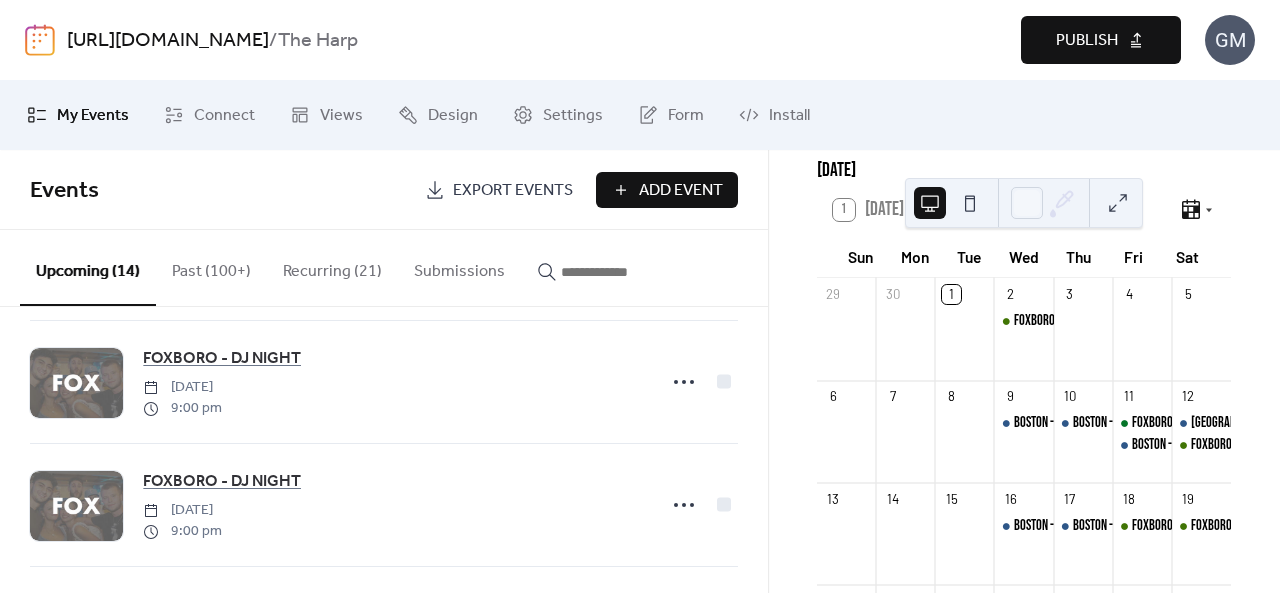 click on "Publish" at bounding box center (1101, 40) 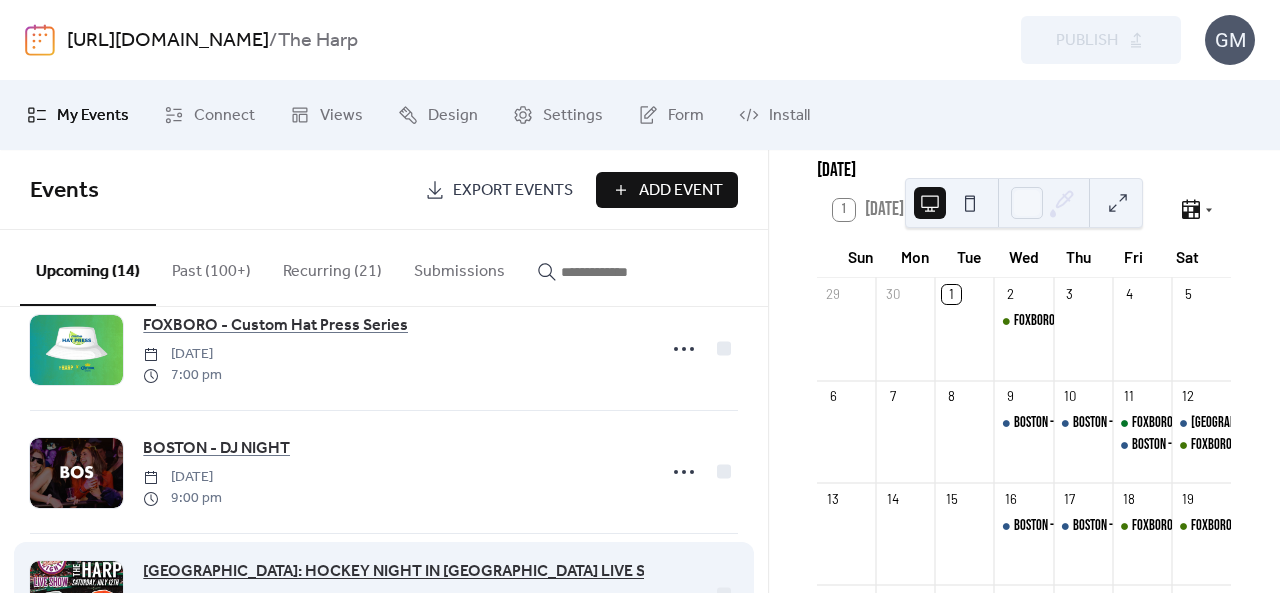 scroll, scrollTop: 99, scrollLeft: 0, axis: vertical 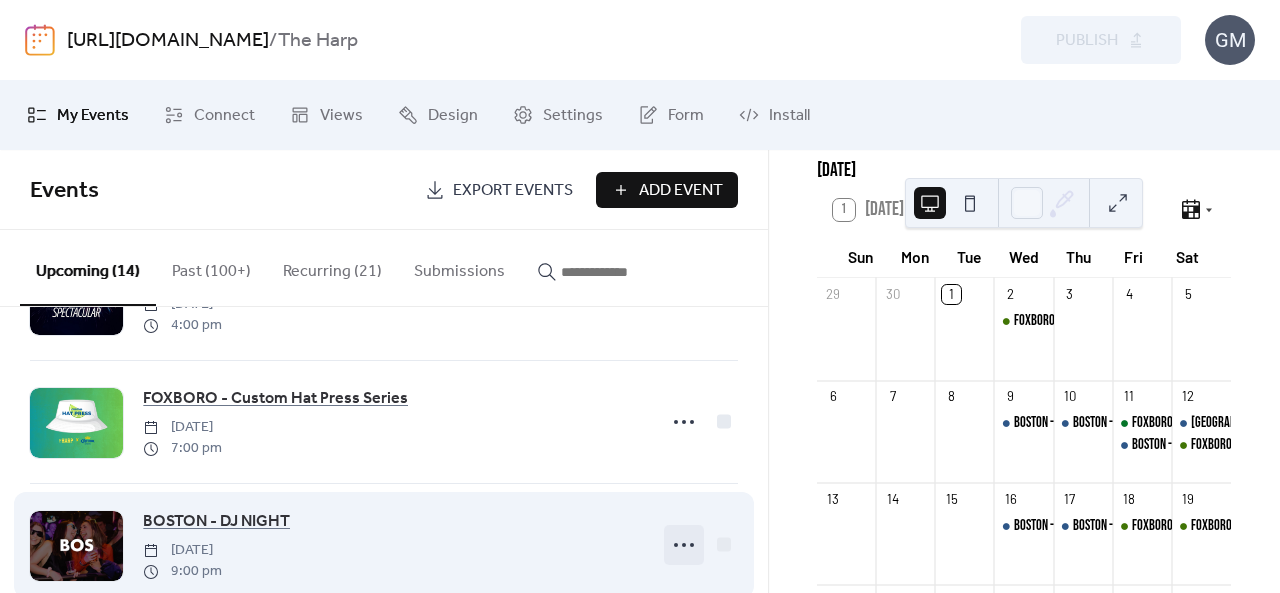 click 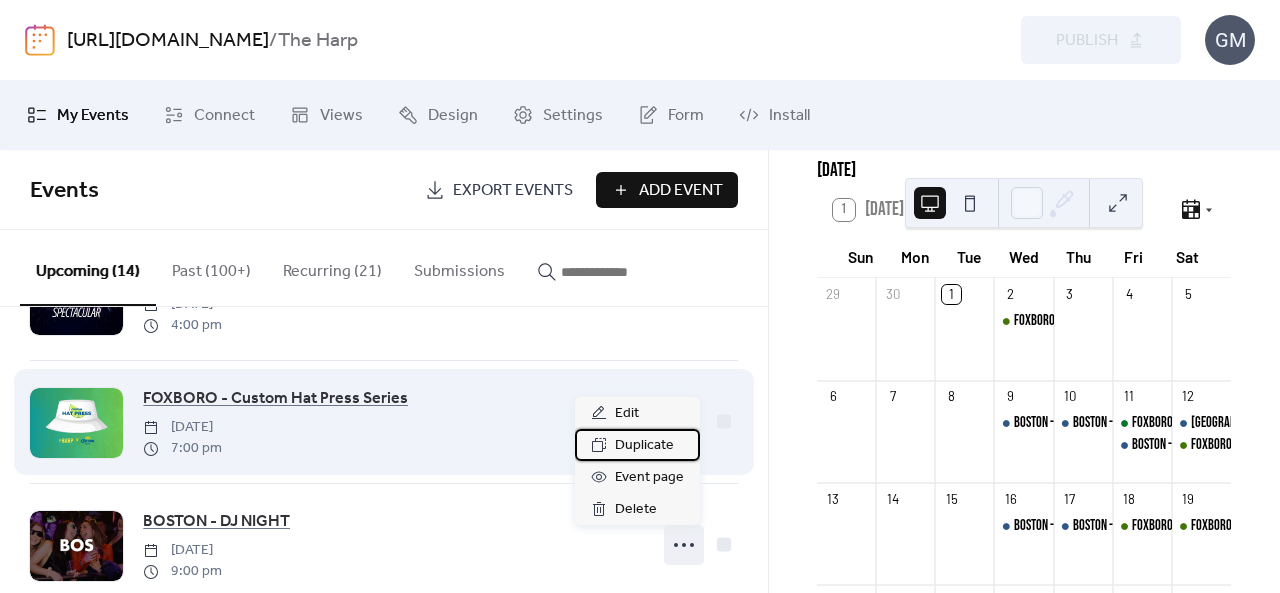 click on "Duplicate" at bounding box center (644, 446) 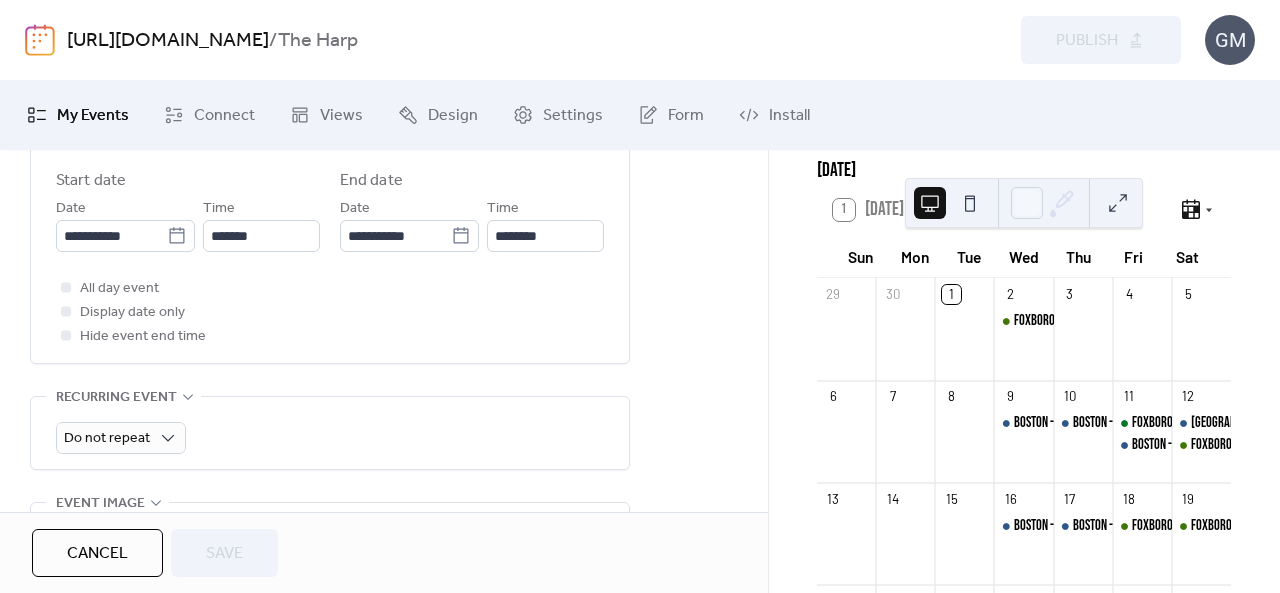 scroll, scrollTop: 600, scrollLeft: 0, axis: vertical 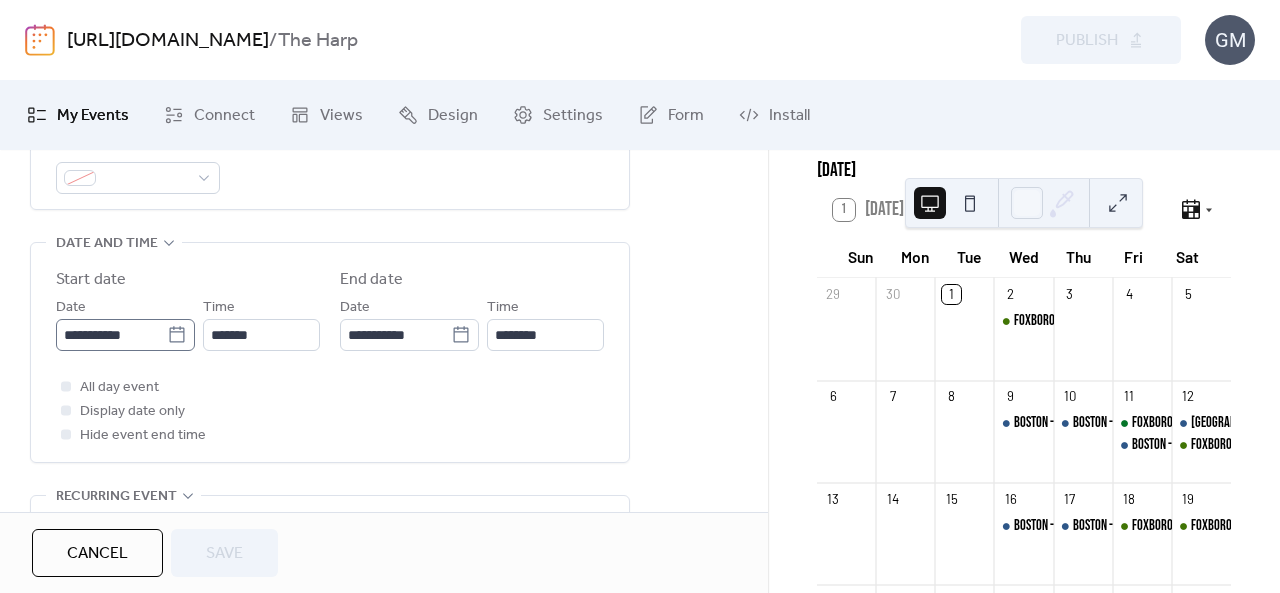 click 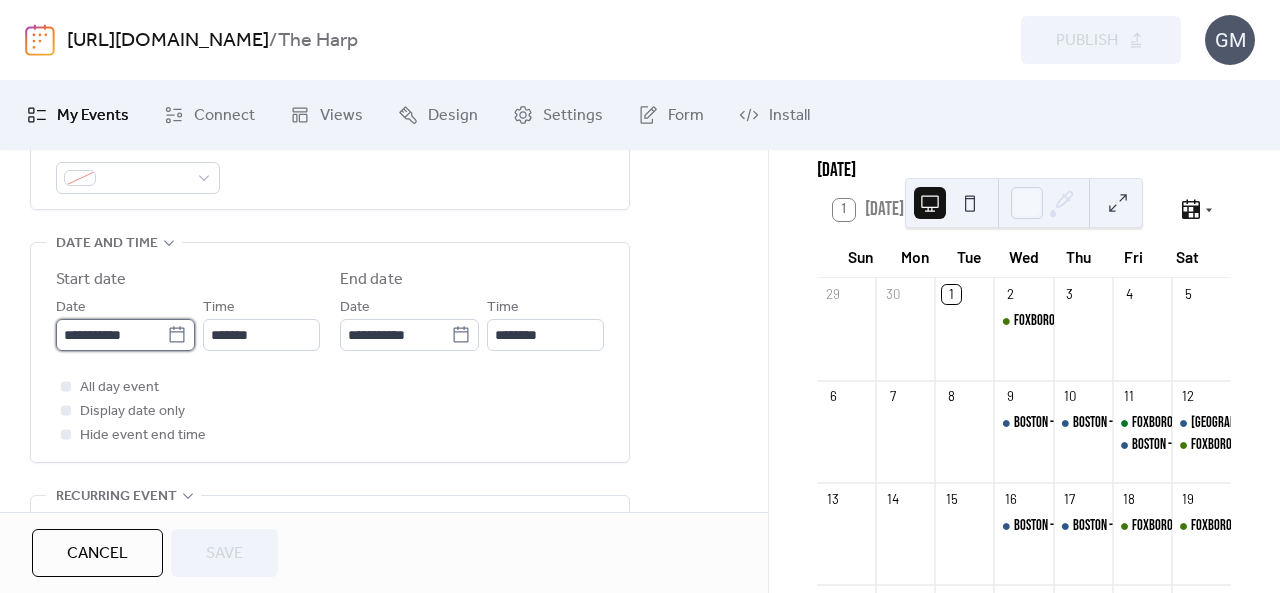 click on "**********" at bounding box center (111, 335) 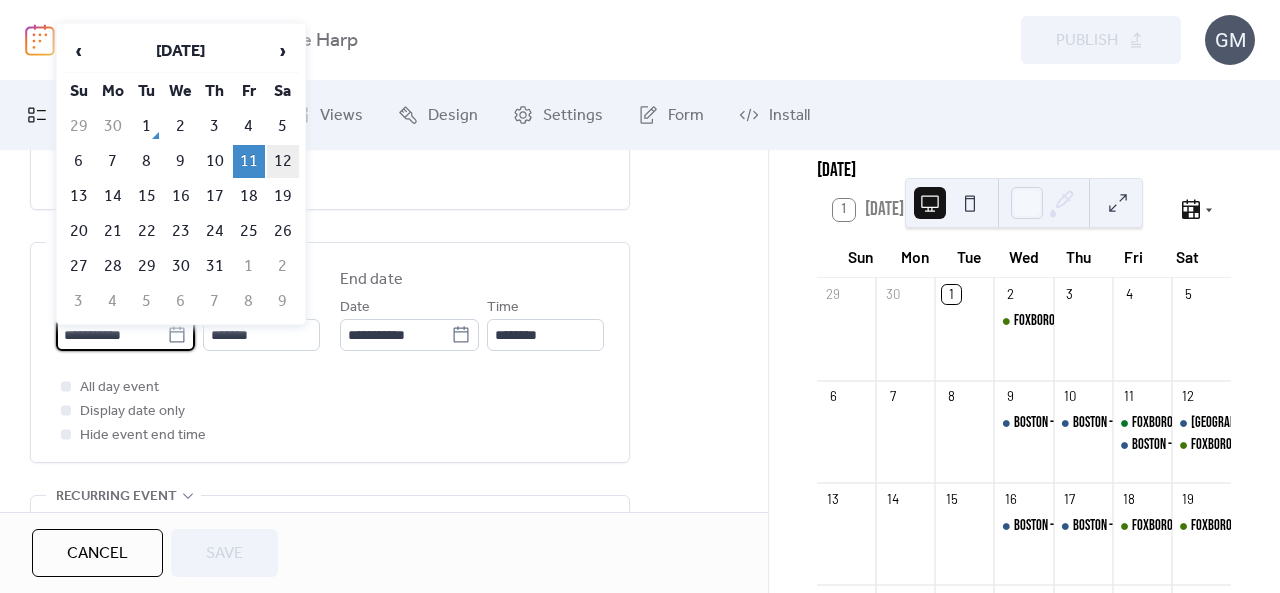 click on "12" at bounding box center (283, 161) 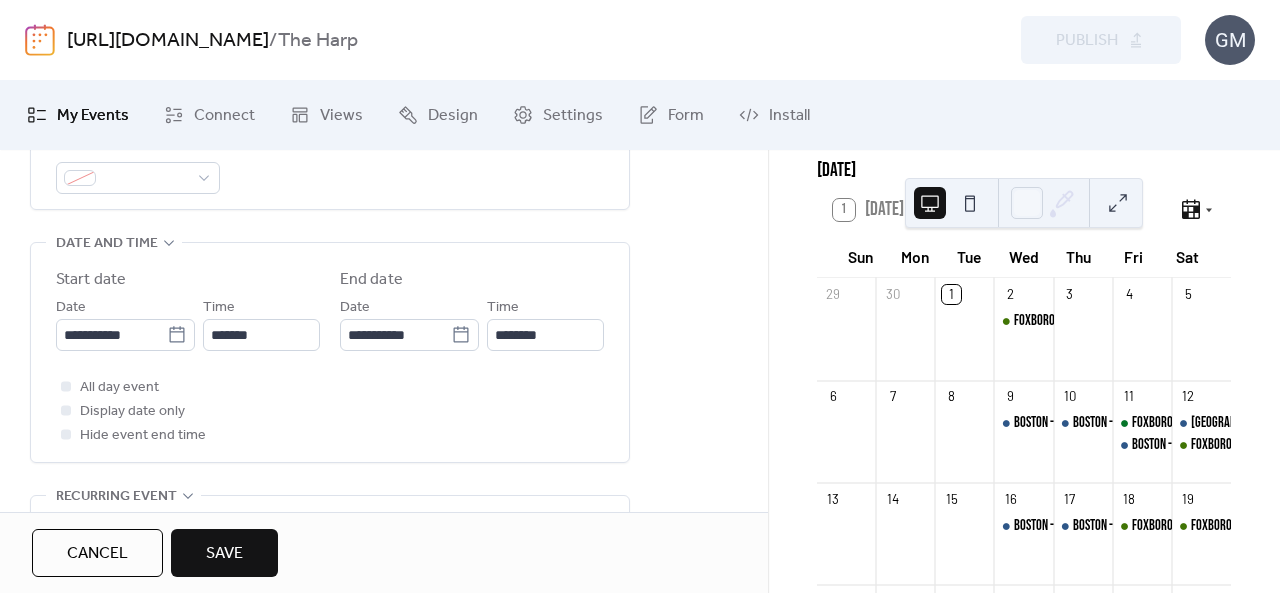 click on "Save" at bounding box center [224, 553] 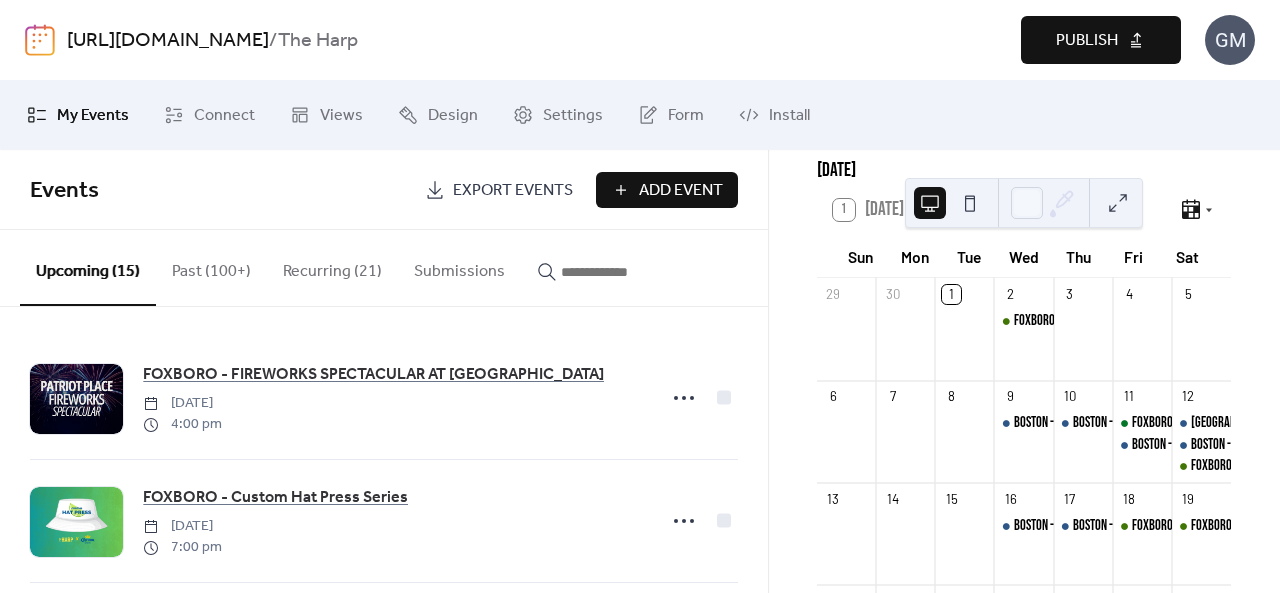 click on "Publish" at bounding box center (1087, 41) 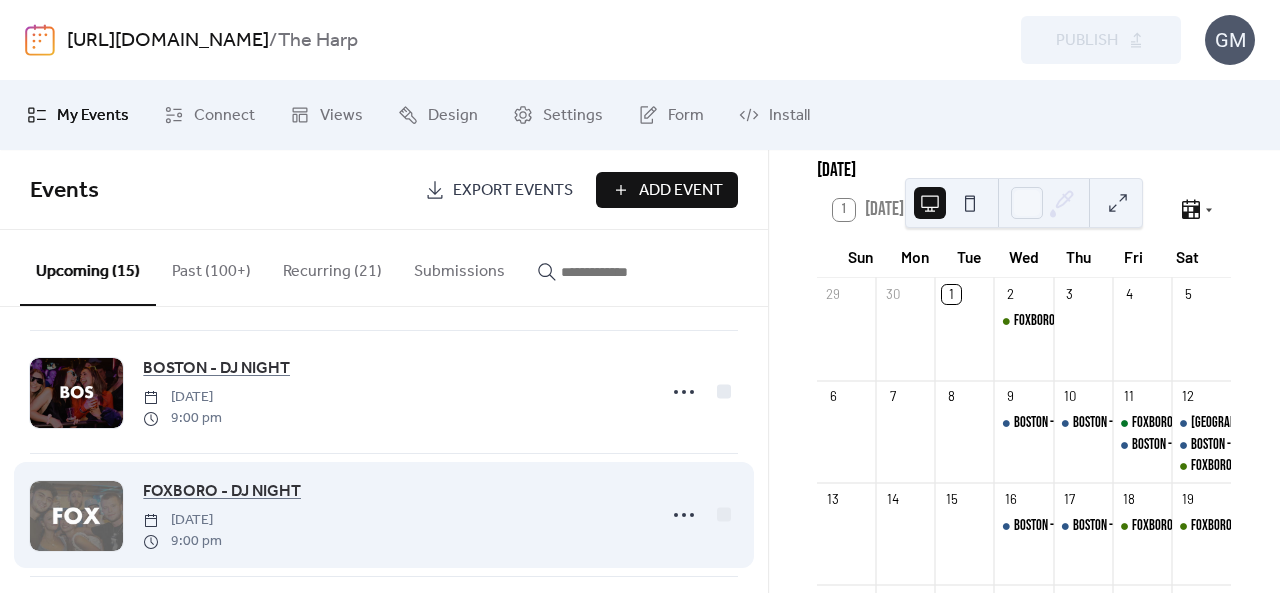 scroll, scrollTop: 400, scrollLeft: 0, axis: vertical 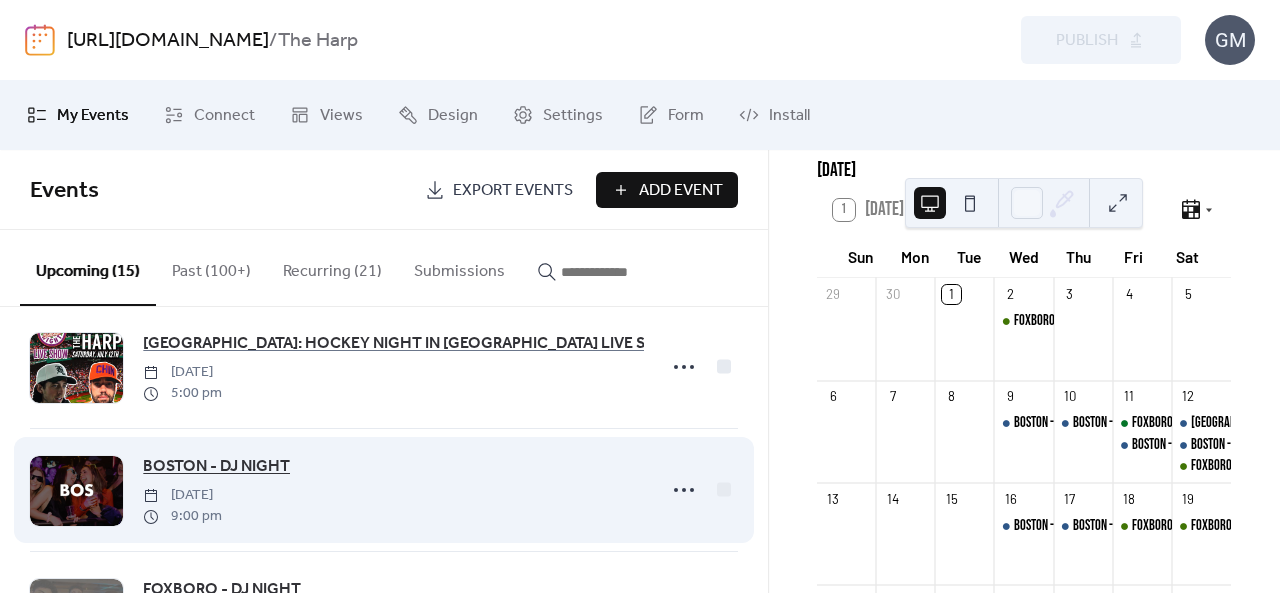 click on "BOSTON - DJ NIGHT" at bounding box center (216, 467) 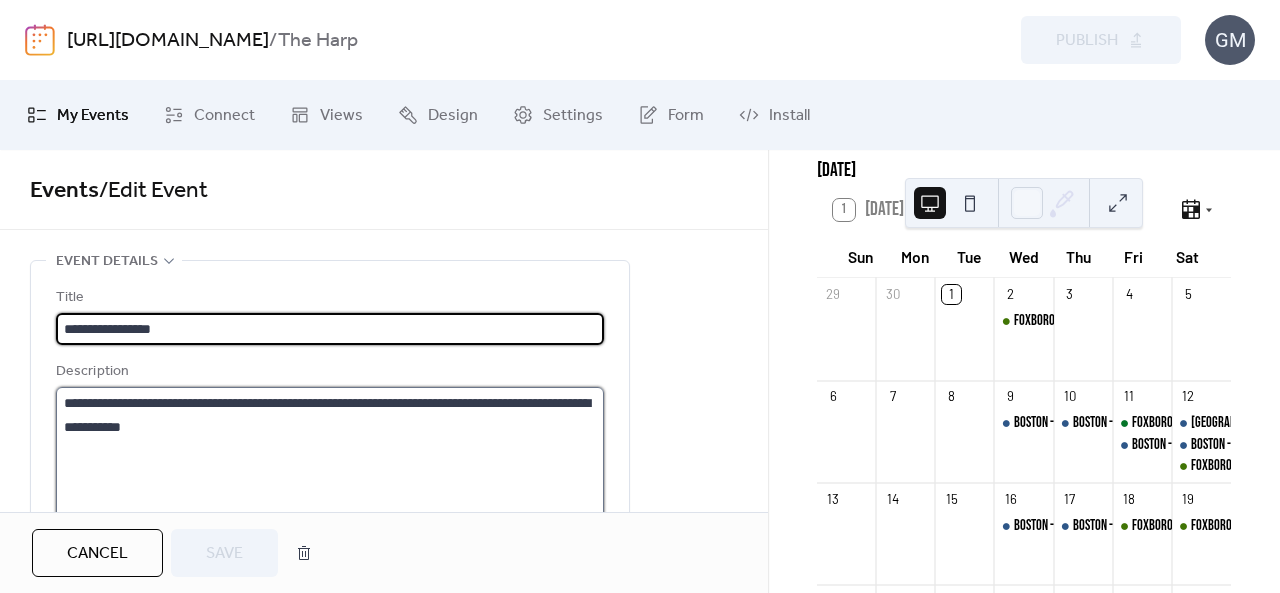 click on "**********" at bounding box center [330, 463] 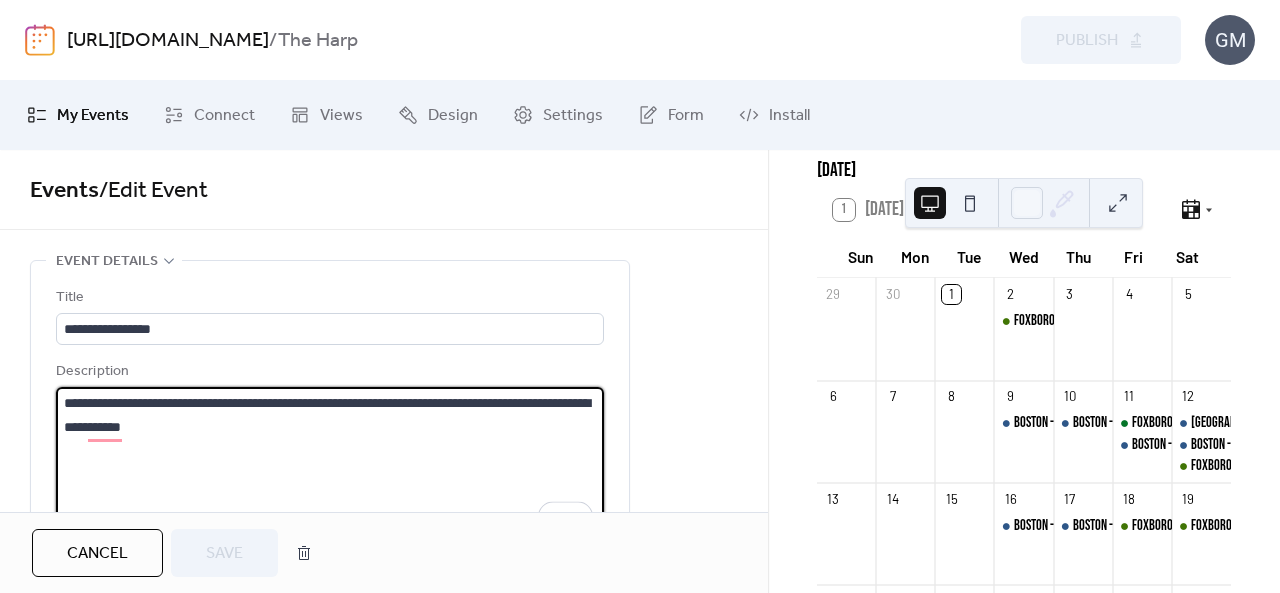 drag, startPoint x: 82, startPoint y: 409, endPoint x: 33, endPoint y: 403, distance: 49.365982 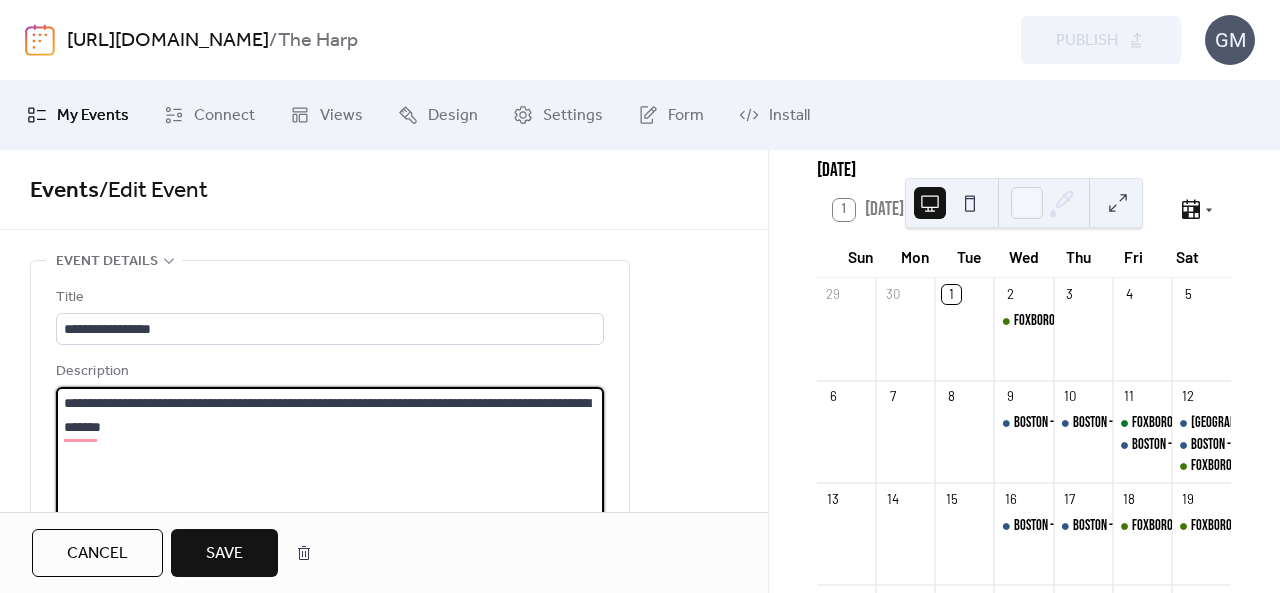 click on "**********" at bounding box center [330, 463] 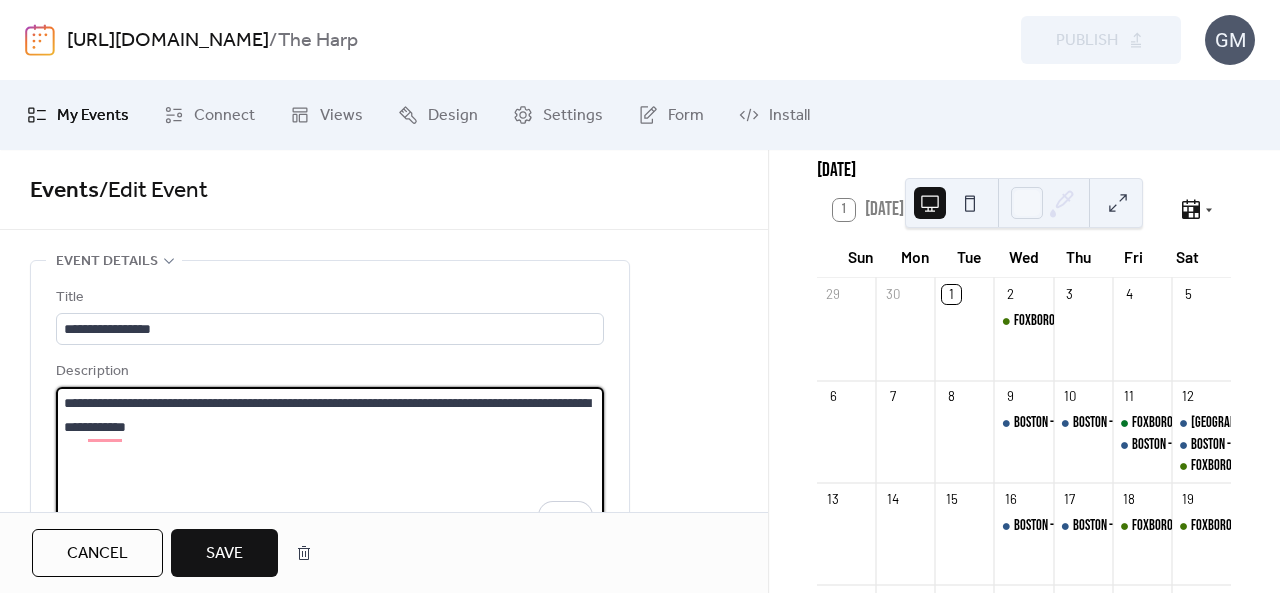 drag, startPoint x: 242, startPoint y: 442, endPoint x: 0, endPoint y: 376, distance: 250.8386 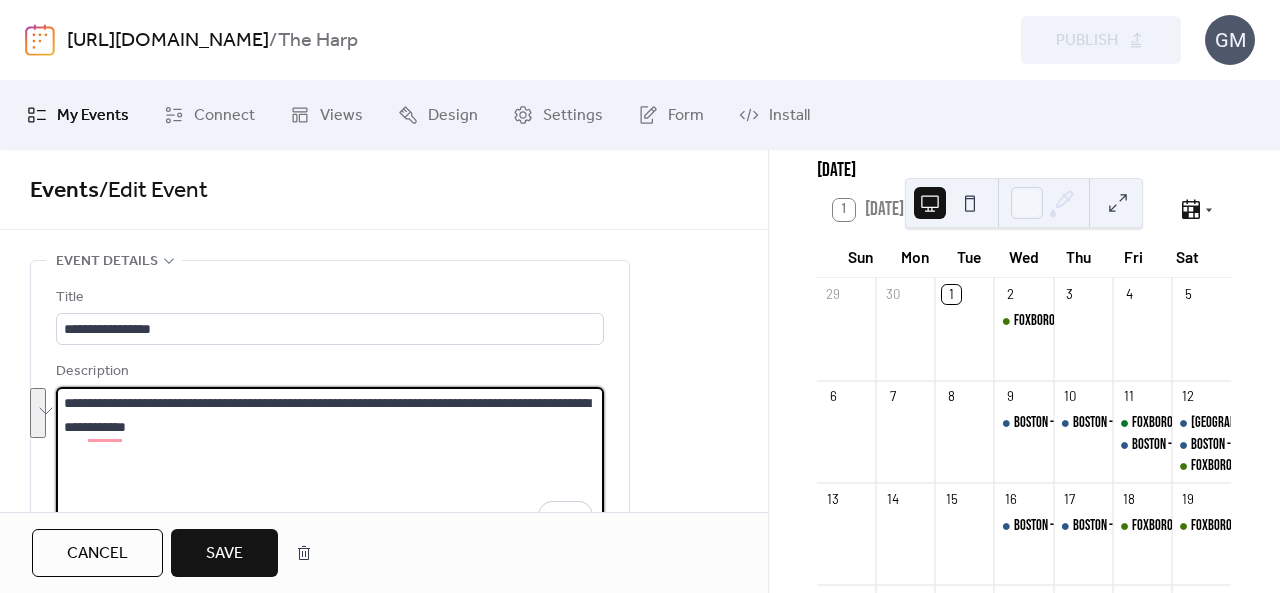 type on "**********" 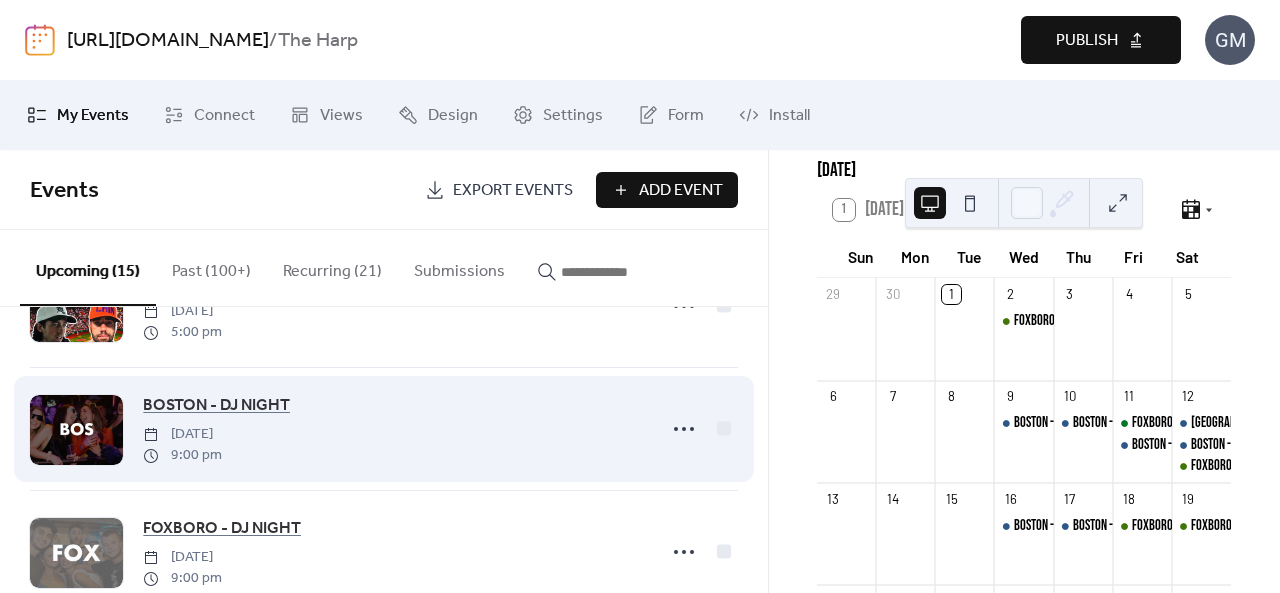 scroll, scrollTop: 500, scrollLeft: 0, axis: vertical 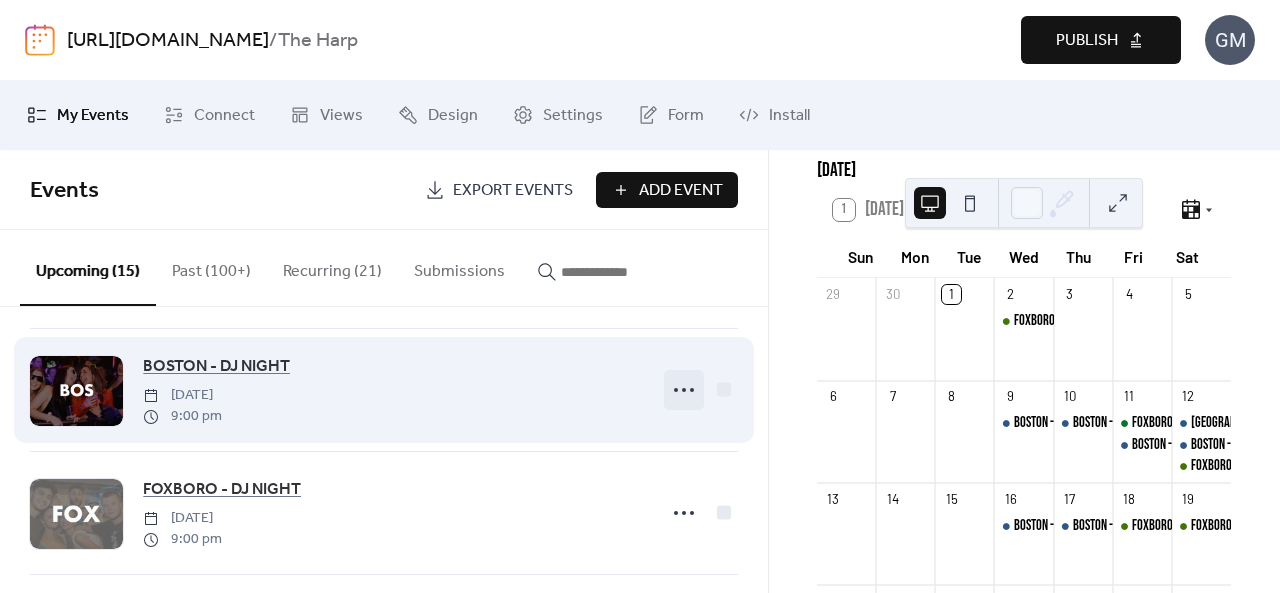 click 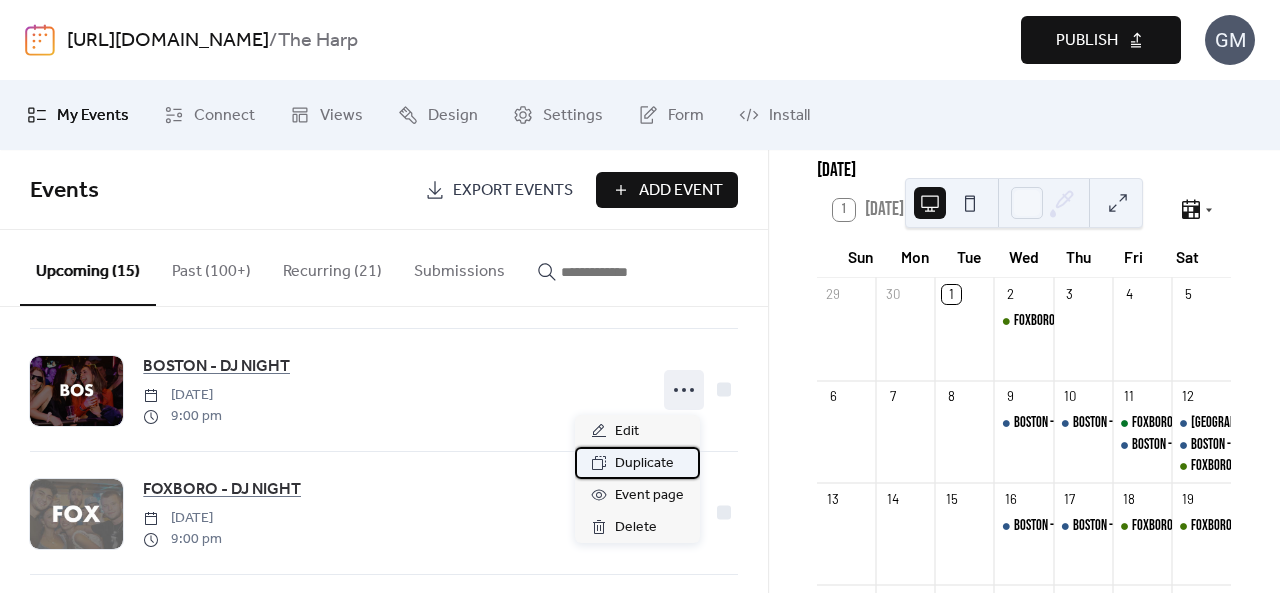 click on "Duplicate" at bounding box center (644, 464) 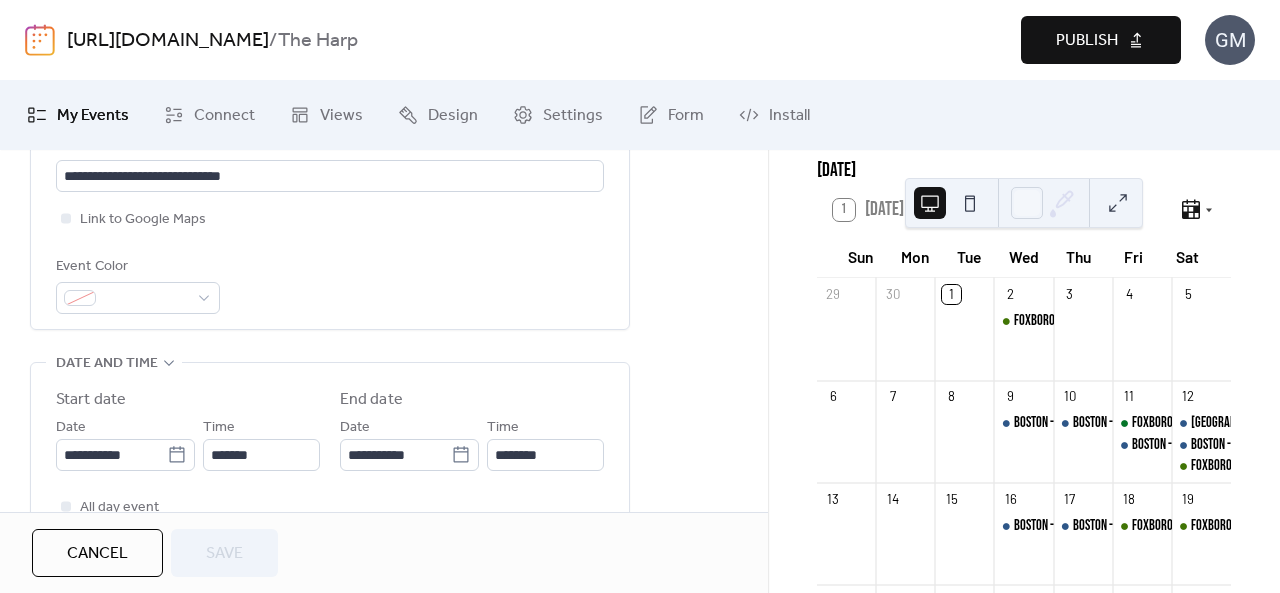 scroll, scrollTop: 500, scrollLeft: 0, axis: vertical 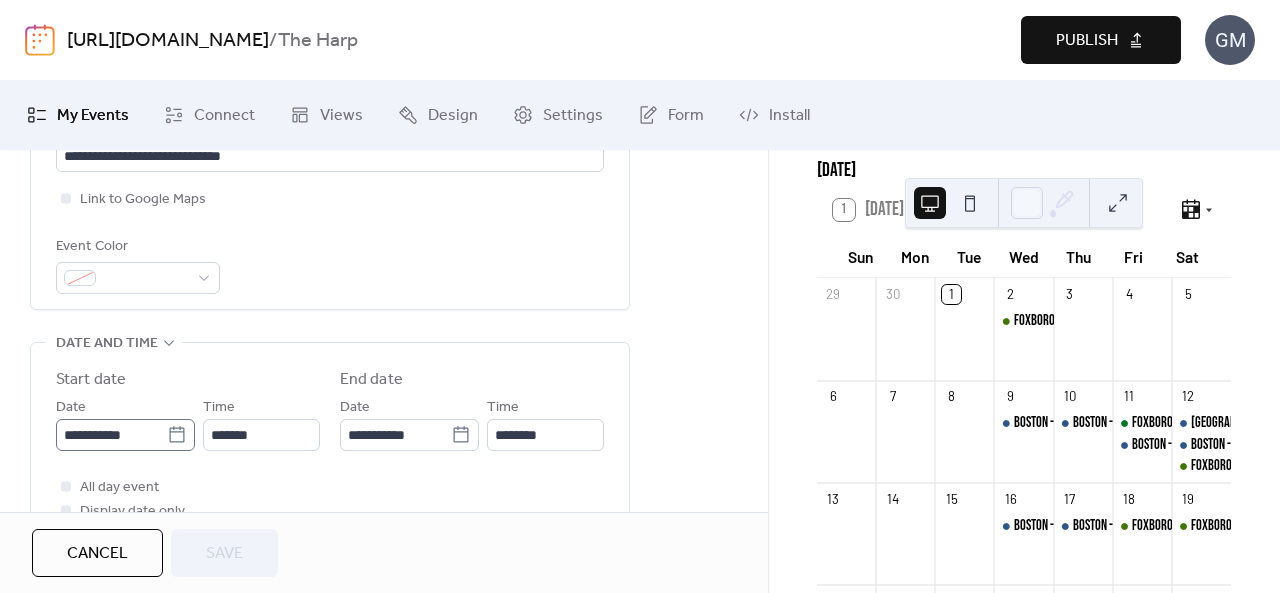 click 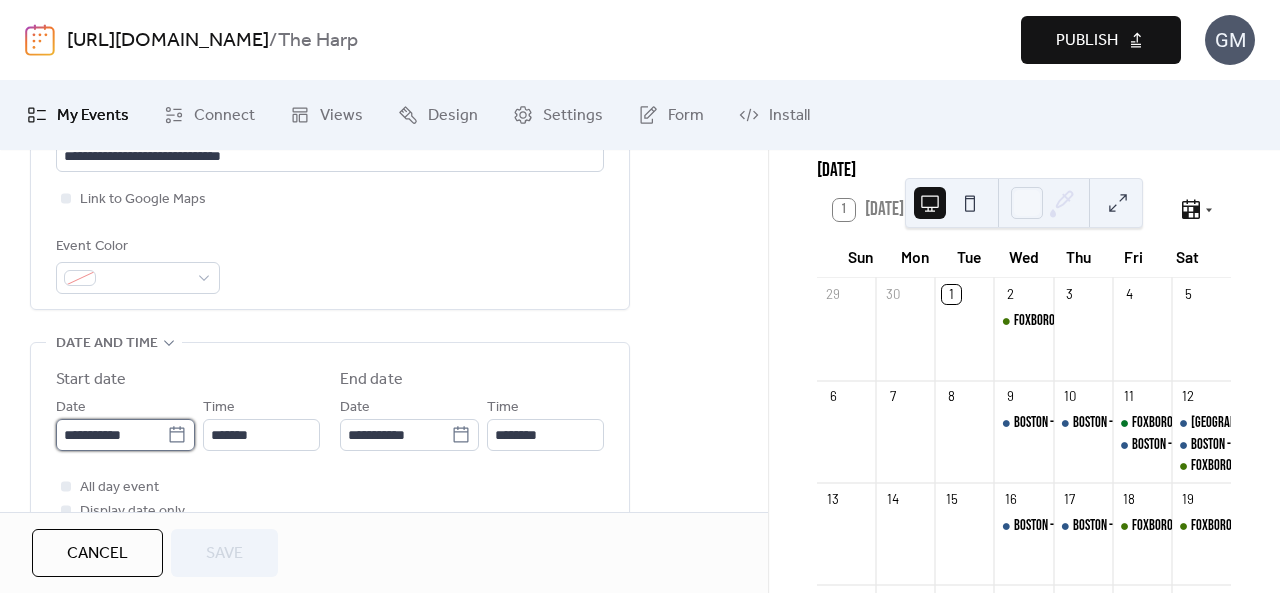 click on "**********" at bounding box center (111, 435) 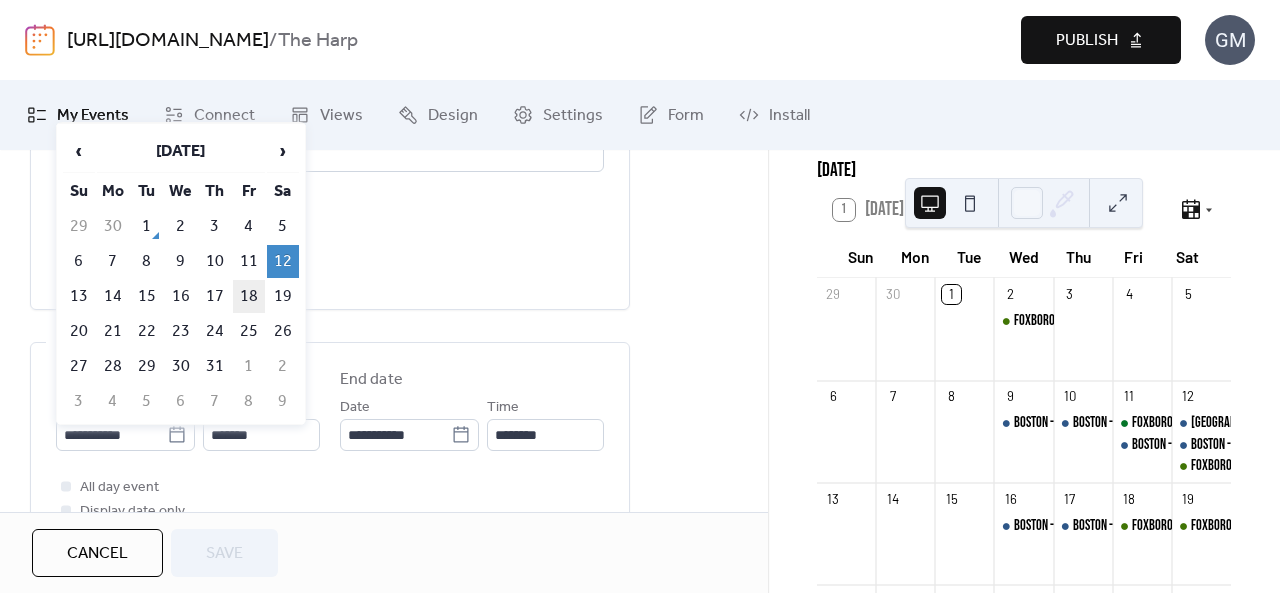 click on "18" at bounding box center [249, 296] 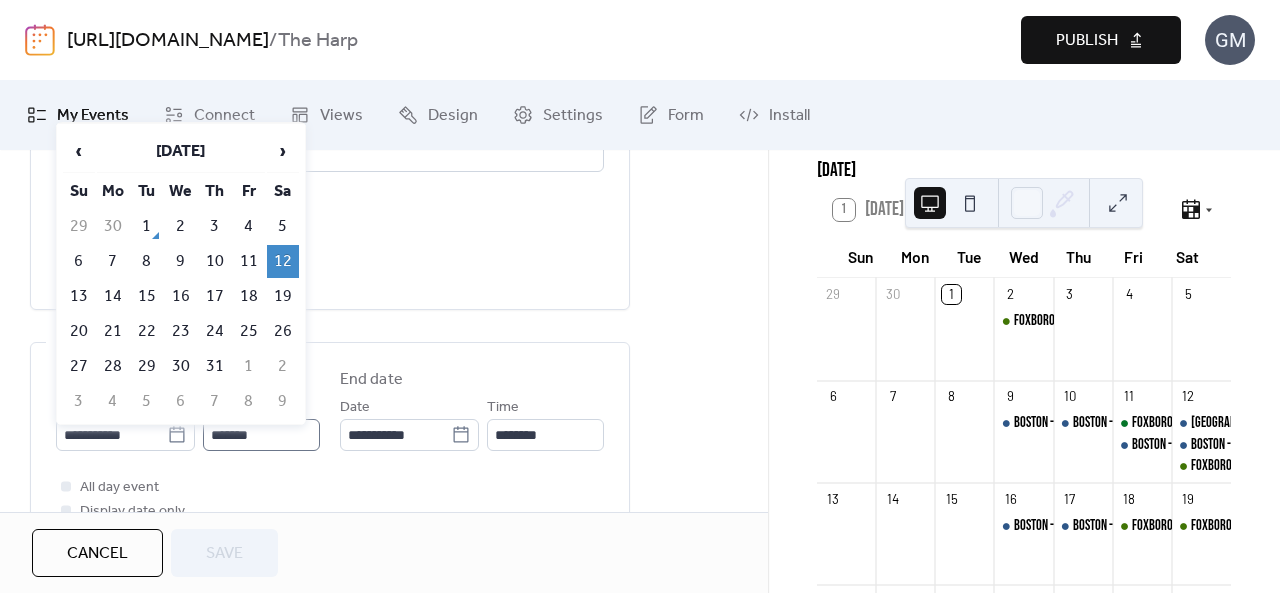 type on "**********" 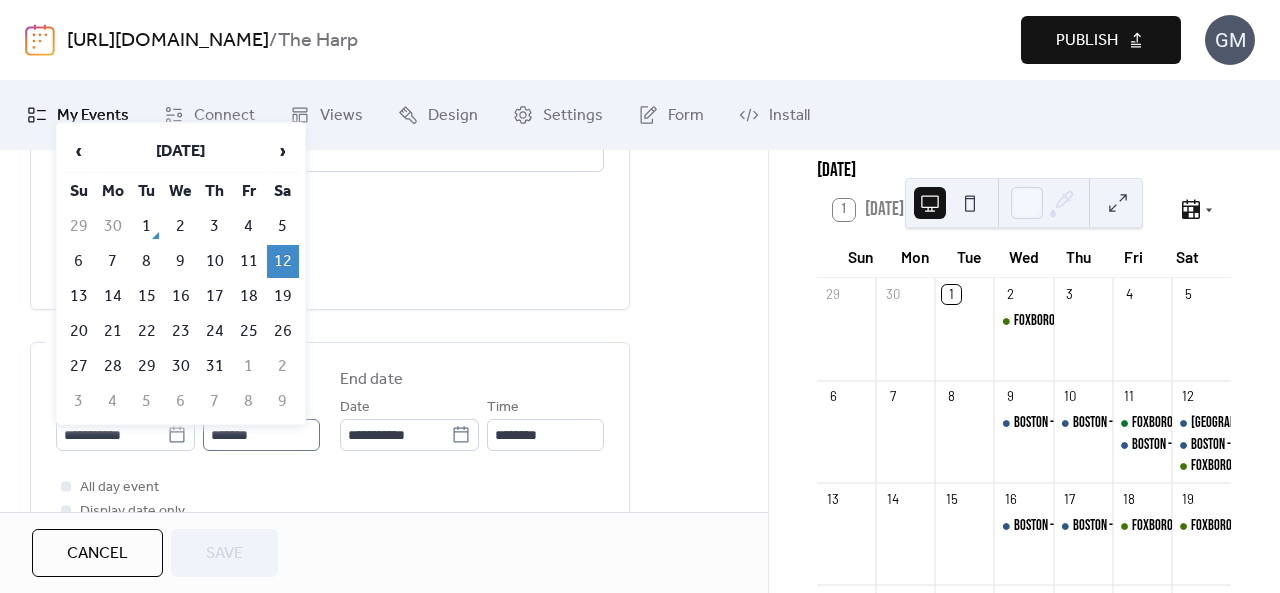 type on "**********" 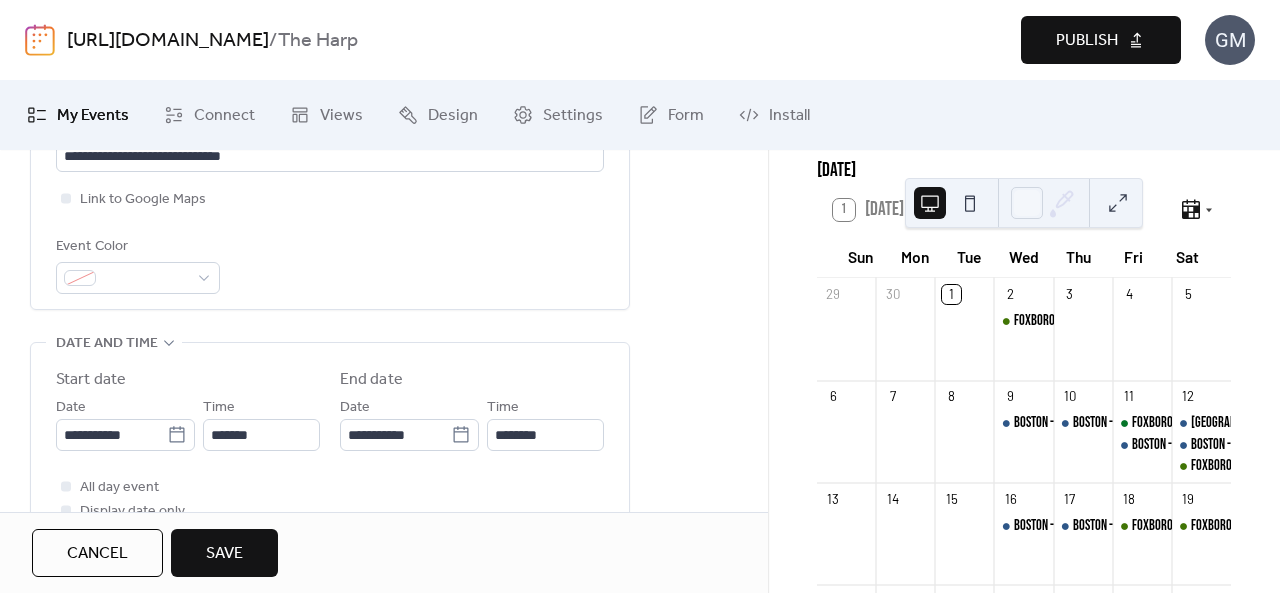 click on "Save" at bounding box center [224, 554] 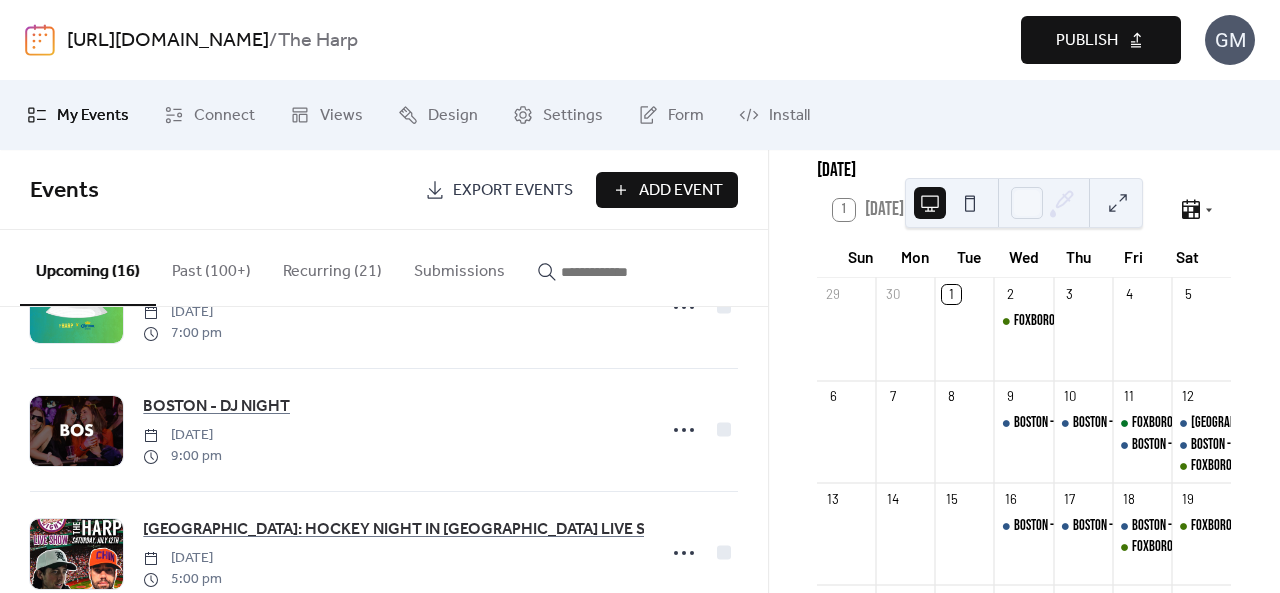scroll, scrollTop: 500, scrollLeft: 0, axis: vertical 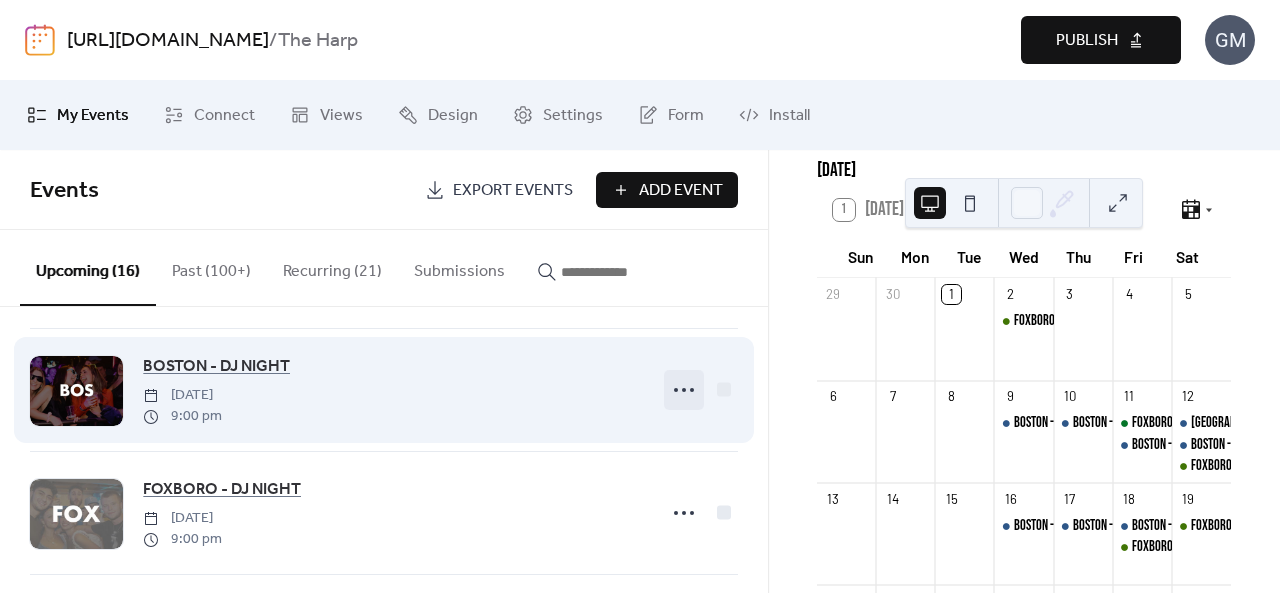 click 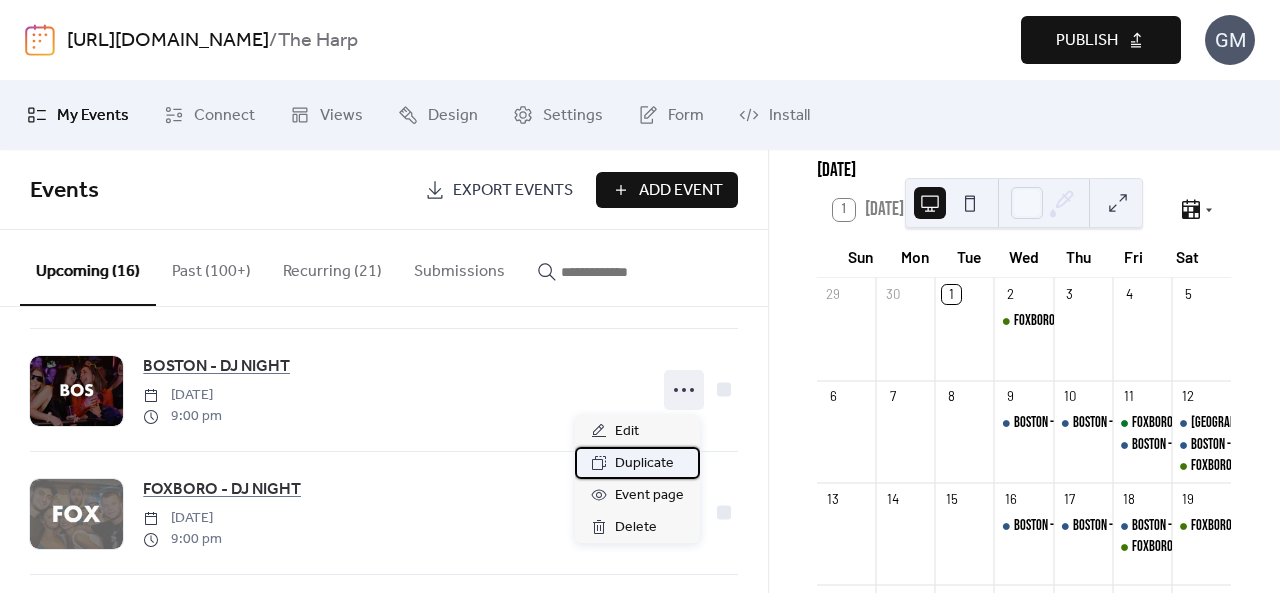 click 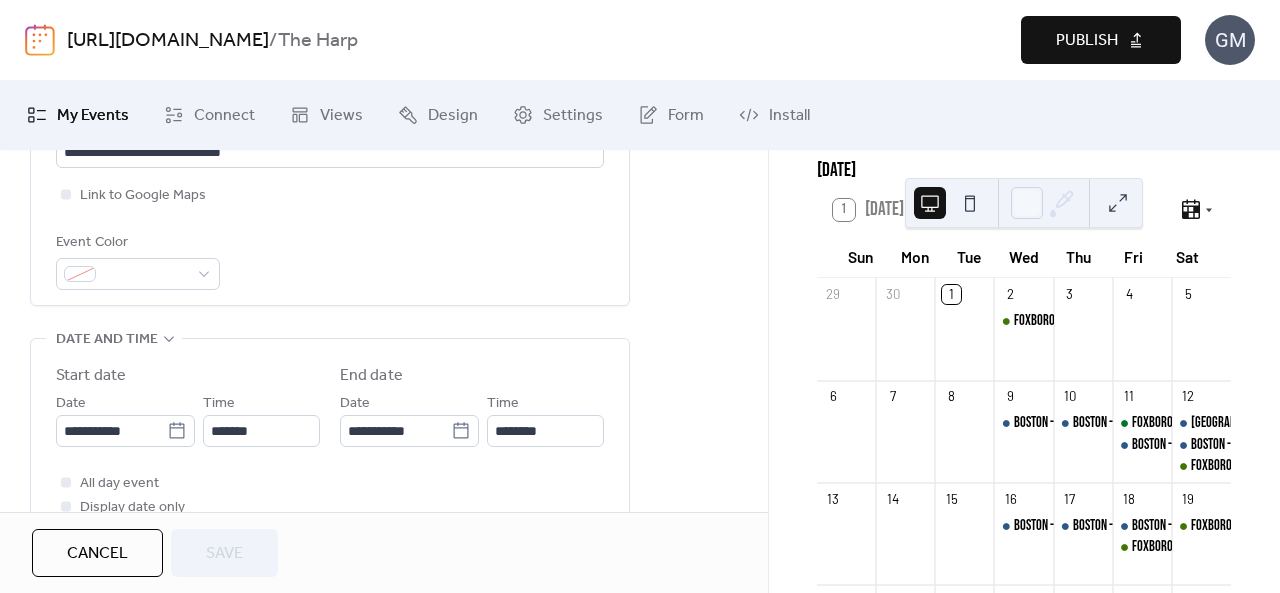 scroll, scrollTop: 600, scrollLeft: 0, axis: vertical 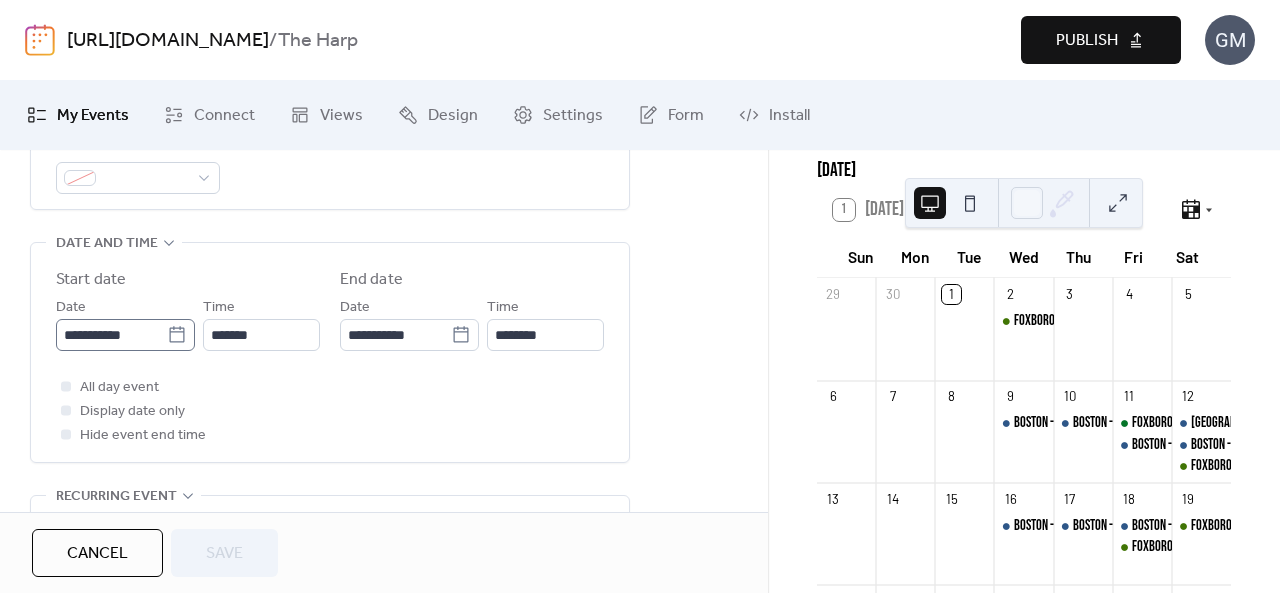 click 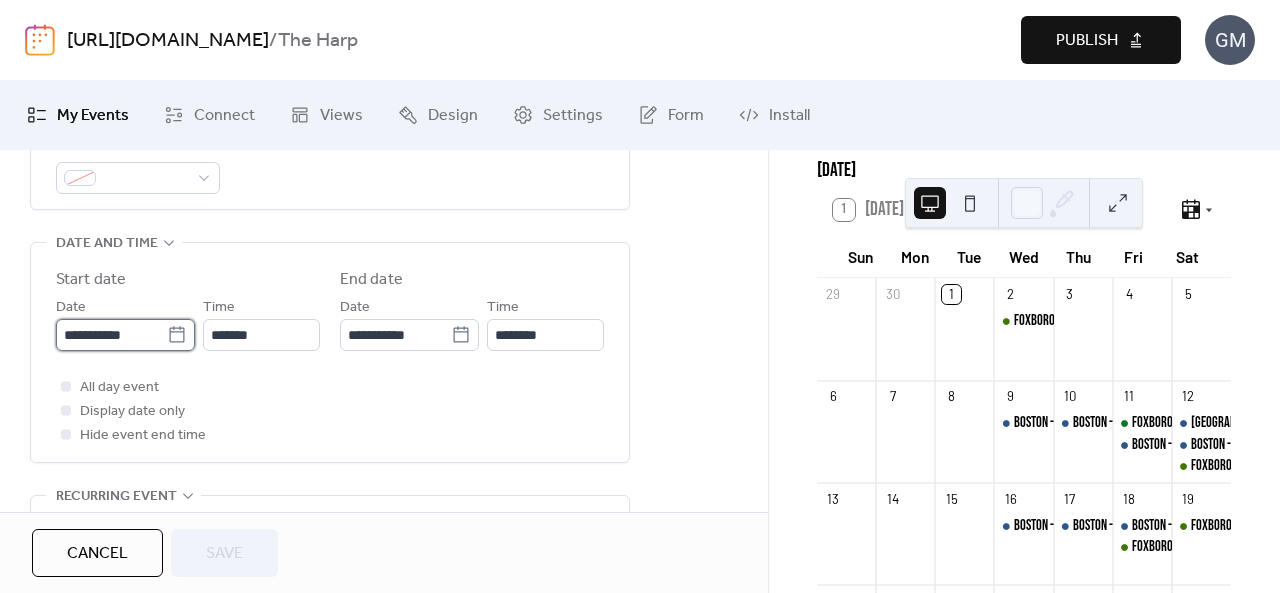 click on "**********" at bounding box center (111, 335) 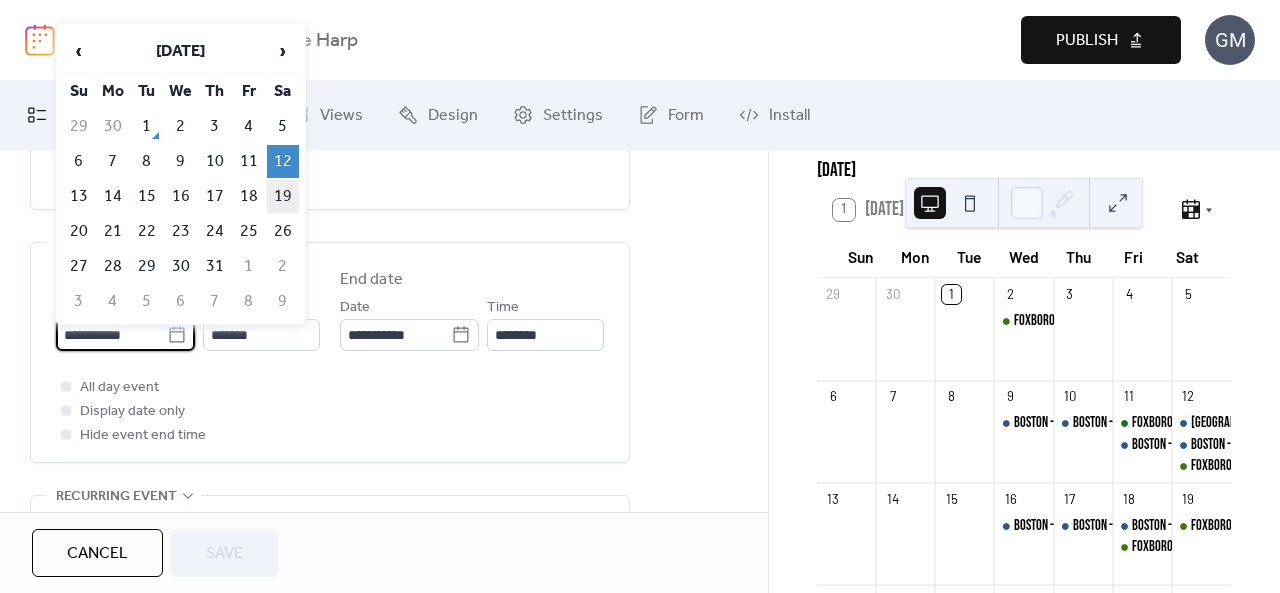 click on "19" at bounding box center [283, 196] 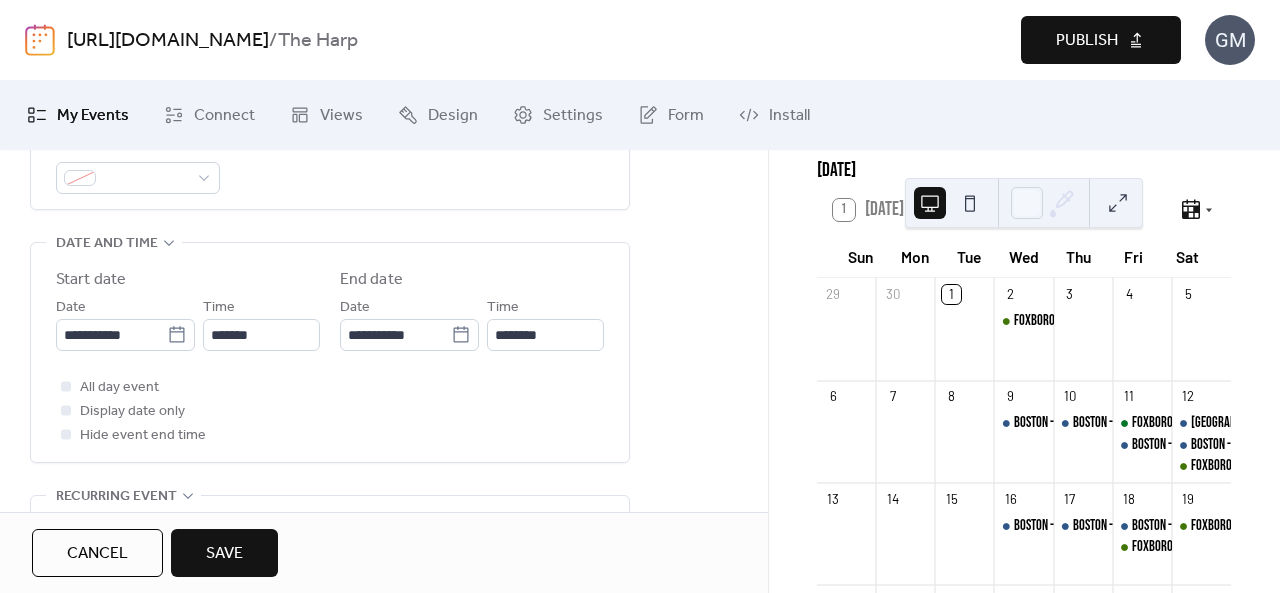 click on "Save" at bounding box center [224, 553] 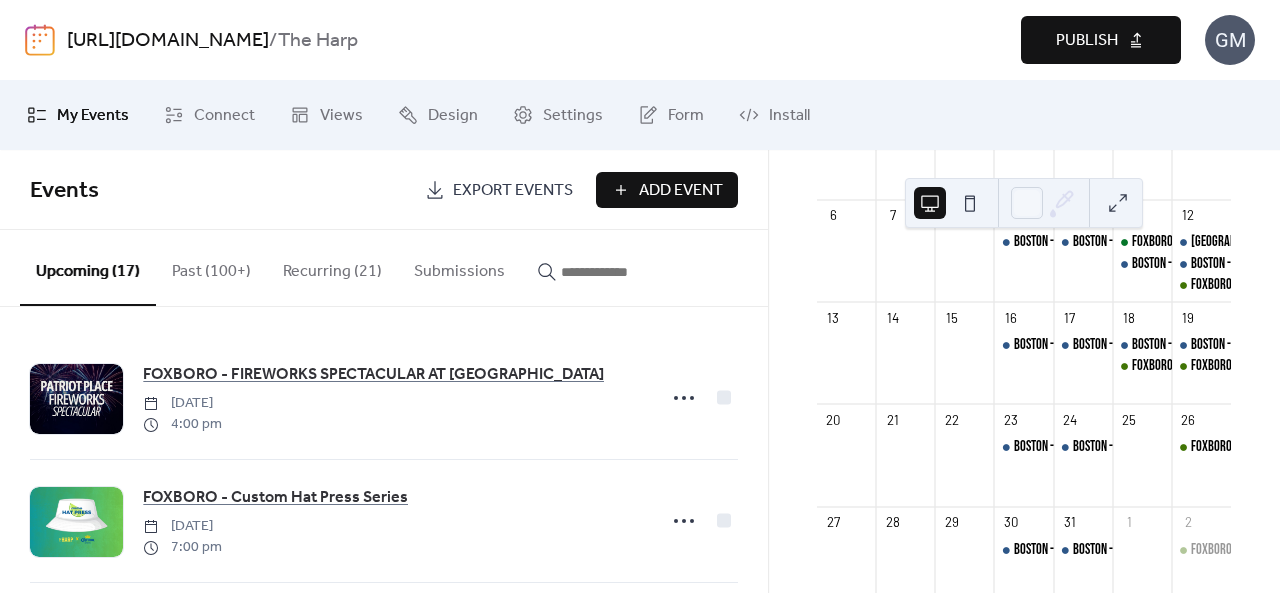 scroll, scrollTop: 300, scrollLeft: 0, axis: vertical 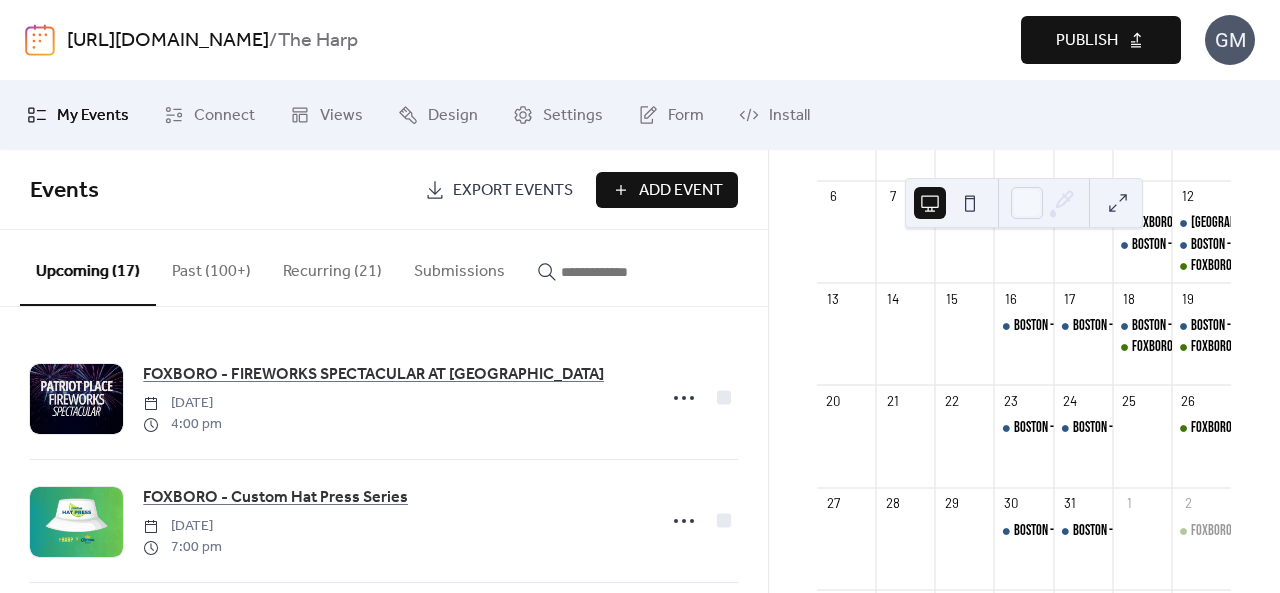 click on "Publish" at bounding box center [1101, 40] 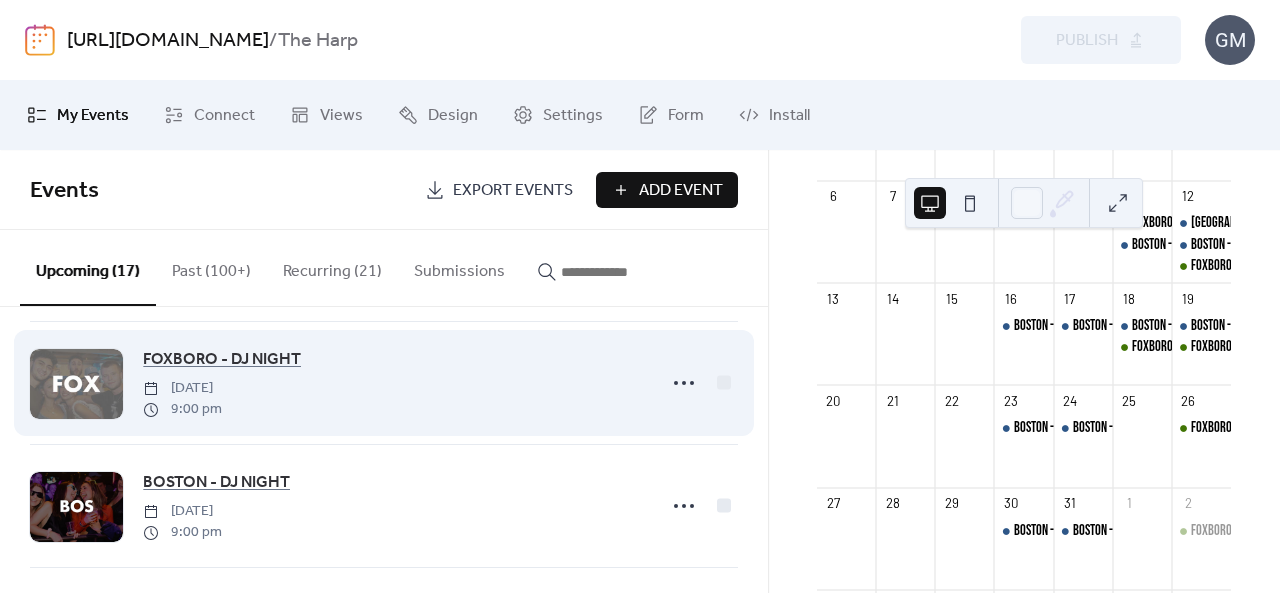 scroll, scrollTop: 1000, scrollLeft: 0, axis: vertical 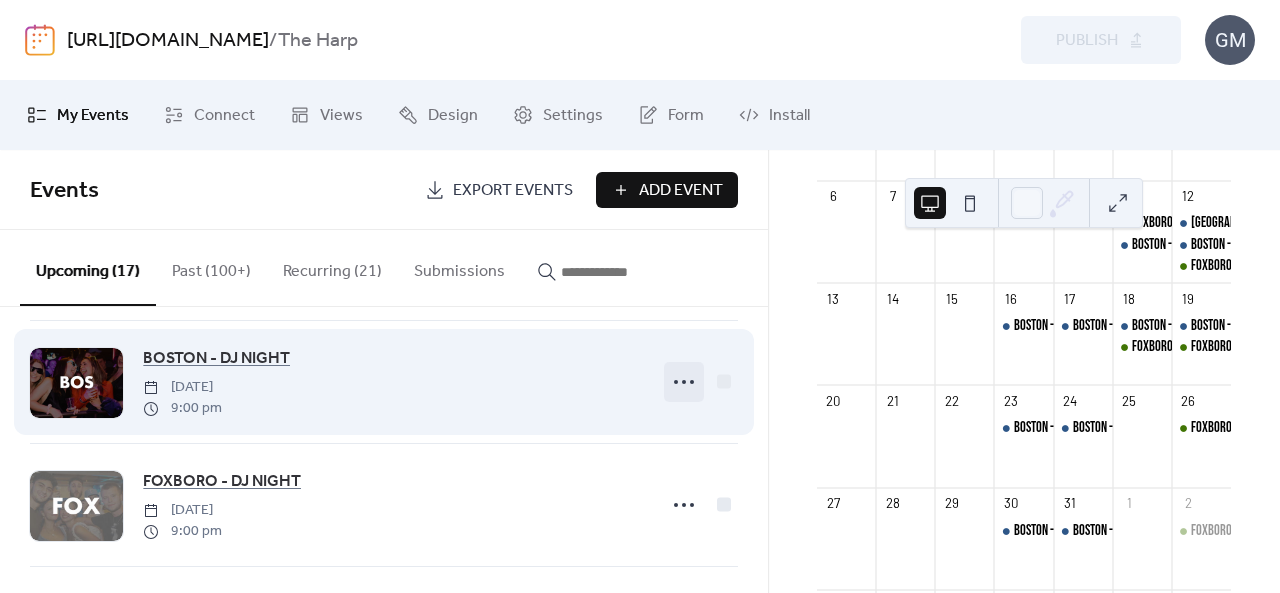 click 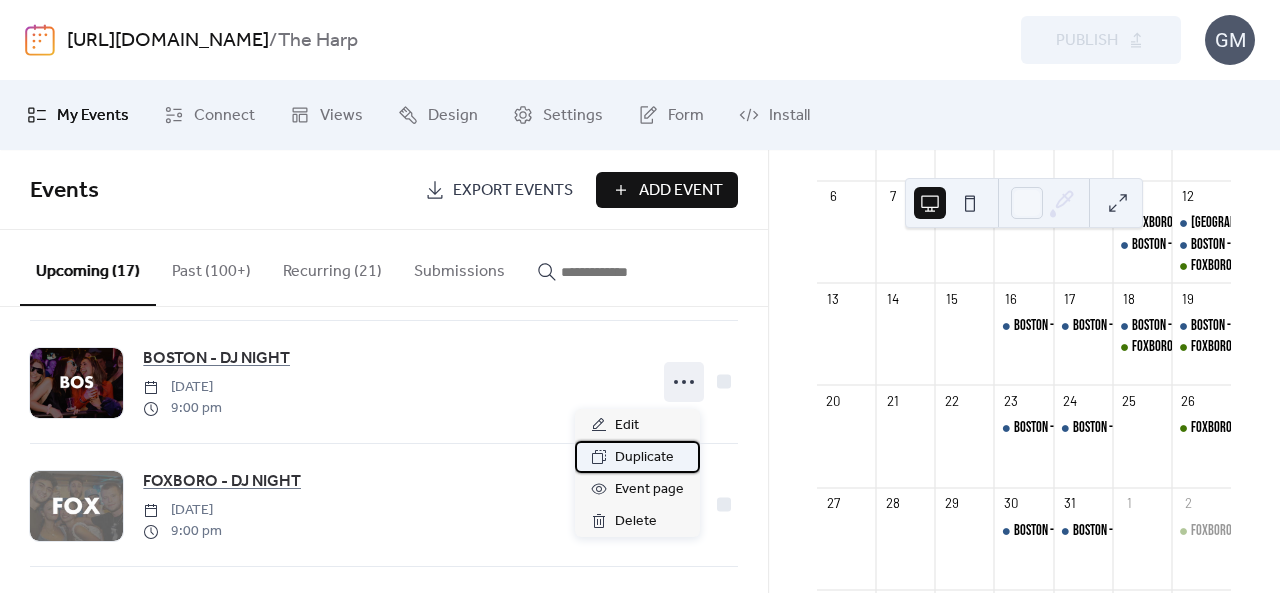 click on "Duplicate" at bounding box center [644, 458] 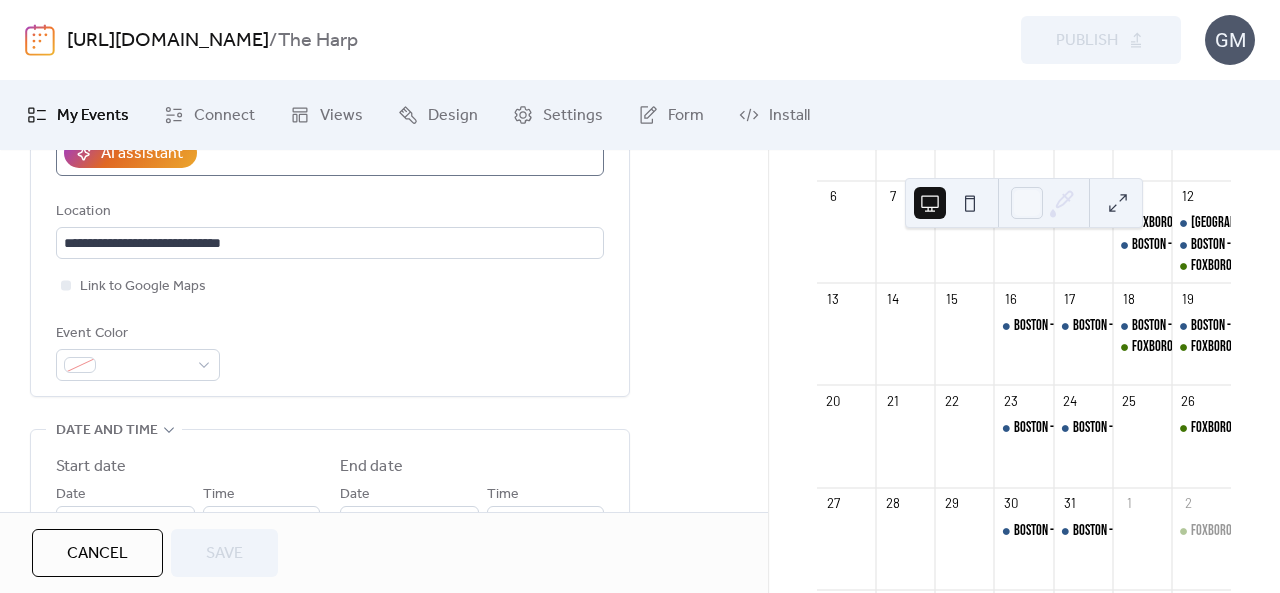 scroll, scrollTop: 600, scrollLeft: 0, axis: vertical 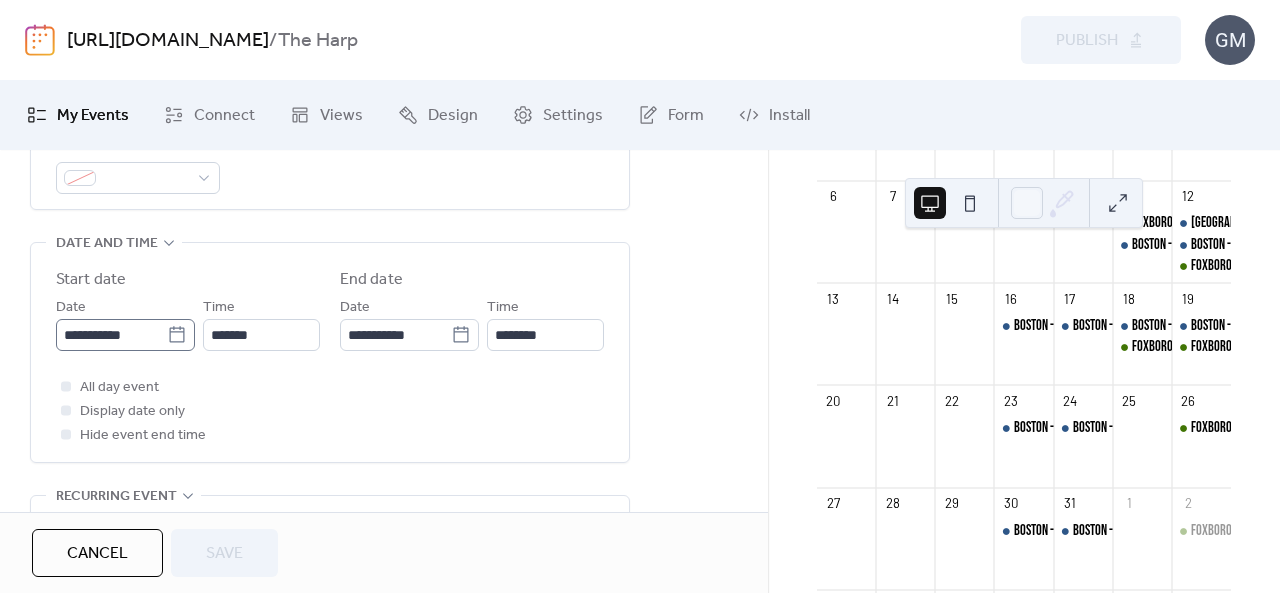 click 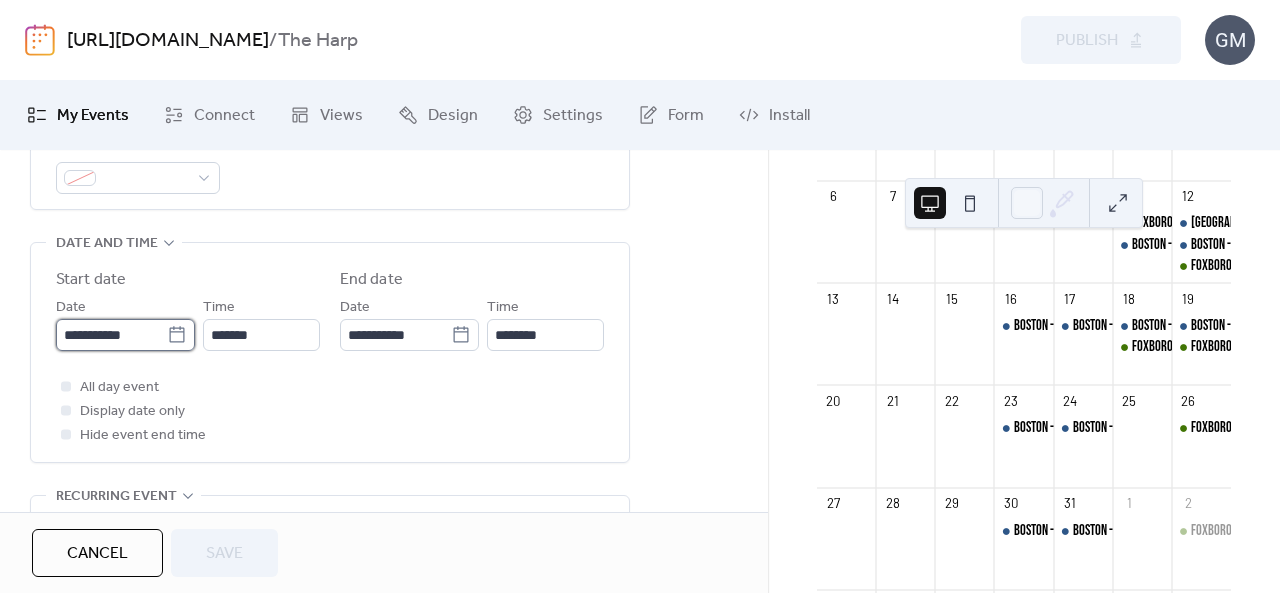 click on "**********" at bounding box center (111, 335) 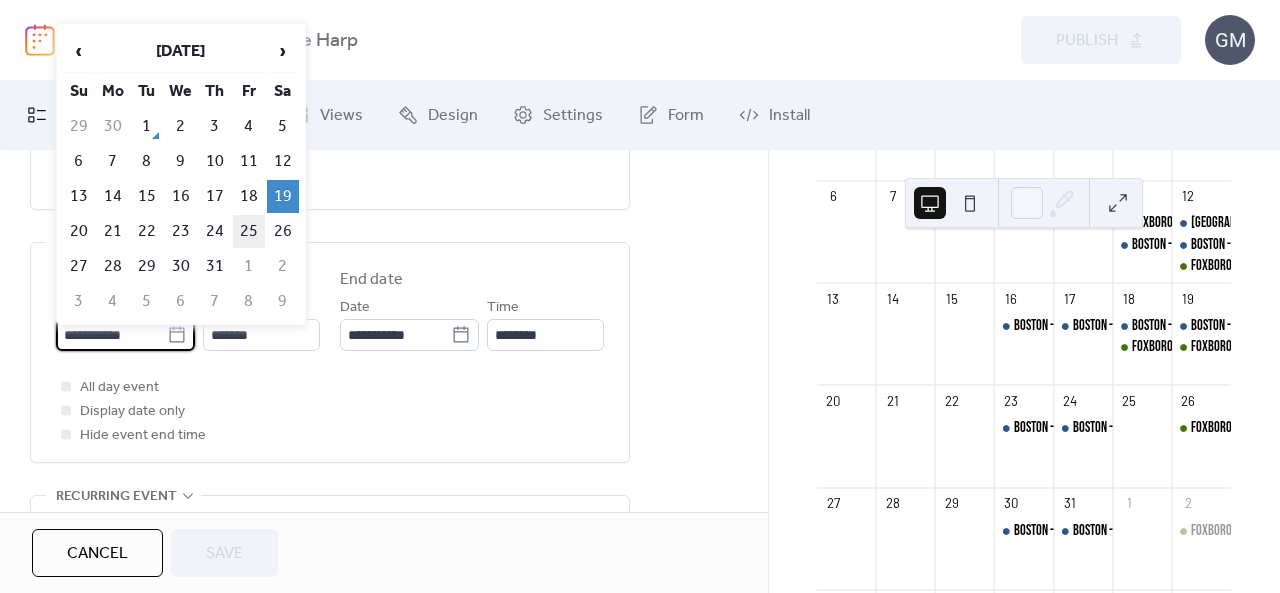 click on "25" at bounding box center [249, 231] 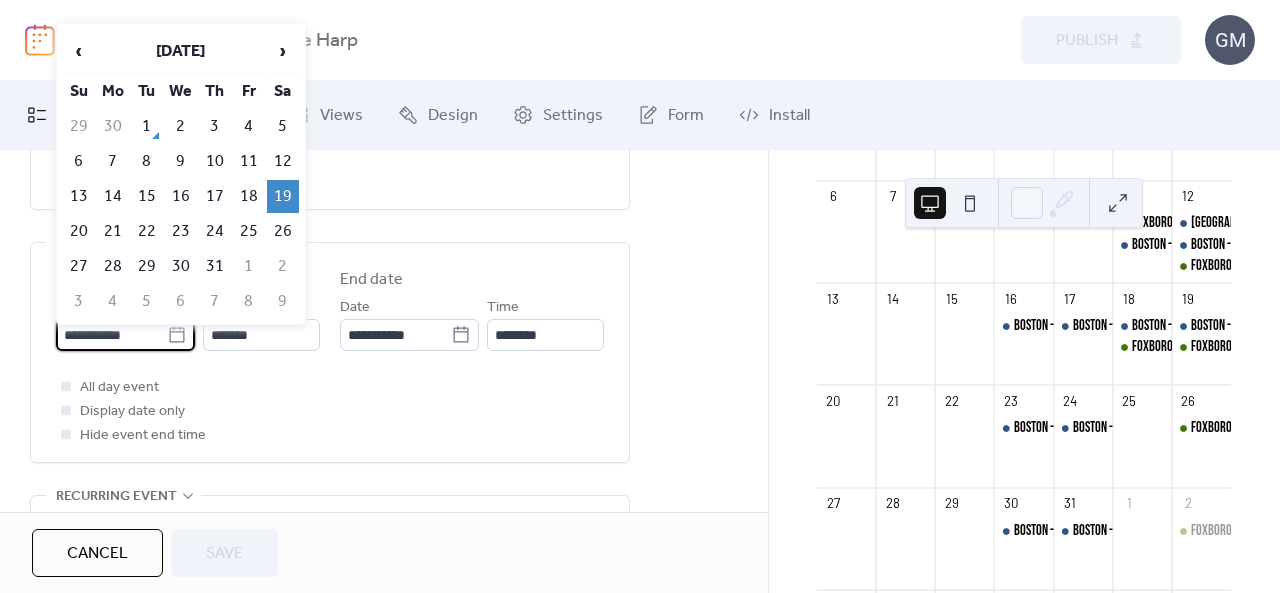 type on "**********" 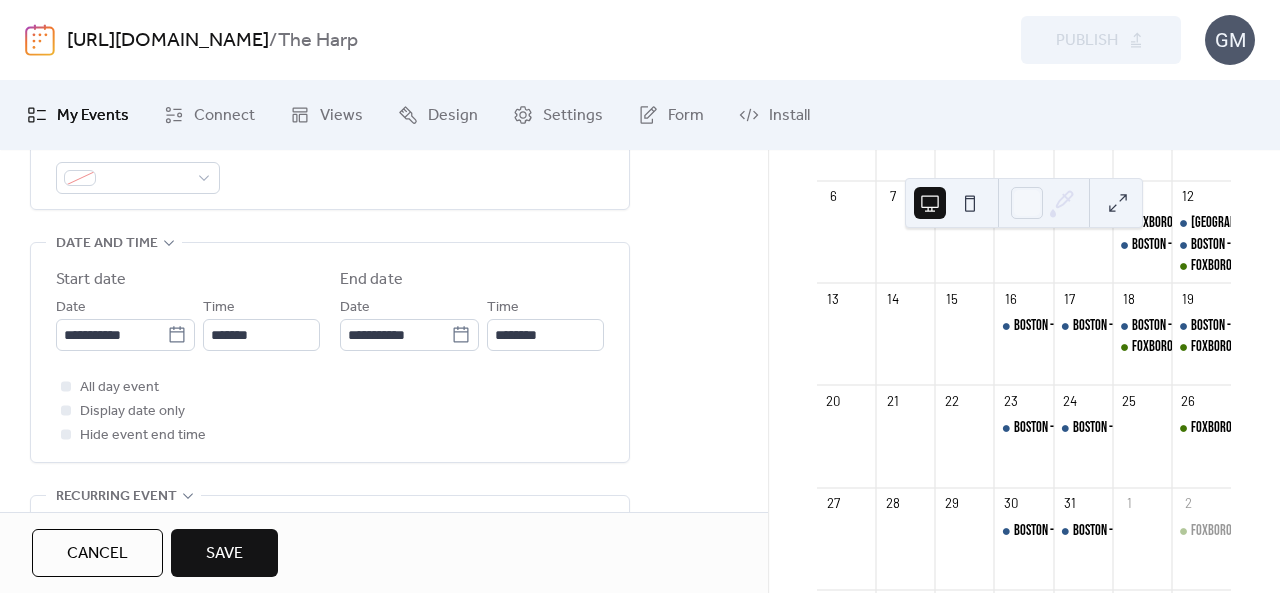 click on "Save" at bounding box center [224, 554] 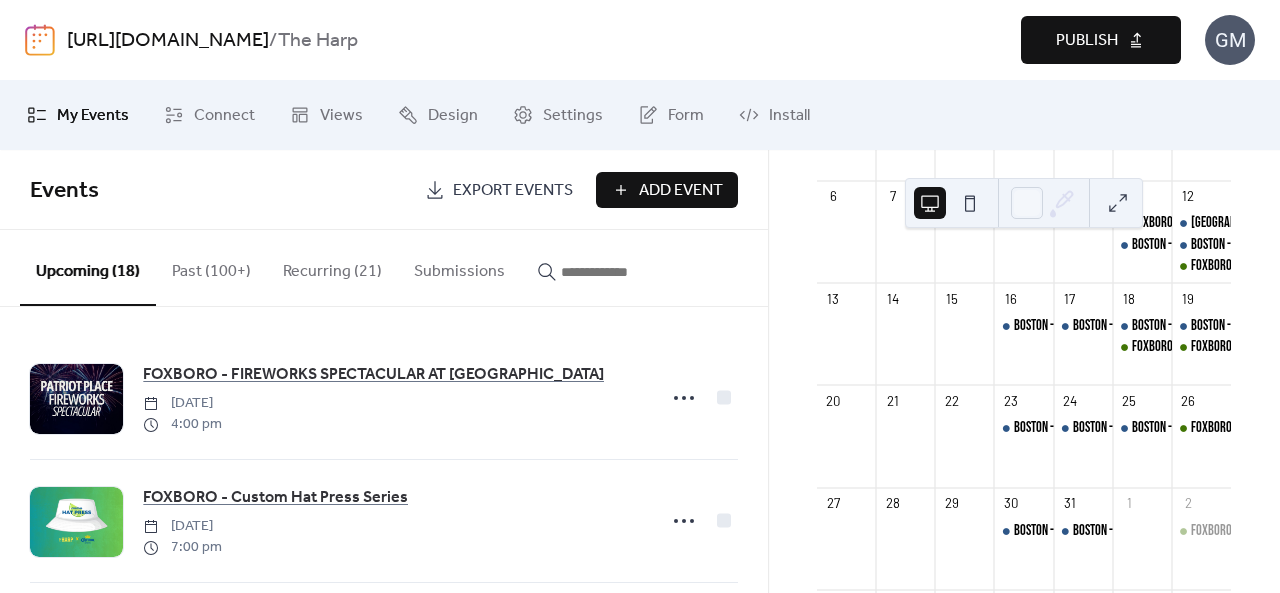 click on "Publish" at bounding box center [1101, 40] 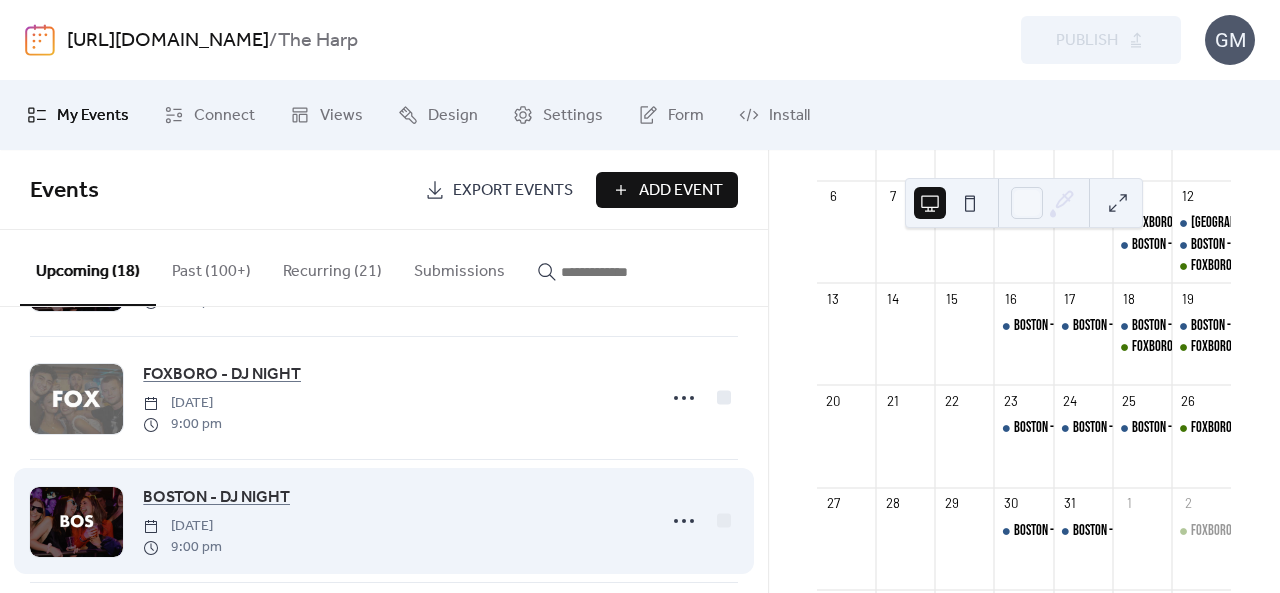 scroll, scrollTop: 892, scrollLeft: 0, axis: vertical 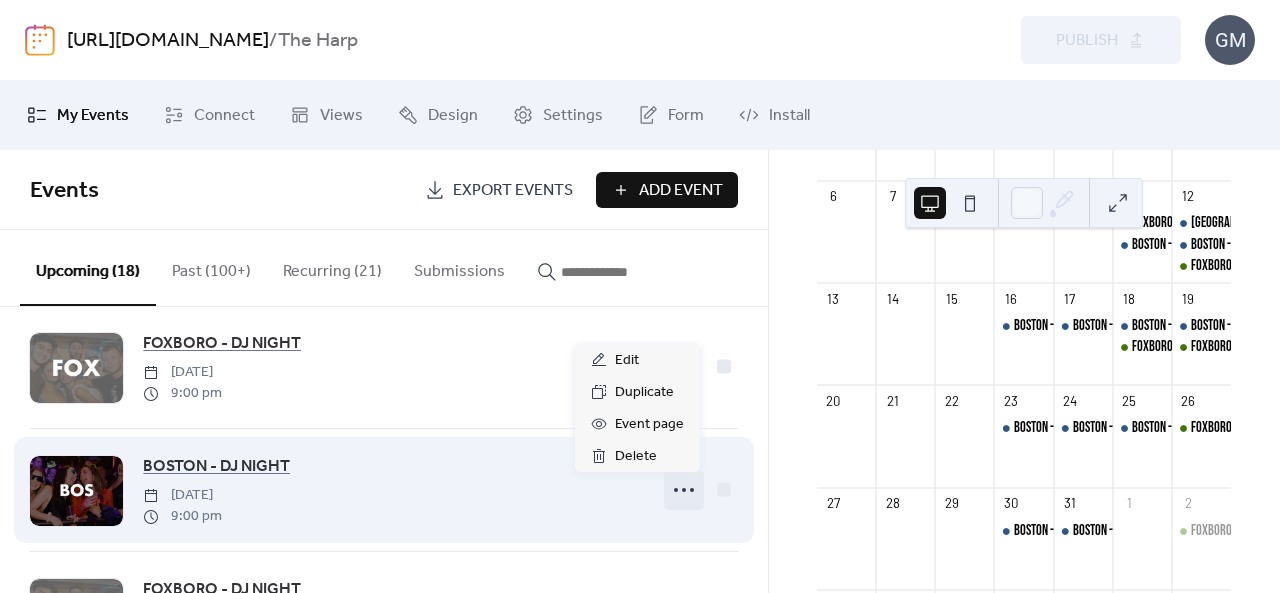 click 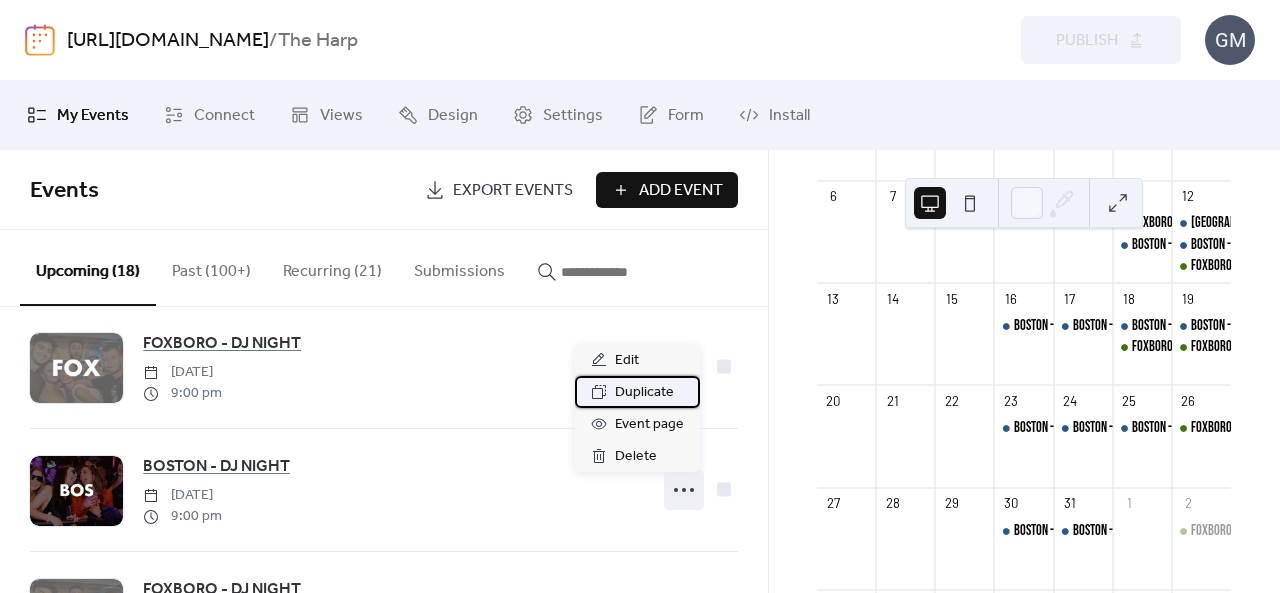 click on "Duplicate" at bounding box center [644, 393] 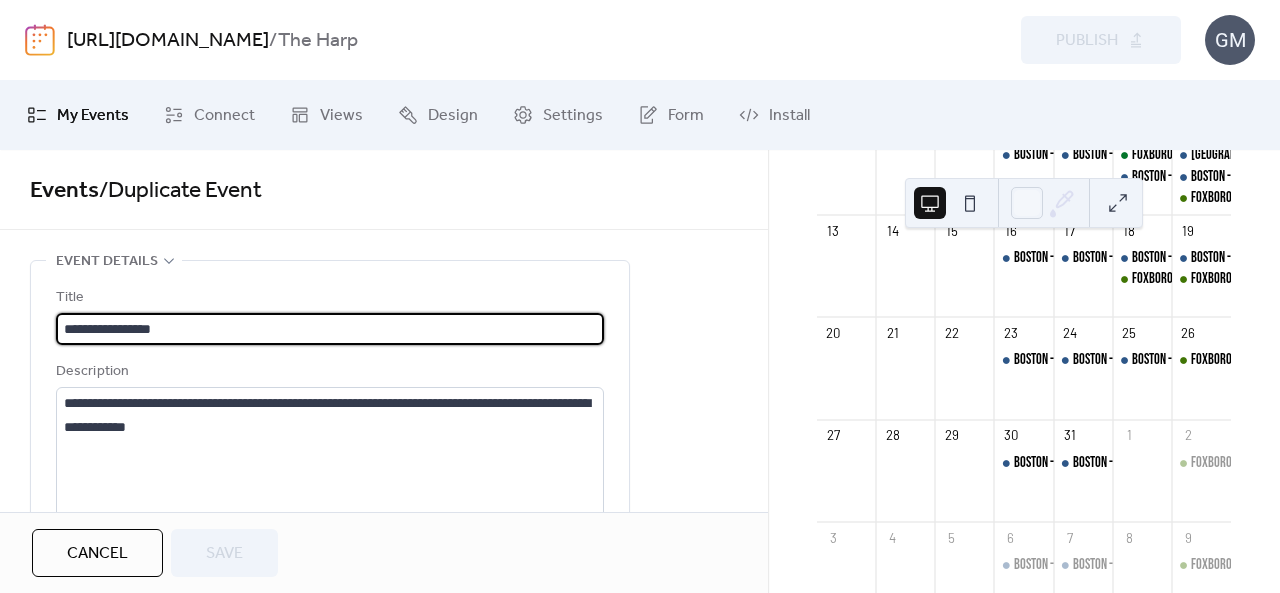 scroll, scrollTop: 400, scrollLeft: 0, axis: vertical 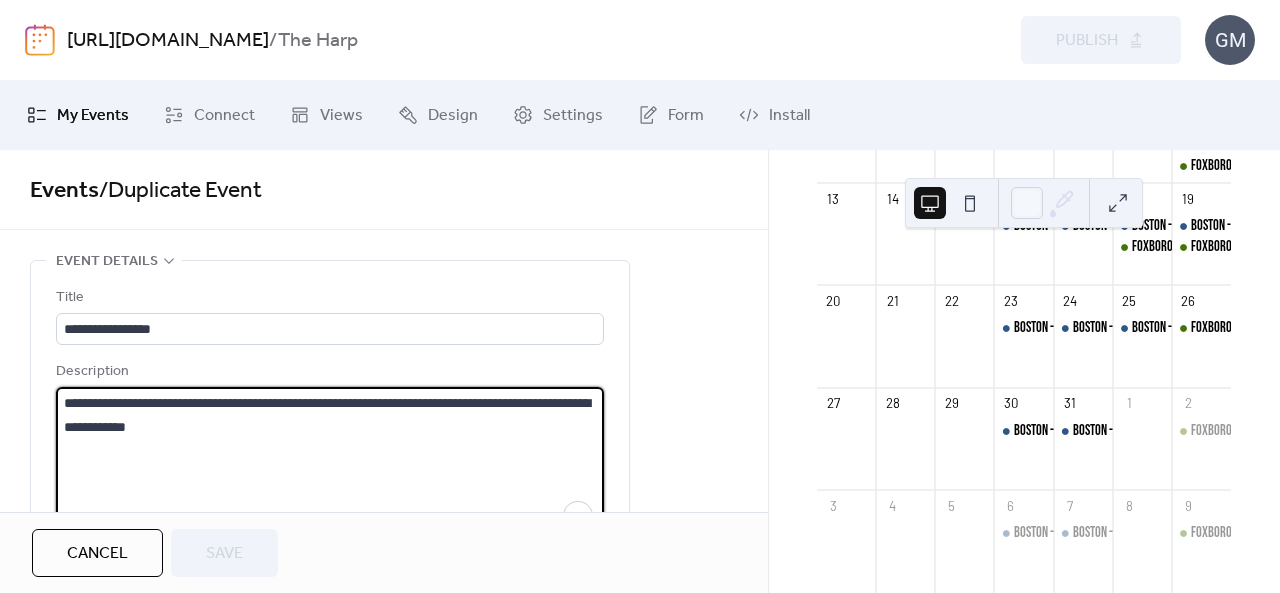 click on "**********" at bounding box center (330, 463) 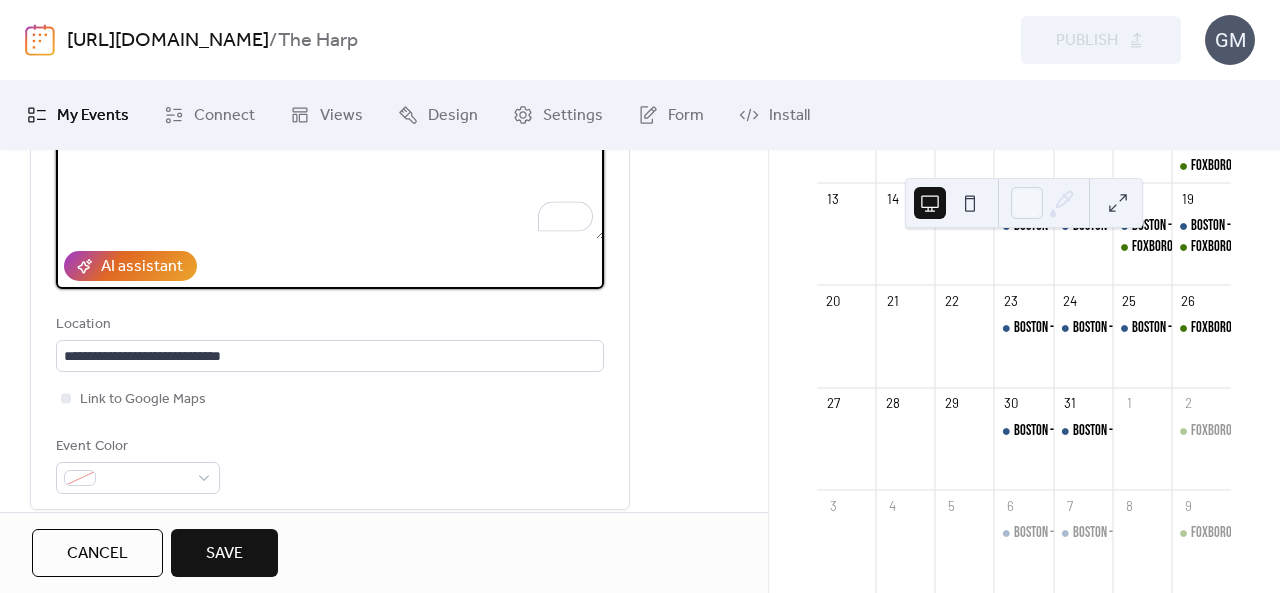 scroll, scrollTop: 600, scrollLeft: 0, axis: vertical 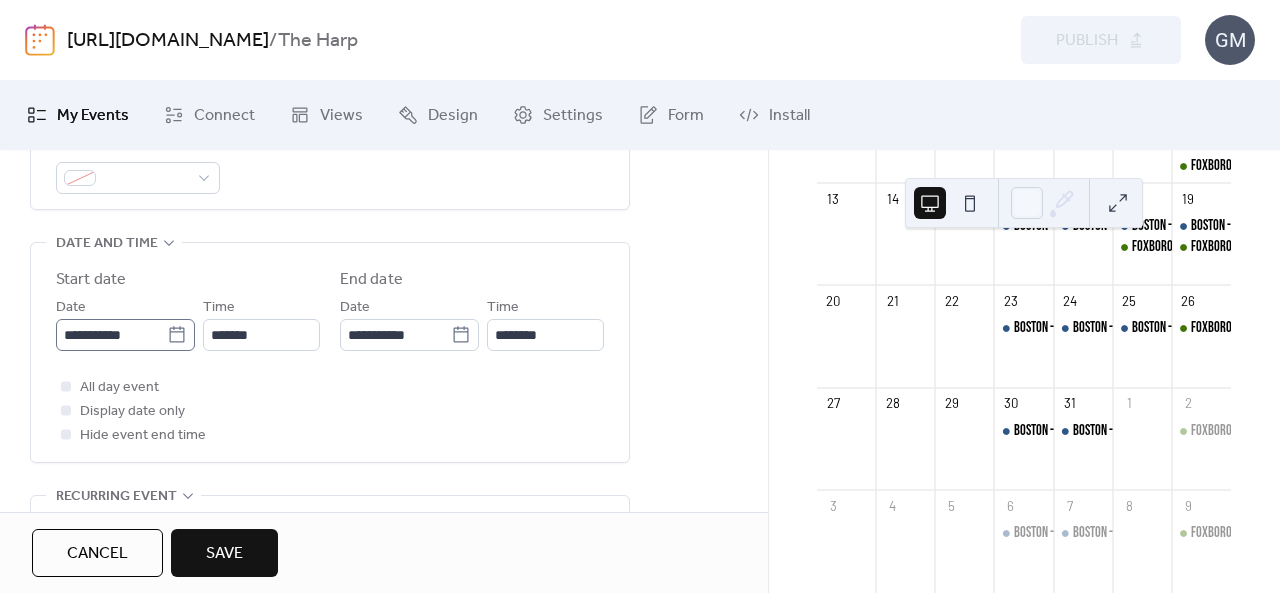 type on "**********" 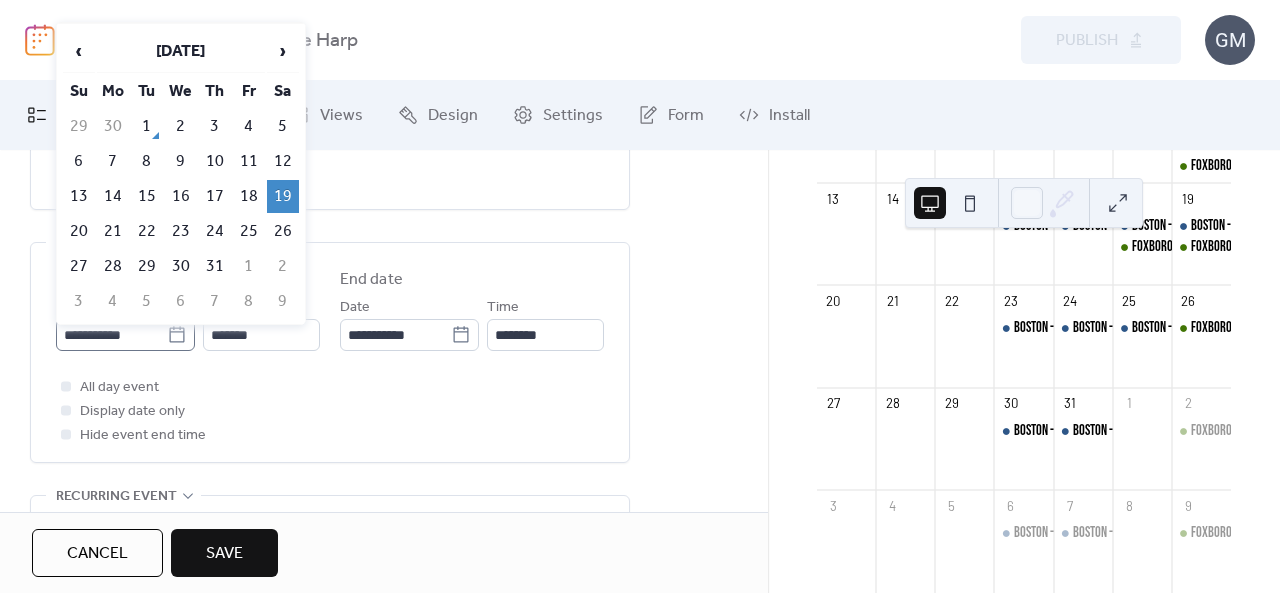 click 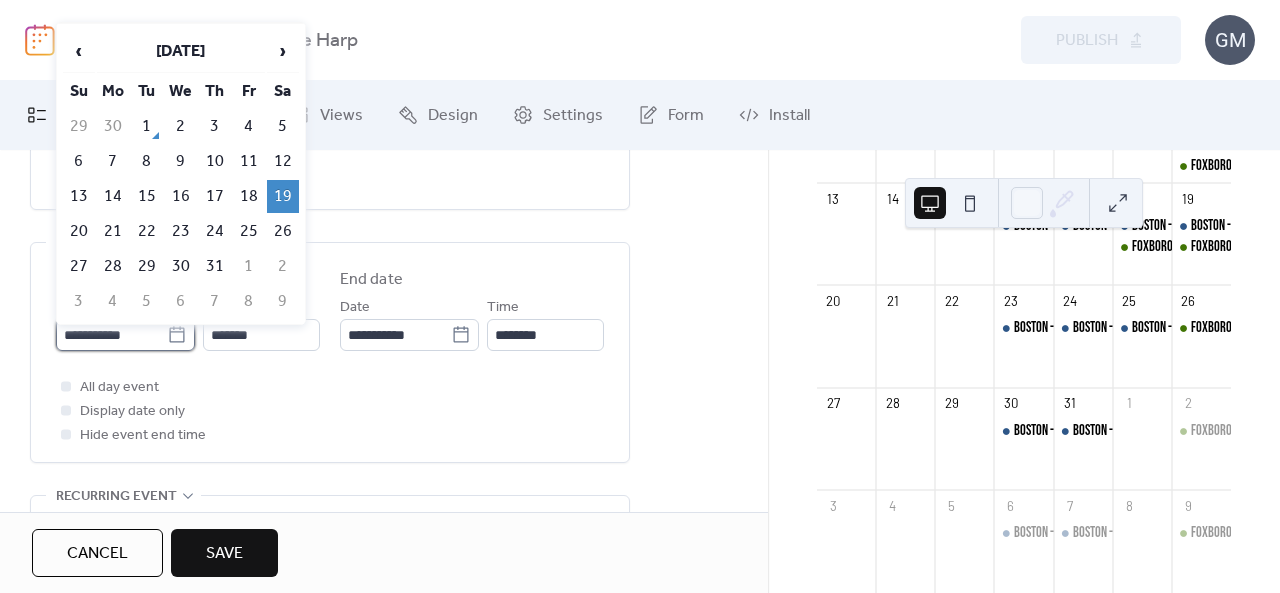 click on "**********" at bounding box center (111, 335) 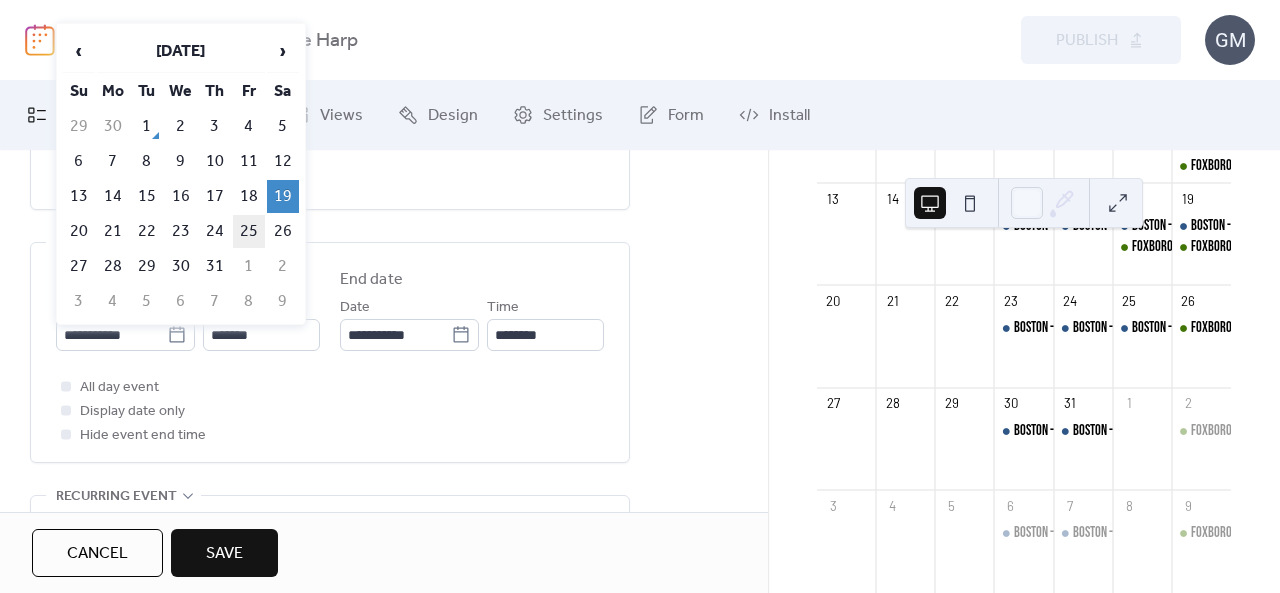 click on "25" at bounding box center (249, 231) 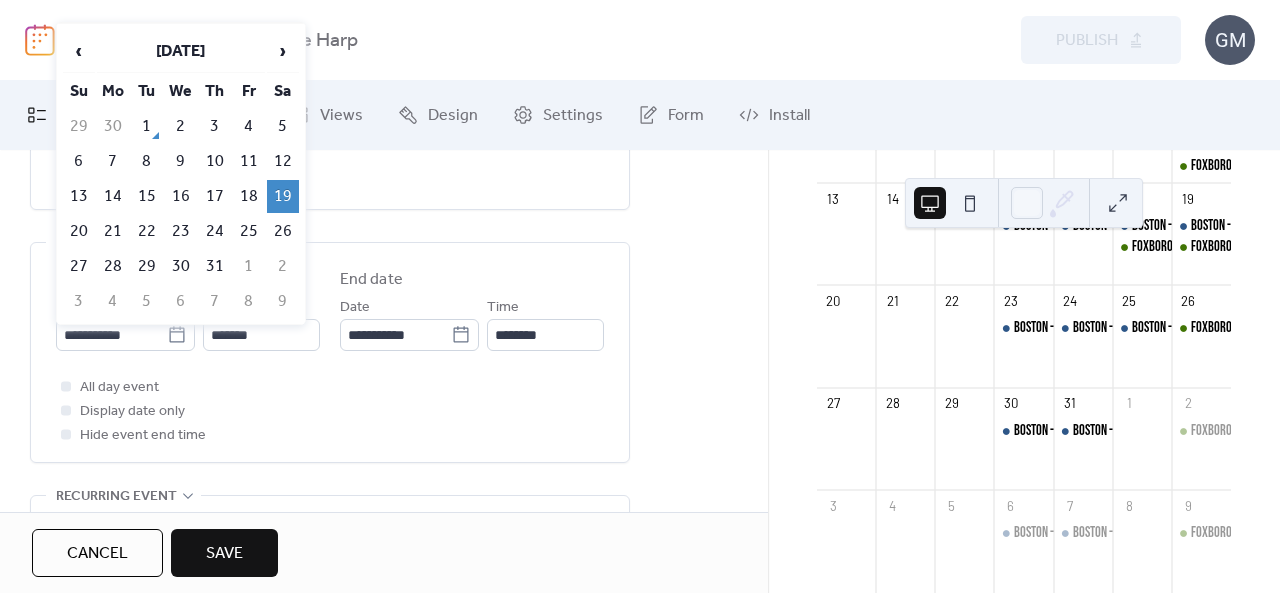 type on "**********" 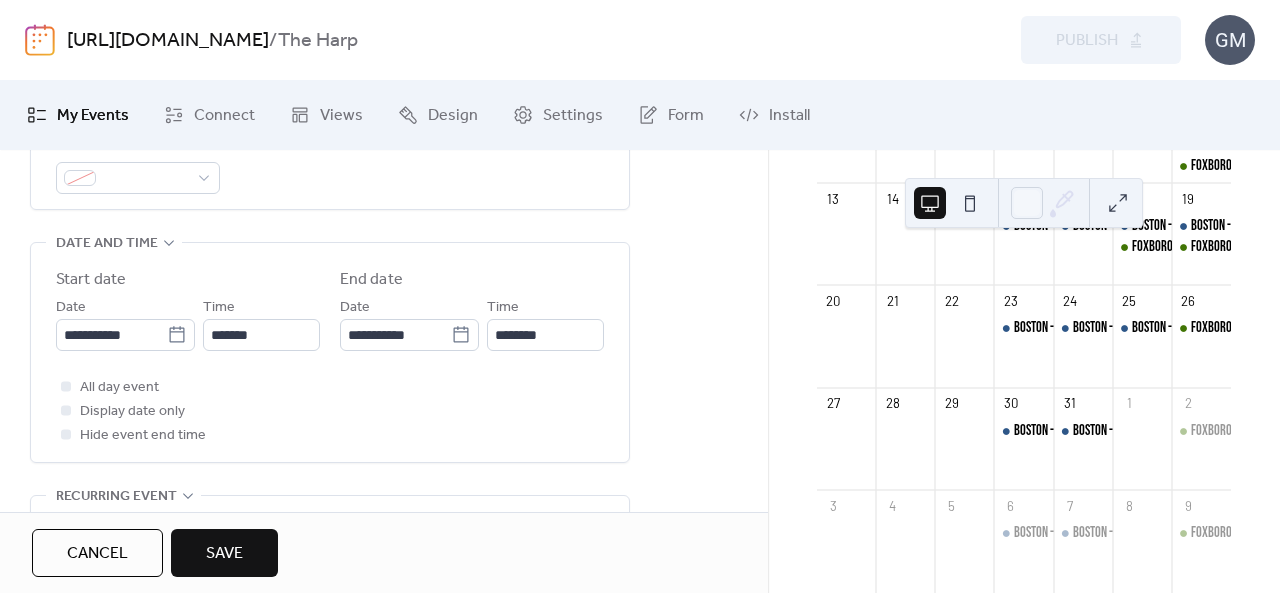 click on "Save" at bounding box center (224, 553) 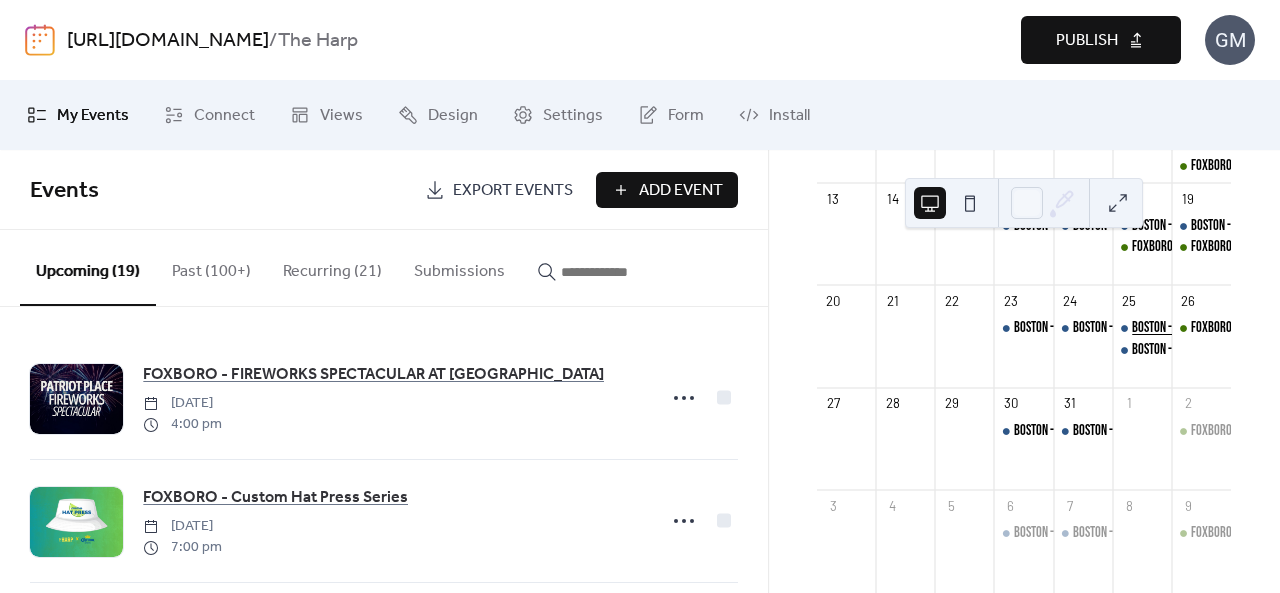 click on "BOSTON - DJ NIGHT" at bounding box center (1172, 328) 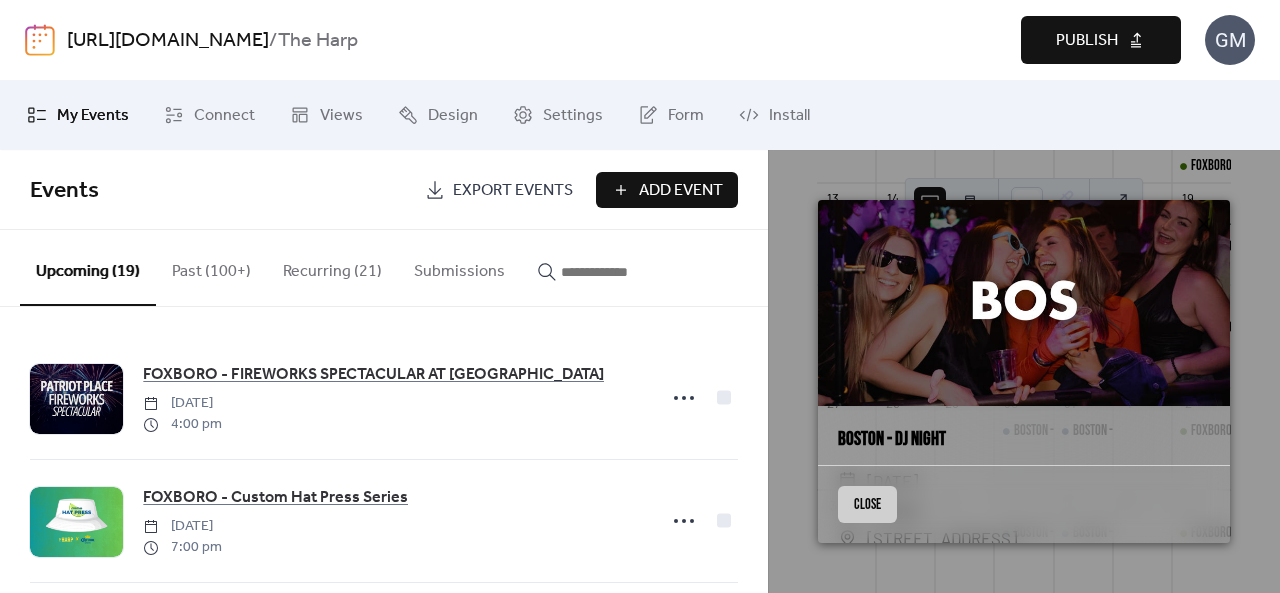 drag, startPoint x: 854, startPoint y: 505, endPoint x: 792, endPoint y: 491, distance: 63.560993 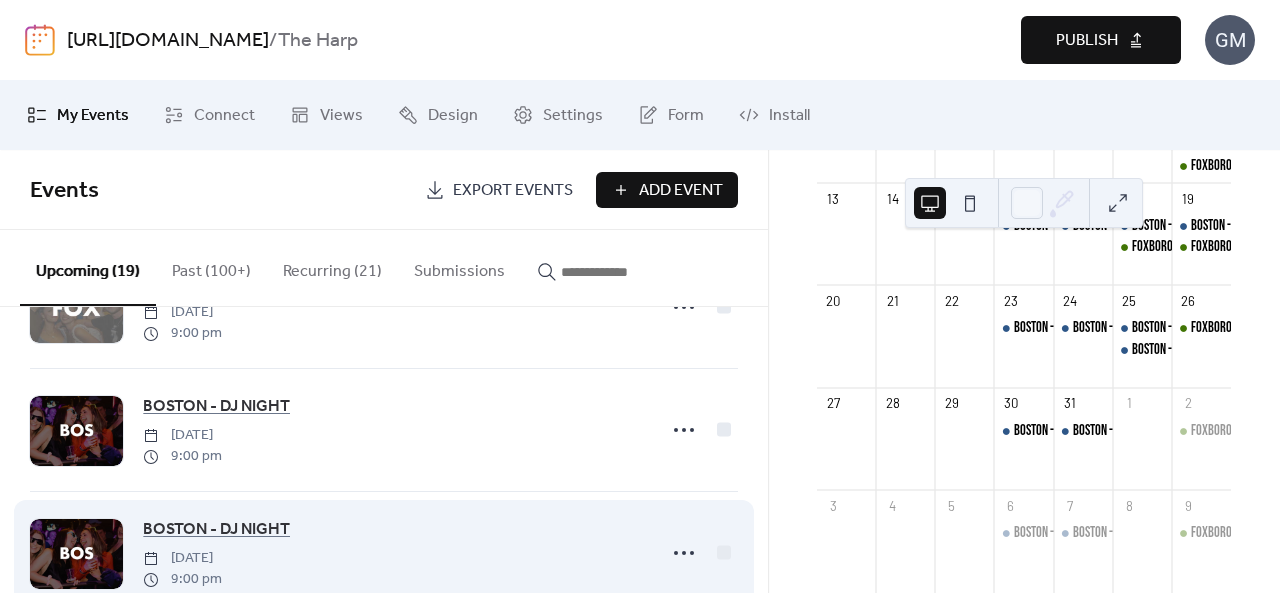 scroll, scrollTop: 1200, scrollLeft: 0, axis: vertical 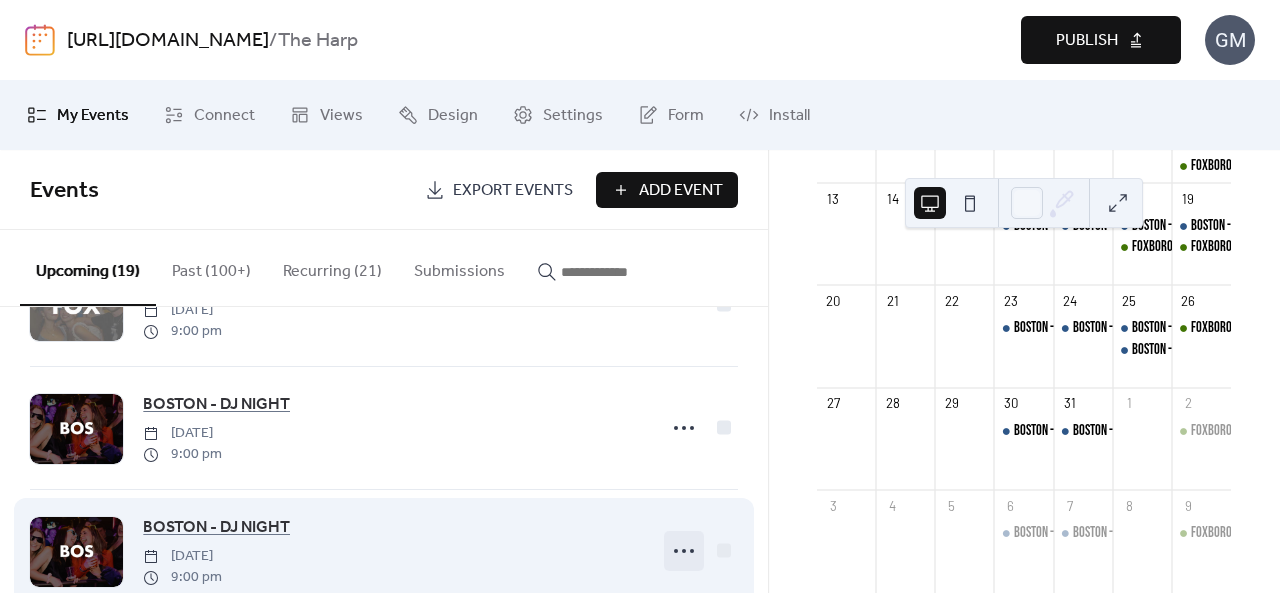 click 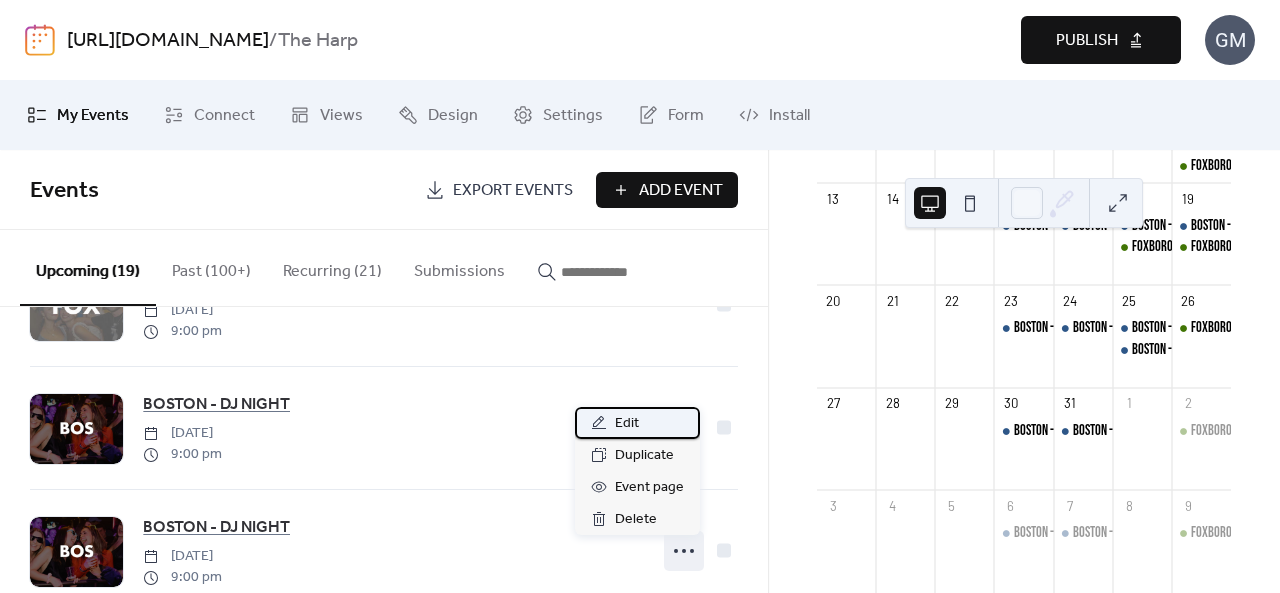 click on "Edit" at bounding box center [627, 424] 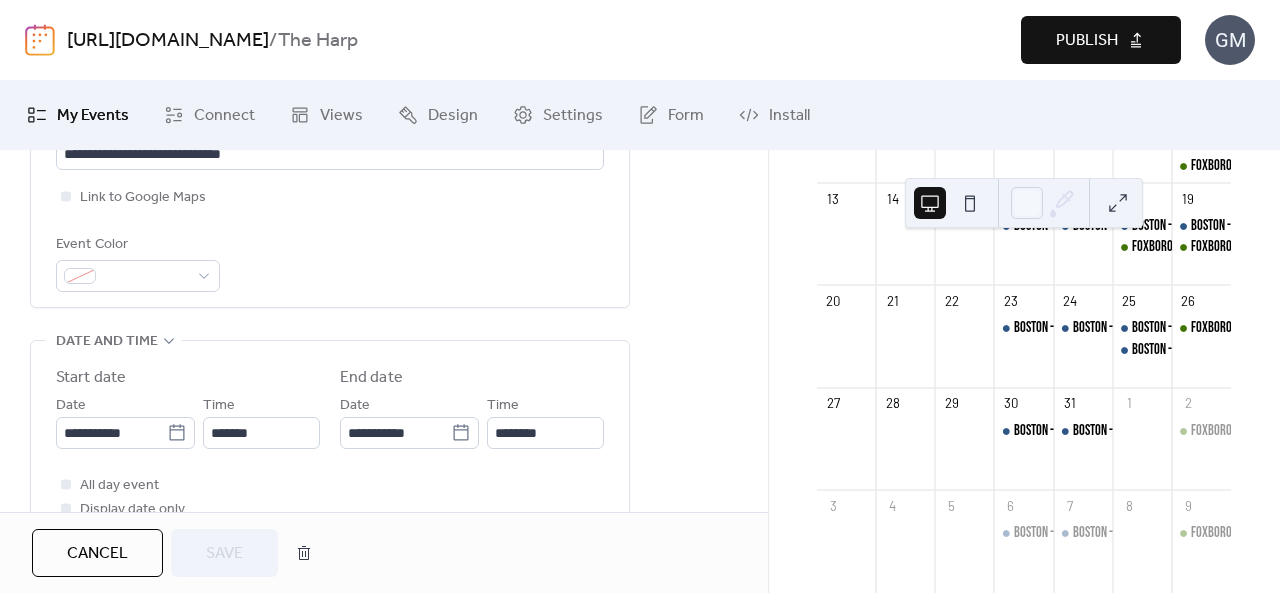 scroll, scrollTop: 600, scrollLeft: 0, axis: vertical 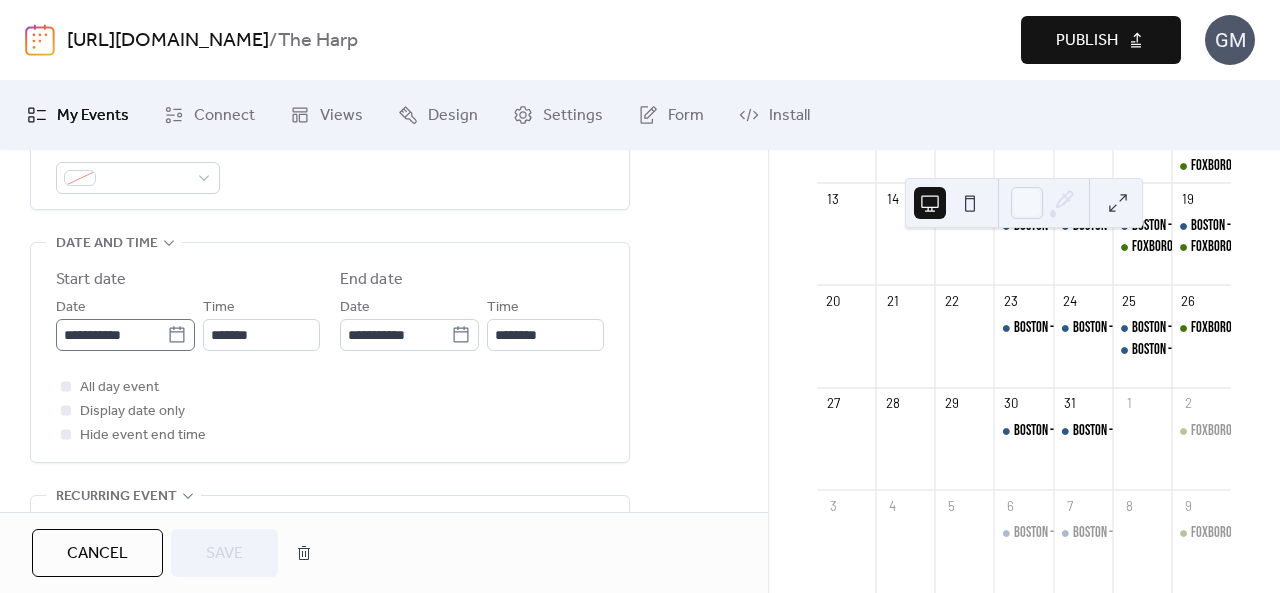click 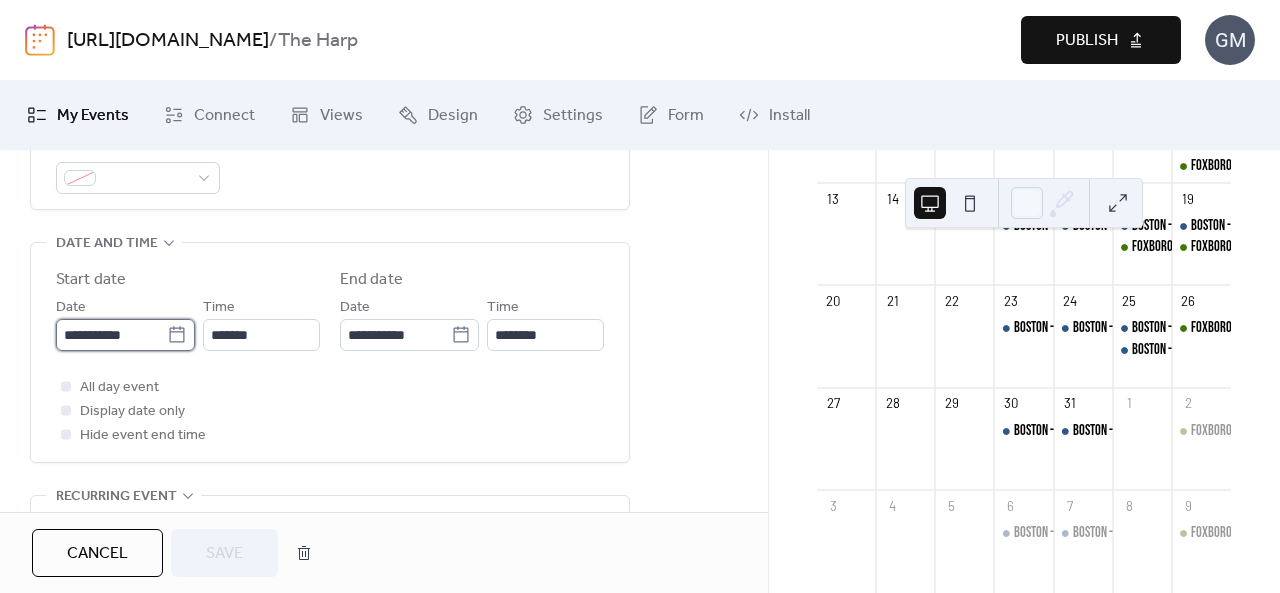 click on "**********" at bounding box center [111, 335] 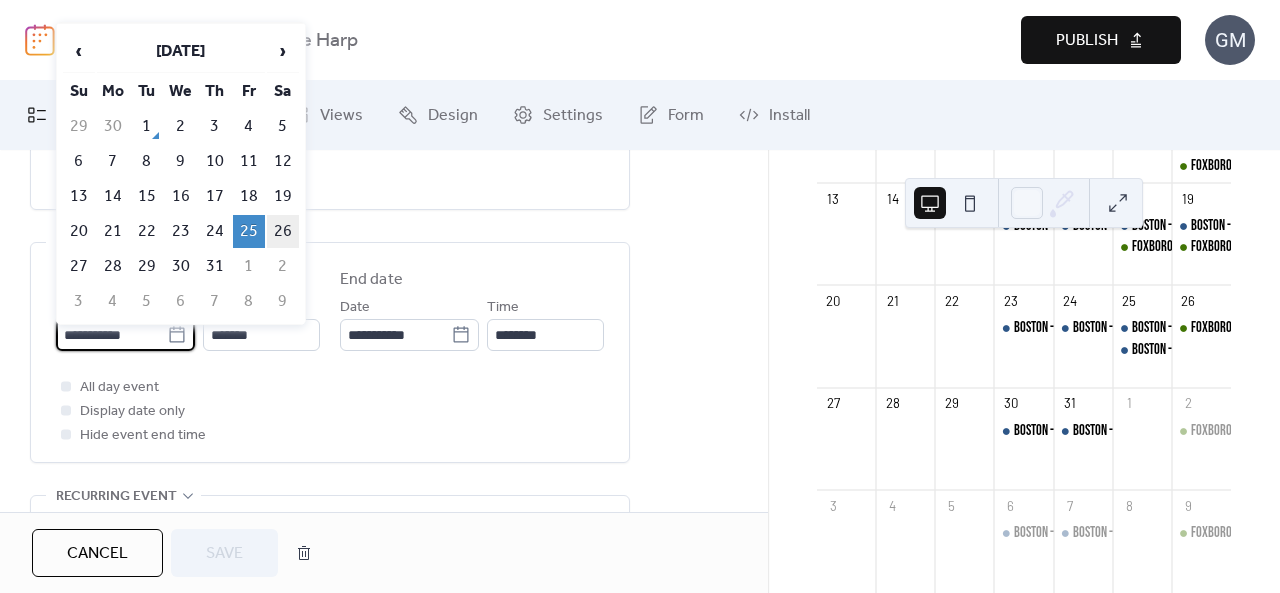click on "26" at bounding box center [283, 231] 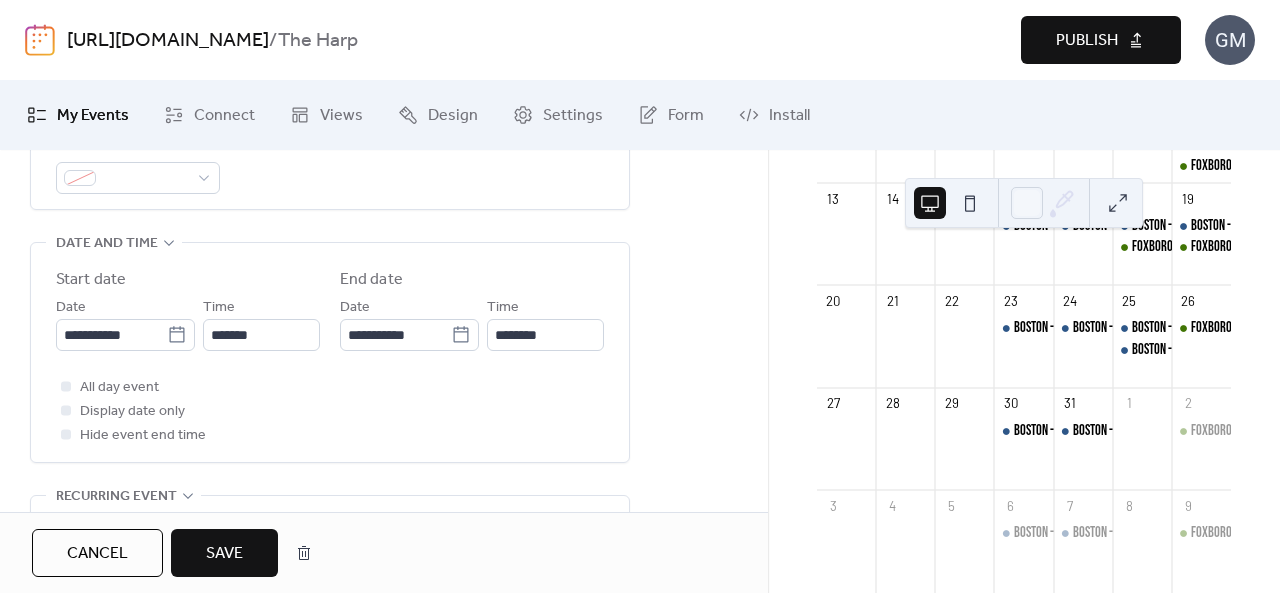click on "Save" at bounding box center [224, 553] 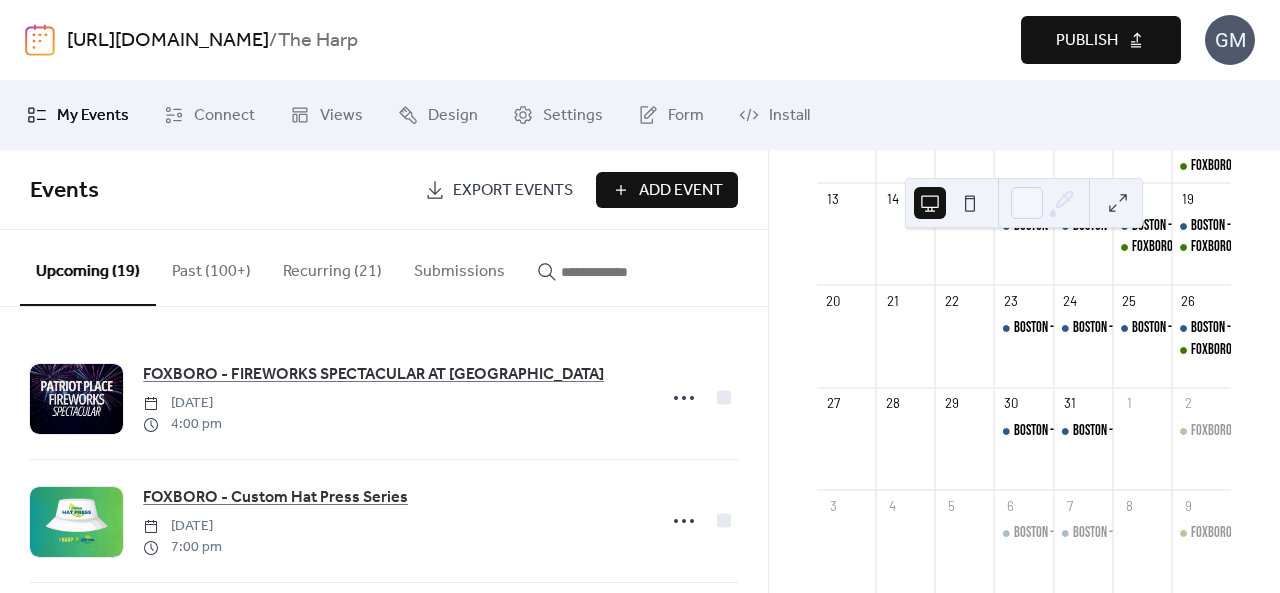 click on "Publish" at bounding box center [1101, 40] 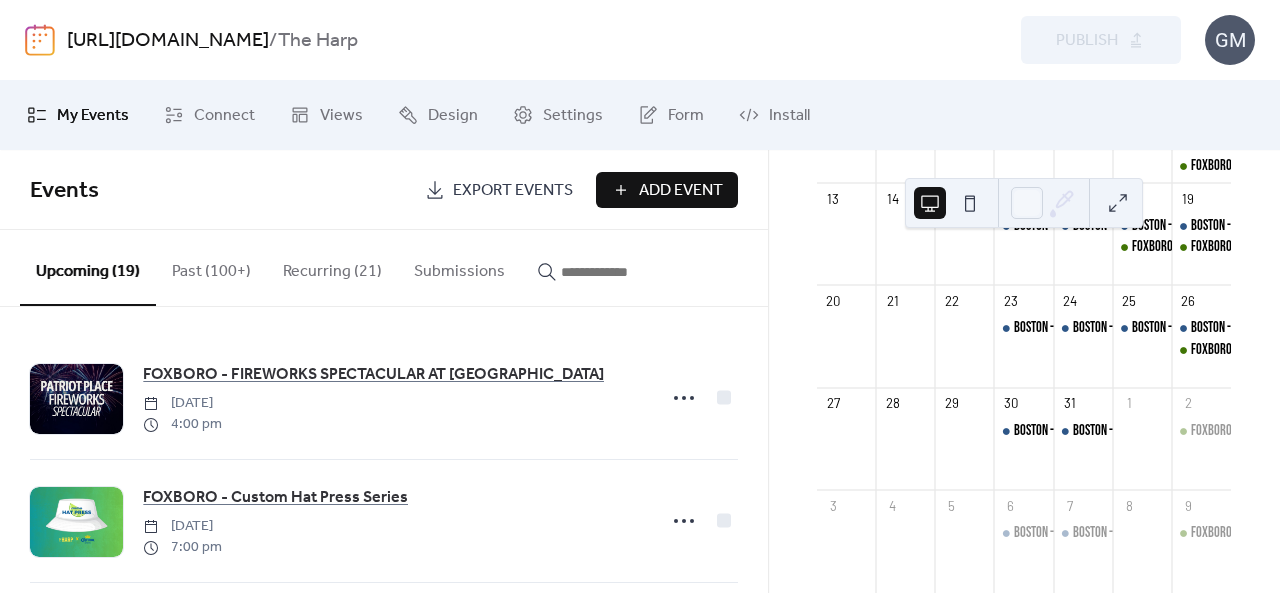 click on "BOSTON - DJ NIGHT" at bounding box center (1201, 328) 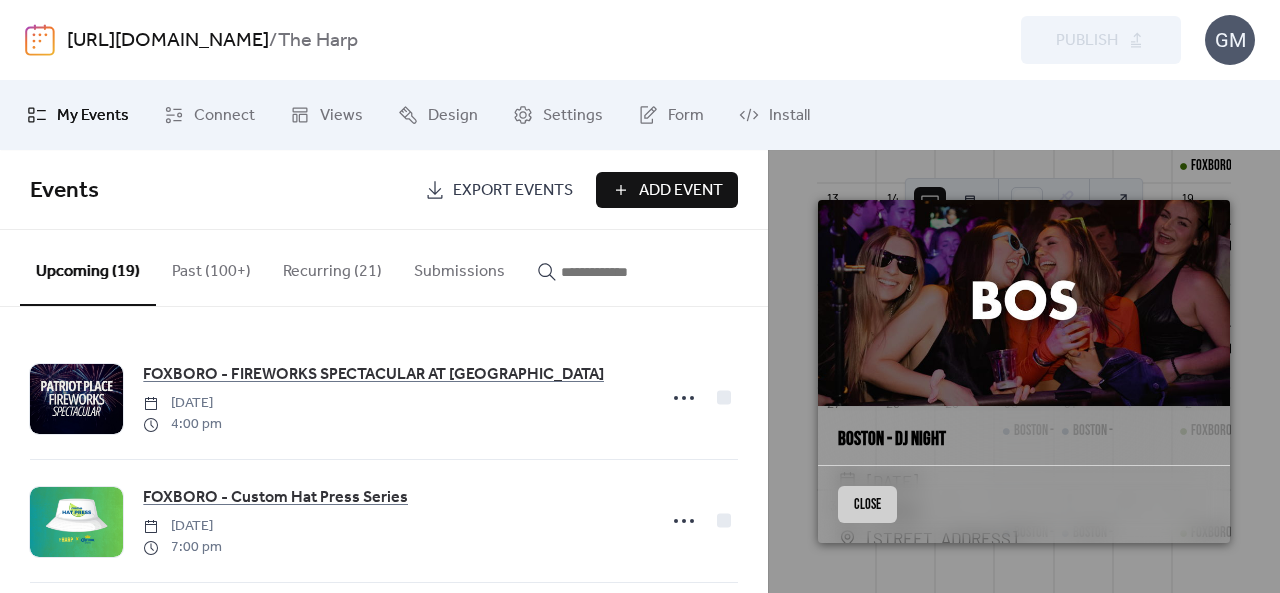 click on "Close" at bounding box center (867, 504) 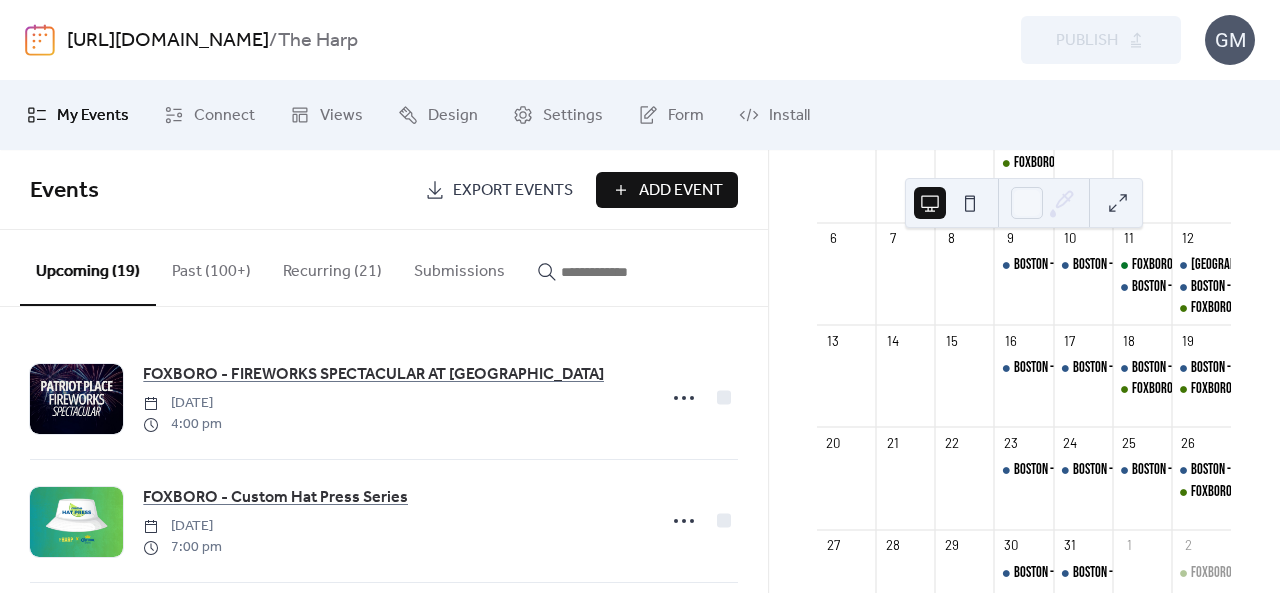 scroll, scrollTop: 58, scrollLeft: 0, axis: vertical 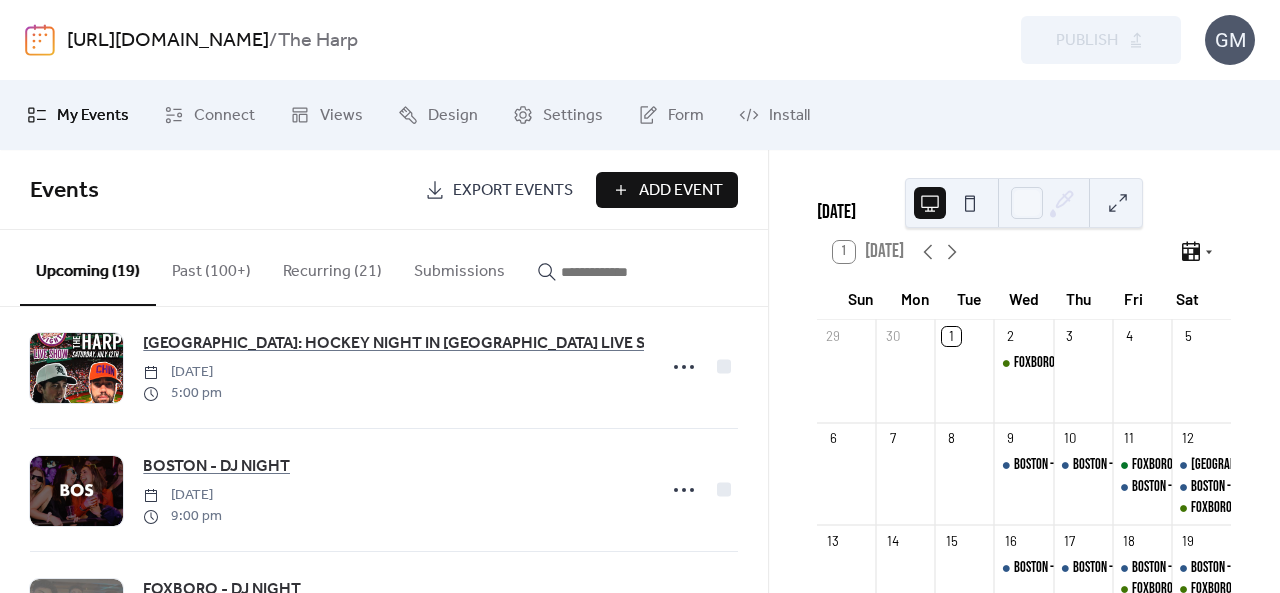 click on "Add Event" at bounding box center [681, 191] 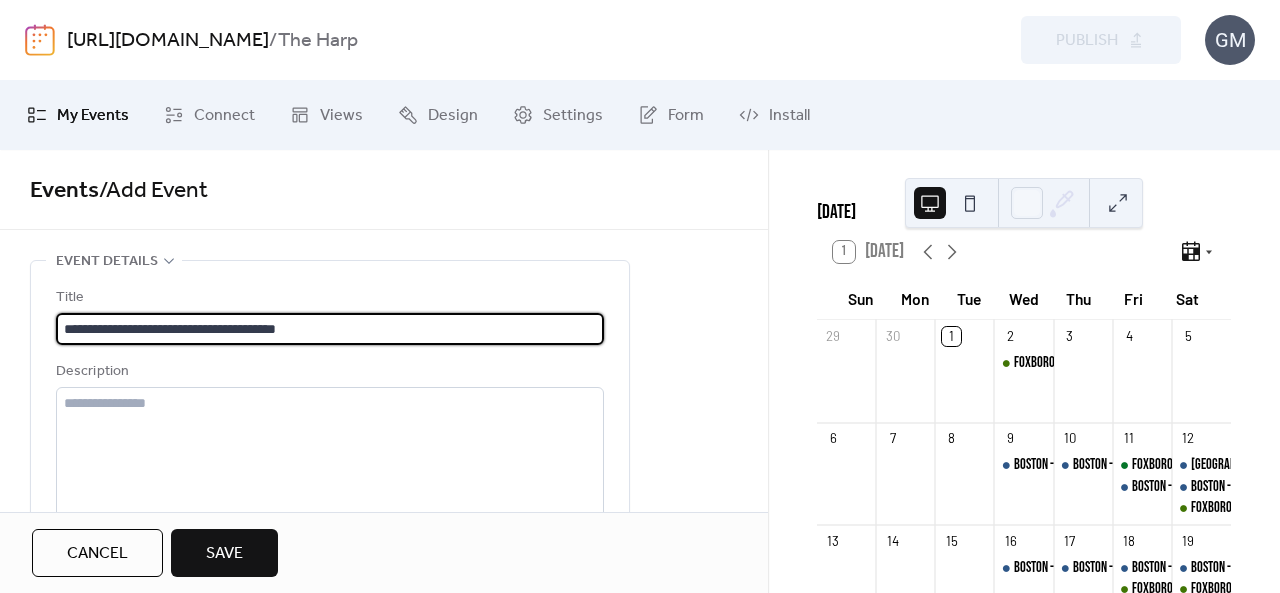 type on "**********" 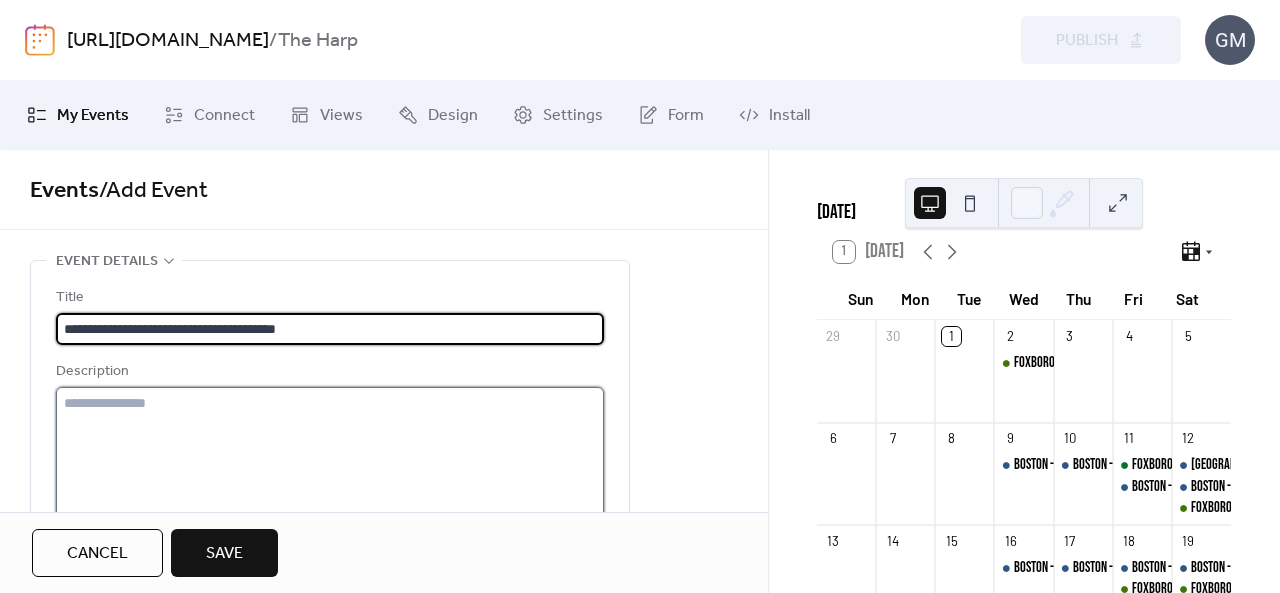 click at bounding box center (330, 463) 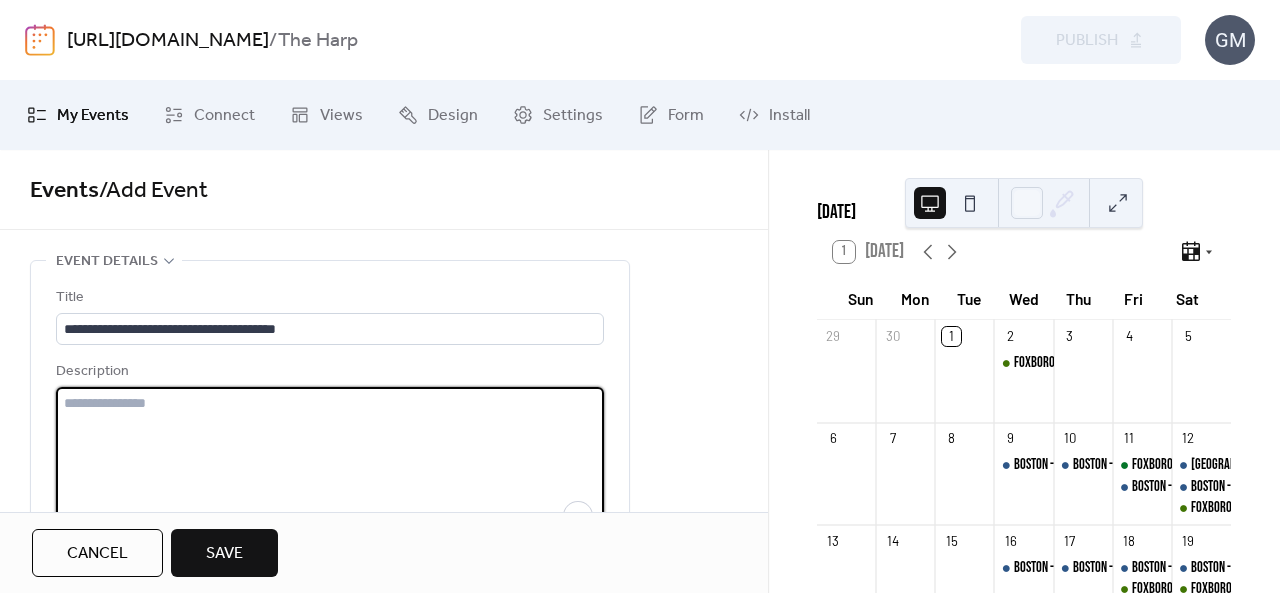 paste on "**********" 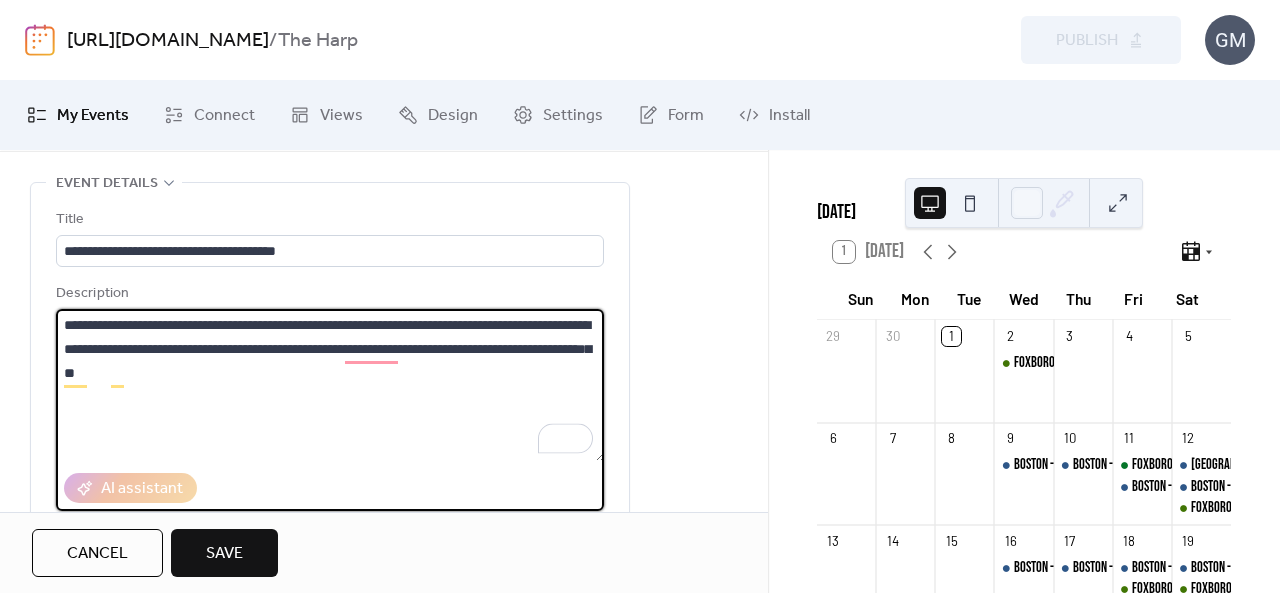 scroll, scrollTop: 100, scrollLeft: 0, axis: vertical 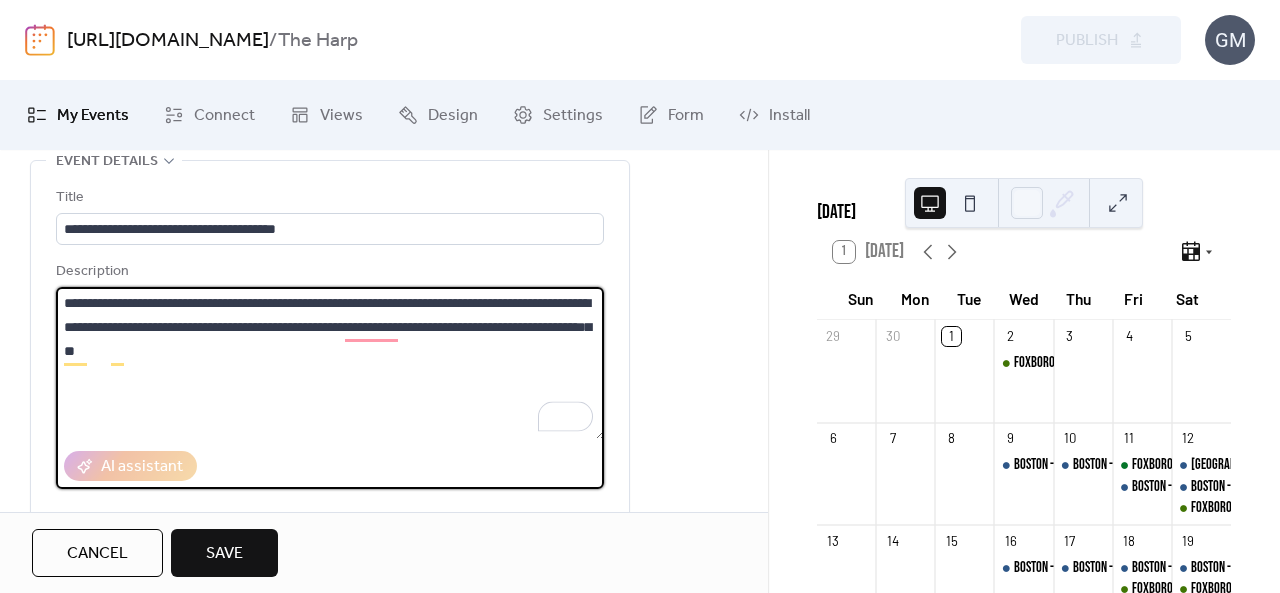 click on "**********" at bounding box center (330, 363) 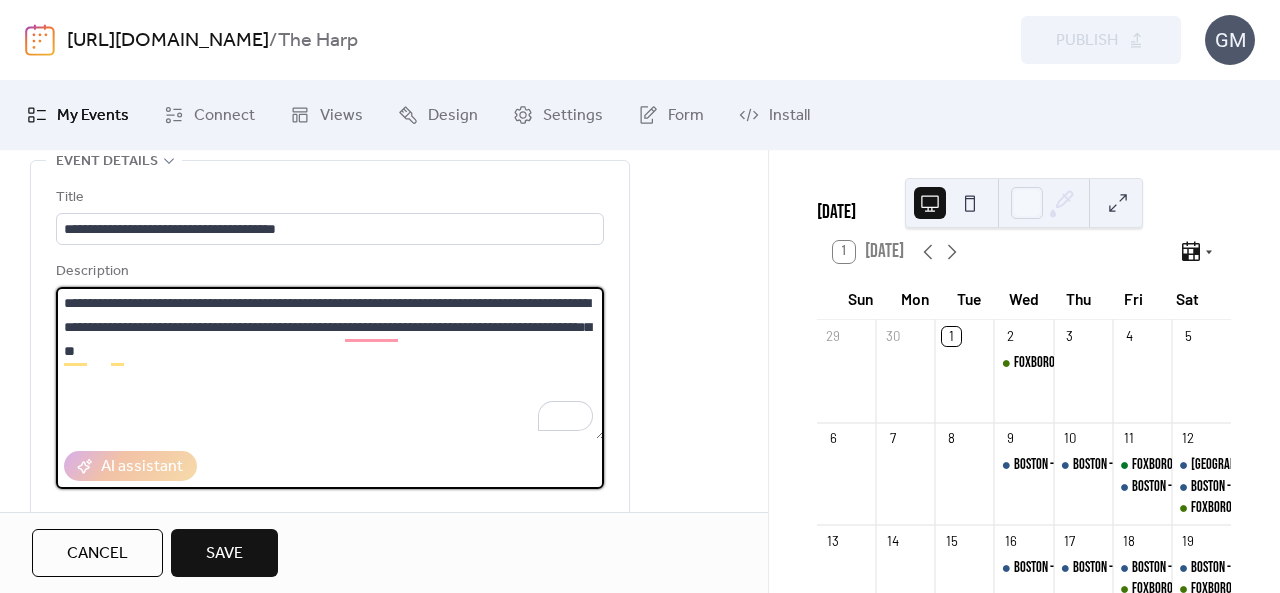 click on "**********" at bounding box center (330, 363) 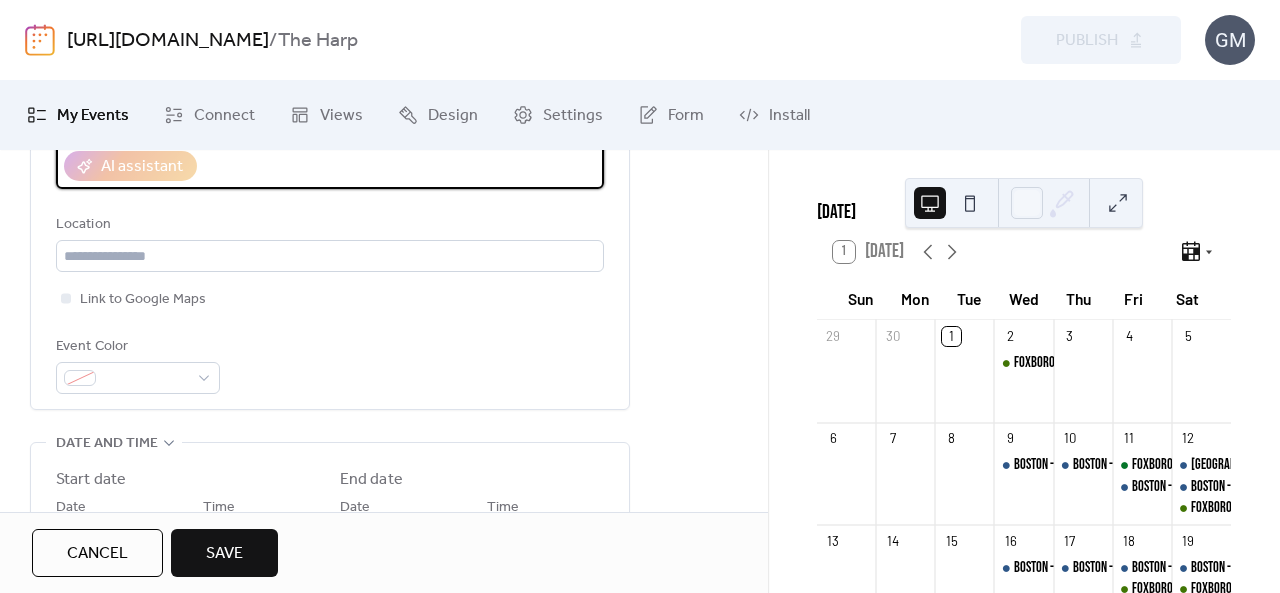 scroll, scrollTop: 500, scrollLeft: 0, axis: vertical 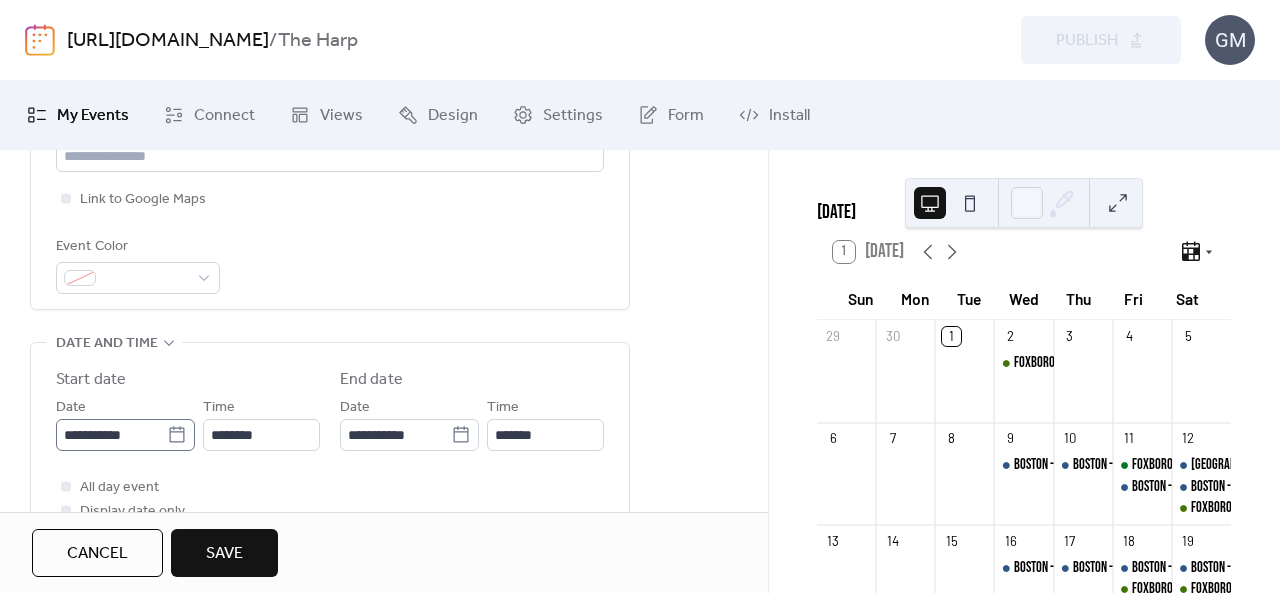 type on "**********" 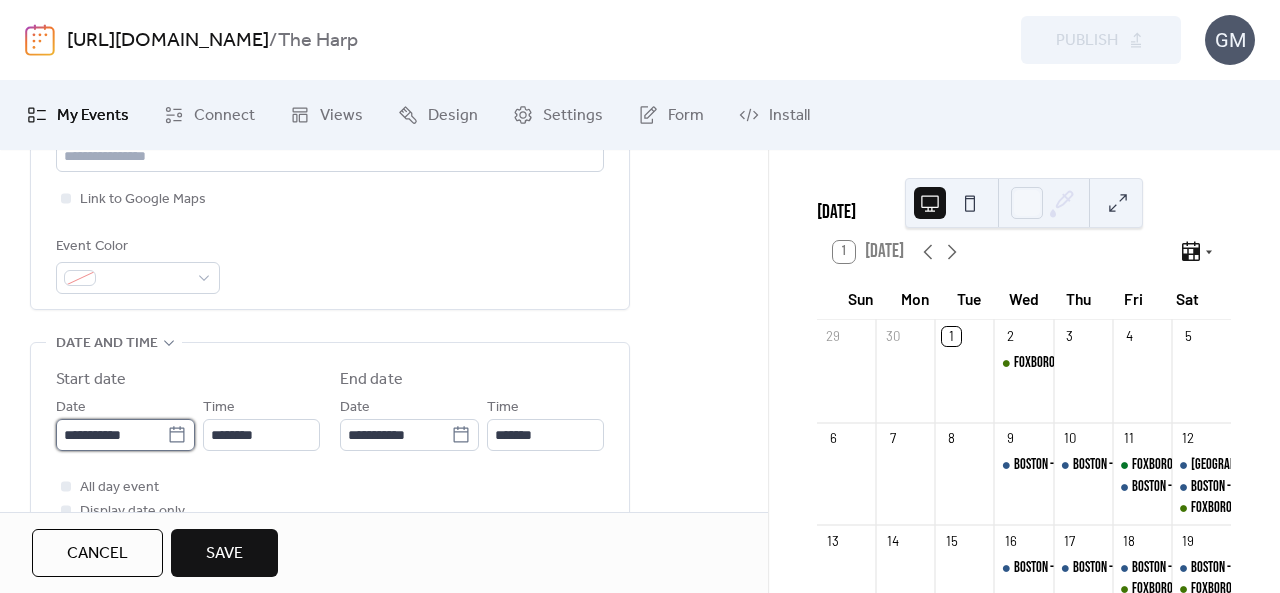 click on "**********" at bounding box center [111, 435] 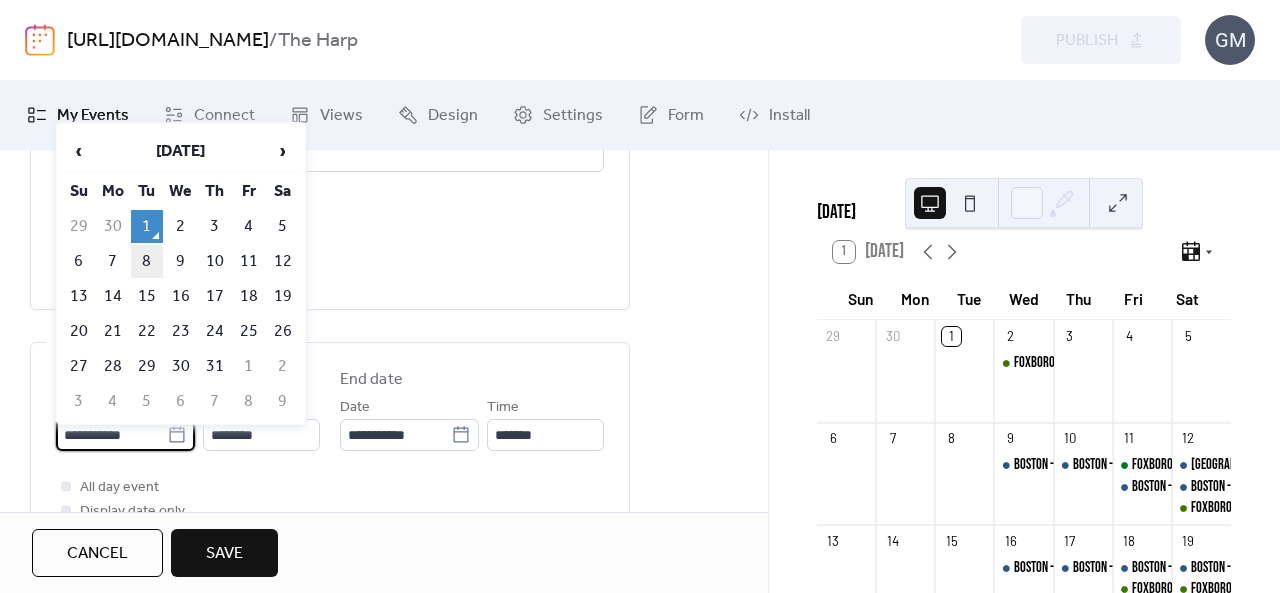 click on "8" at bounding box center [147, 261] 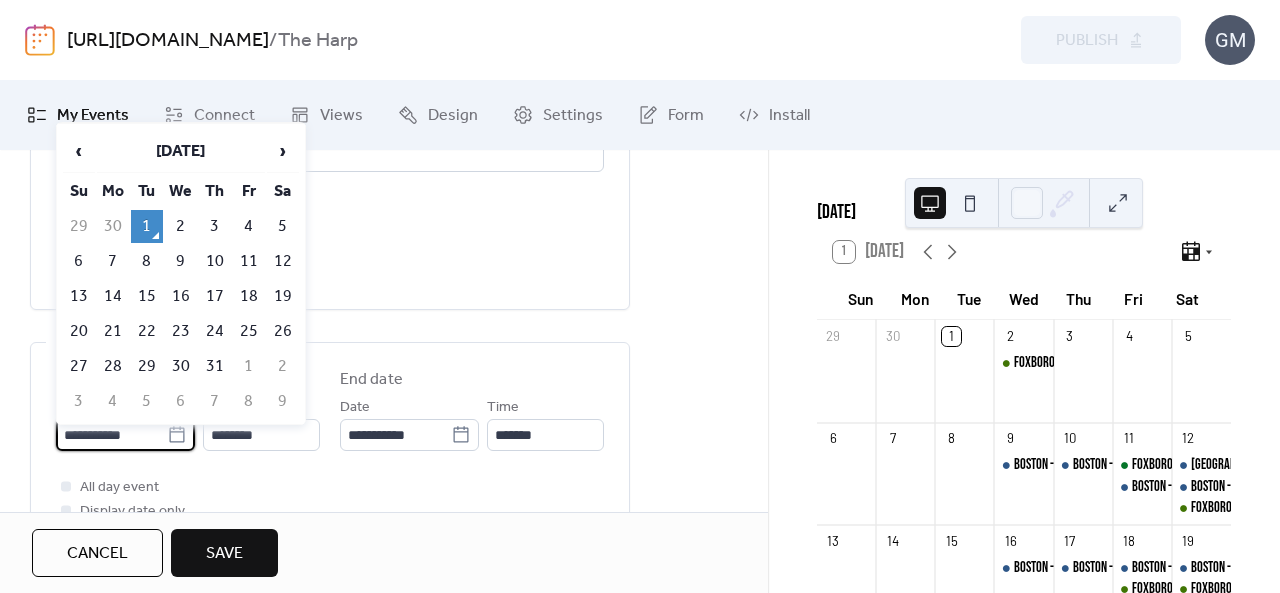 type on "**********" 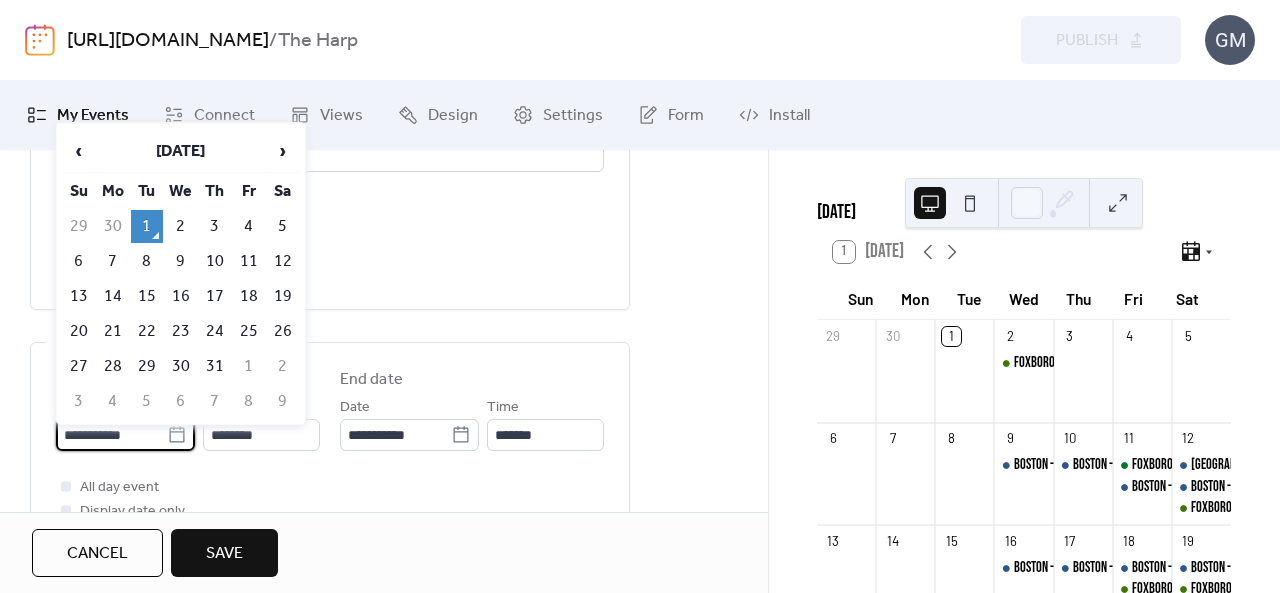 type on "**********" 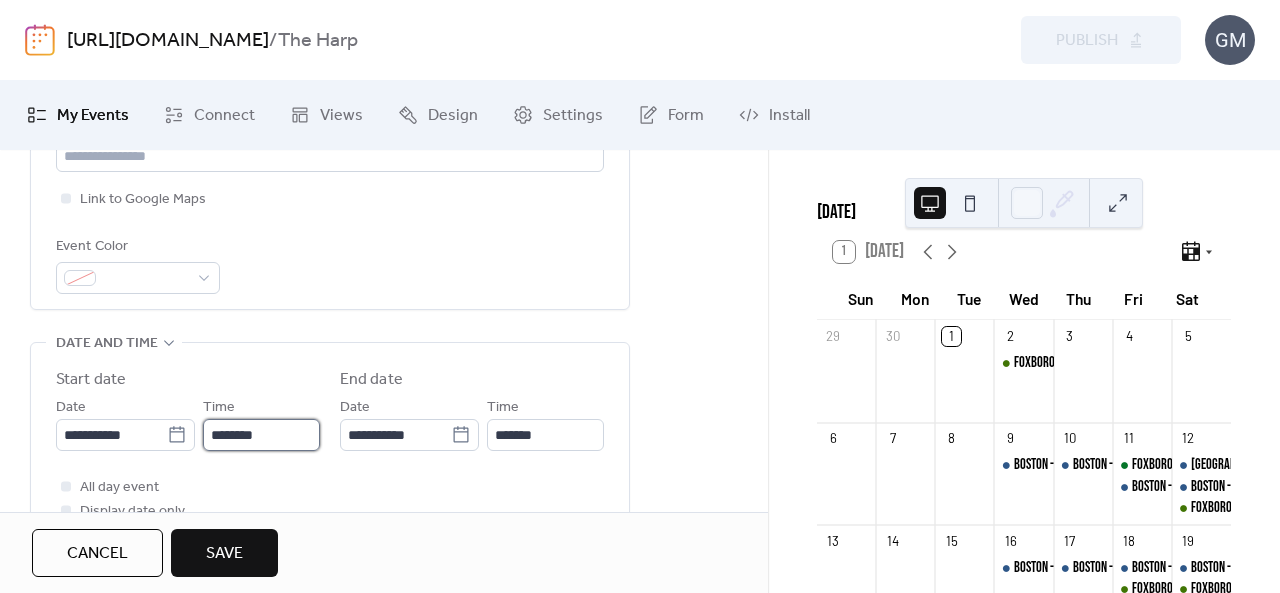 click on "********" at bounding box center (261, 435) 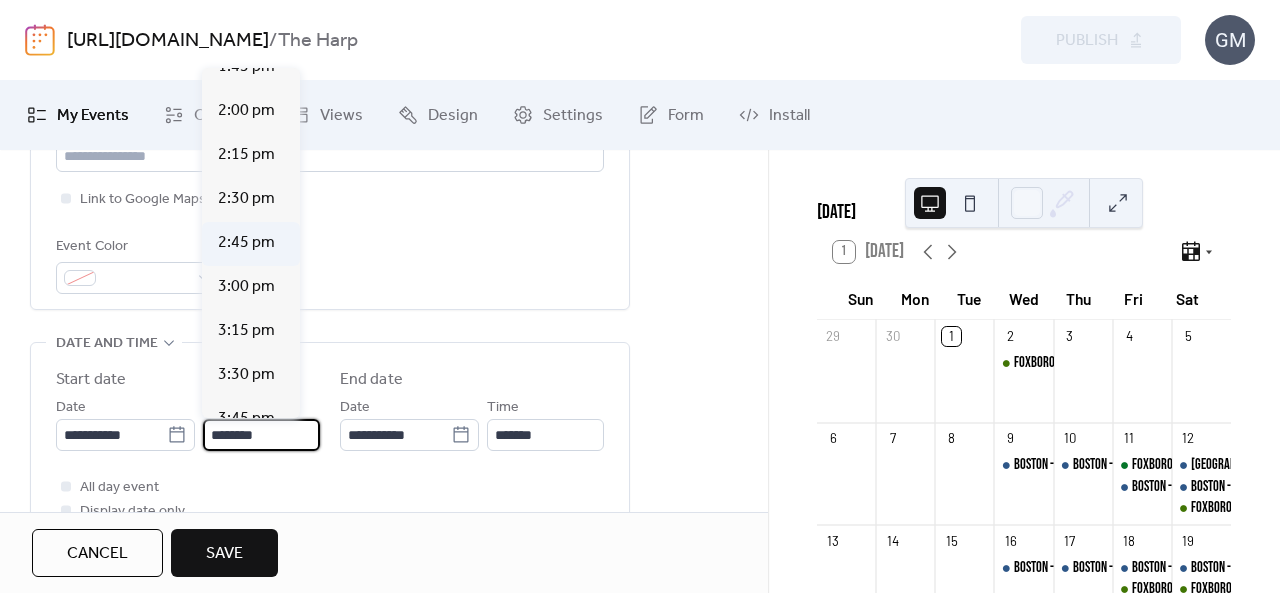 scroll, scrollTop: 2512, scrollLeft: 0, axis: vertical 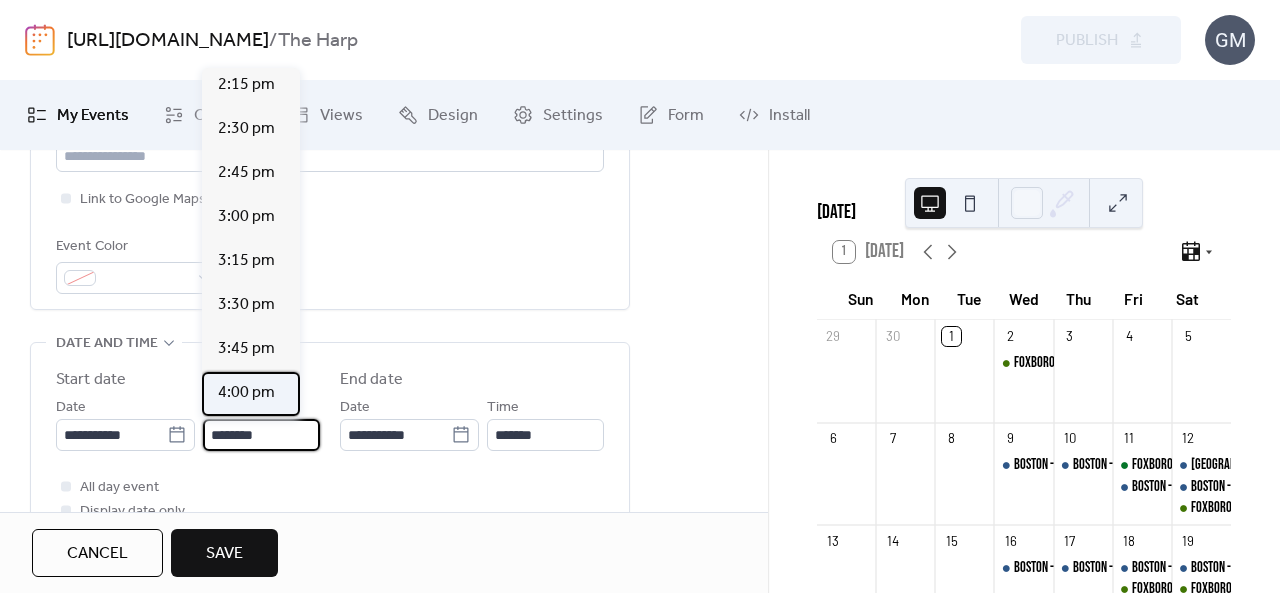 click on "4:00 pm" at bounding box center (246, 393) 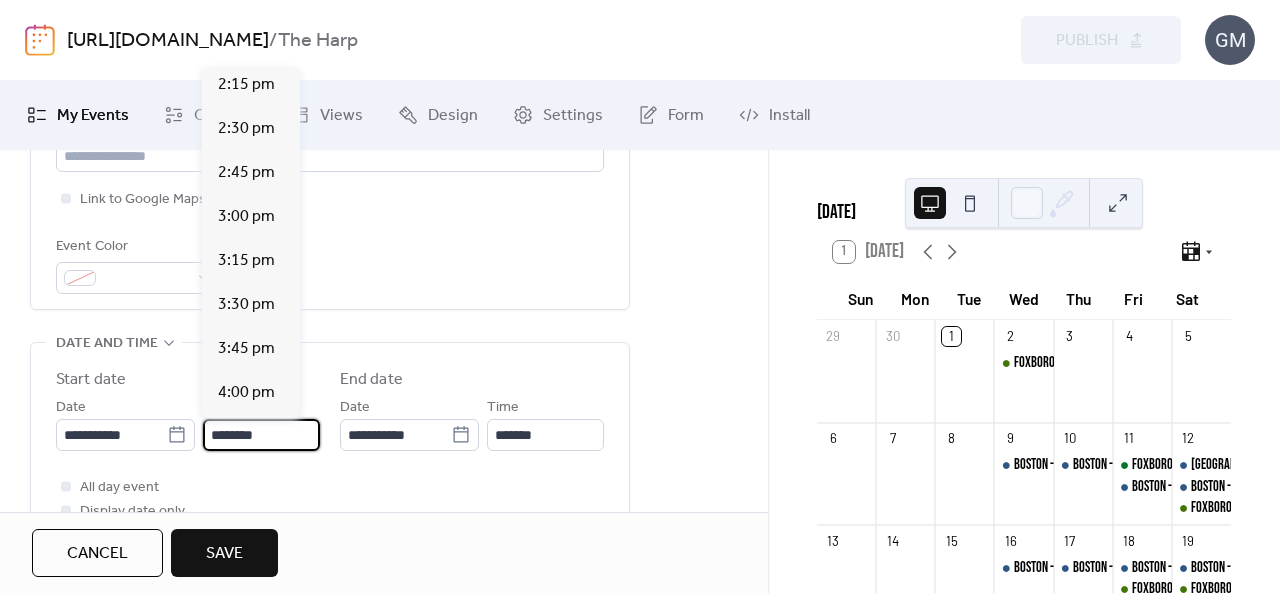 type on "*******" 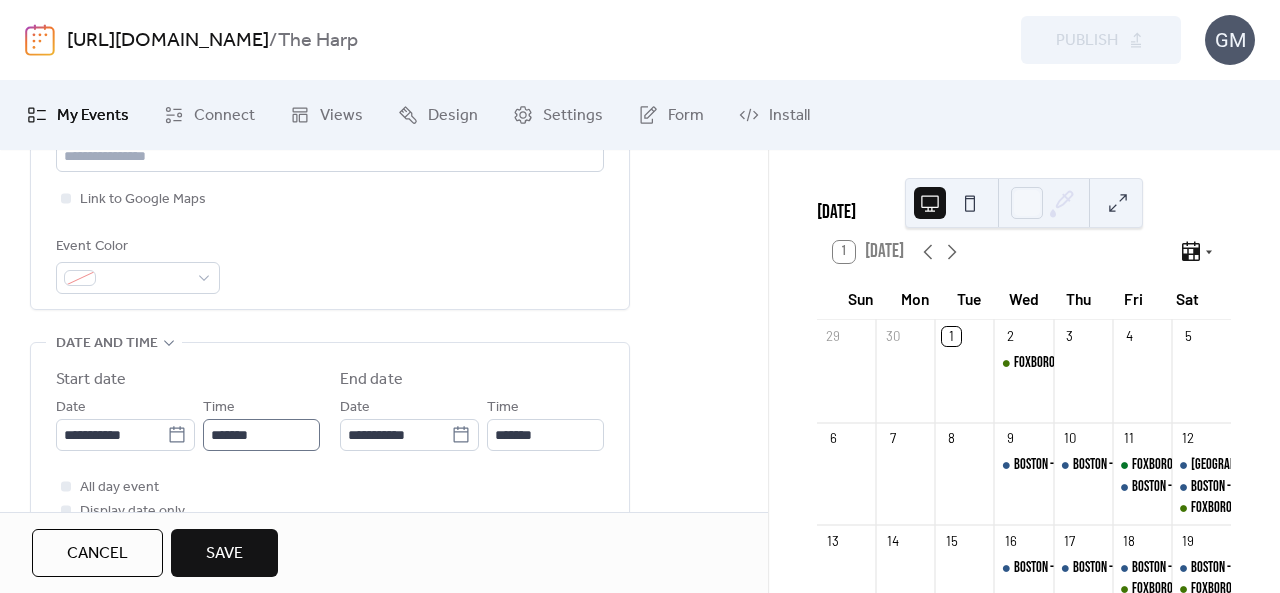 scroll, scrollTop: 1, scrollLeft: 0, axis: vertical 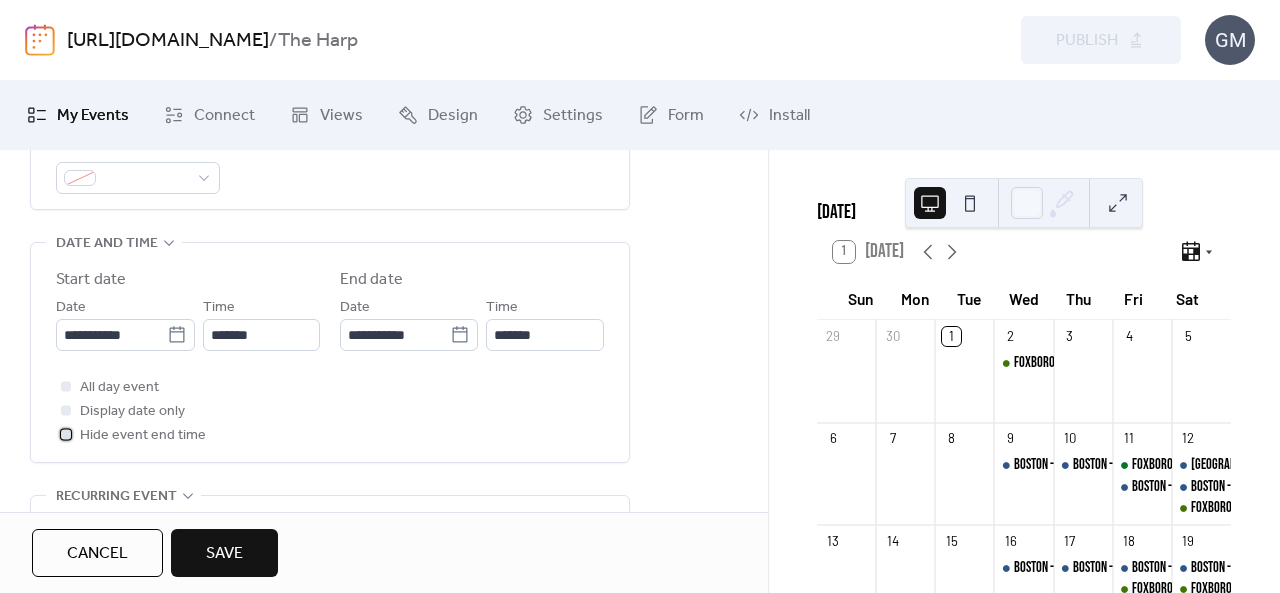 click at bounding box center (66, 434) 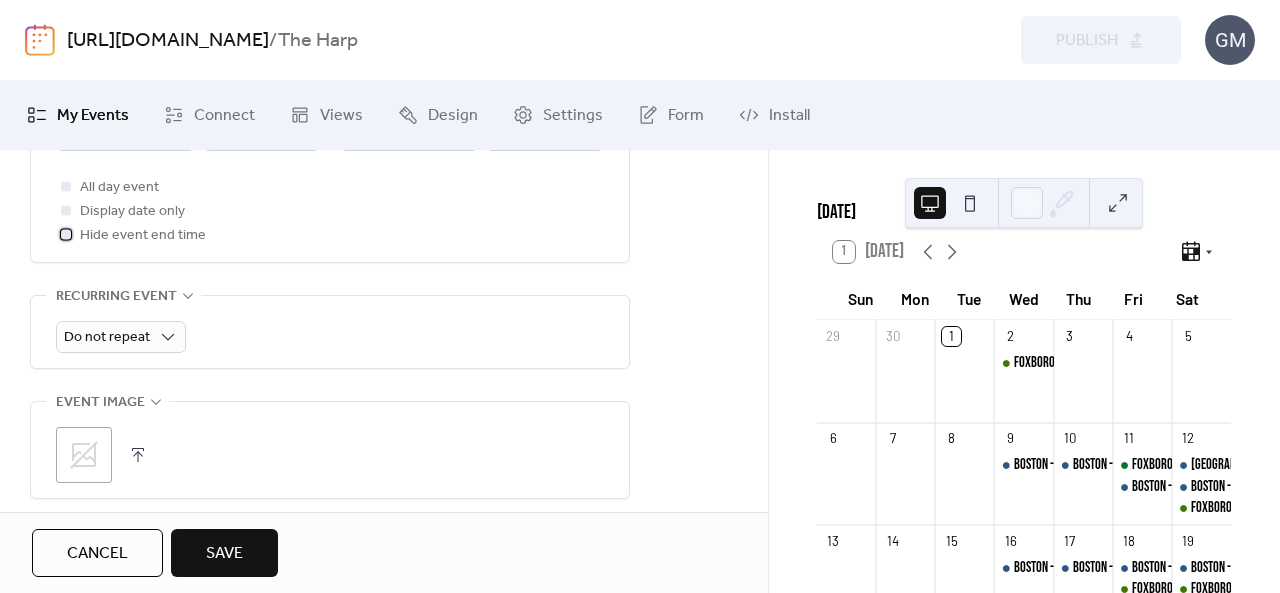 scroll, scrollTop: 1000, scrollLeft: 0, axis: vertical 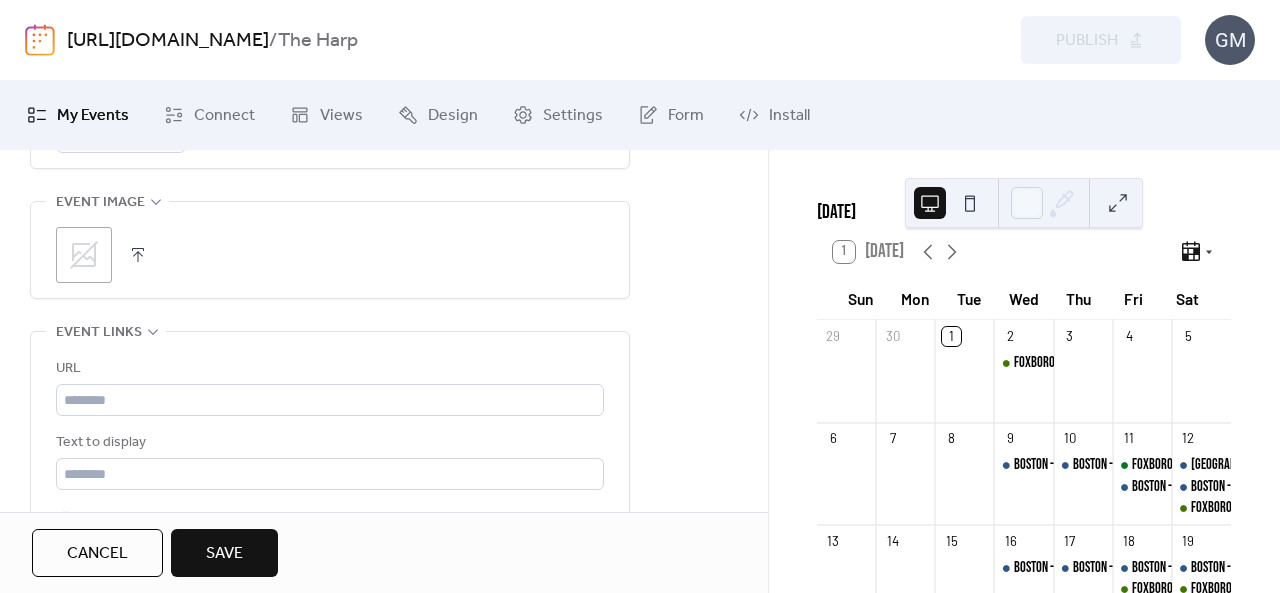 click on ";" at bounding box center (84, 255) 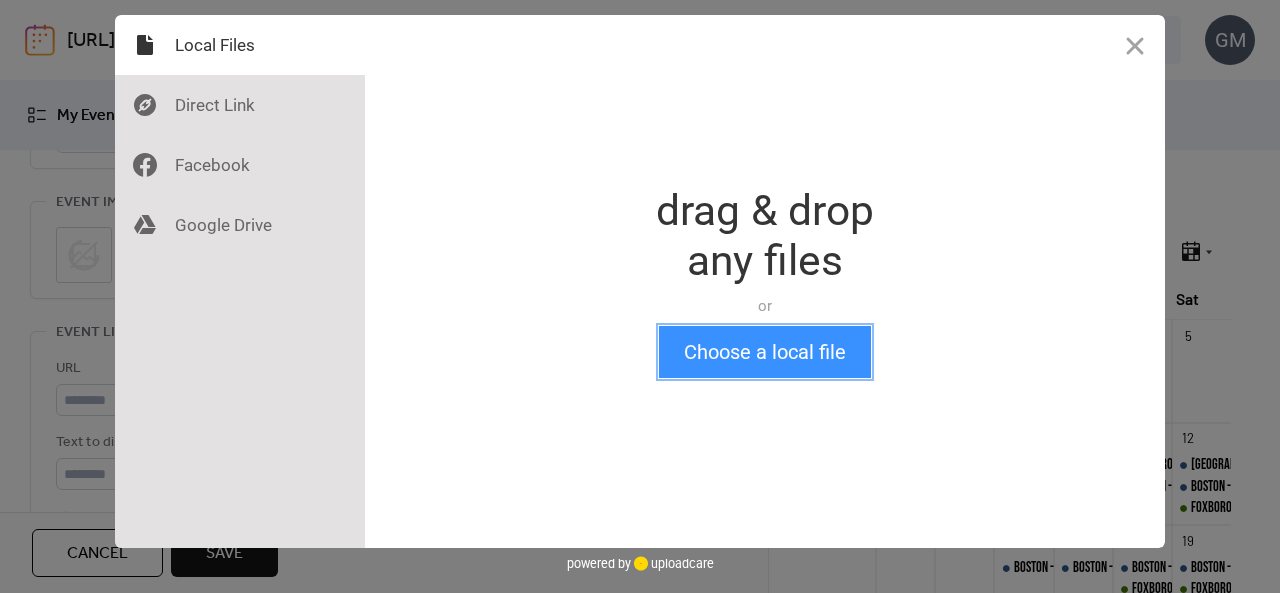 click on "Choose a local file" at bounding box center (765, 352) 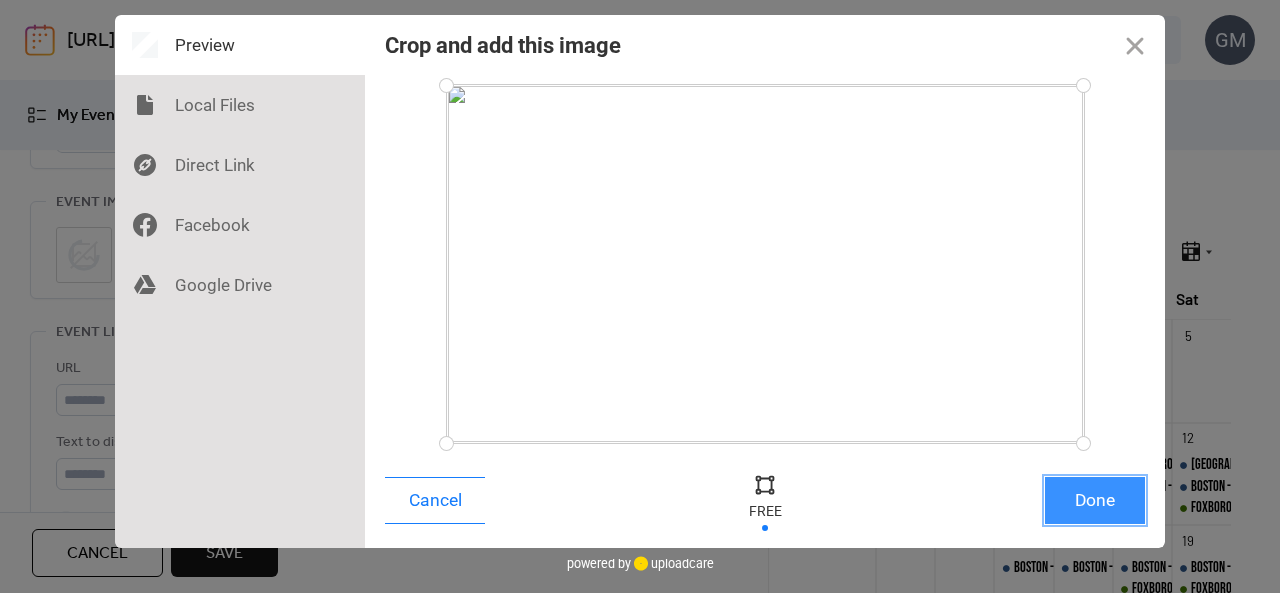 click on "Done" at bounding box center [1095, 500] 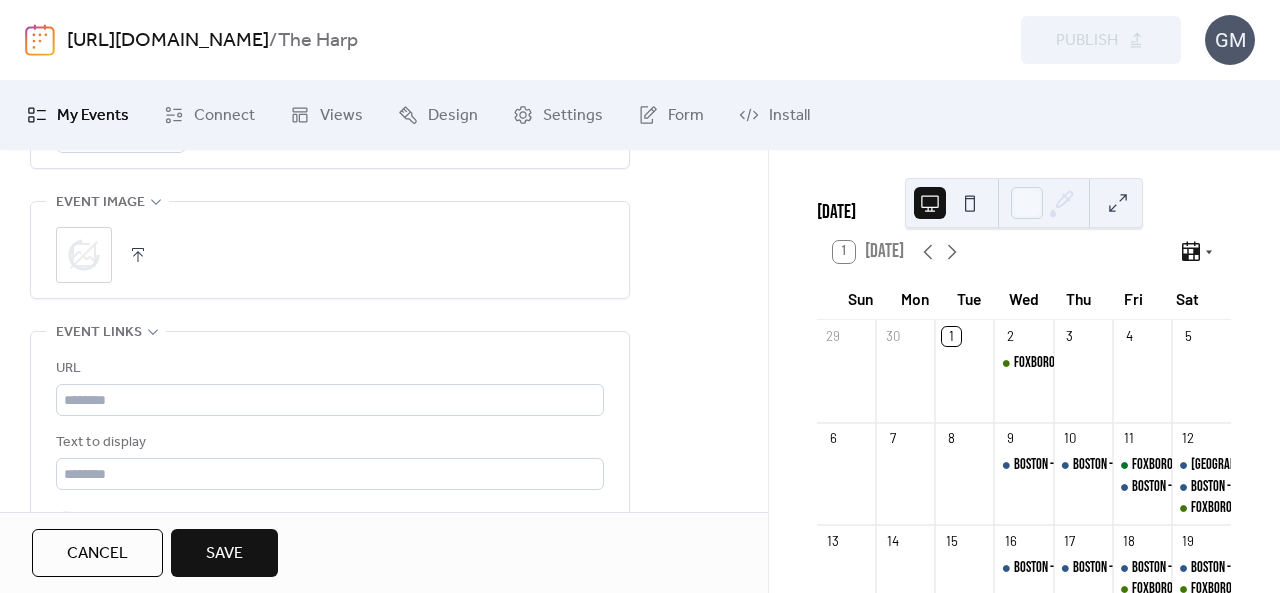 scroll, scrollTop: 1100, scrollLeft: 0, axis: vertical 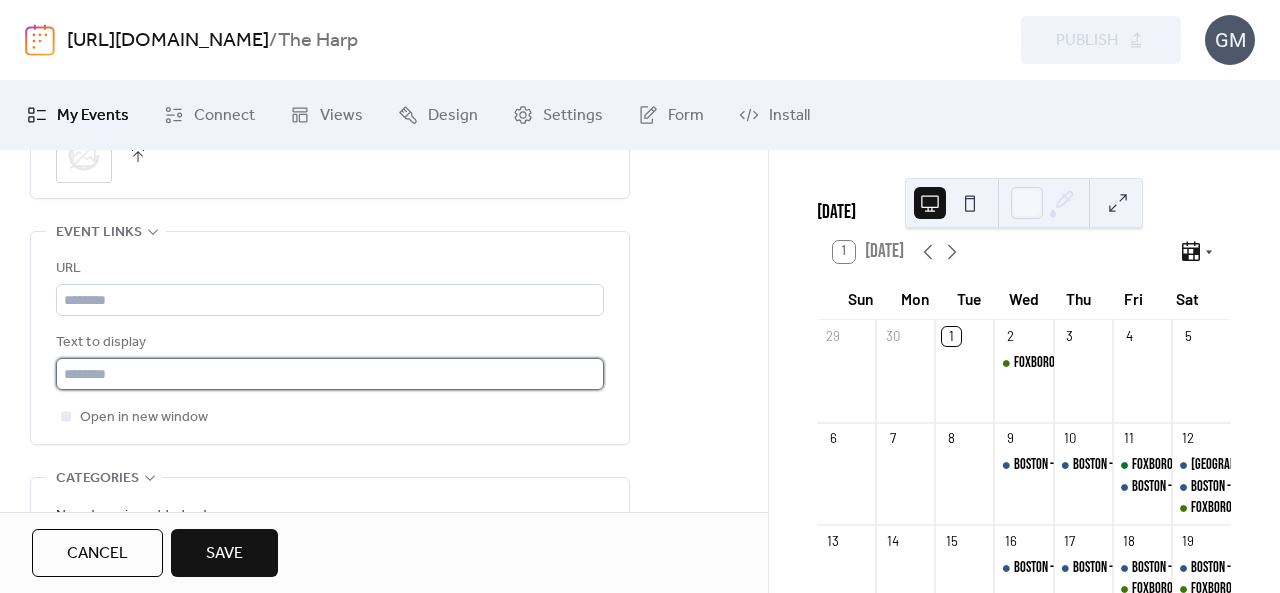 click at bounding box center [330, 374] 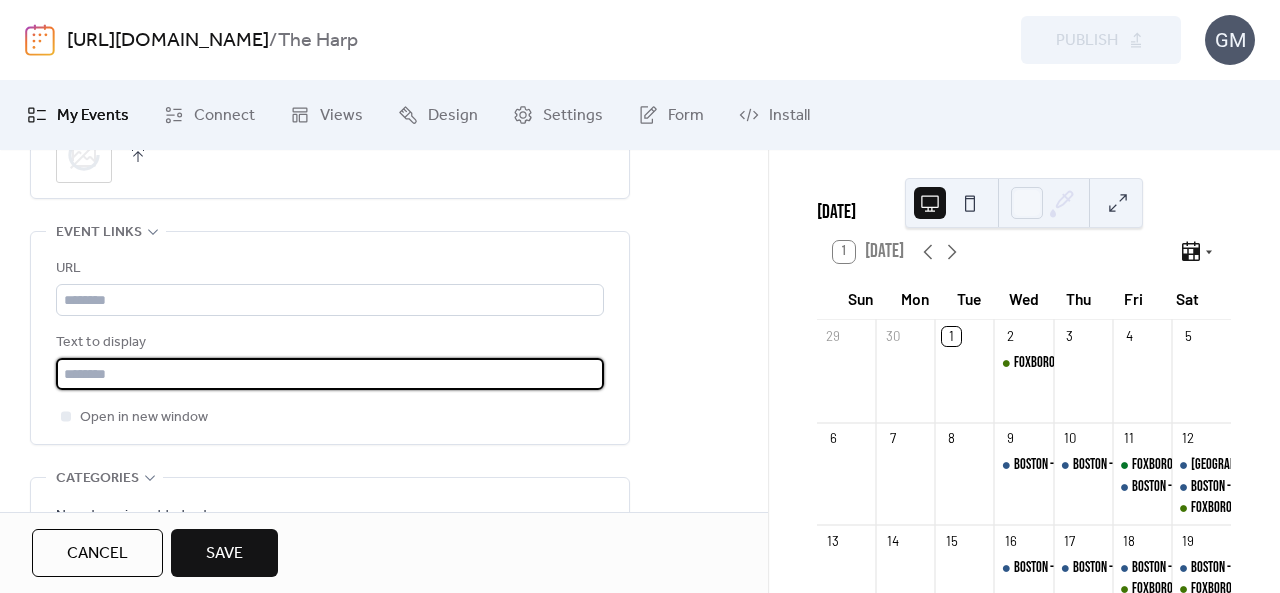 type on "**********" 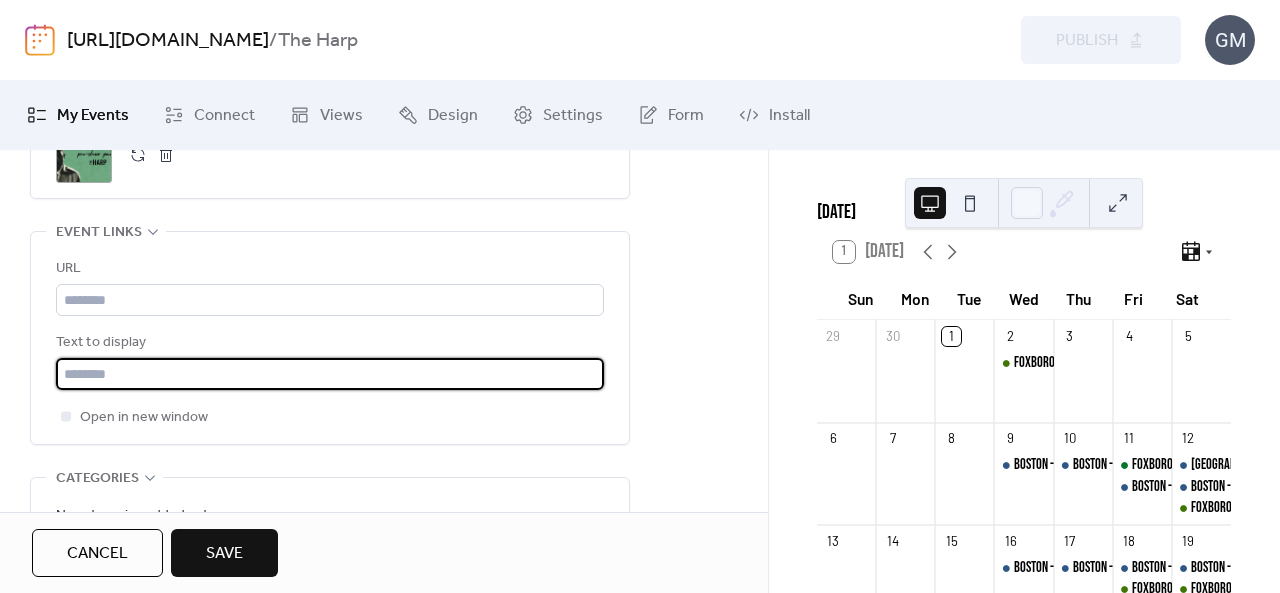 paste on "**********" 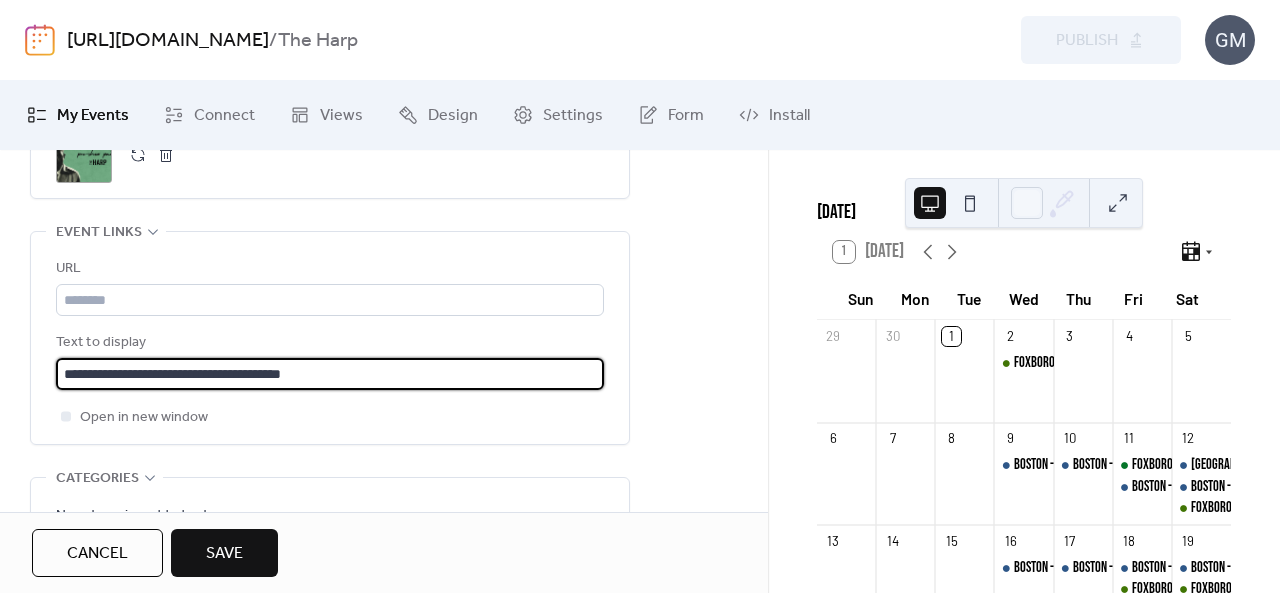 click on "**********" at bounding box center (330, 374) 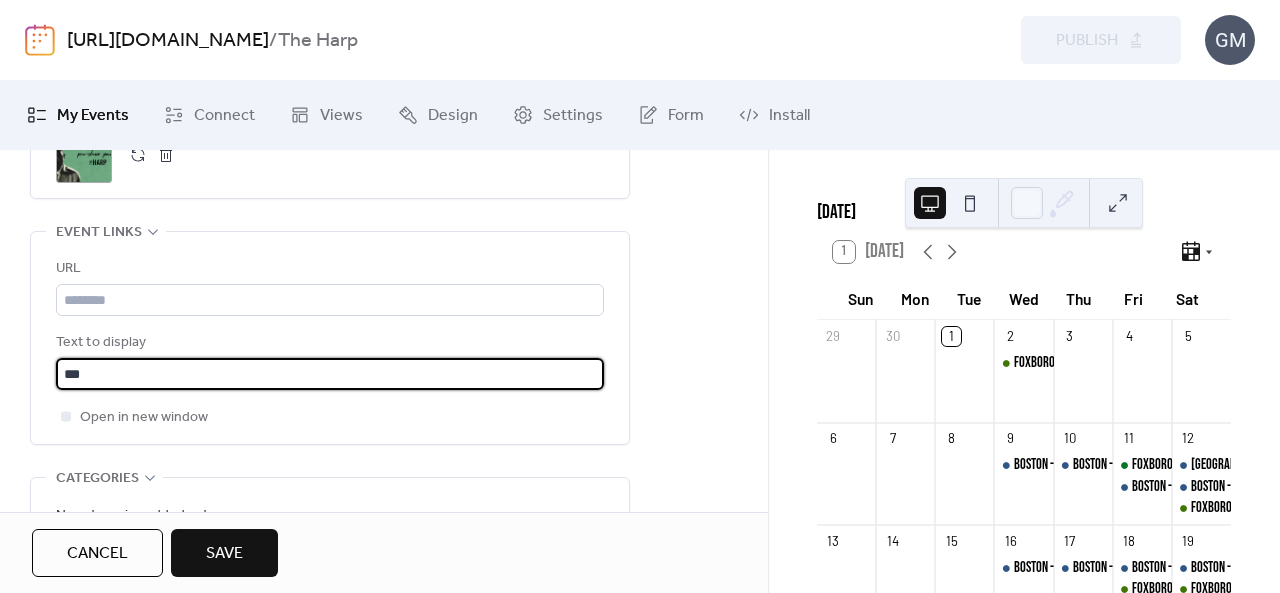 type on "**********" 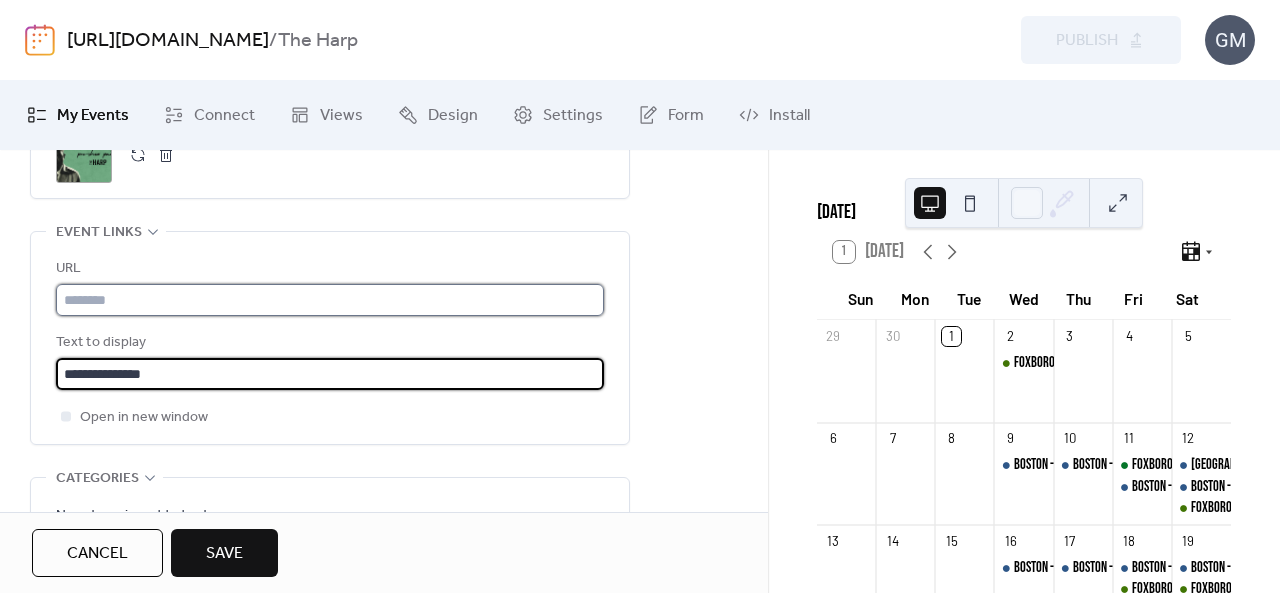 click at bounding box center (330, 300) 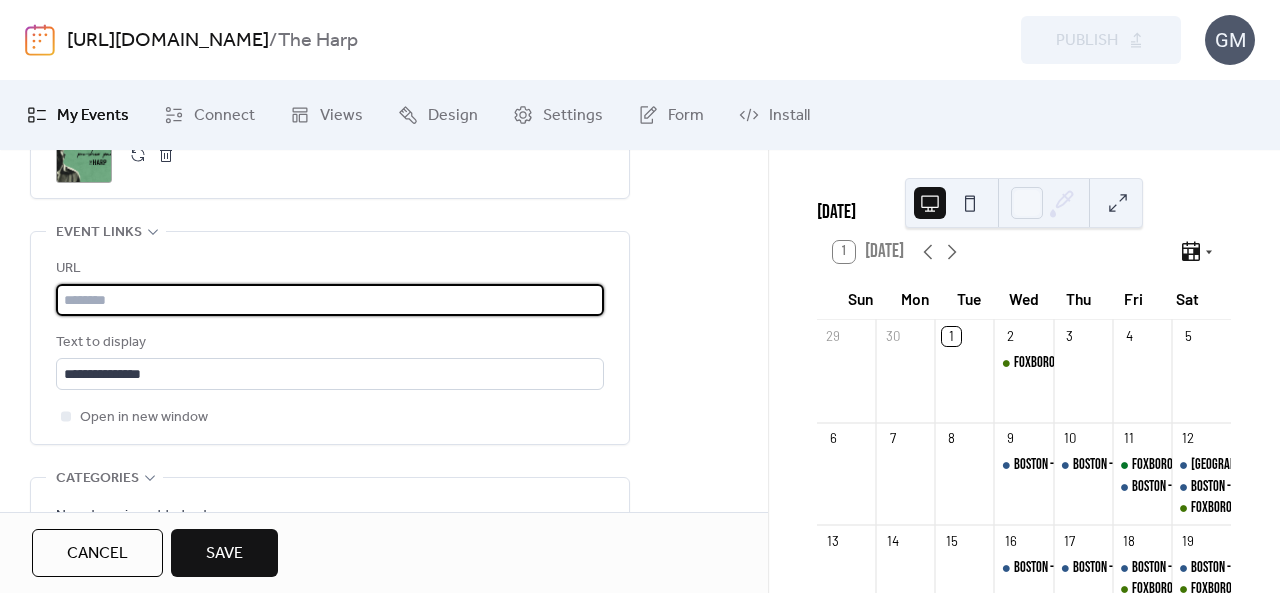 paste on "**********" 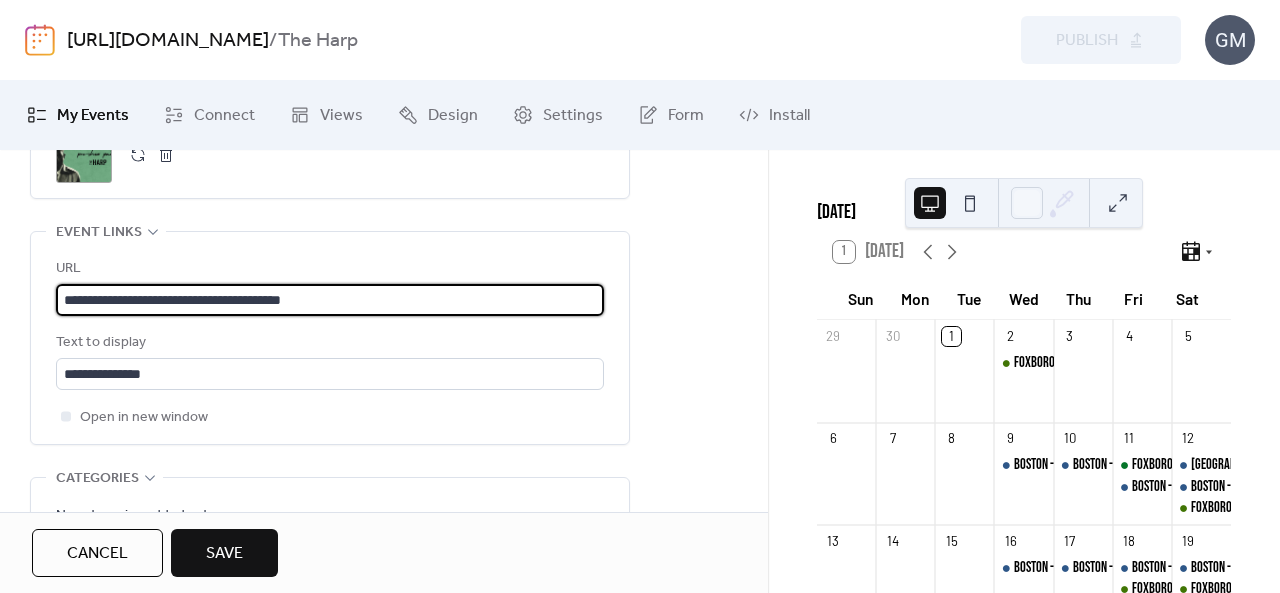type on "**********" 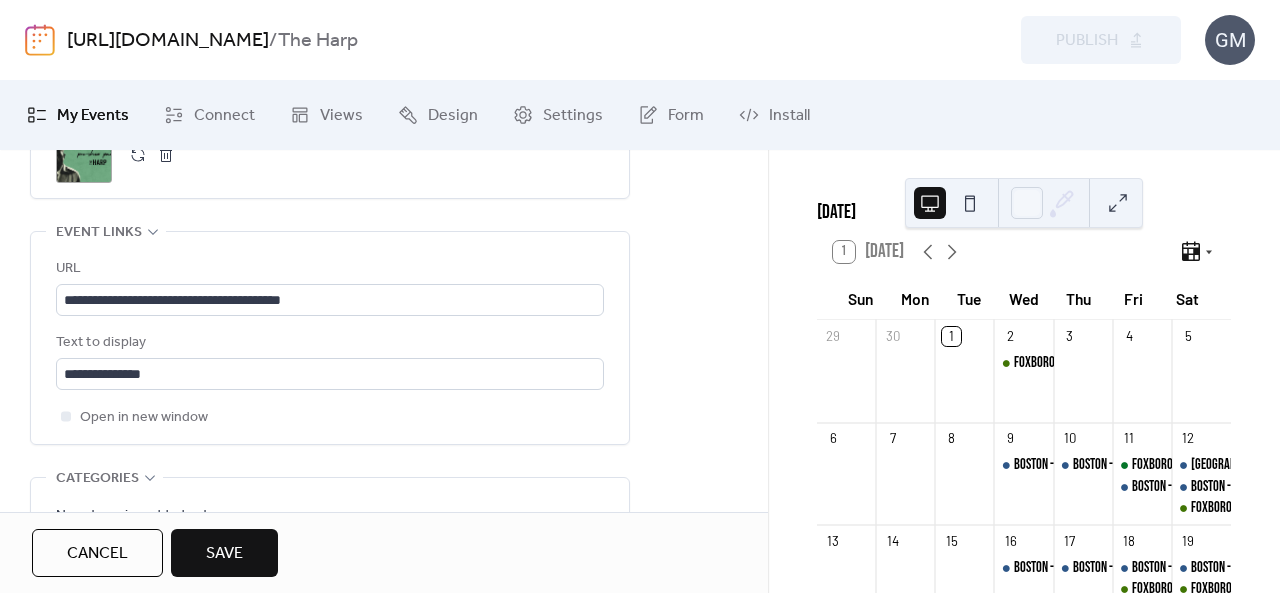 click on "**********" at bounding box center [384, -68] 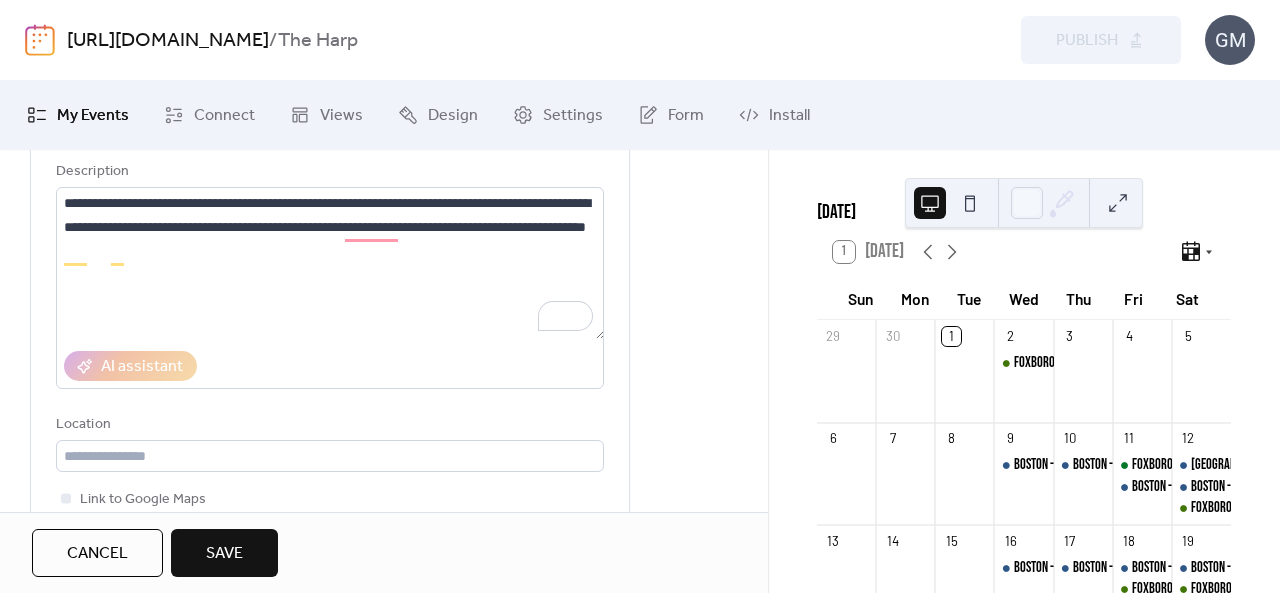 scroll, scrollTop: 100, scrollLeft: 0, axis: vertical 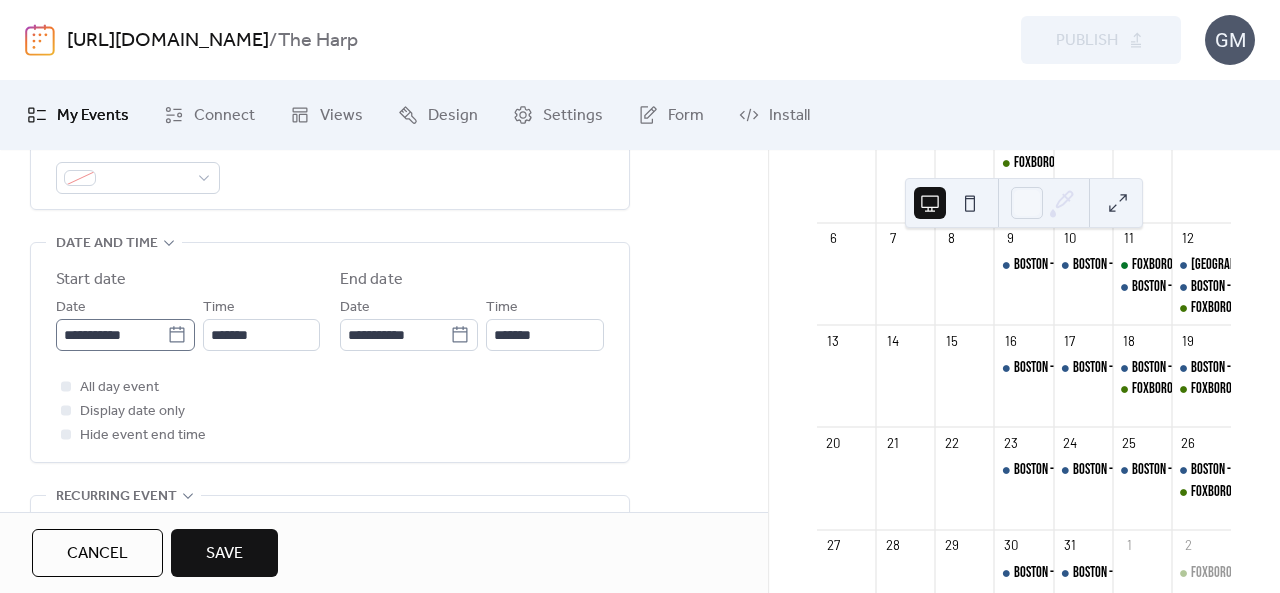click 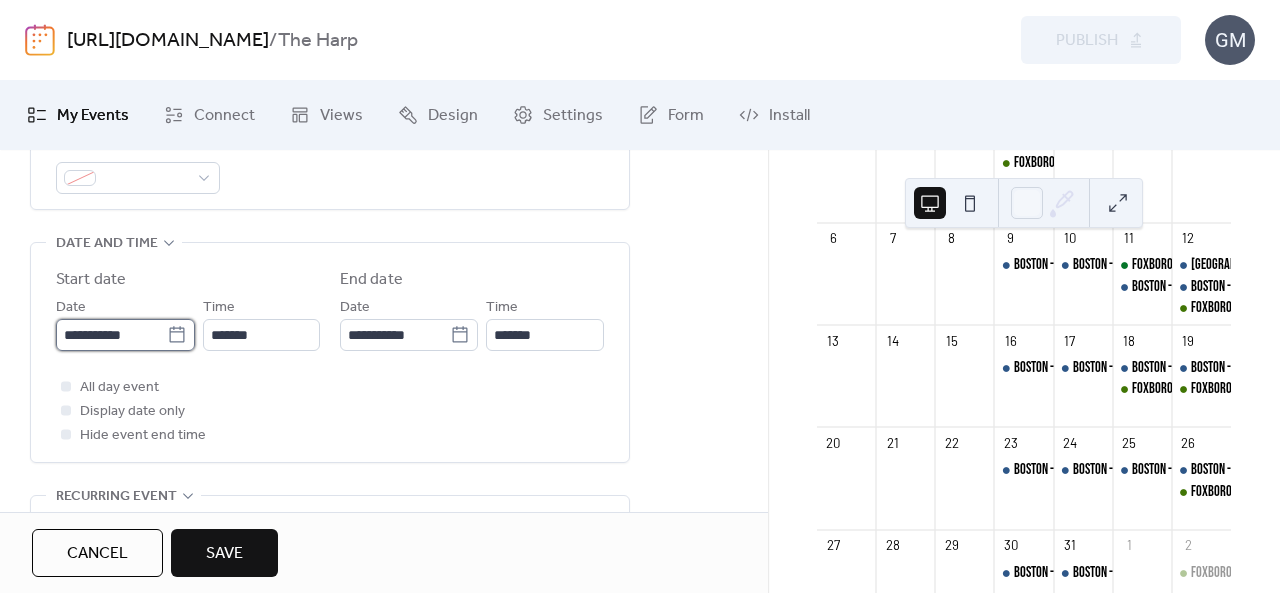 click on "**********" at bounding box center (111, 335) 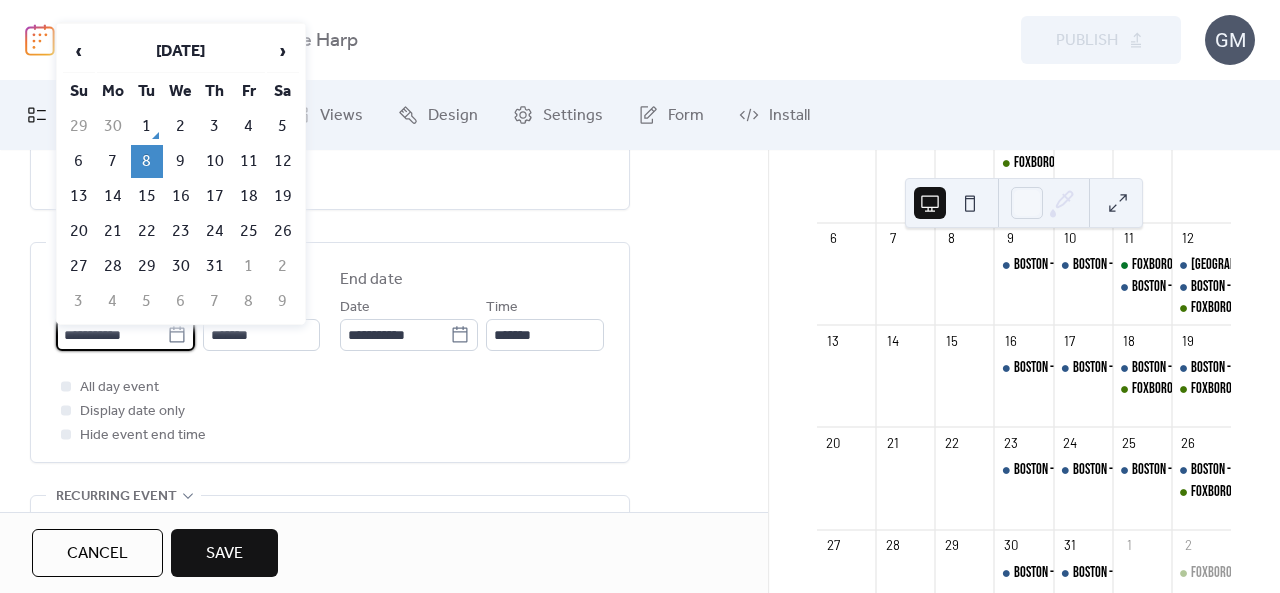 click on "All day event Display date only Hide event end time" at bounding box center [330, 411] 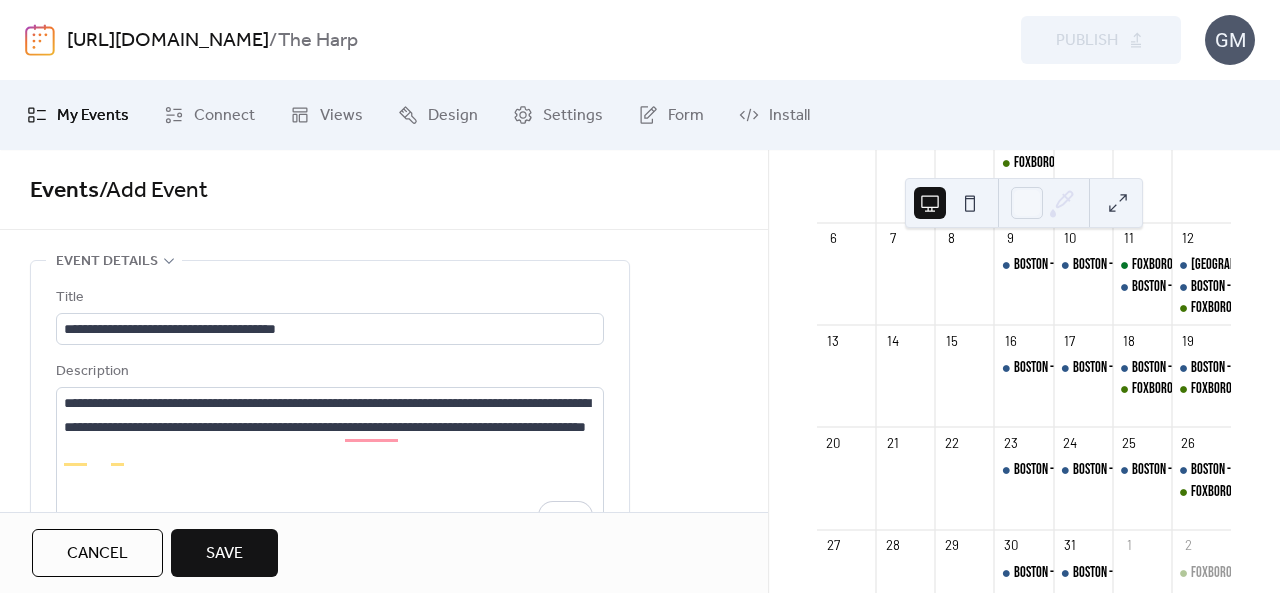 scroll, scrollTop: 300, scrollLeft: 0, axis: vertical 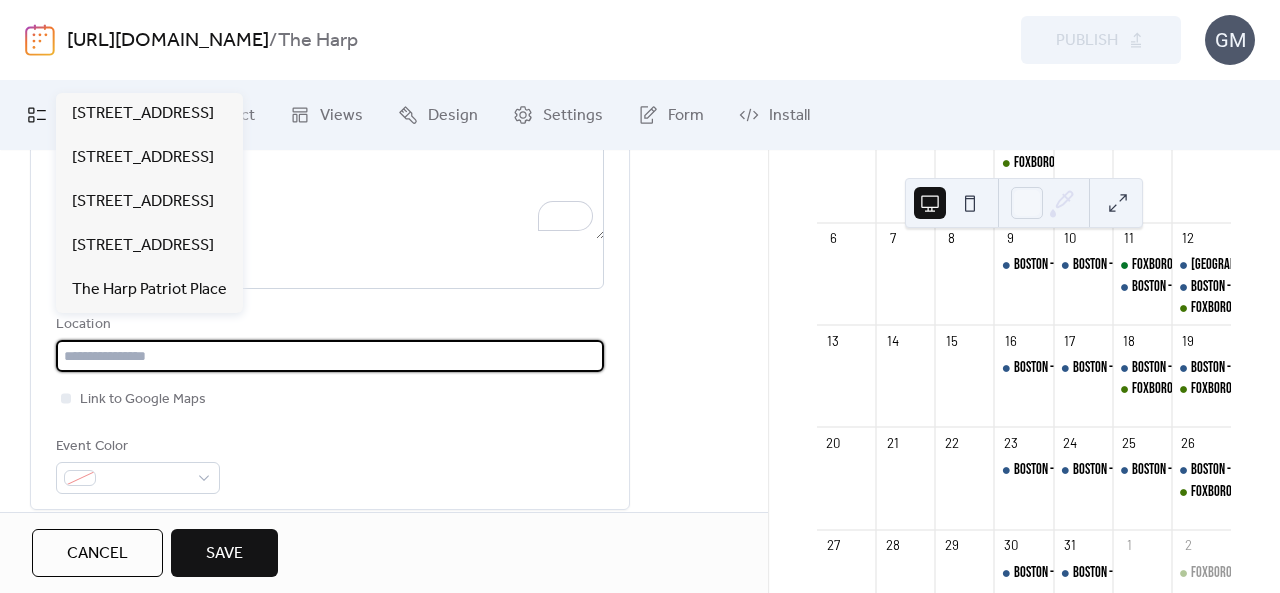 click at bounding box center (330, 356) 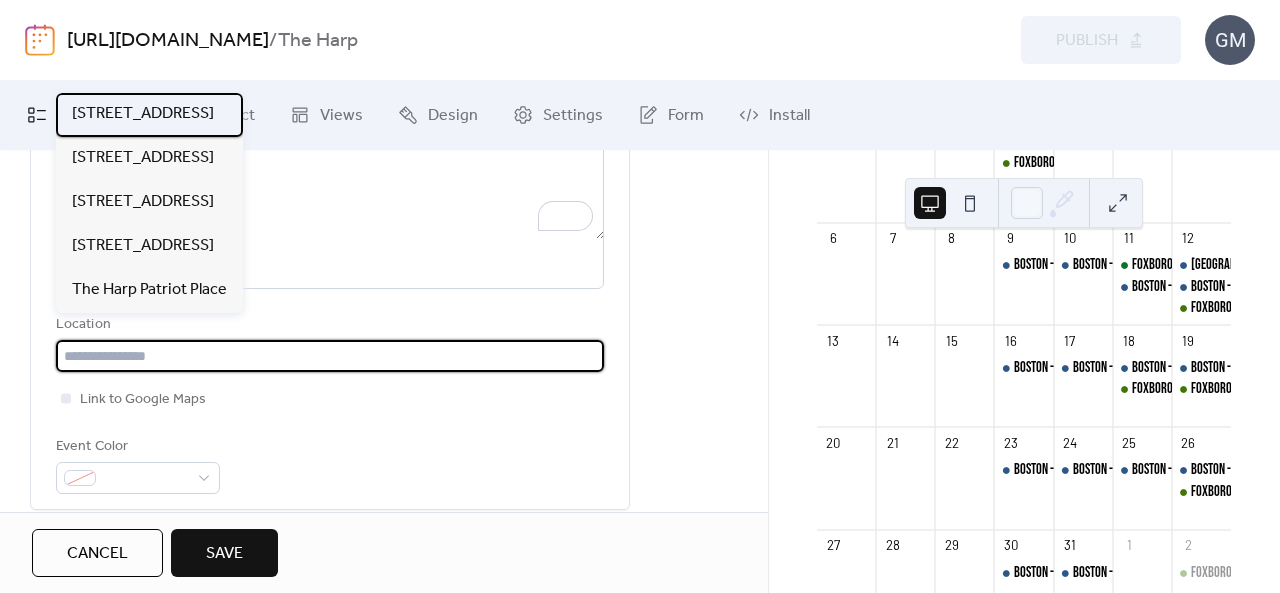 click on "[STREET_ADDRESS]" at bounding box center (143, 114) 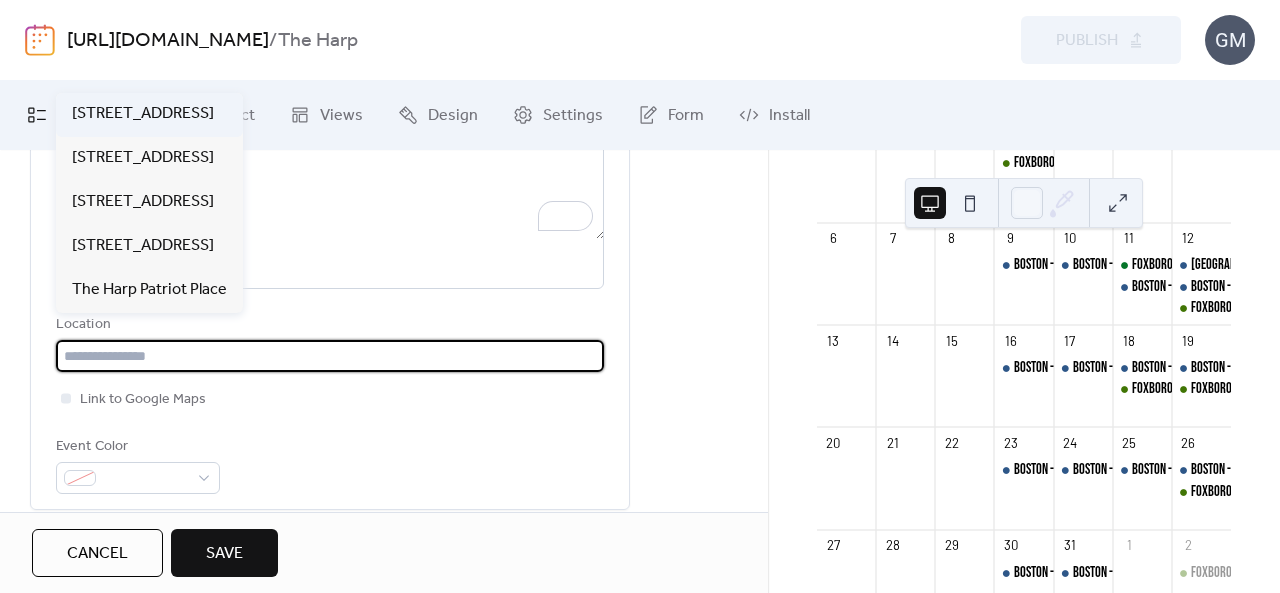 type on "**********" 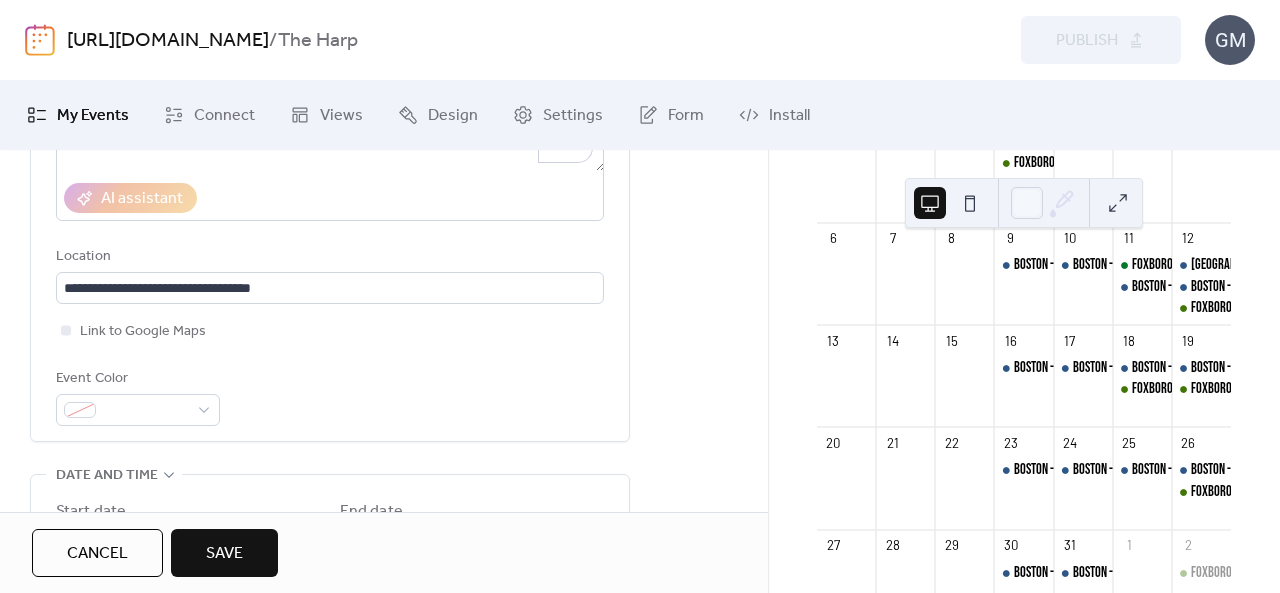 scroll, scrollTop: 400, scrollLeft: 0, axis: vertical 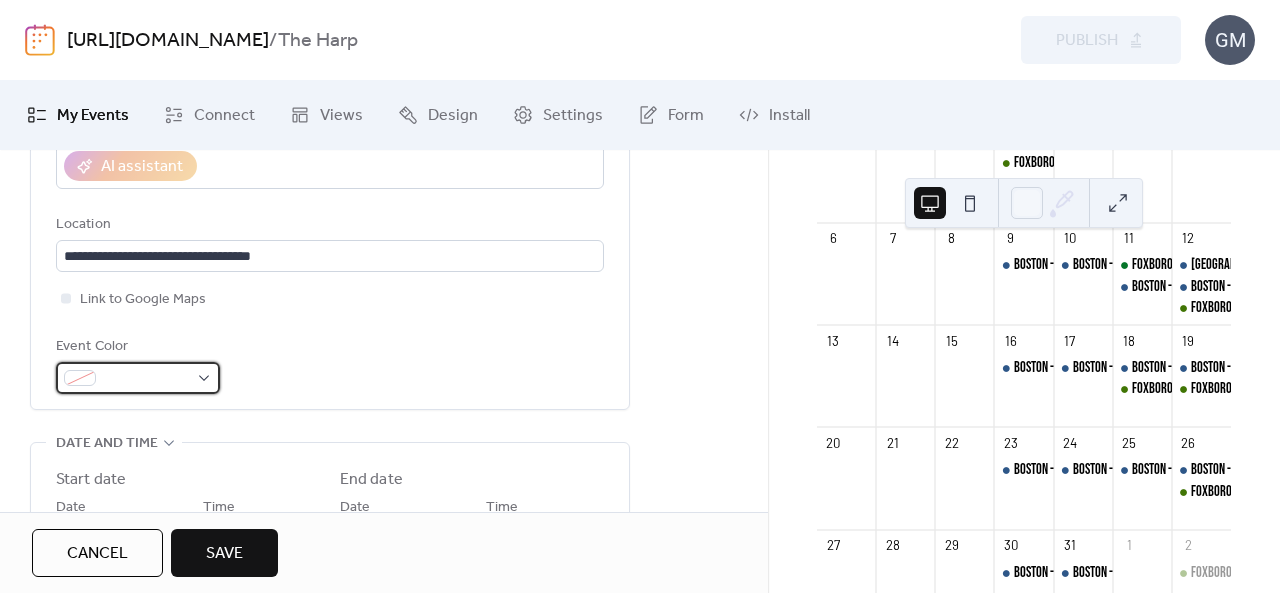 click at bounding box center [138, 378] 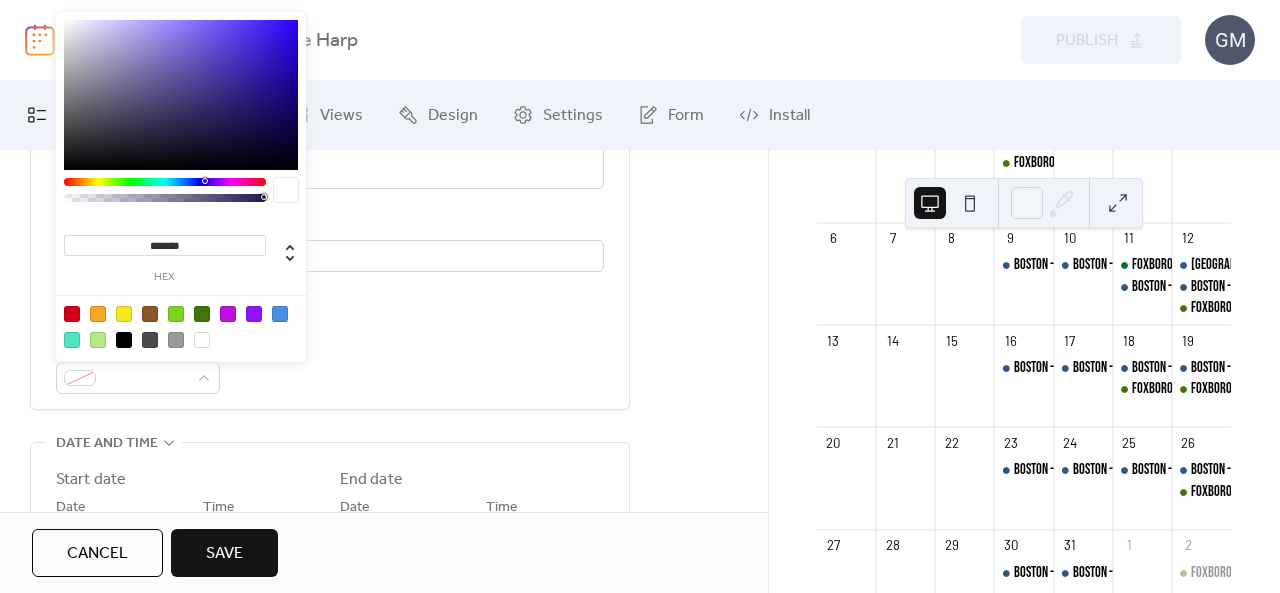 click on "Event Color" at bounding box center [330, 364] 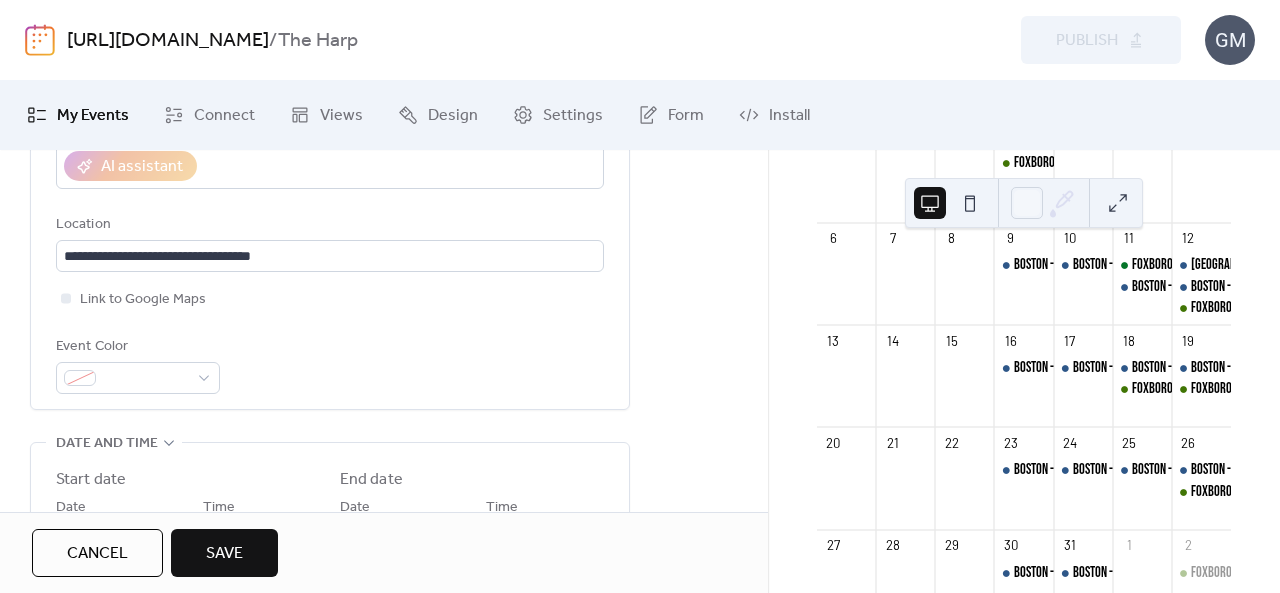 scroll, scrollTop: 500, scrollLeft: 0, axis: vertical 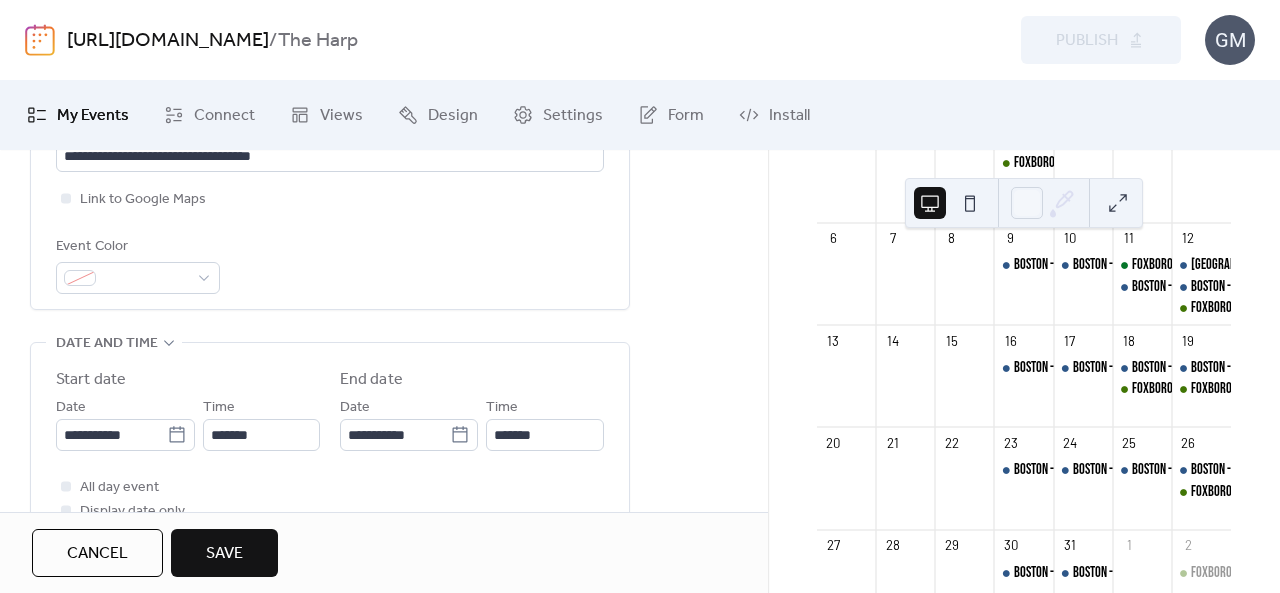 click on "Save" at bounding box center (224, 553) 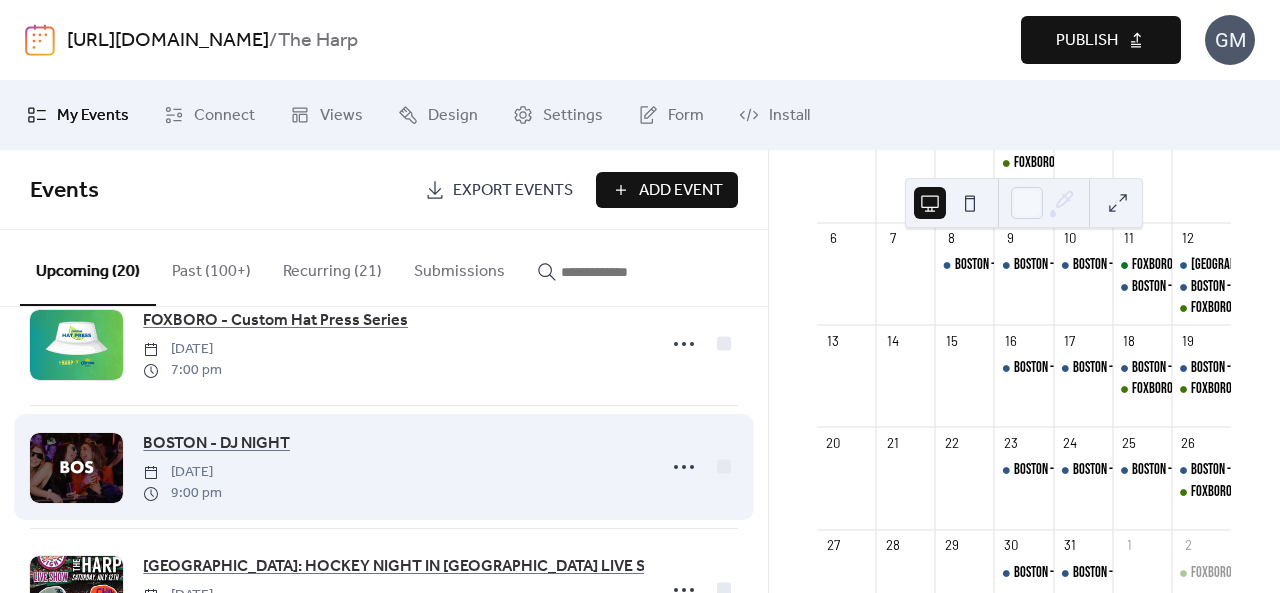 scroll, scrollTop: 0, scrollLeft: 0, axis: both 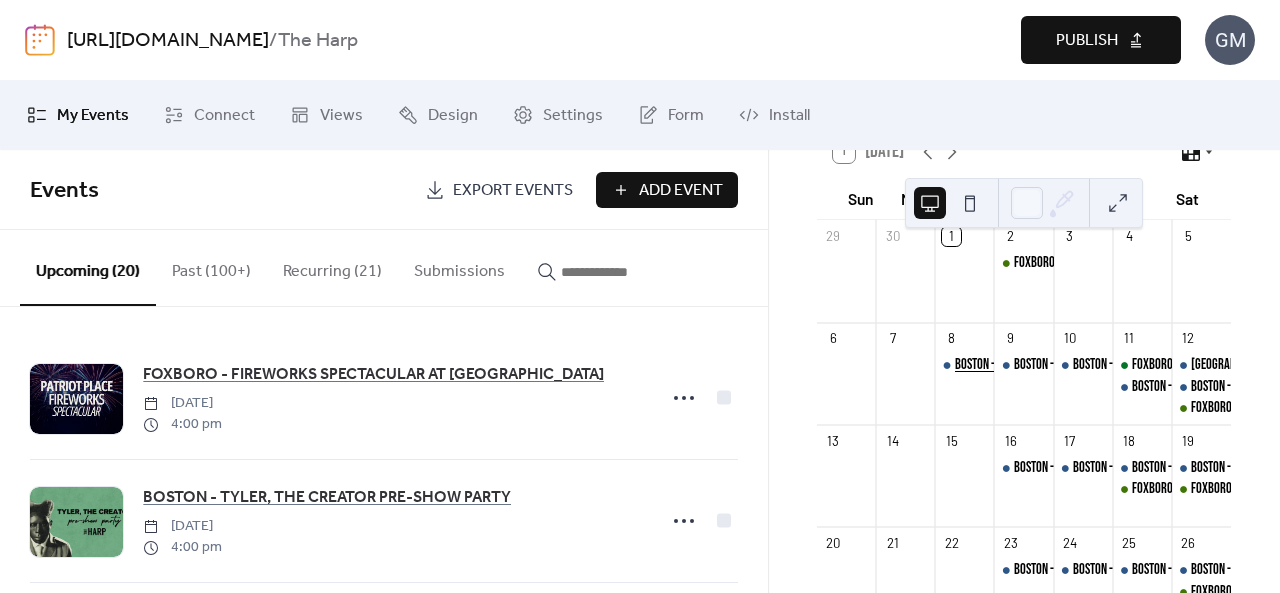 click on "BOSTON - TYLER, THE CREATOR PRE-SHOW PARTY" at bounding box center [1059, 365] 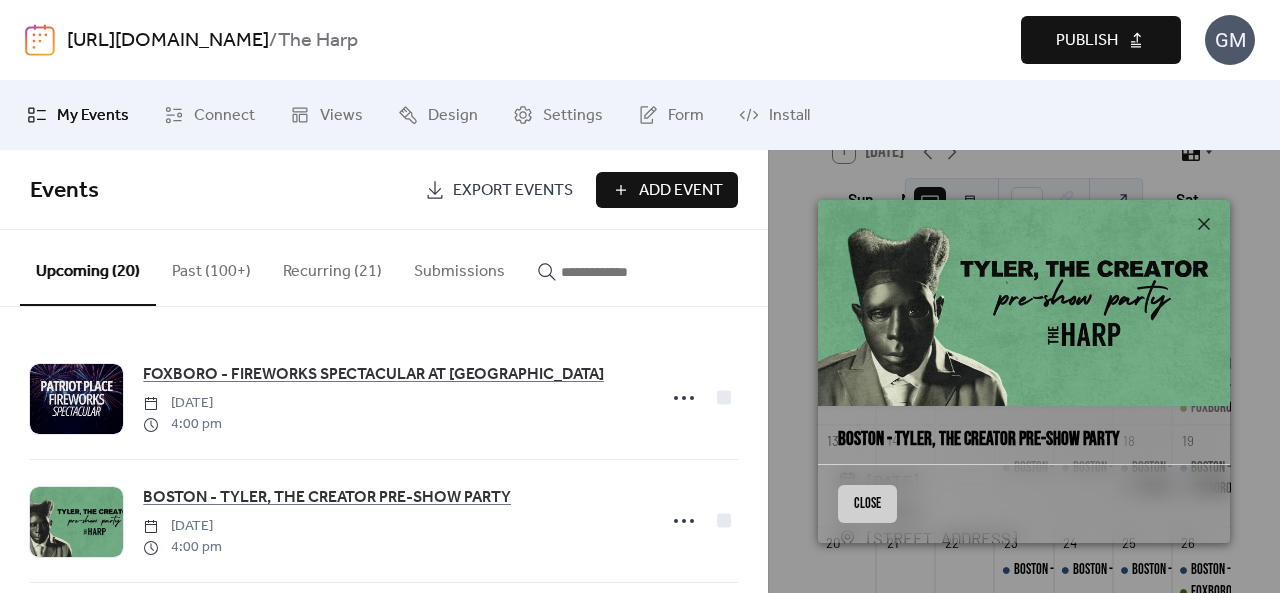 click on "Close" at bounding box center (867, 504) 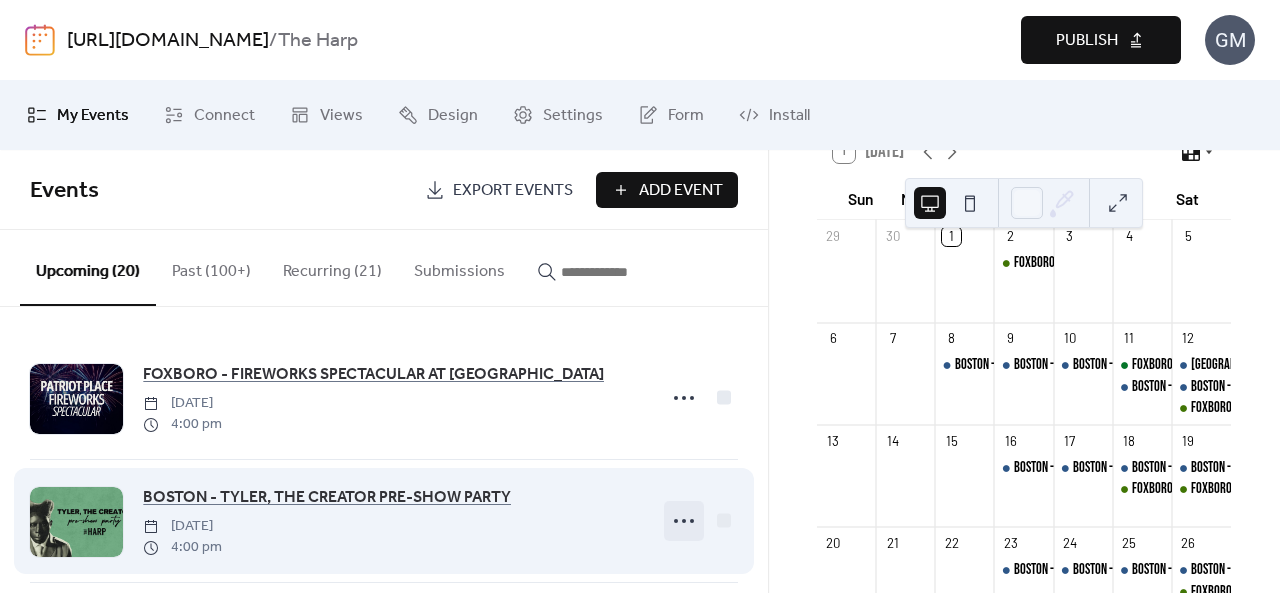 click 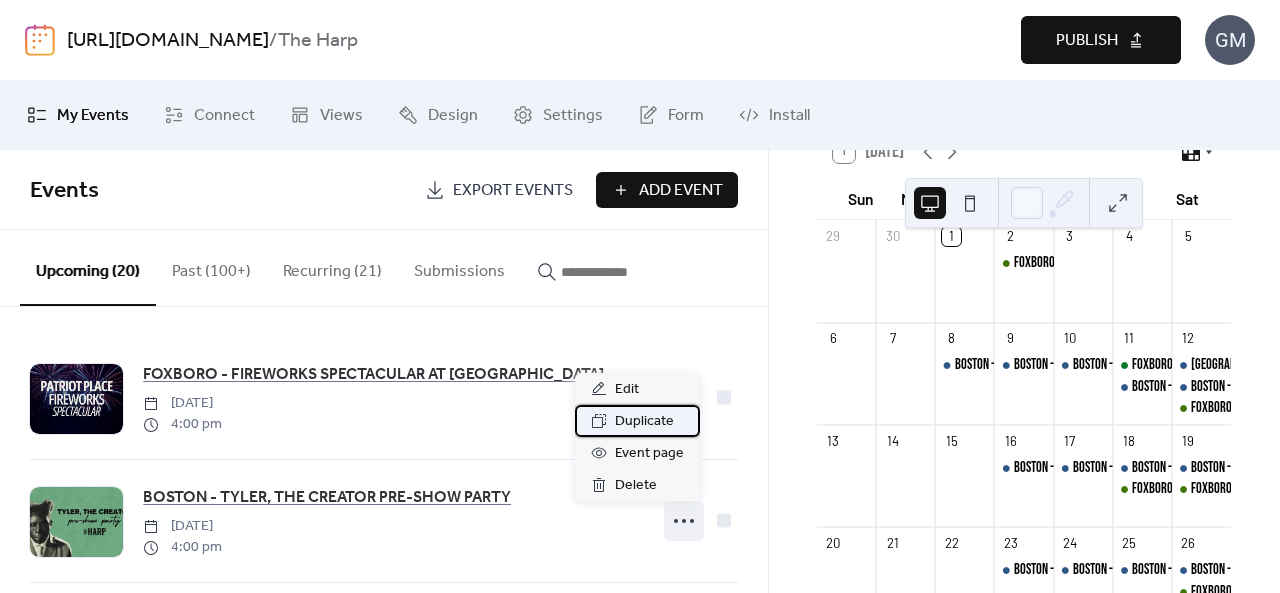 click on "Duplicate" at bounding box center [644, 422] 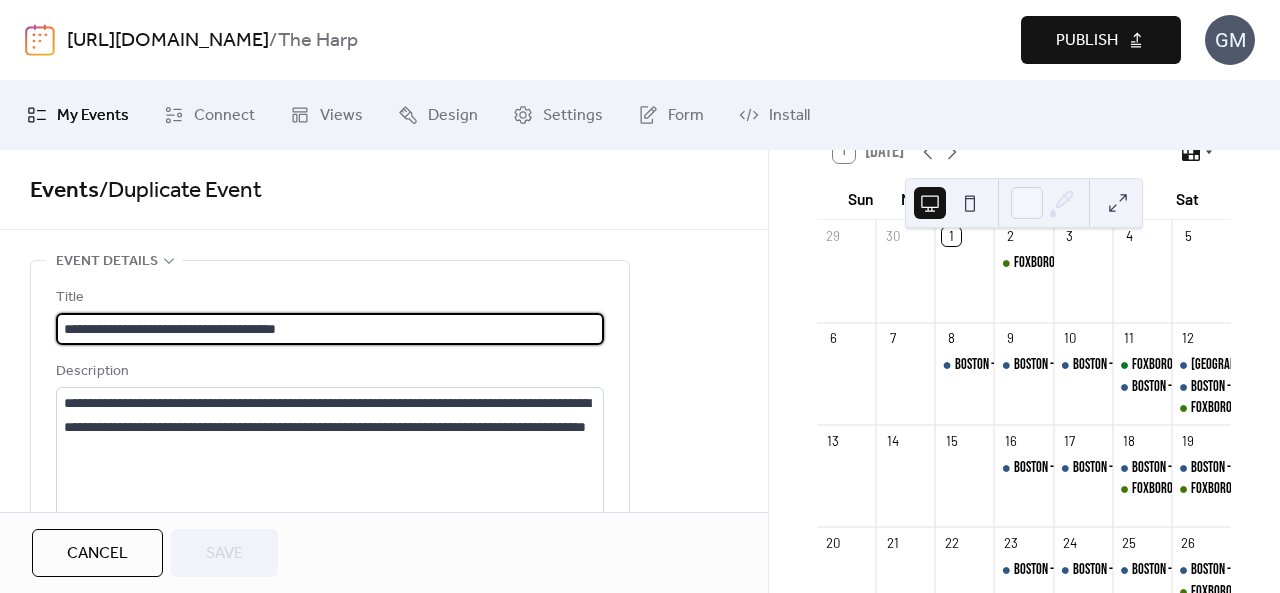 scroll, scrollTop: 1, scrollLeft: 0, axis: vertical 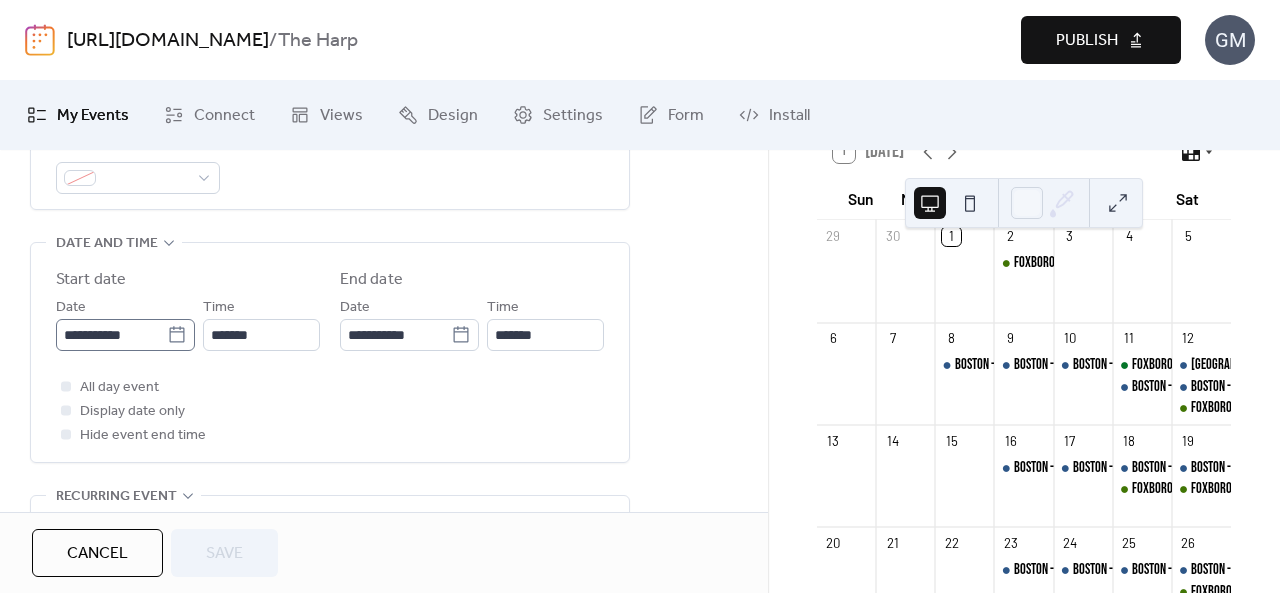 click 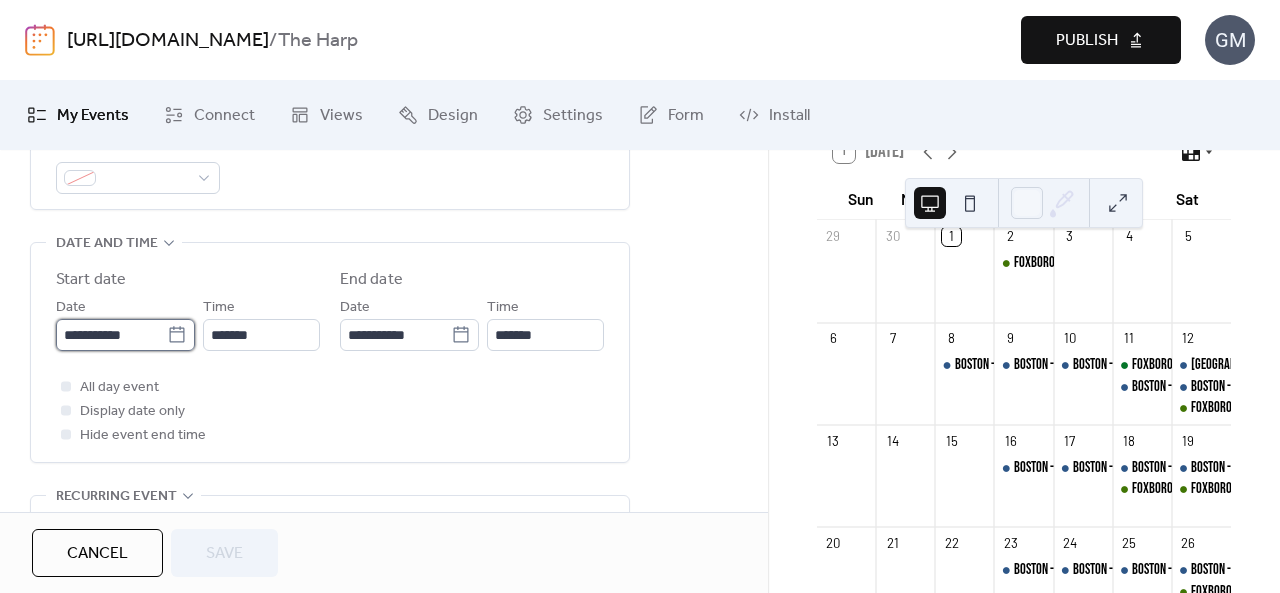 click on "**********" at bounding box center [111, 335] 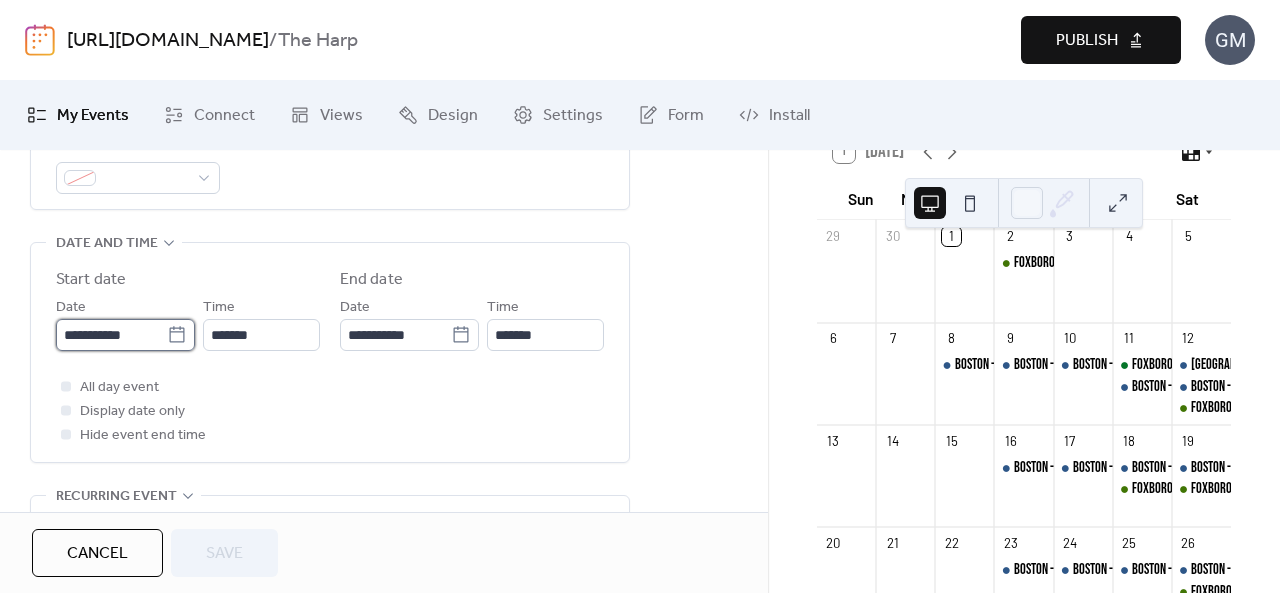 scroll, scrollTop: 0, scrollLeft: 0, axis: both 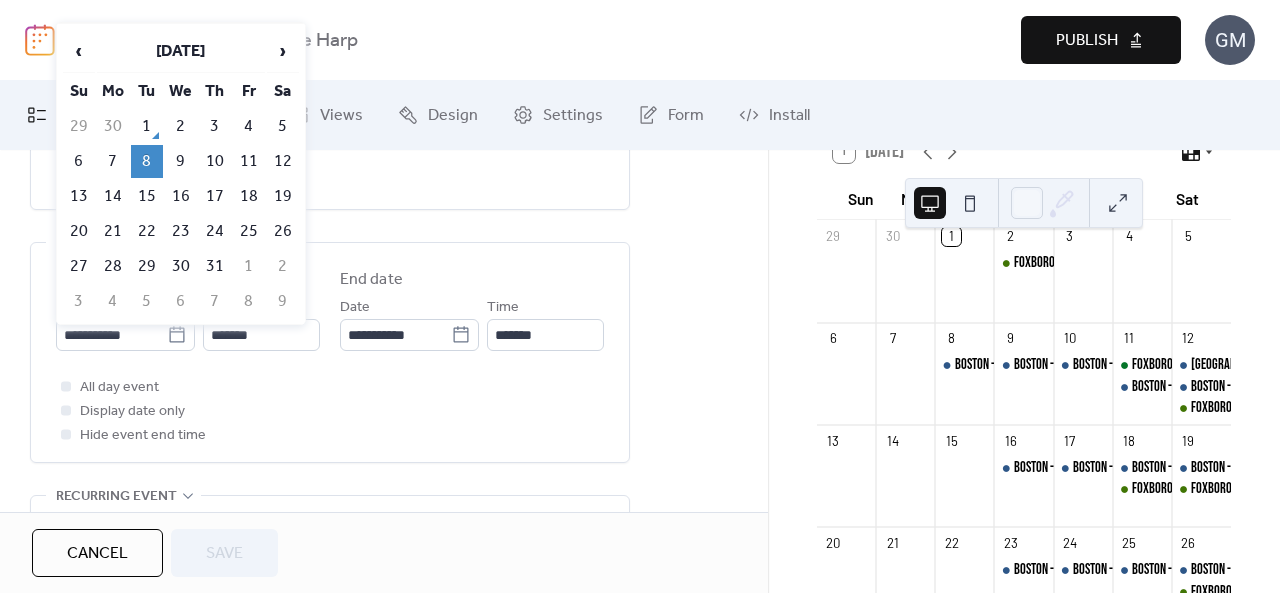 click on "9" at bounding box center (181, 161) 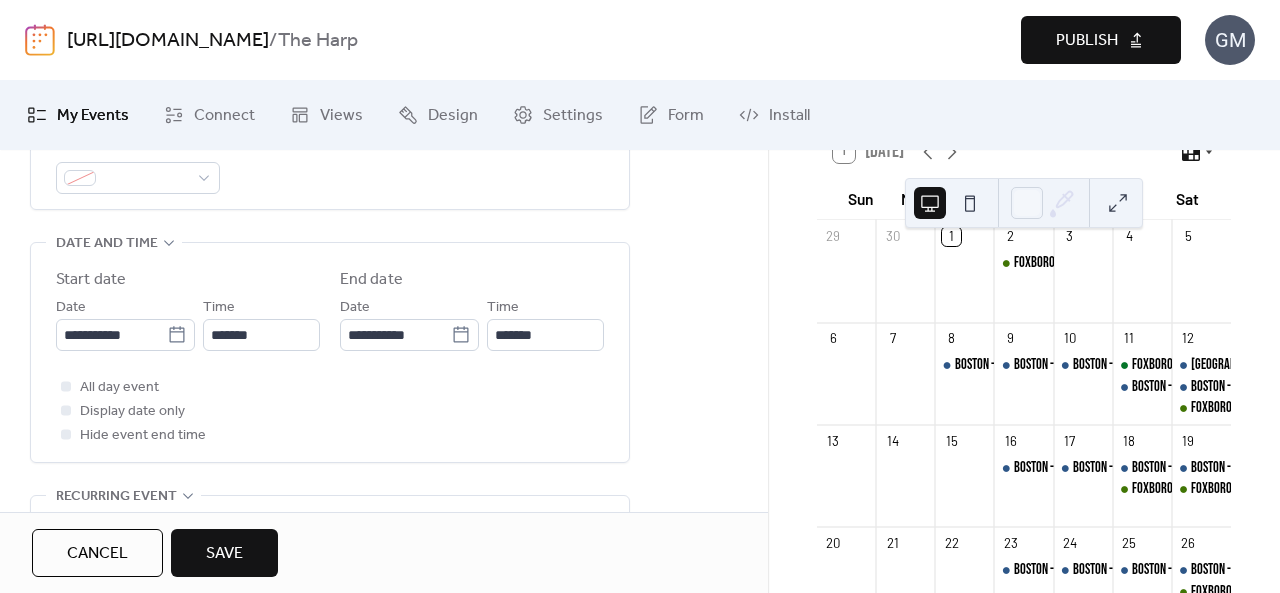 click on "Save" at bounding box center [224, 554] 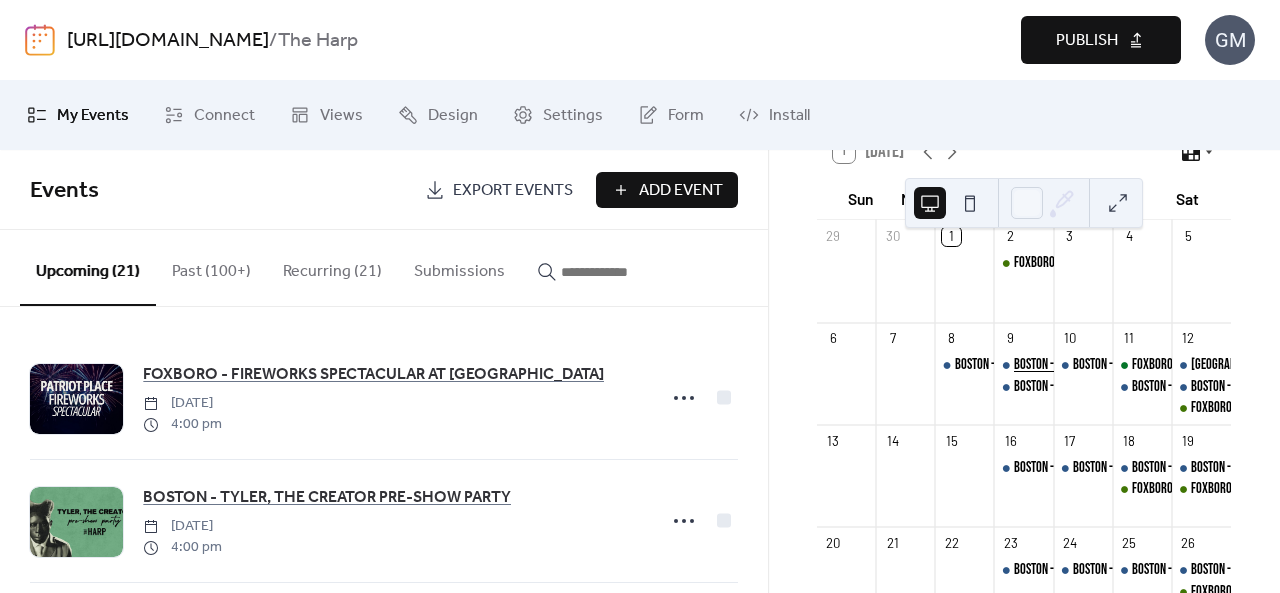 click on "BOSTON - TYLER, THE CREATOR PRE-SHOW PARTY" at bounding box center (1118, 365) 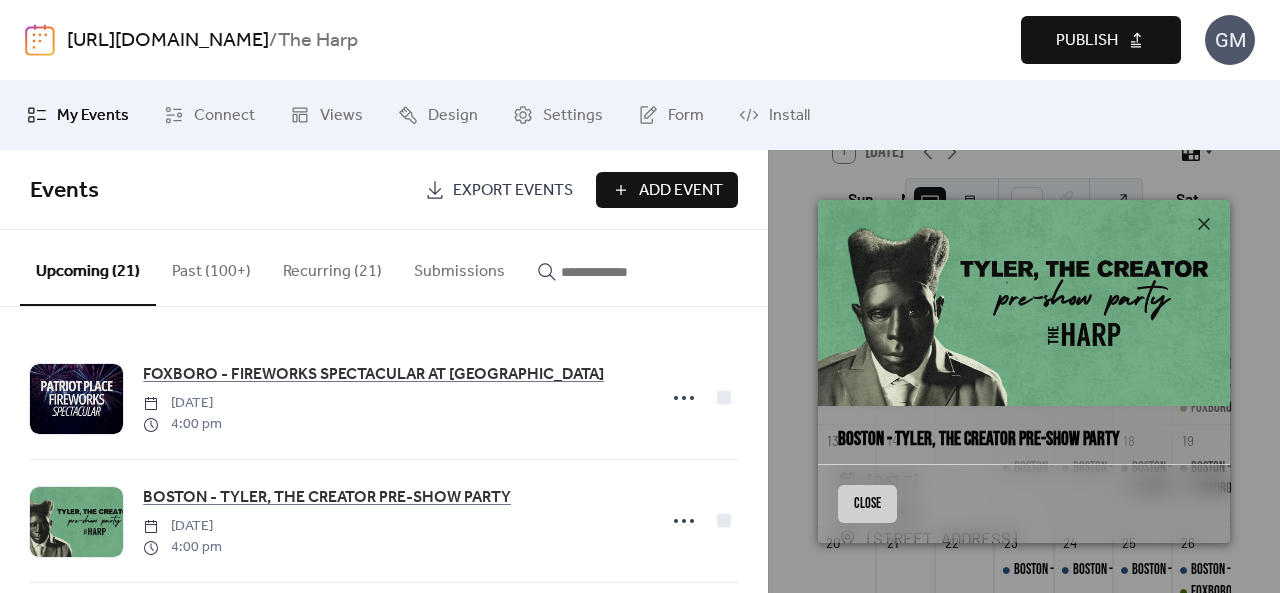 drag, startPoint x: 881, startPoint y: 491, endPoint x: 915, endPoint y: 453, distance: 50.990196 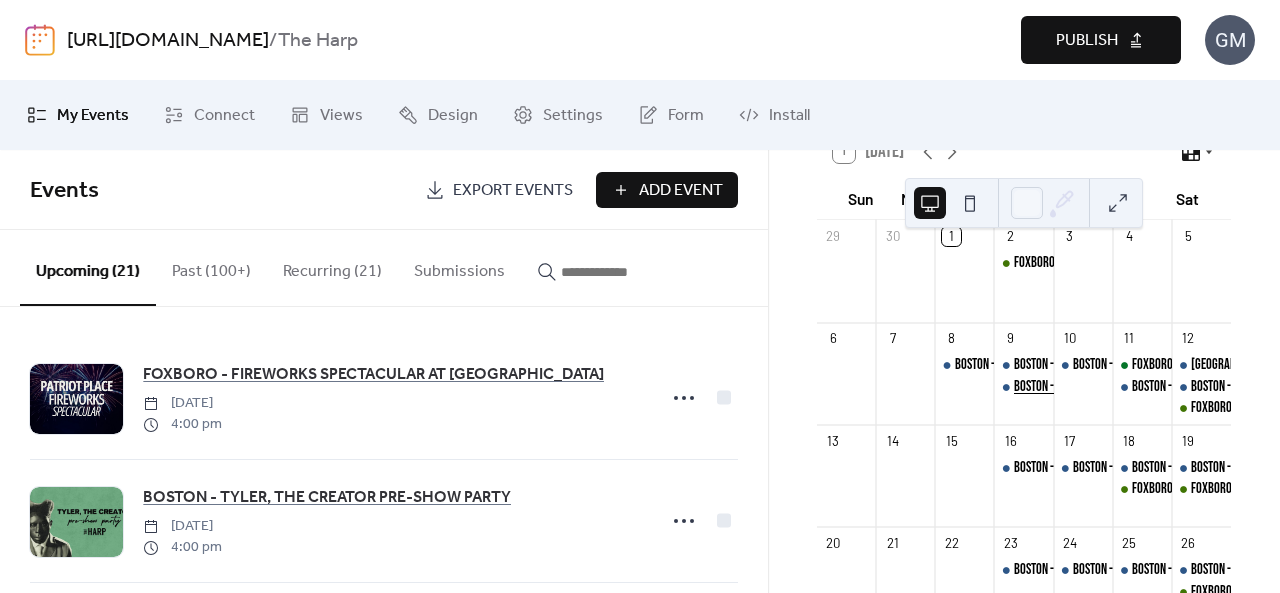 click on "BOSTON - COUNTRY SWING & LINE DANCING" at bounding box center [1105, 387] 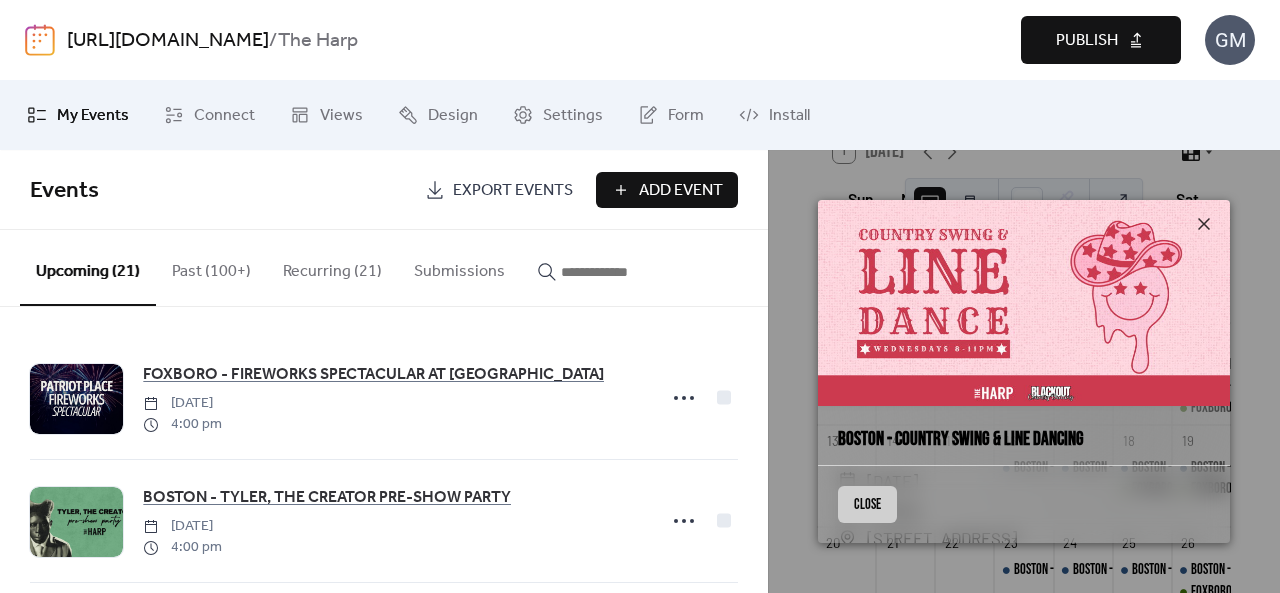 click on "Close" at bounding box center [867, 504] 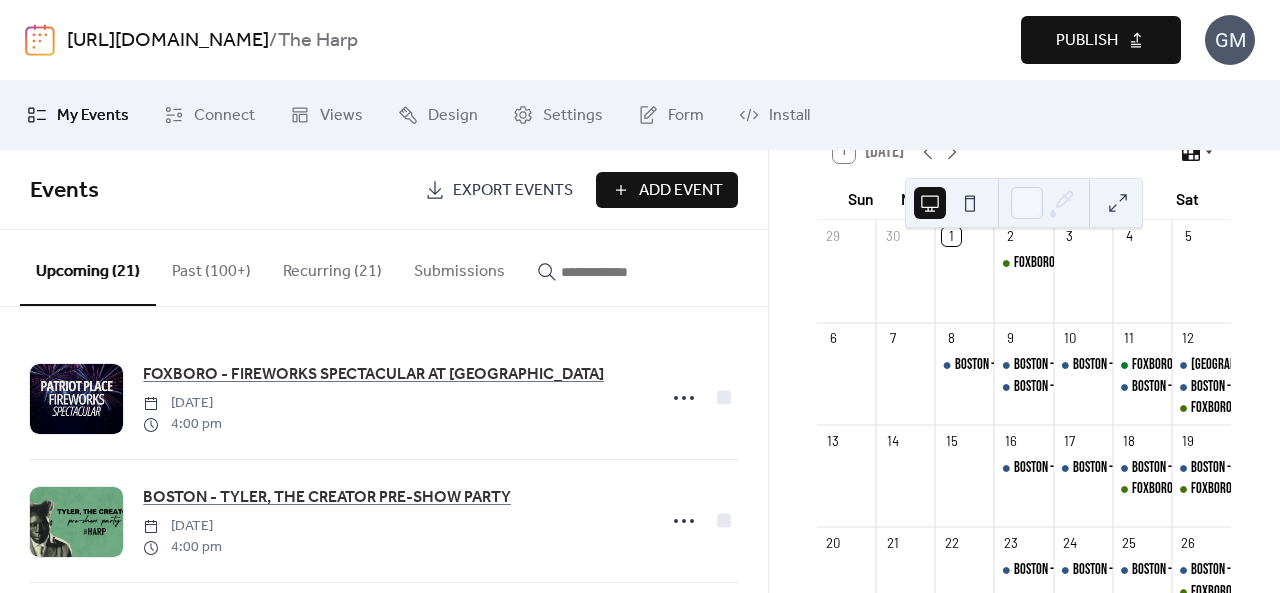 click on "Publish" at bounding box center (1087, 41) 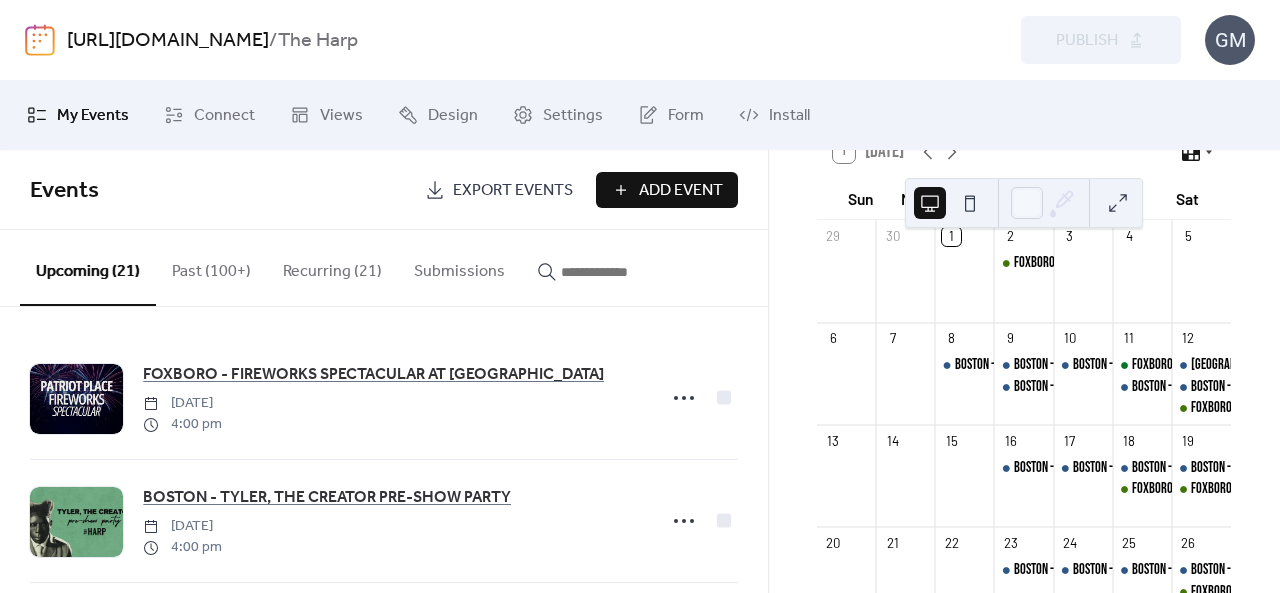drag, startPoint x: 1090, startPoint y: 32, endPoint x: 622, endPoint y: 60, distance: 468.83685 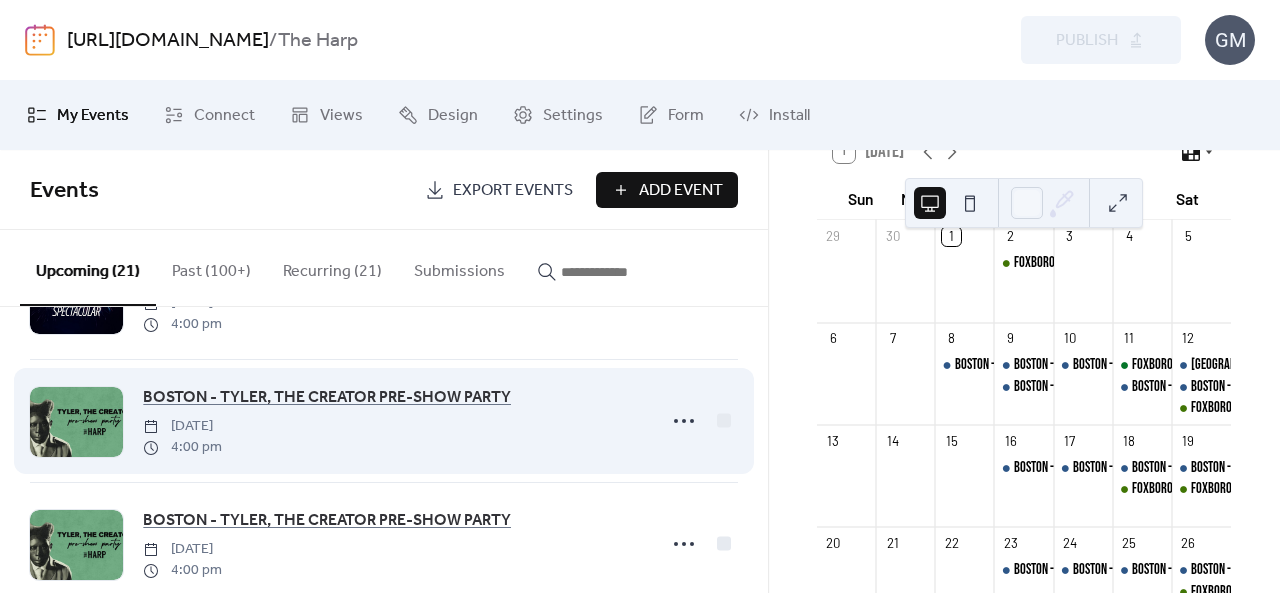 scroll, scrollTop: 200, scrollLeft: 0, axis: vertical 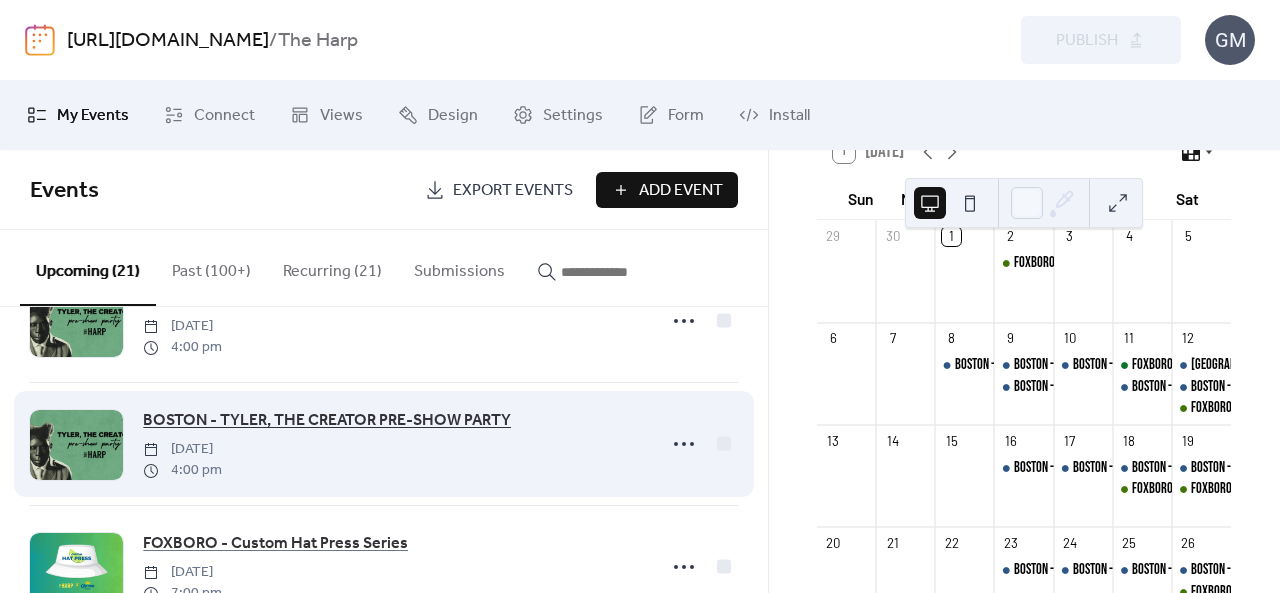 click on "BOSTON - TYLER, THE CREATOR PRE-SHOW PARTY" at bounding box center (327, 421) 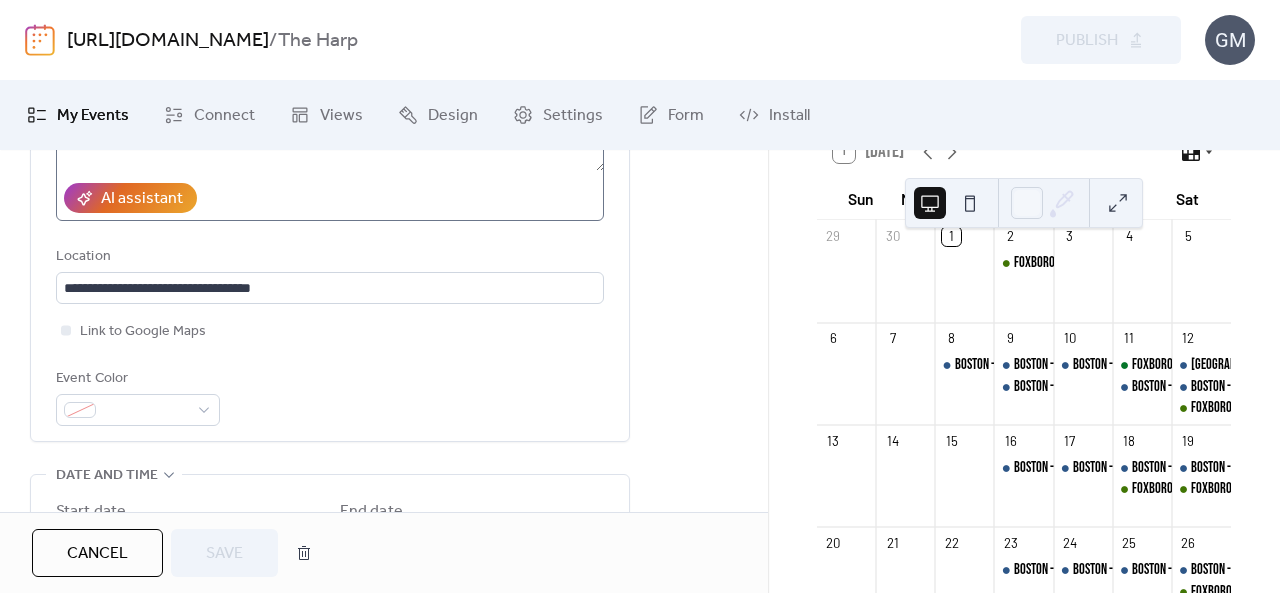 scroll, scrollTop: 400, scrollLeft: 0, axis: vertical 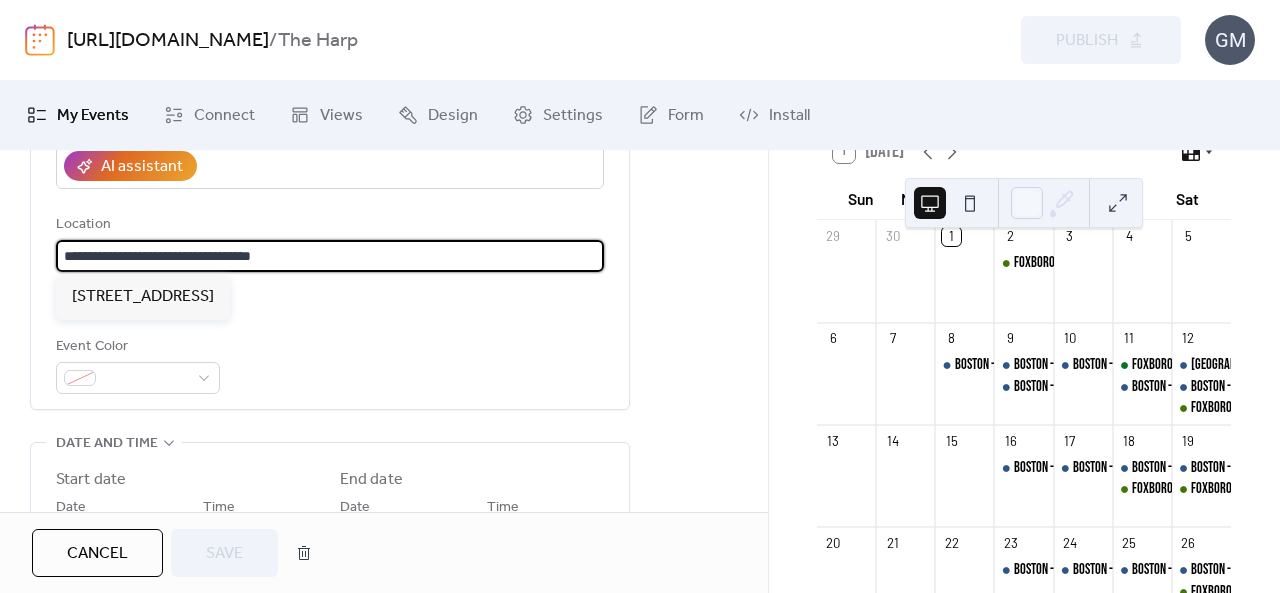 click on "**********" at bounding box center (330, 256) 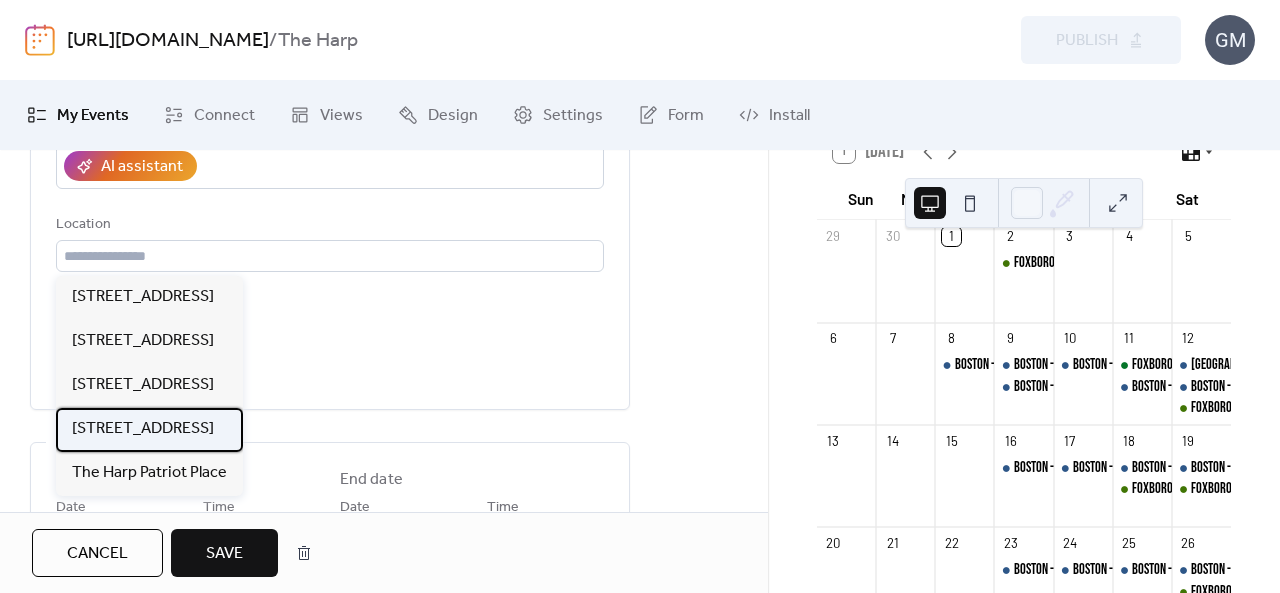 click on "85 Causeway St Boston, MA 02114" at bounding box center (143, 429) 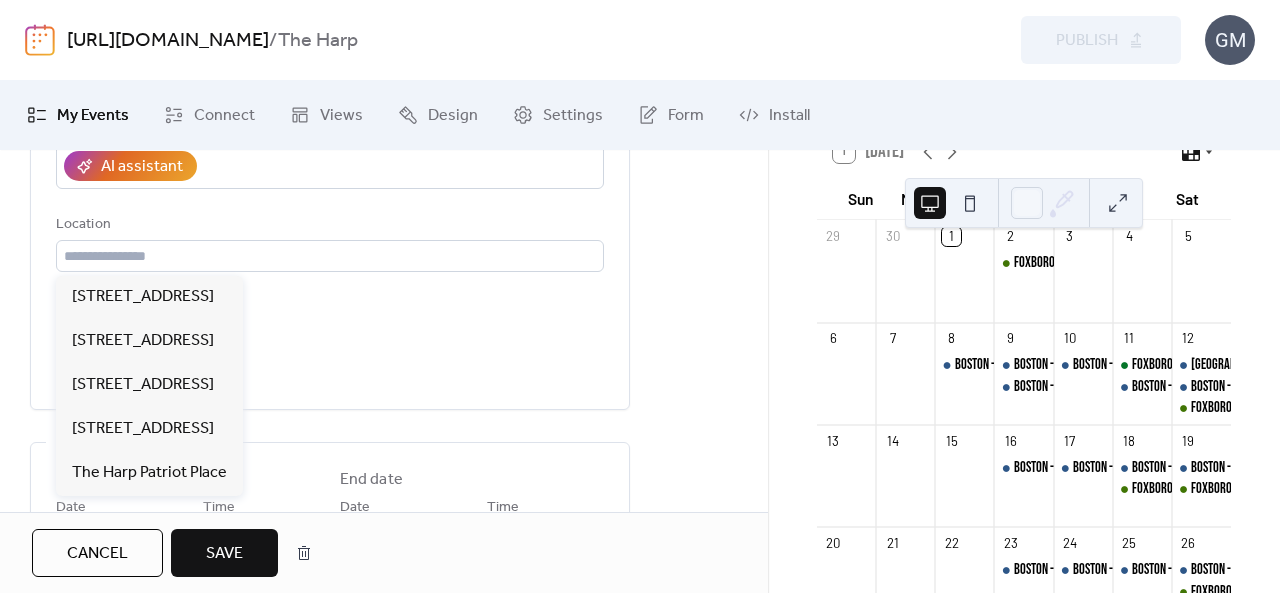 type on "**********" 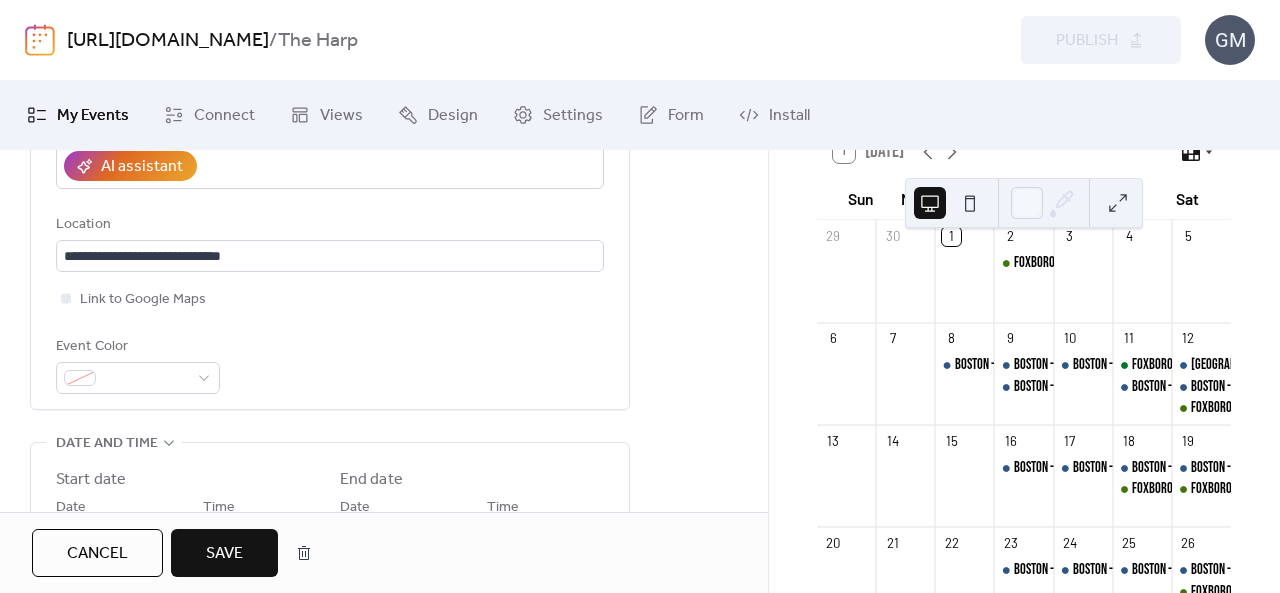 click on "Save" at bounding box center [224, 553] 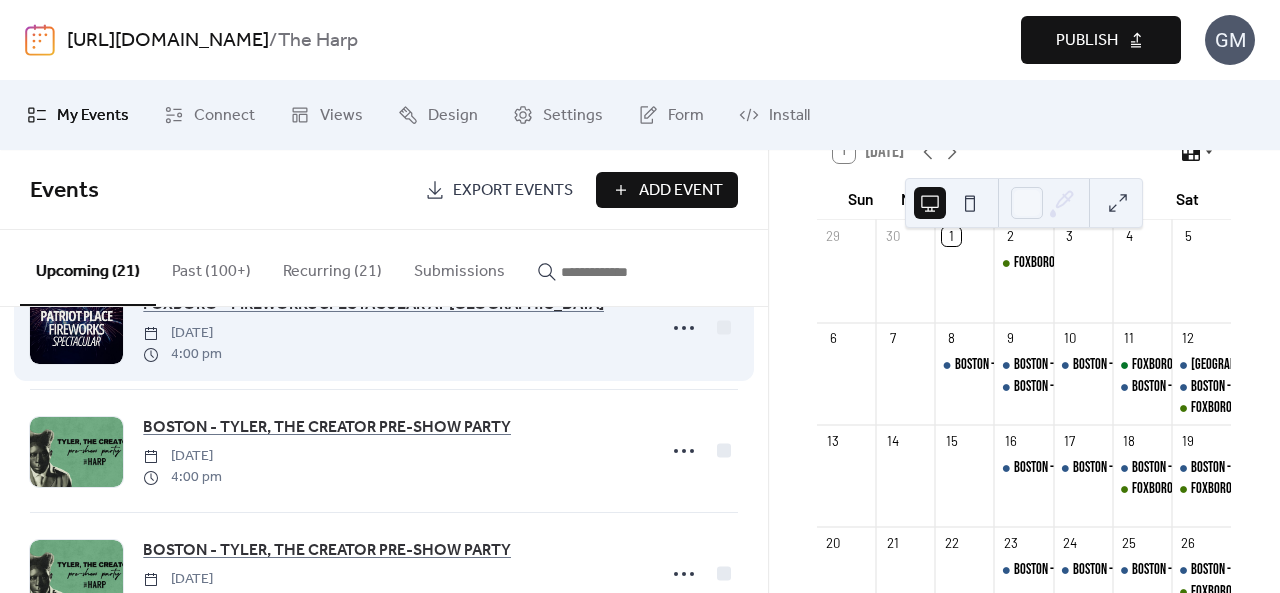 scroll, scrollTop: 100, scrollLeft: 0, axis: vertical 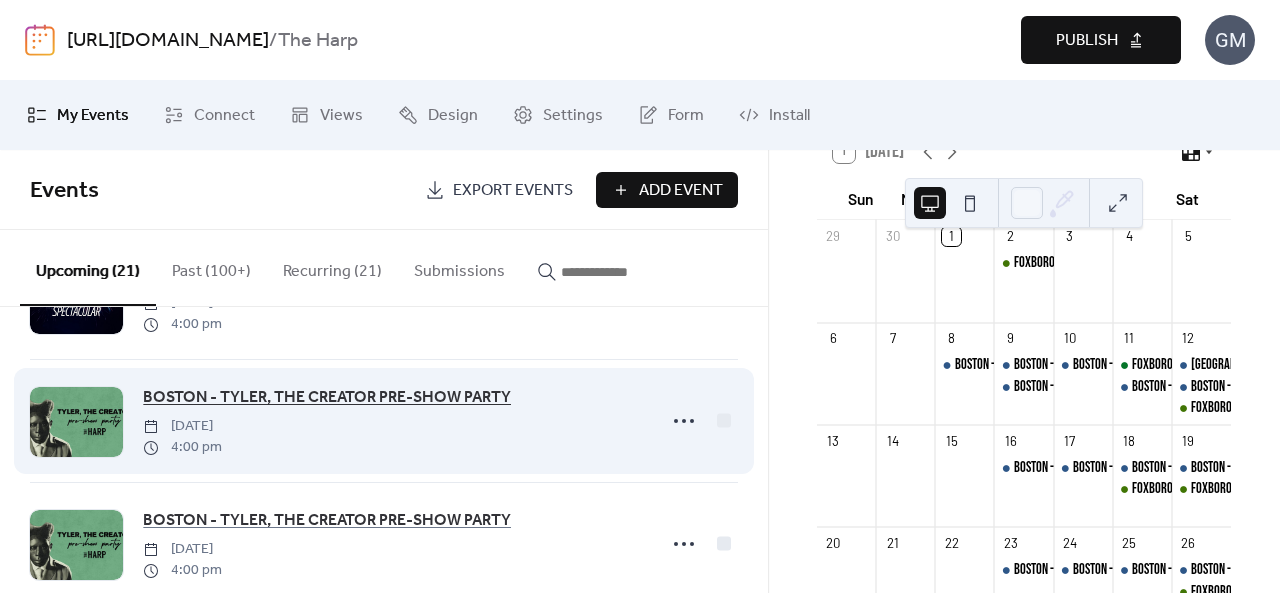 click on "BOSTON - TYLER, THE CREATOR PRE-SHOW PARTY" at bounding box center (327, 398) 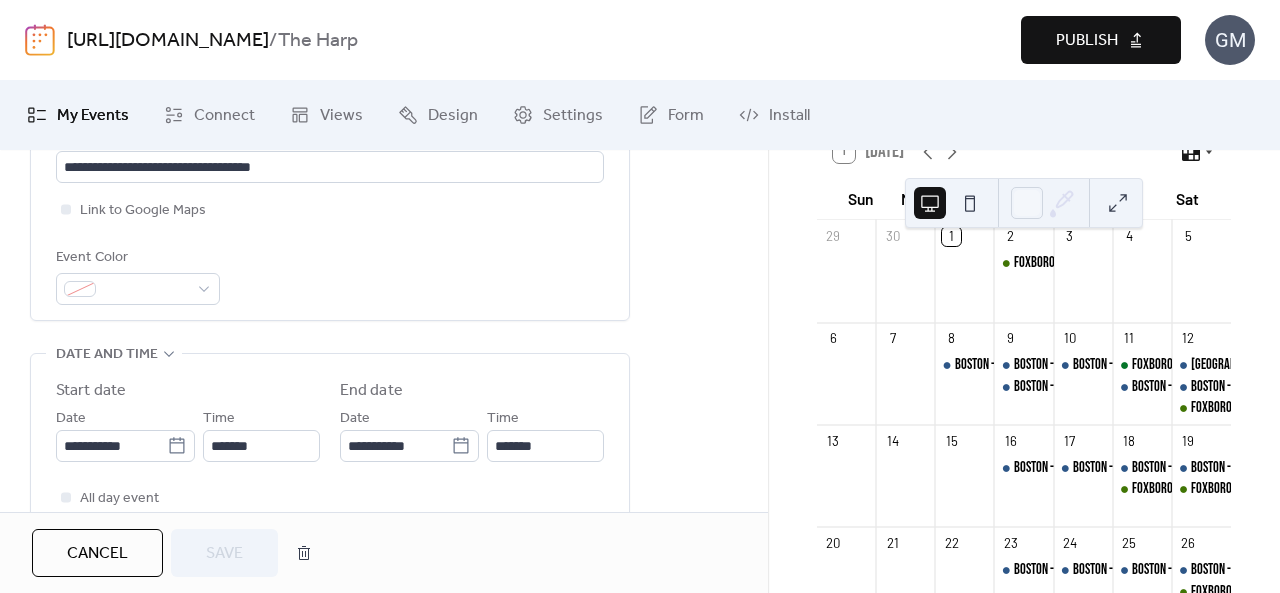 scroll, scrollTop: 400, scrollLeft: 0, axis: vertical 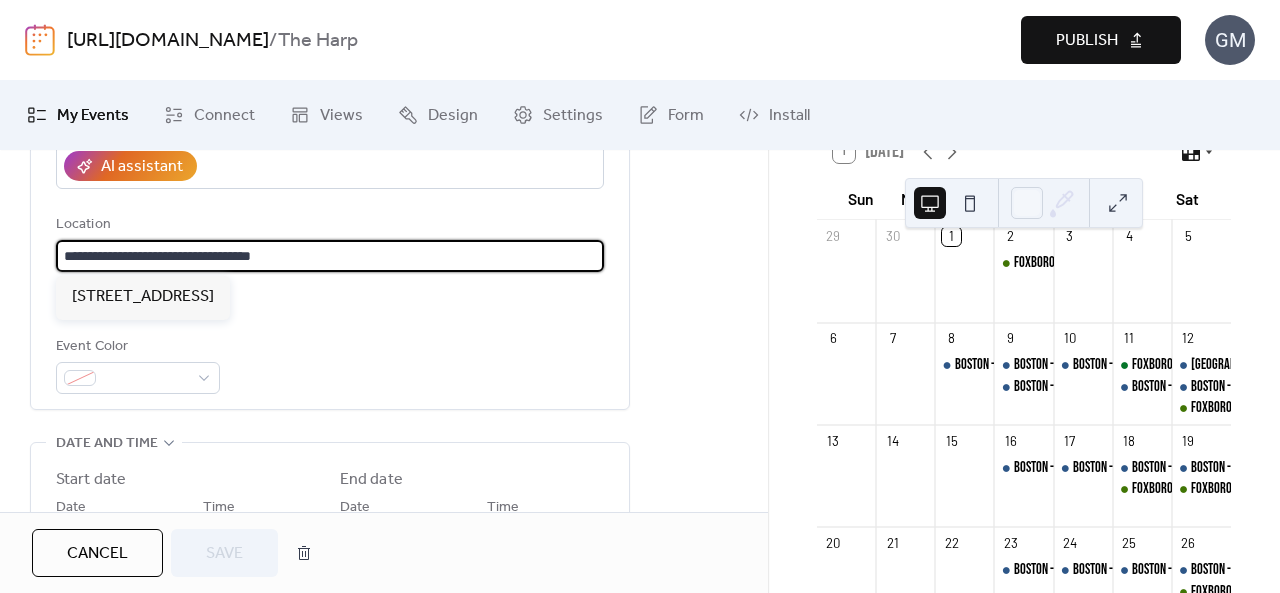 click on "**********" at bounding box center [330, 256] 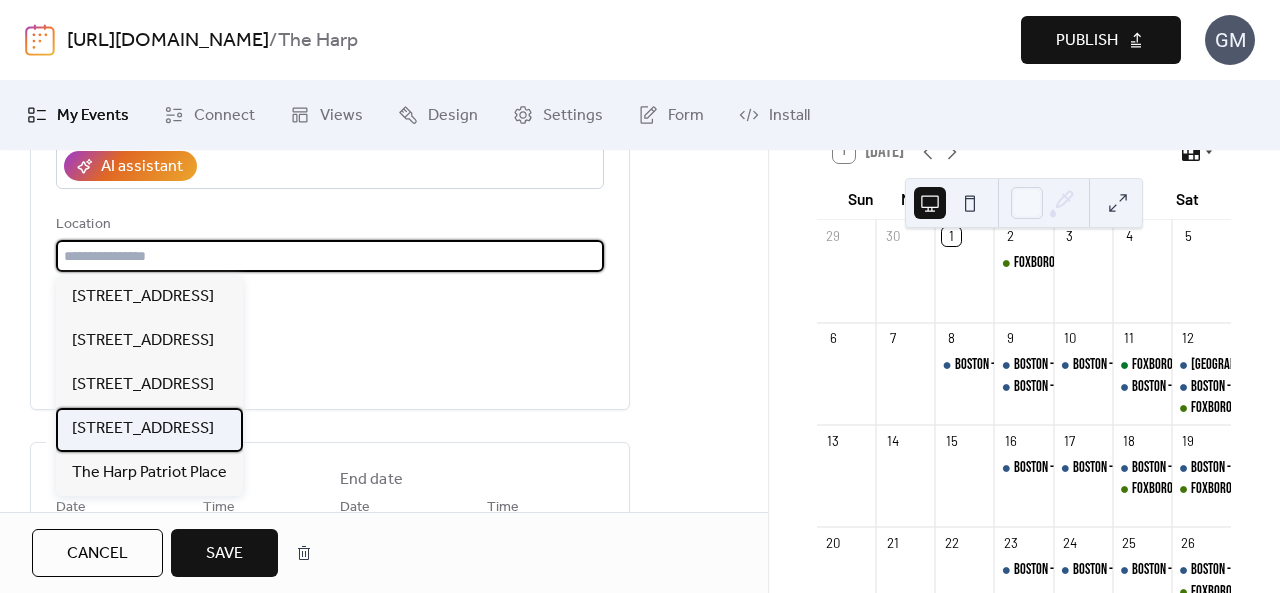 click on "85 Causeway St Boston, MA 02114" at bounding box center [143, 429] 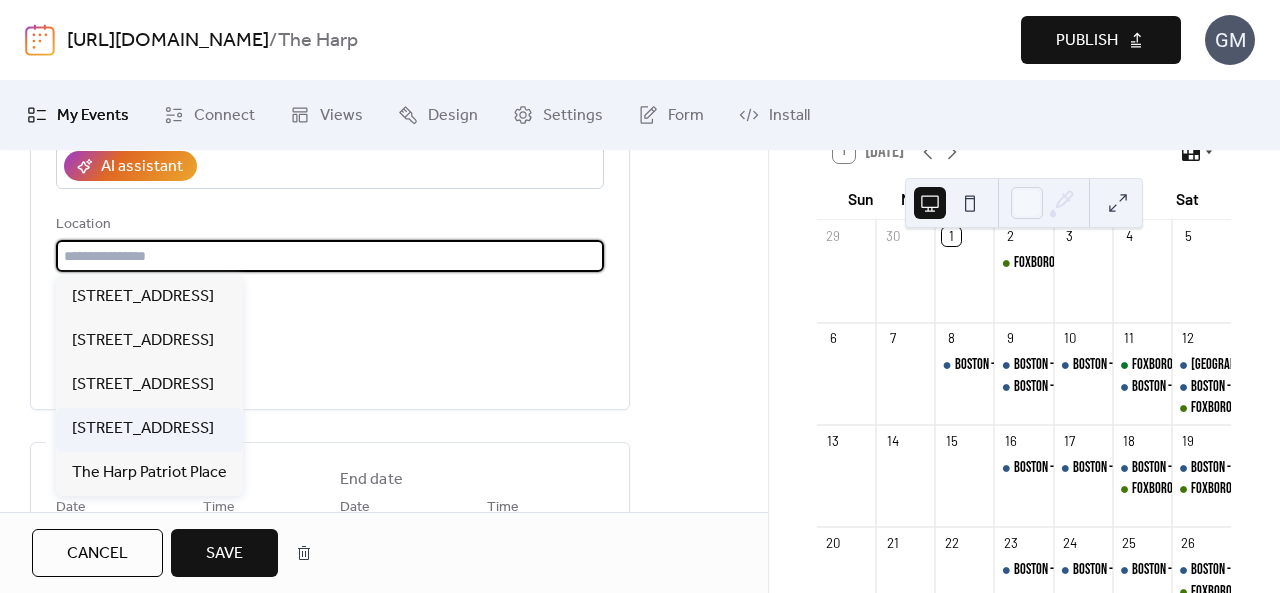 type on "**********" 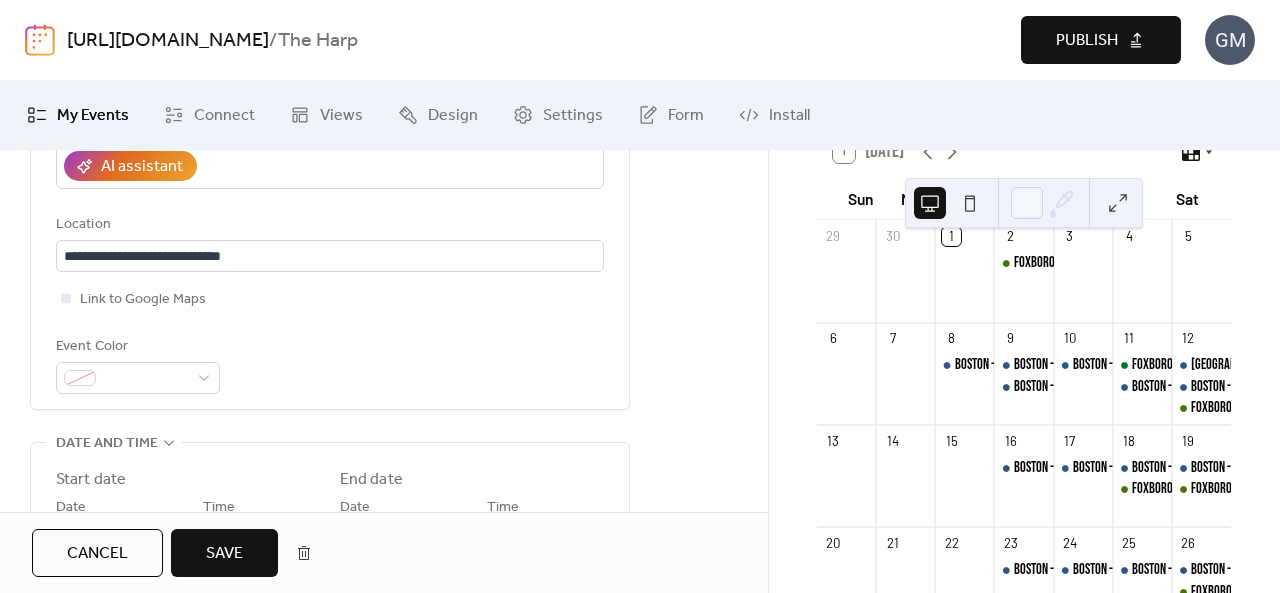 click on "Save" at bounding box center (224, 554) 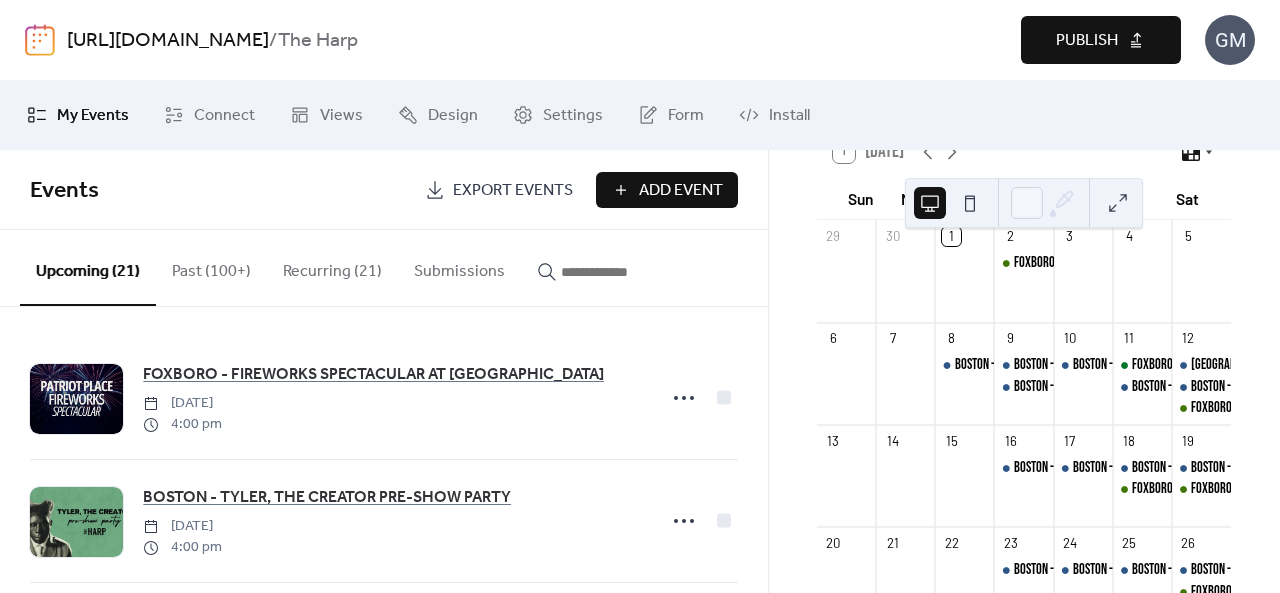 click on "Publish" at bounding box center [1087, 41] 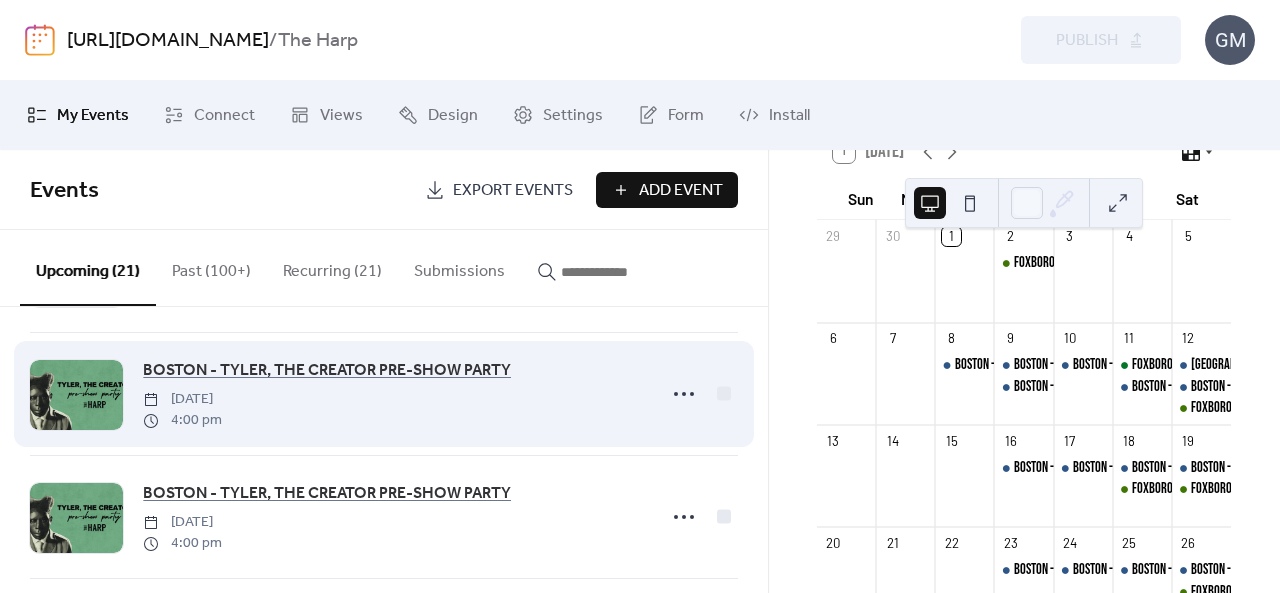 scroll, scrollTop: 200, scrollLeft: 0, axis: vertical 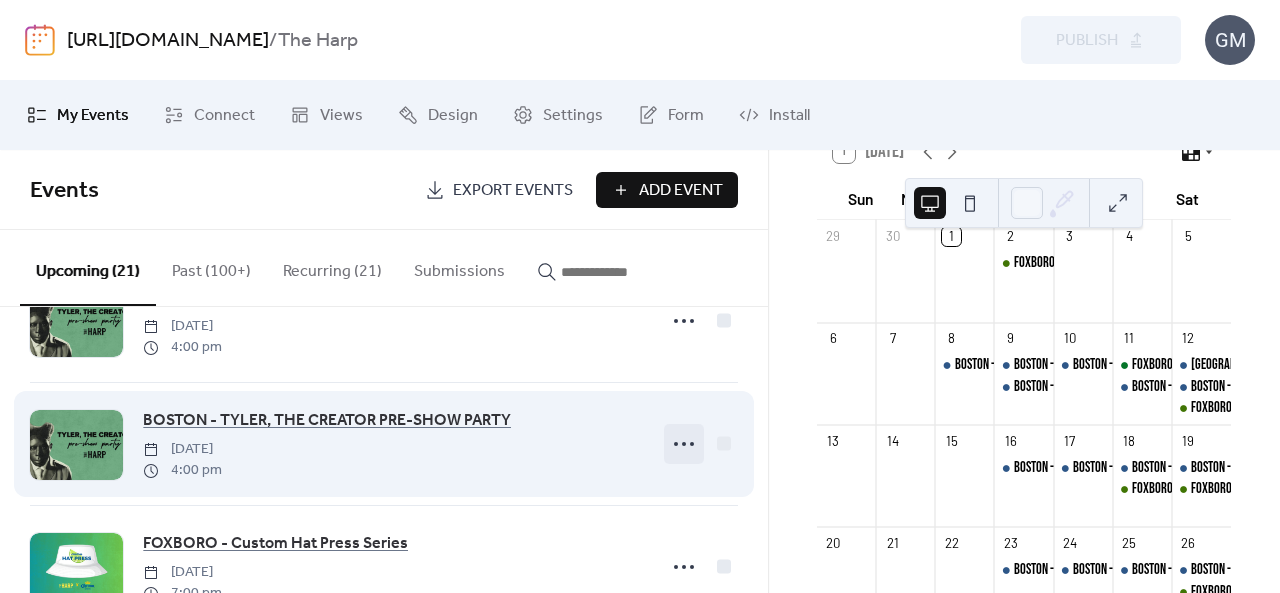 click 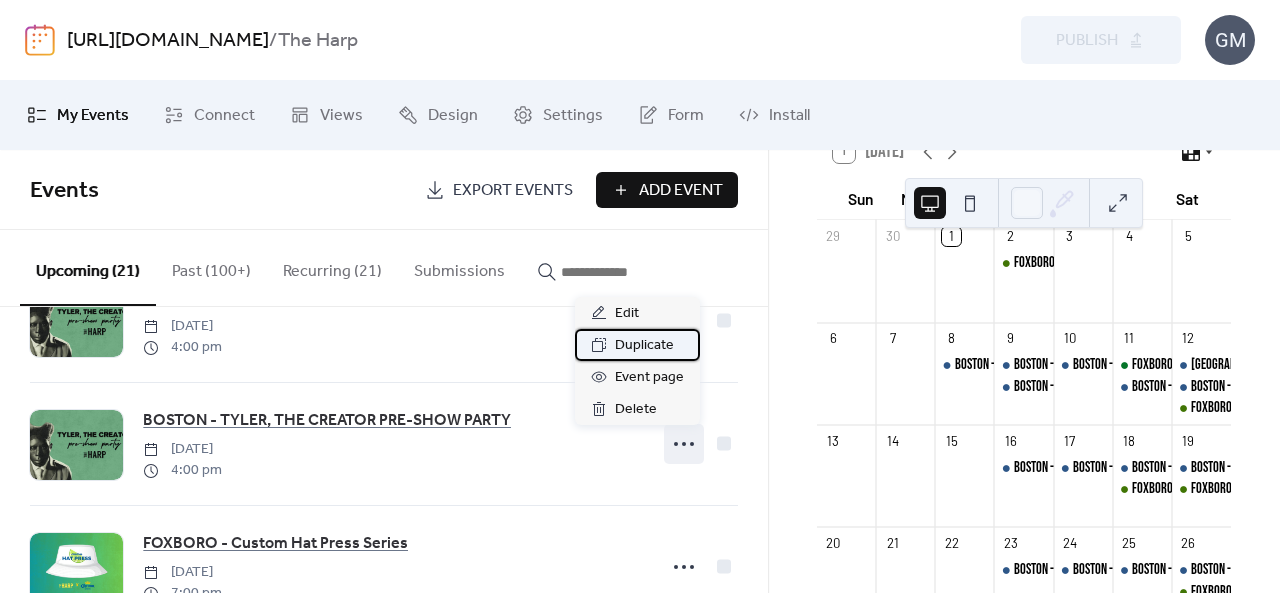 click on "Duplicate" at bounding box center (644, 346) 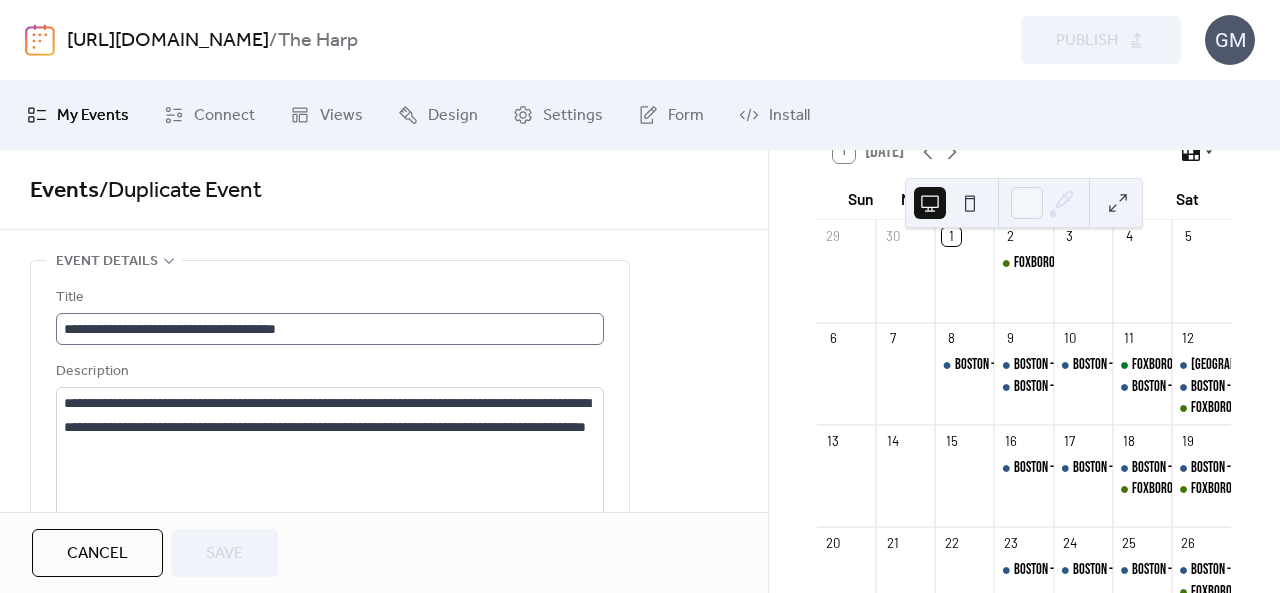 drag, startPoint x: 388, startPoint y: 311, endPoint x: 357, endPoint y: 320, distance: 32.280025 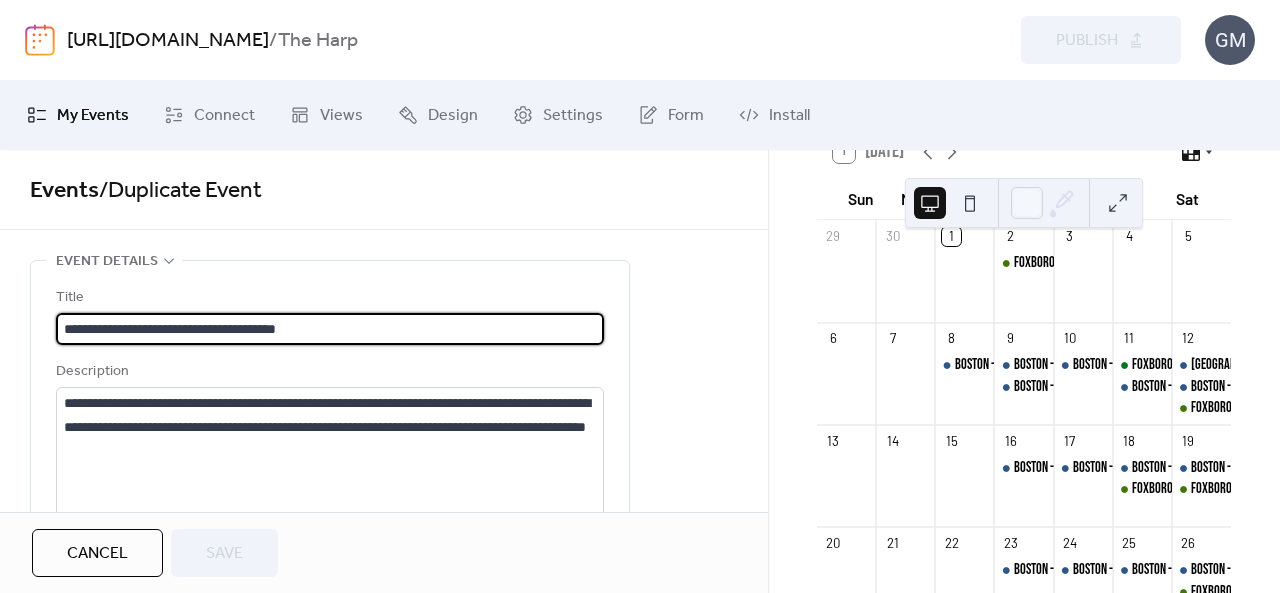 click on "**********" at bounding box center [330, 329] 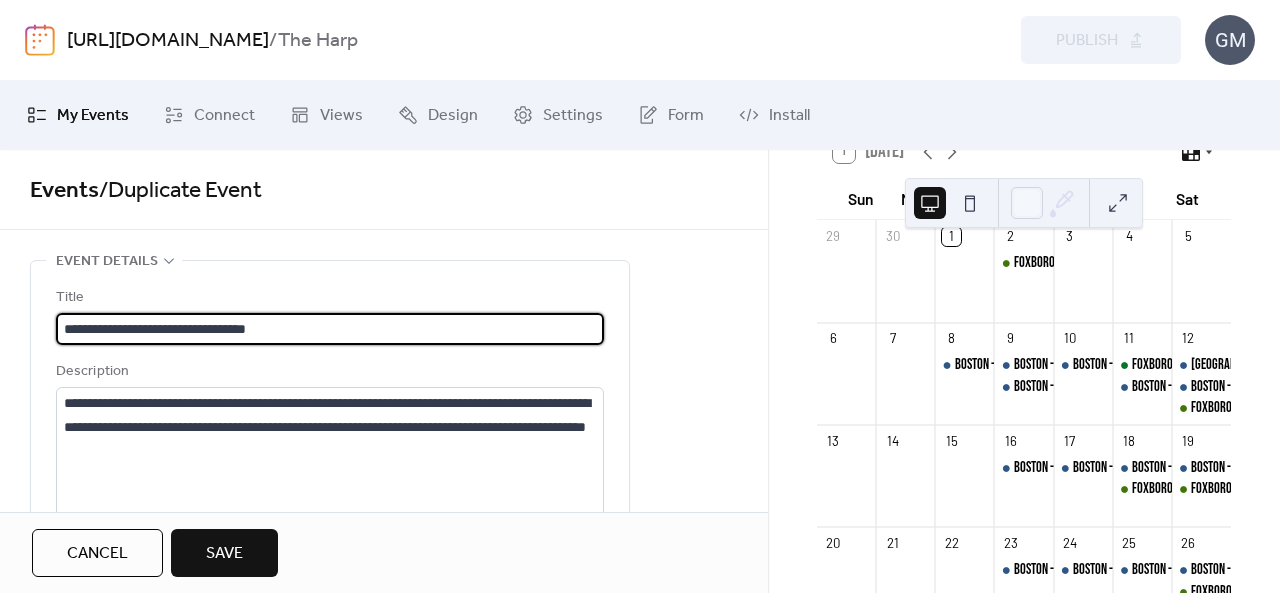 type on "**********" 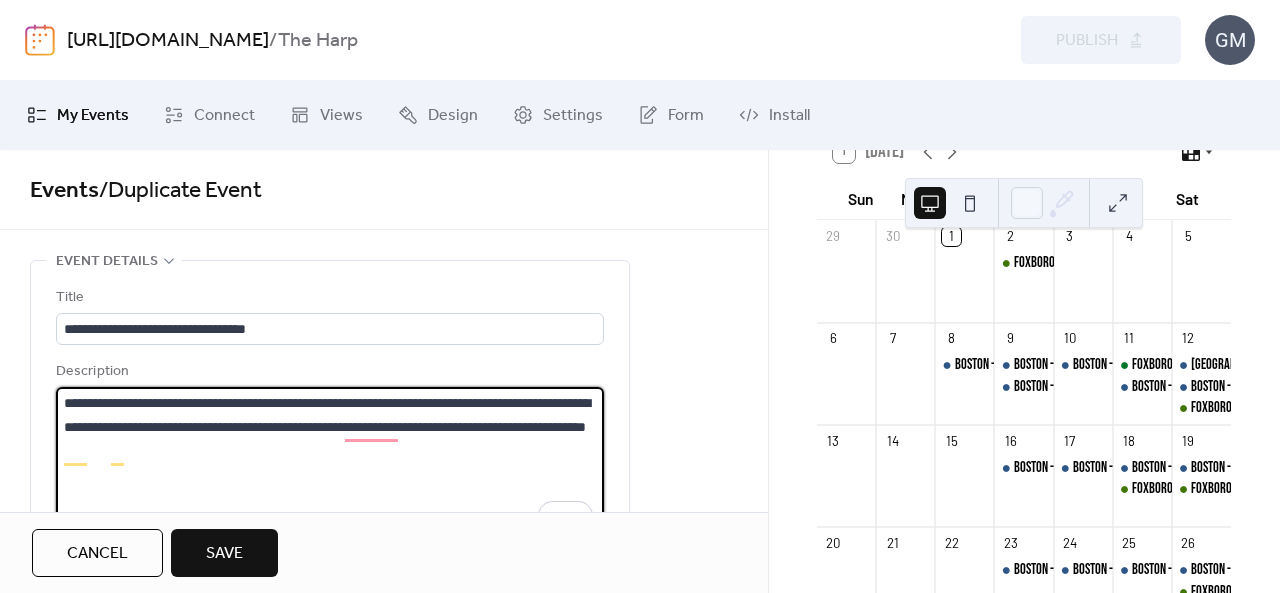 drag, startPoint x: 324, startPoint y: 461, endPoint x: 30, endPoint y: 379, distance: 305.22122 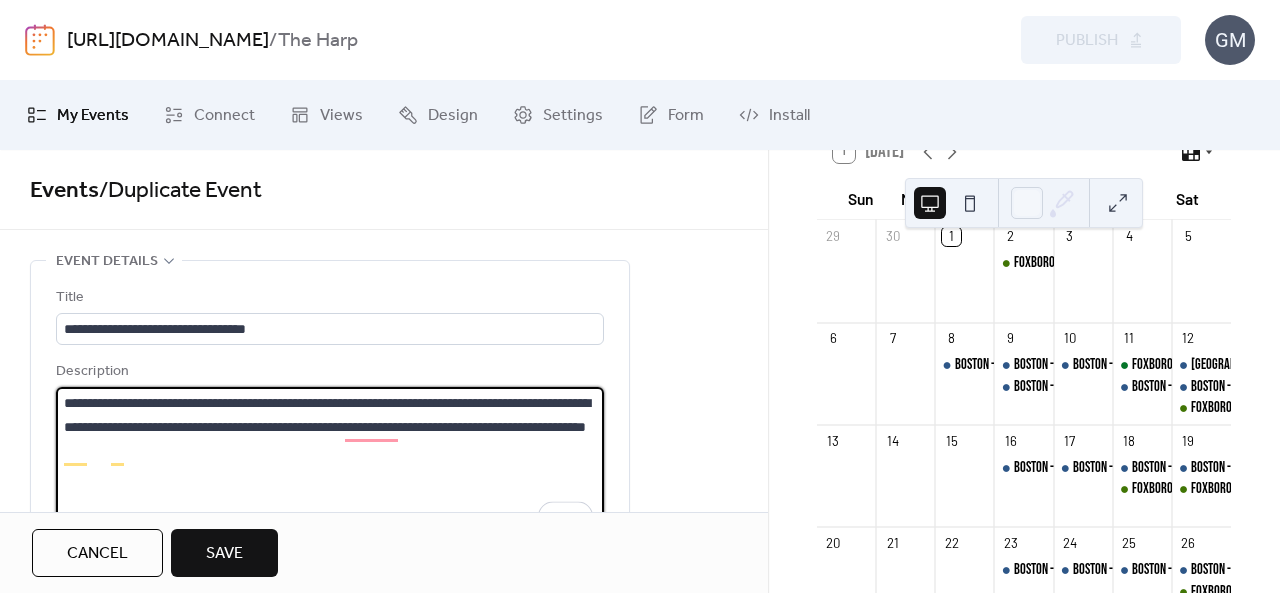 paste on "**********" 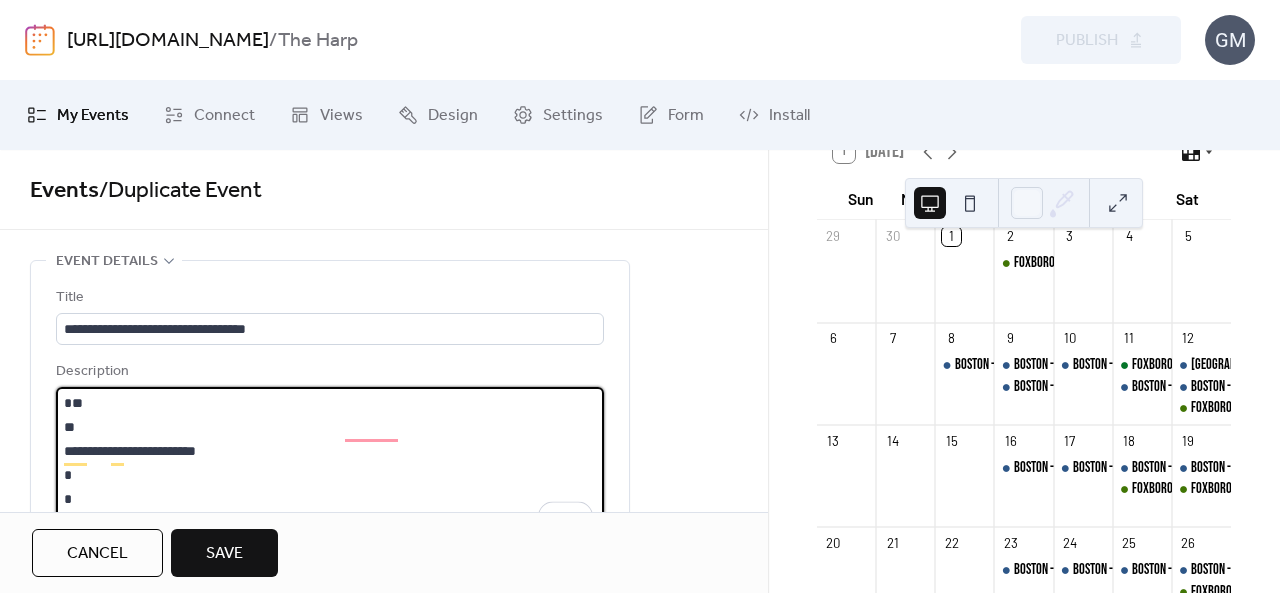 scroll, scrollTop: 189, scrollLeft: 0, axis: vertical 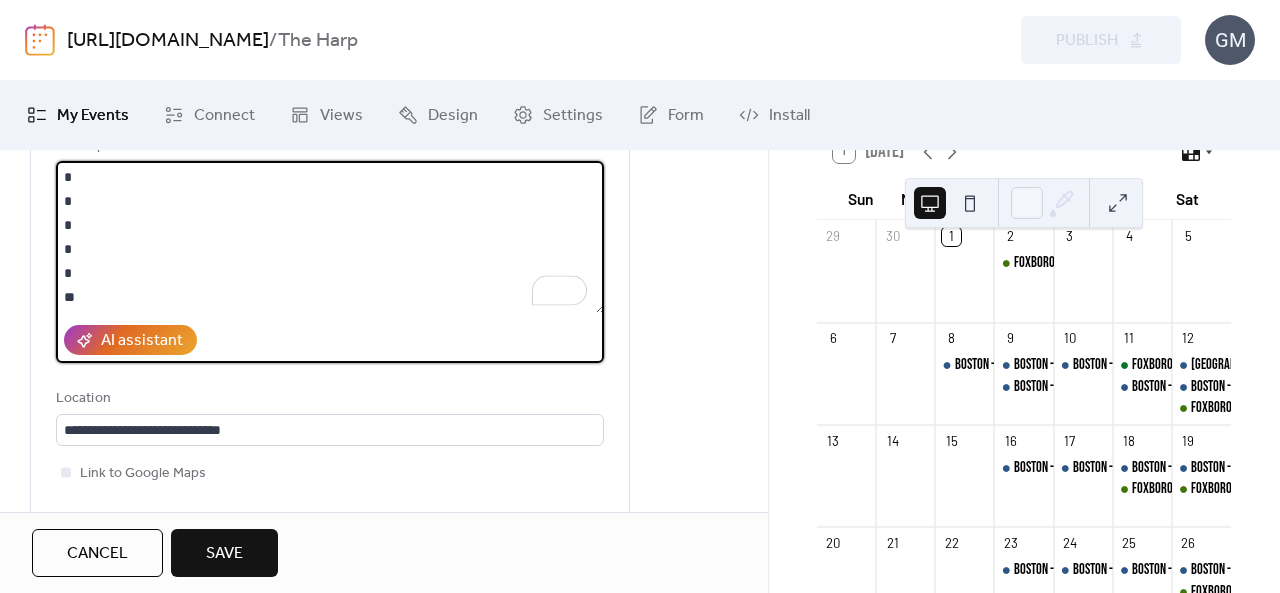 type on "**********" 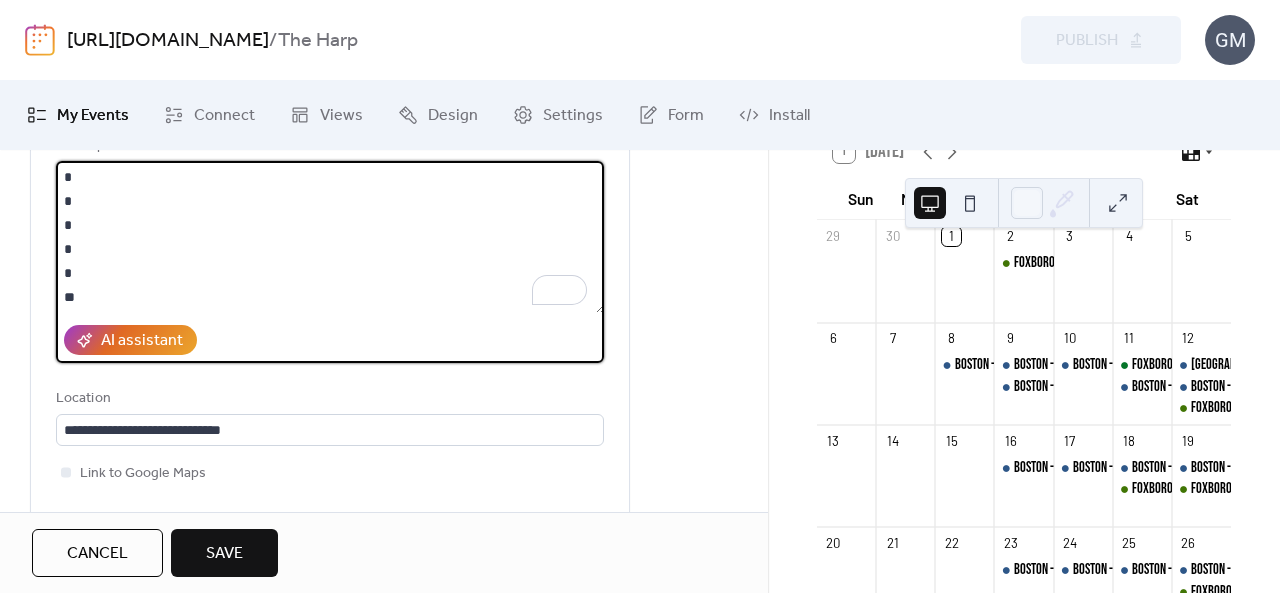 scroll, scrollTop: 0, scrollLeft: 0, axis: both 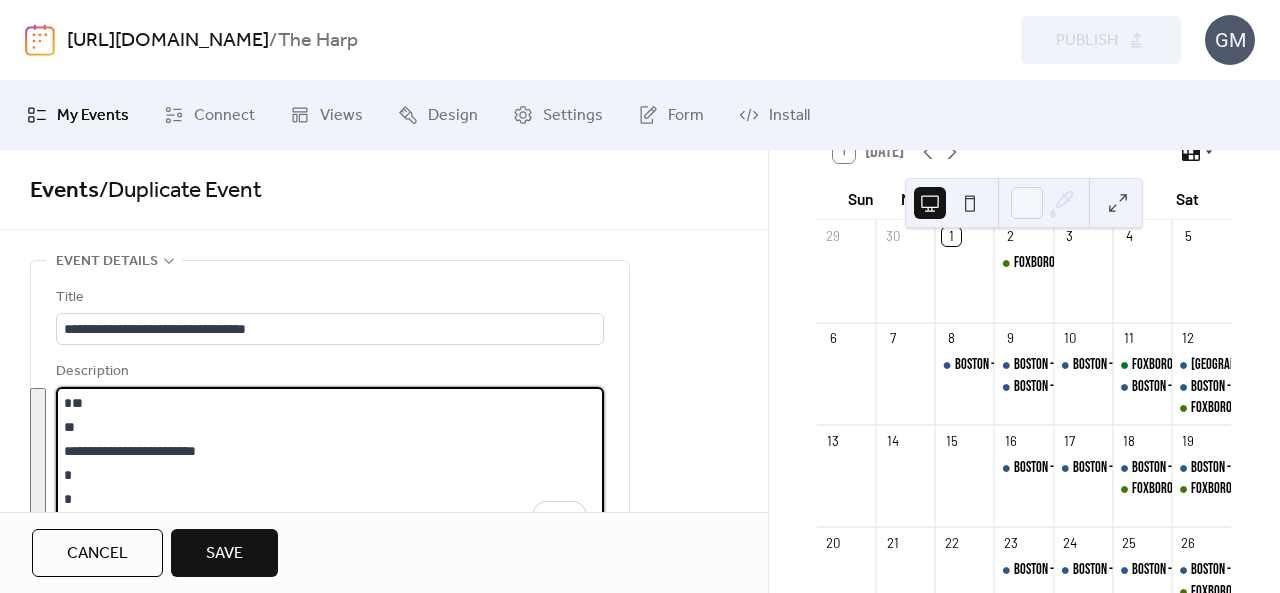 drag, startPoint x: 92, startPoint y: 281, endPoint x: 2, endPoint y: 41, distance: 256.3201 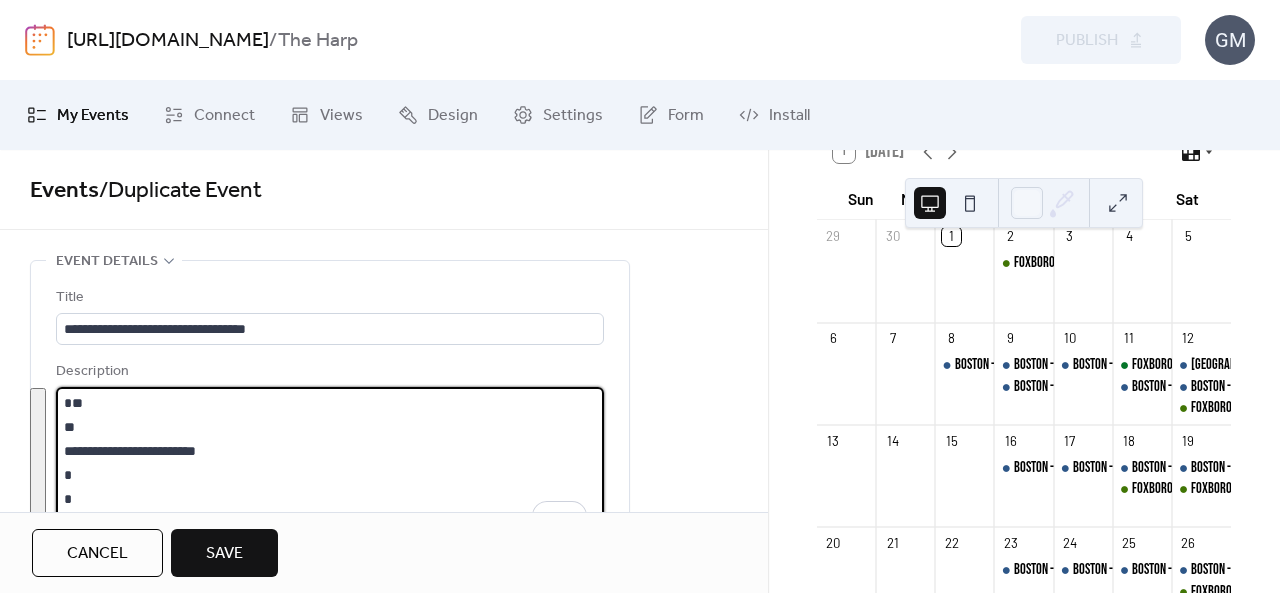 click on "**********" at bounding box center (640, 296) 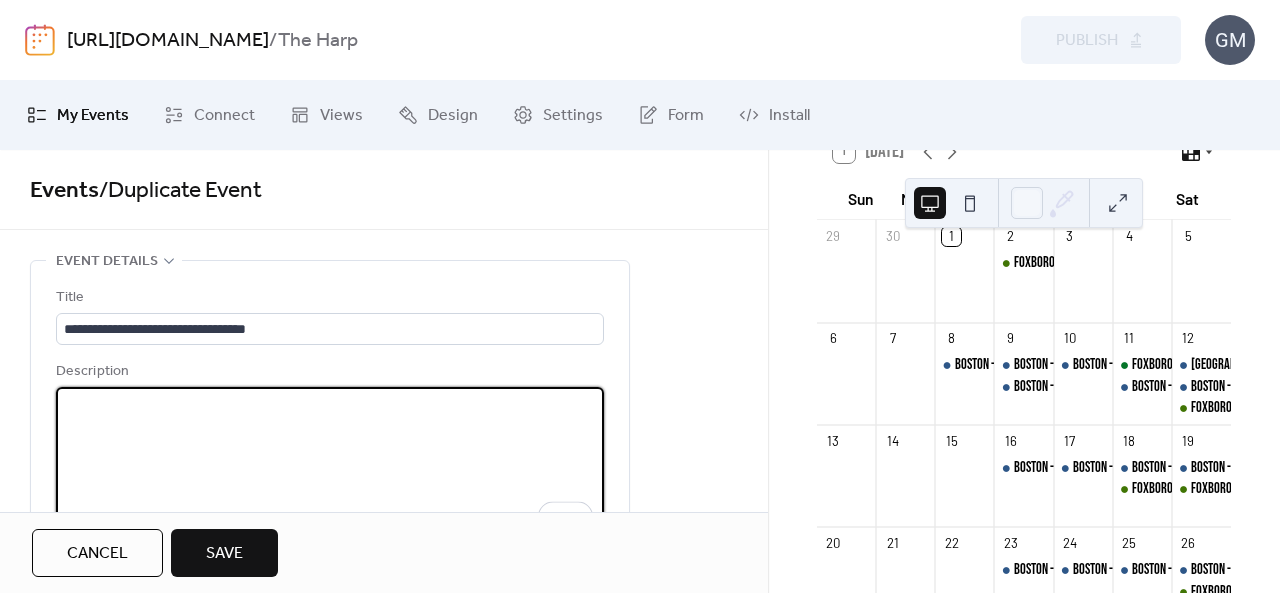 paste on "**********" 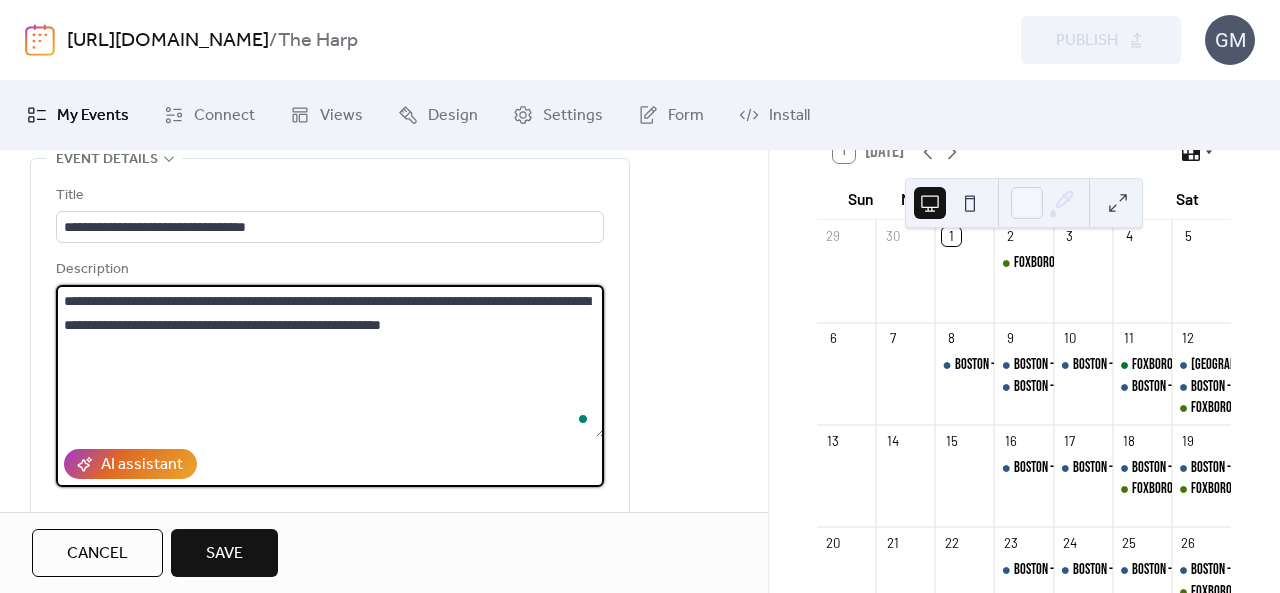 scroll, scrollTop: 200, scrollLeft: 0, axis: vertical 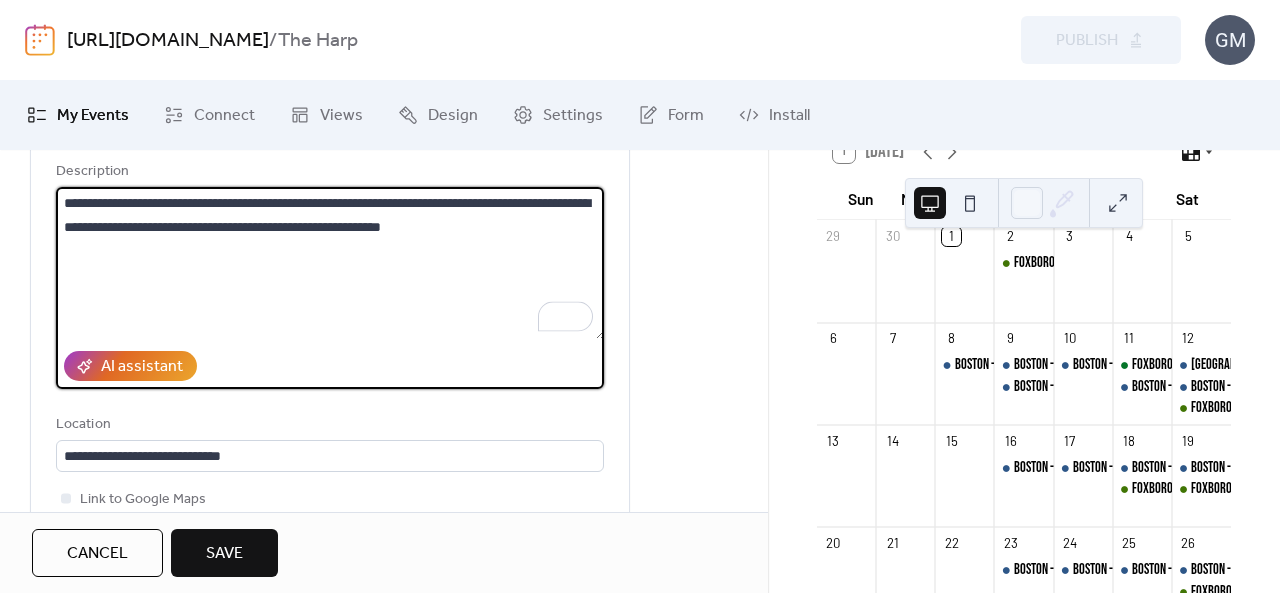 click on "**********" at bounding box center [330, 263] 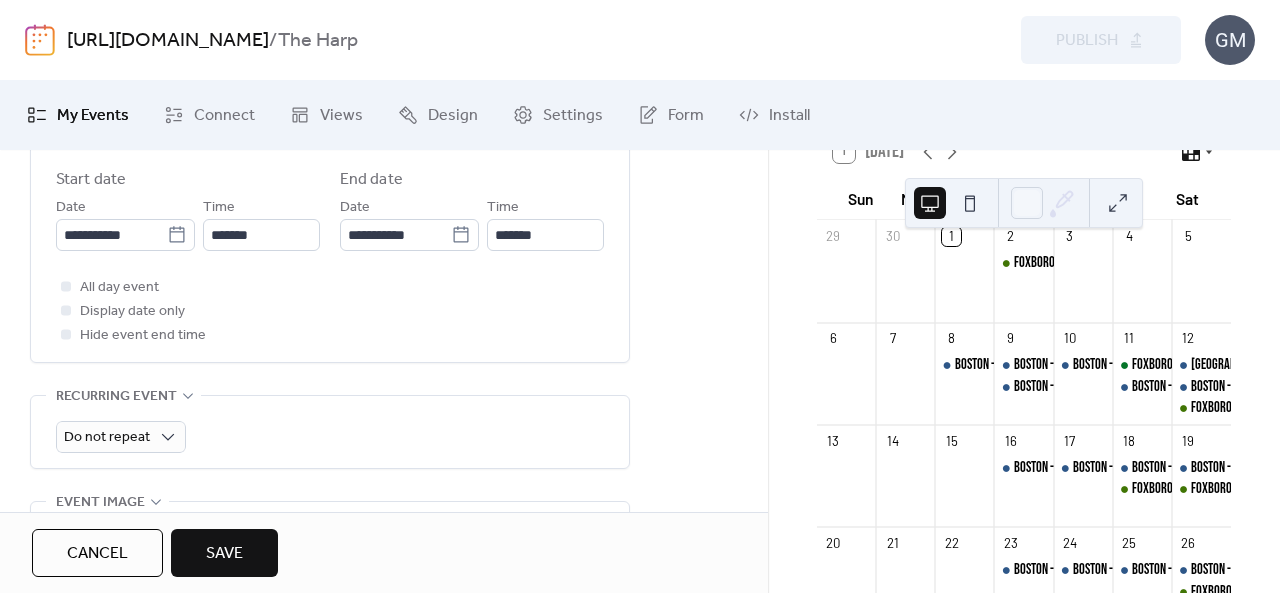 scroll, scrollTop: 900, scrollLeft: 0, axis: vertical 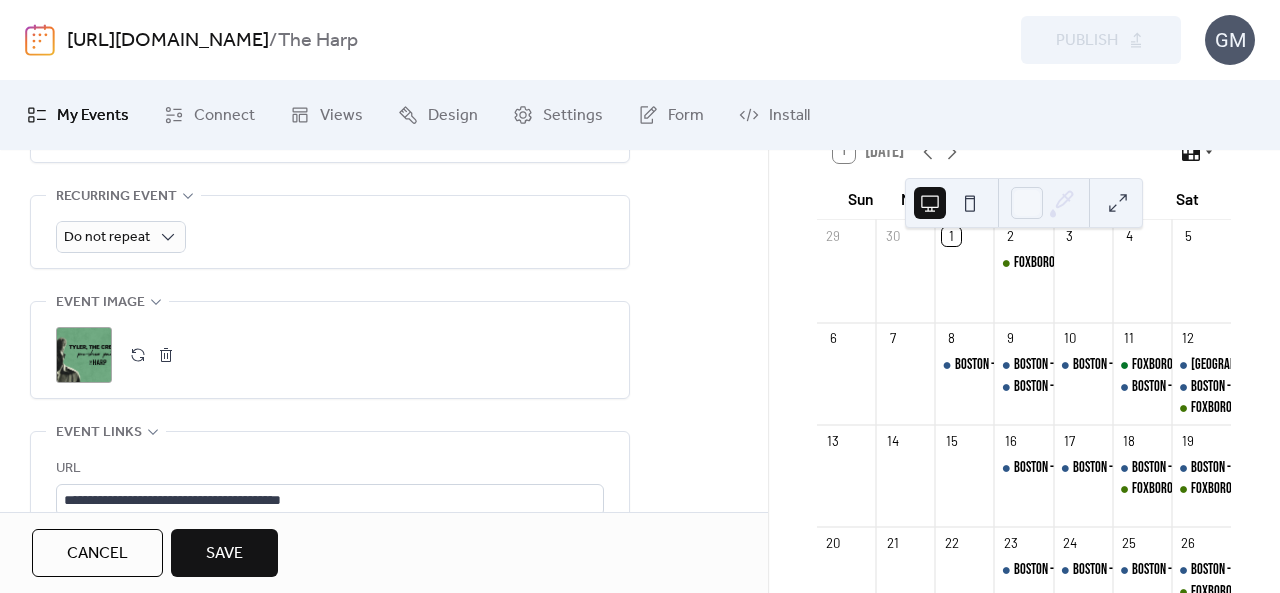 click at bounding box center (166, 355) 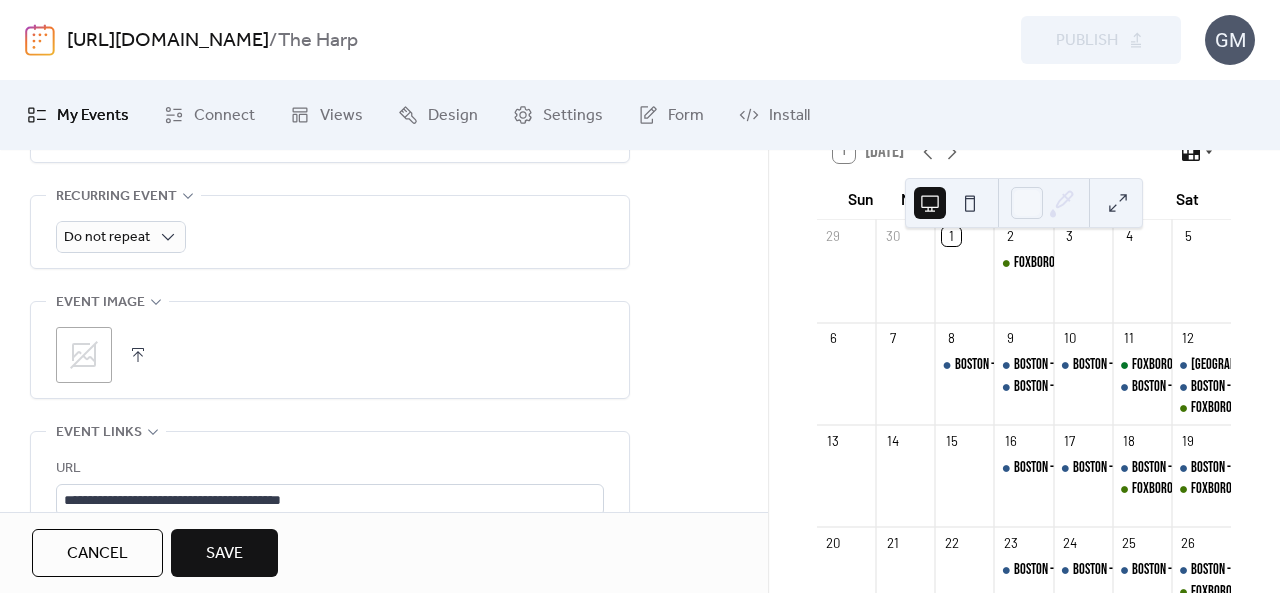 click on ";" at bounding box center (84, 355) 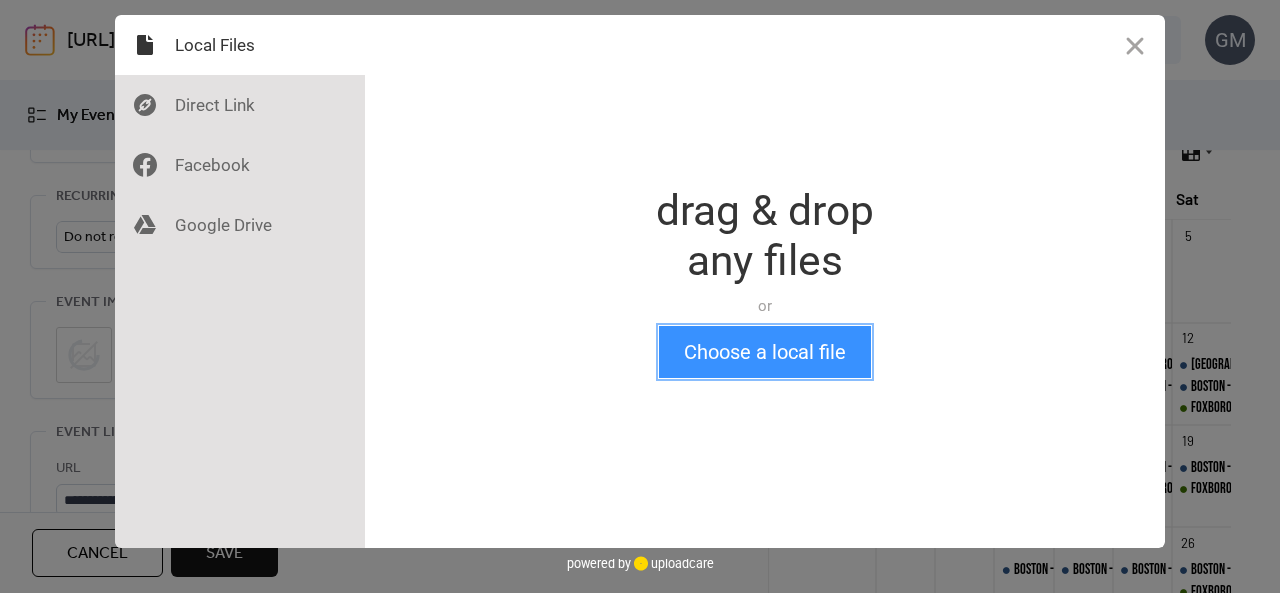 click on "Choose a local file" at bounding box center (765, 352) 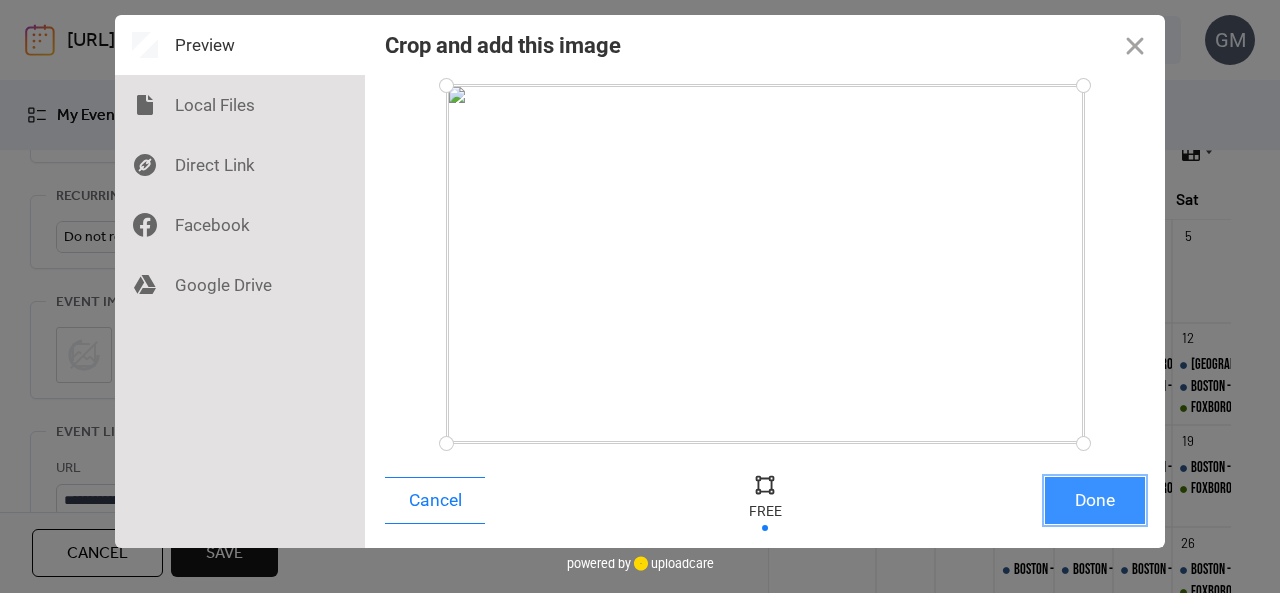 click on "Done" at bounding box center [1095, 500] 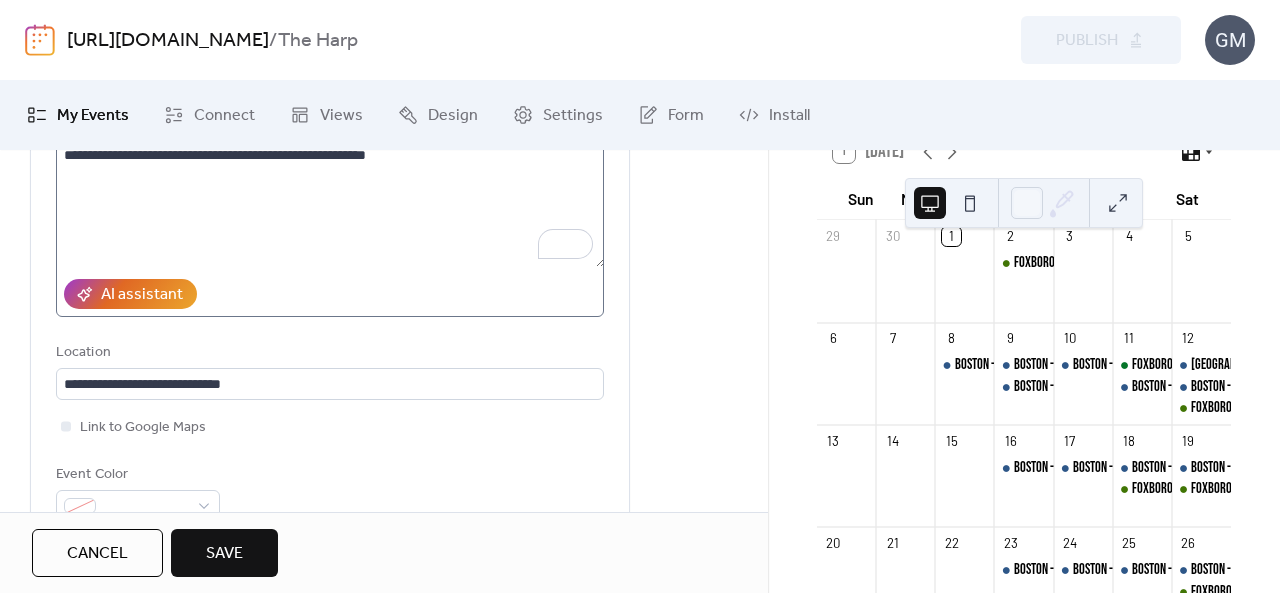 scroll, scrollTop: 200, scrollLeft: 0, axis: vertical 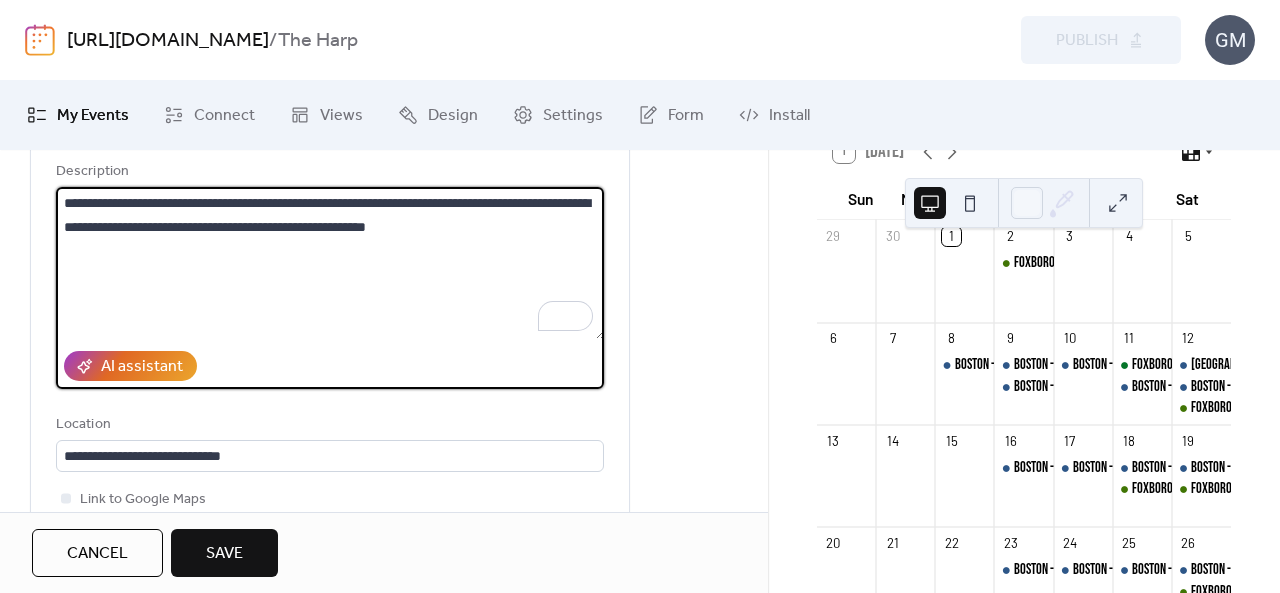 click on "**********" at bounding box center (330, 263) 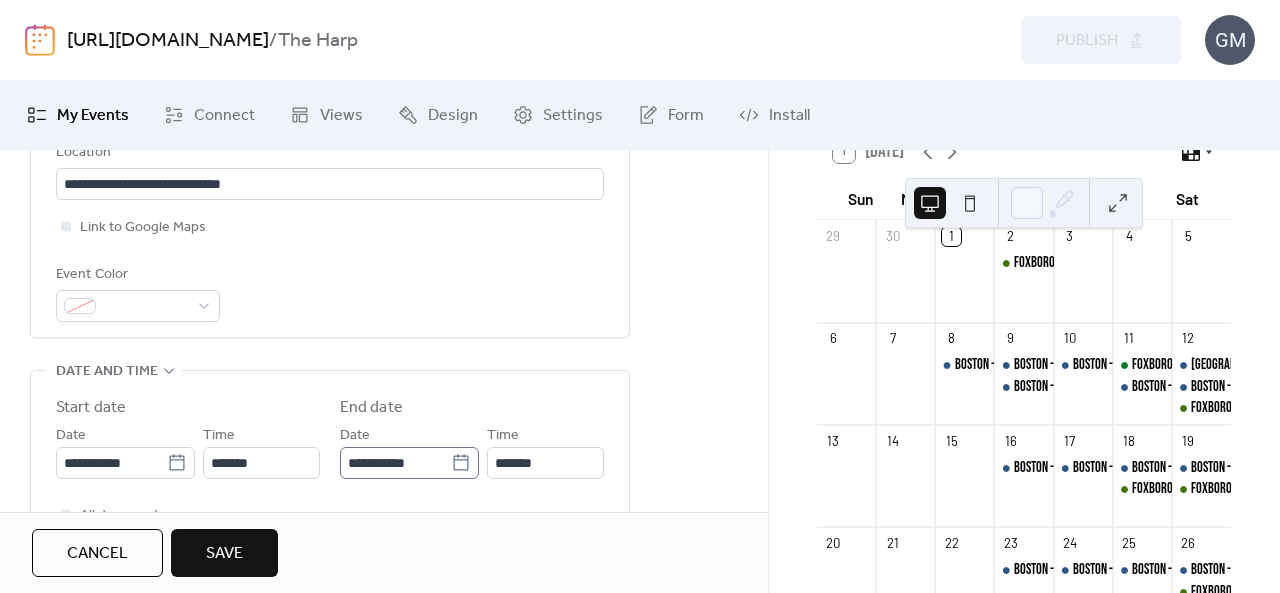 scroll, scrollTop: 600, scrollLeft: 0, axis: vertical 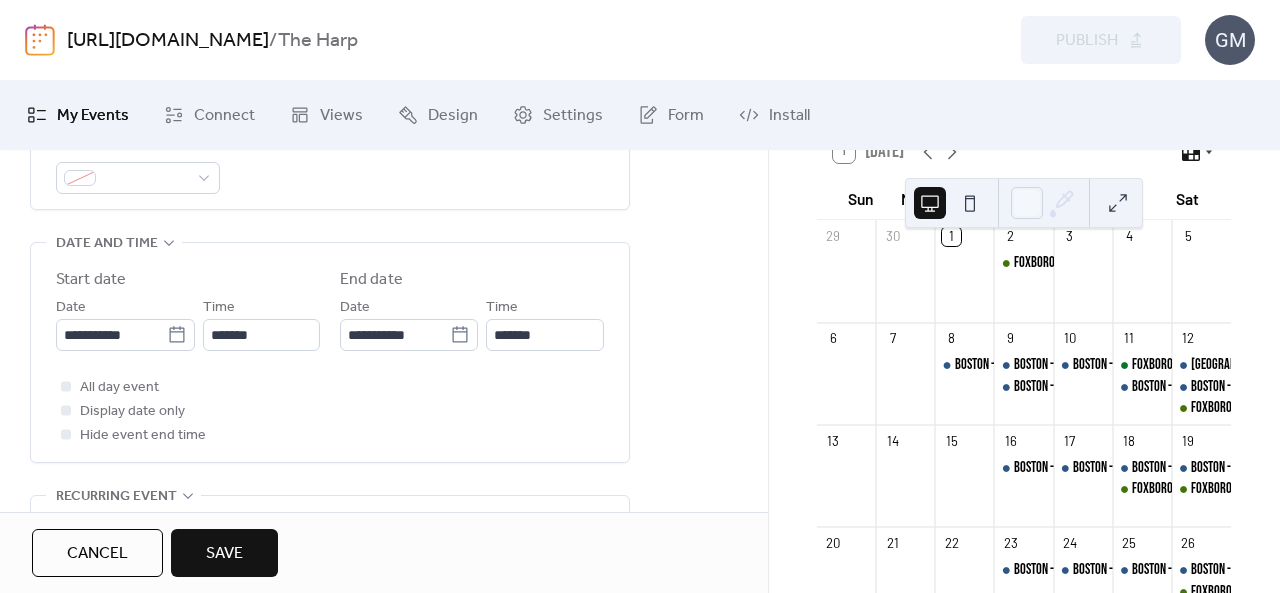 type on "**********" 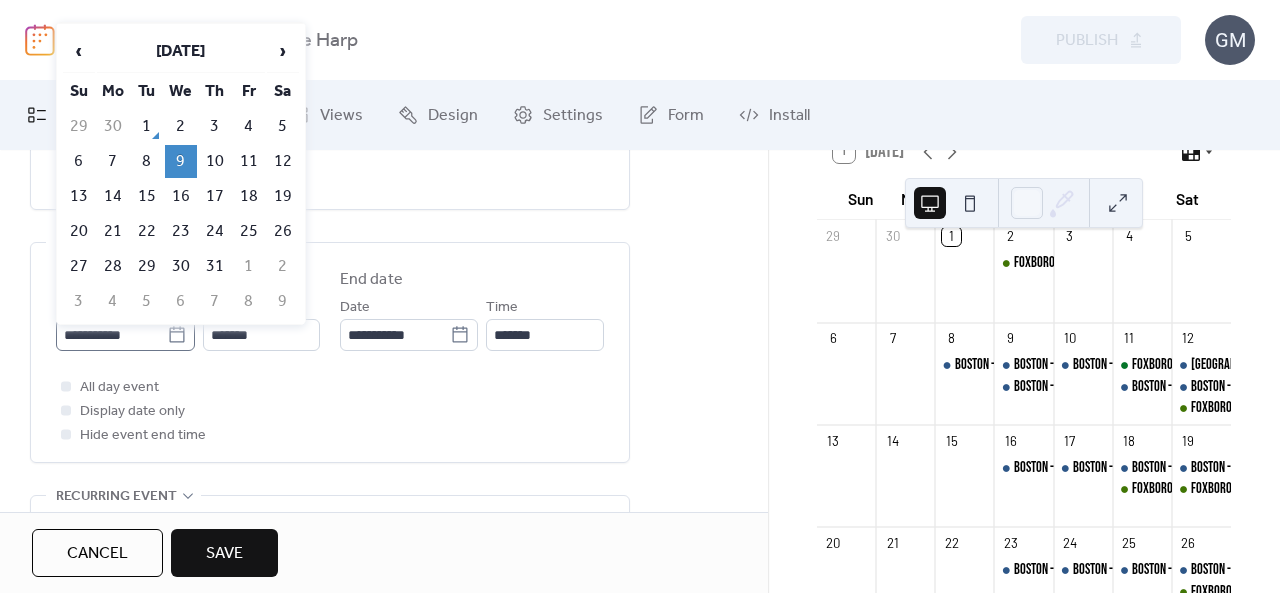 click 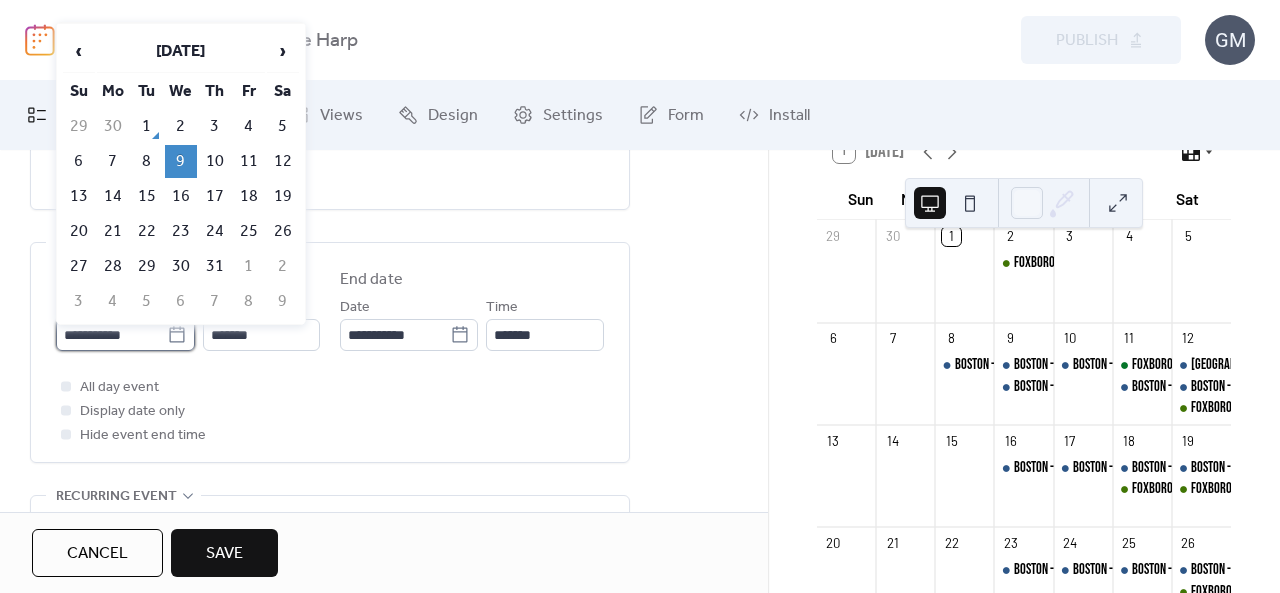 click on "**********" at bounding box center (111, 335) 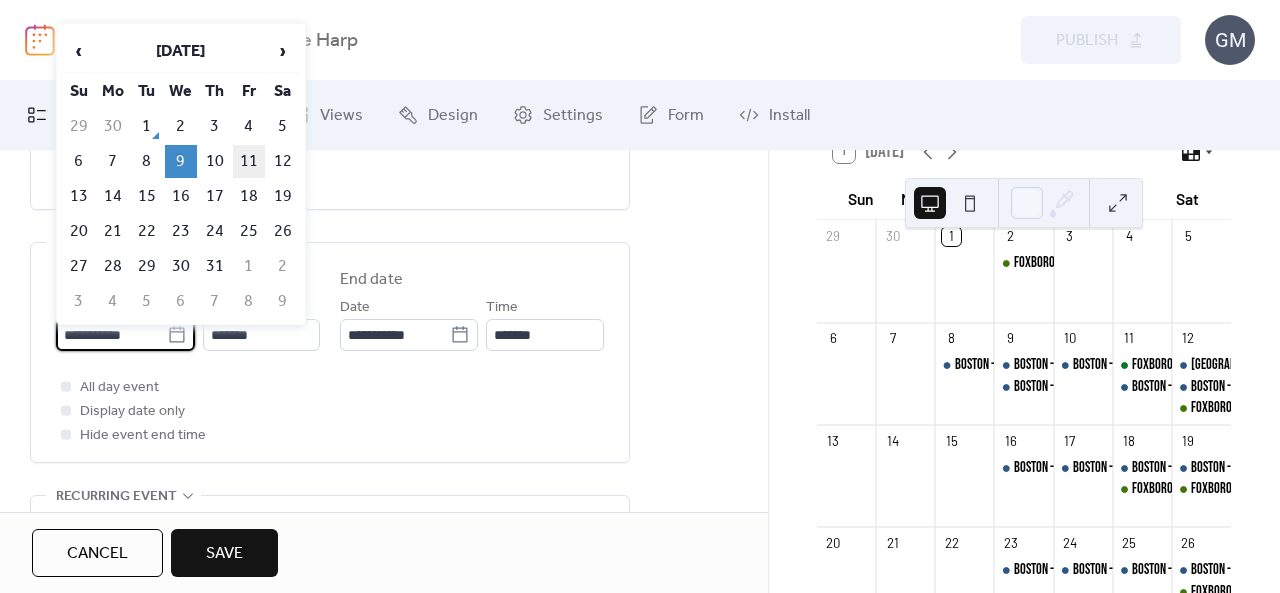 click on "11" at bounding box center (249, 161) 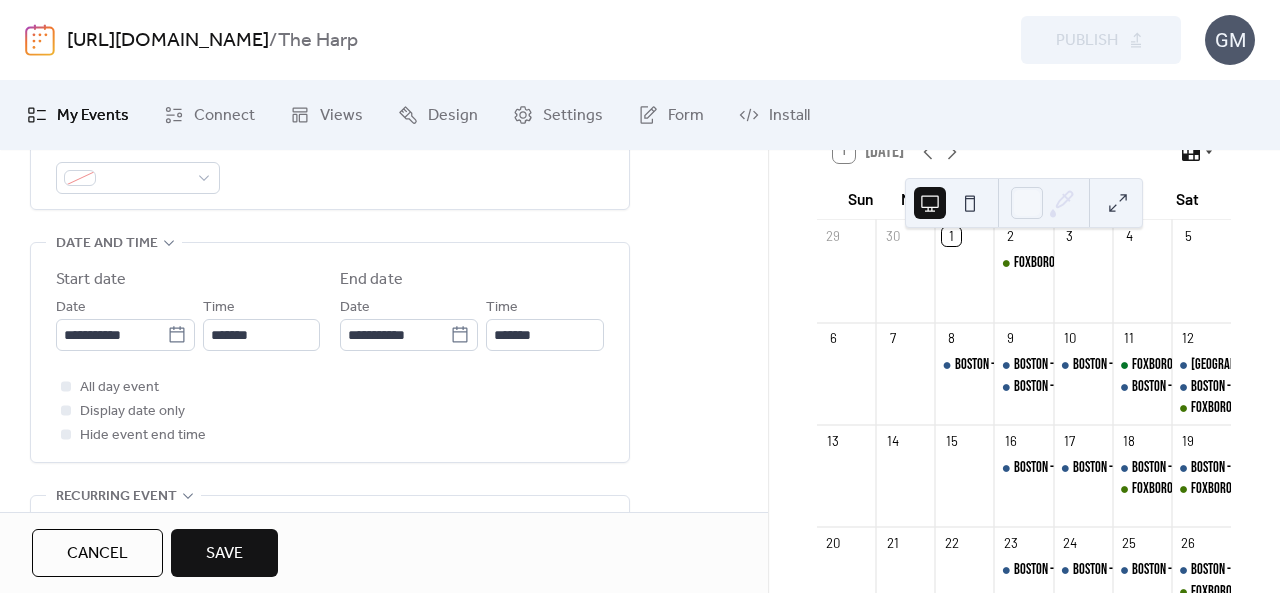 click on "Save" at bounding box center (224, 553) 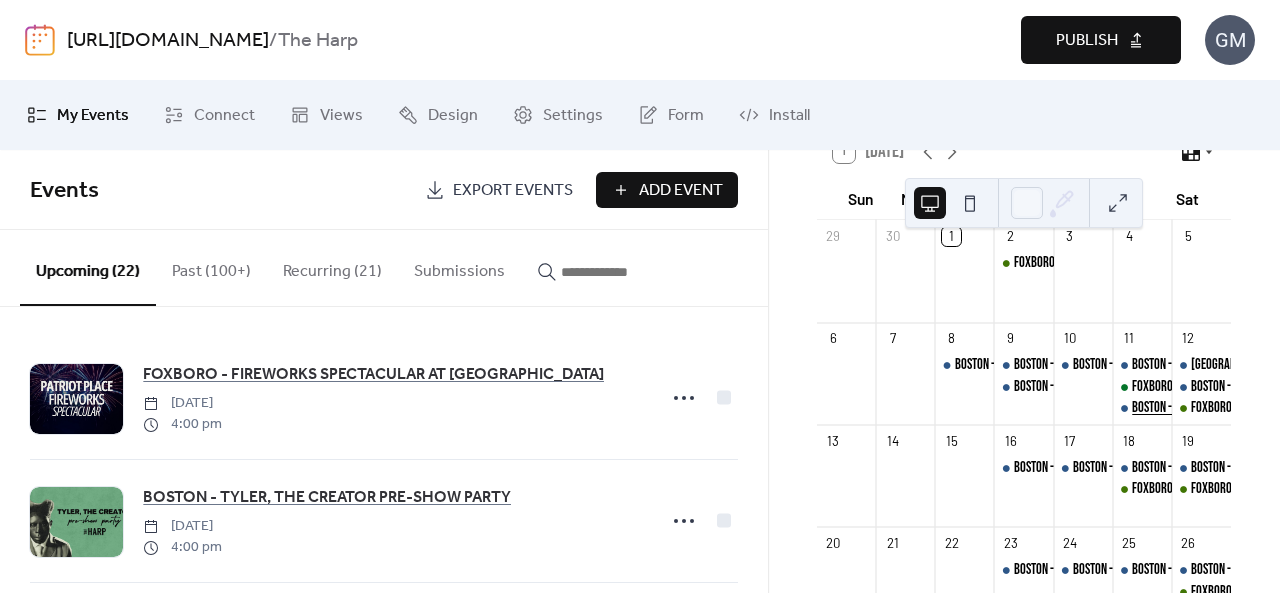 click on "BOSTON - DJ NIGHT" at bounding box center (1172, 408) 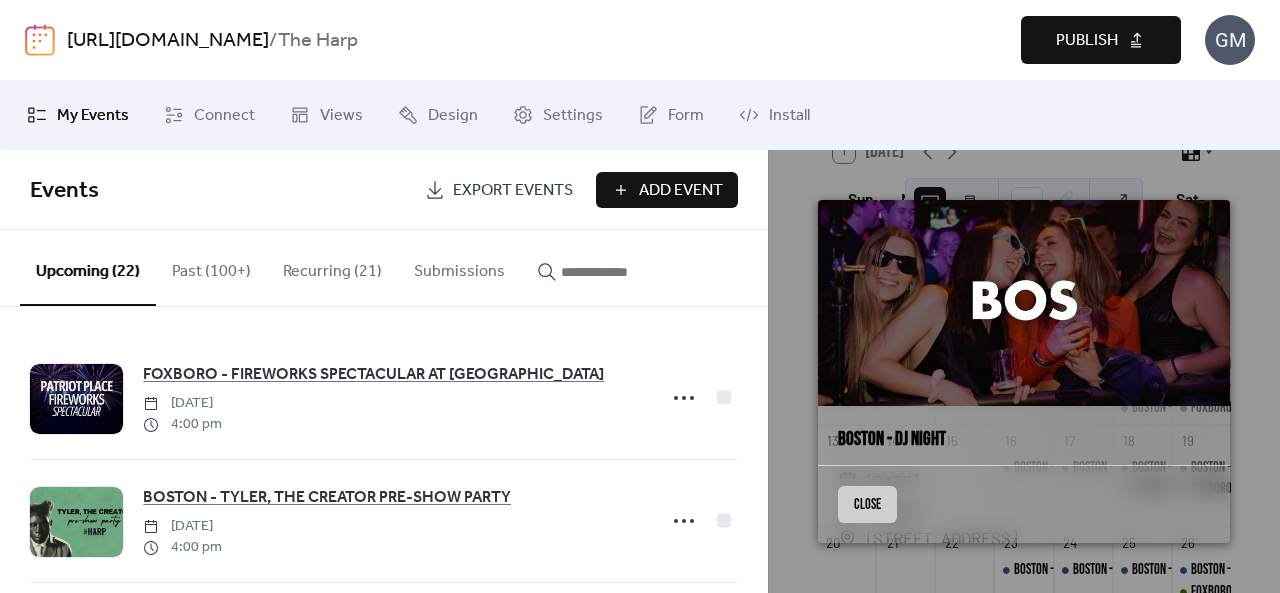 click on "Close" at bounding box center (867, 504) 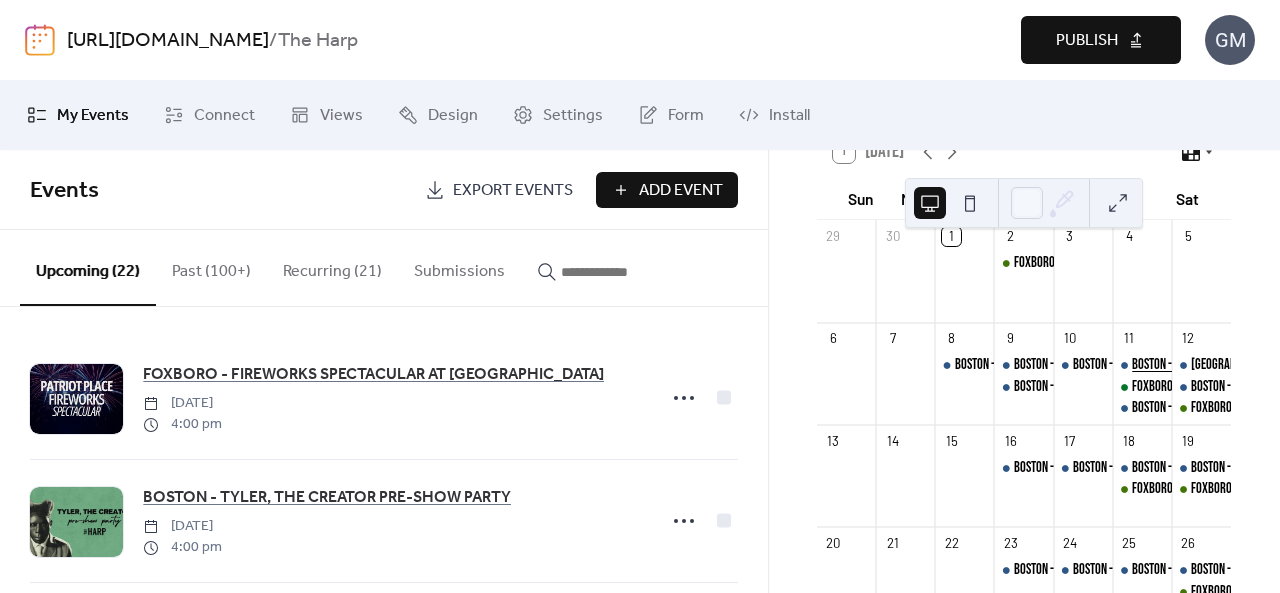 click on "BOSTON - [PERSON_NAME] CLAN PRE-SHOW PARTY" at bounding box center (1240, 365) 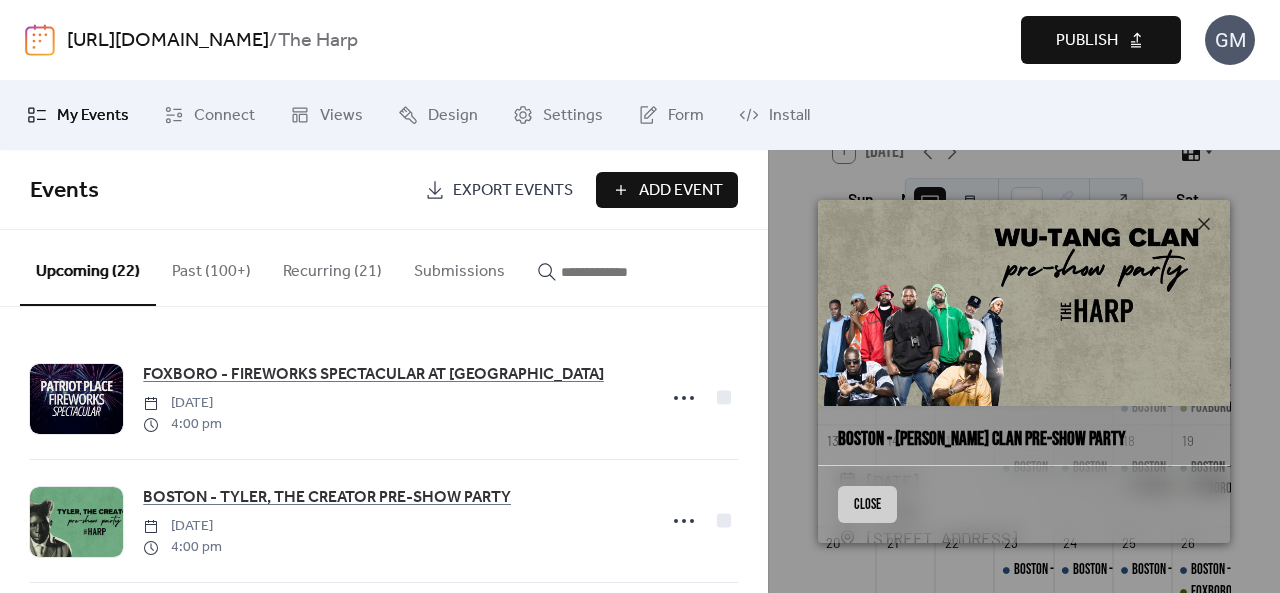 click on "Close" at bounding box center (867, 504) 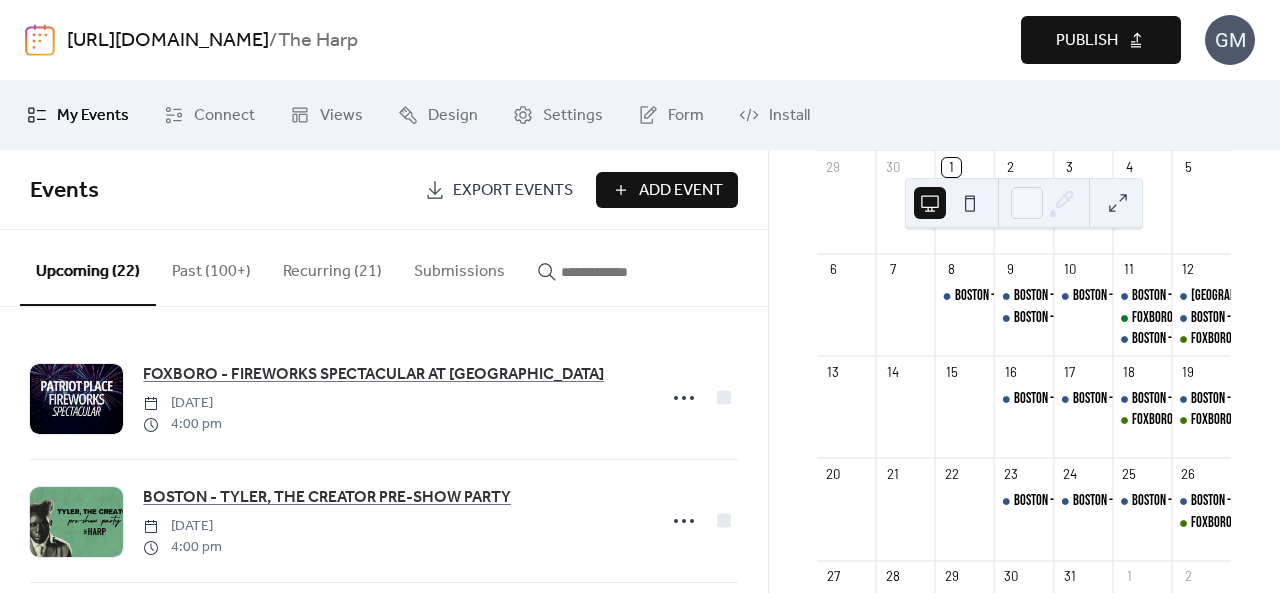 scroll, scrollTop: 258, scrollLeft: 0, axis: vertical 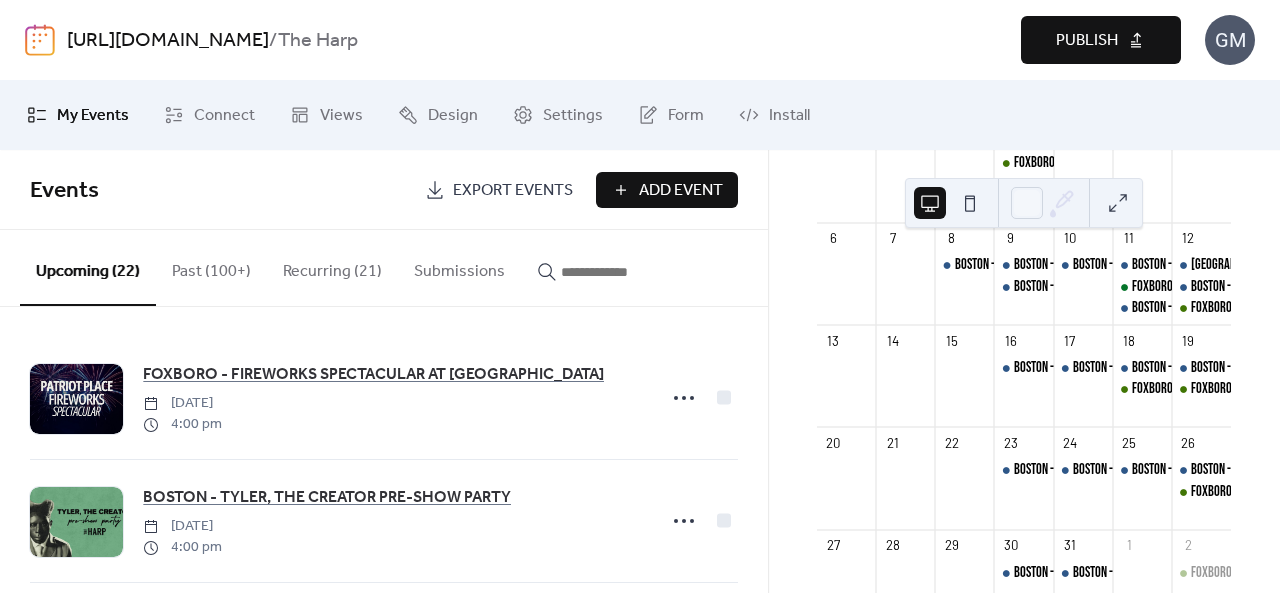 click on "Publish" at bounding box center [1101, 40] 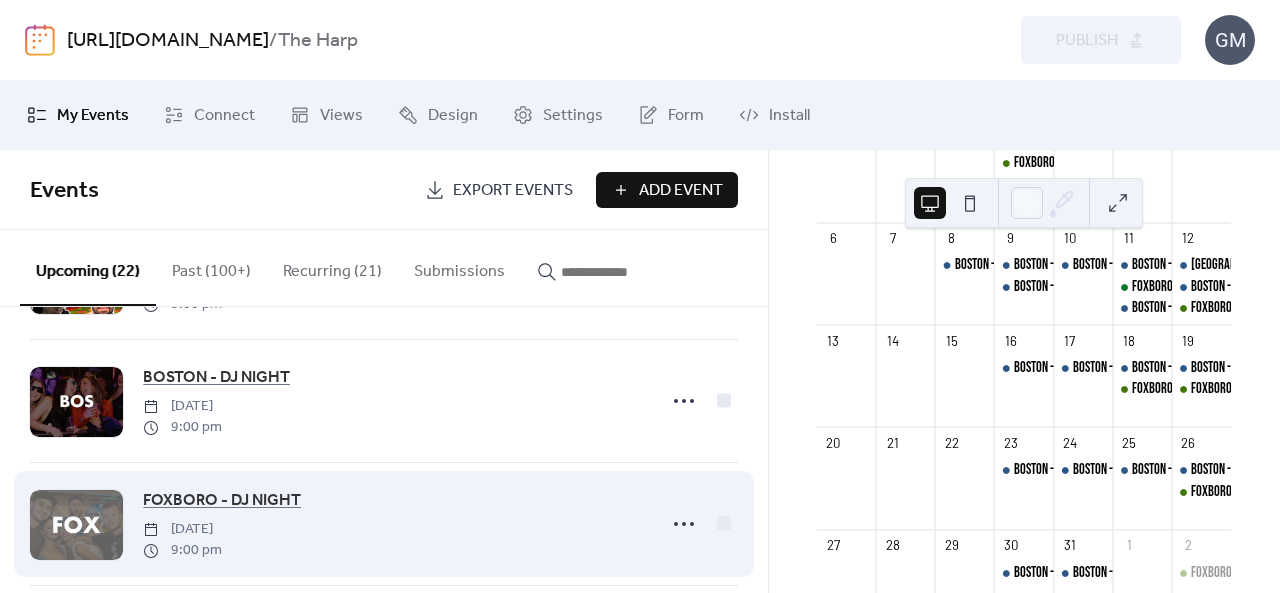 scroll, scrollTop: 900, scrollLeft: 0, axis: vertical 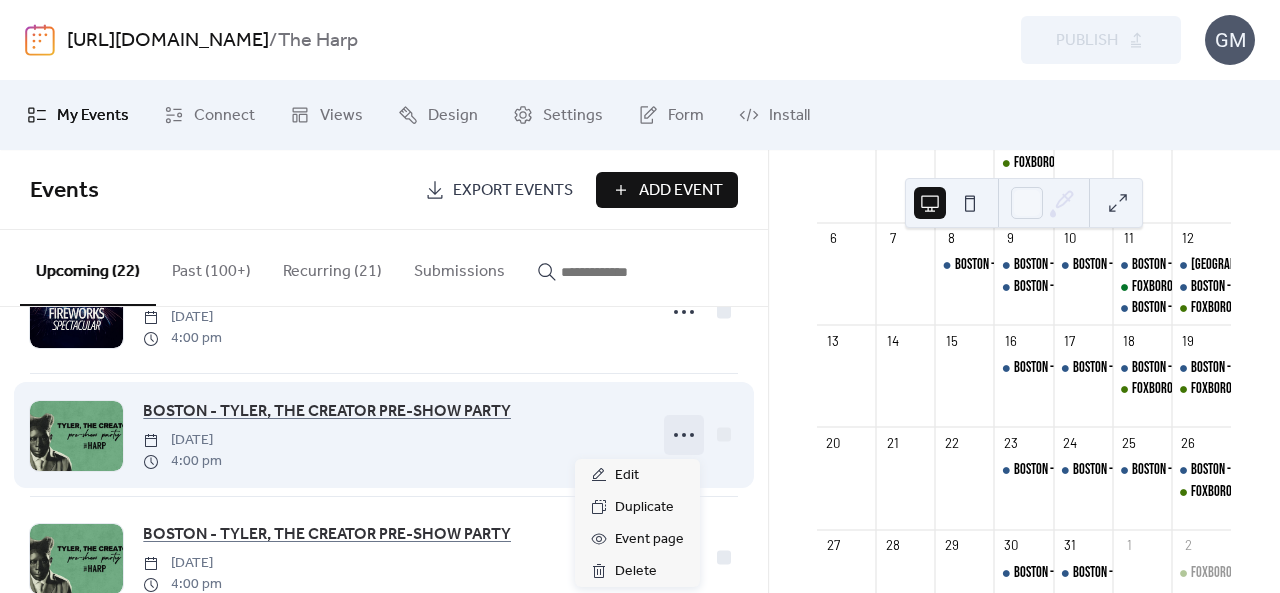 click 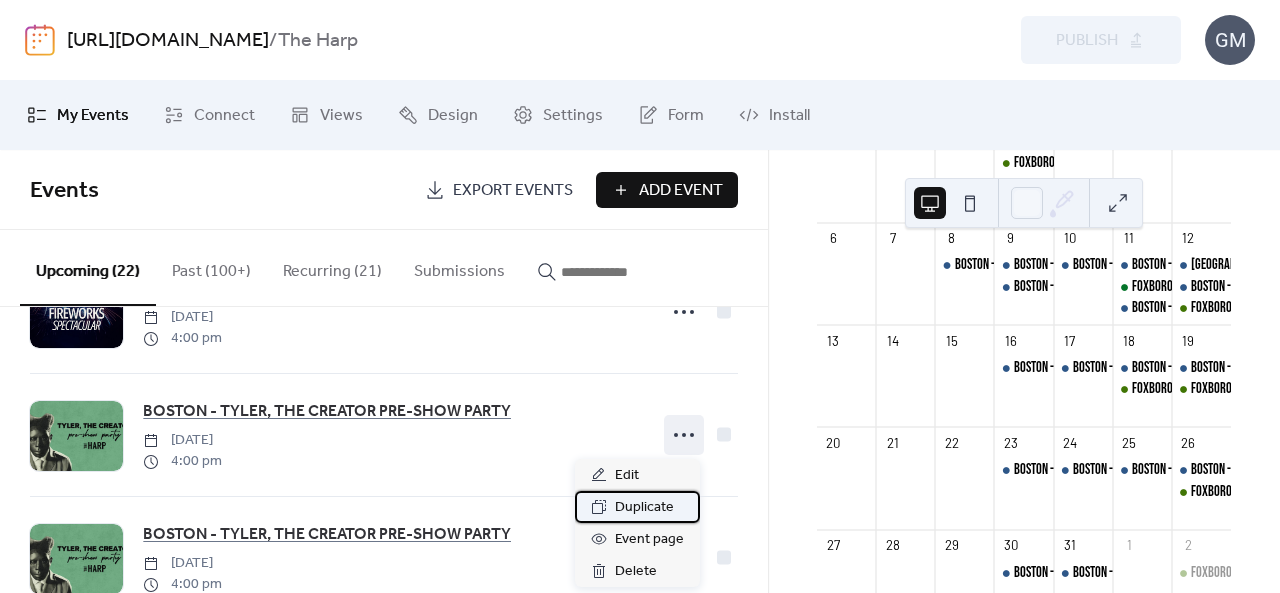 click on "Duplicate" at bounding box center [644, 508] 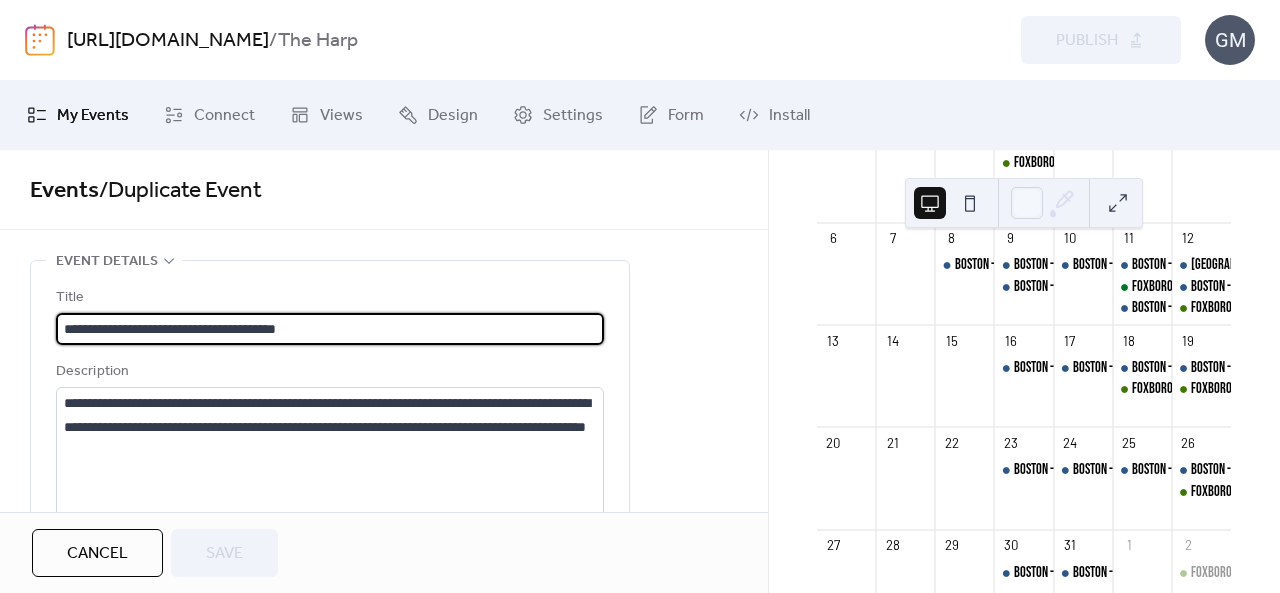drag, startPoint x: 412, startPoint y: 323, endPoint x: 144, endPoint y: 317, distance: 268.06717 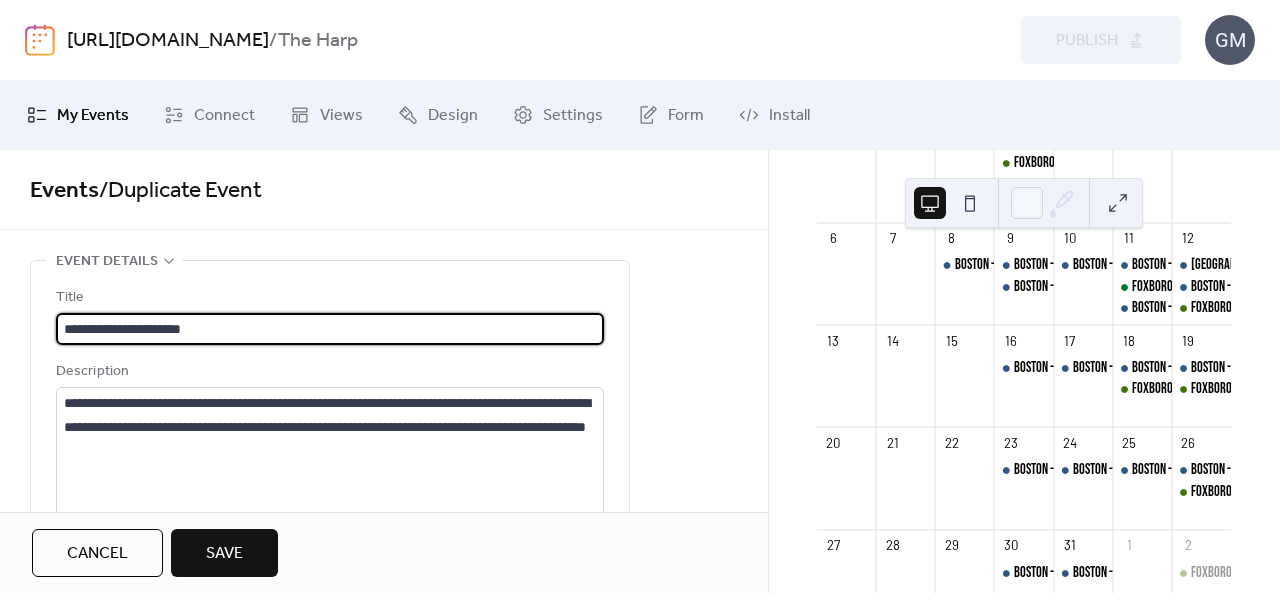 click on "**********" at bounding box center [330, 329] 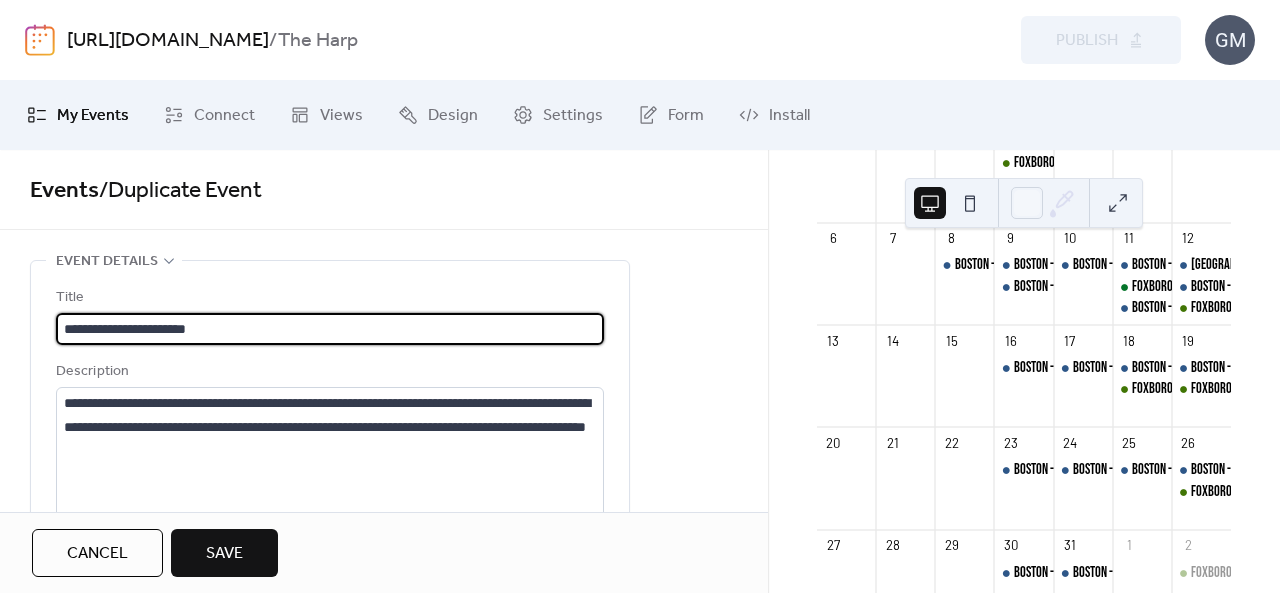 type on "**********" 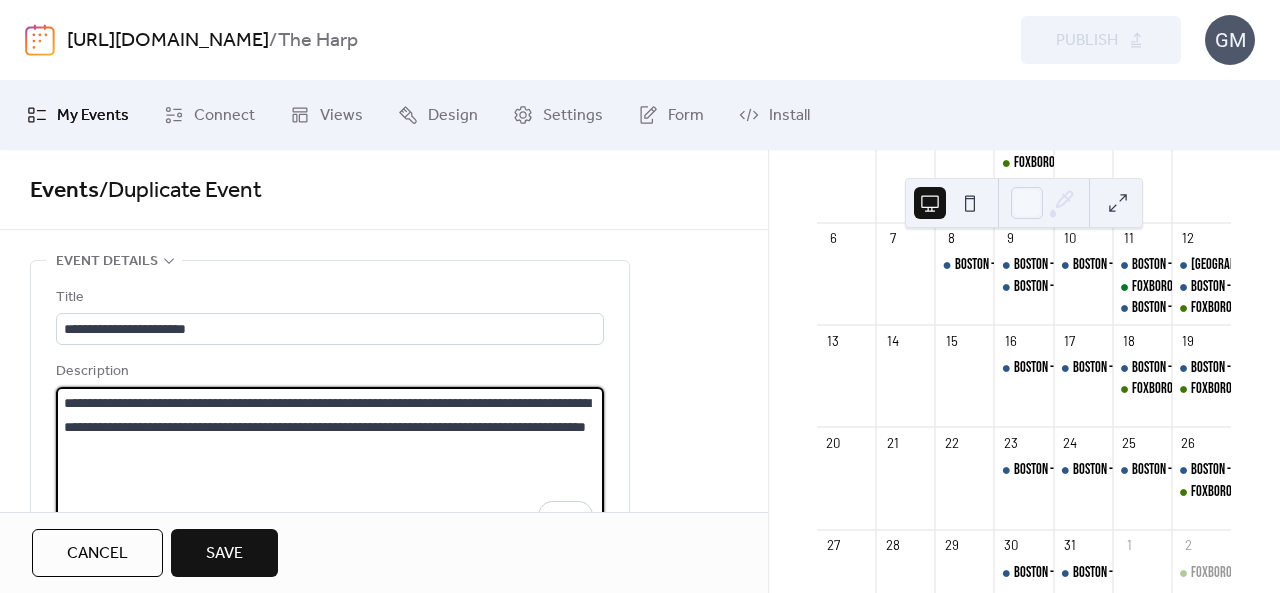 drag, startPoint x: 302, startPoint y: 450, endPoint x: 0, endPoint y: 393, distance: 307.33206 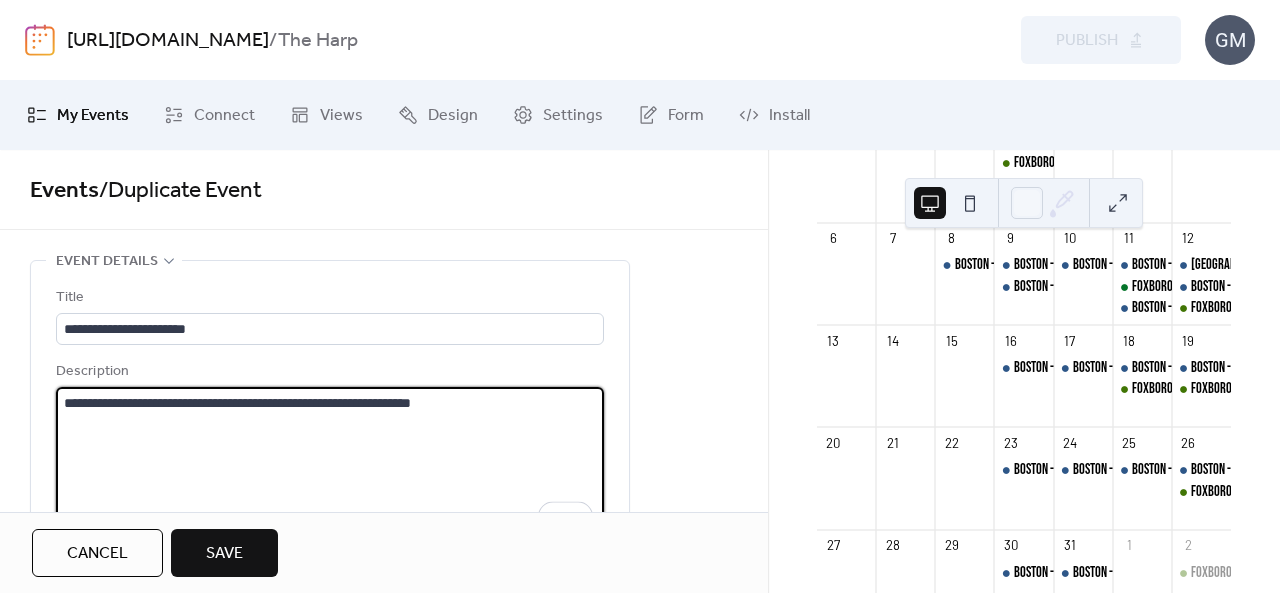 scroll, scrollTop: 100, scrollLeft: 0, axis: vertical 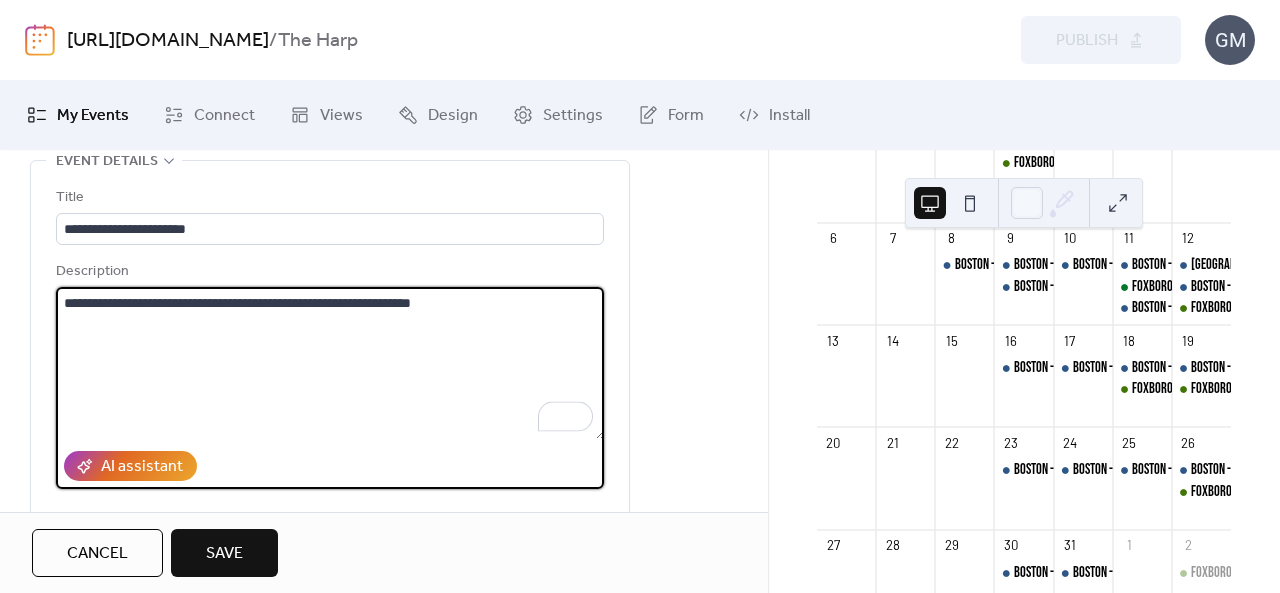 click on "**********" at bounding box center [330, 363] 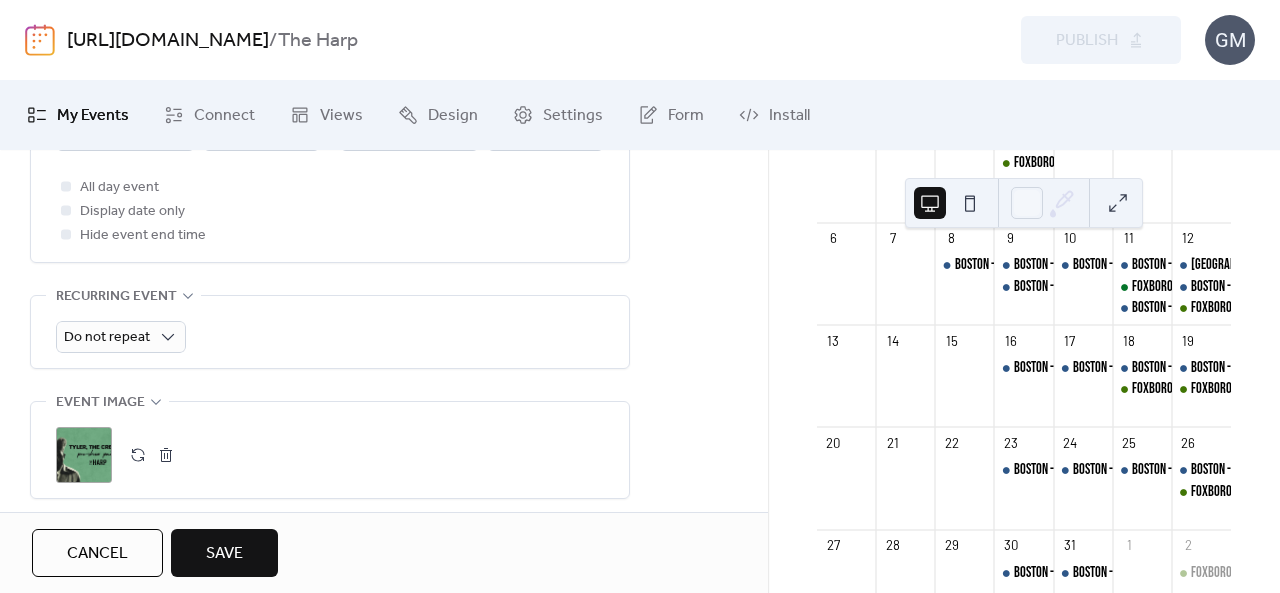 scroll, scrollTop: 600, scrollLeft: 0, axis: vertical 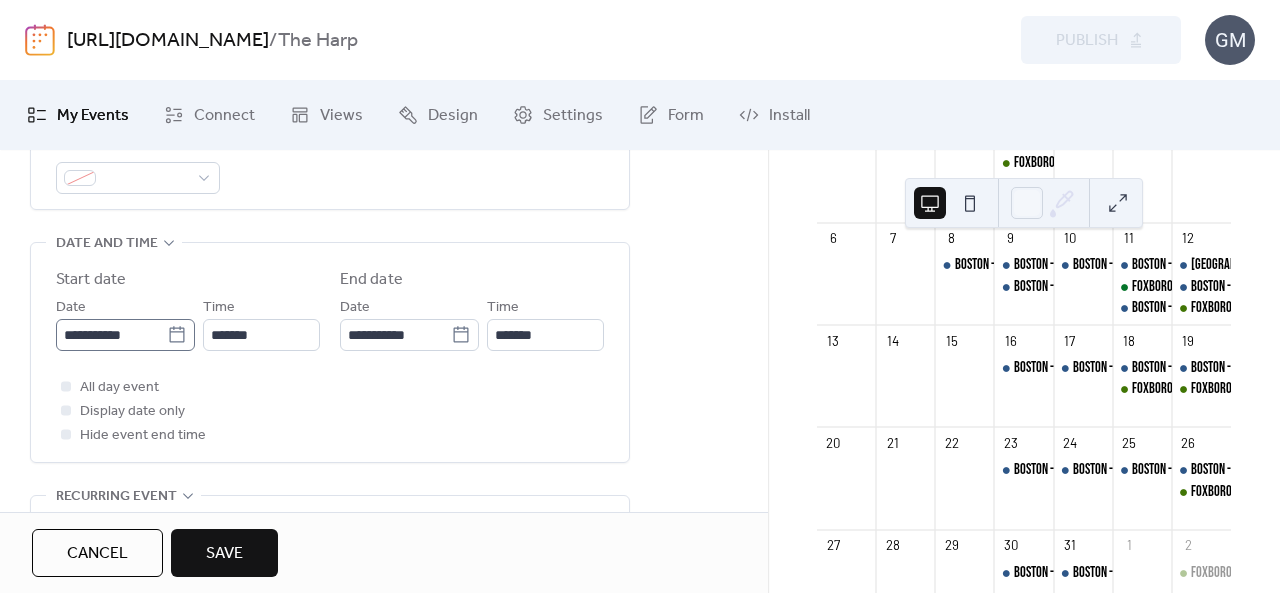 type on "**********" 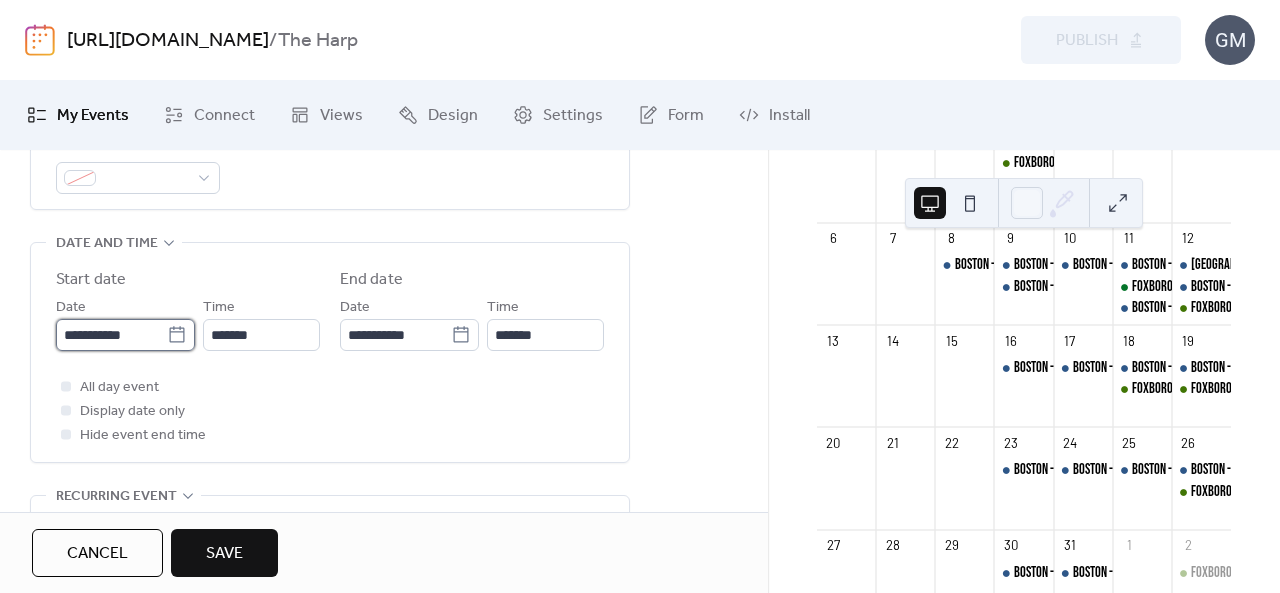 click on "**********" at bounding box center (111, 335) 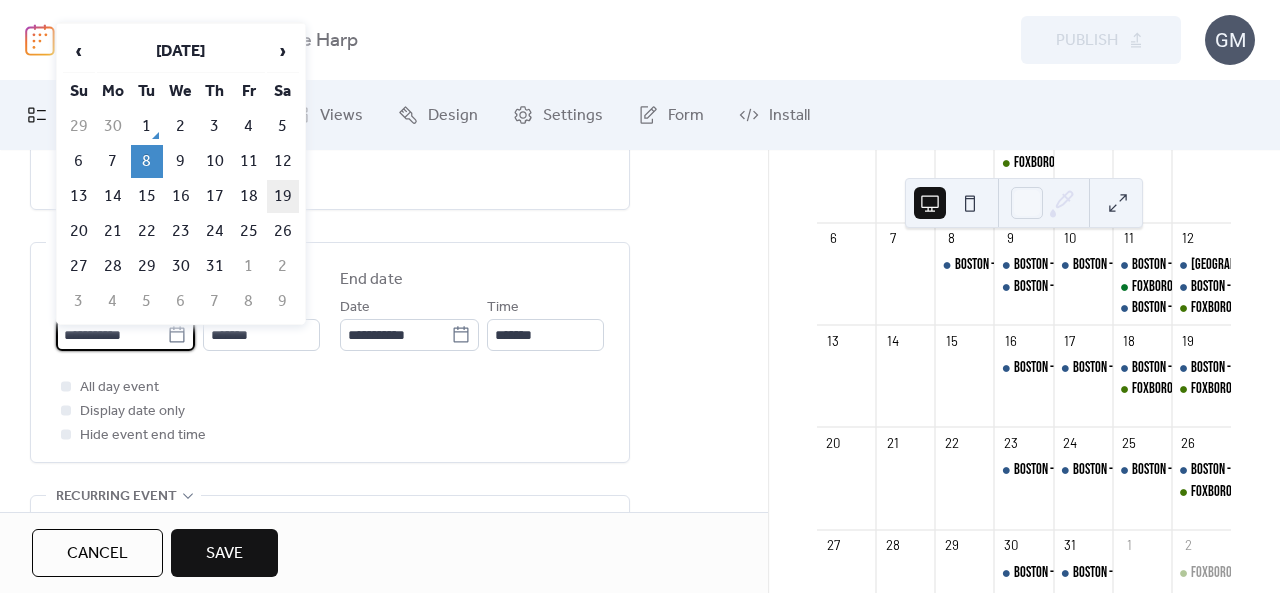 click on "19" at bounding box center (283, 196) 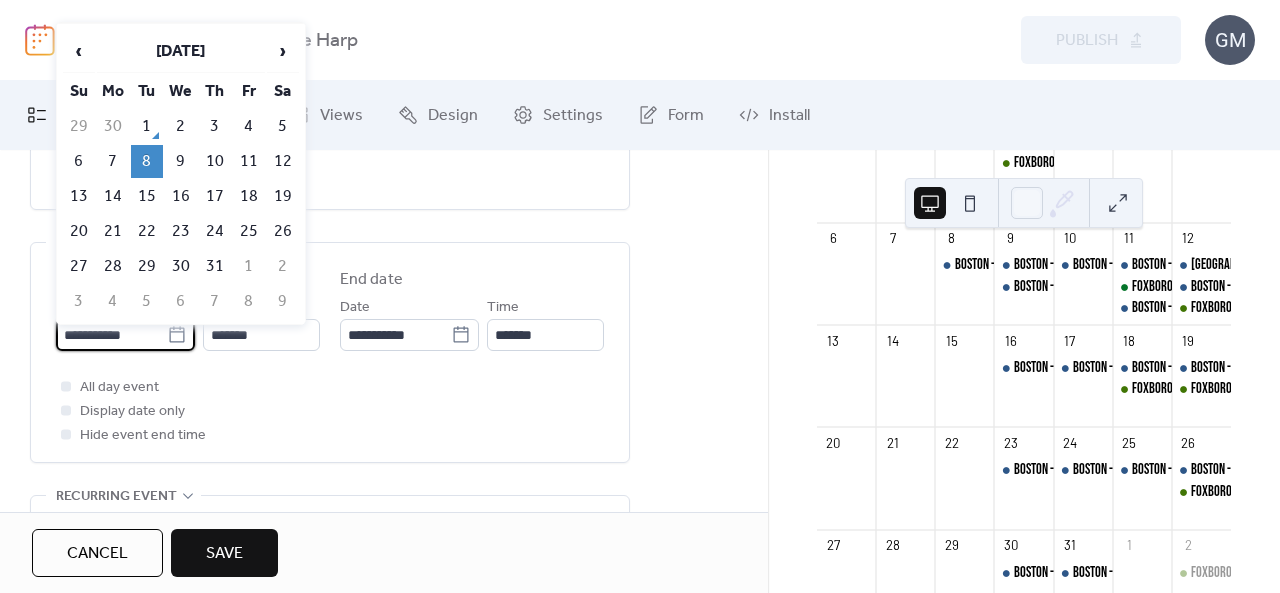 type on "**********" 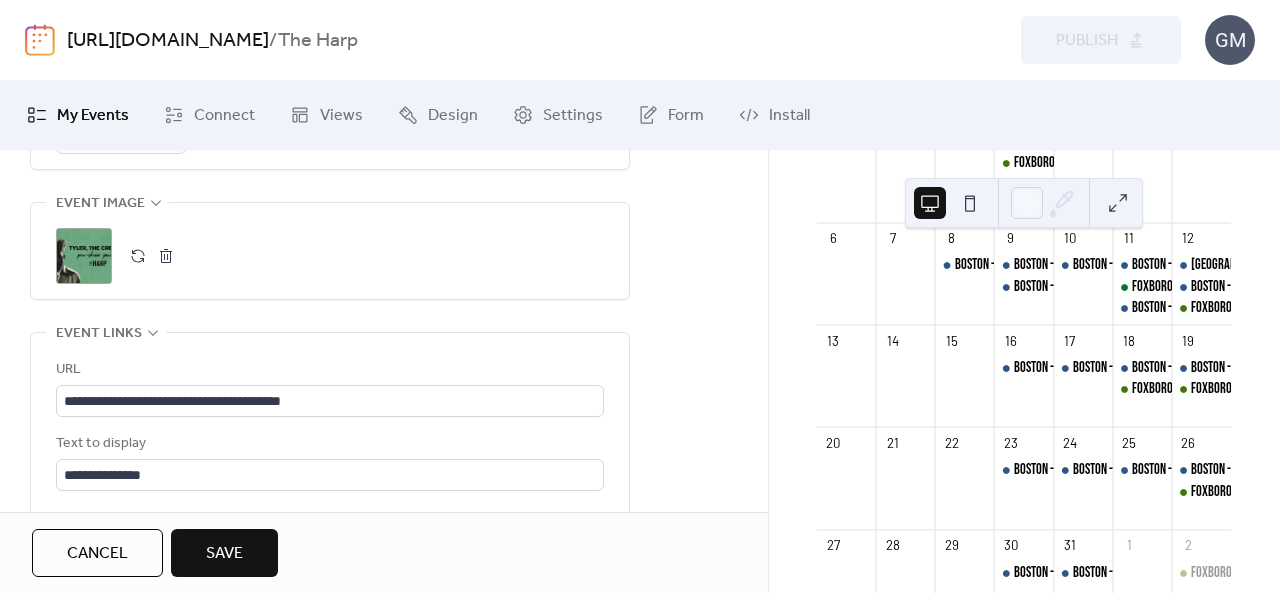 scroll, scrollTop: 1000, scrollLeft: 0, axis: vertical 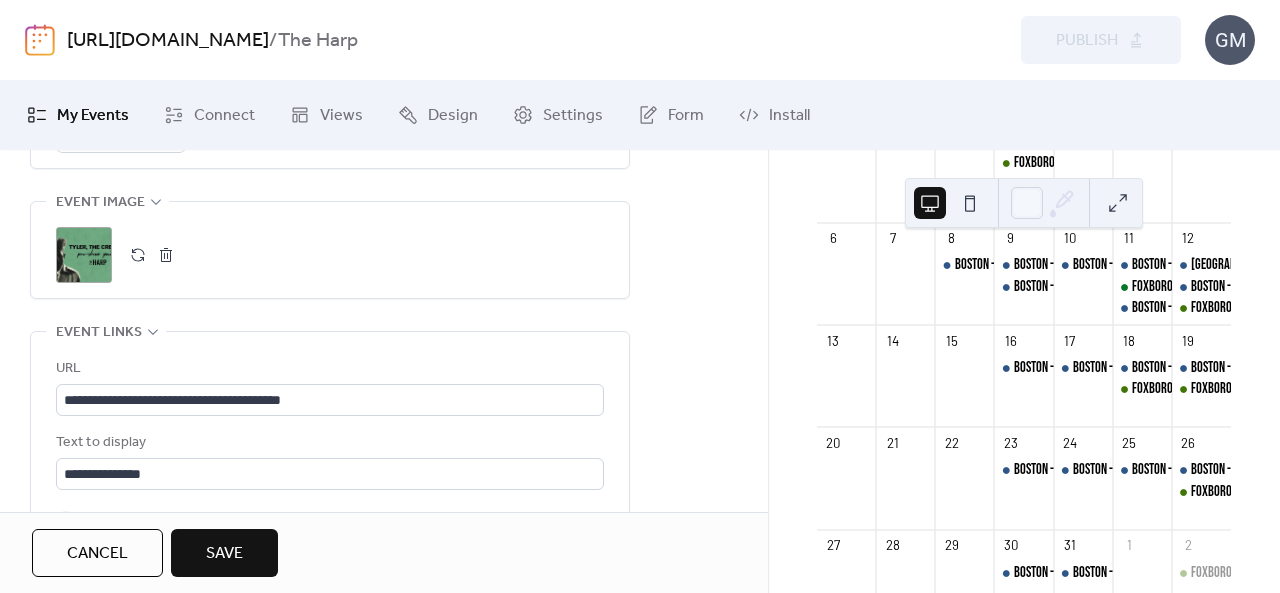 click at bounding box center [166, 255] 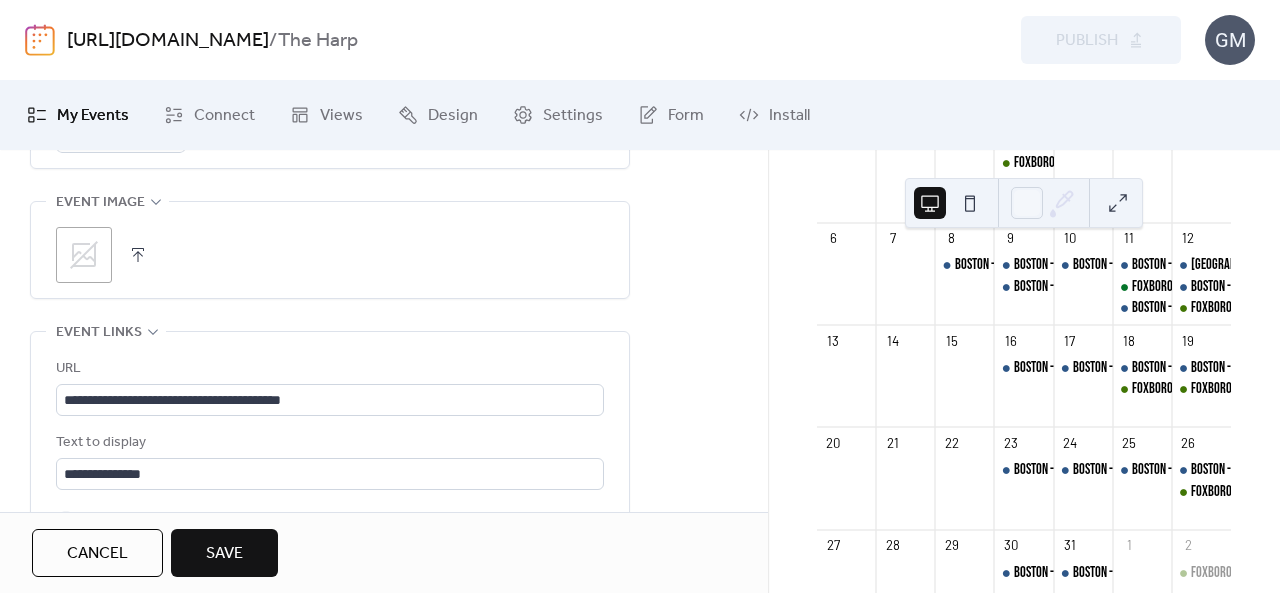 click 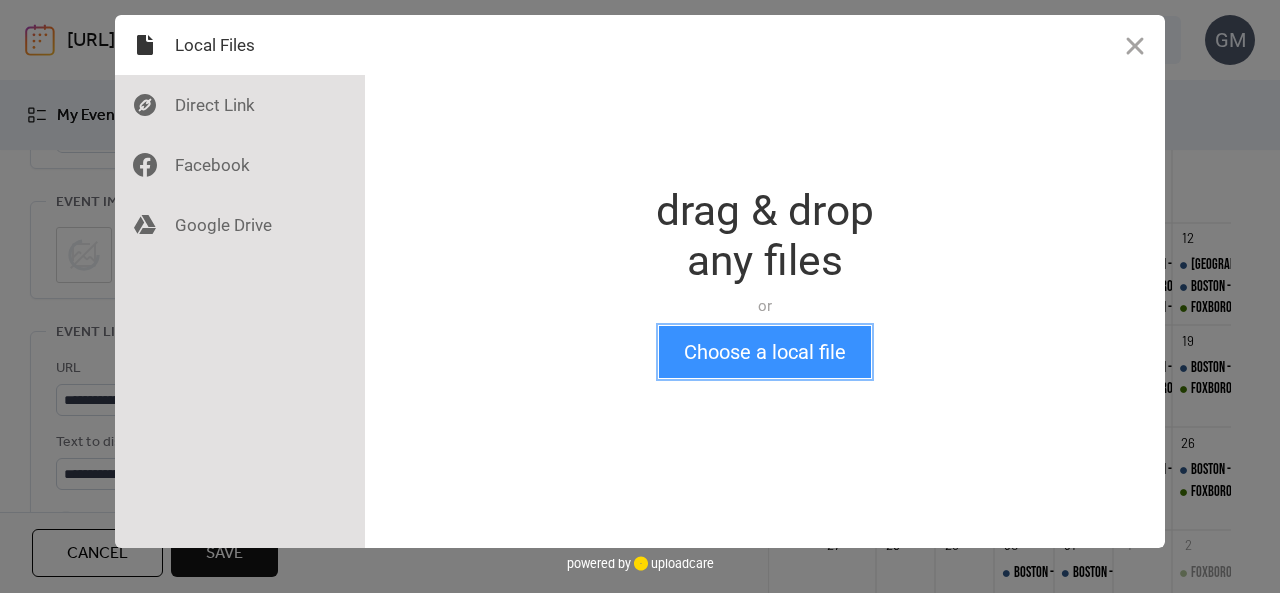 click on "Choose a local file" at bounding box center (765, 352) 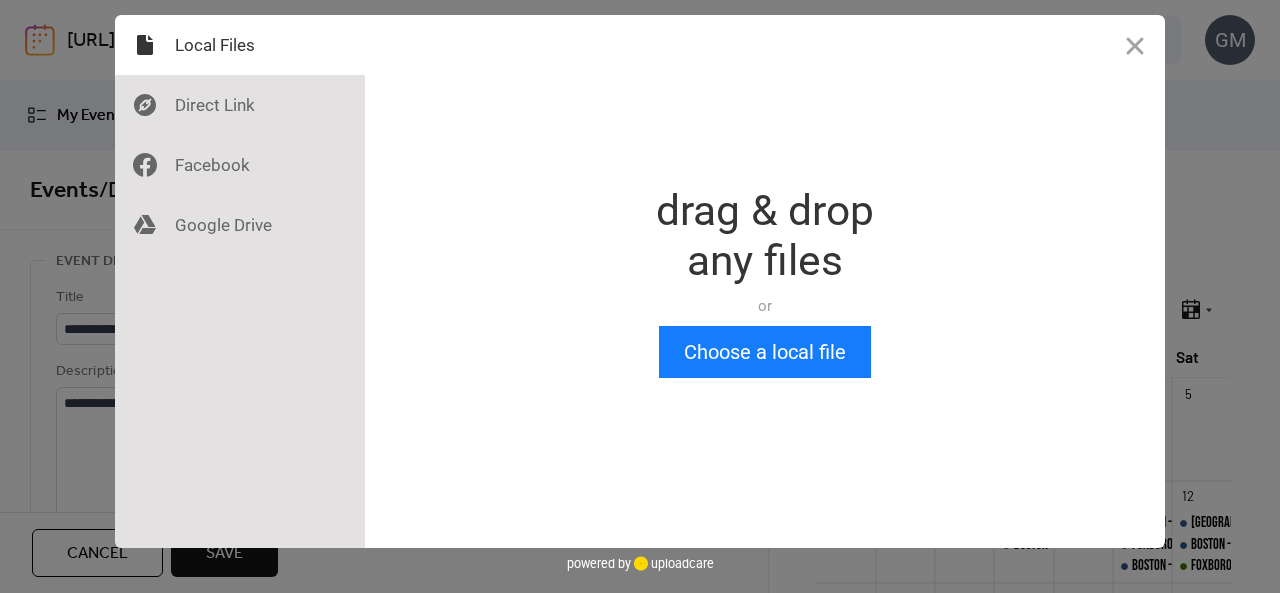scroll, scrollTop: 0, scrollLeft: 0, axis: both 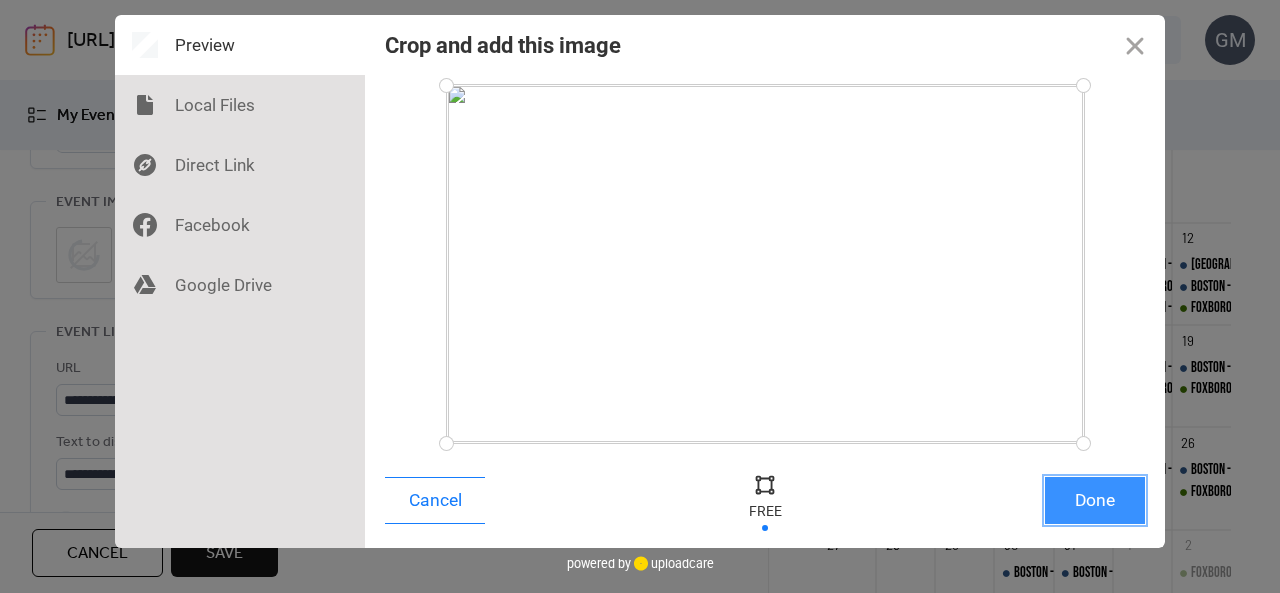 click on "Done" at bounding box center (1095, 500) 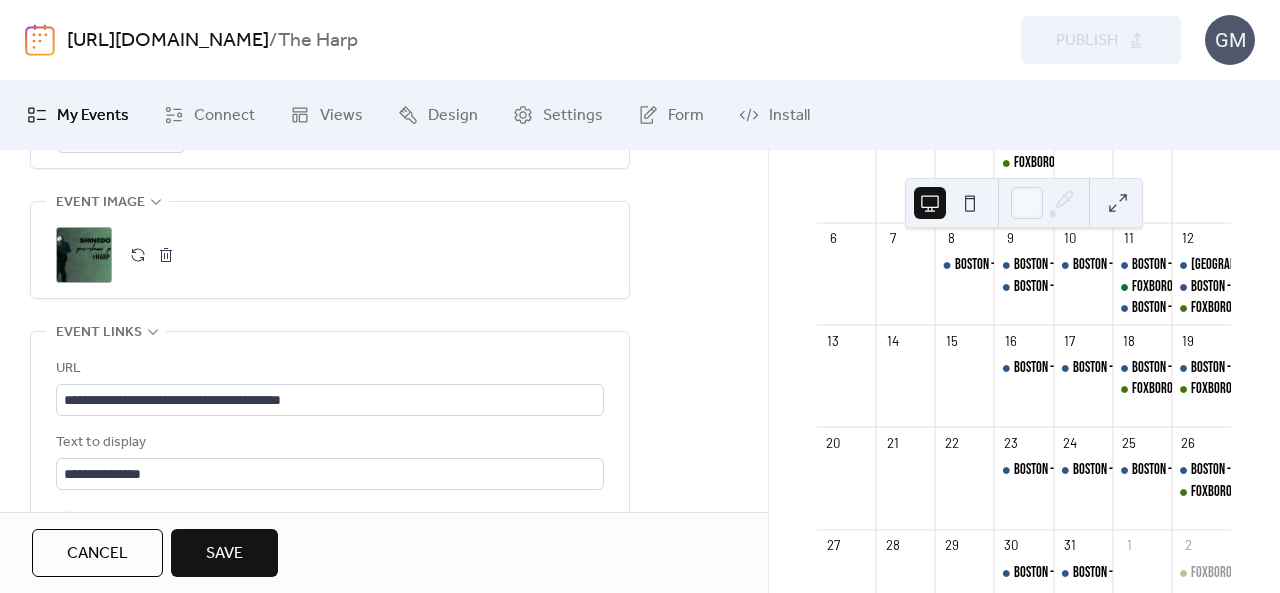 click on "Cancel Save" at bounding box center (384, 552) 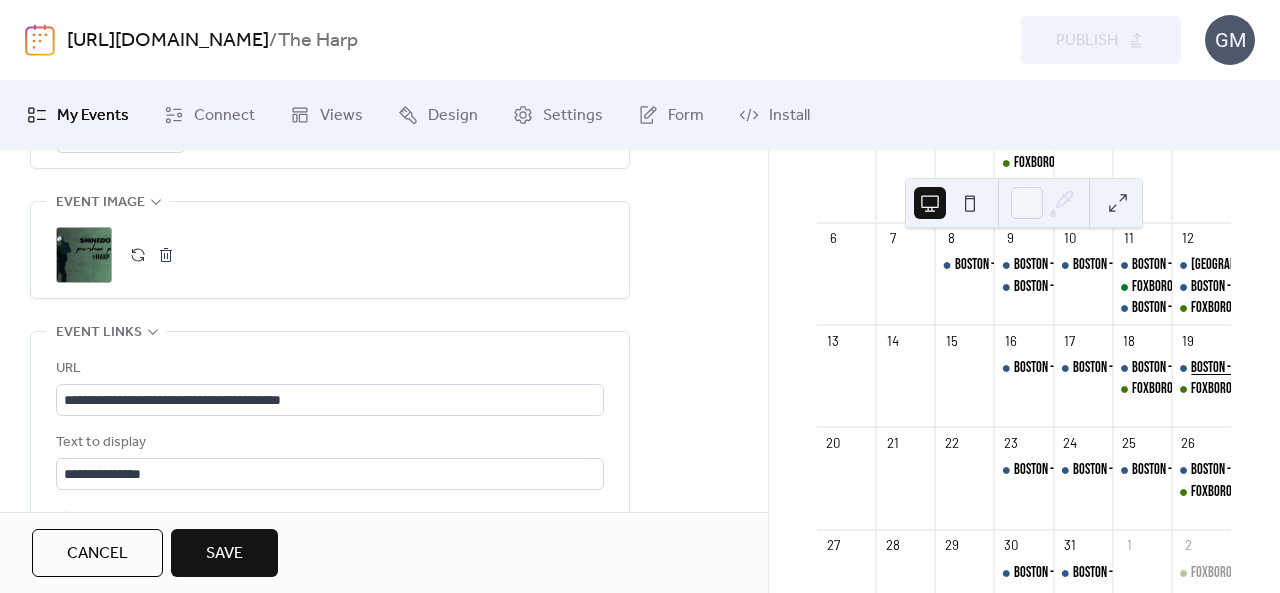 click on "BOSTON - DJ NIGHT" at bounding box center [1231, 368] 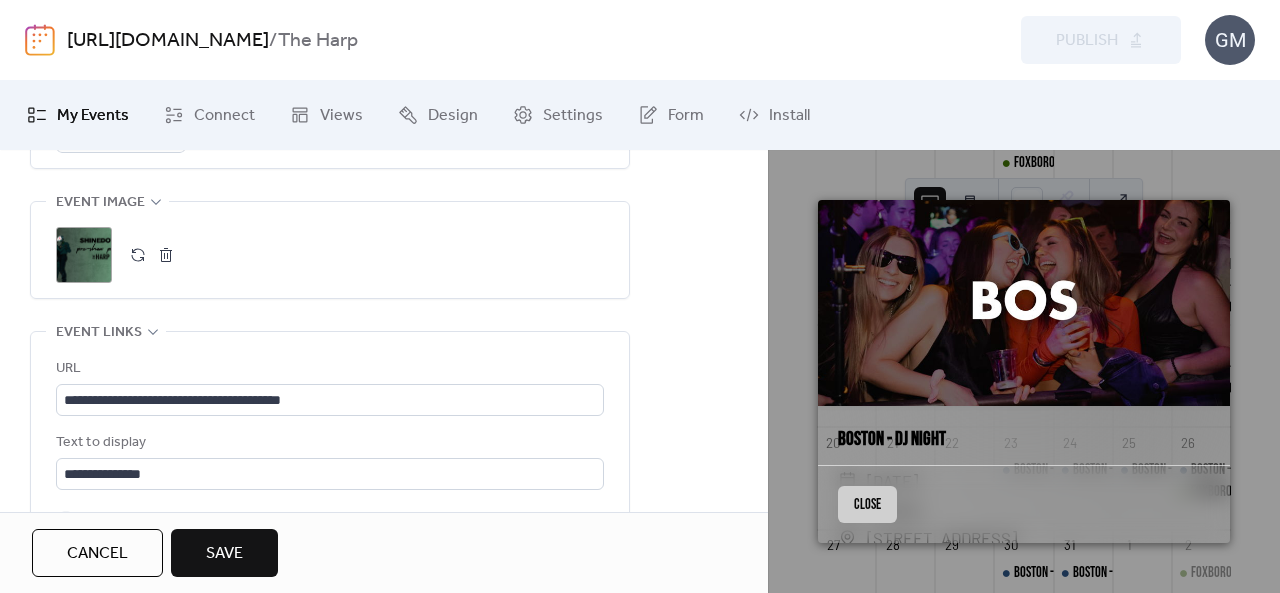 click on "Save" at bounding box center (224, 553) 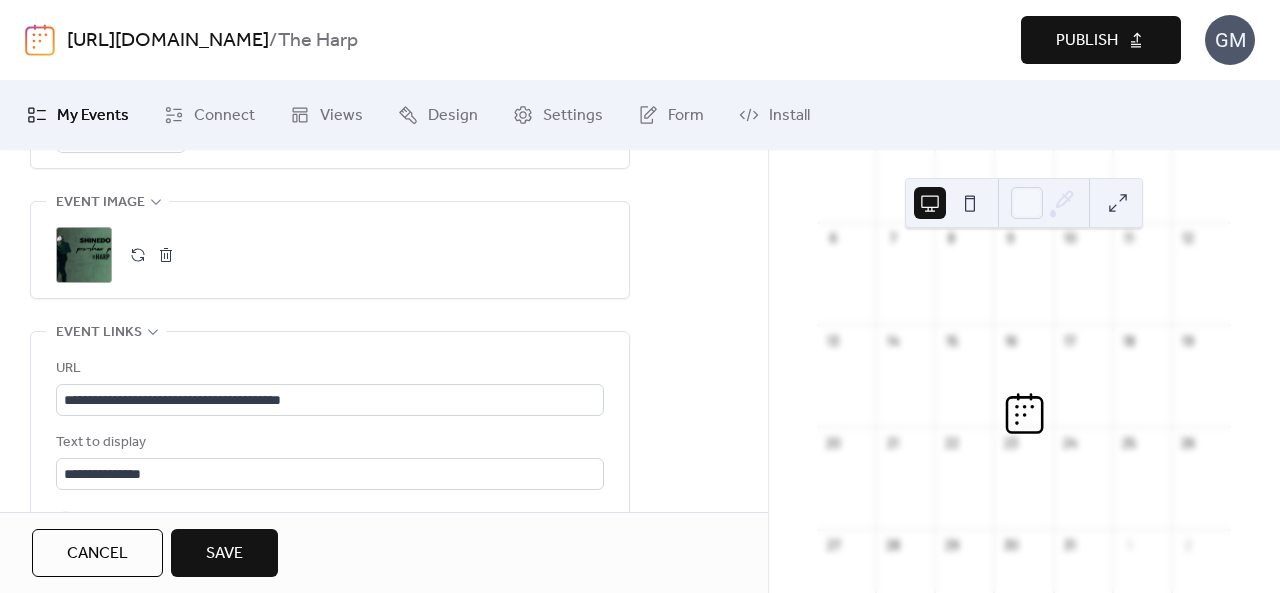 click at bounding box center (846, 490) 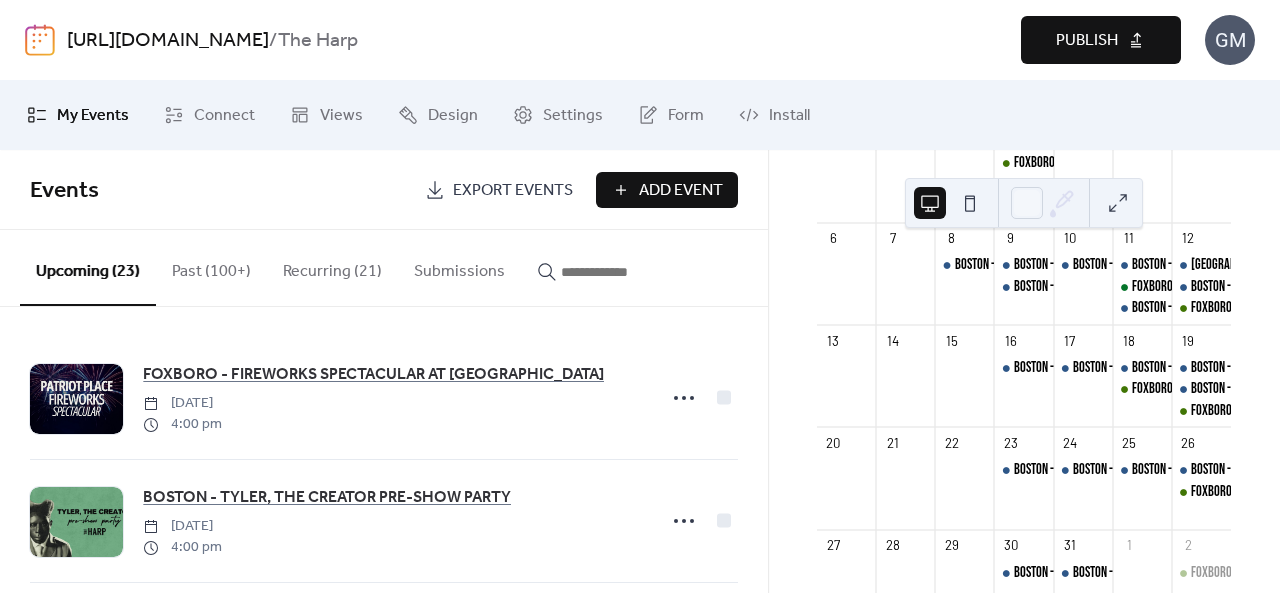 click on "19" at bounding box center (1201, 341) 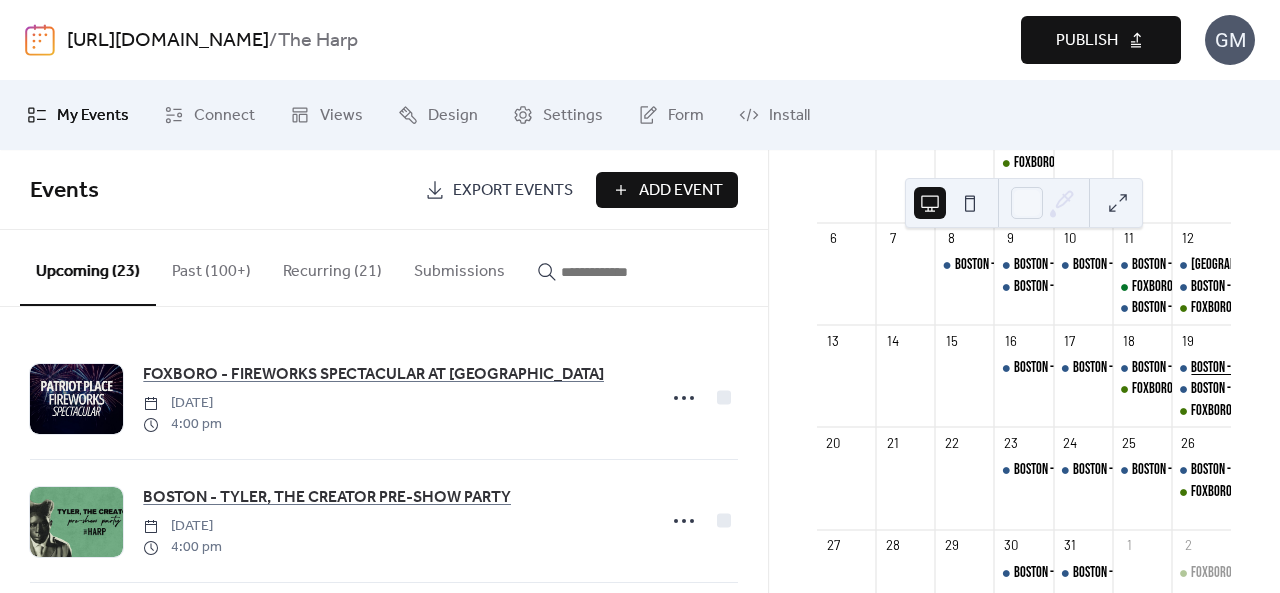 click on "BOSTON - SHINEDOWN PARTY" at bounding box center (1252, 368) 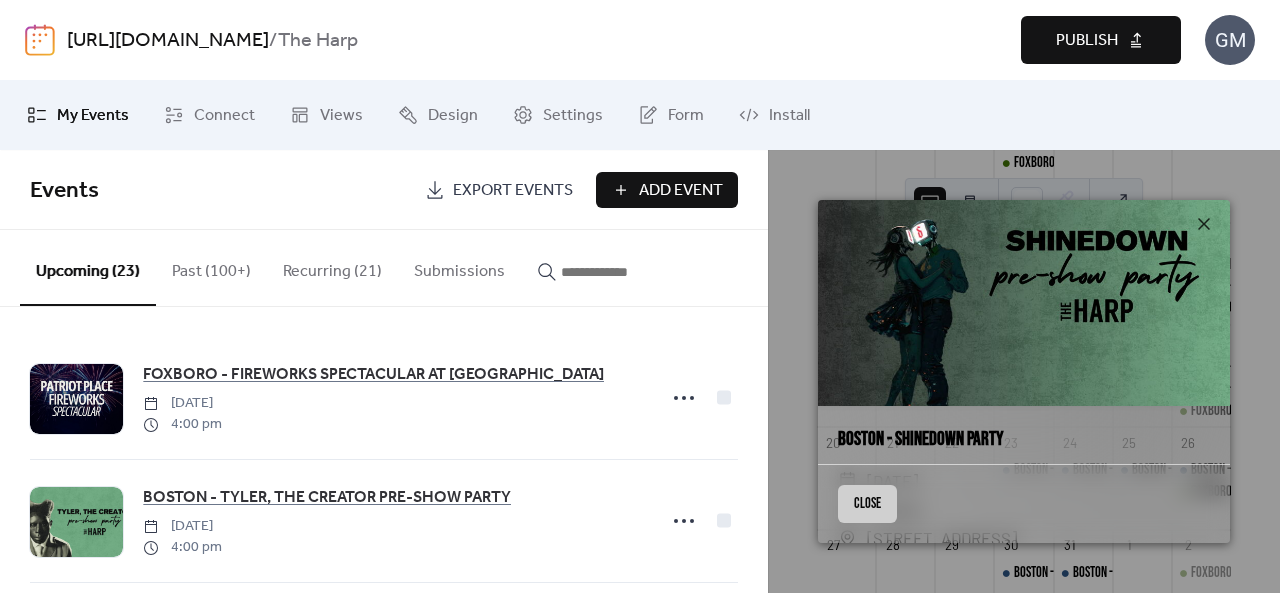 click on "Close" at bounding box center (867, 504) 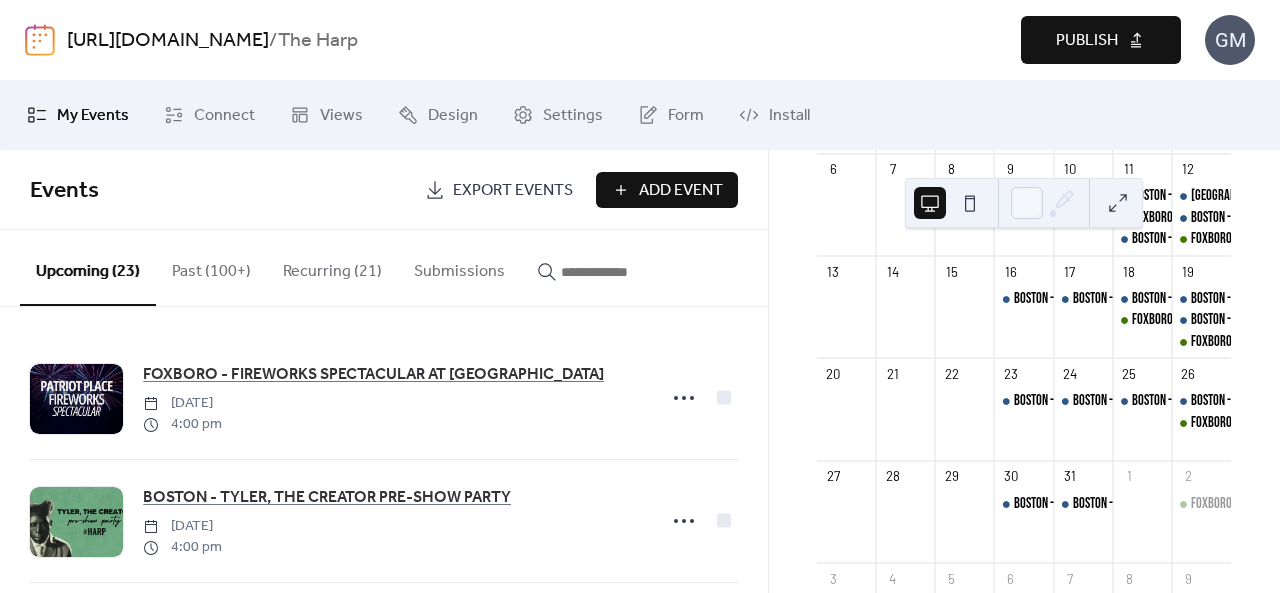 scroll, scrollTop: 358, scrollLeft: 0, axis: vertical 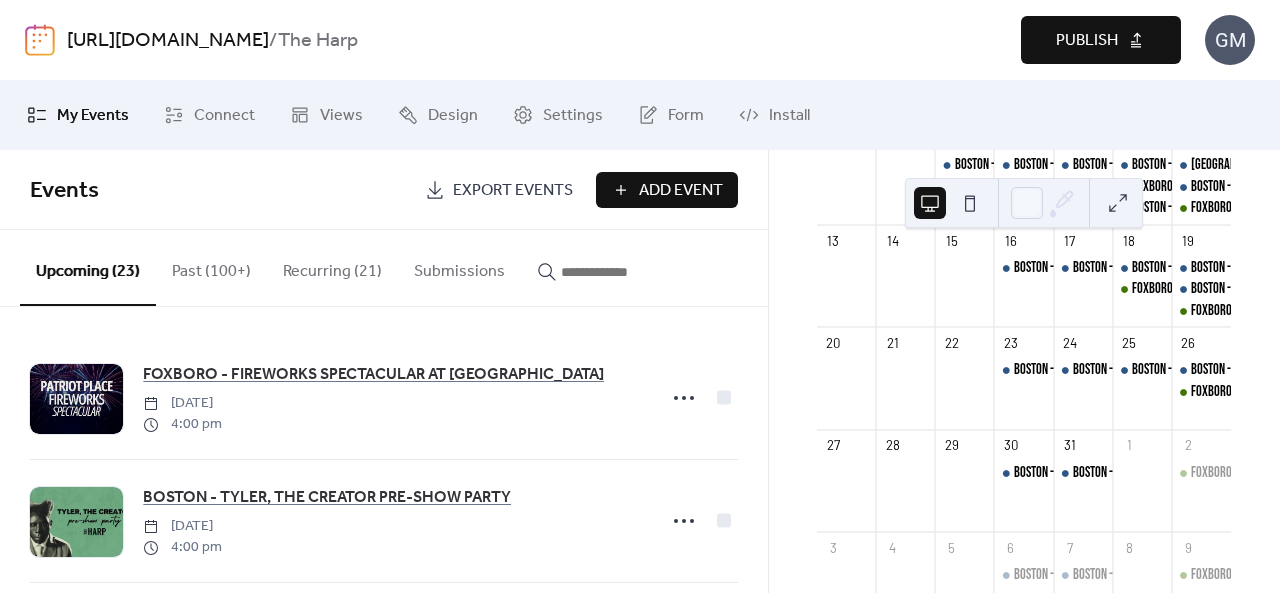 click on "Publish" at bounding box center (1087, 41) 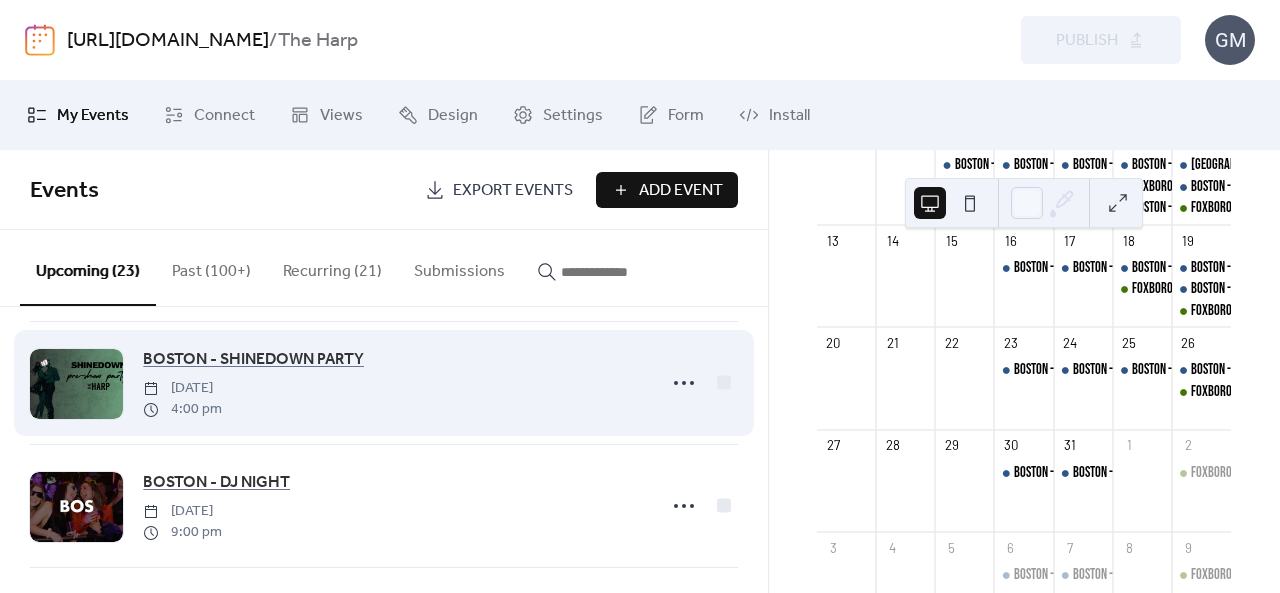 scroll, scrollTop: 1400, scrollLeft: 0, axis: vertical 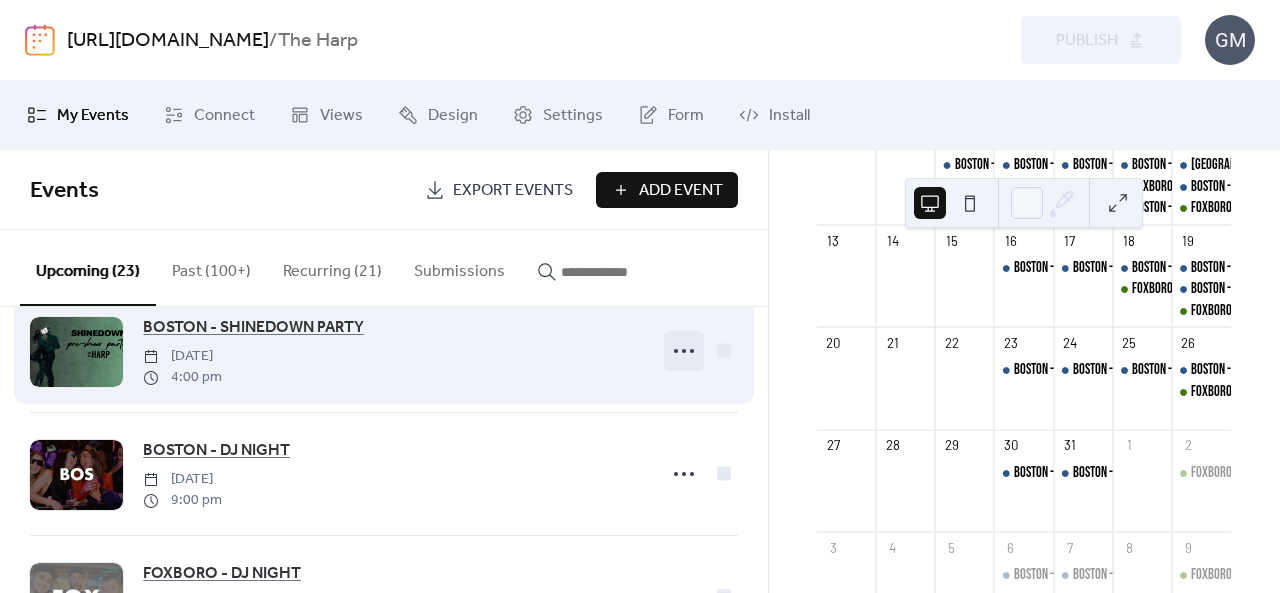 click 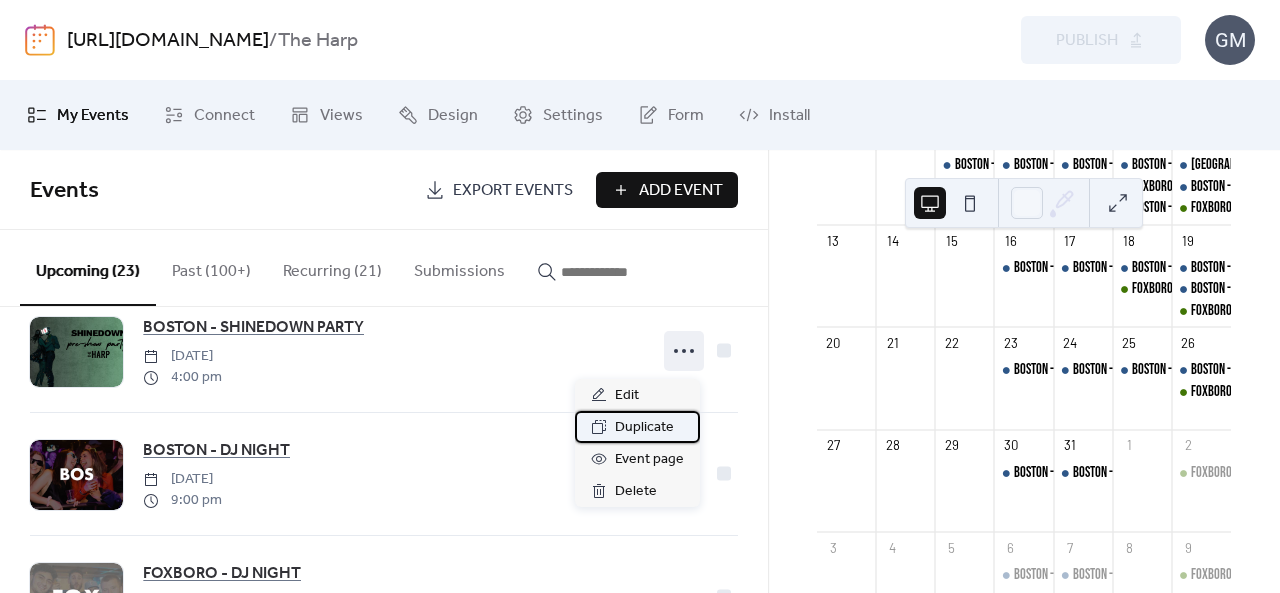 click on "Duplicate" at bounding box center (644, 428) 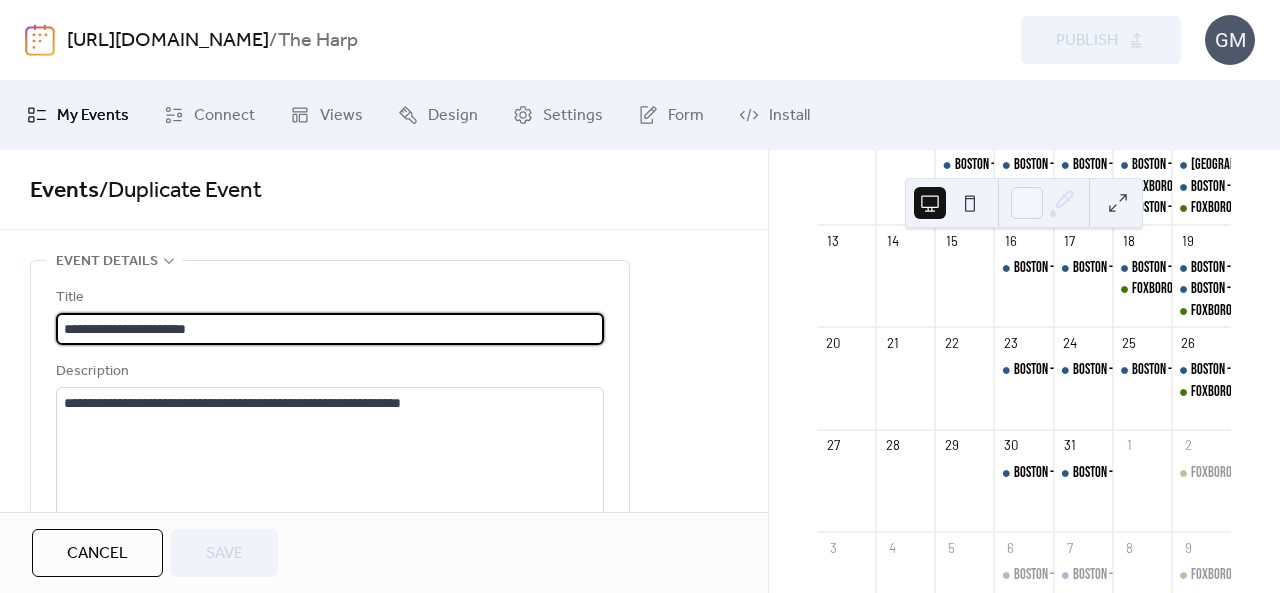 click on "**********" at bounding box center [330, 329] 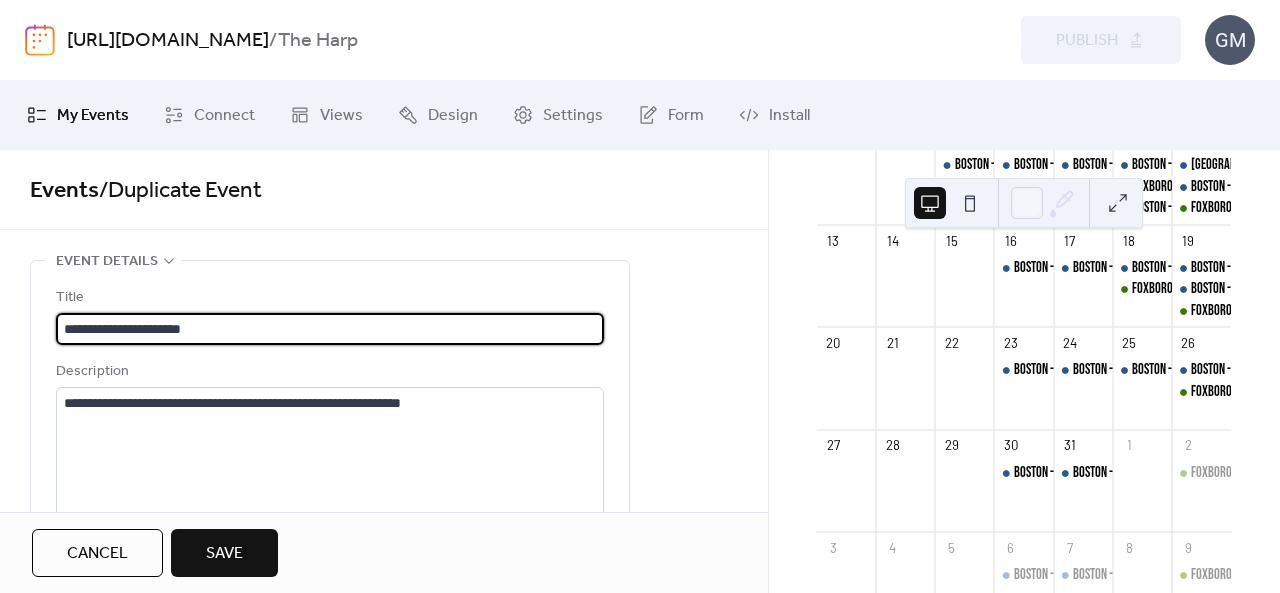 type on "**********" 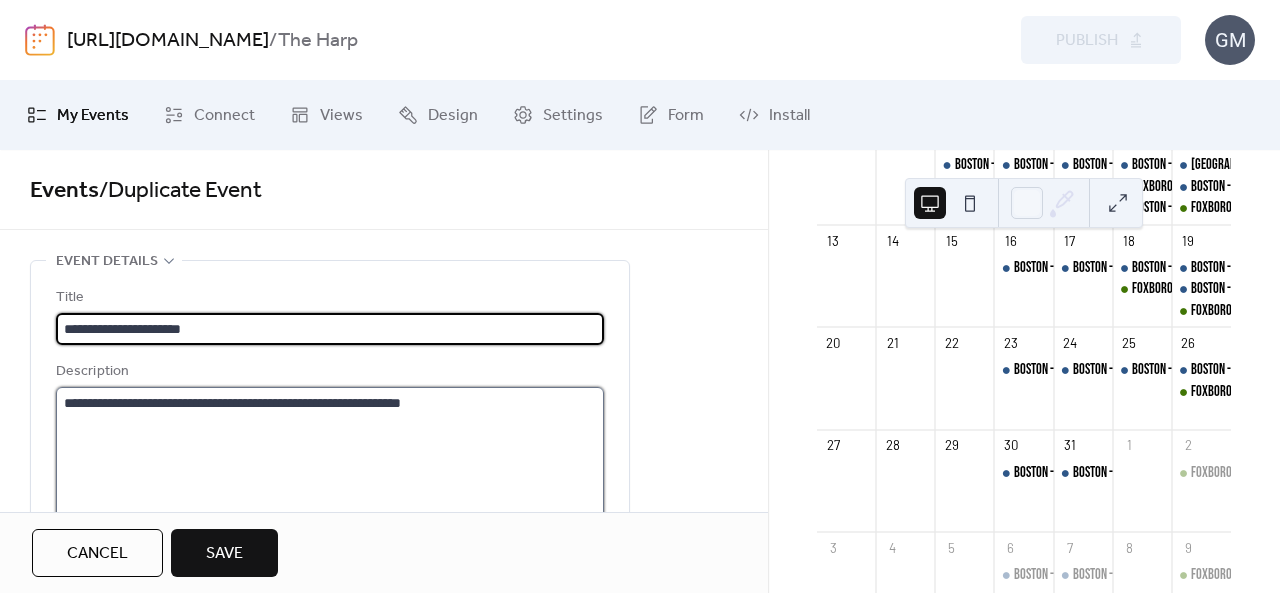 click on "**********" at bounding box center (330, 463) 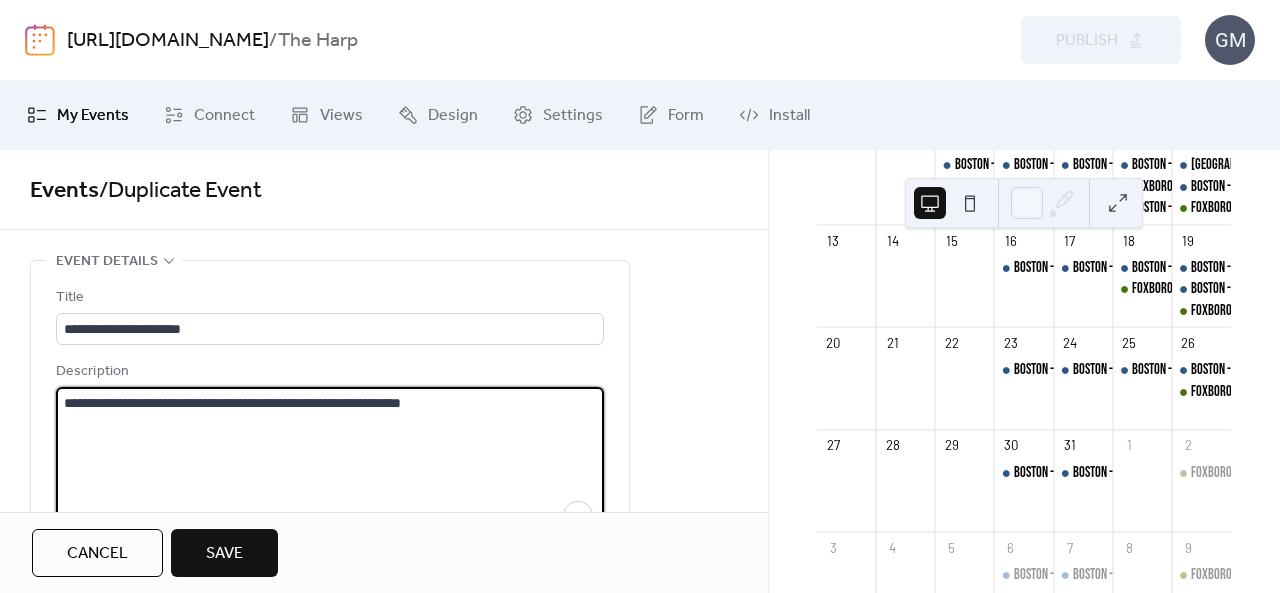 click on "**********" at bounding box center (330, 463) 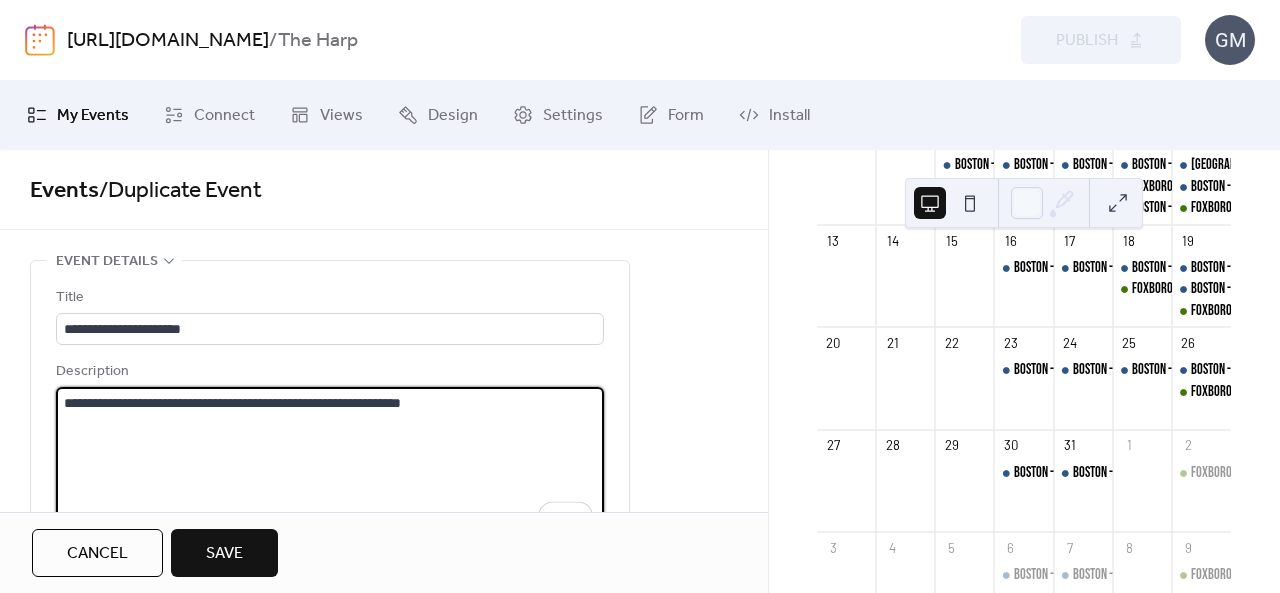 paste on "**********" 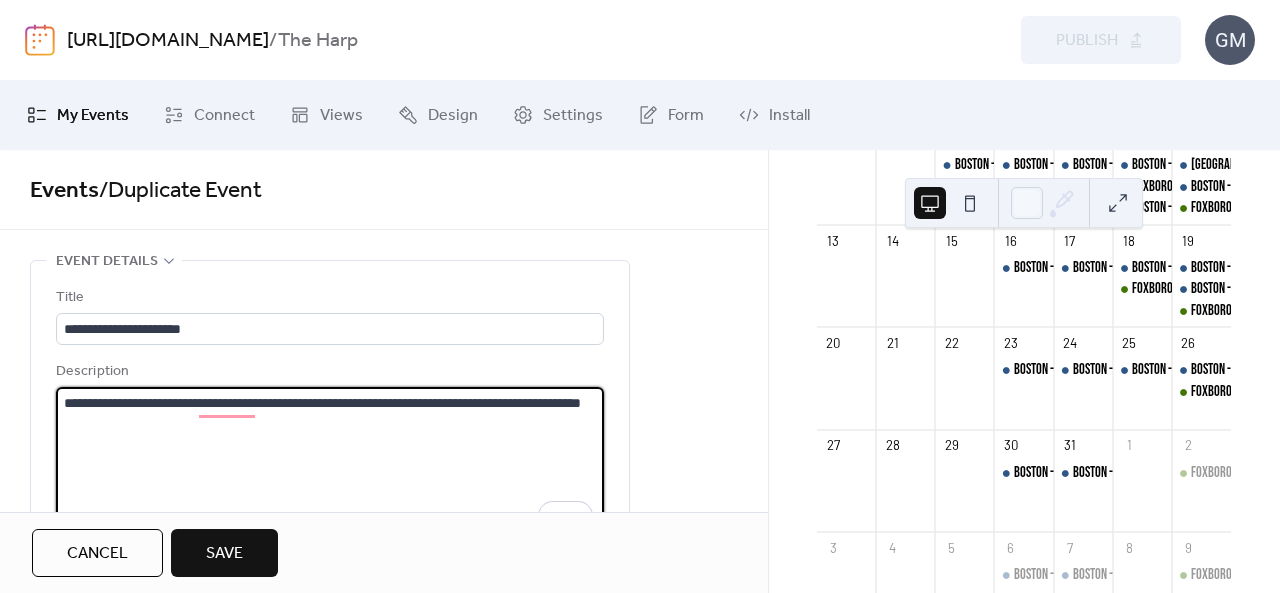 click on "**********" at bounding box center (330, 463) 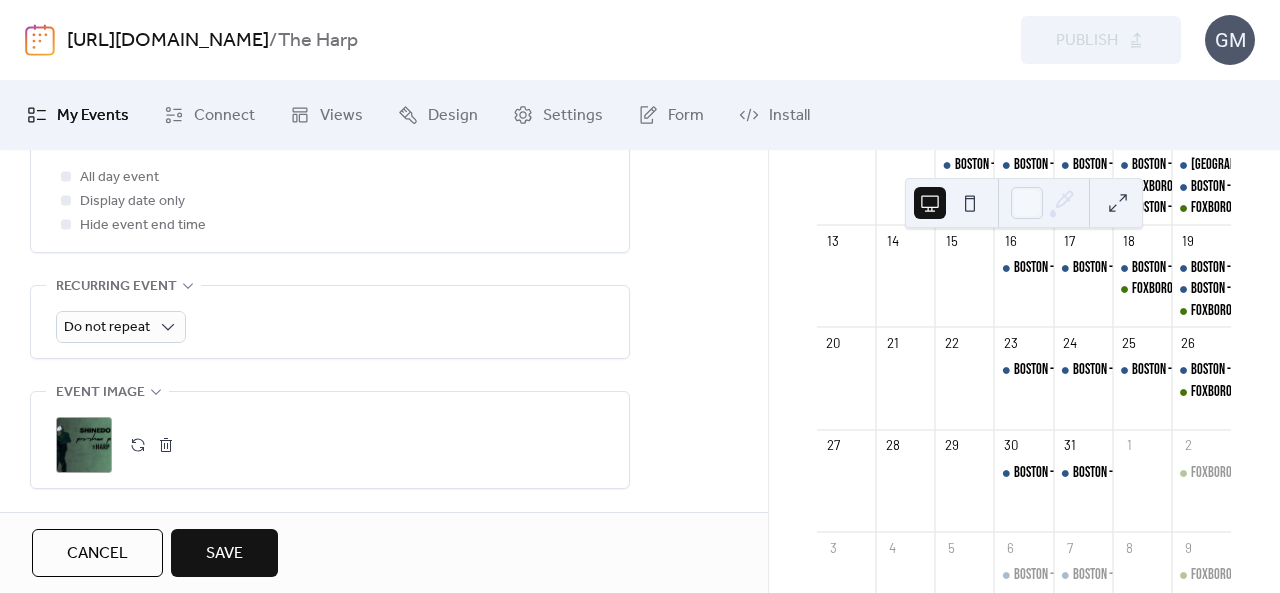 scroll, scrollTop: 900, scrollLeft: 0, axis: vertical 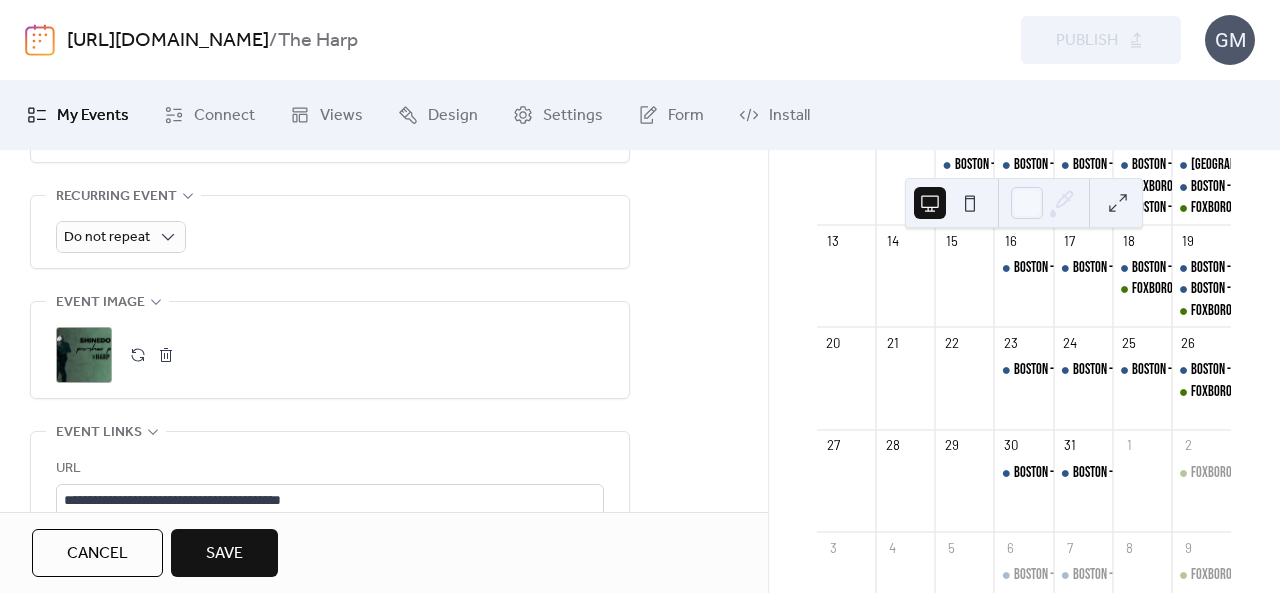 type on "**********" 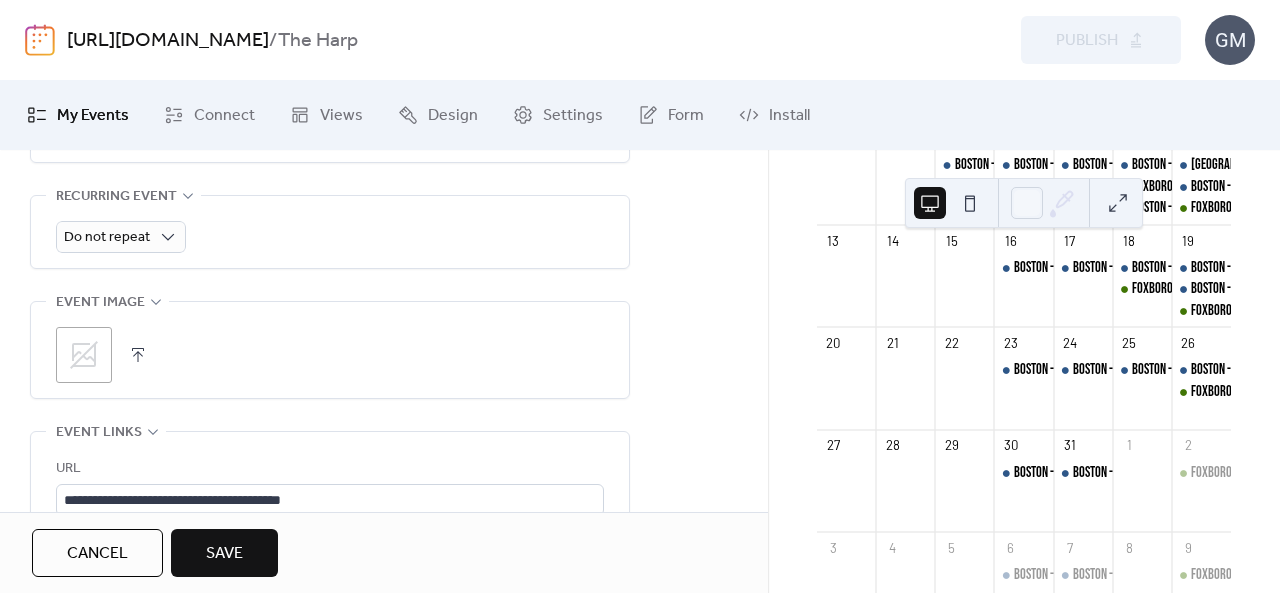 click 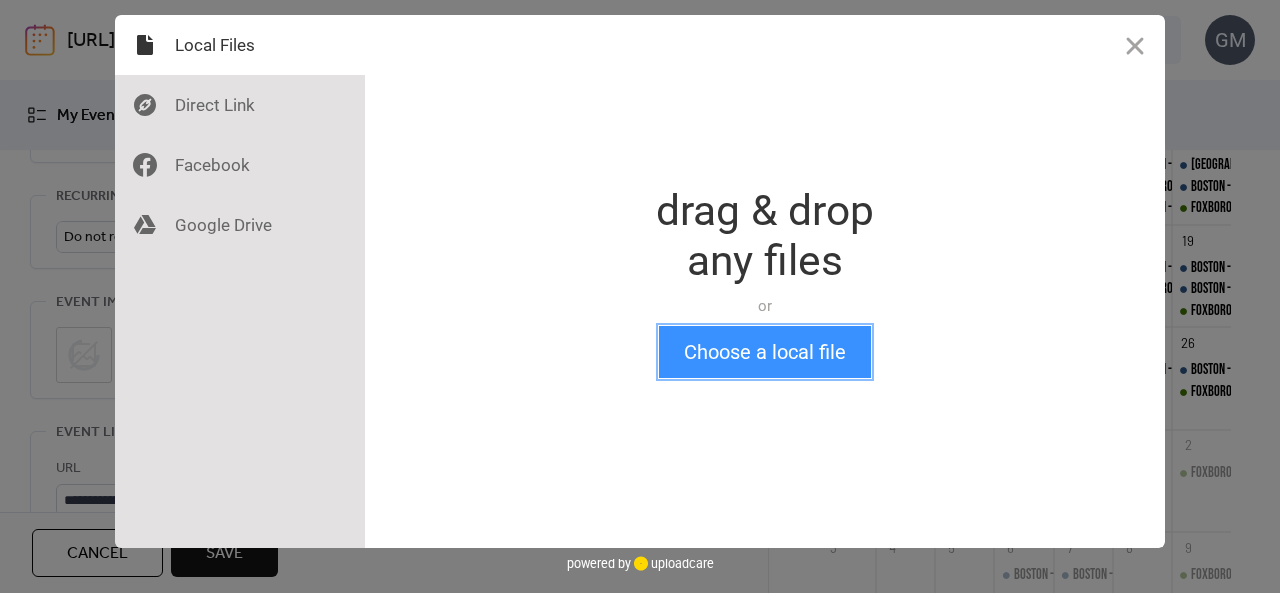 click on "Choose a local file" at bounding box center (765, 352) 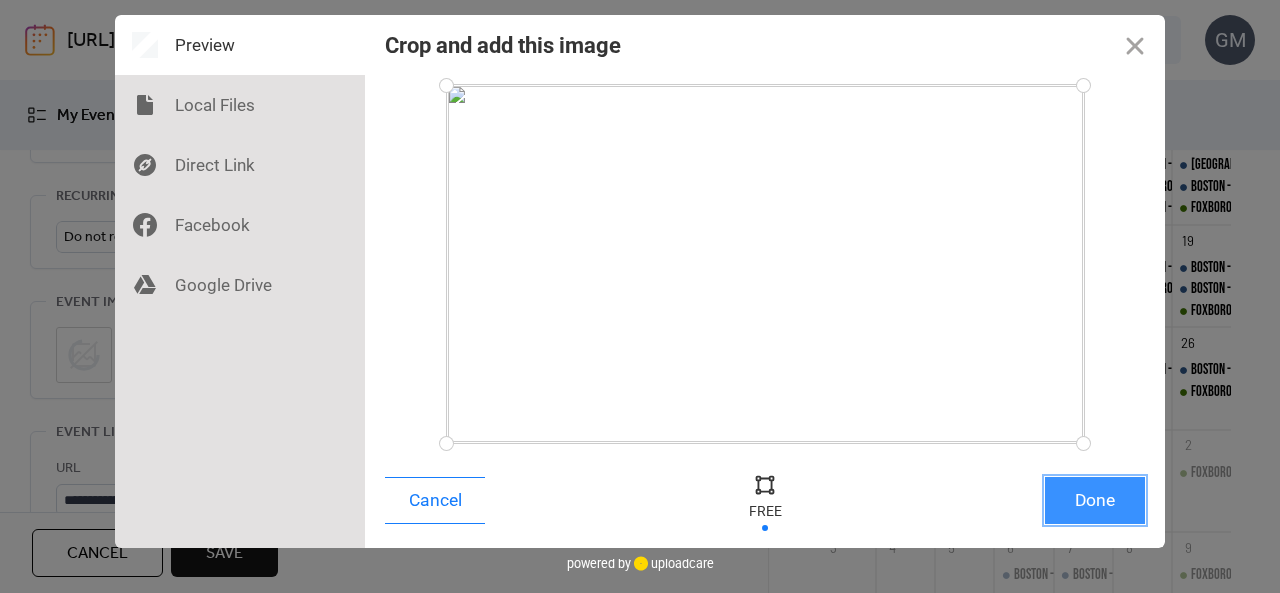 click on "Done" at bounding box center [1095, 500] 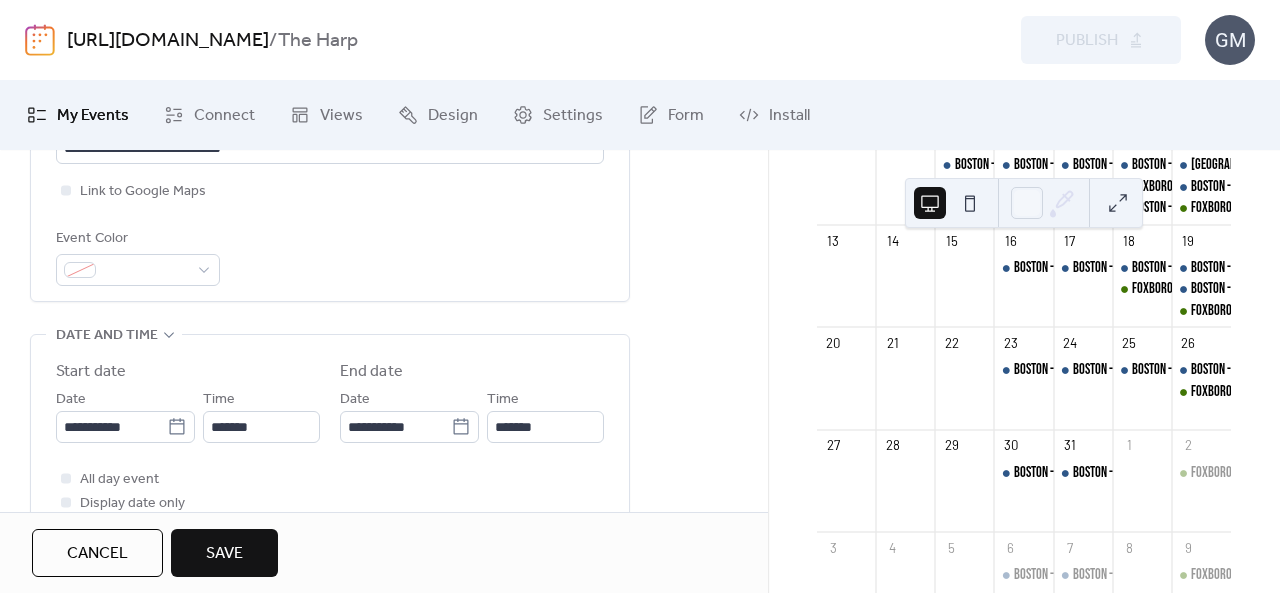 scroll, scrollTop: 500, scrollLeft: 0, axis: vertical 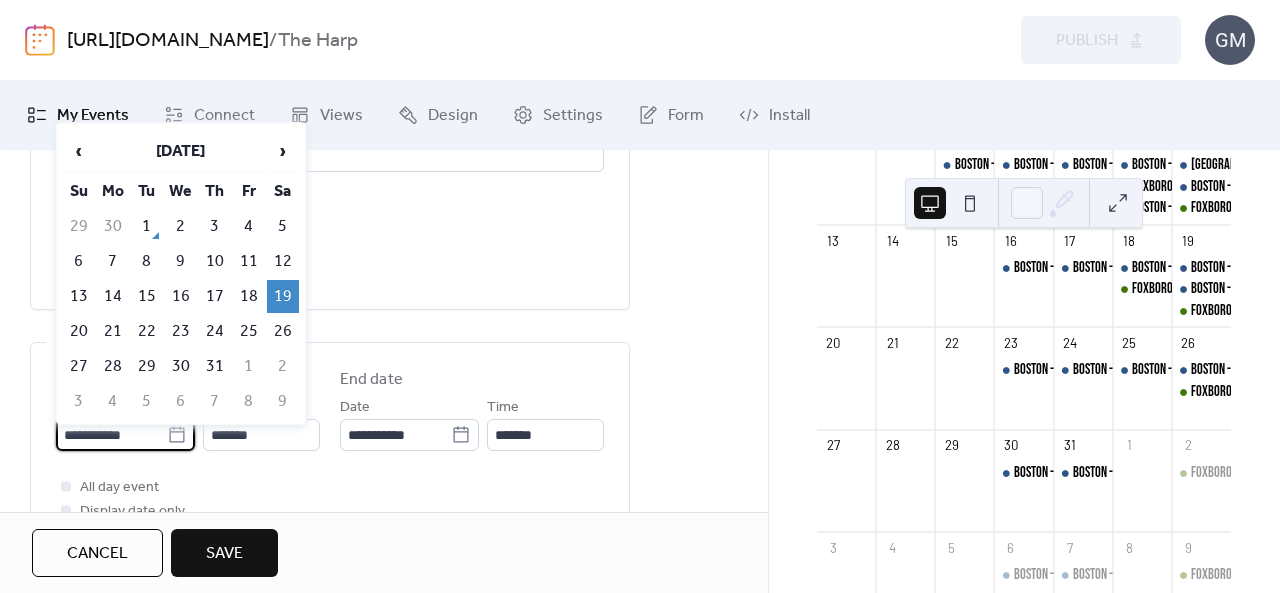 click on "**********" at bounding box center [111, 435] 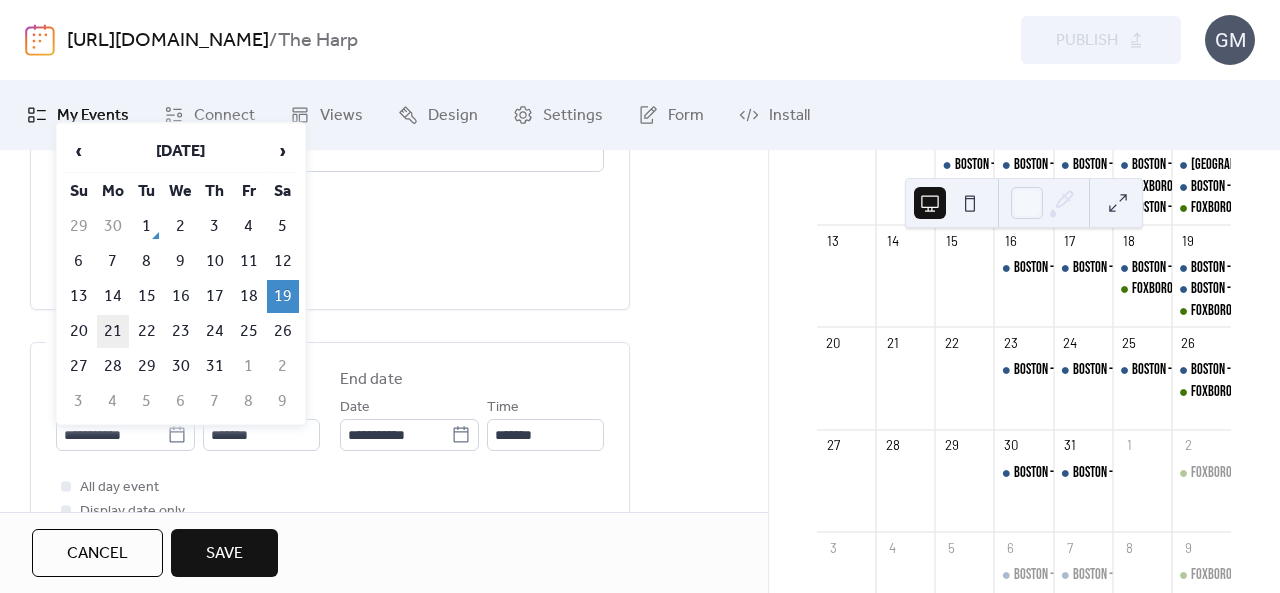 click on "21" at bounding box center (113, 331) 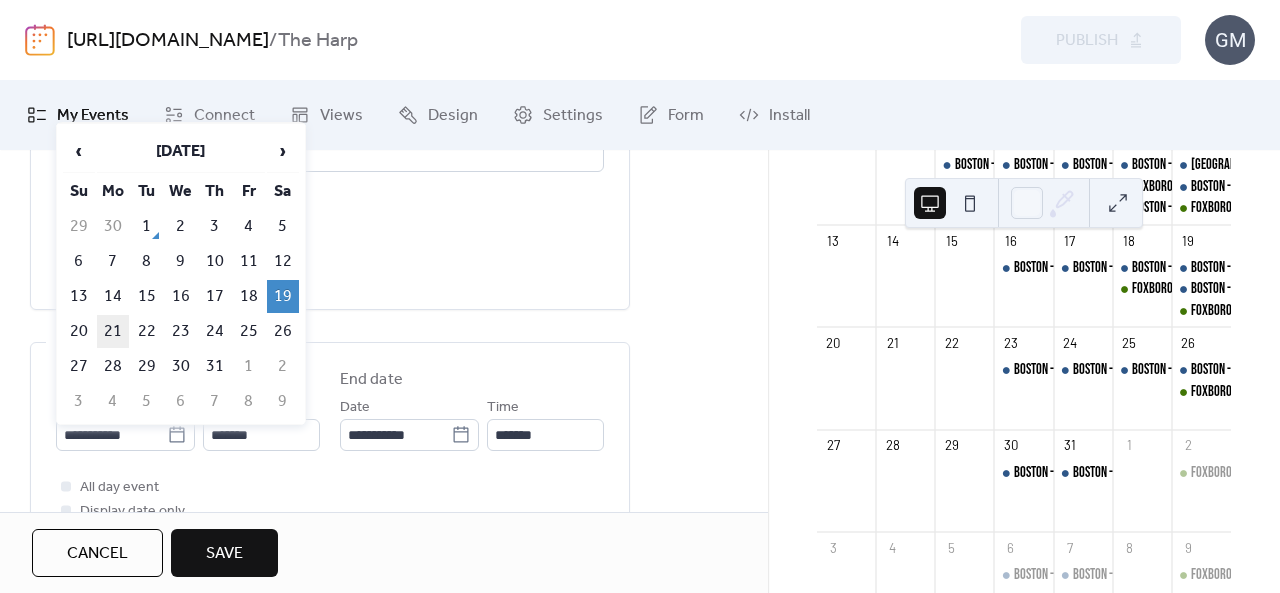type on "**********" 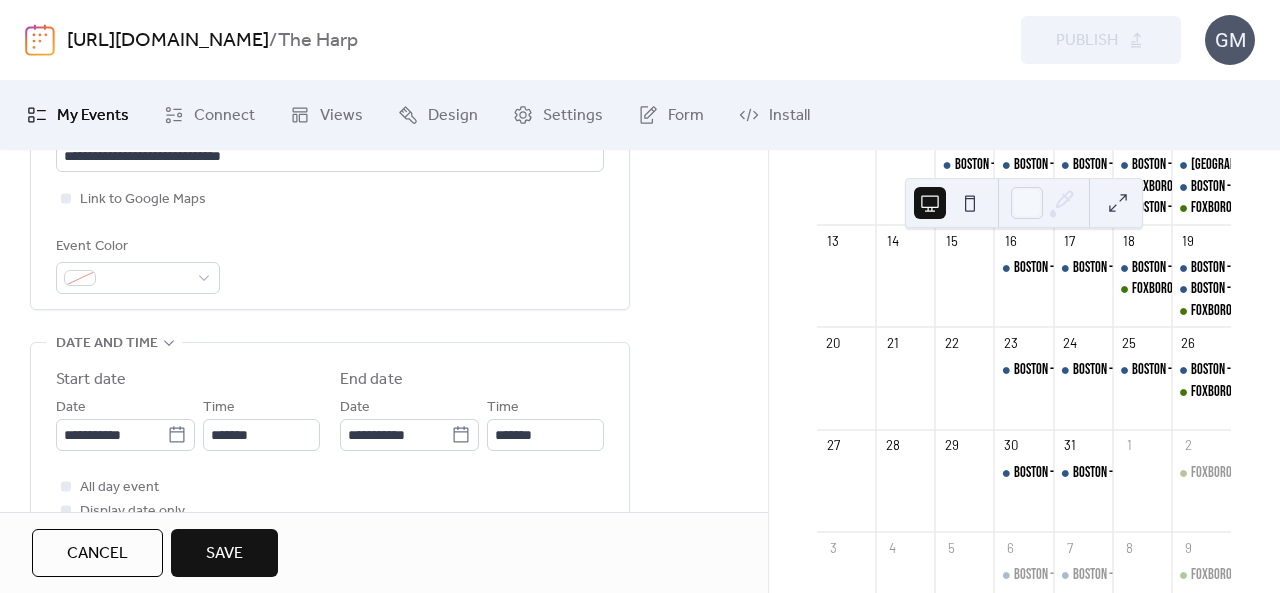 click on "Save" at bounding box center [224, 554] 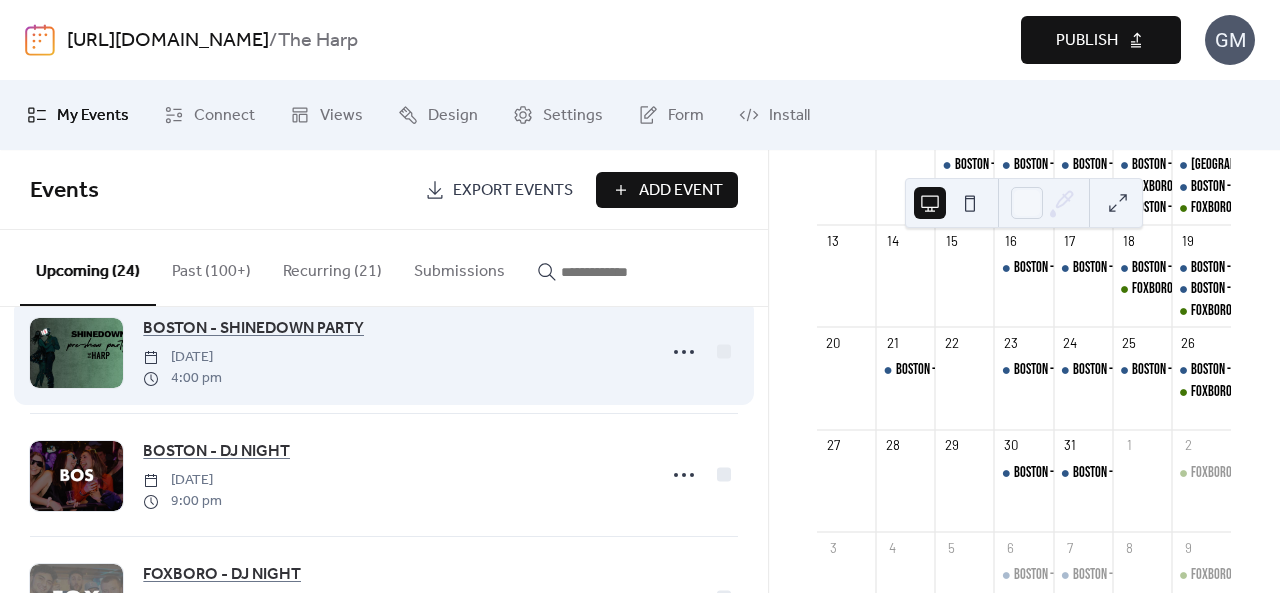 scroll, scrollTop: 1400, scrollLeft: 0, axis: vertical 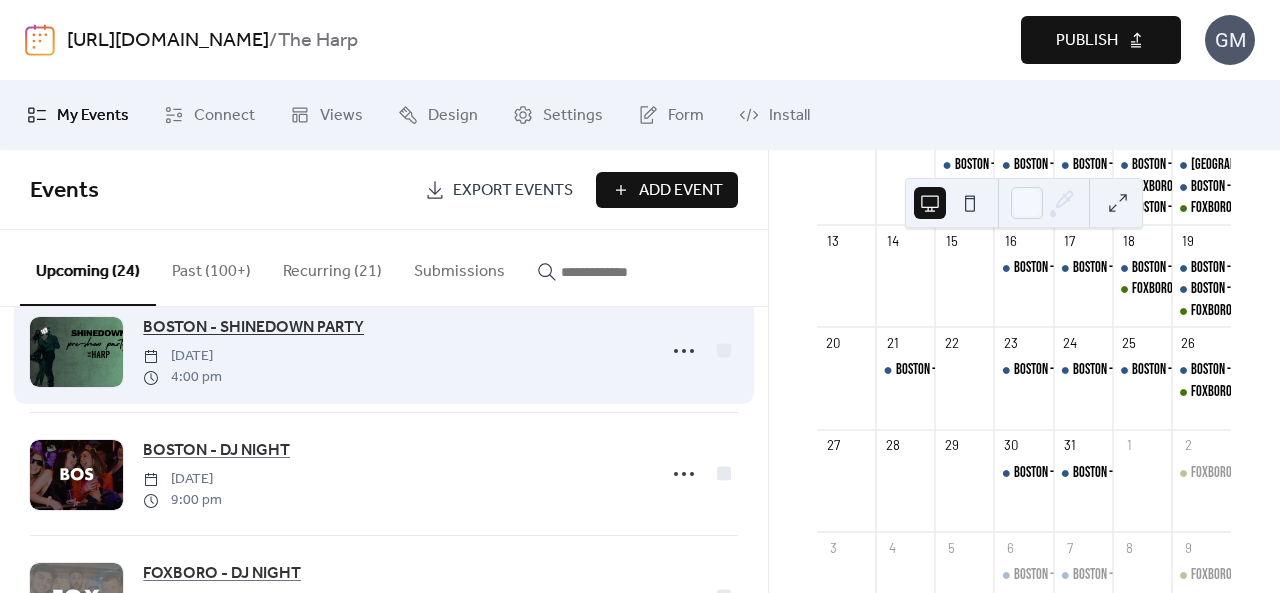 click on "BOSTON - SHINEDOWN PARTY" at bounding box center [253, 328] 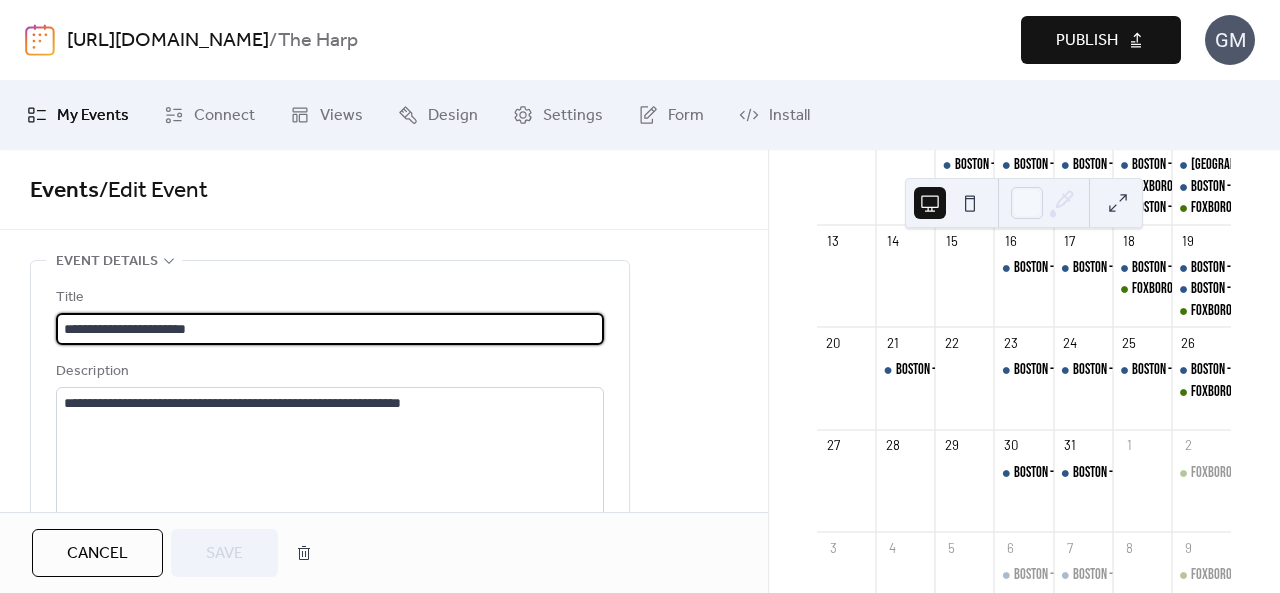 click on "**********" at bounding box center (330, 329) 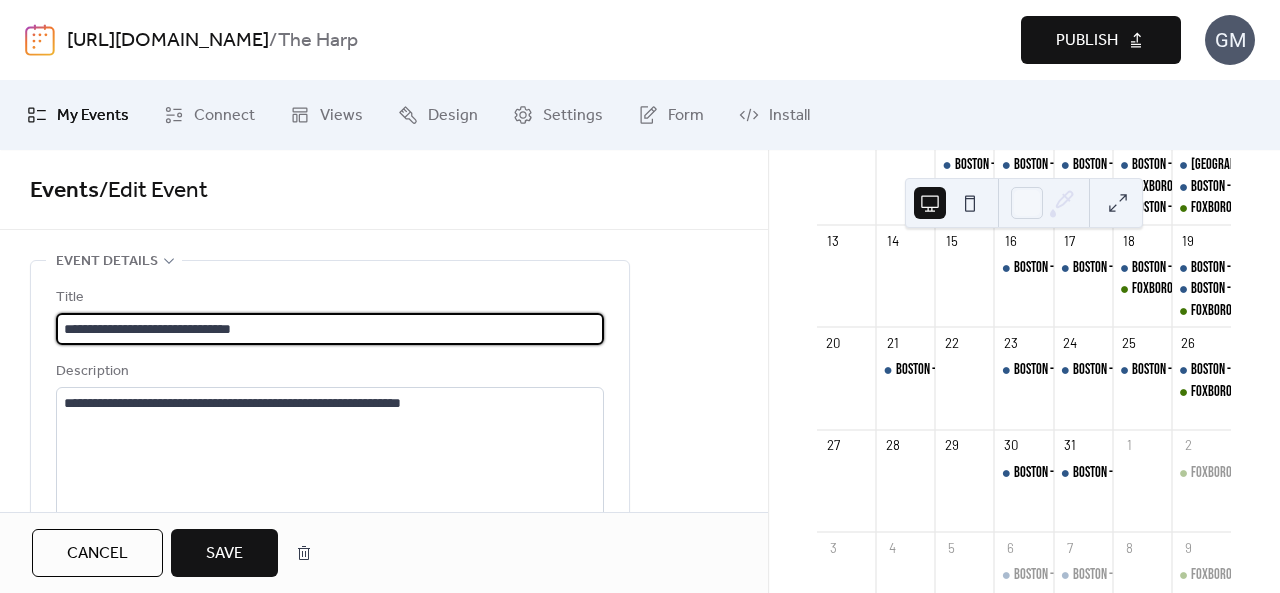 type on "**********" 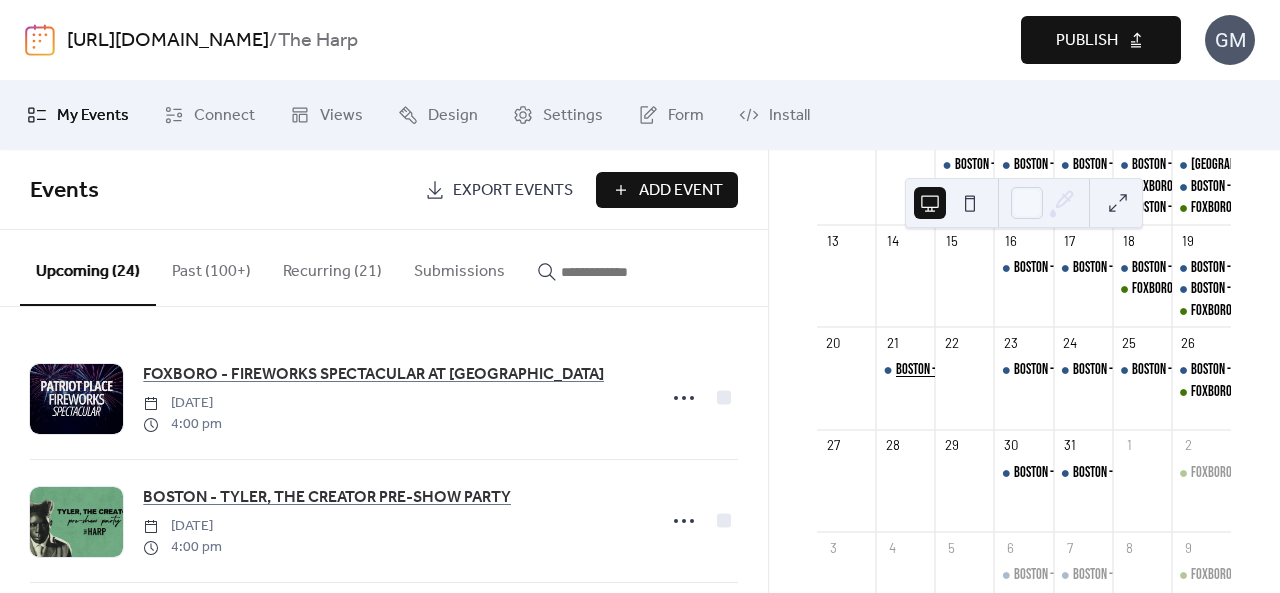click on "BOSTON - GHOST PRE-SHOW" at bounding box center (955, 370) 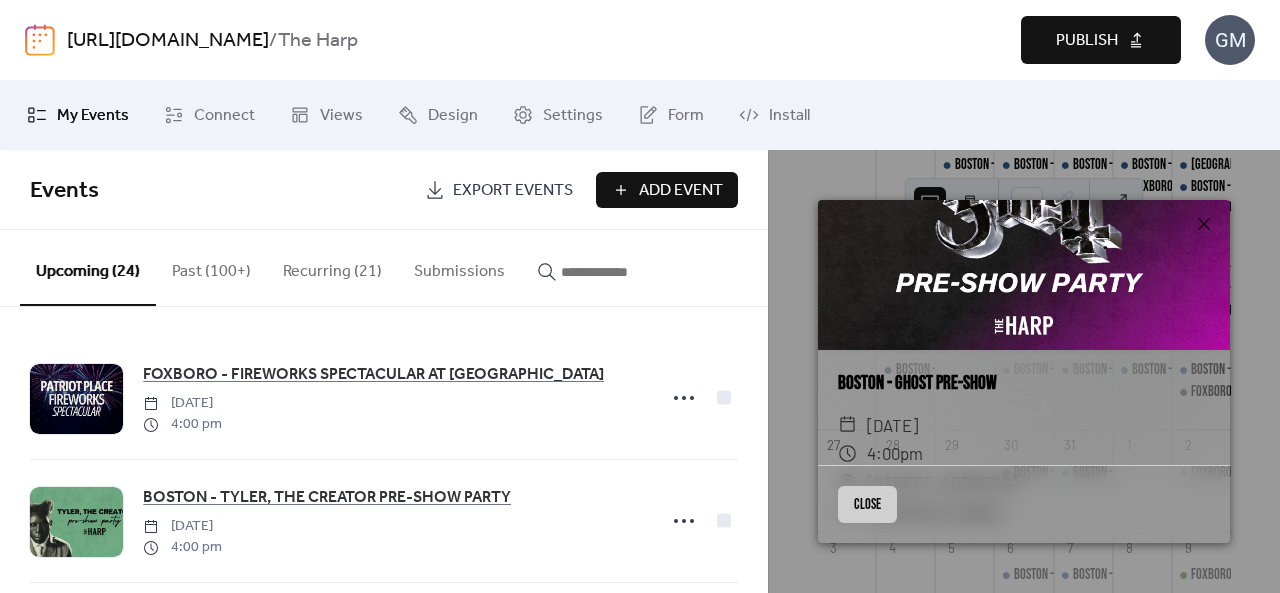 scroll, scrollTop: 100, scrollLeft: 0, axis: vertical 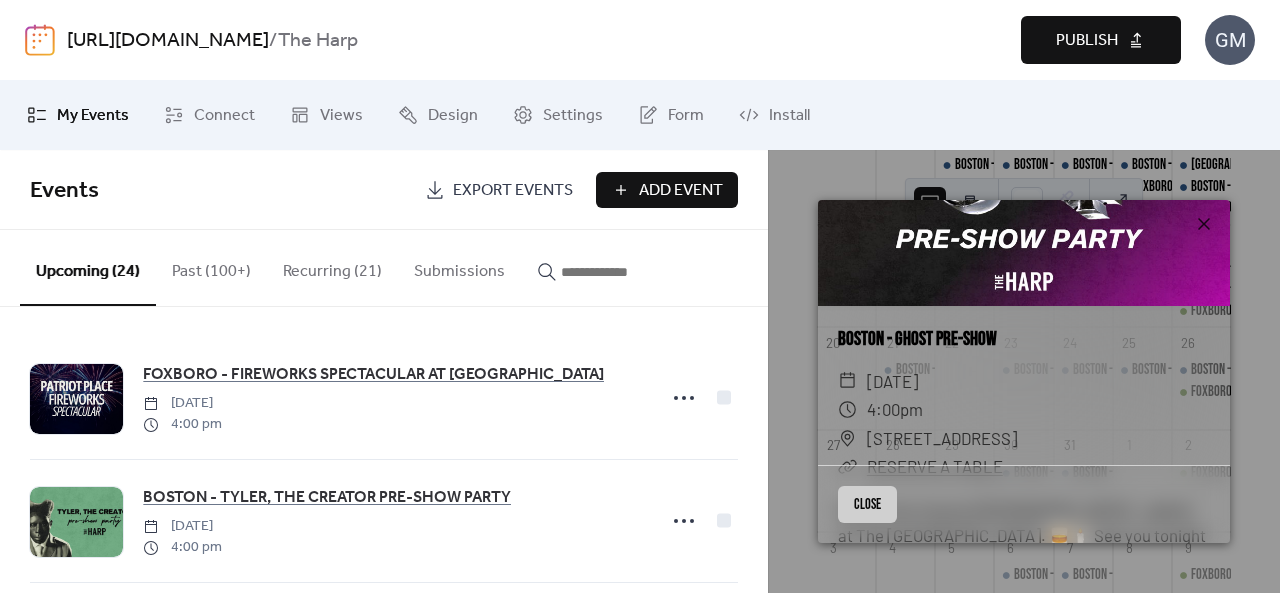 click on "Close" at bounding box center (867, 504) 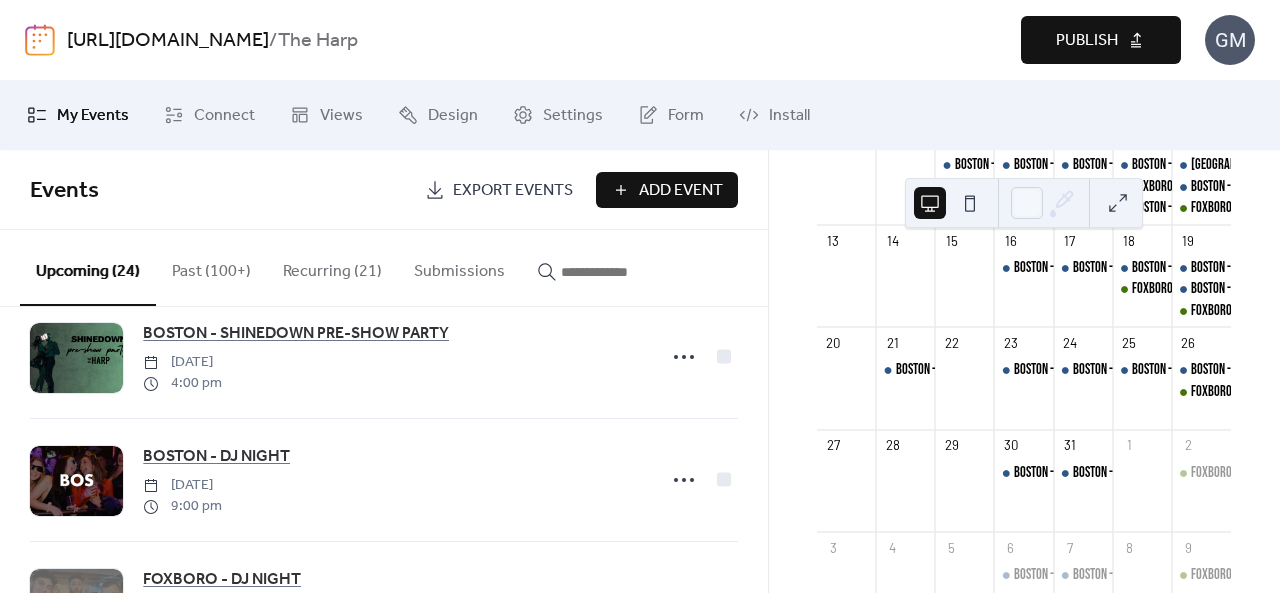 scroll, scrollTop: 1600, scrollLeft: 0, axis: vertical 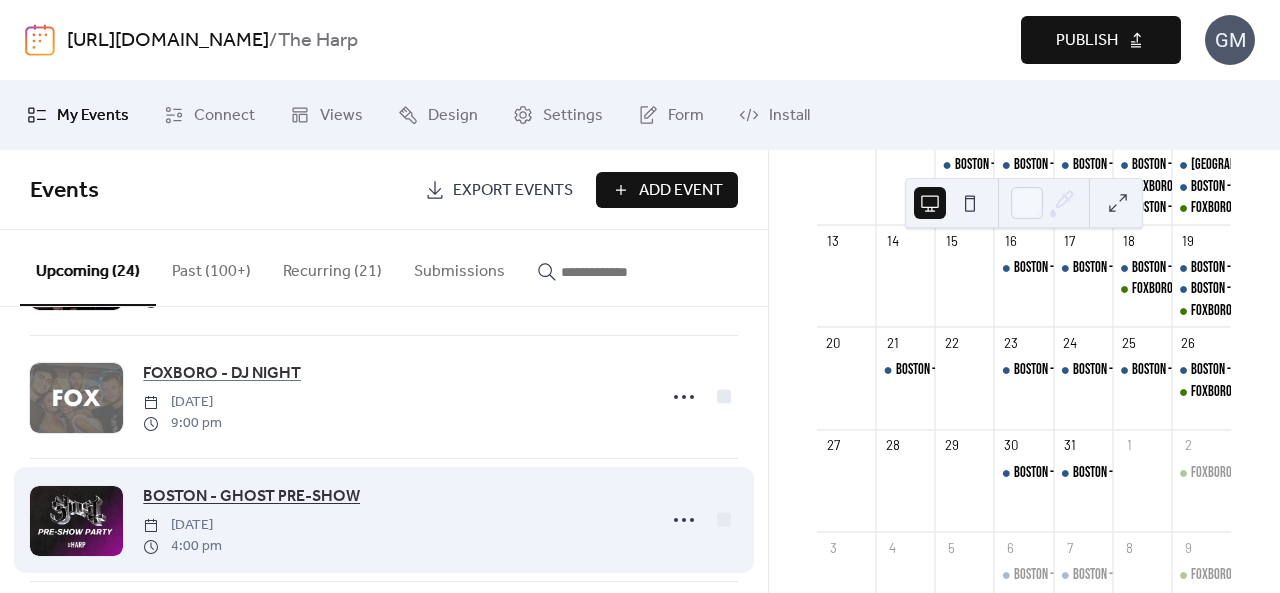 click on "BOSTON - GHOST PRE-SHOW" at bounding box center [251, 497] 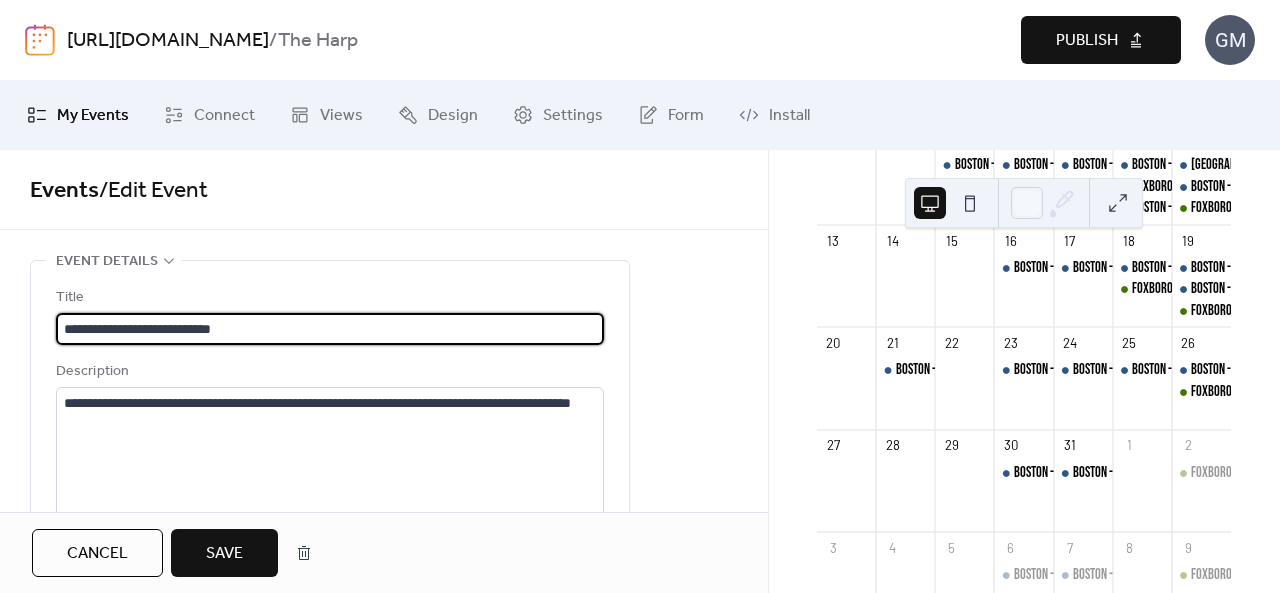 type on "**********" 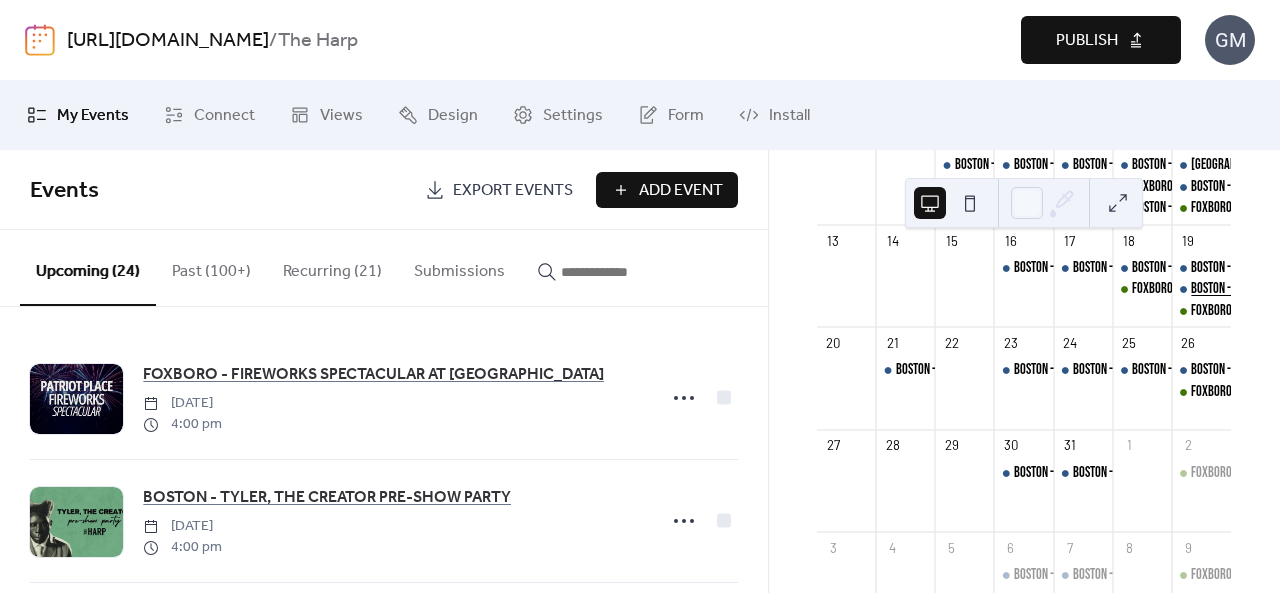 click on "BOSTON - DJ NIGHT" at bounding box center [1231, 289] 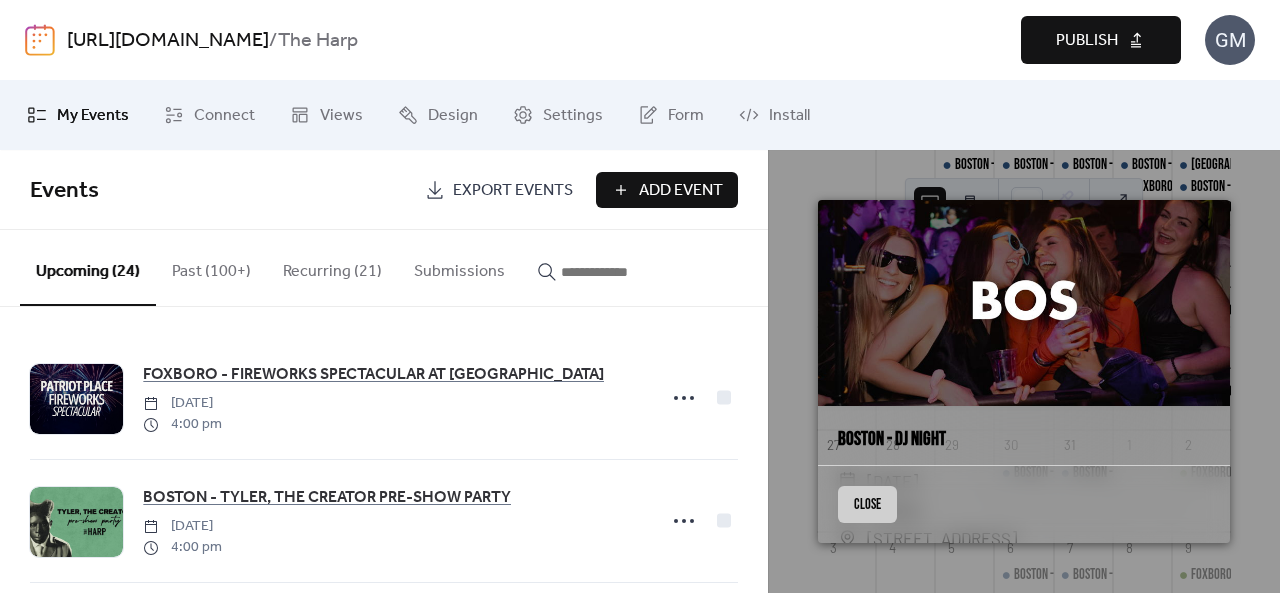click on "Close" at bounding box center [867, 504] 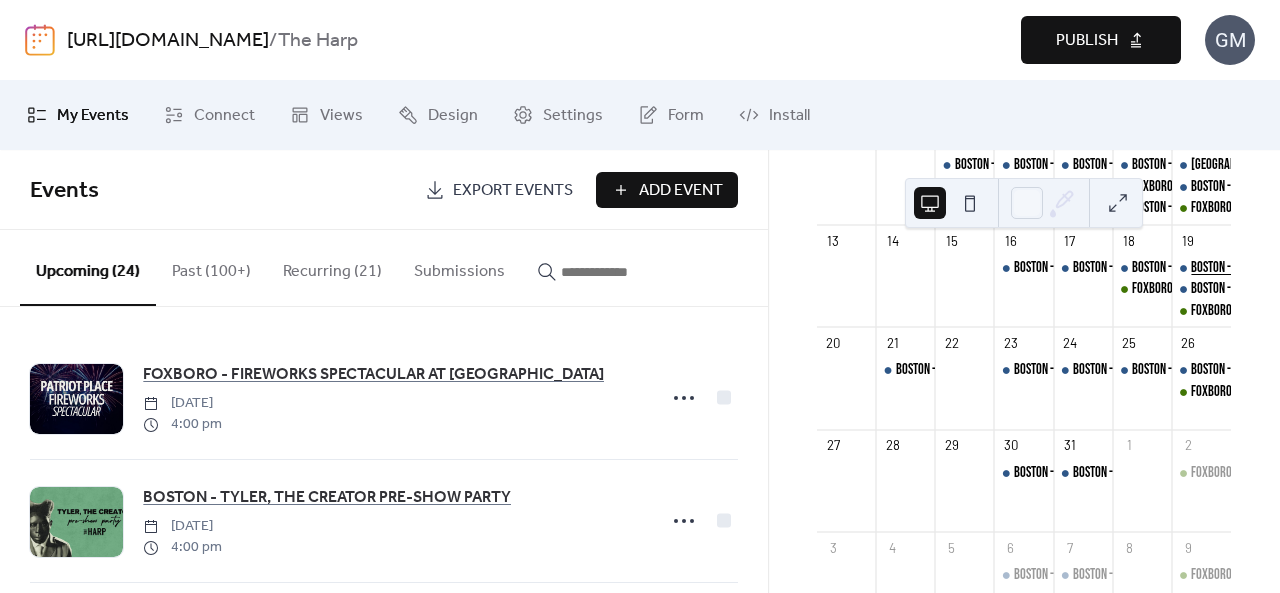 click on "BOSTON - SHINEDOWN PRE-SHOW PARTY" at bounding box center (1276, 268) 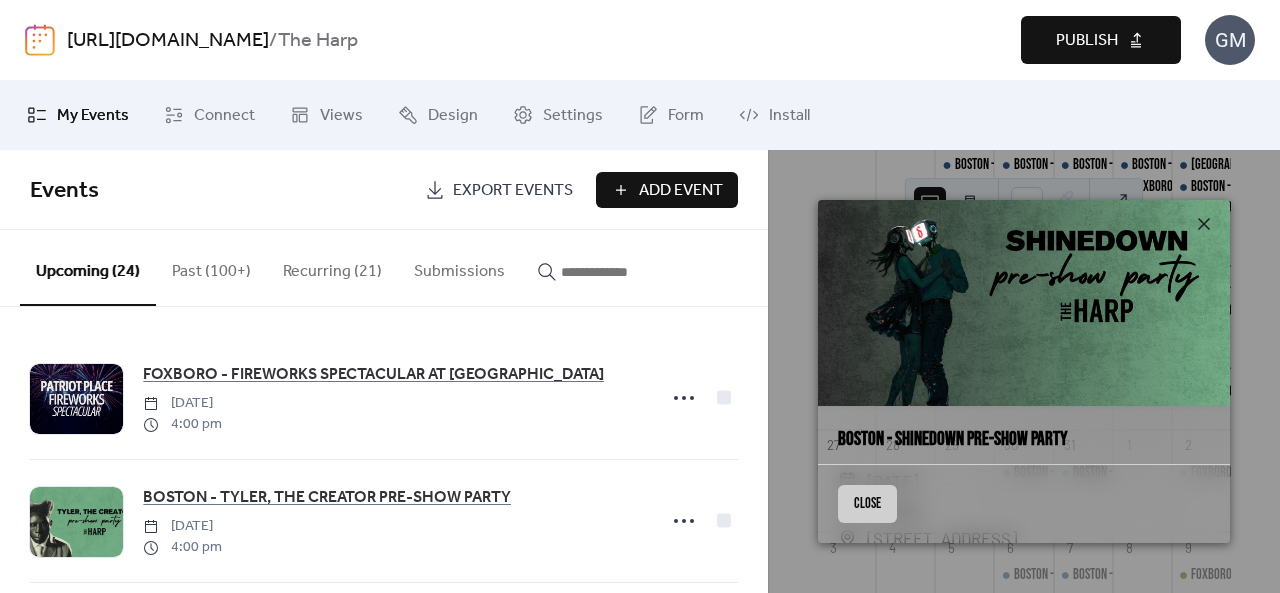 click on "Close" at bounding box center (867, 504) 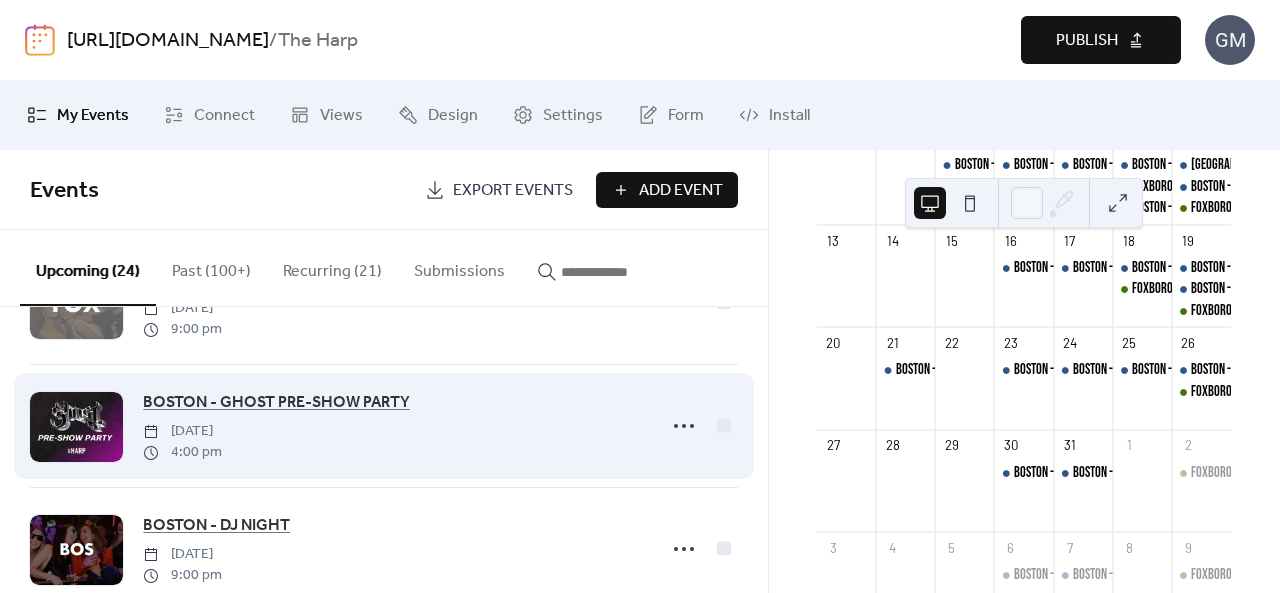 scroll, scrollTop: 1700, scrollLeft: 0, axis: vertical 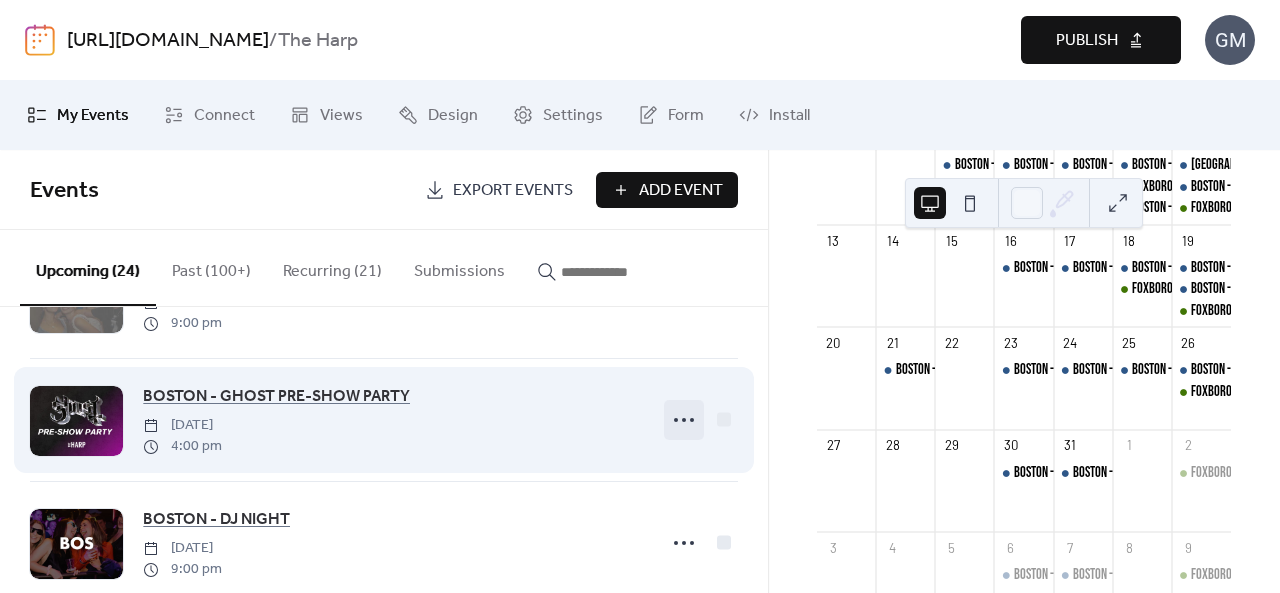 click 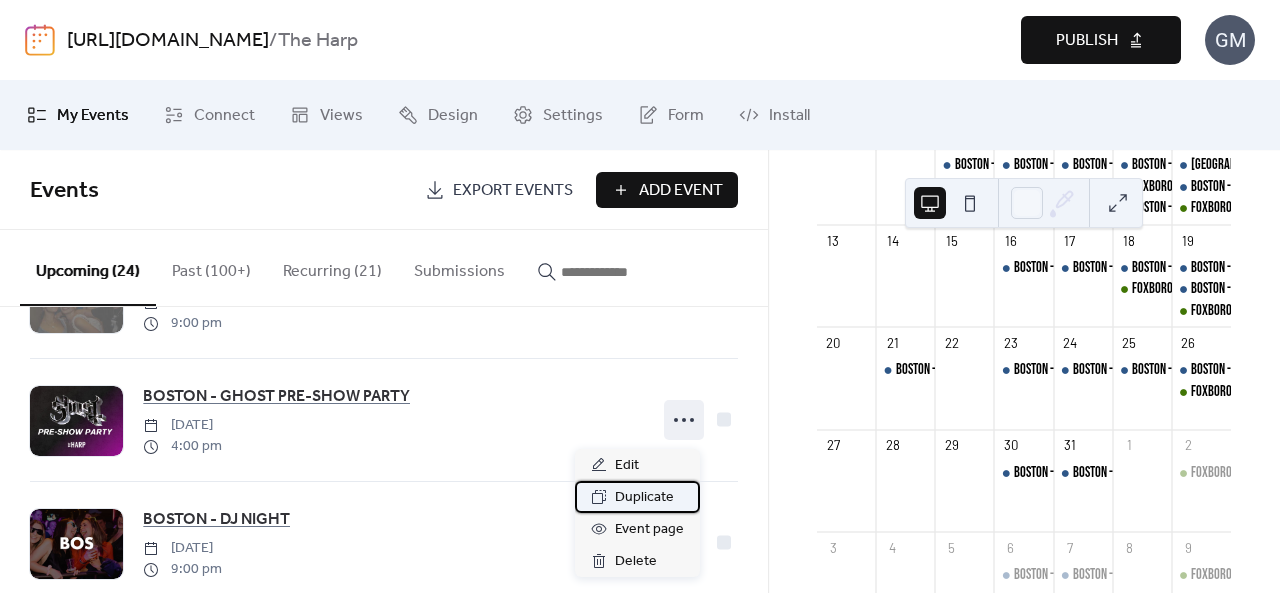 click on "Duplicate" at bounding box center [644, 498] 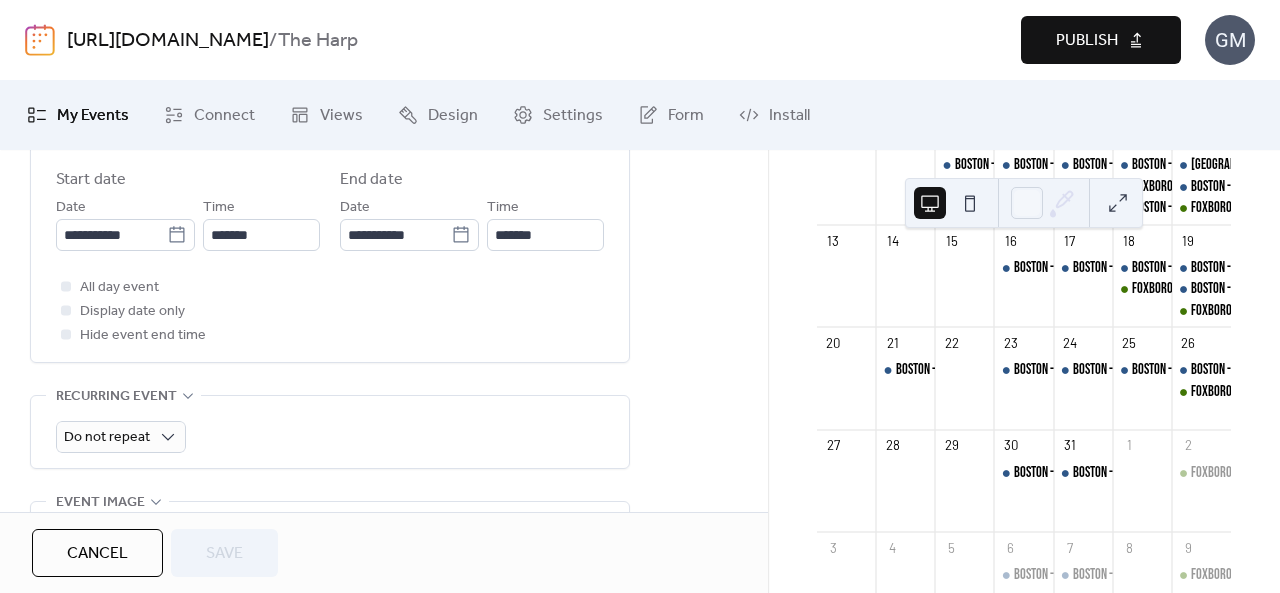 scroll, scrollTop: 1000, scrollLeft: 0, axis: vertical 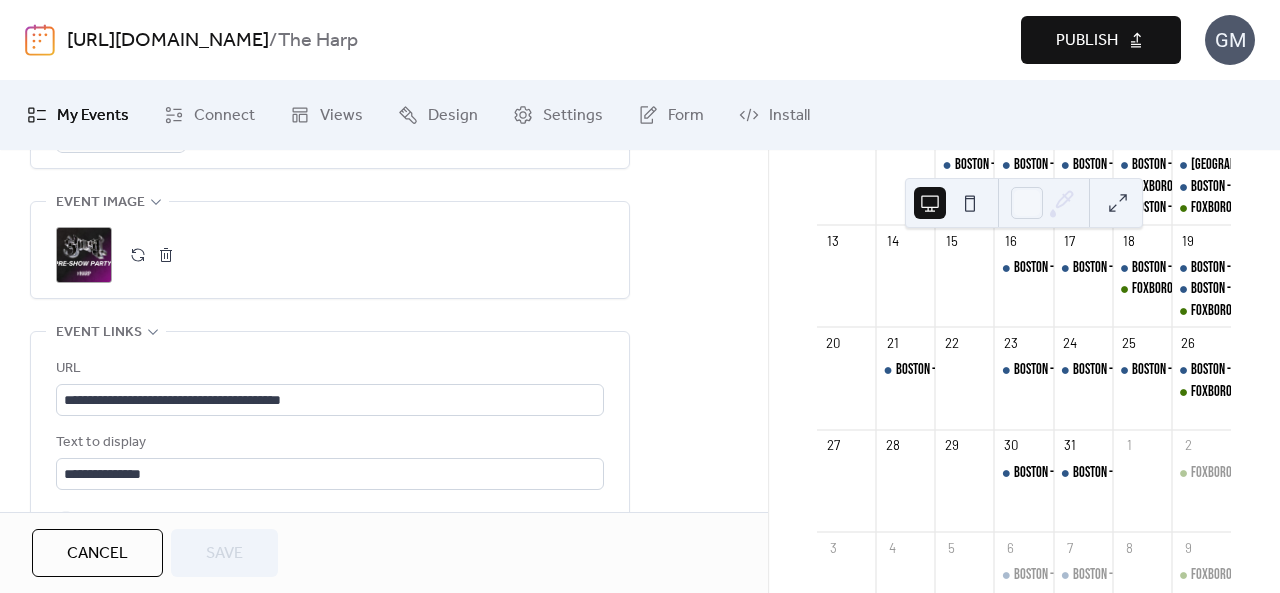 click at bounding box center [166, 255] 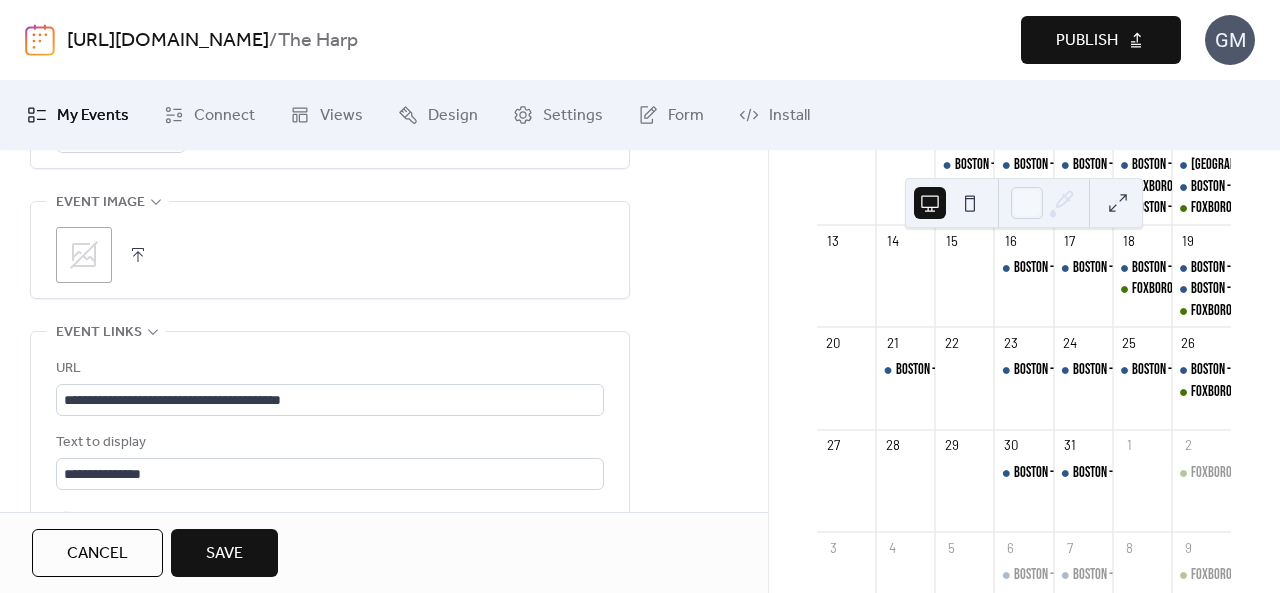 click 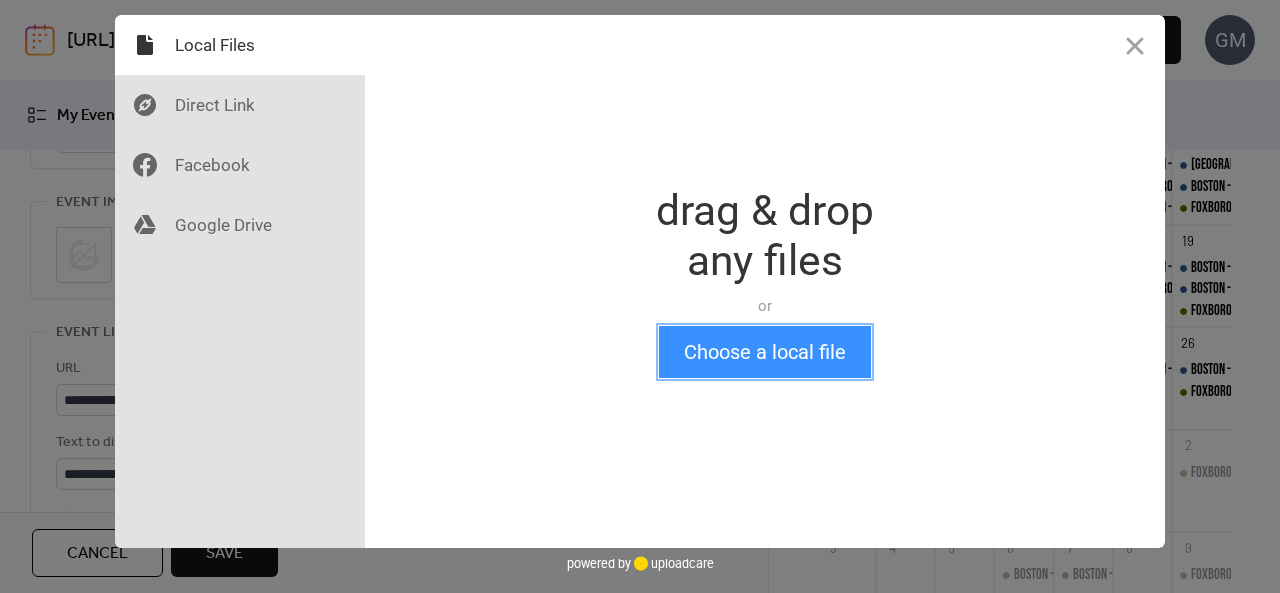click on "Choose a local file" at bounding box center (765, 352) 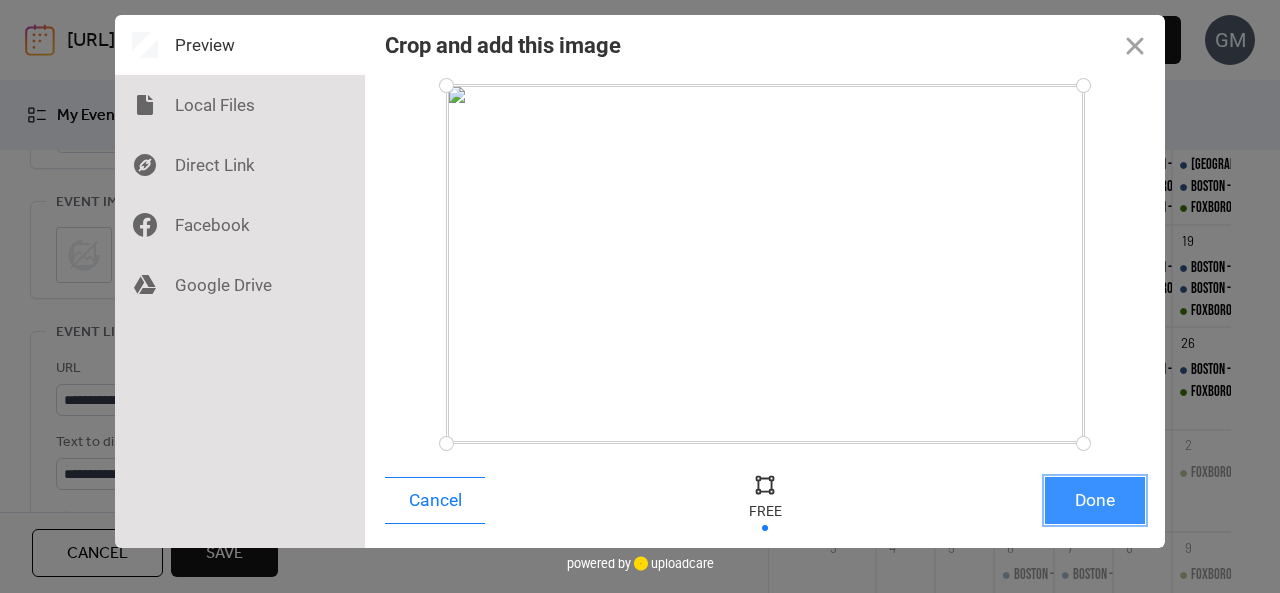 click on "Done" at bounding box center [1095, 500] 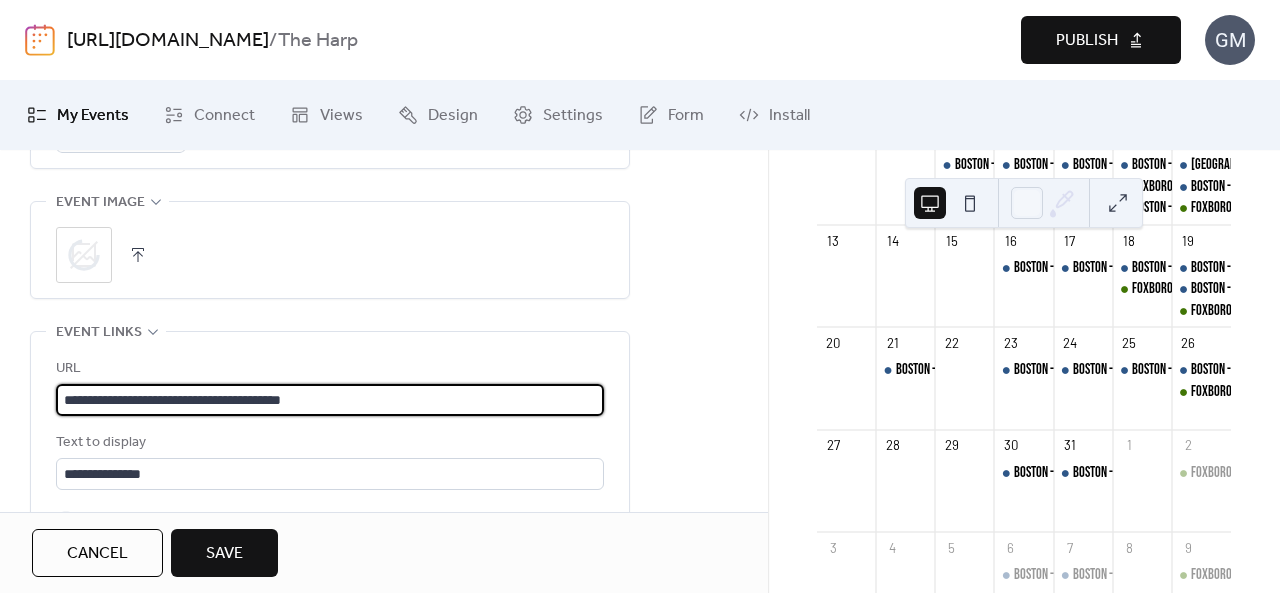 click on "**********" at bounding box center (330, 400) 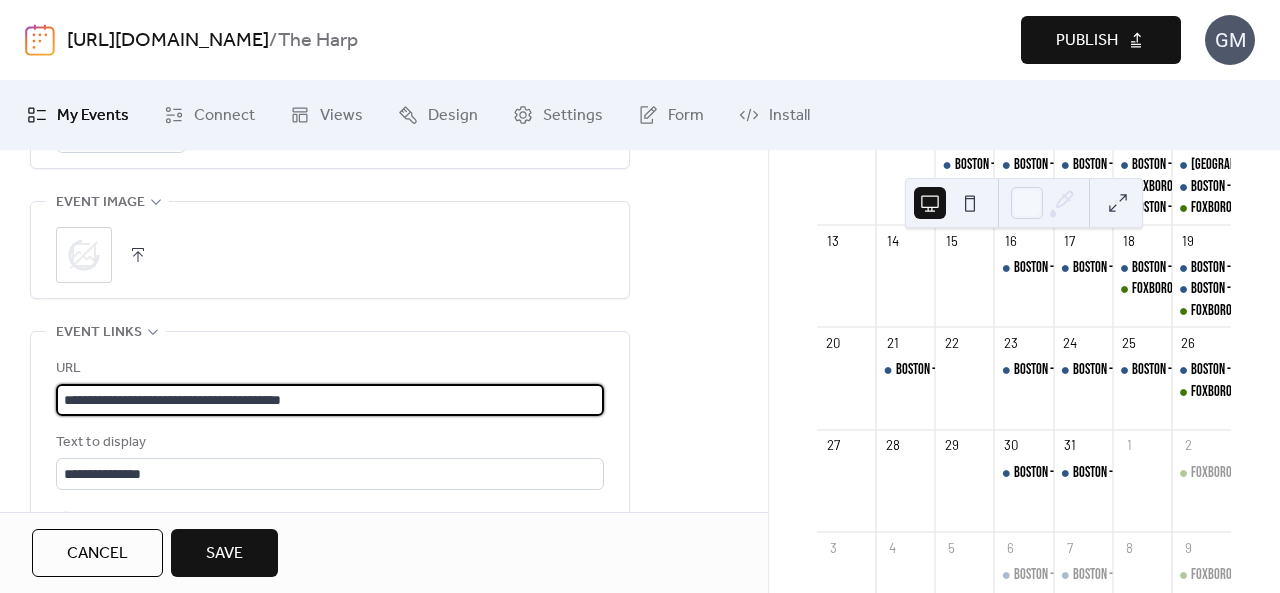 click on "**********" at bounding box center (330, 400) 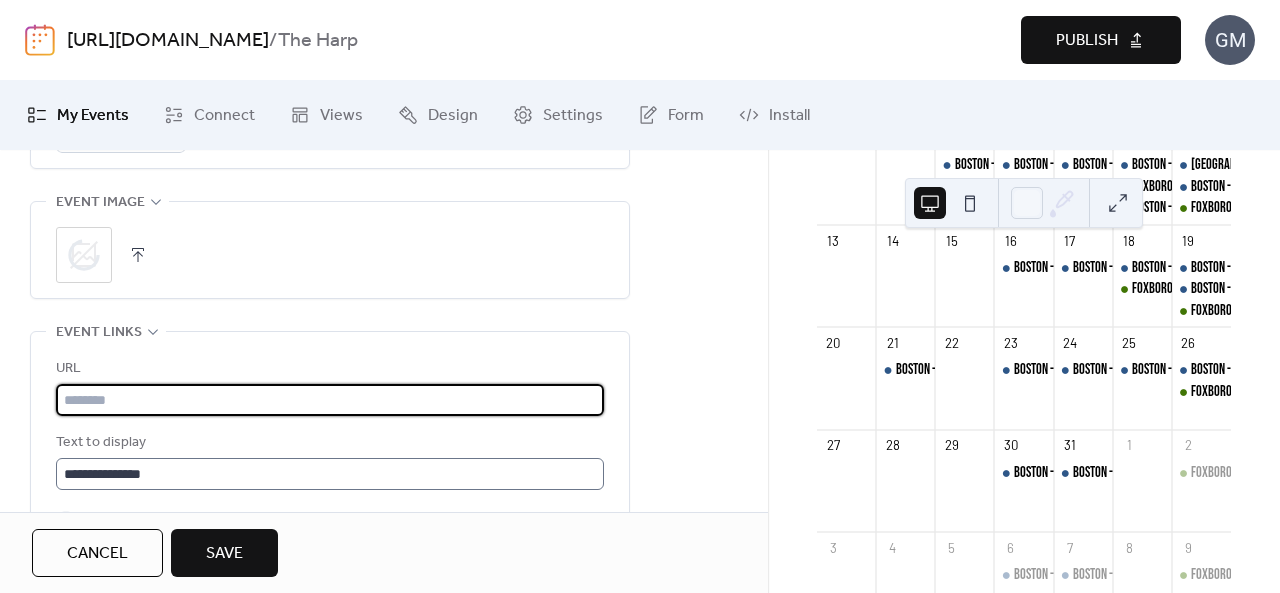 type 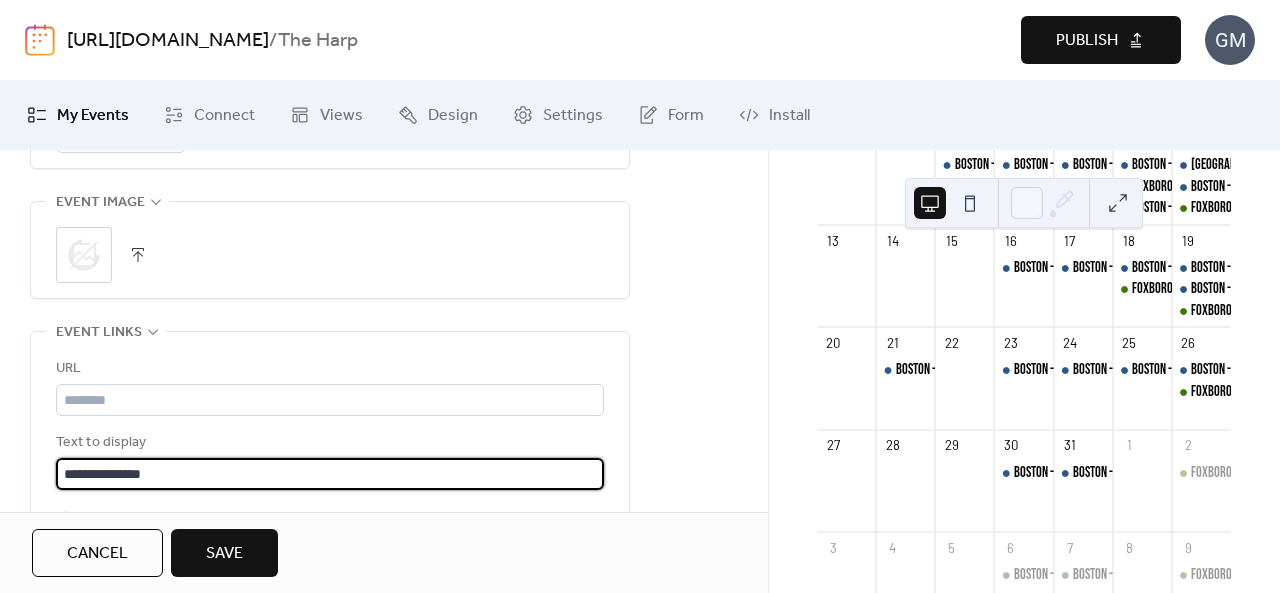 click on "**********" at bounding box center (330, 474) 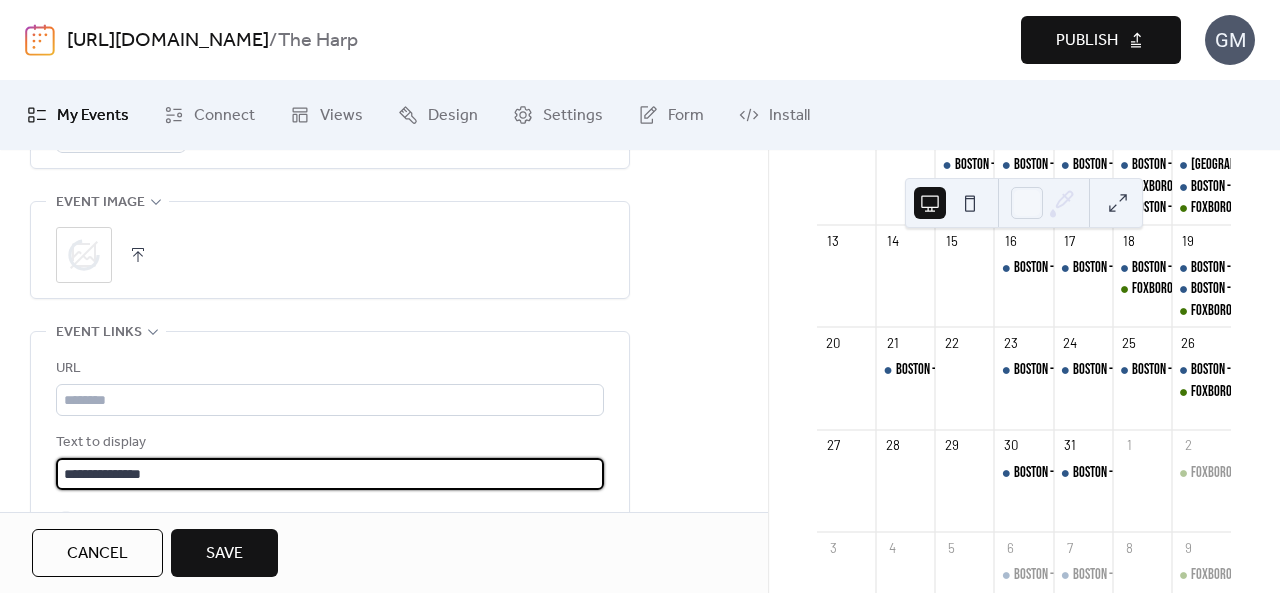 click on "**********" at bounding box center [330, 474] 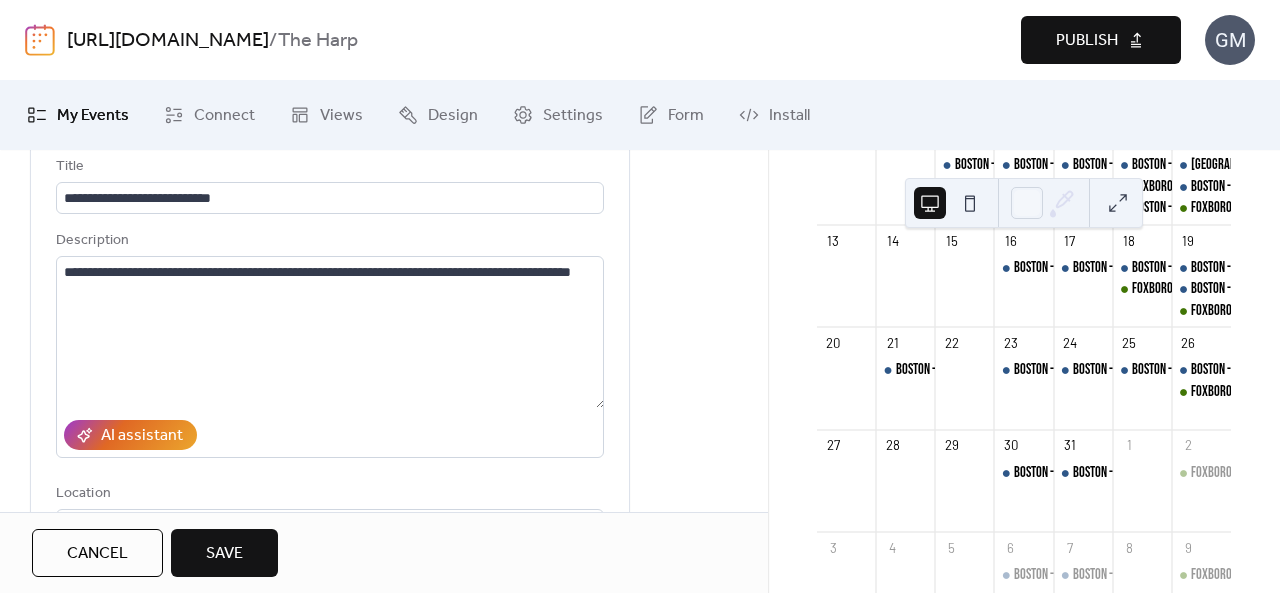 scroll, scrollTop: 100, scrollLeft: 0, axis: vertical 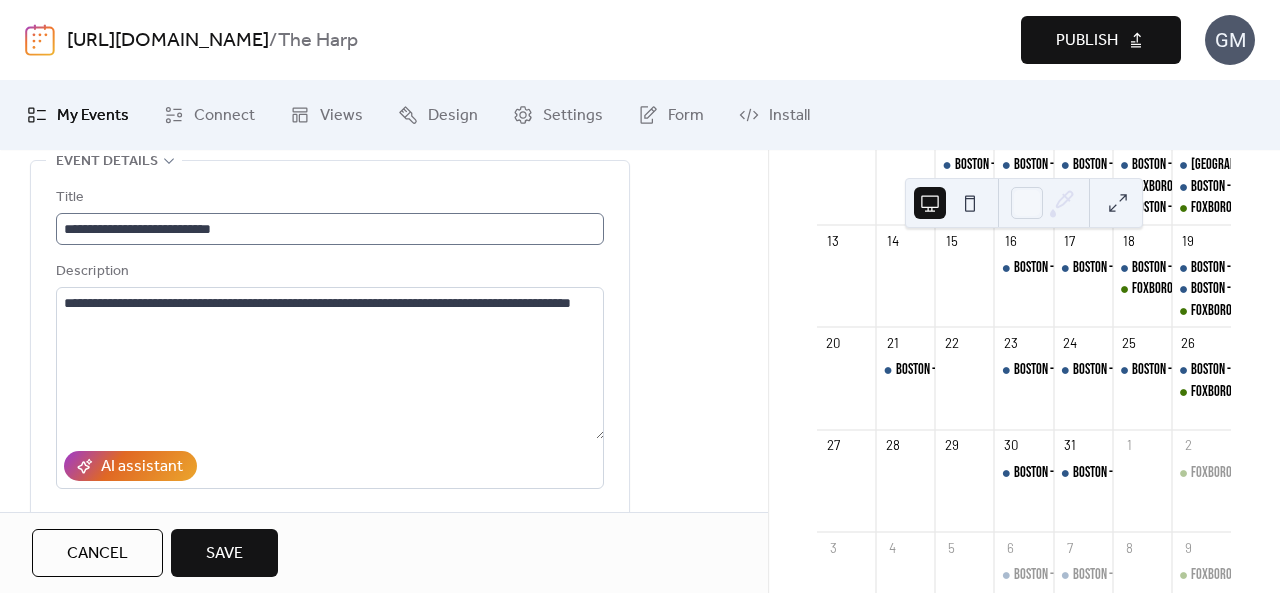 type 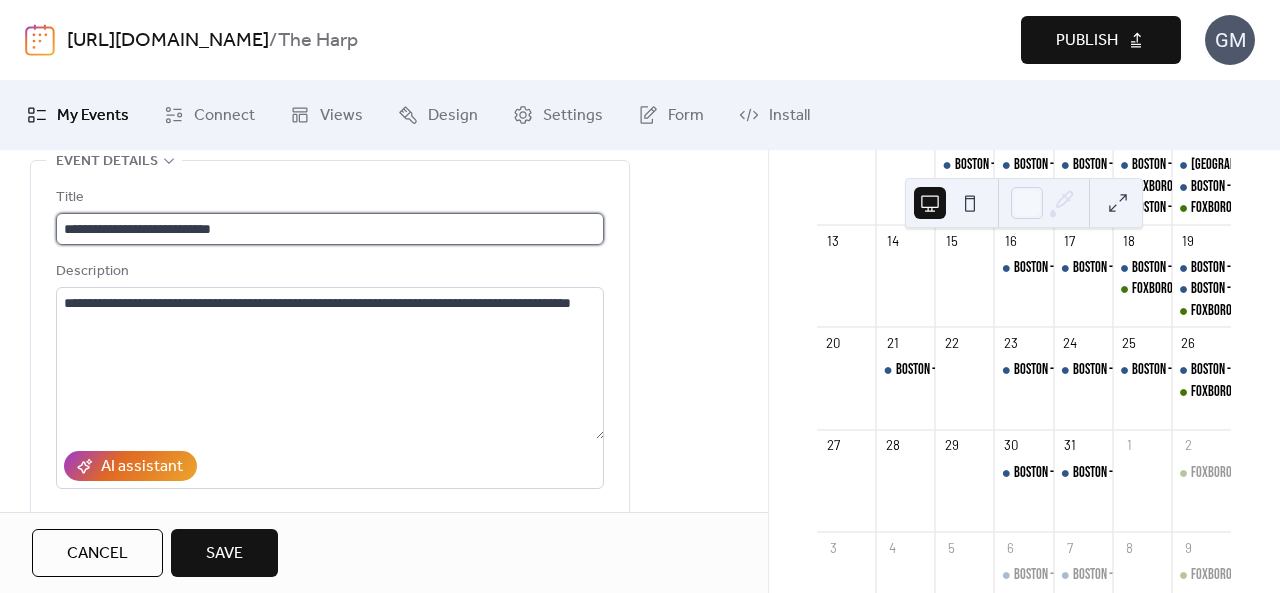 click on "**********" at bounding box center (330, 229) 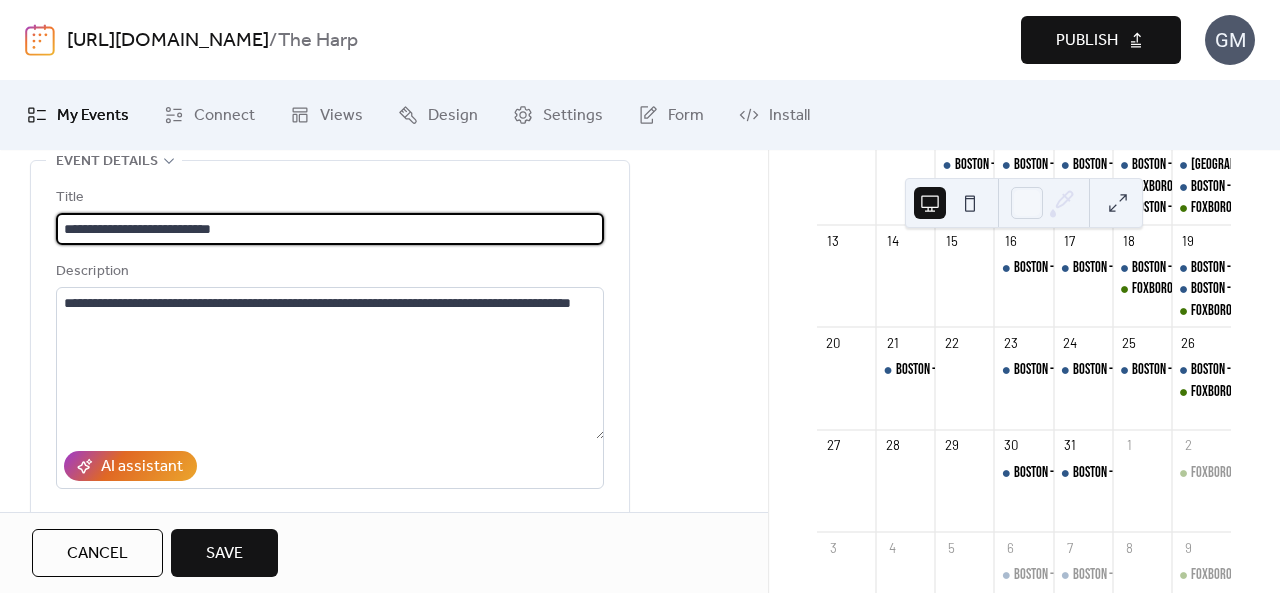 drag, startPoint x: 181, startPoint y: 226, endPoint x: 132, endPoint y: 226, distance: 49 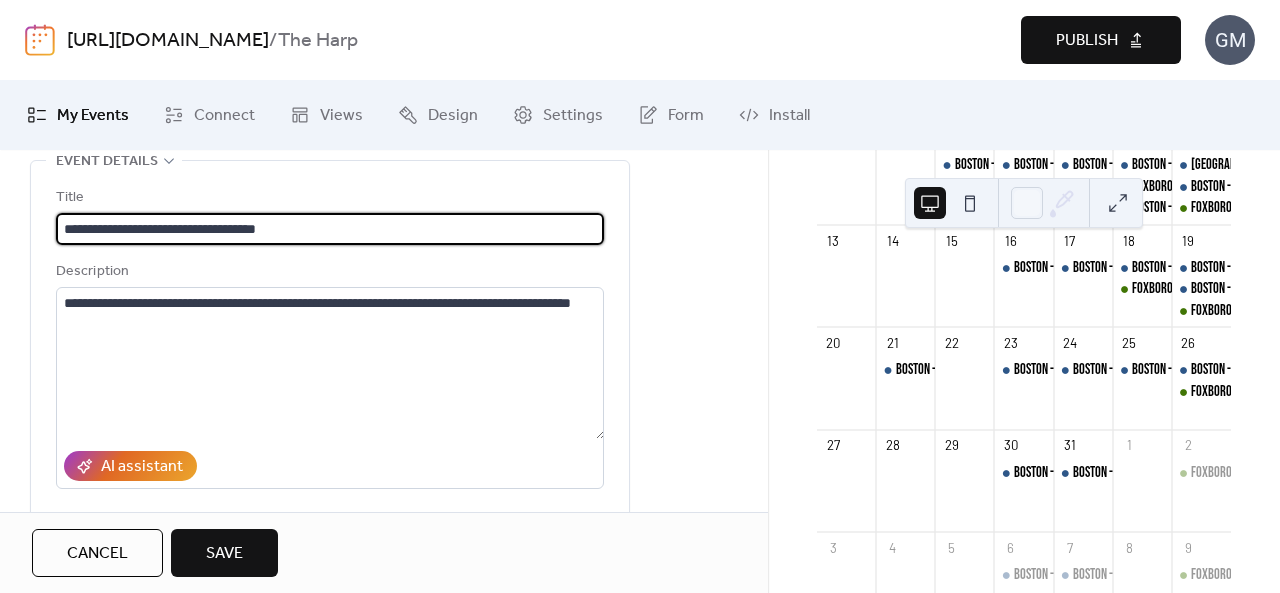 type on "**********" 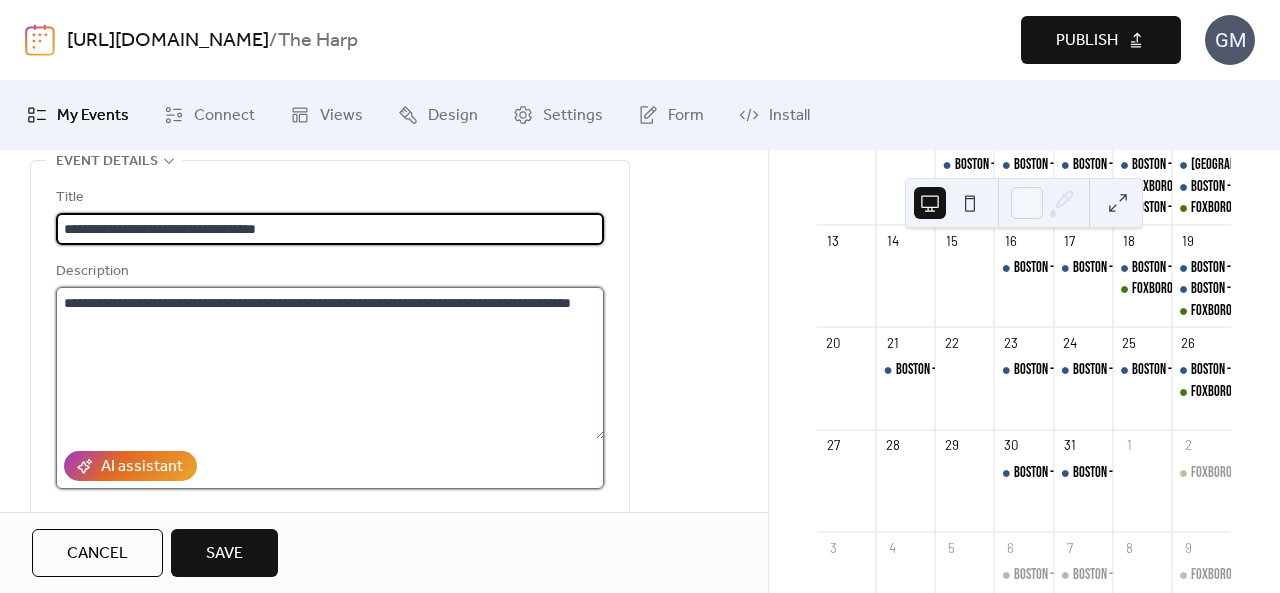 click on "**********" at bounding box center (330, 363) 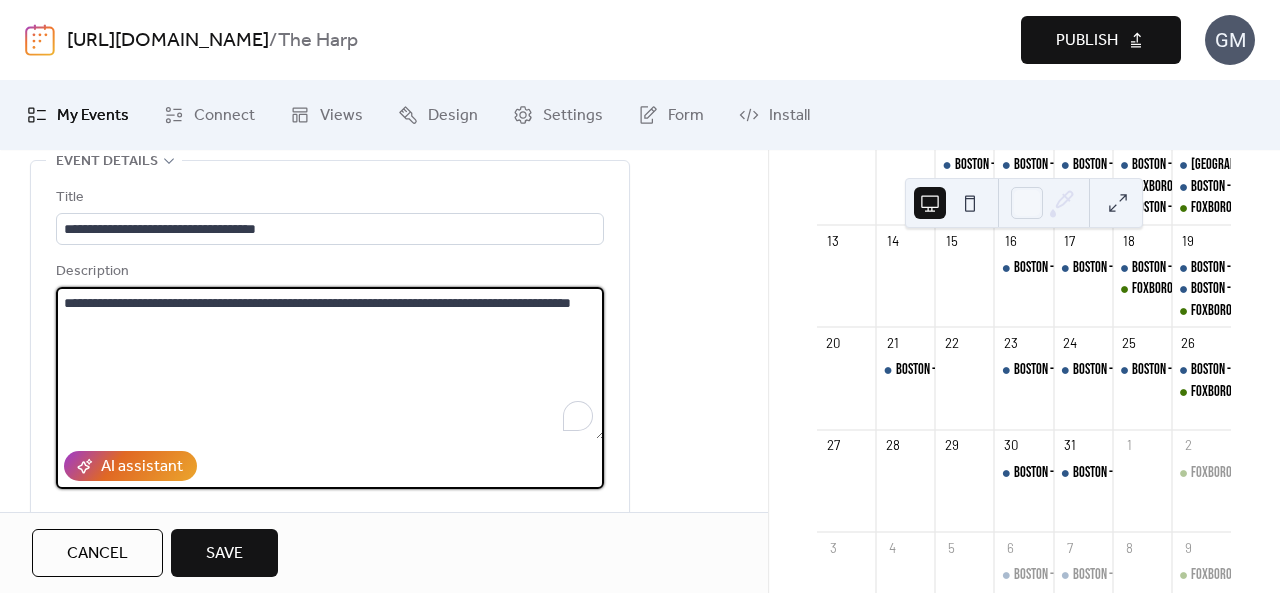 click on "**********" at bounding box center [330, 363] 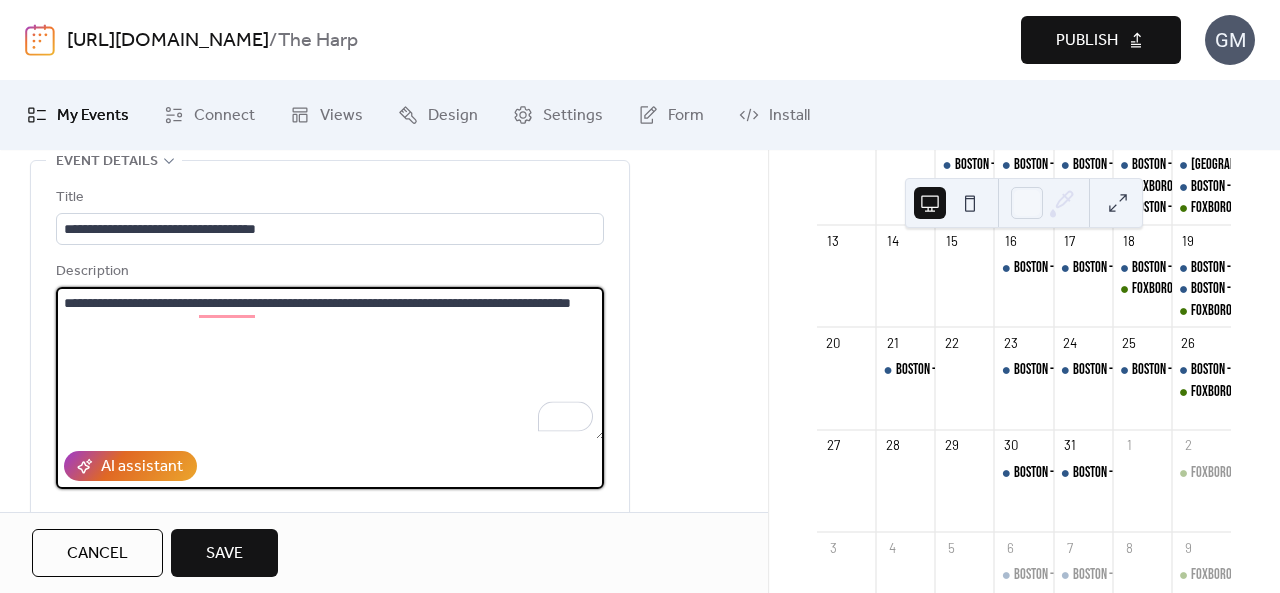 paste on "**********" 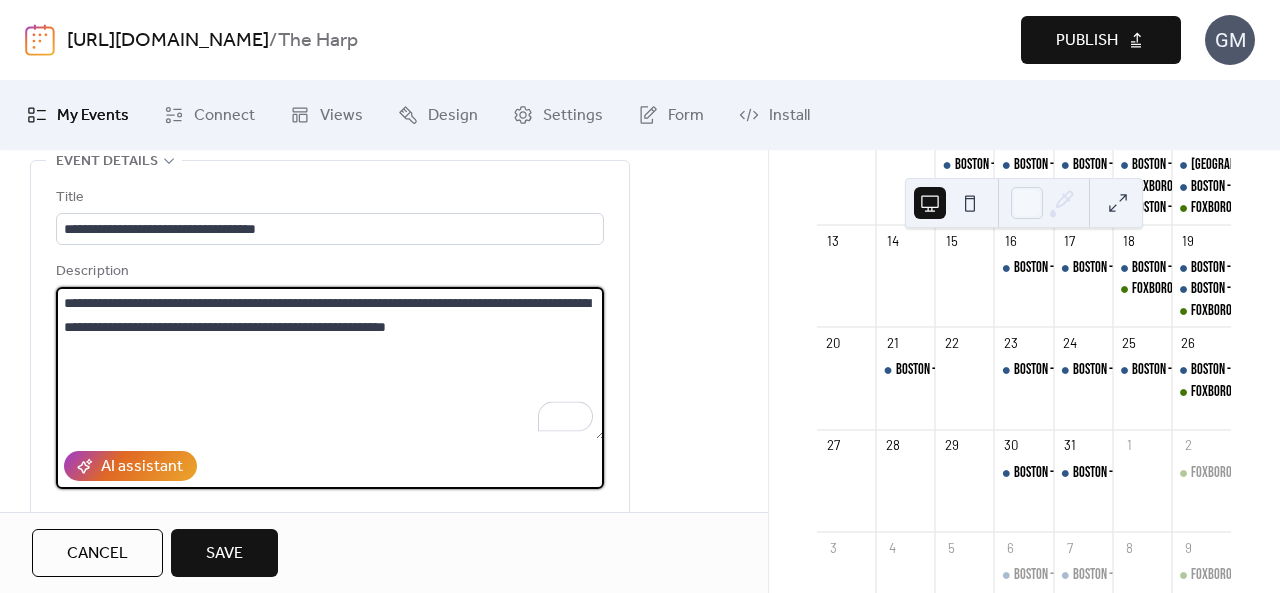 click on "**********" at bounding box center [330, 363] 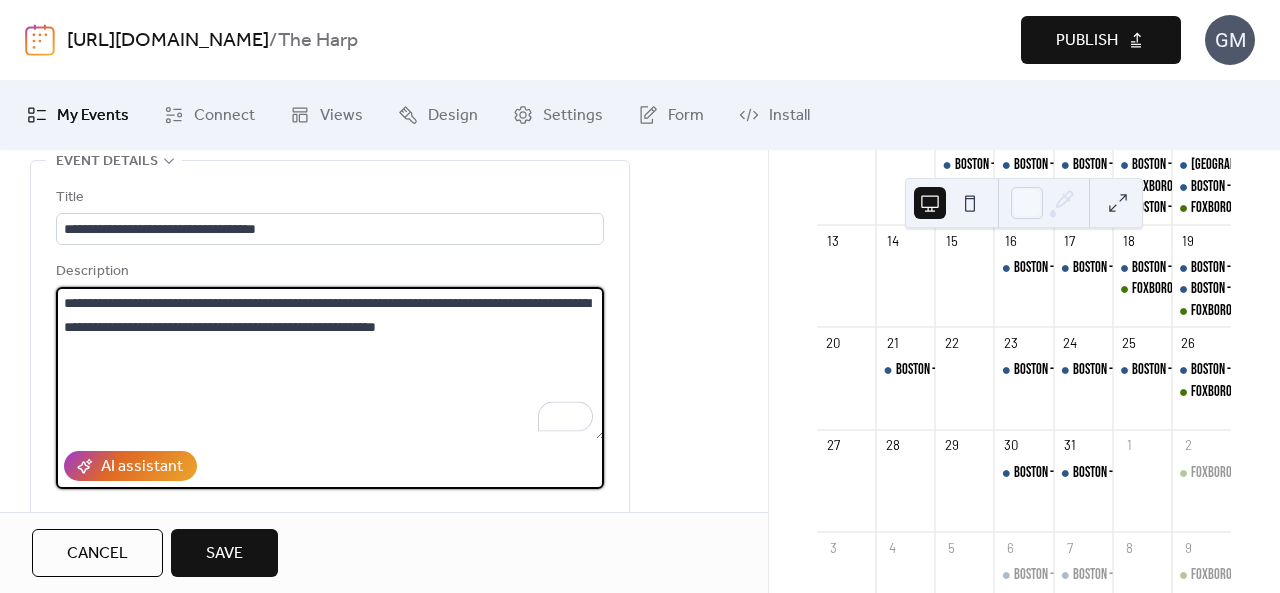 type on "**********" 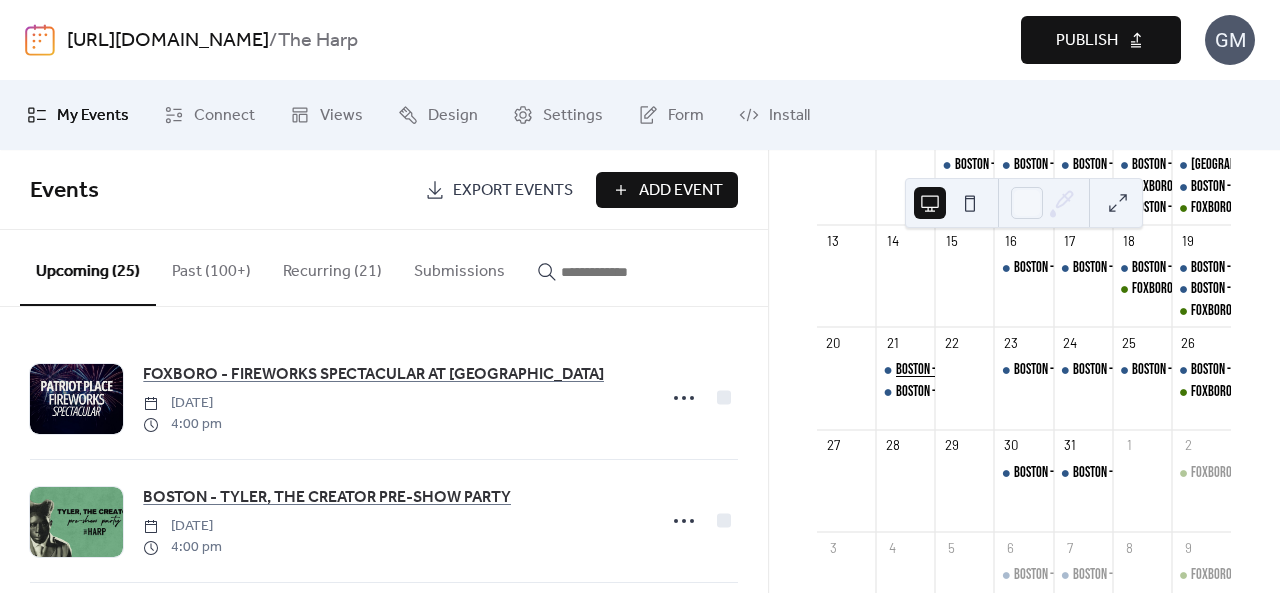 click on "BOSTON - GHOST PRE-SHOW PARTY" at bounding box center (970, 370) 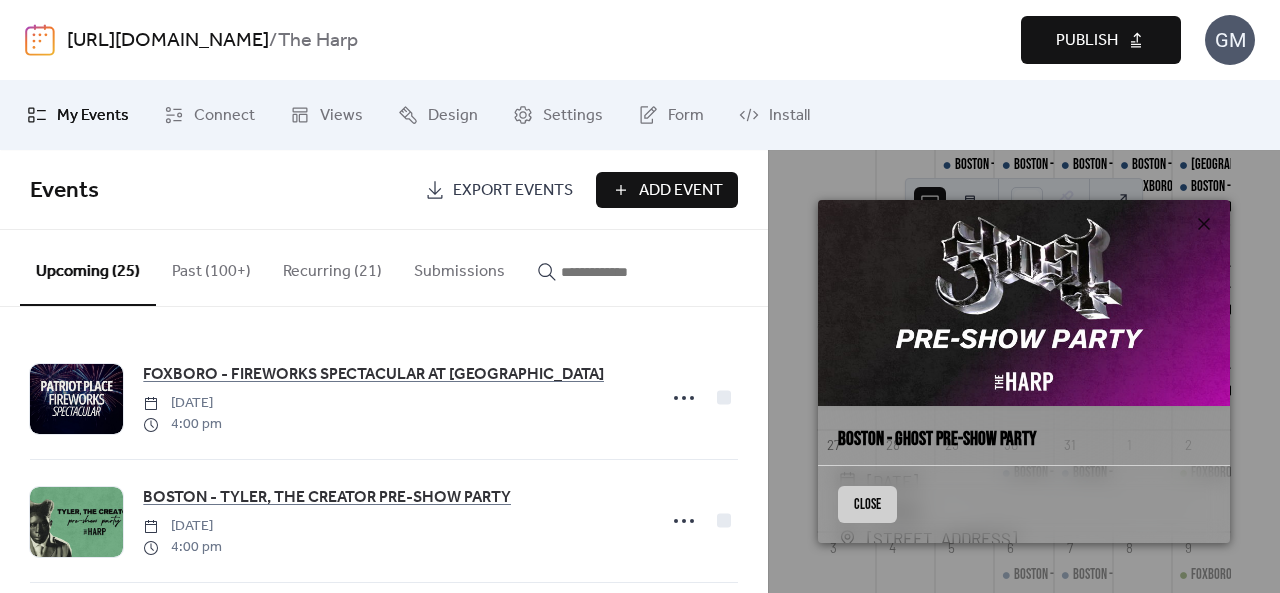 click on "Close" at bounding box center (867, 504) 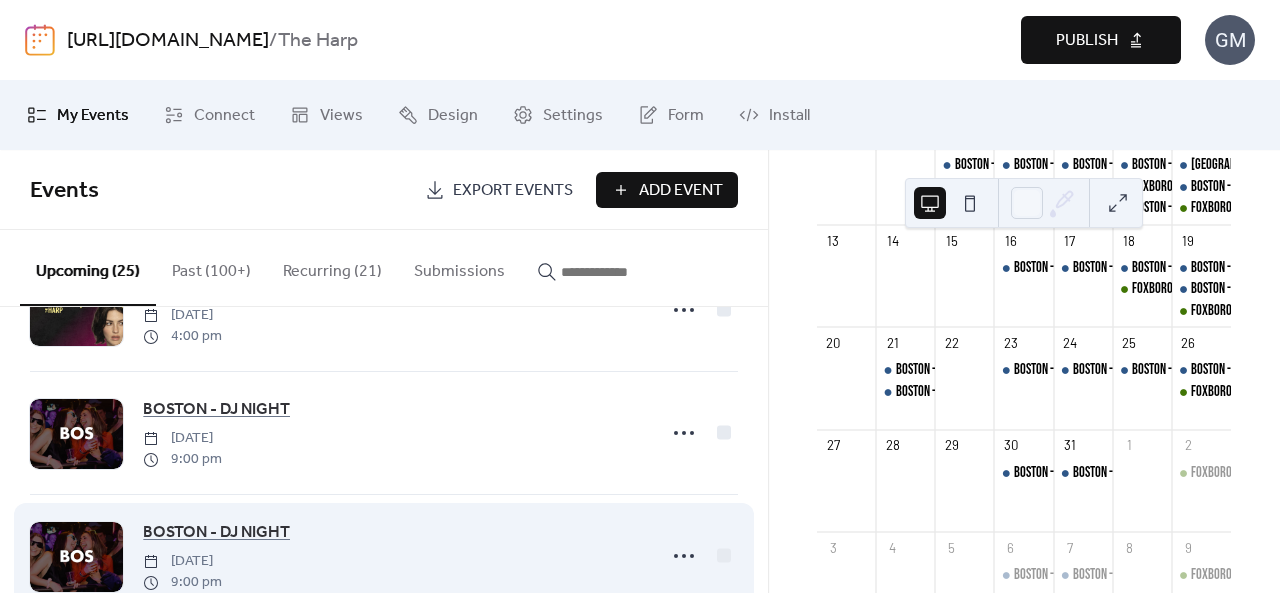 scroll, scrollTop: 1800, scrollLeft: 0, axis: vertical 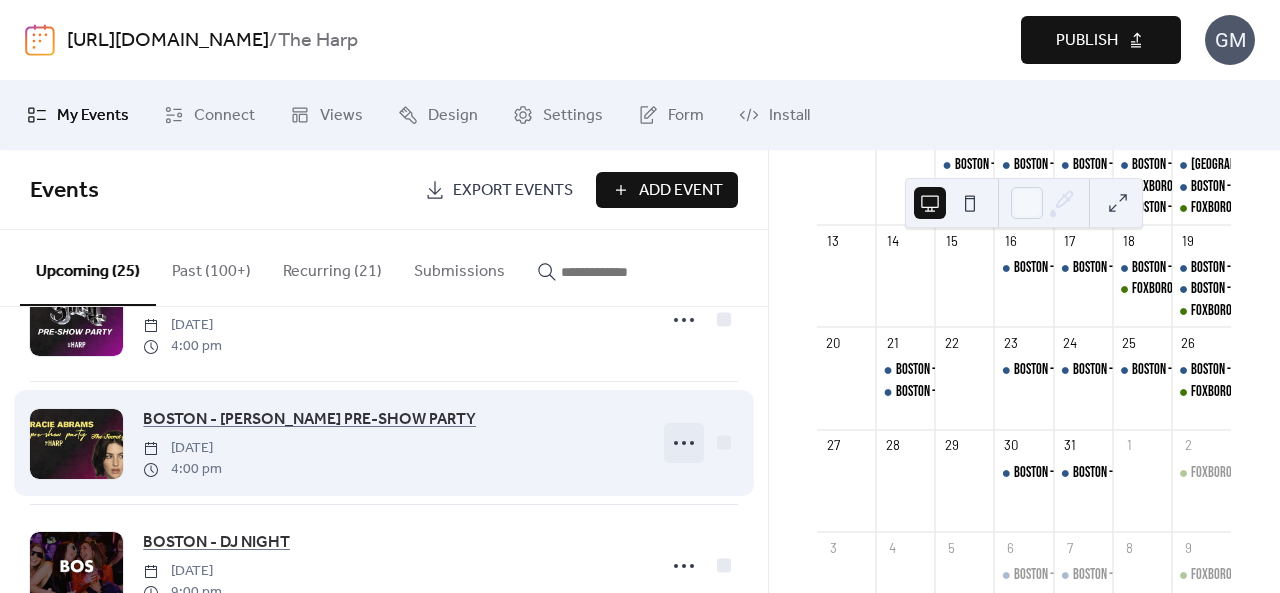 click 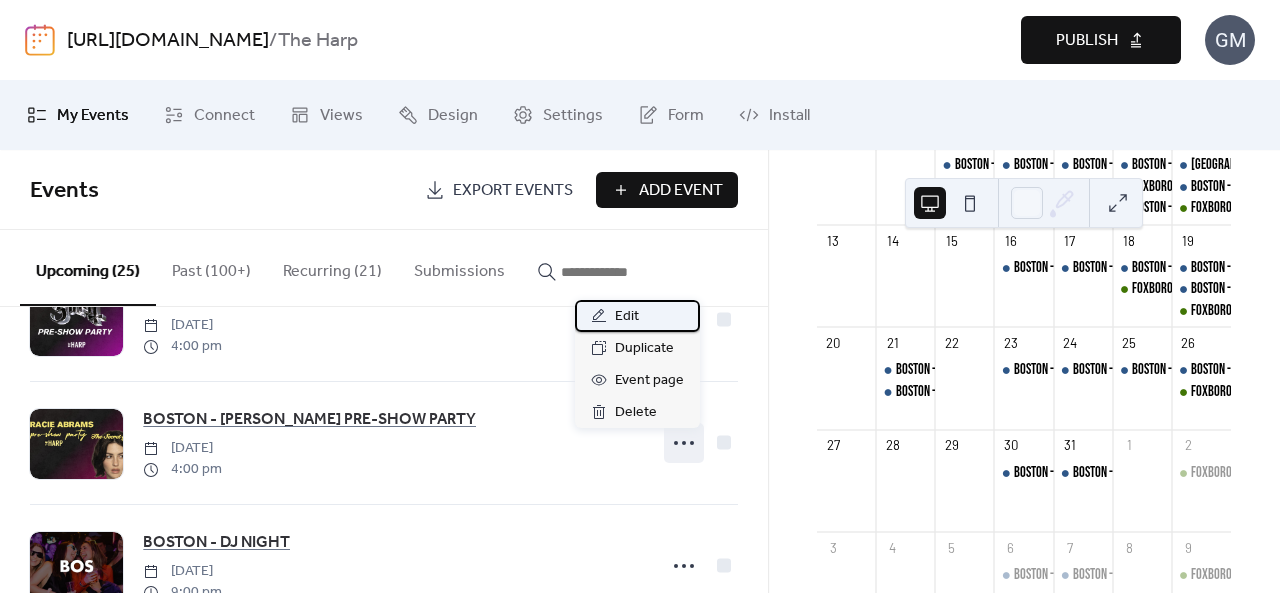 click on "Edit" at bounding box center (627, 317) 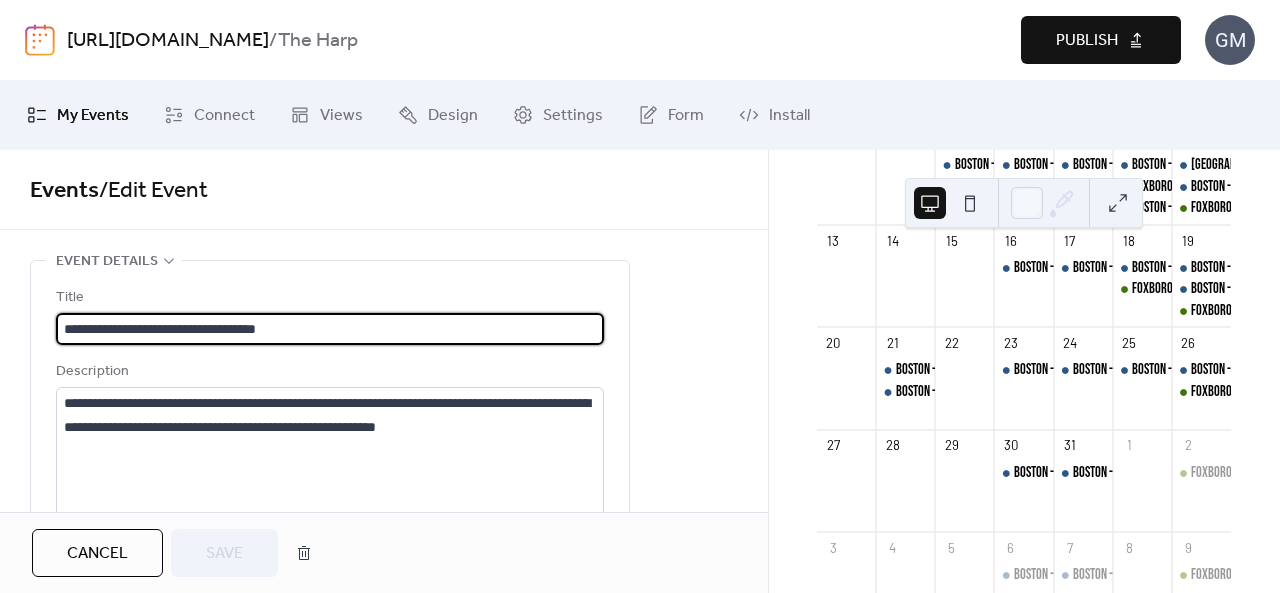 scroll, scrollTop: 1, scrollLeft: 0, axis: vertical 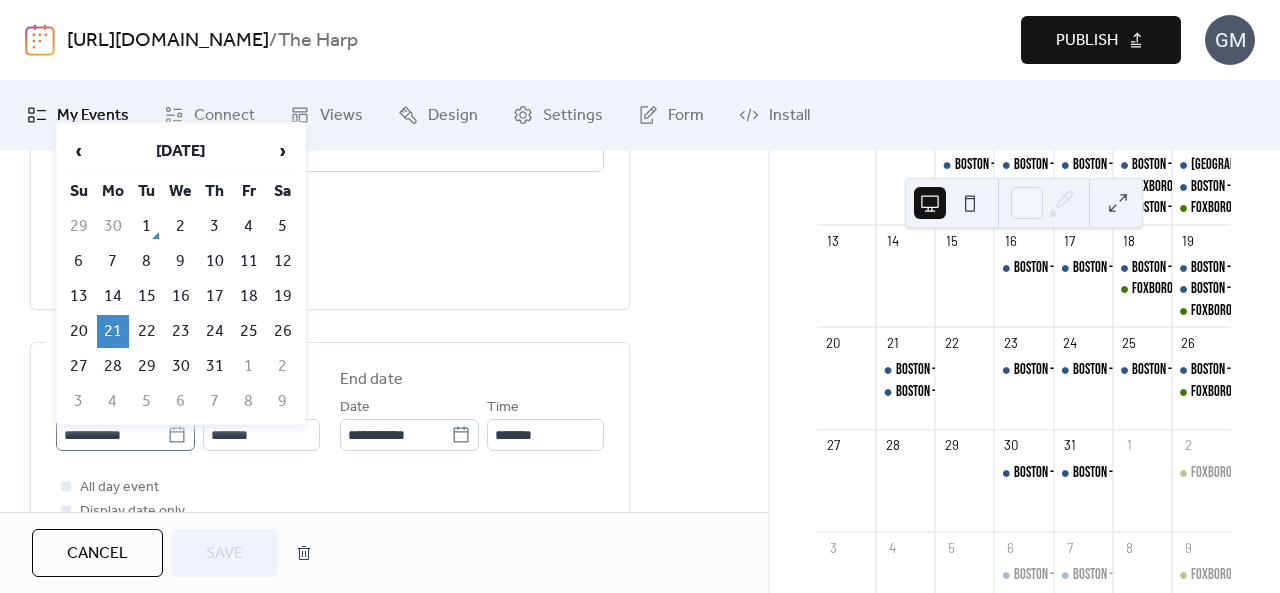 click 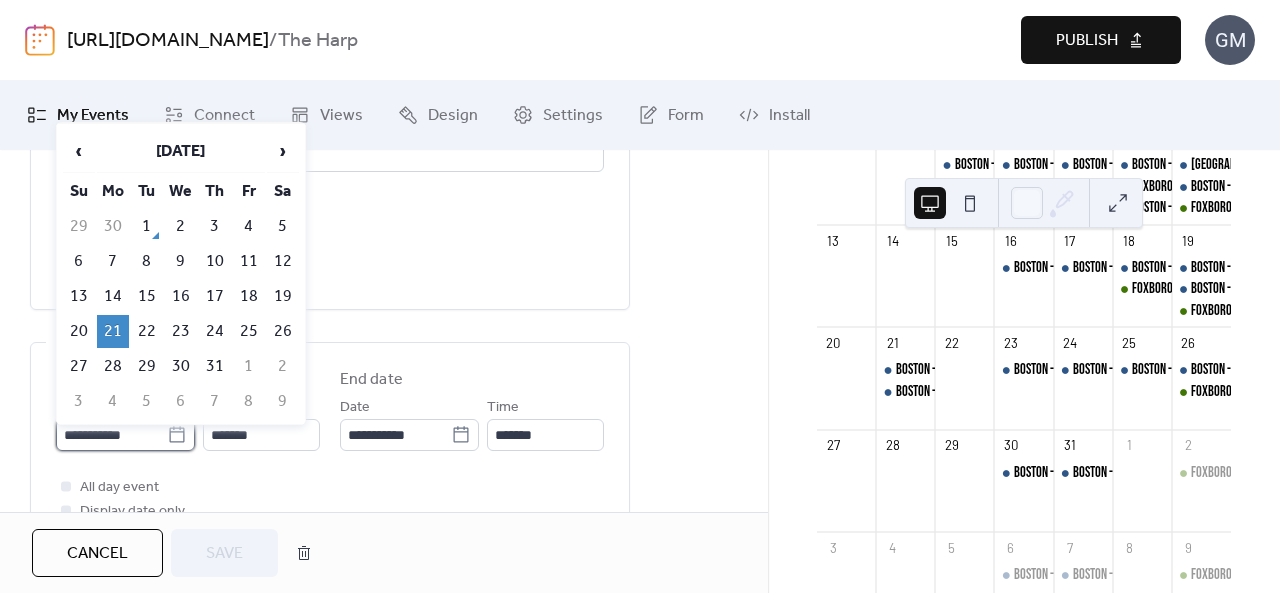 click on "**********" at bounding box center (111, 435) 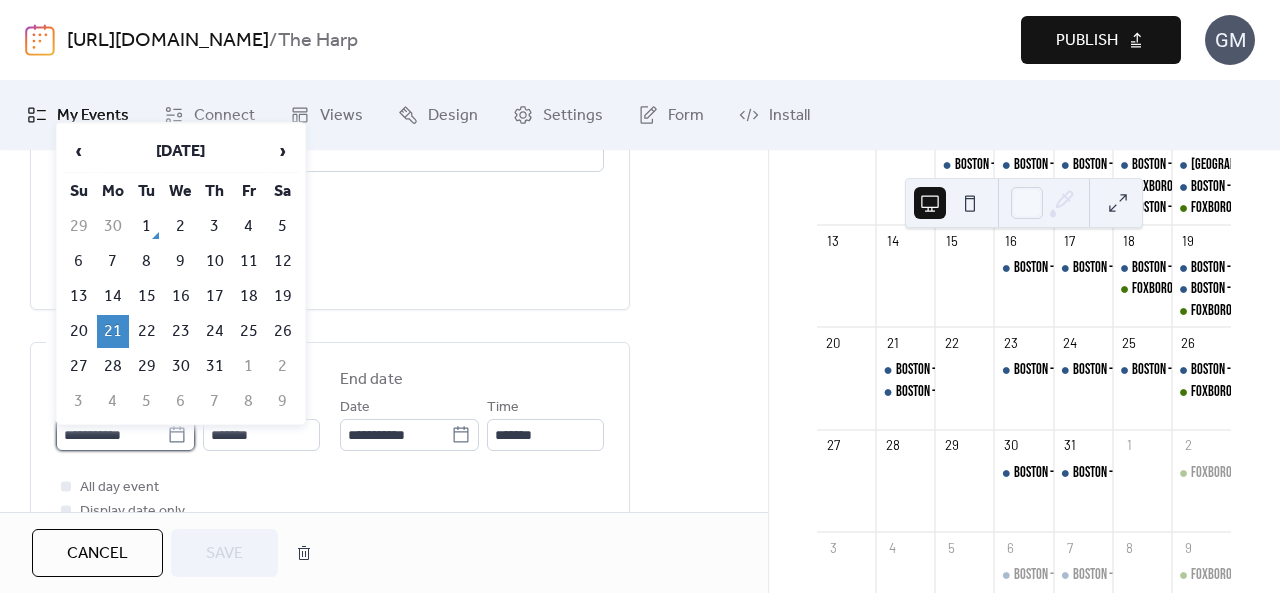 scroll, scrollTop: 0, scrollLeft: 0, axis: both 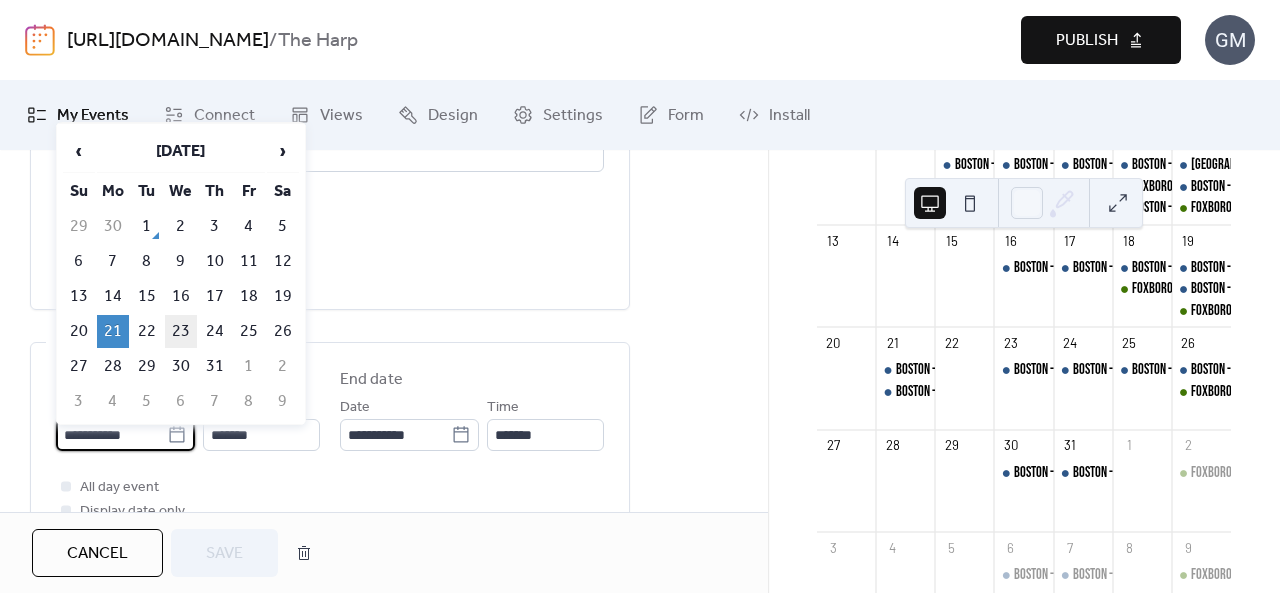 click on "23" at bounding box center [181, 331] 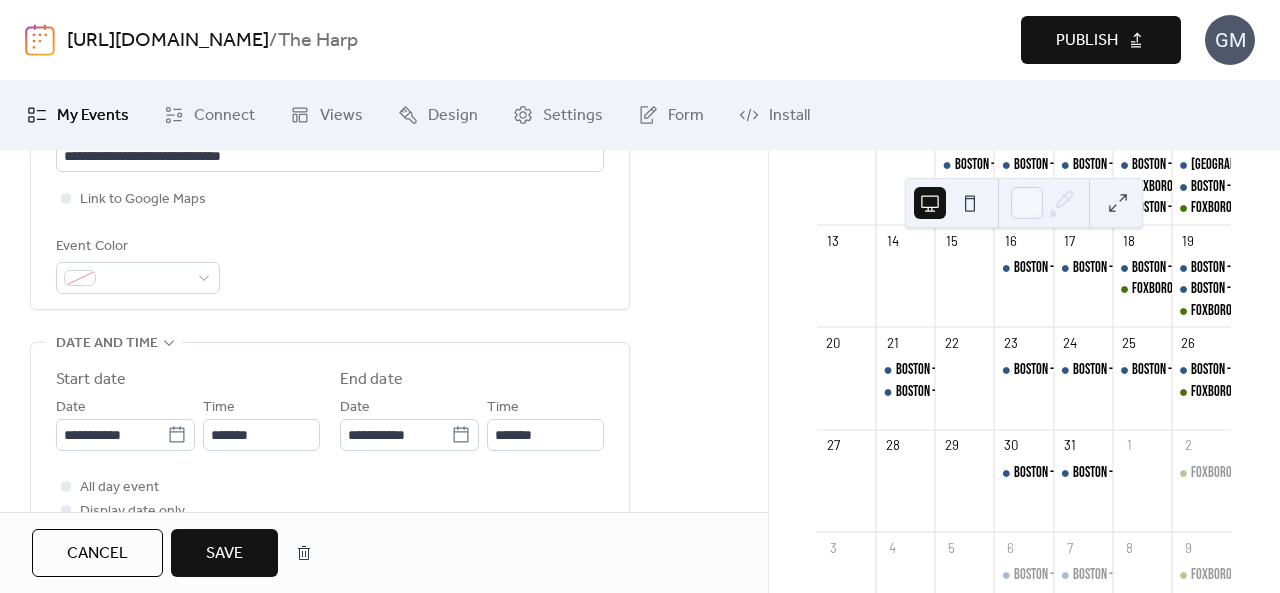 click on "Save" at bounding box center (224, 553) 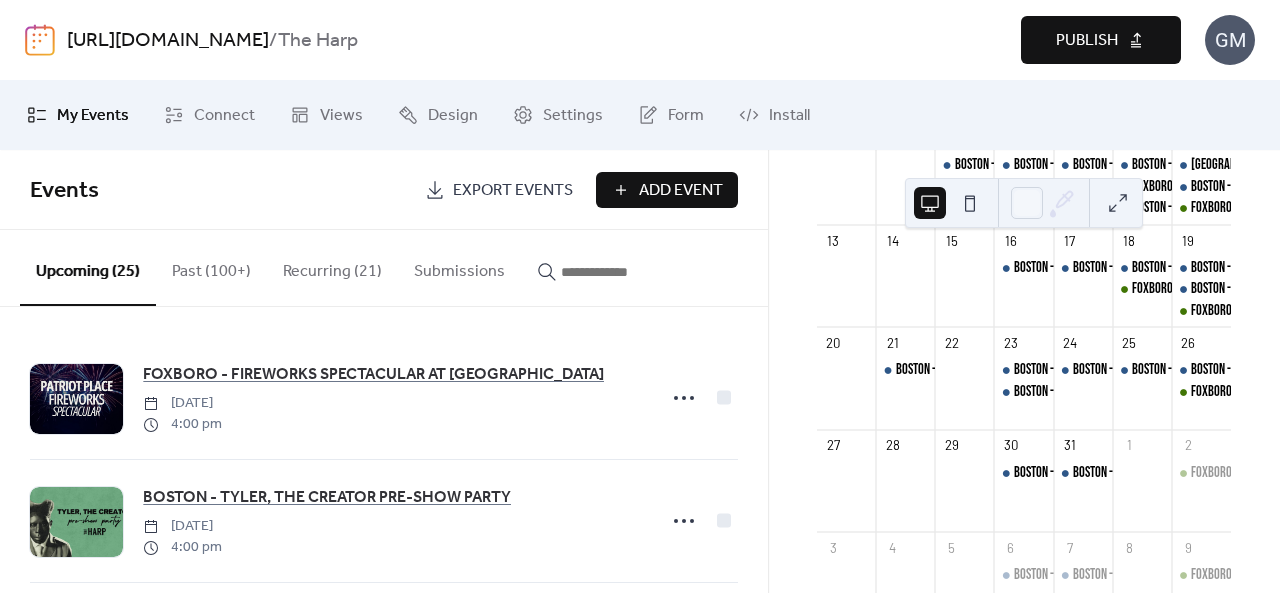 click on "Publish" at bounding box center [1087, 41] 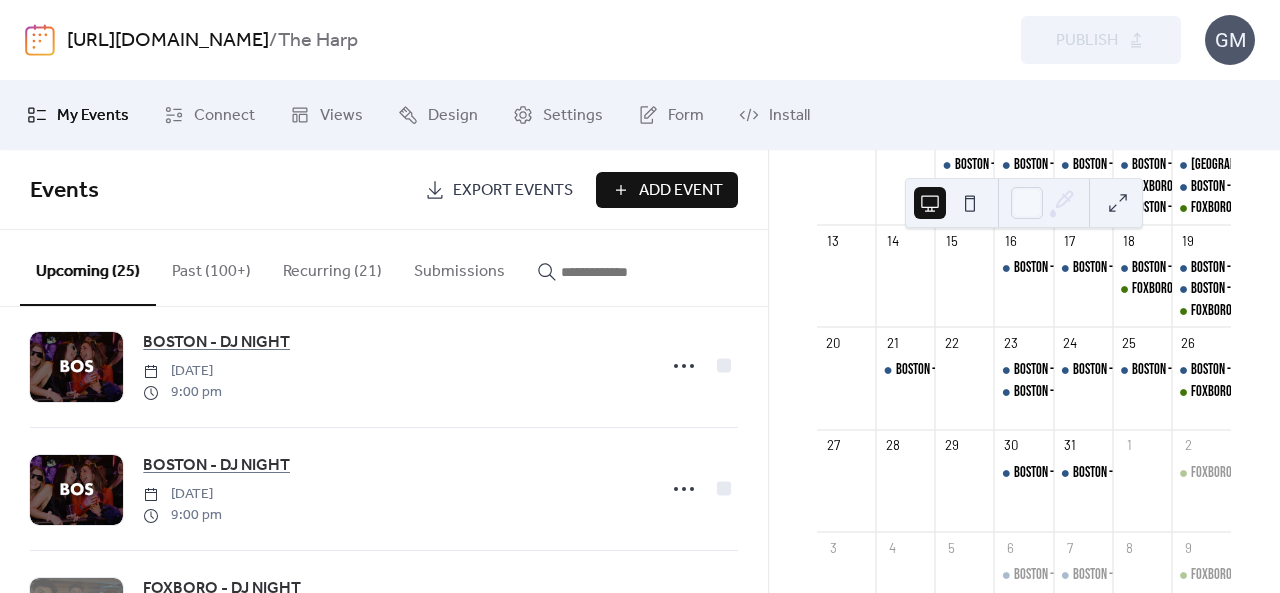 scroll, scrollTop: 1800, scrollLeft: 0, axis: vertical 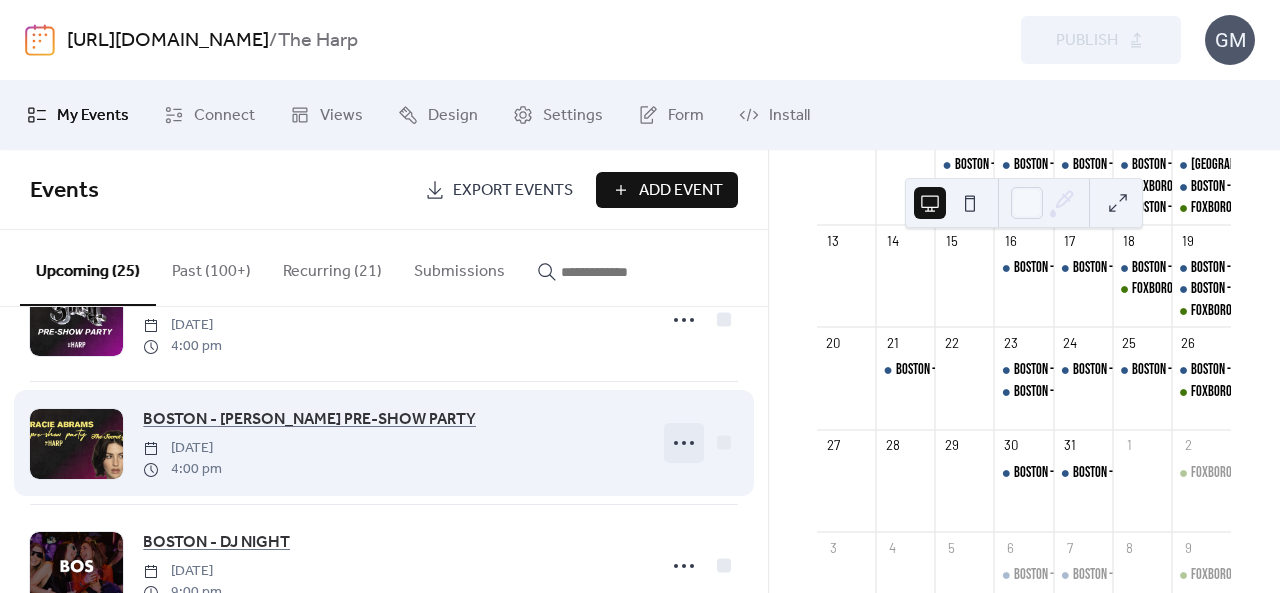 click 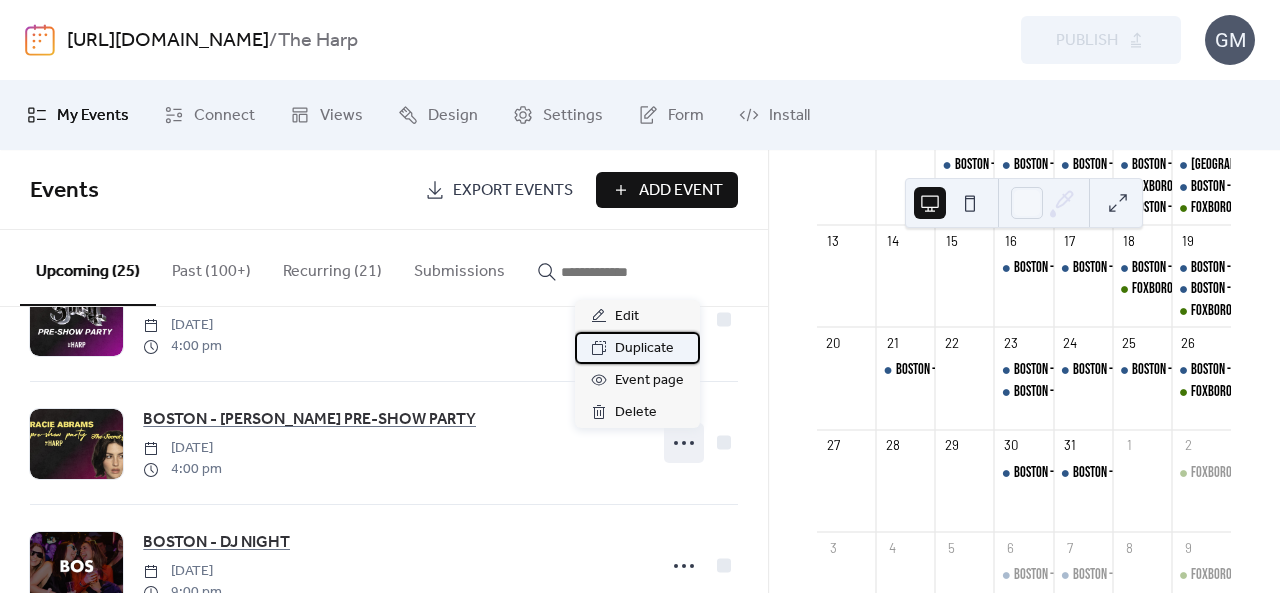 click on "Duplicate" at bounding box center [644, 349] 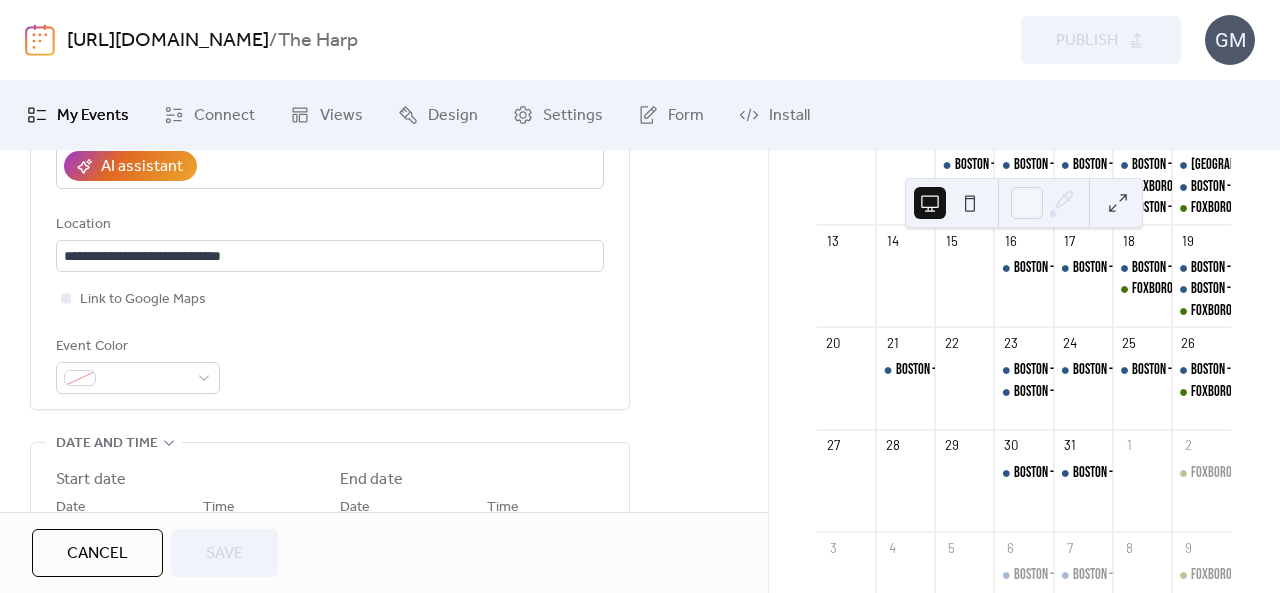 scroll, scrollTop: 600, scrollLeft: 0, axis: vertical 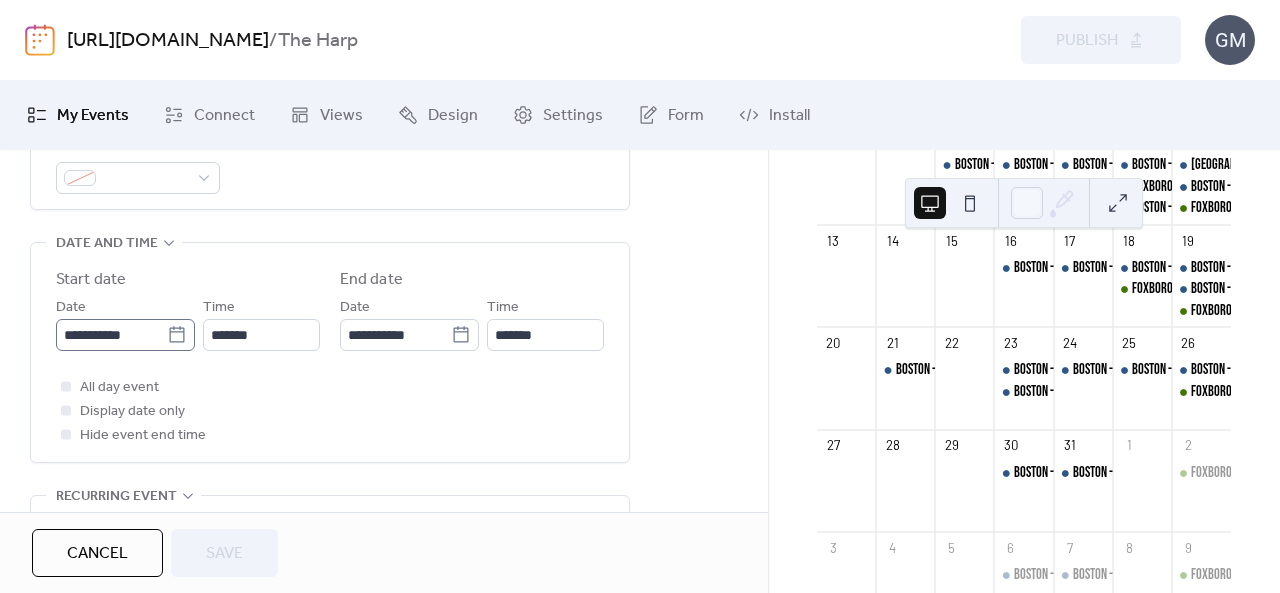 click 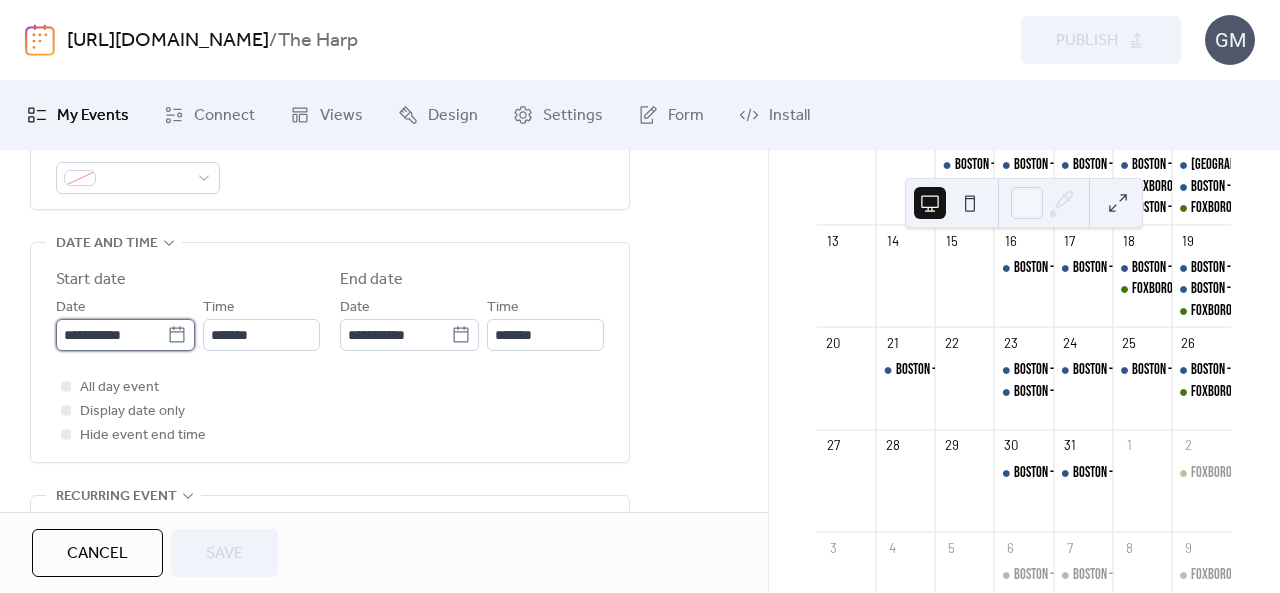 click on "**********" at bounding box center [111, 335] 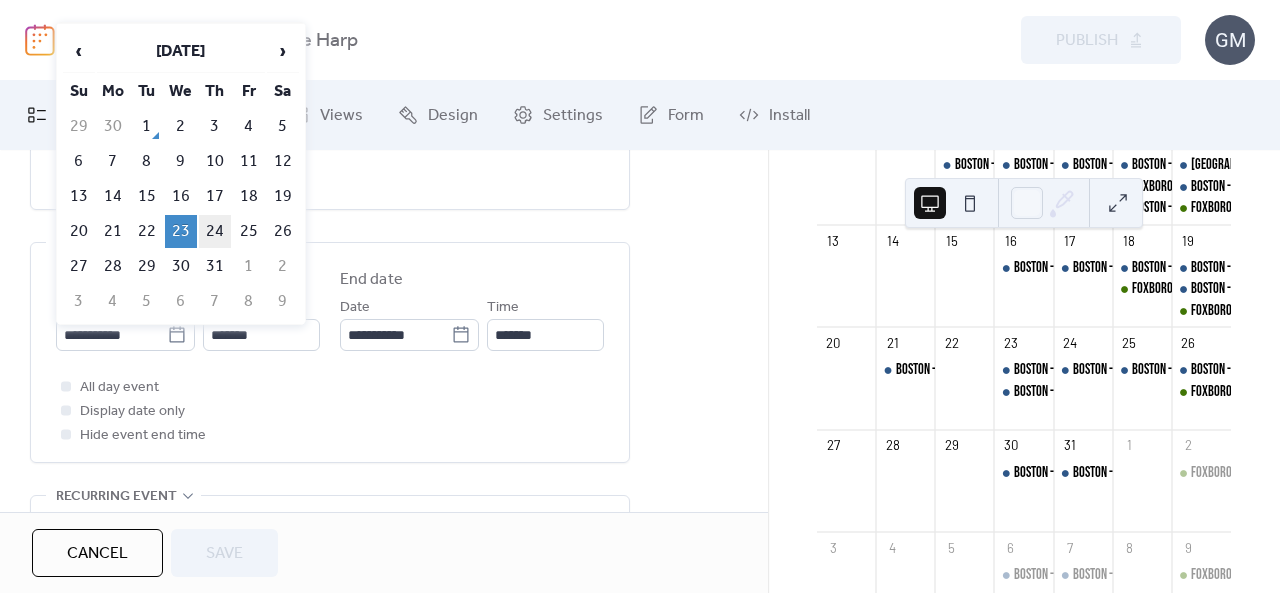 click on "24" at bounding box center (215, 231) 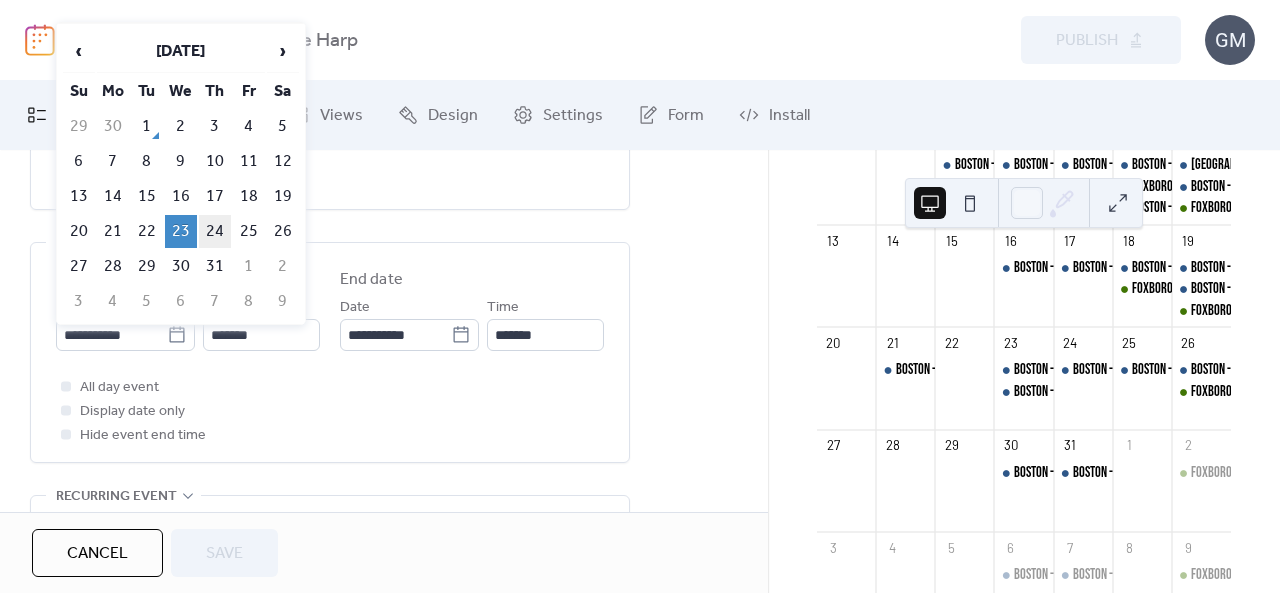type on "**********" 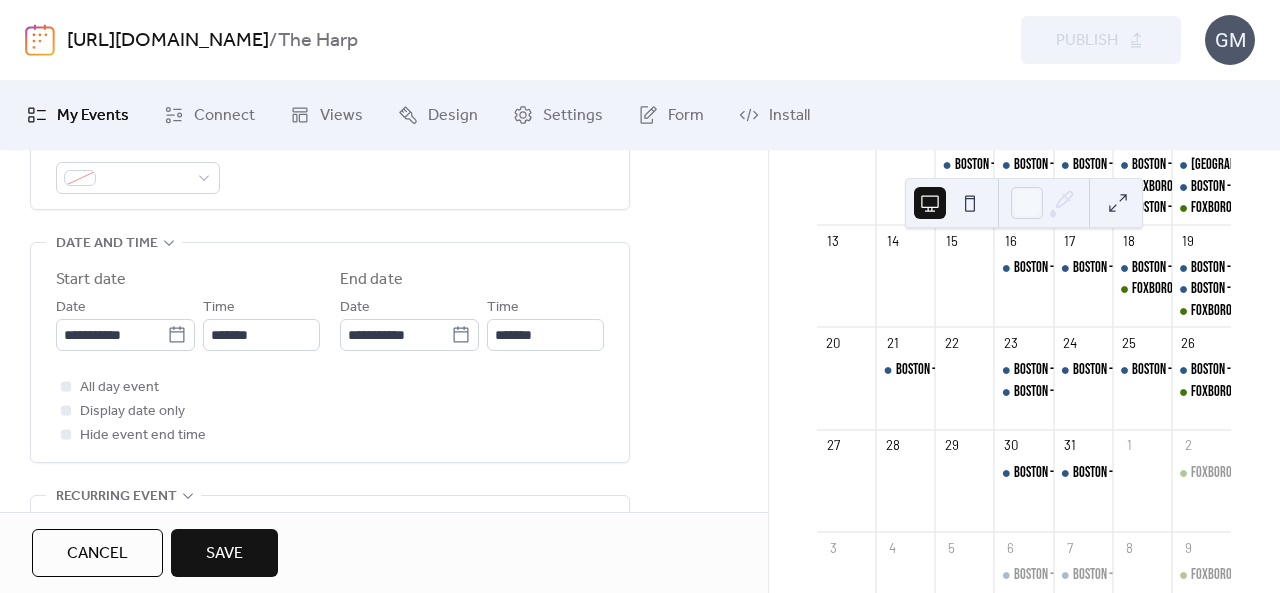 click on "Save" at bounding box center (224, 554) 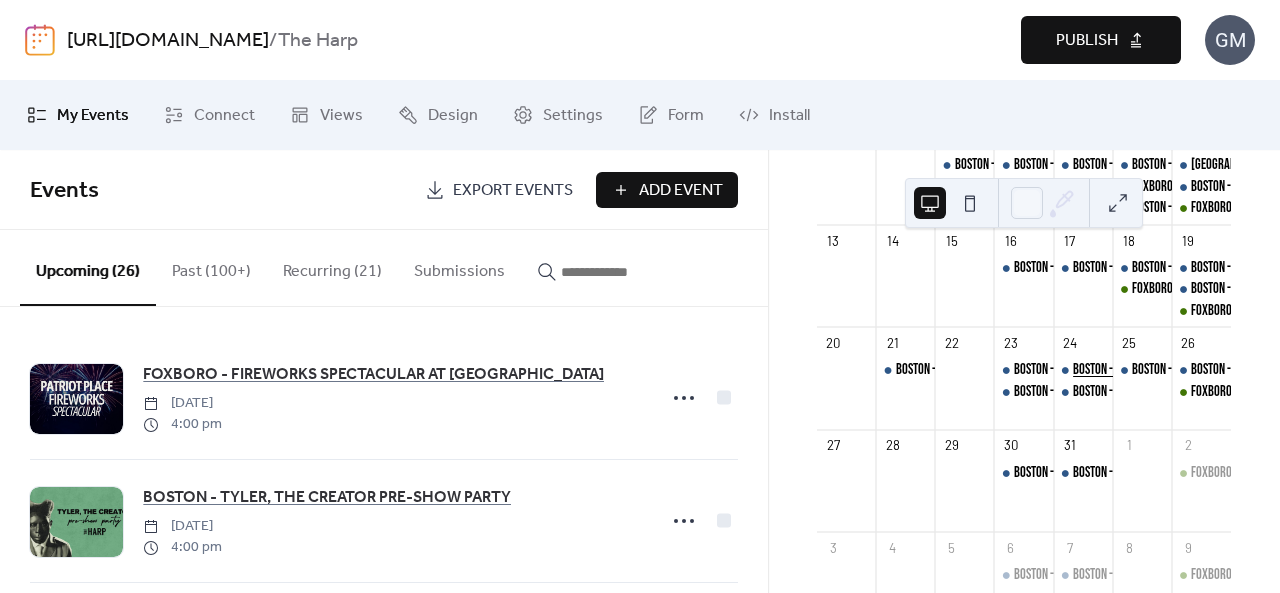 click on "BOSTON - GRACIE ABRHAMS PRE-SHOW PARTY" at bounding box center [1168, 370] 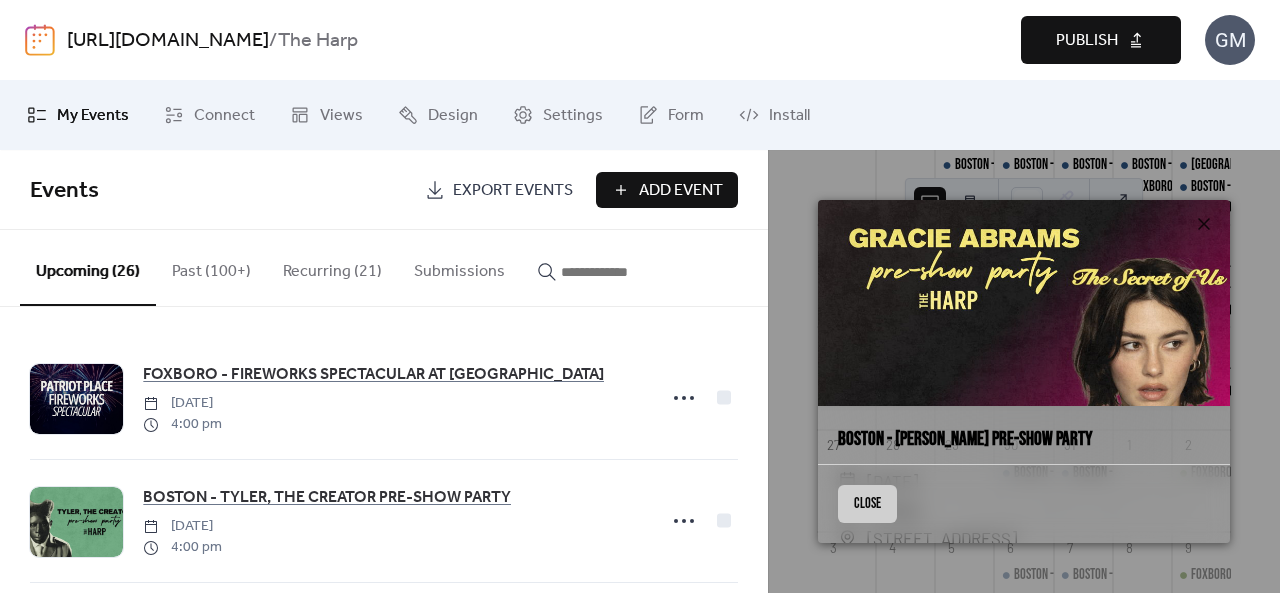 click on "Close" at bounding box center [867, 504] 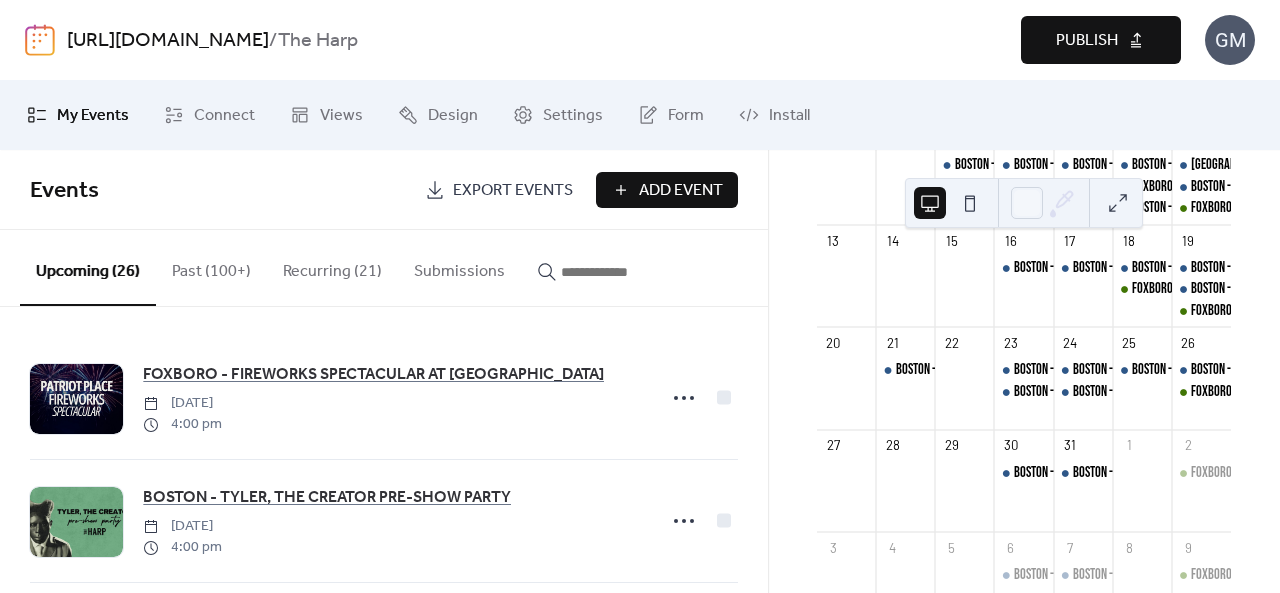 click on "Publish" at bounding box center [1087, 41] 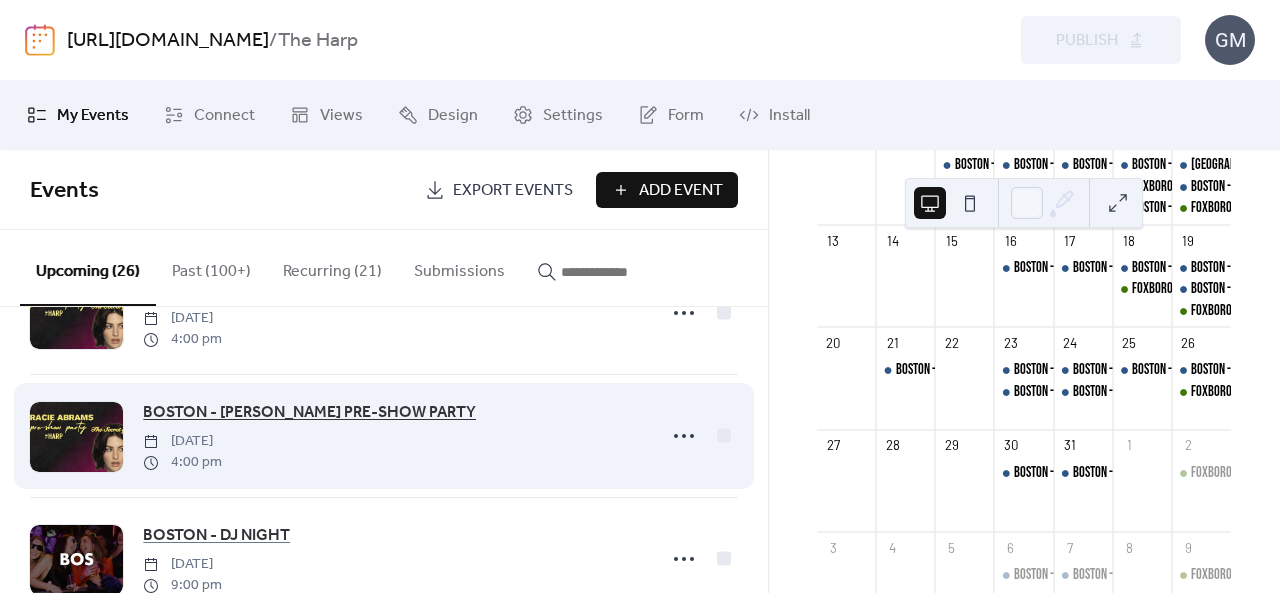 scroll, scrollTop: 1900, scrollLeft: 0, axis: vertical 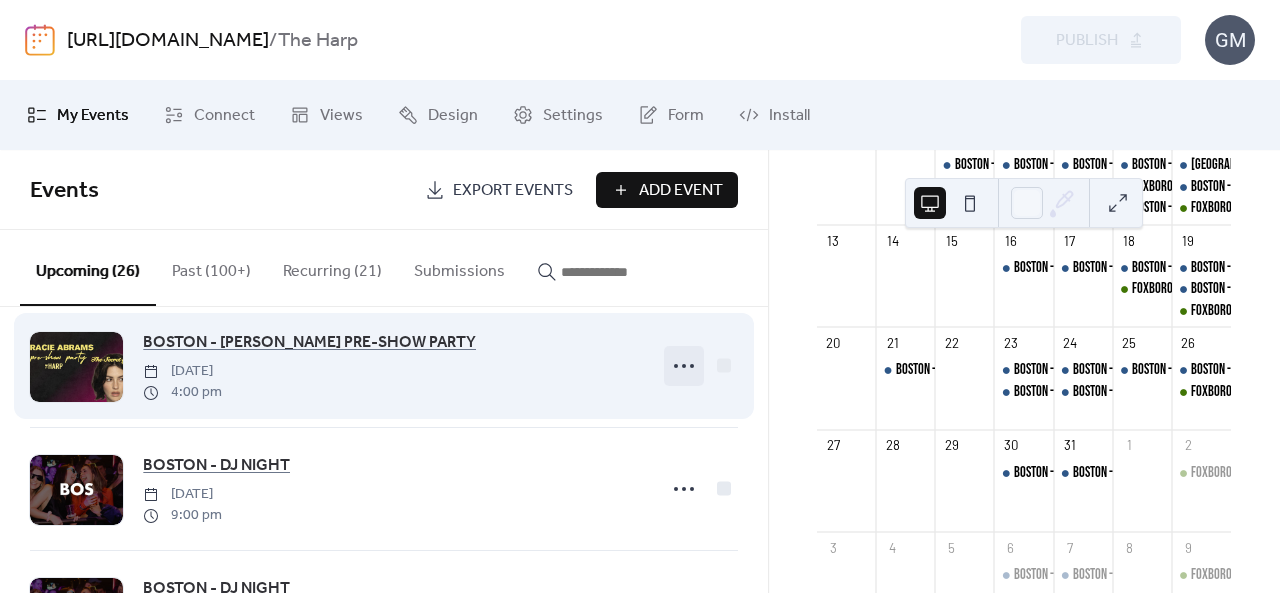 click 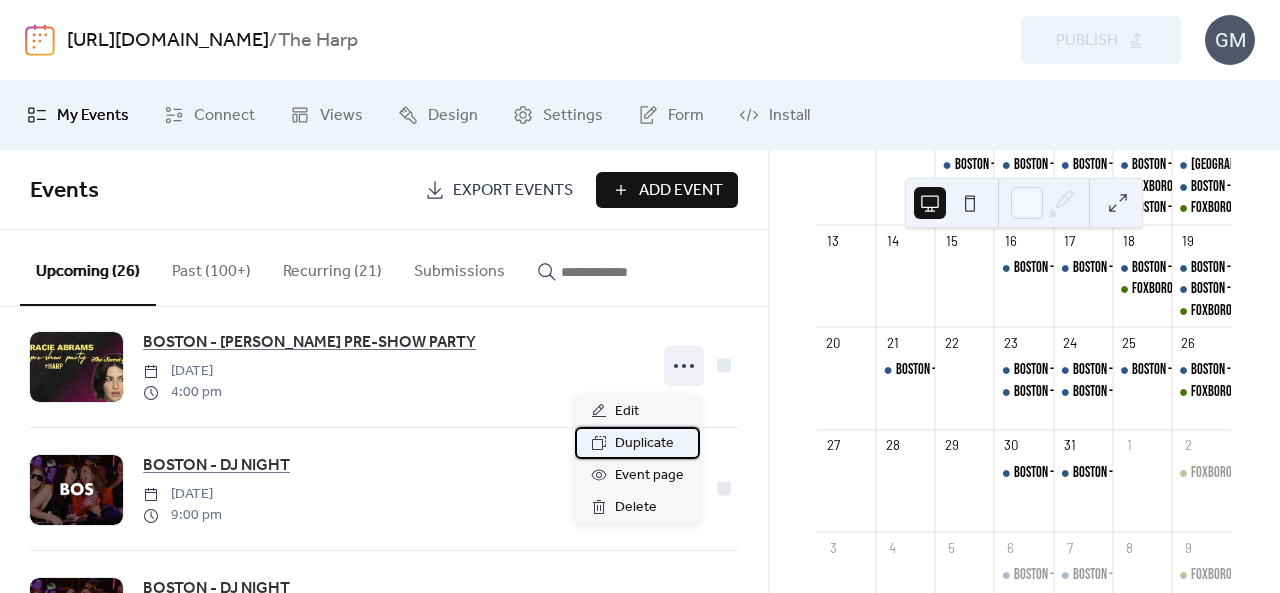 click 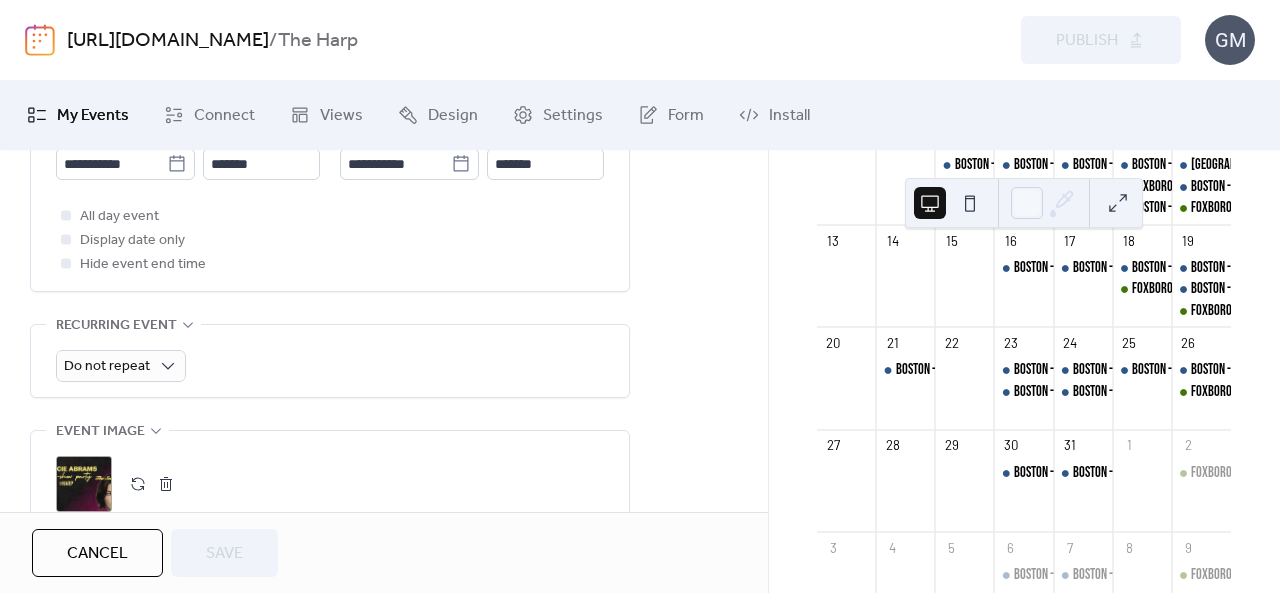 scroll, scrollTop: 800, scrollLeft: 0, axis: vertical 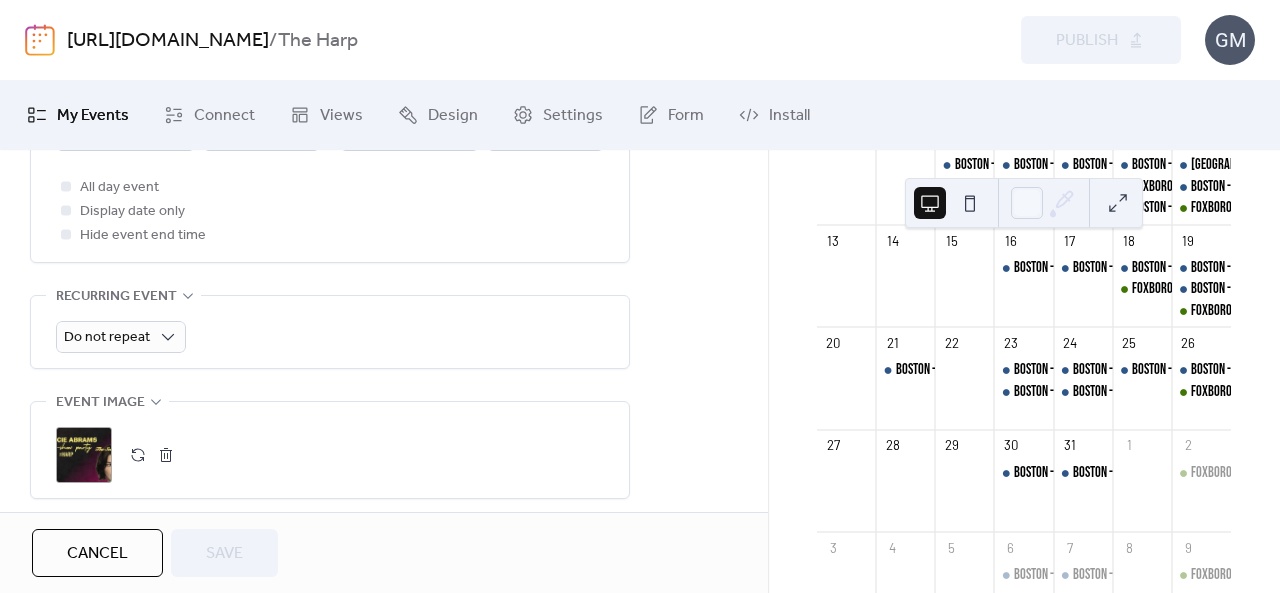 click at bounding box center (166, 455) 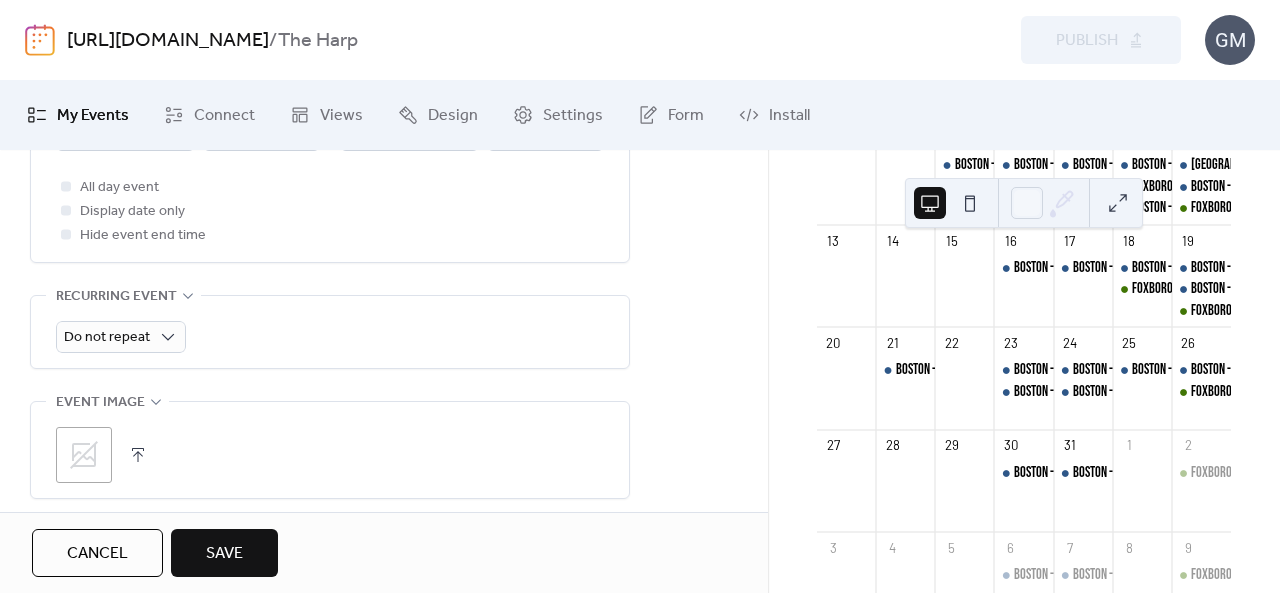 click on ";" at bounding box center [84, 455] 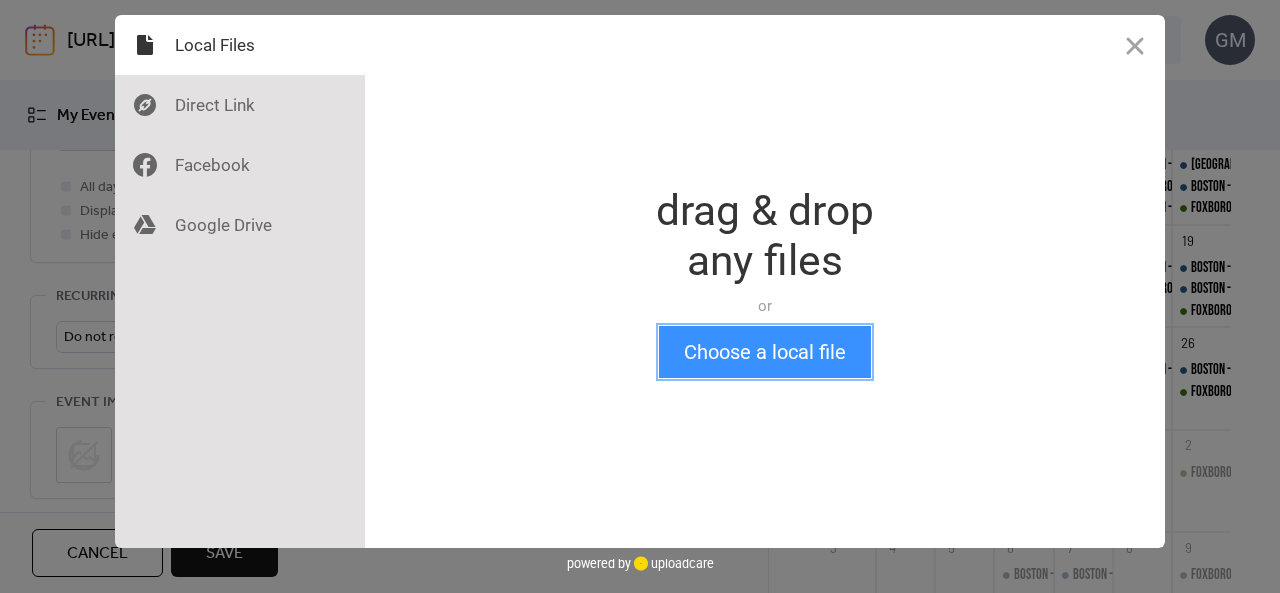 click on "Choose a local file" at bounding box center [765, 352] 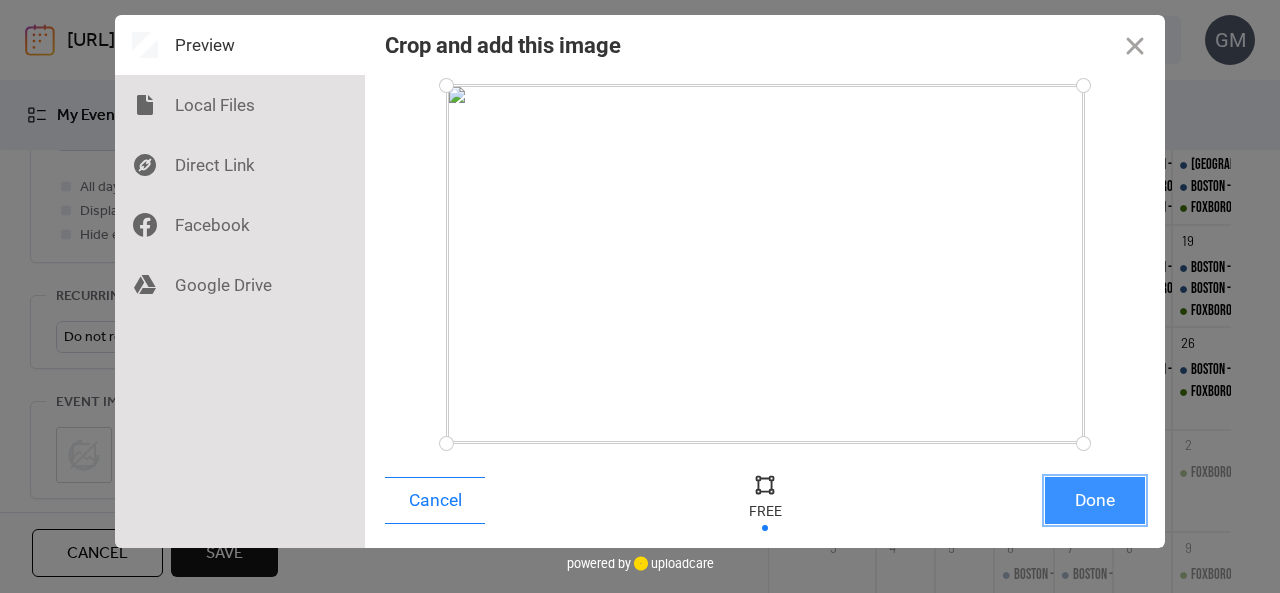click on "Done" at bounding box center (1095, 500) 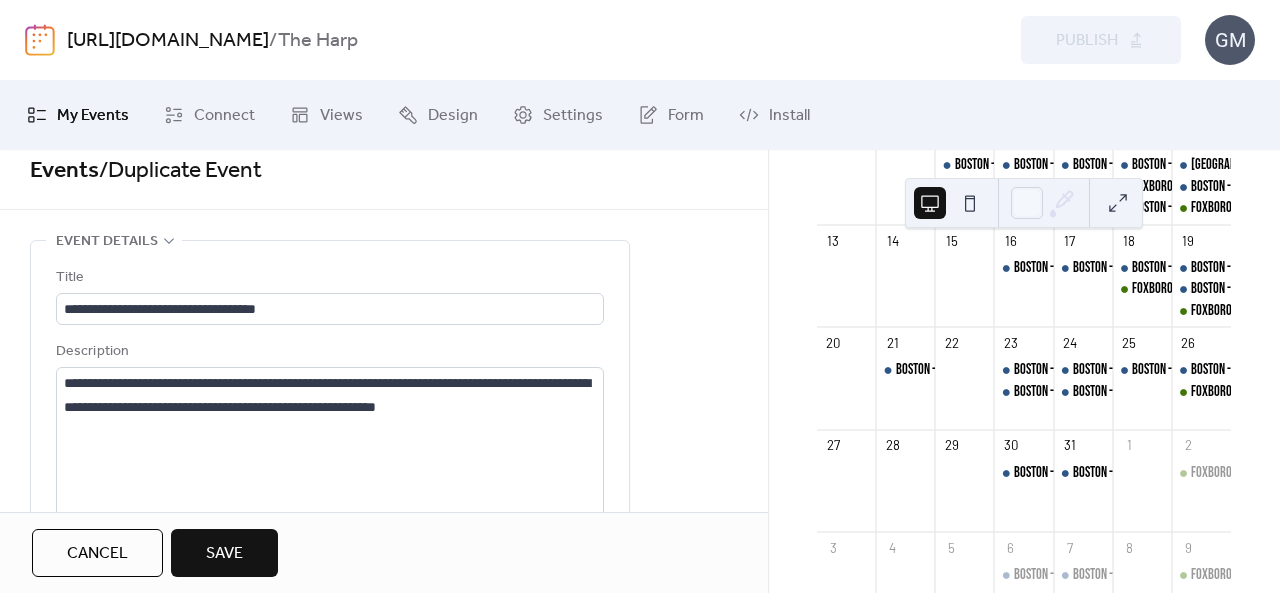 scroll, scrollTop: 0, scrollLeft: 0, axis: both 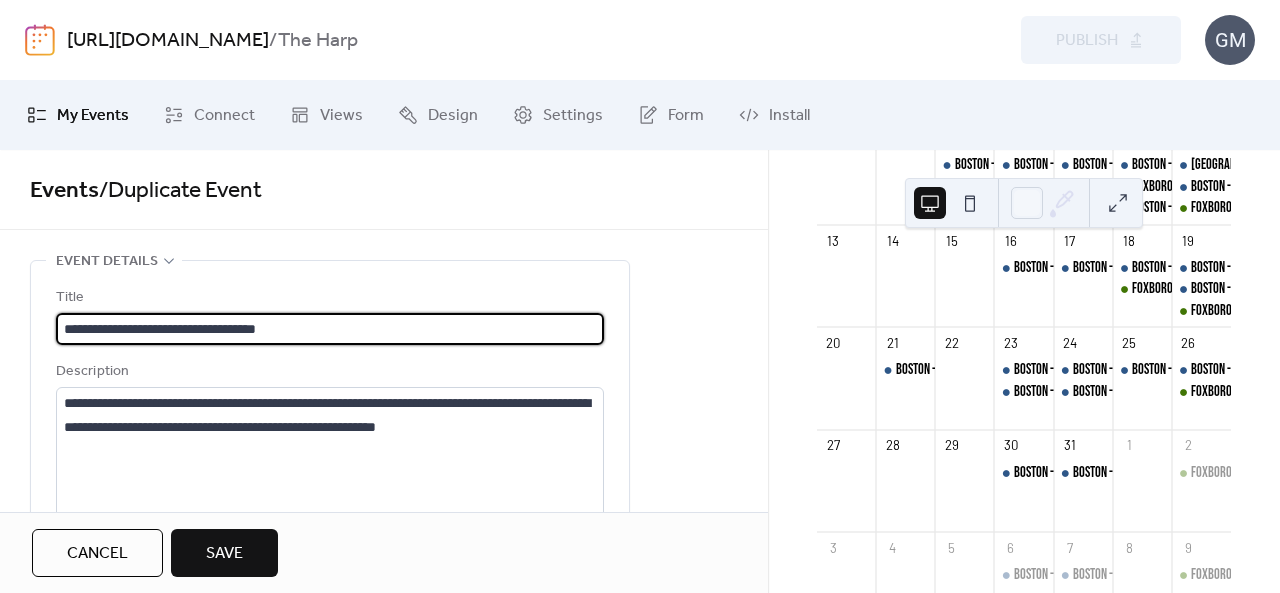 drag, startPoint x: 243, startPoint y: 327, endPoint x: 135, endPoint y: 323, distance: 108.07405 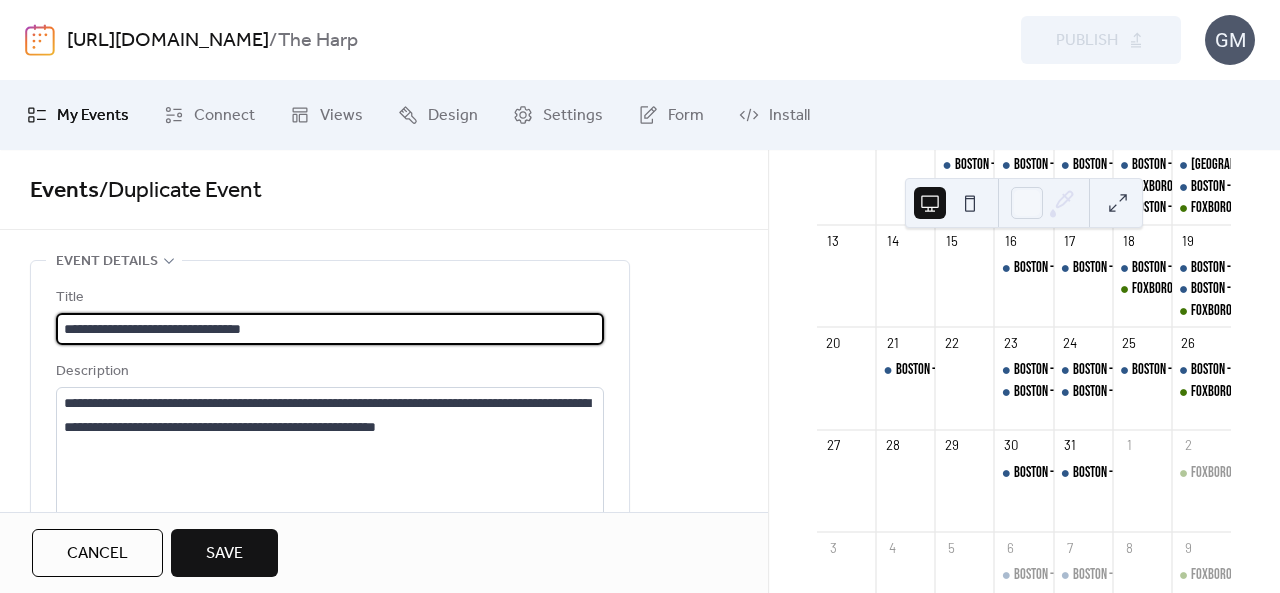 type on "**********" 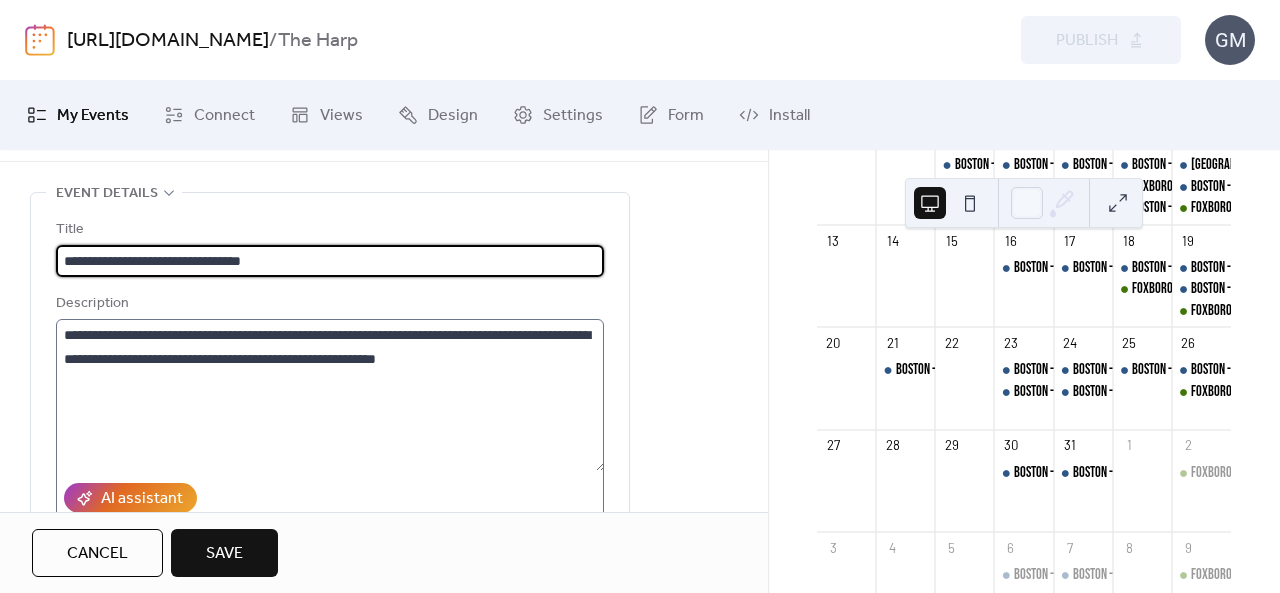 scroll, scrollTop: 100, scrollLeft: 0, axis: vertical 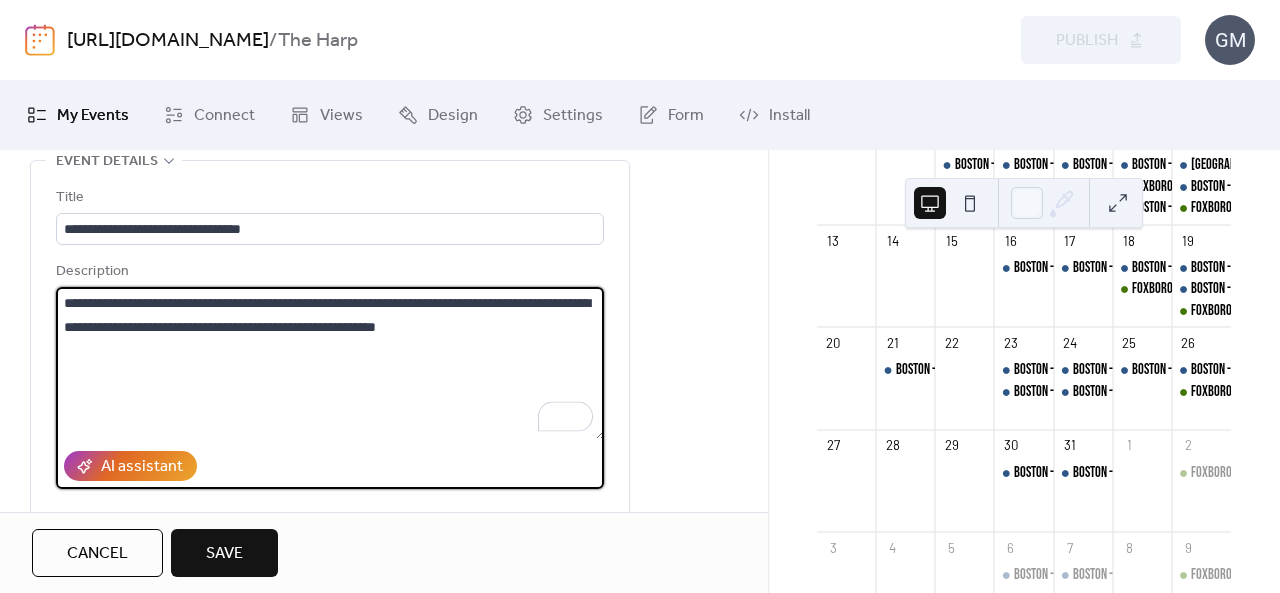 drag, startPoint x: 551, startPoint y: 327, endPoint x: 4, endPoint y: 273, distance: 549.659 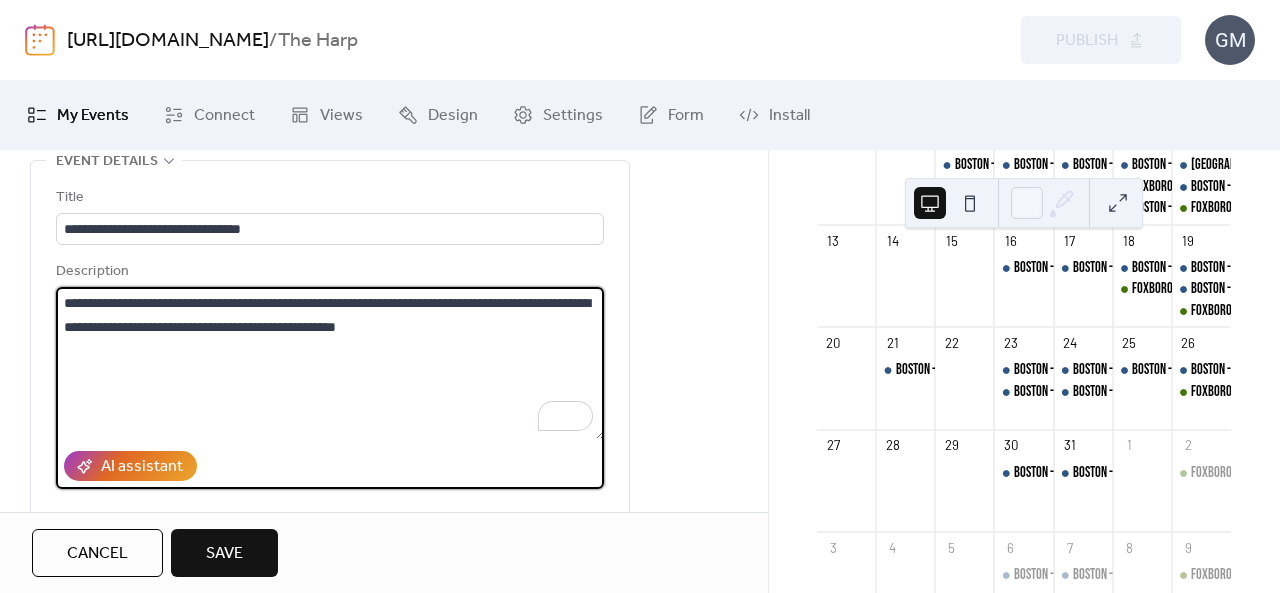 click on "**********" at bounding box center [330, 363] 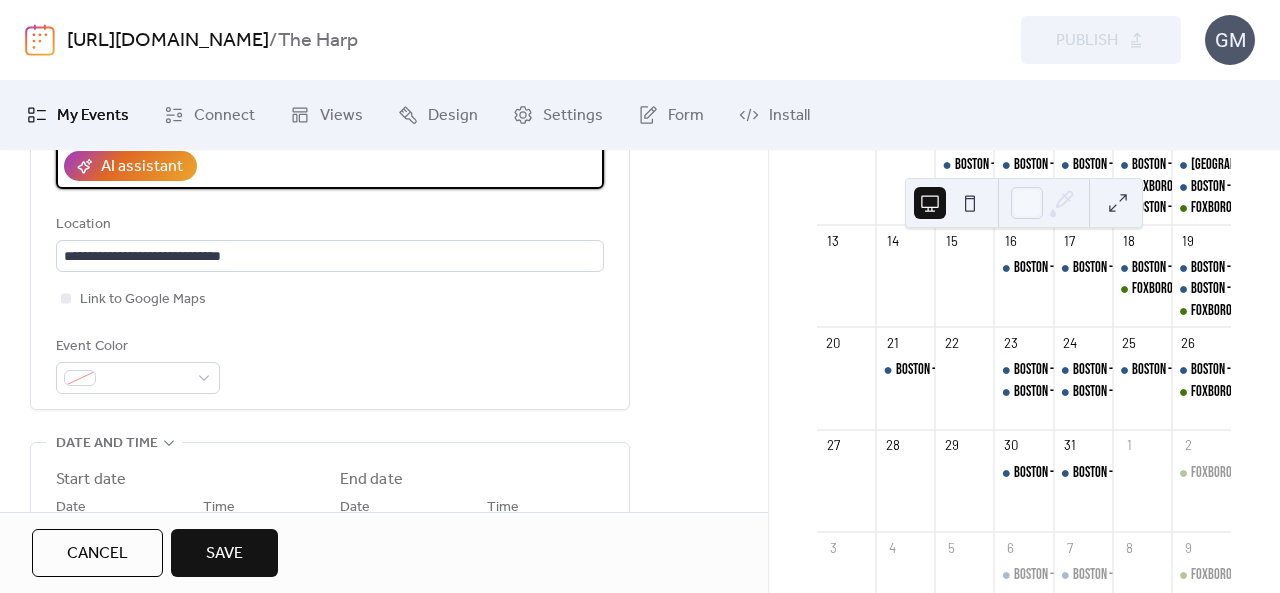 scroll, scrollTop: 600, scrollLeft: 0, axis: vertical 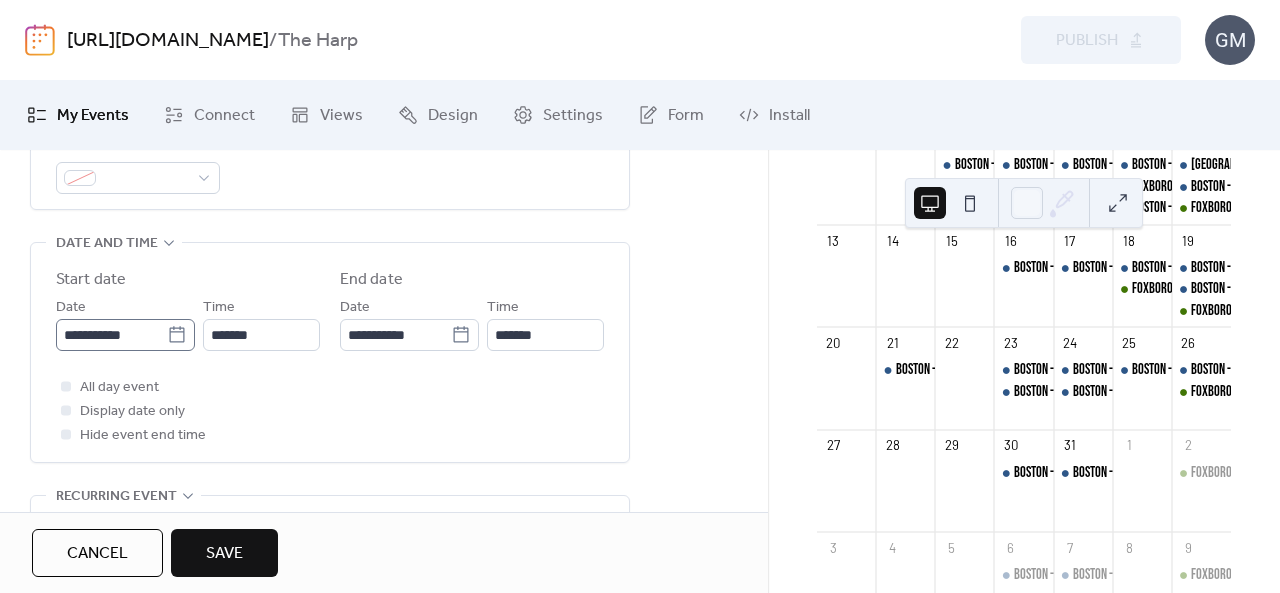 type on "**********" 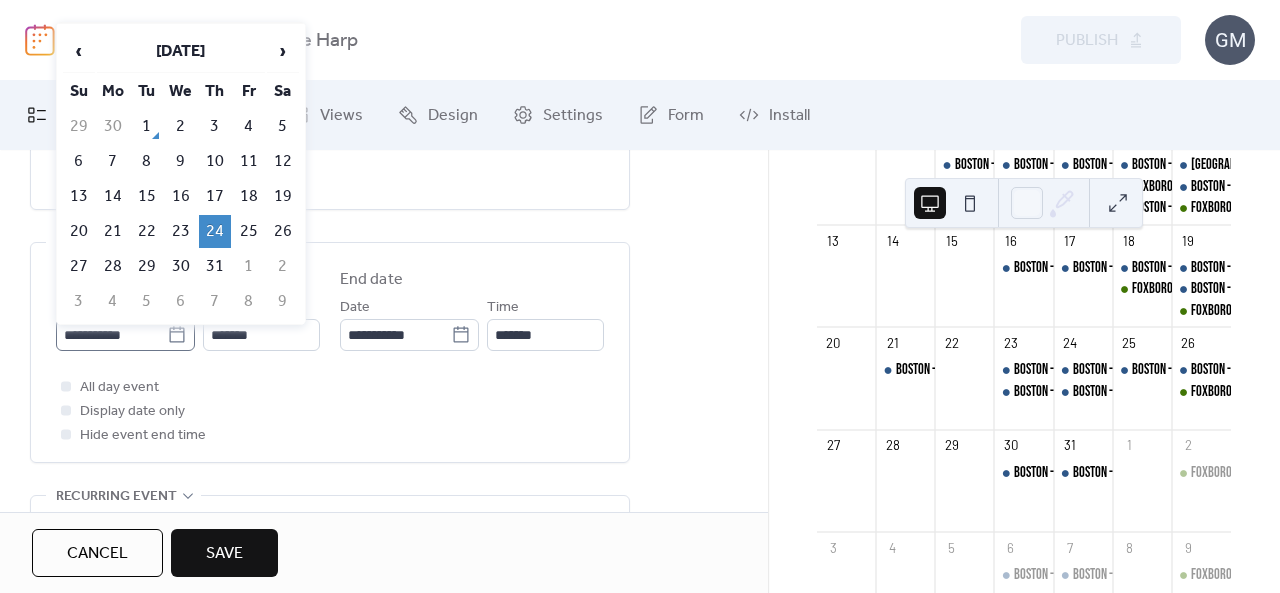 click 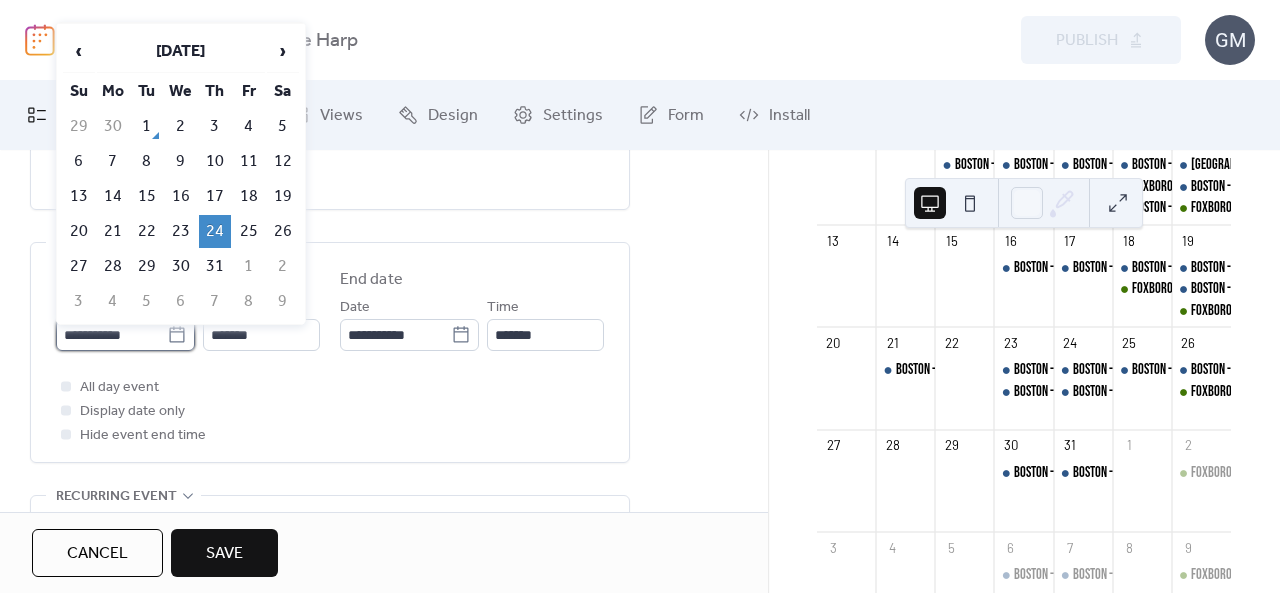 click on "**********" at bounding box center [111, 335] 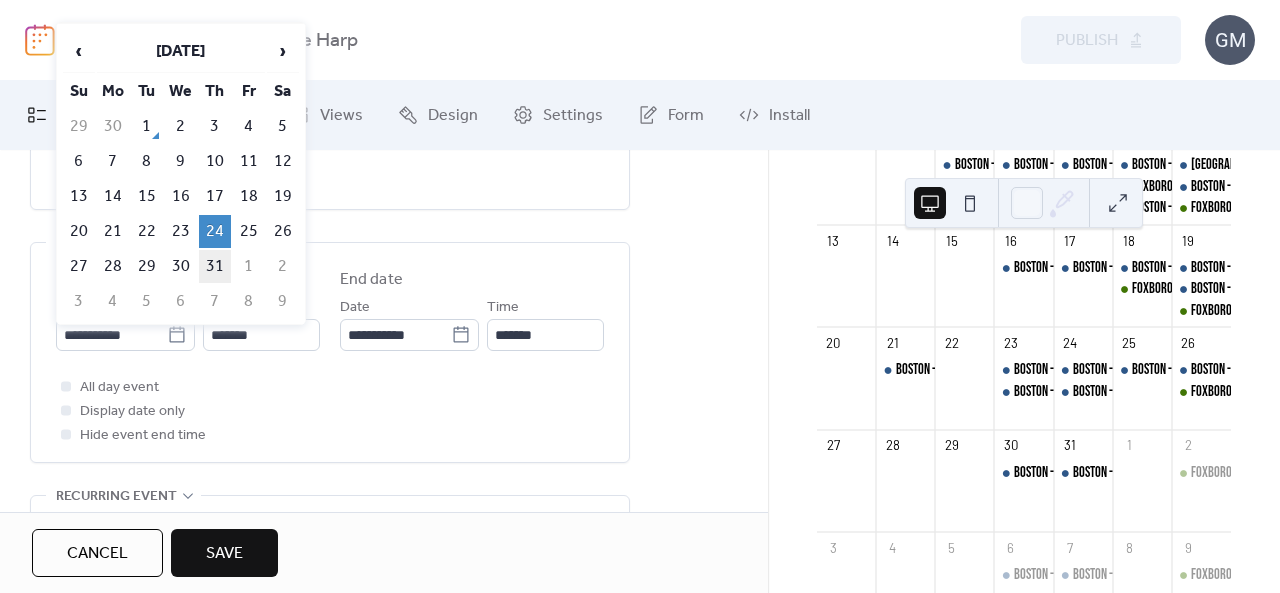 click on "31" at bounding box center (215, 266) 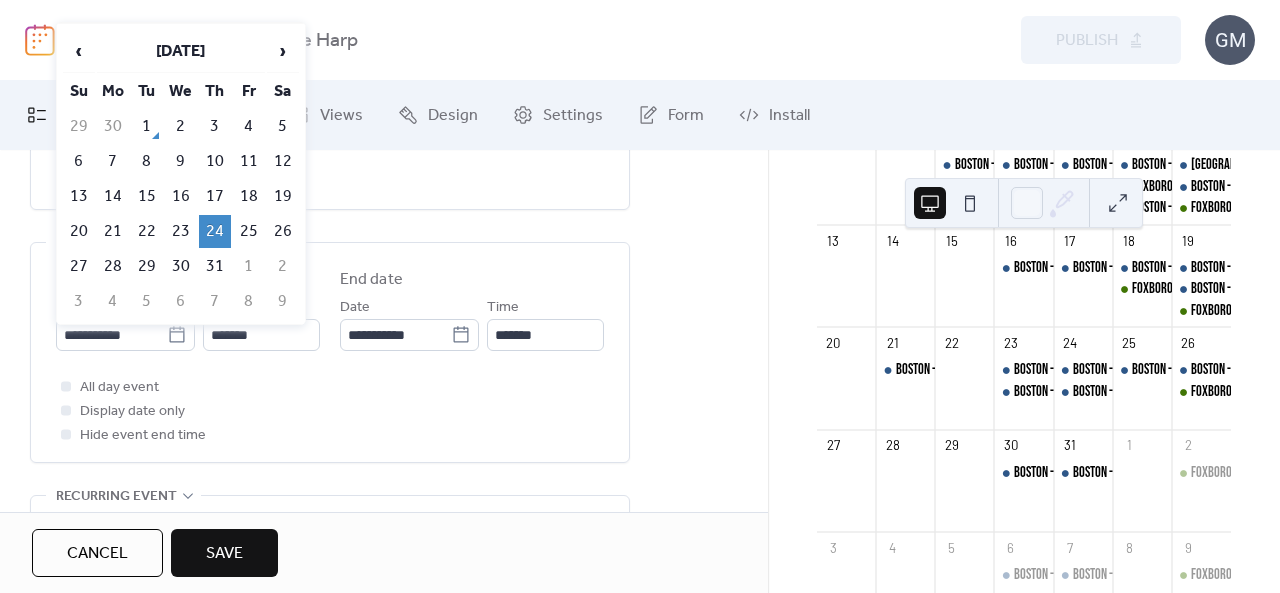 type on "**********" 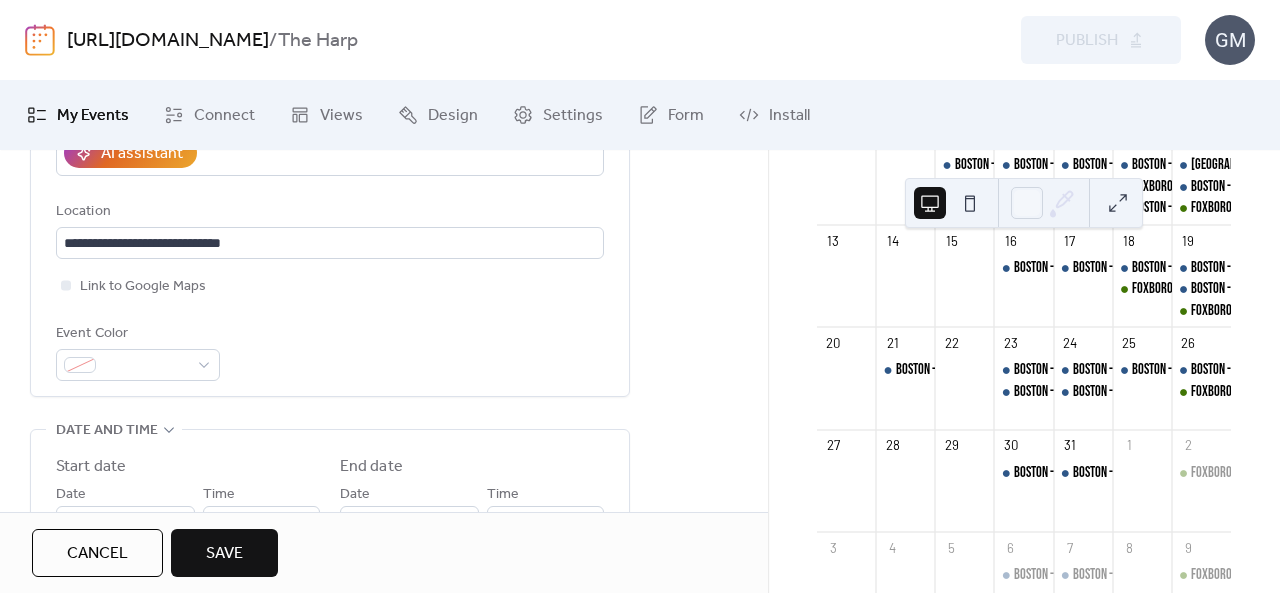 scroll, scrollTop: 500, scrollLeft: 0, axis: vertical 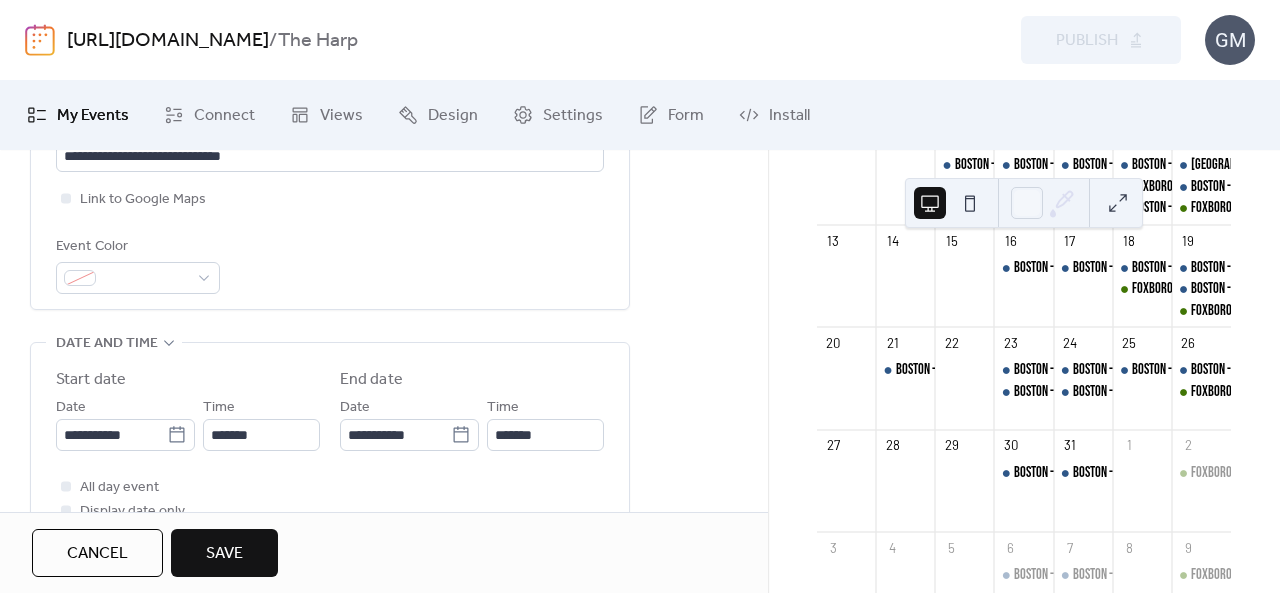 click on "Save" at bounding box center [224, 553] 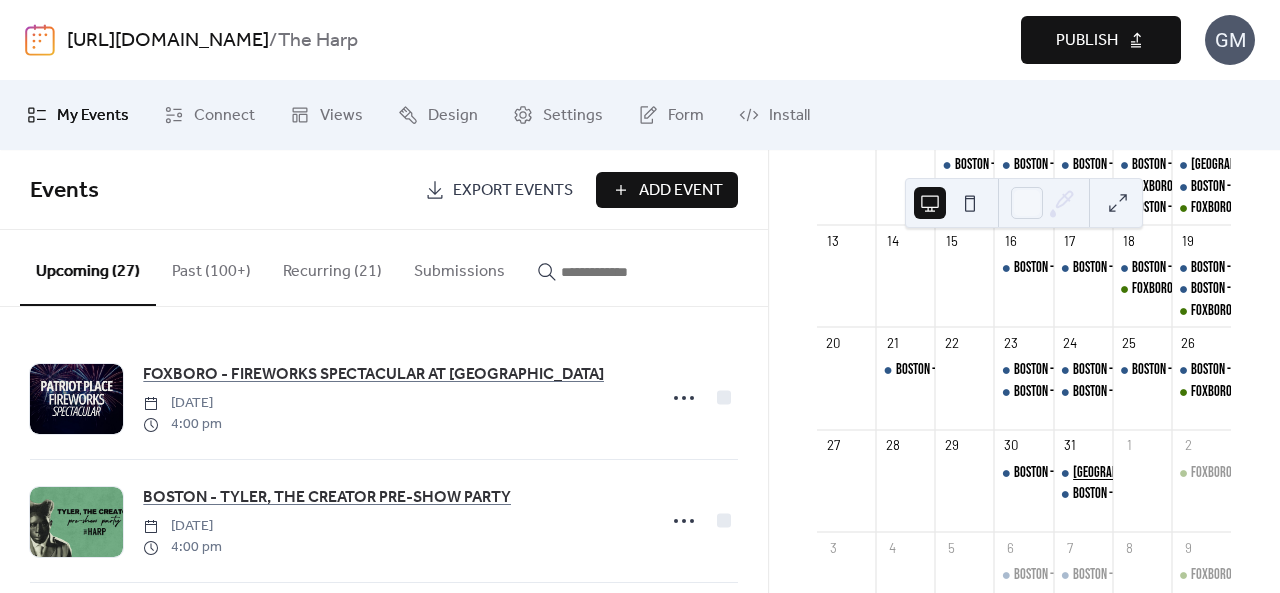 click on "BOSTON - LINKIN PARK PRE-SHOW PARTY" at bounding box center [1187, 473] 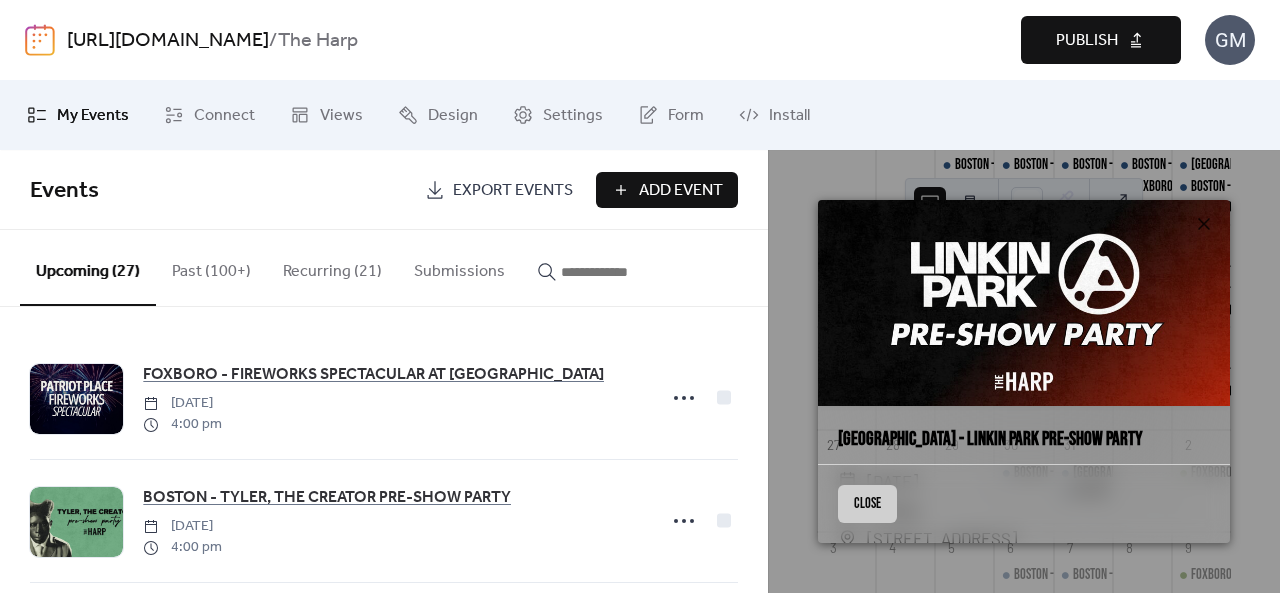 drag, startPoint x: 858, startPoint y: 509, endPoint x: 919, endPoint y: 505, distance: 61.13101 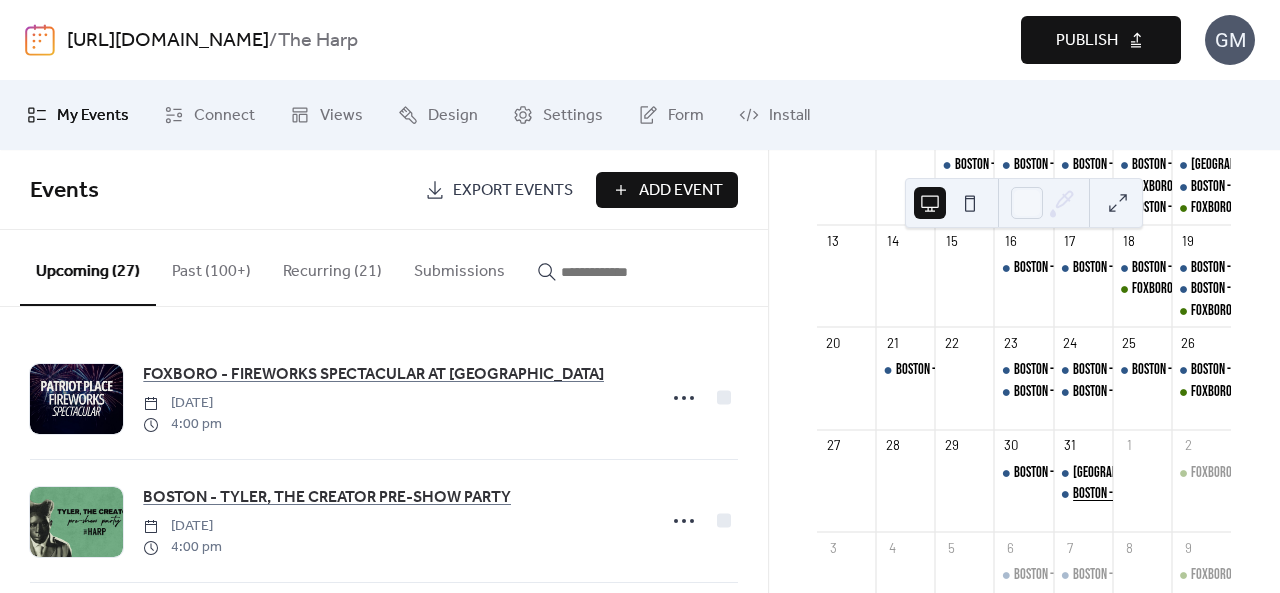 click on "BOSTON - LINE DANCING" at bounding box center (1124, 494) 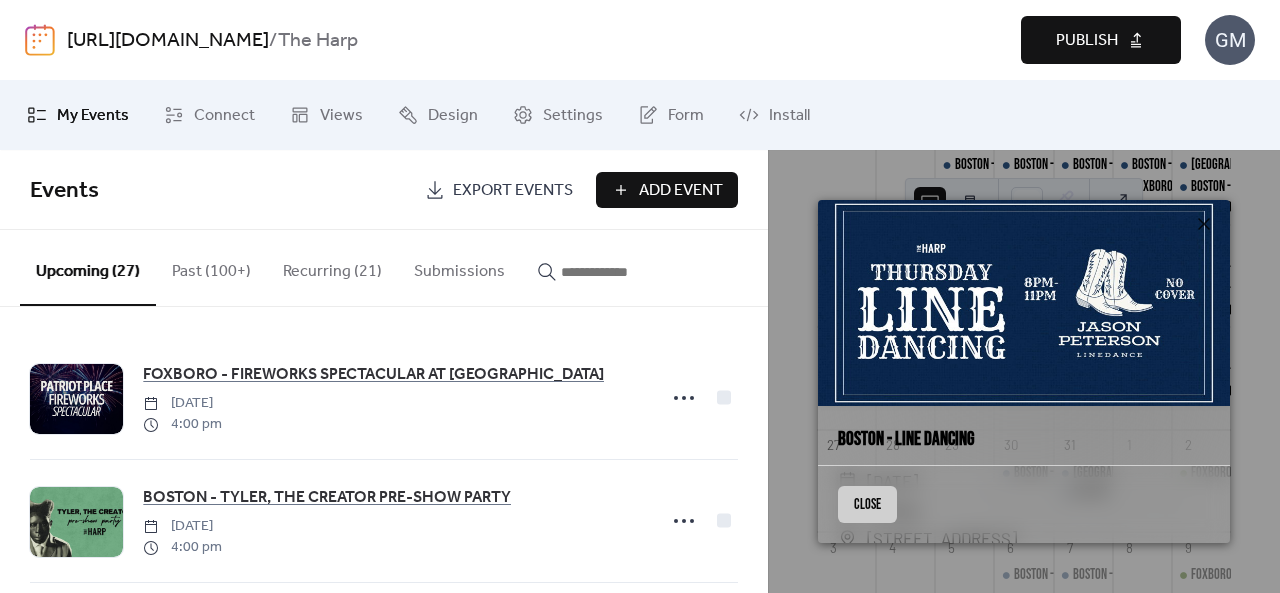 click on "Close" at bounding box center (867, 504) 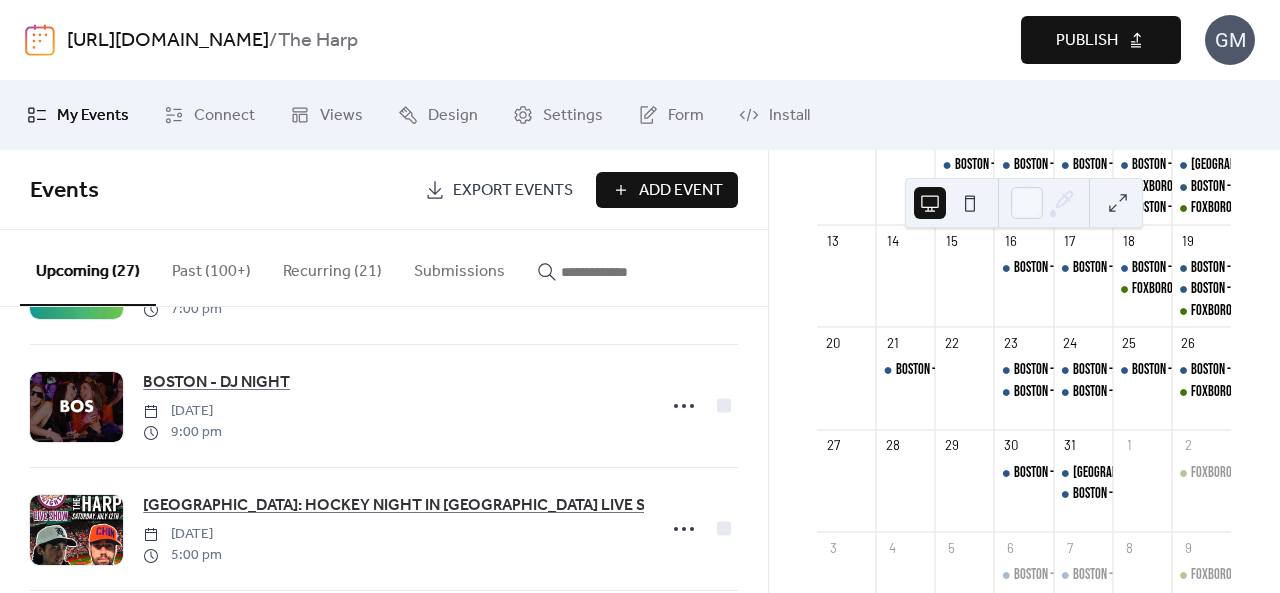 scroll, scrollTop: 800, scrollLeft: 0, axis: vertical 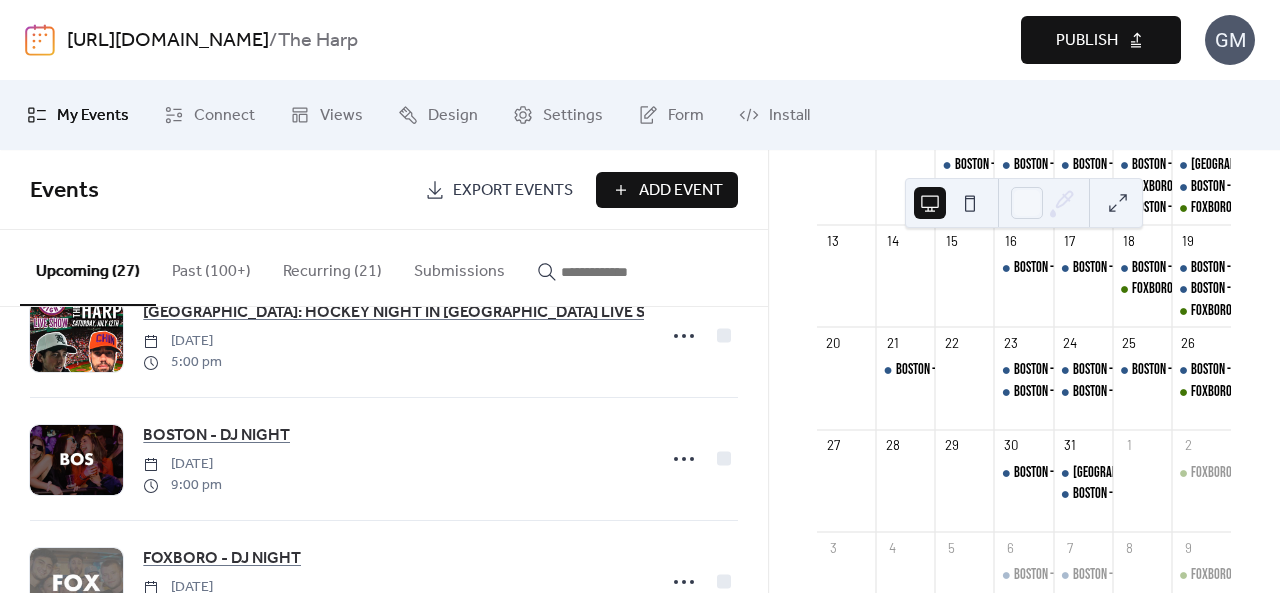 click on "Publish" at bounding box center (1101, 40) 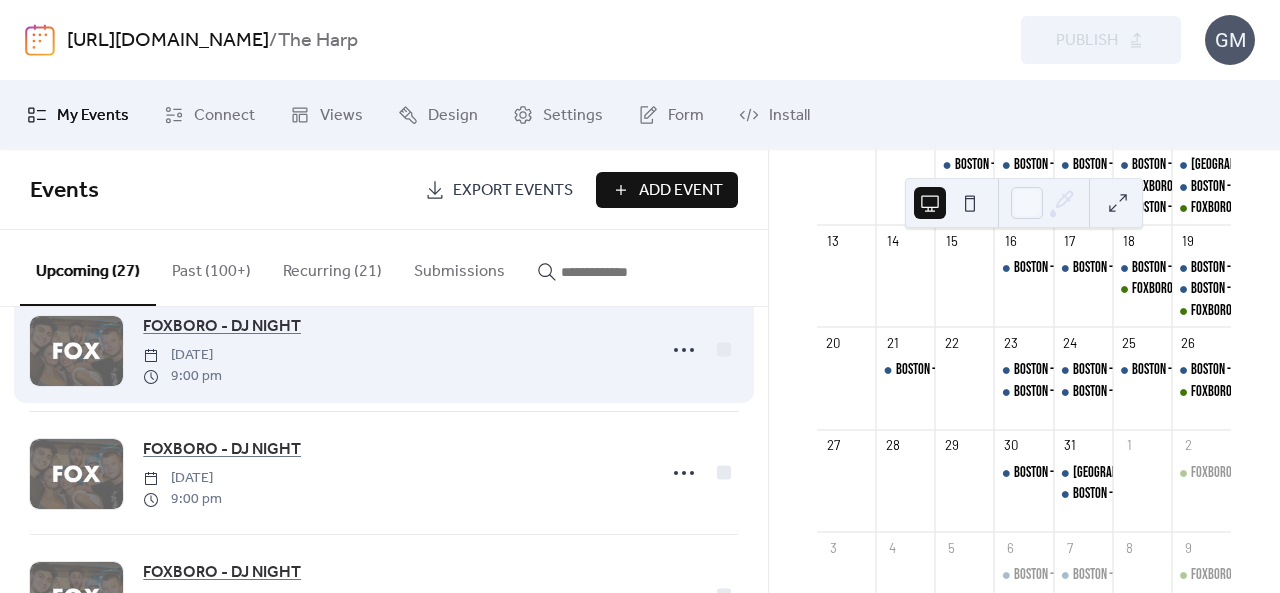 scroll, scrollTop: 3102, scrollLeft: 0, axis: vertical 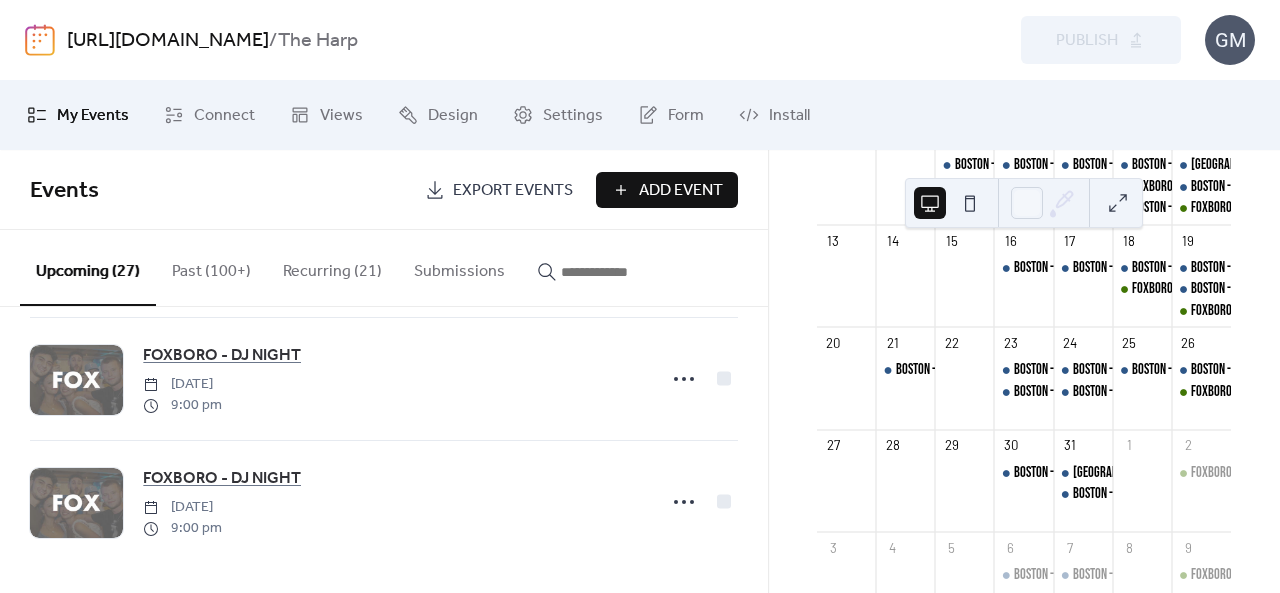 click on "Add Event" at bounding box center [667, 190] 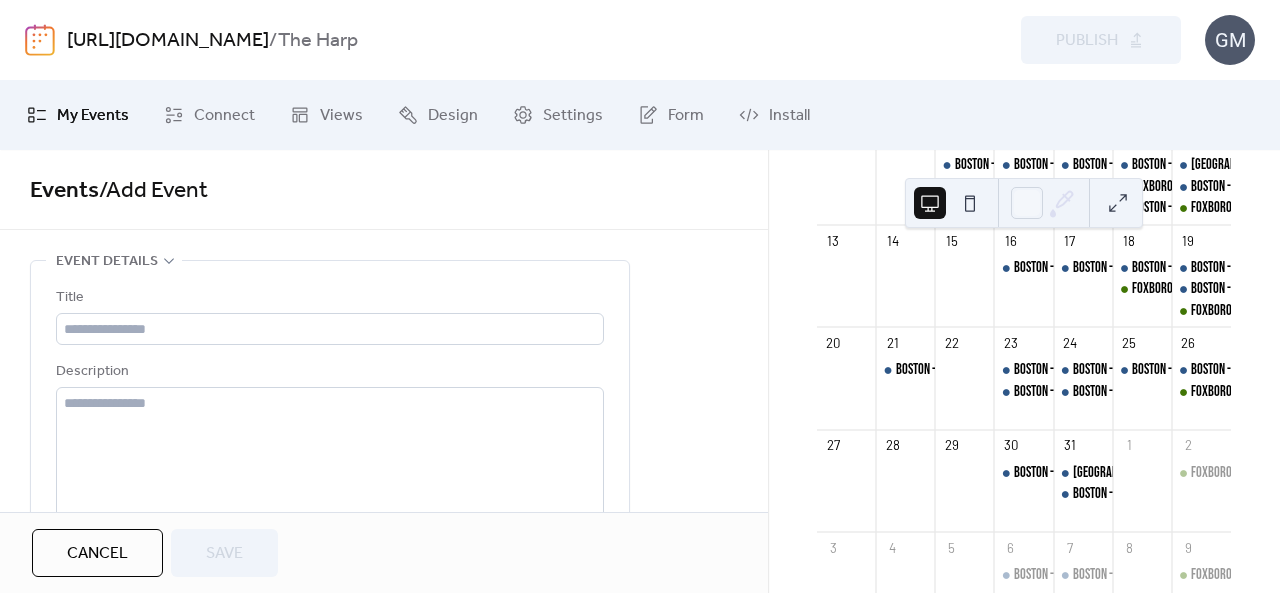 click on "Cancel" at bounding box center (97, 553) 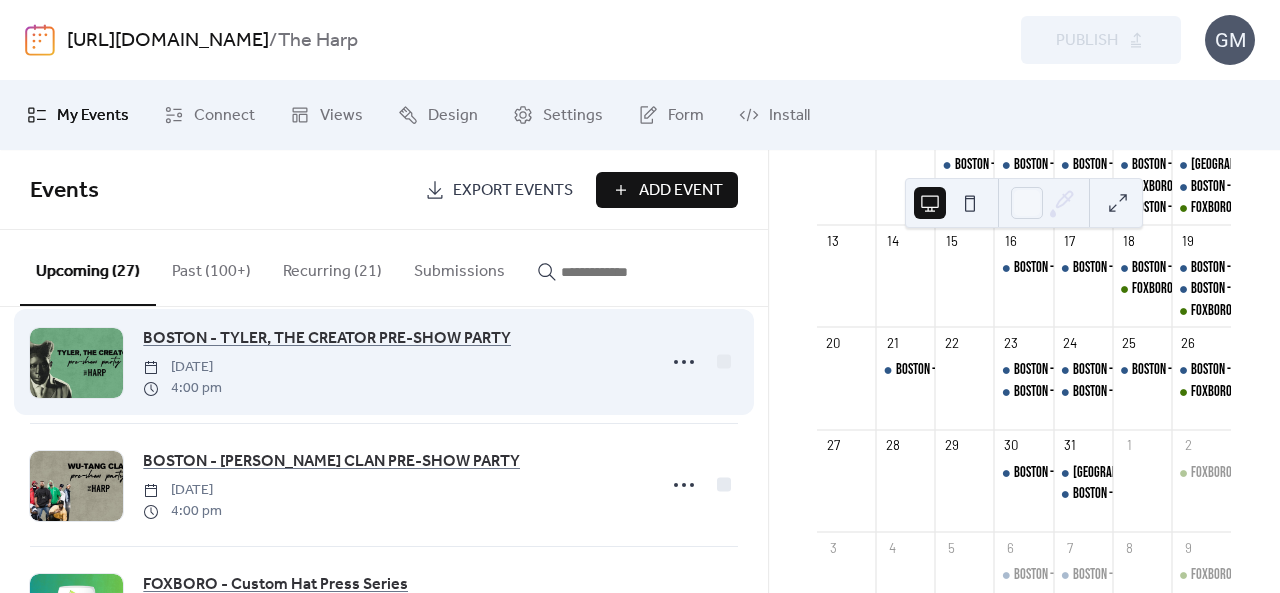 scroll, scrollTop: 300, scrollLeft: 0, axis: vertical 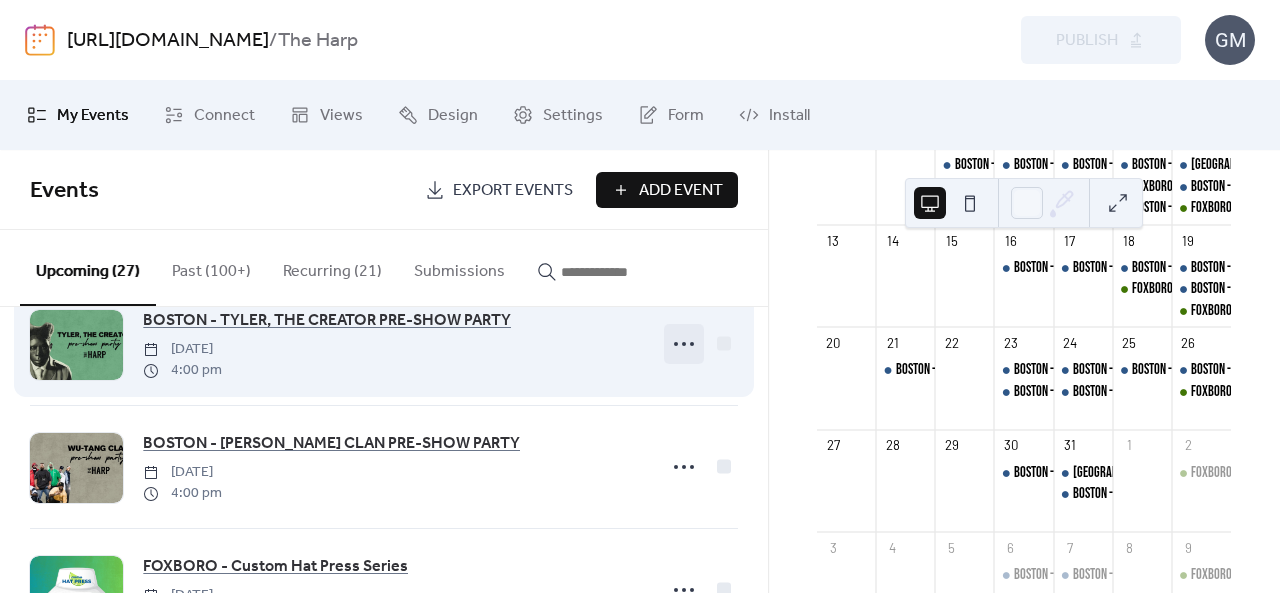 click 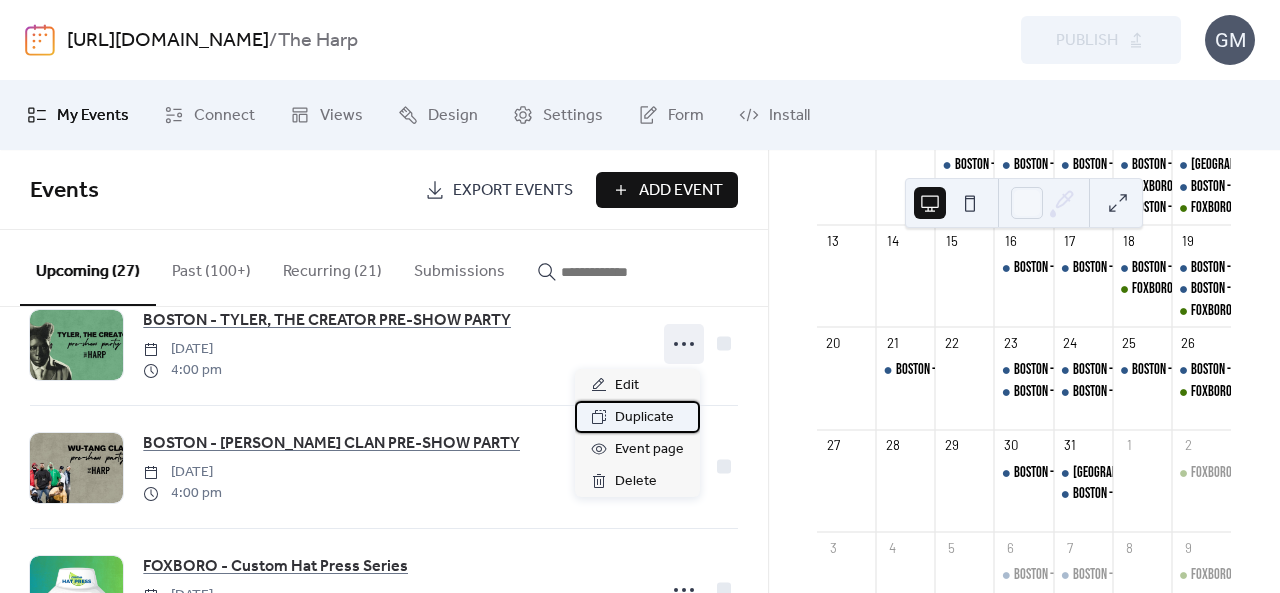 click on "Duplicate" at bounding box center [644, 418] 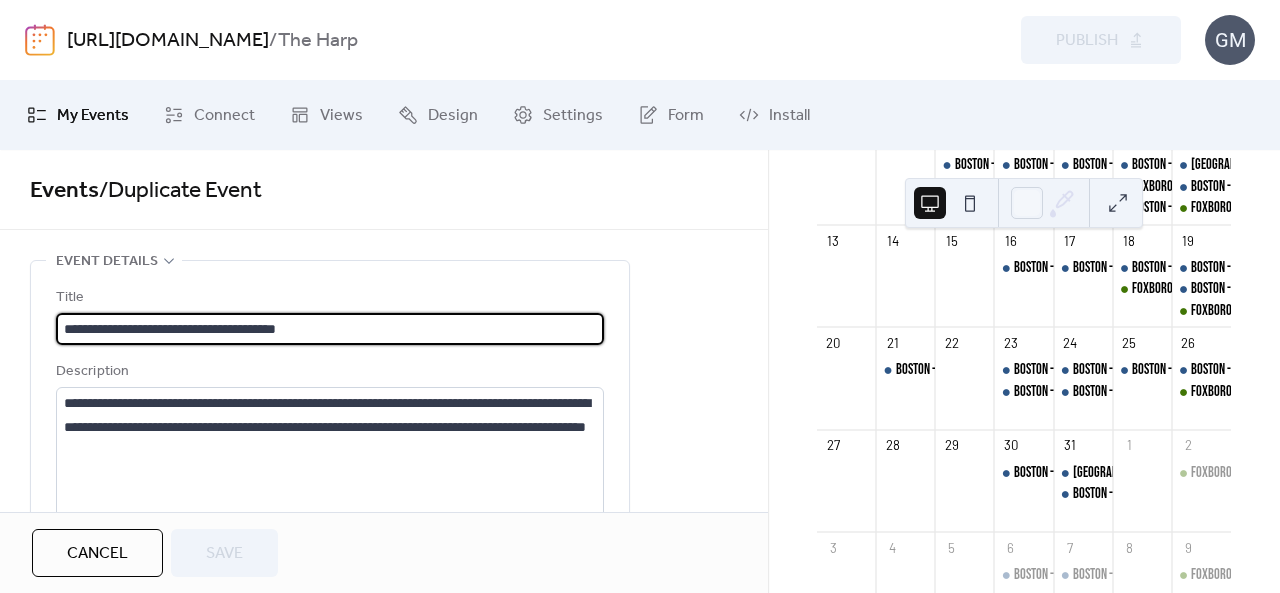 scroll, scrollTop: 0, scrollLeft: 0, axis: both 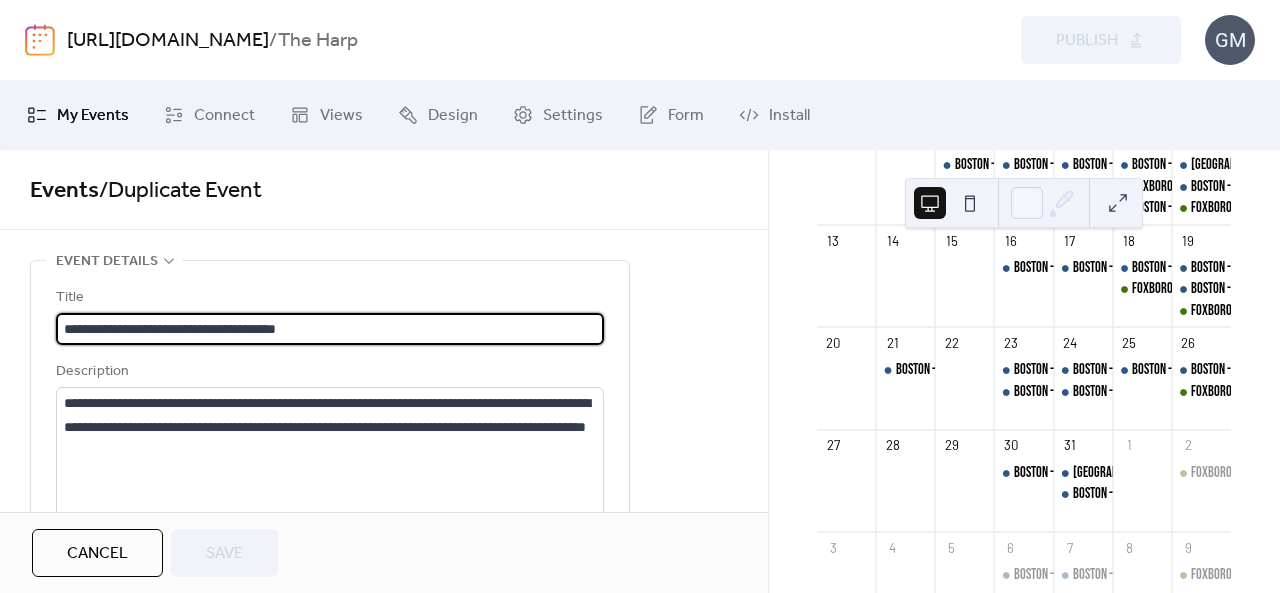 drag, startPoint x: 393, startPoint y: 324, endPoint x: 129, endPoint y: 326, distance: 264.00757 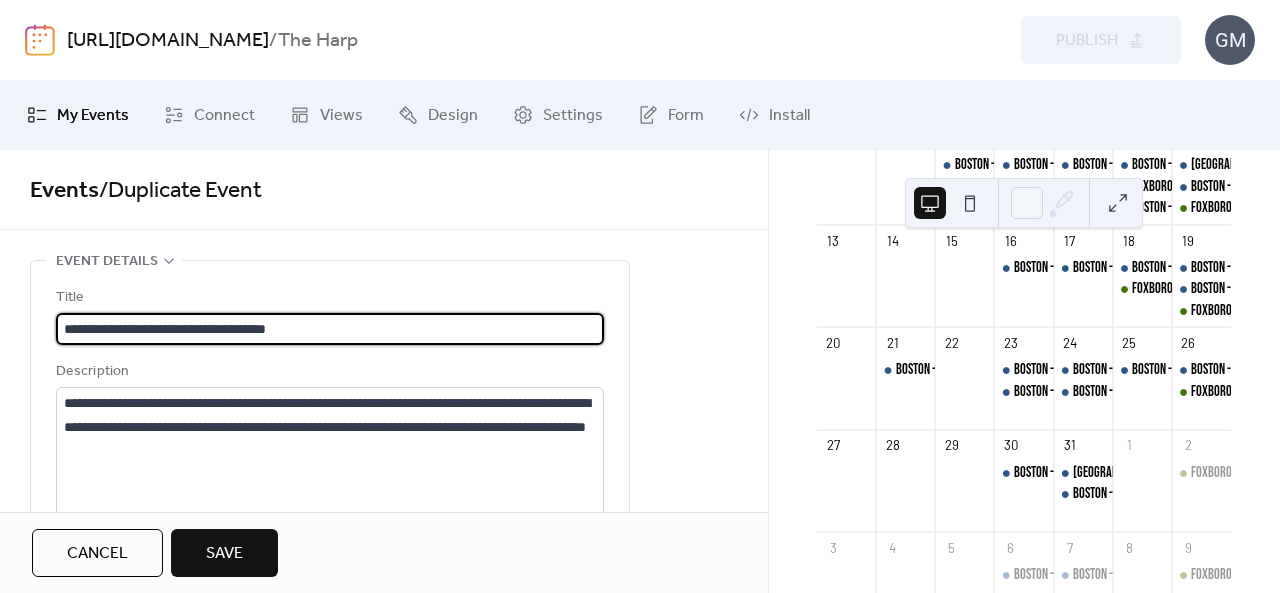 type on "**********" 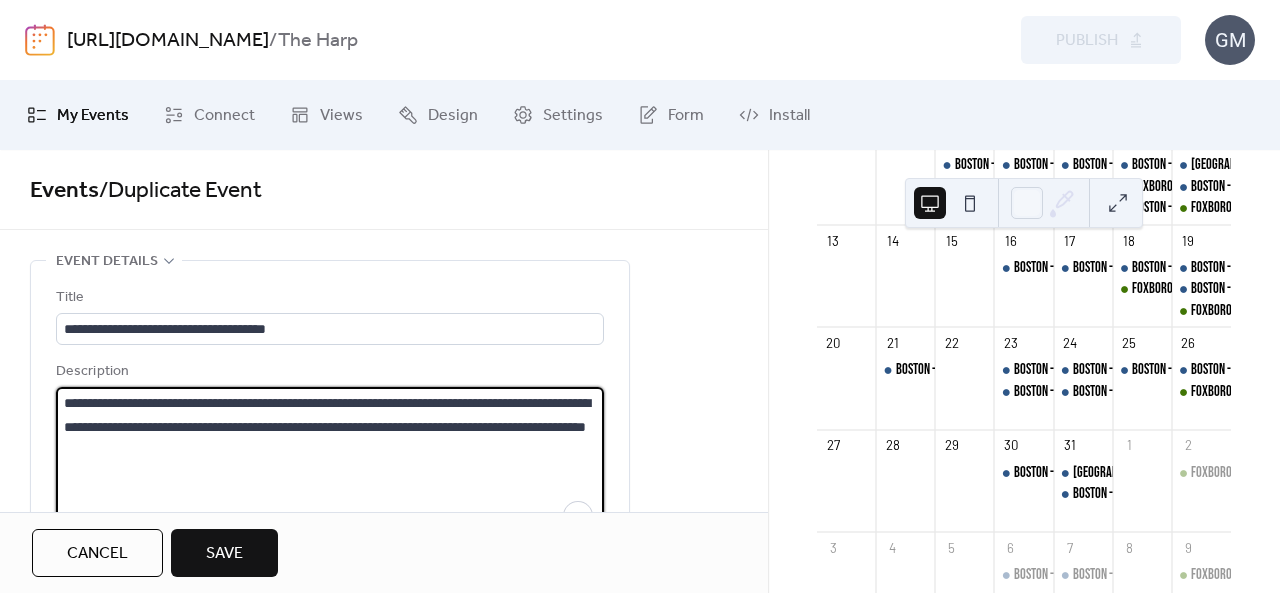 drag, startPoint x: 306, startPoint y: 432, endPoint x: 0, endPoint y: 364, distance: 313.4645 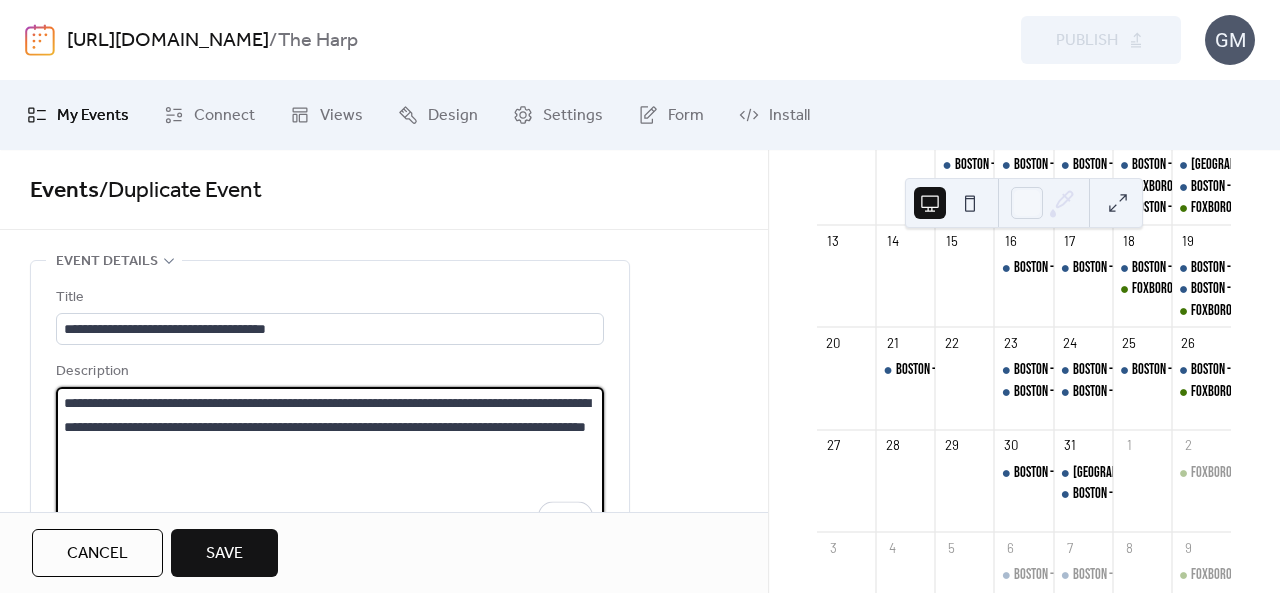 click on "**********" at bounding box center [330, 463] 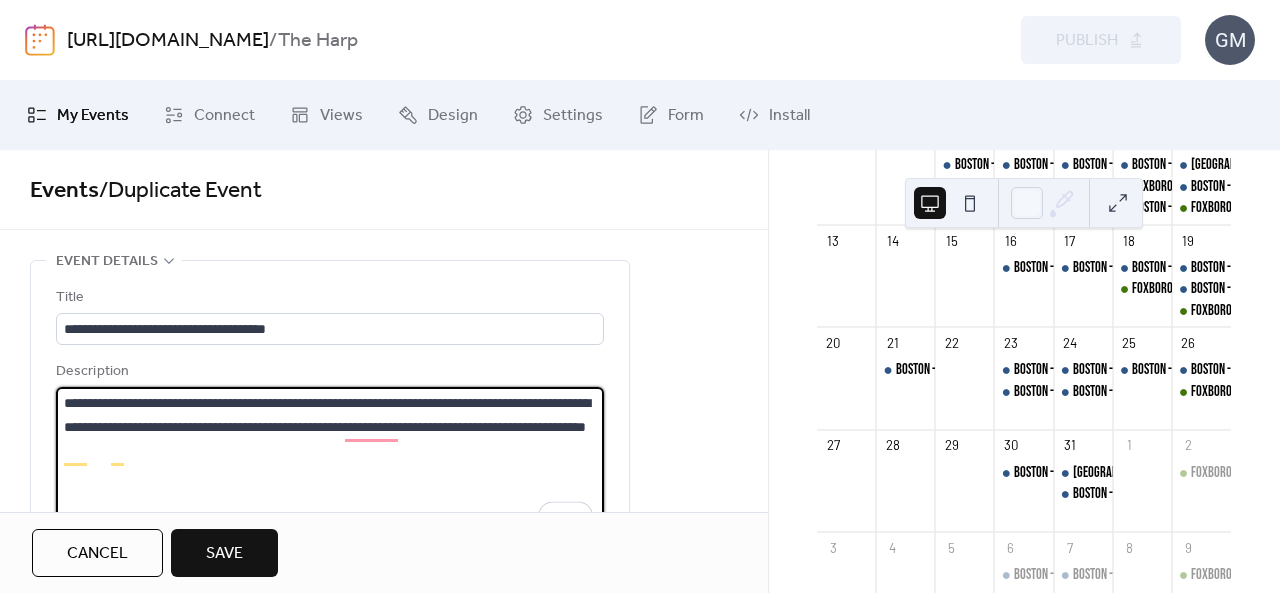 drag, startPoint x: 330, startPoint y: 465, endPoint x: 0, endPoint y: 377, distance: 341.53183 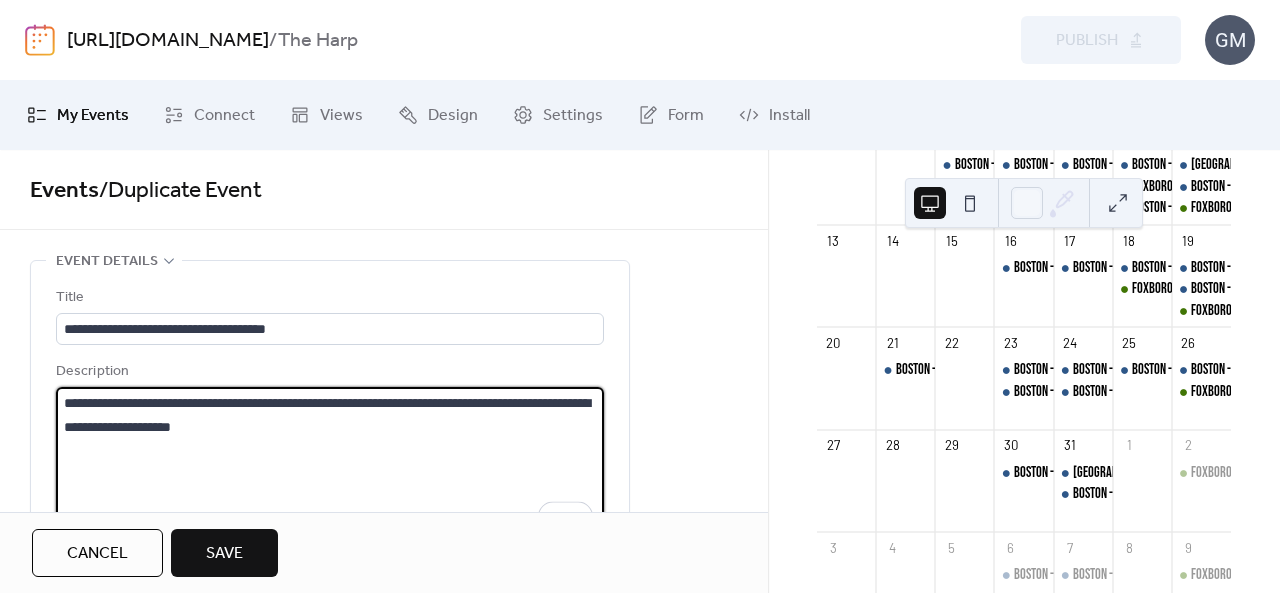 click on "**********" at bounding box center (330, 463) 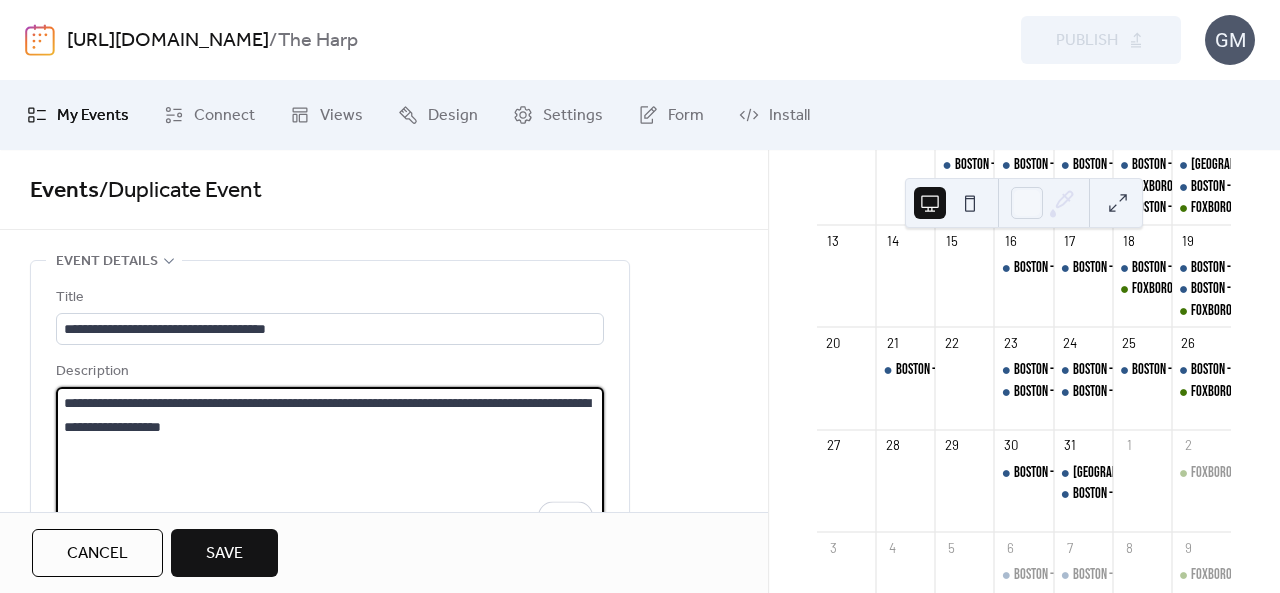 type on "**********" 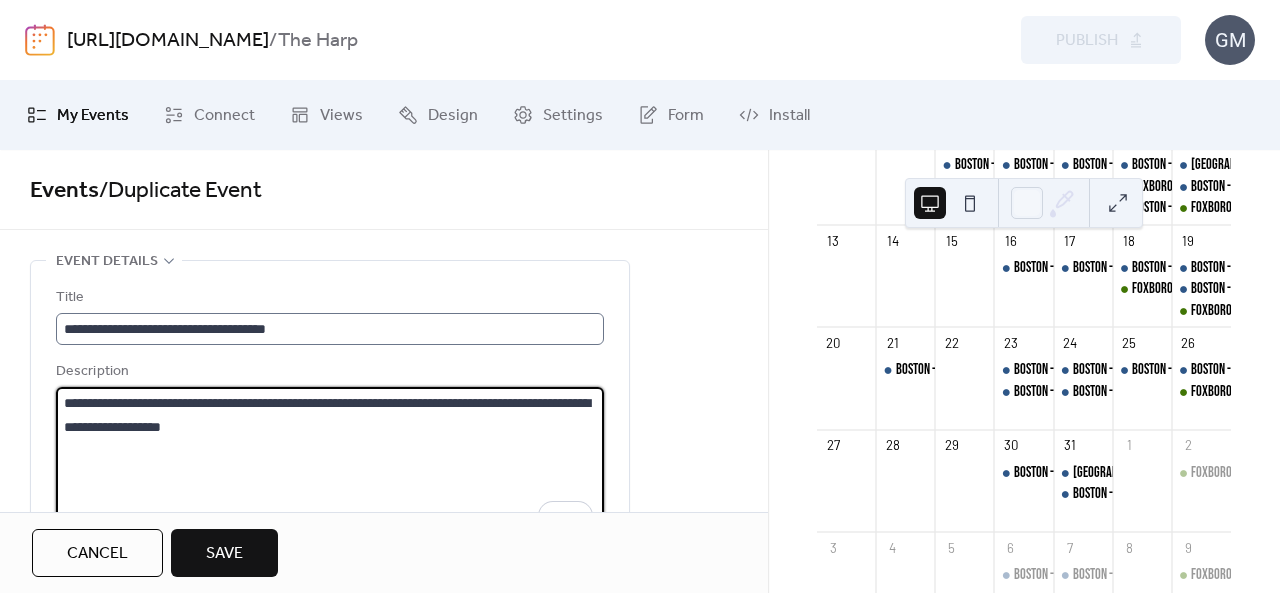 scroll, scrollTop: 1, scrollLeft: 0, axis: vertical 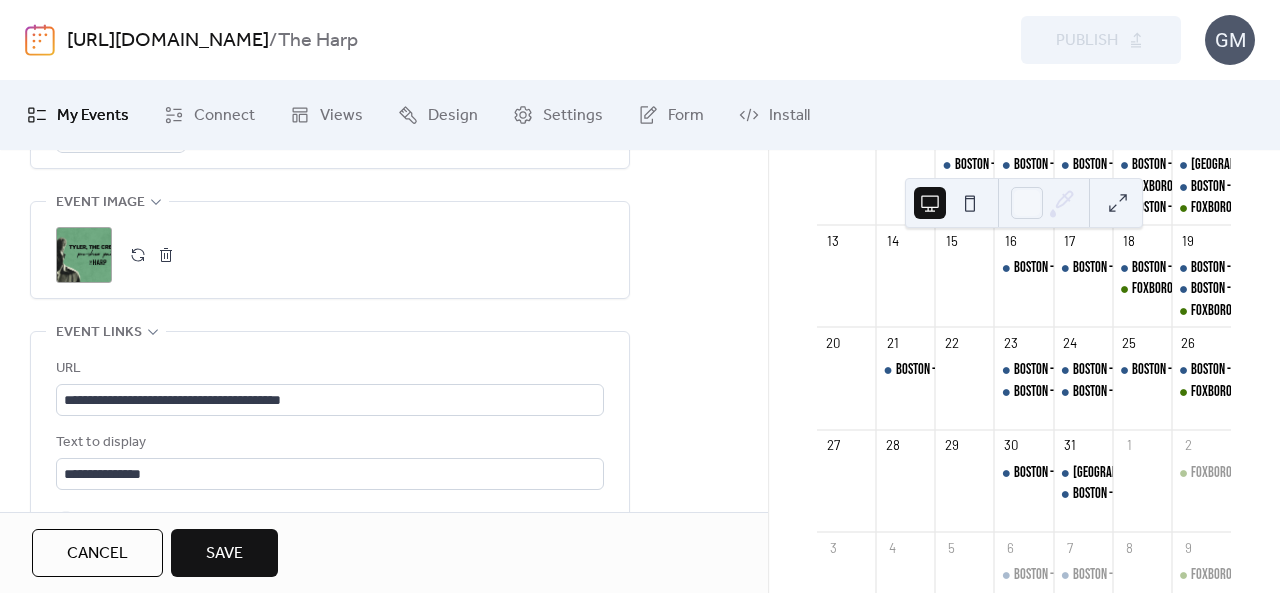 click at bounding box center [166, 255] 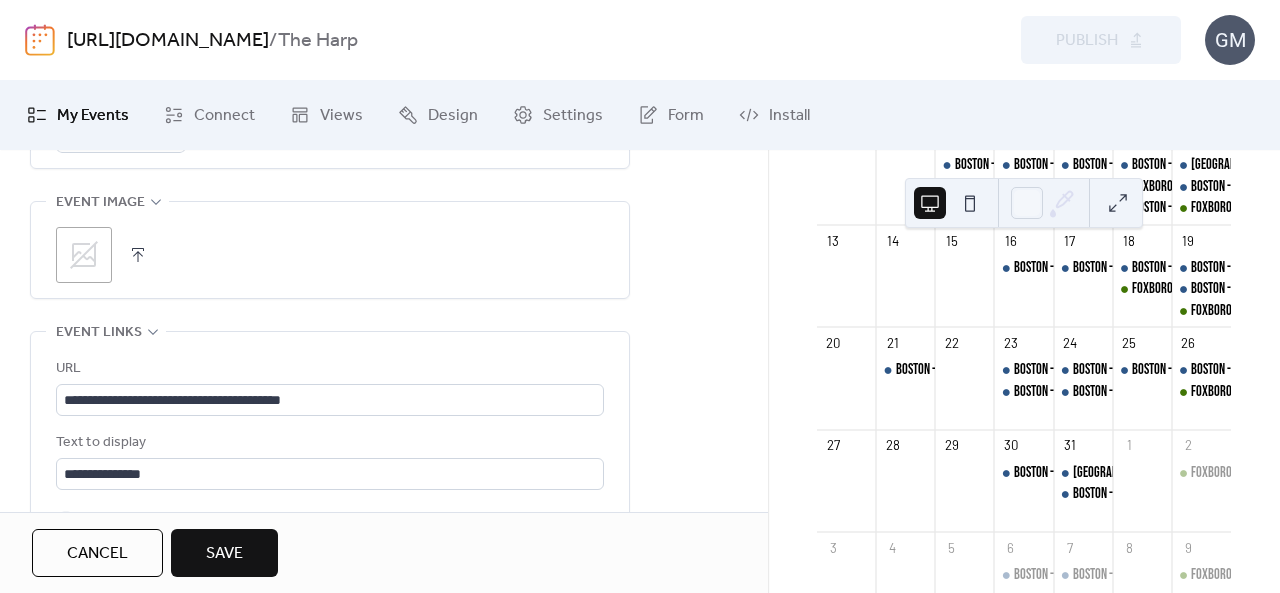 click 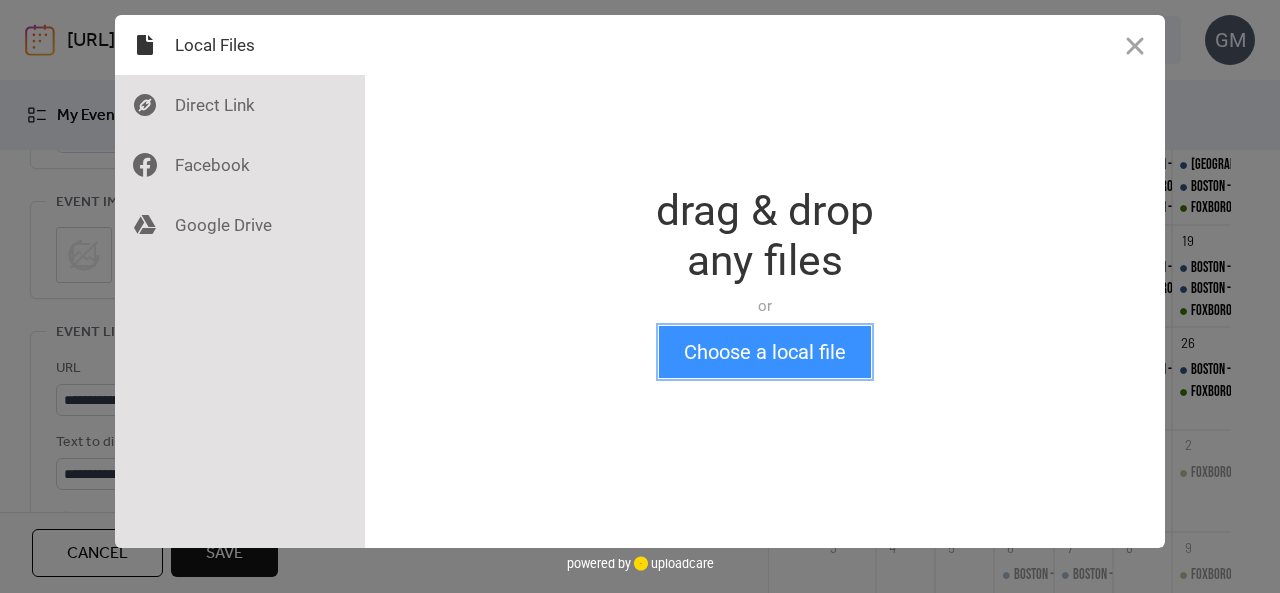 click on "Choose a local file" at bounding box center (765, 352) 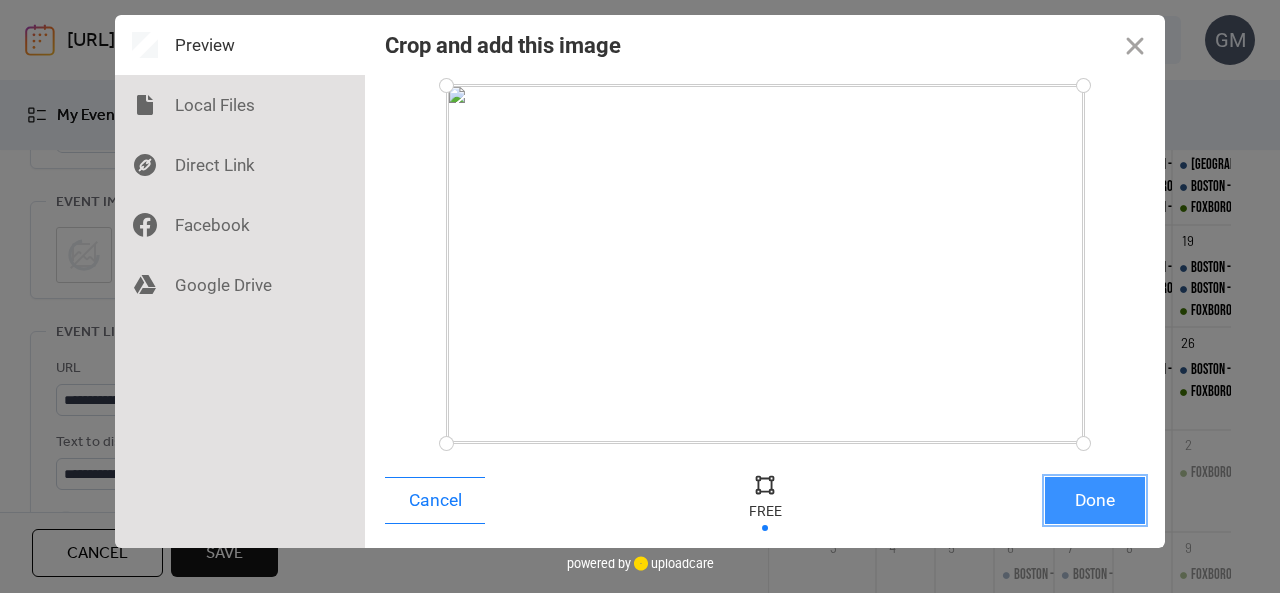 click on "Done" at bounding box center [1095, 500] 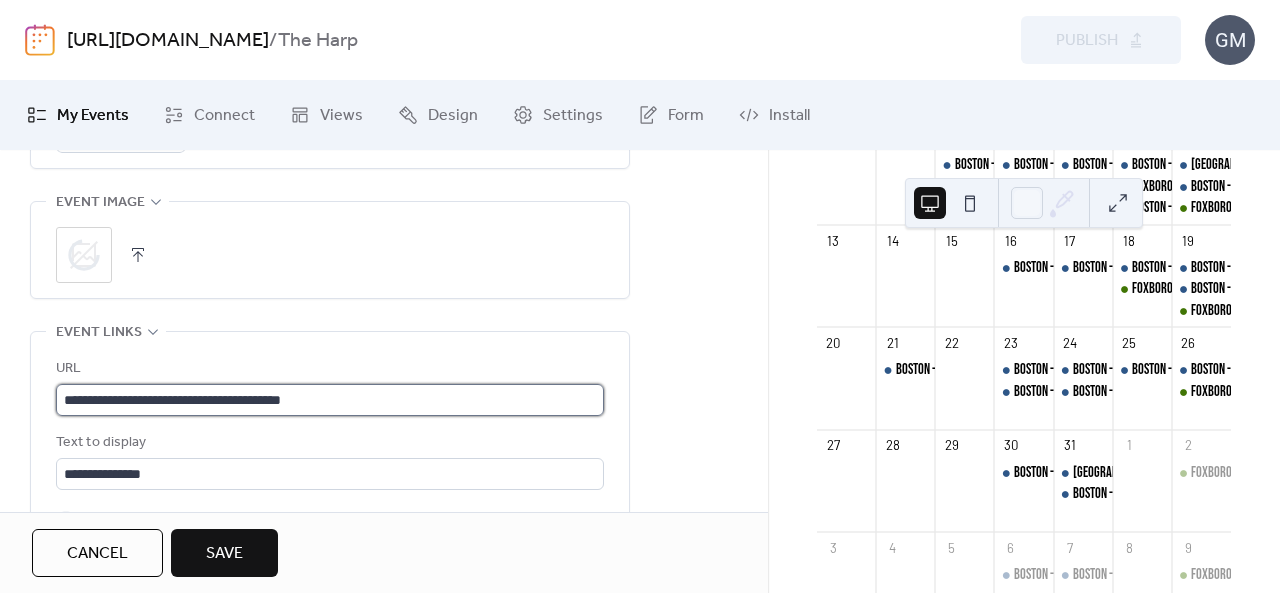 click on "**********" at bounding box center [330, 400] 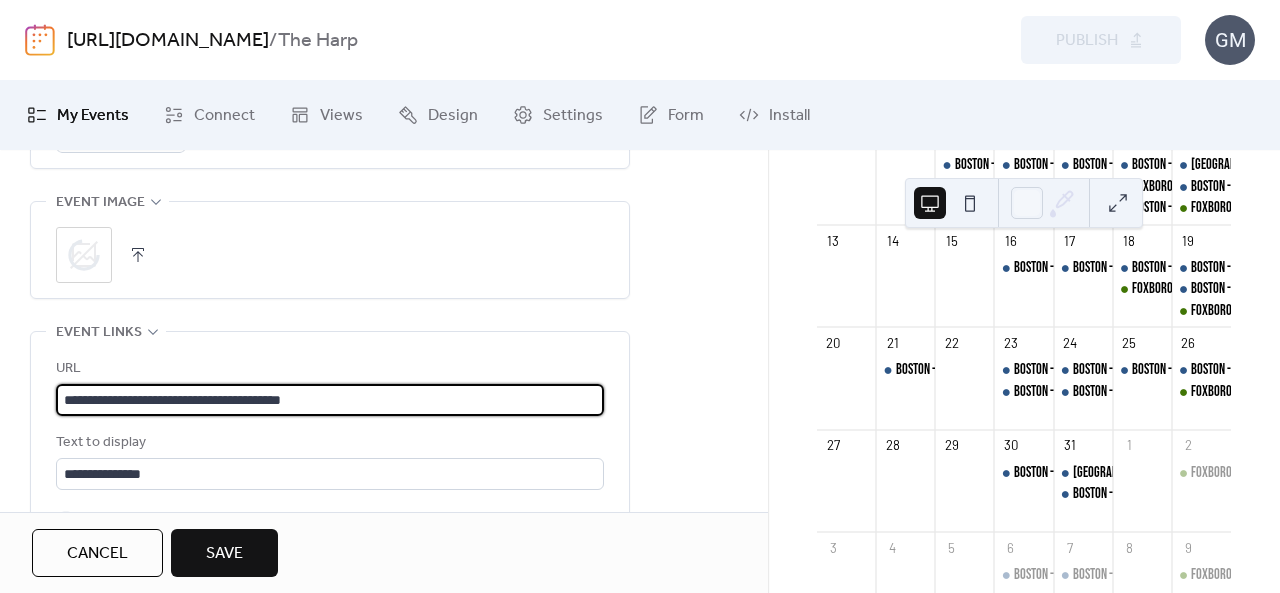 click on "**********" at bounding box center (330, 400) 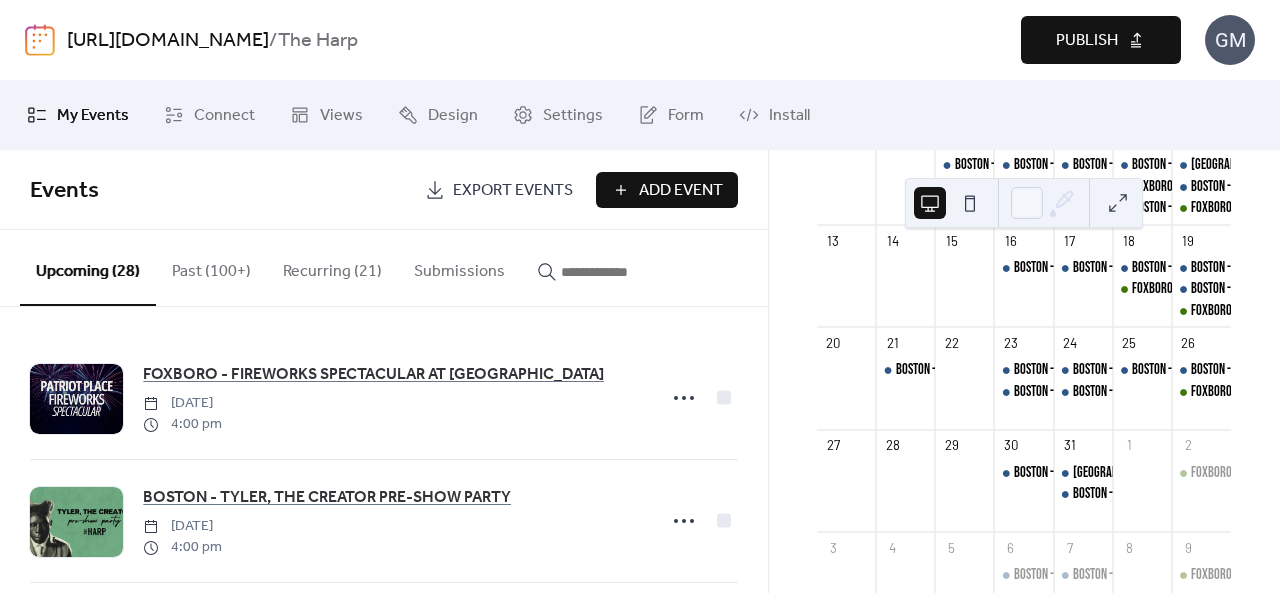 click at bounding box center (611, 272) 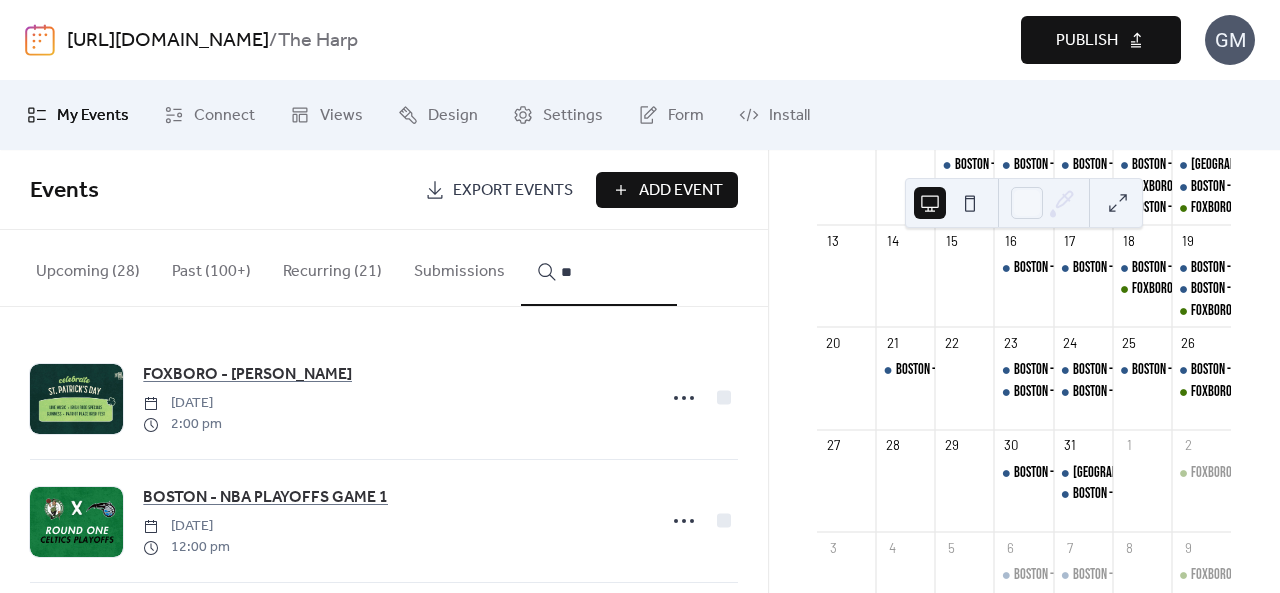 type on "*" 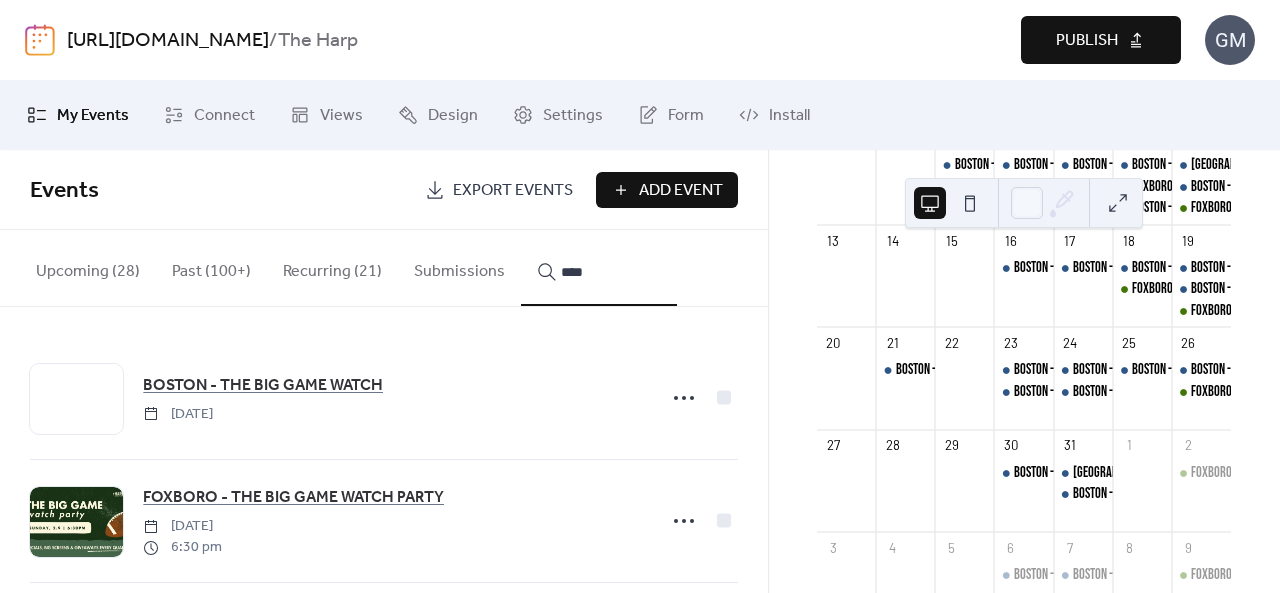 click on "***" at bounding box center (599, 268) 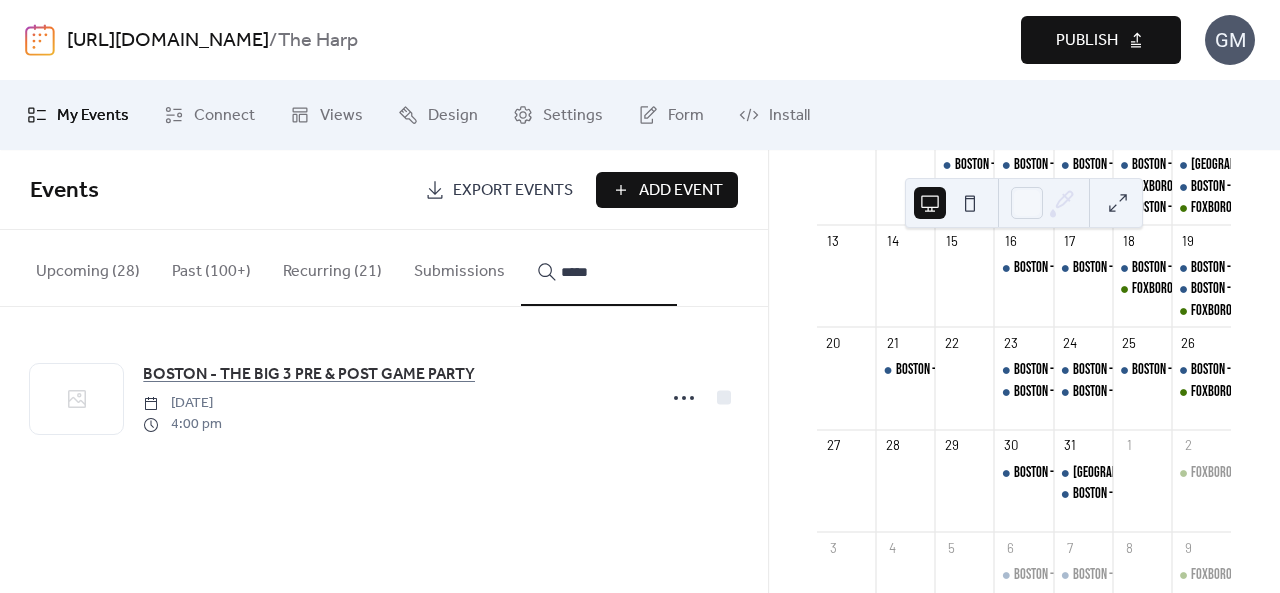 type on "*****" 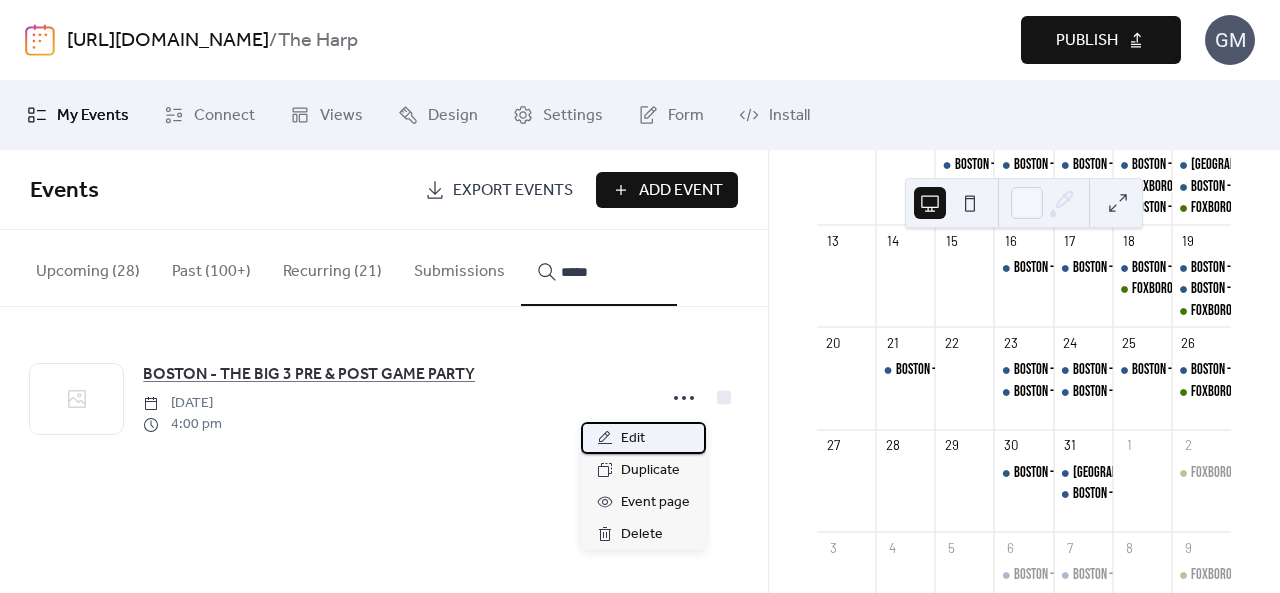 click on "Edit" at bounding box center (643, 438) 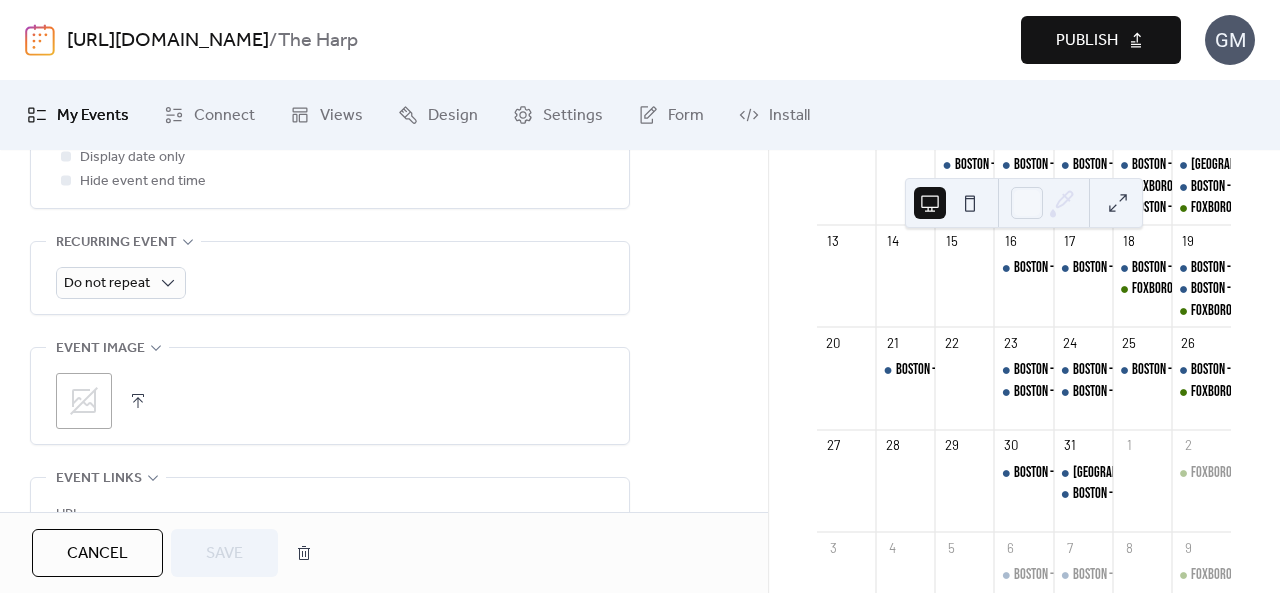 scroll, scrollTop: 900, scrollLeft: 0, axis: vertical 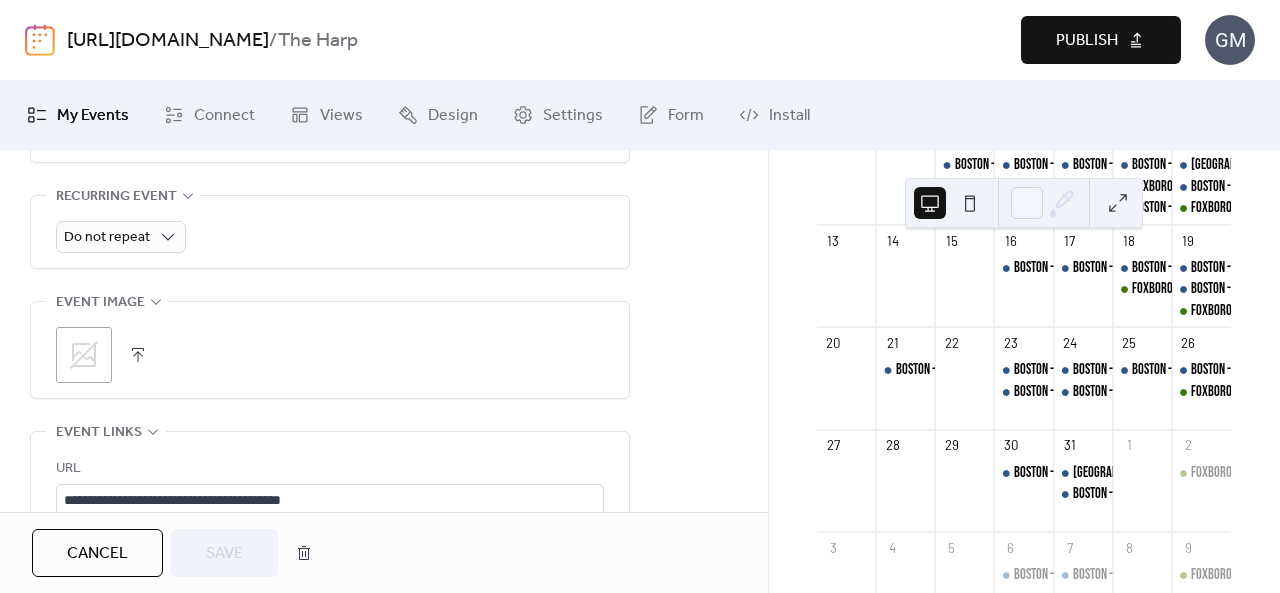 click 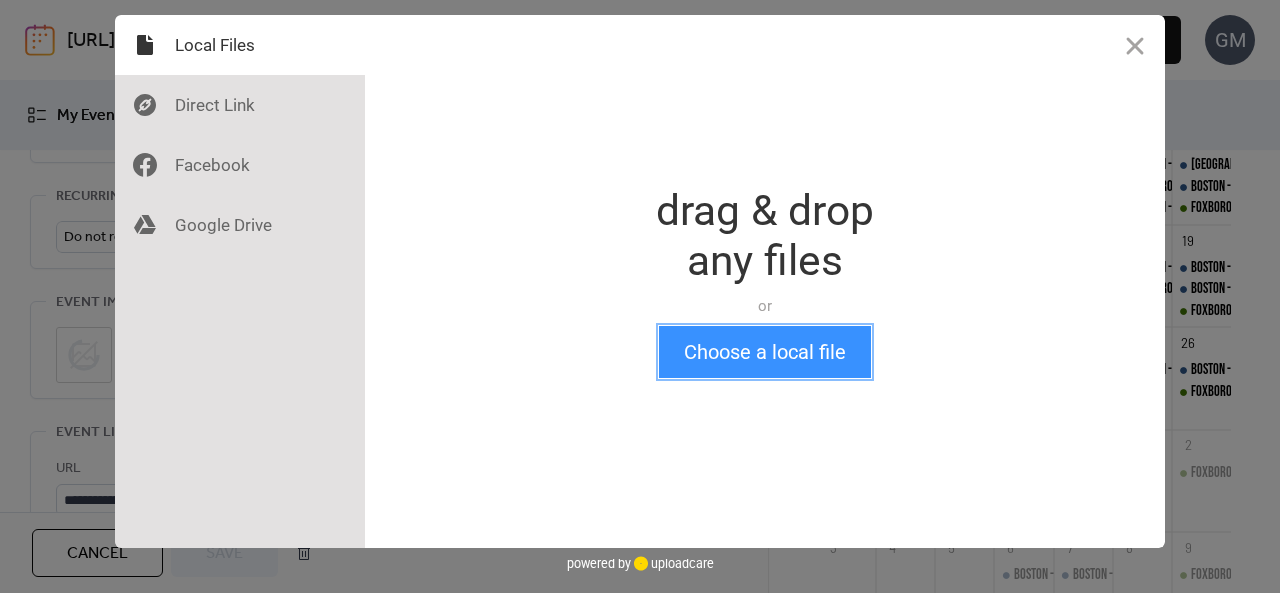 click on "Choose a local file" at bounding box center (765, 352) 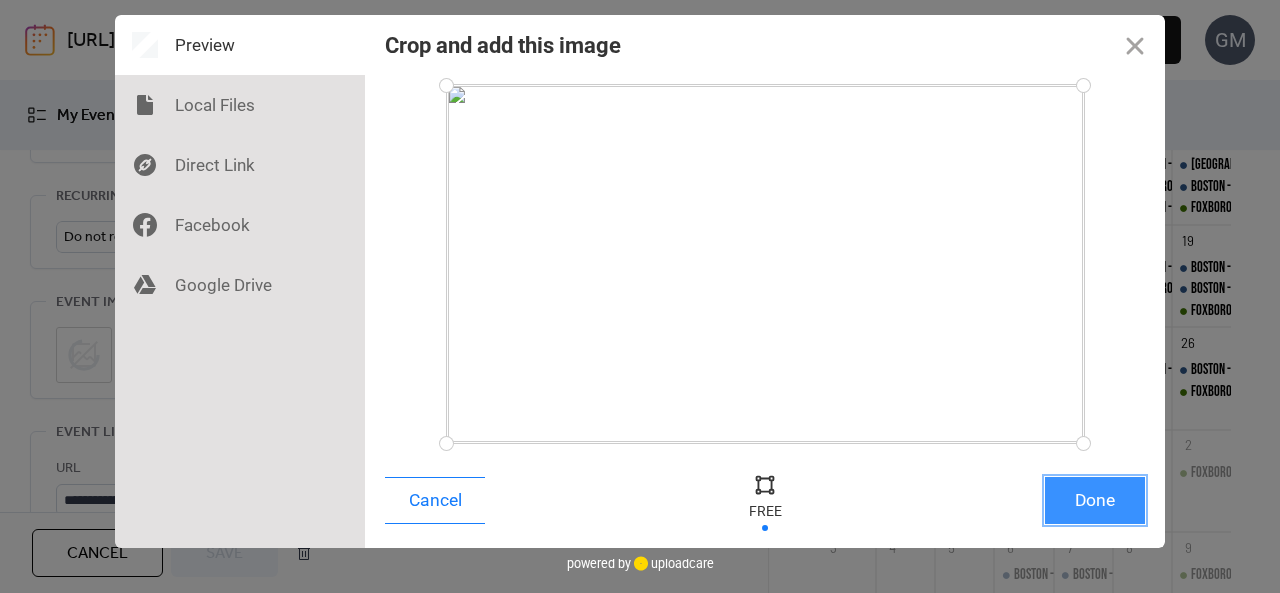 click on "Done" at bounding box center [1095, 500] 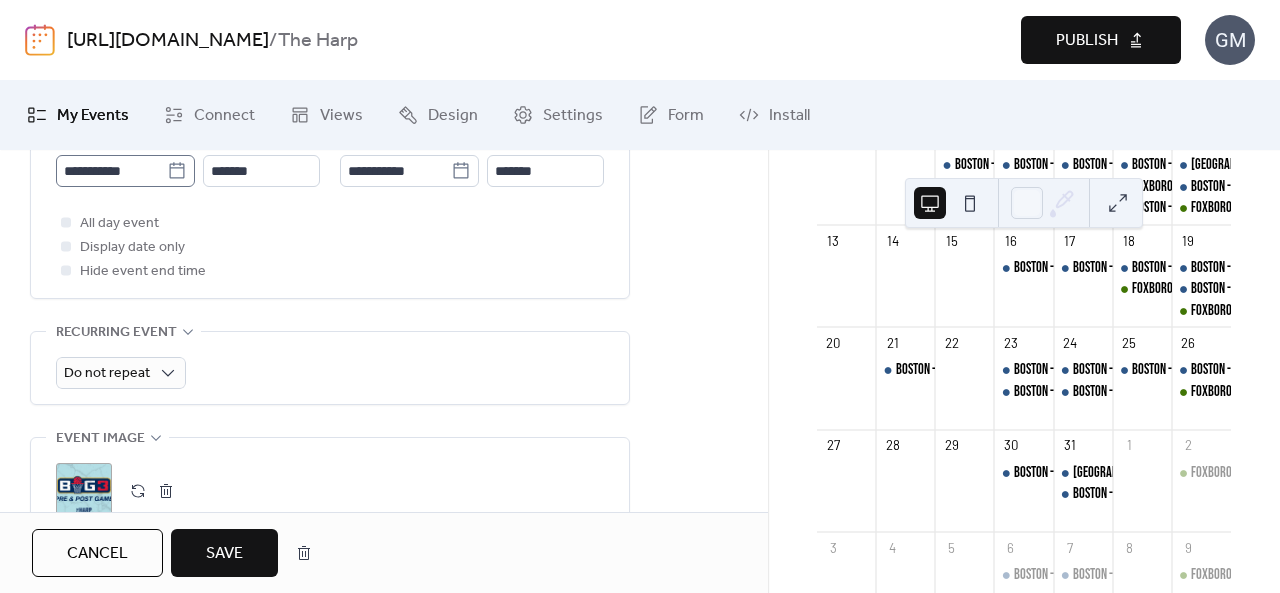 scroll, scrollTop: 600, scrollLeft: 0, axis: vertical 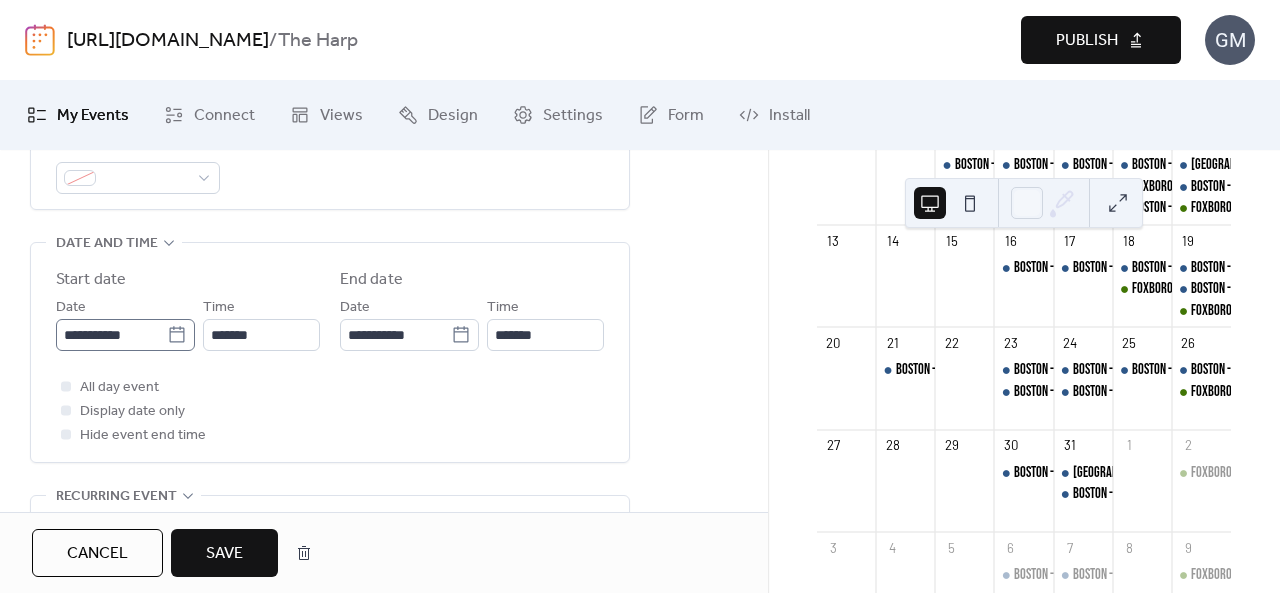 click 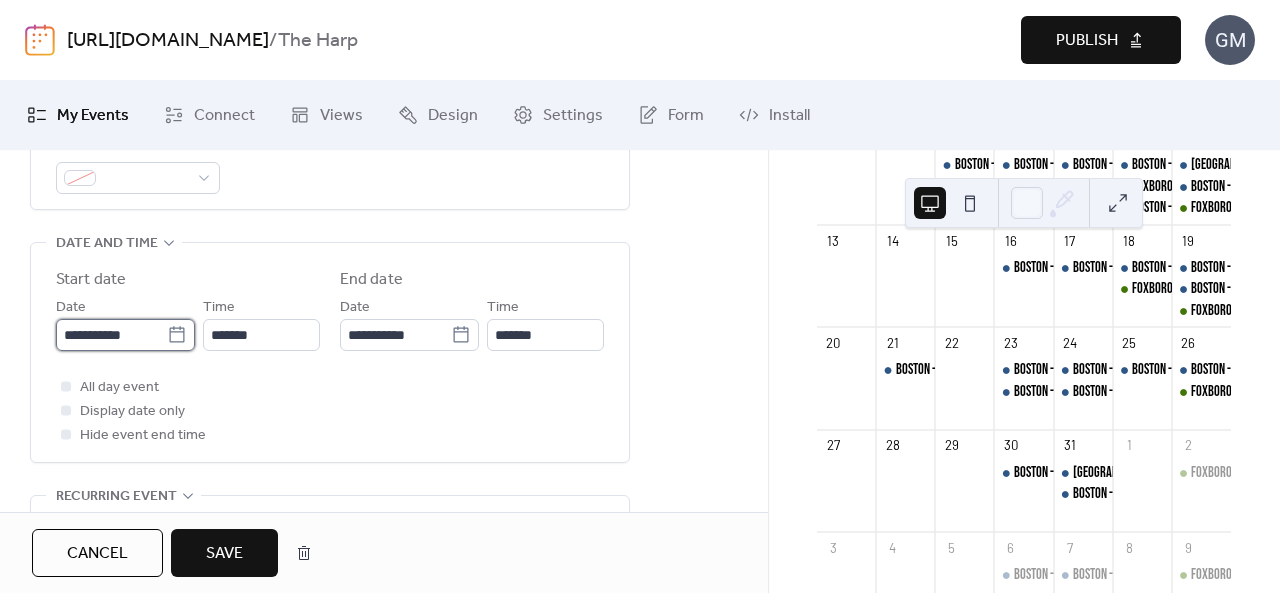 click on "**********" at bounding box center (111, 335) 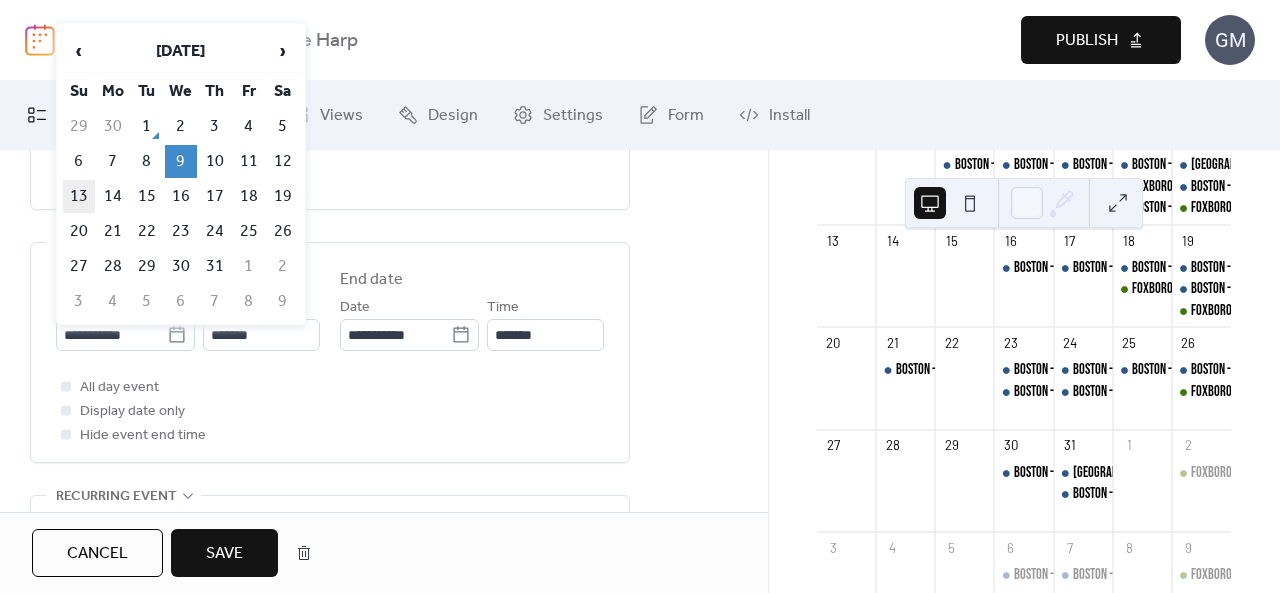 click on "13" at bounding box center [79, 196] 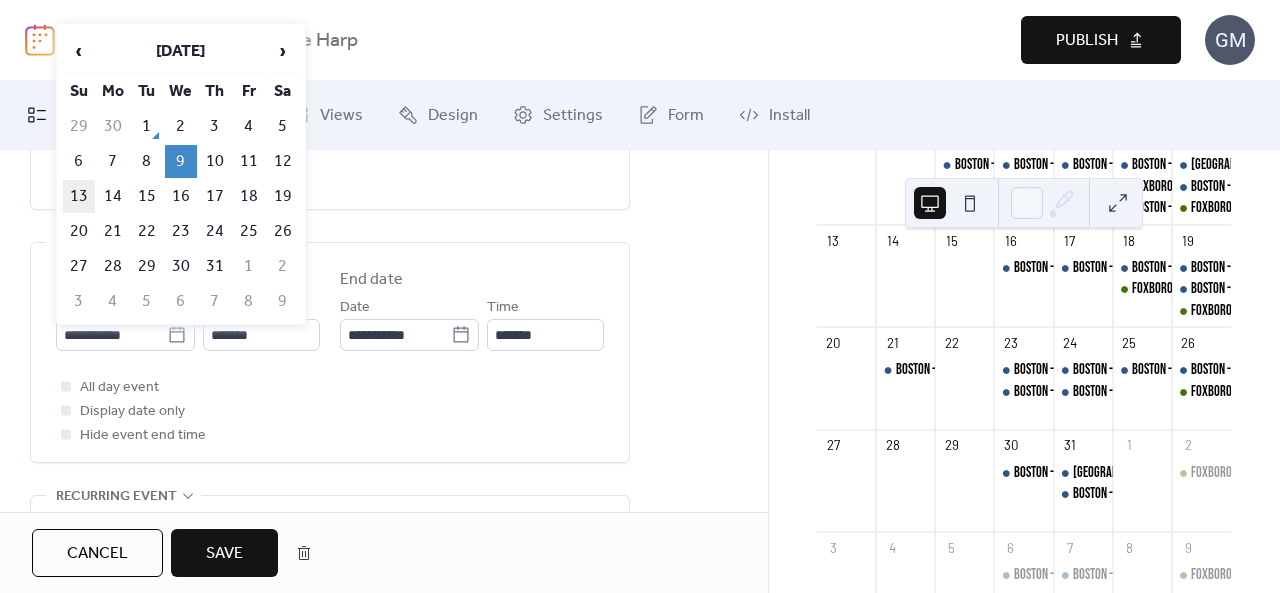 type on "**********" 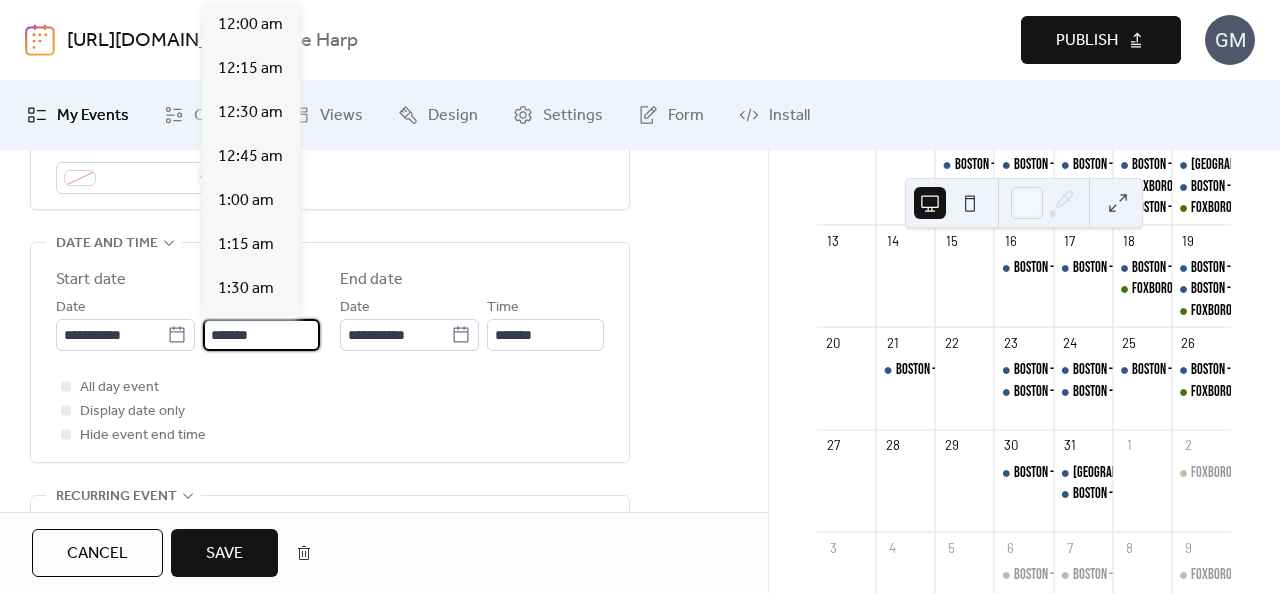 click on "*******" at bounding box center (261, 335) 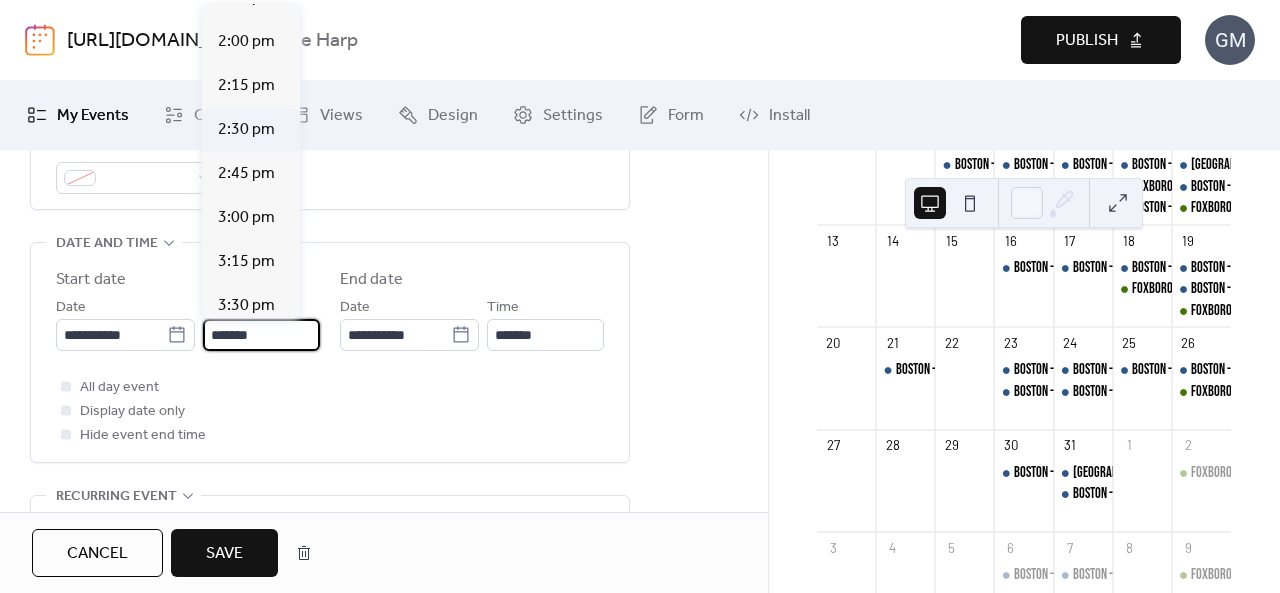 scroll, scrollTop: 2416, scrollLeft: 0, axis: vertical 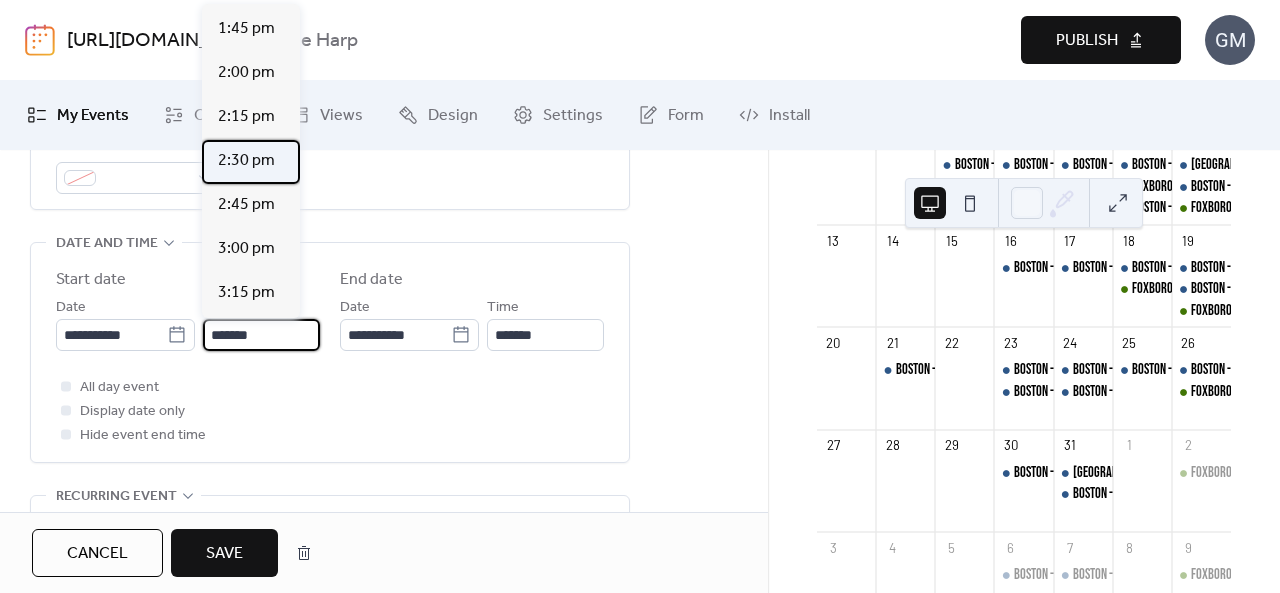 click on "2:30 pm" at bounding box center (246, 161) 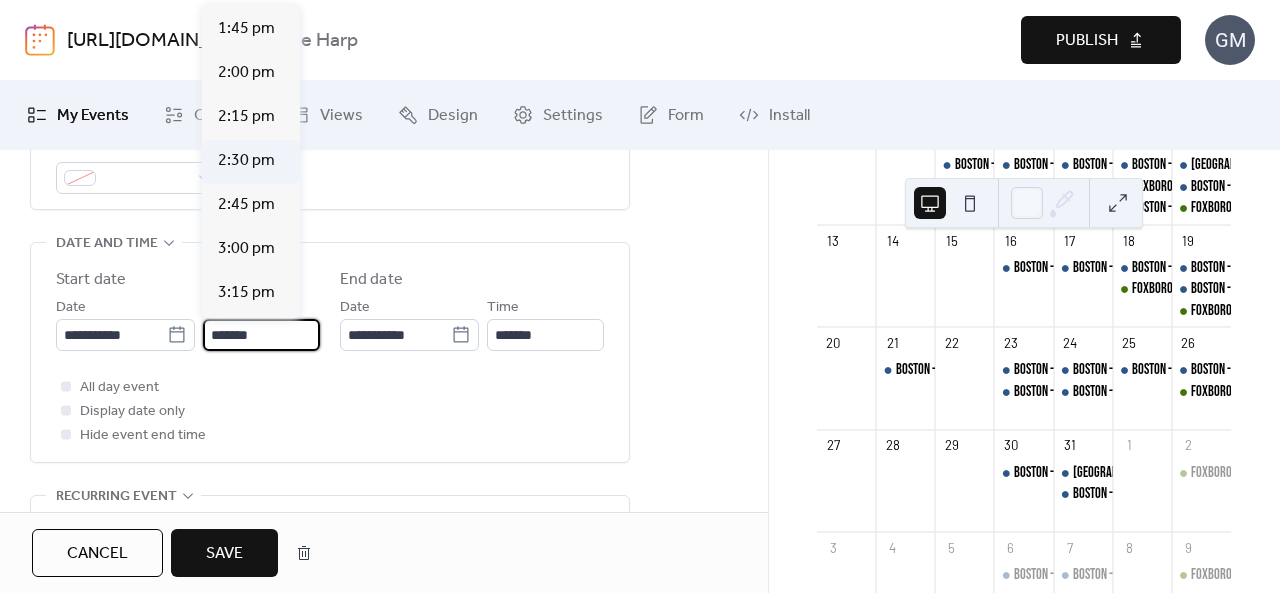 type on "*******" 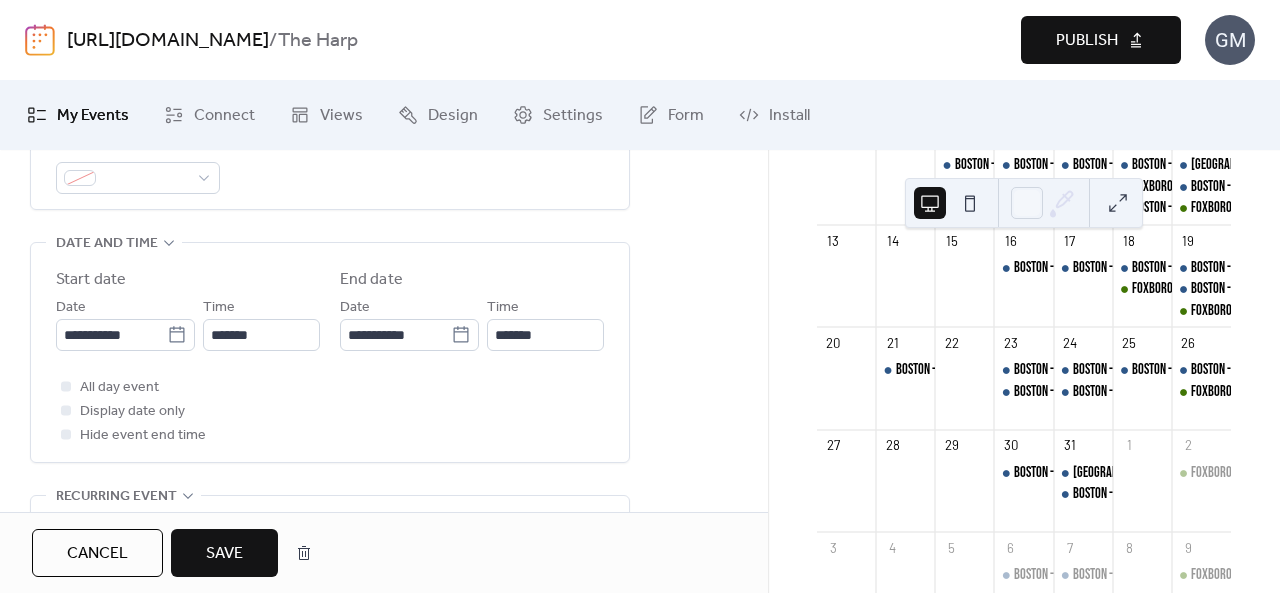 click on "Save" at bounding box center [224, 553] 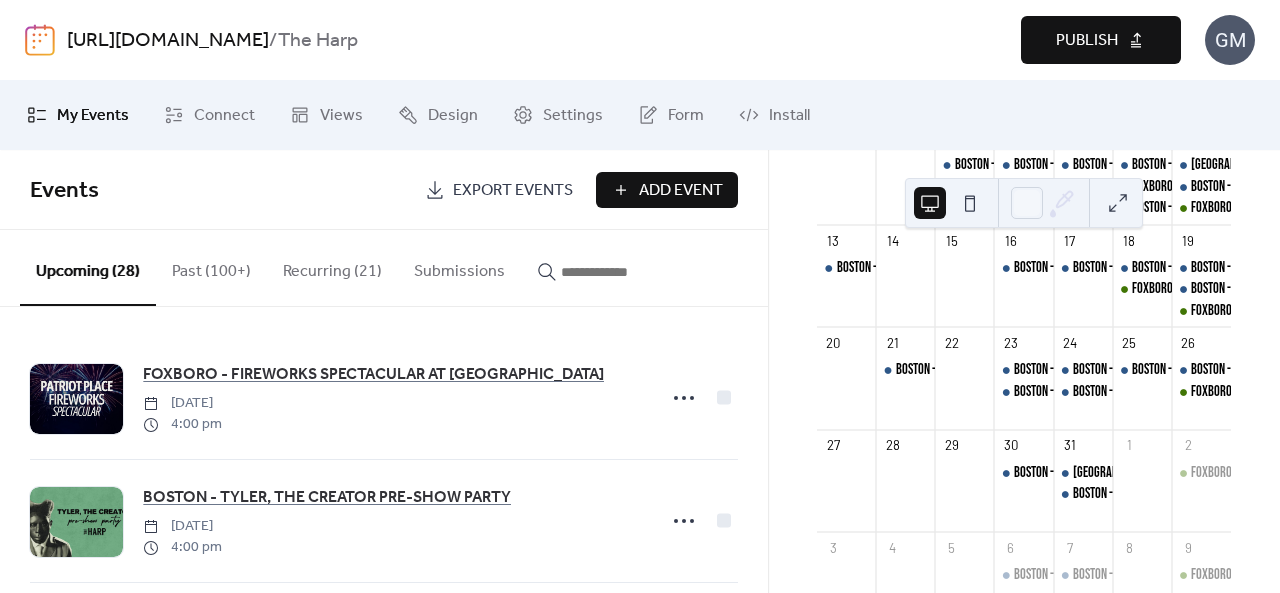 click on "Publish" at bounding box center (1087, 41) 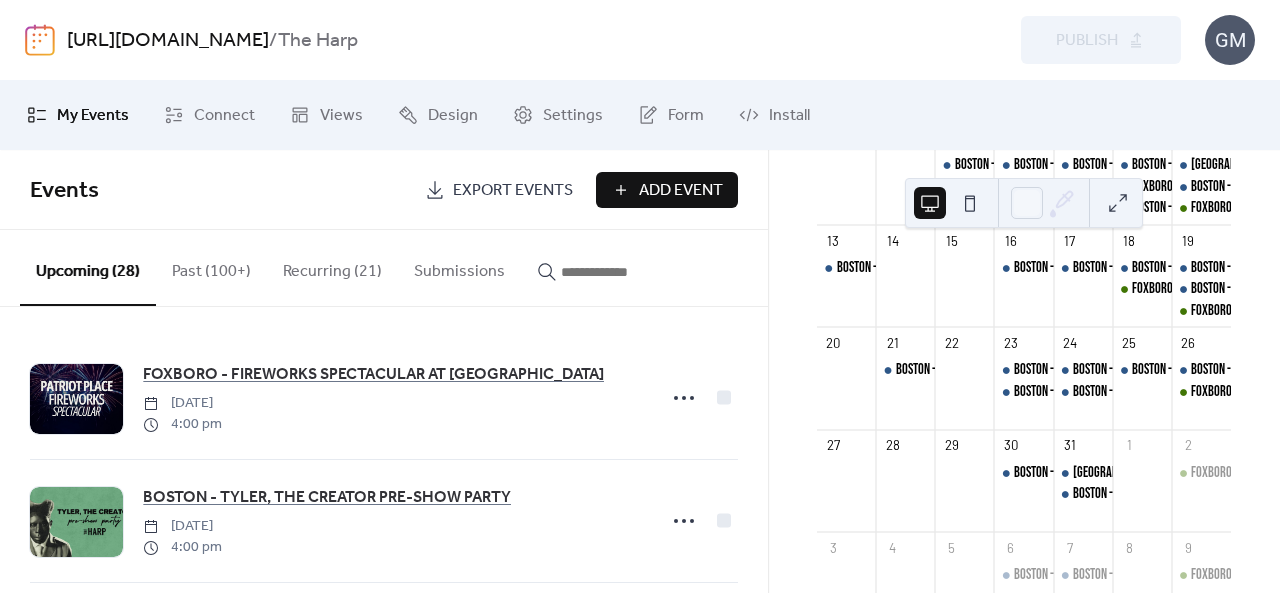 click on "13" at bounding box center [846, 241] 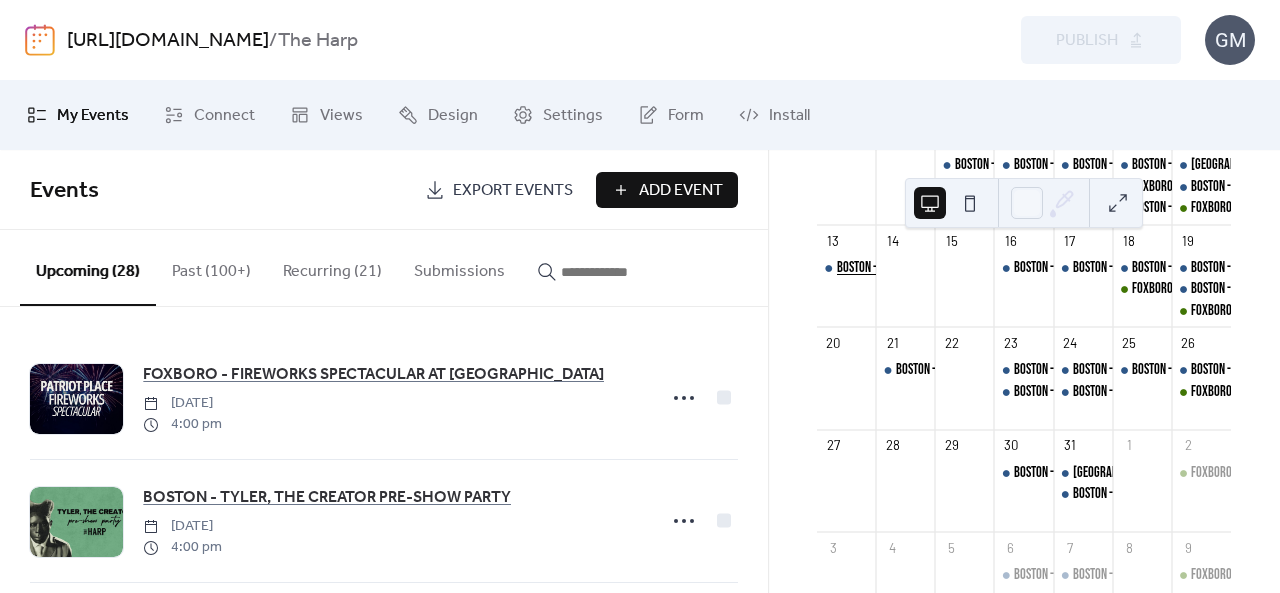 click on "BOSTON - THE BIG 3 PRE & POST GAME PARTY" at bounding box center (932, 268) 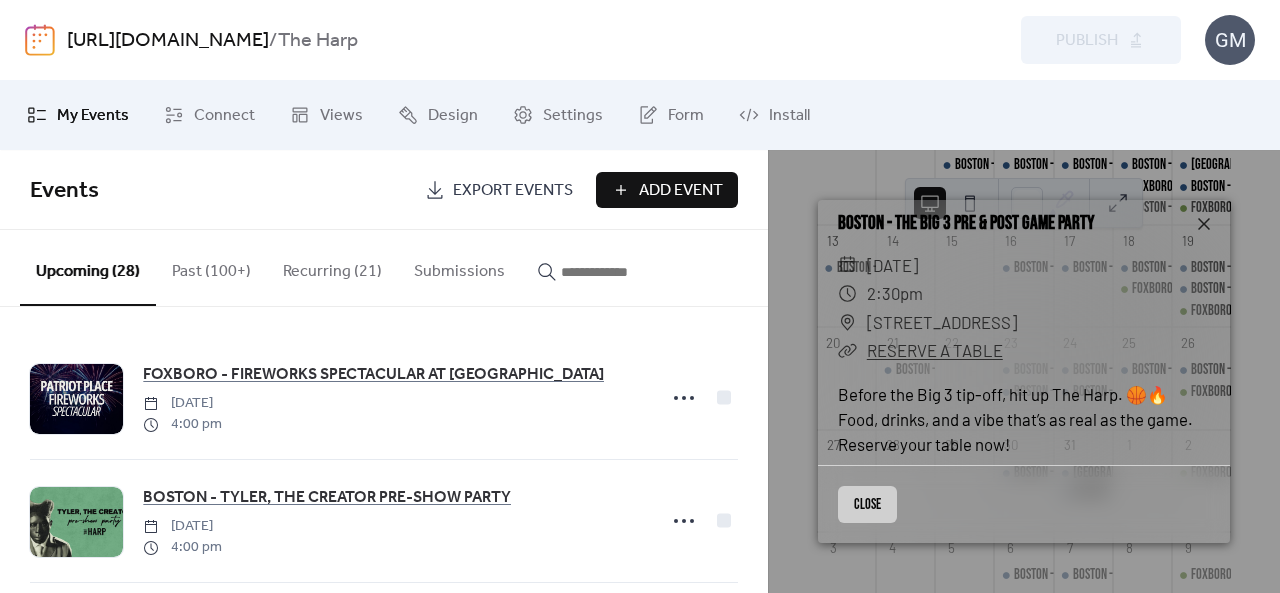 scroll, scrollTop: 225, scrollLeft: 0, axis: vertical 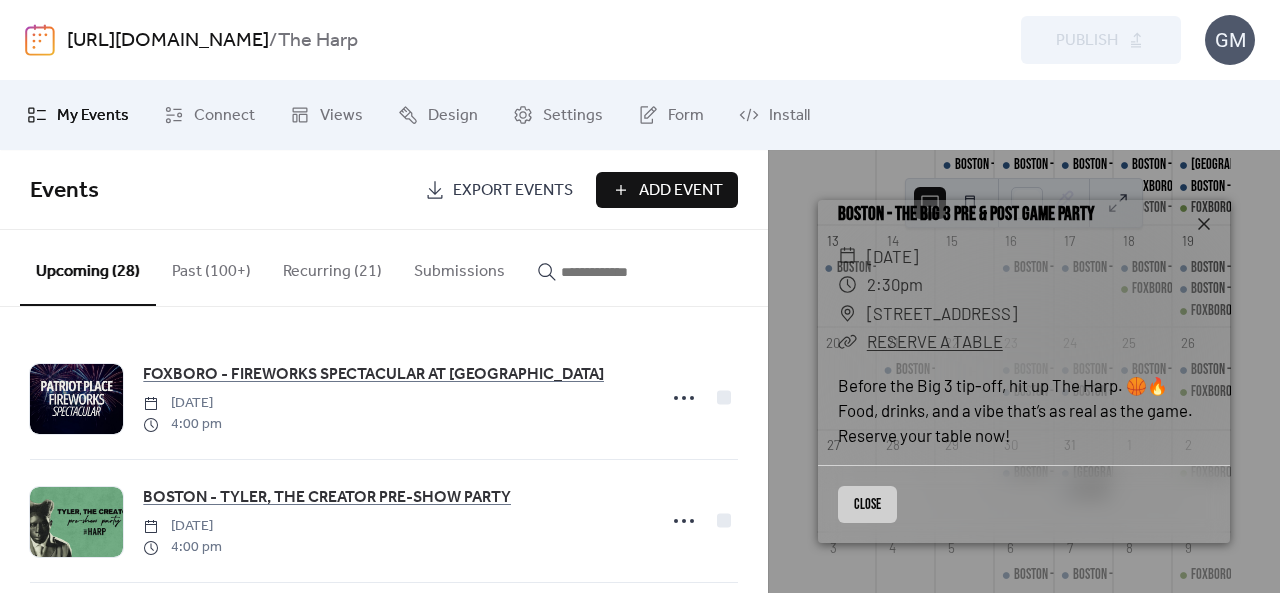 click on "Close" at bounding box center (867, 504) 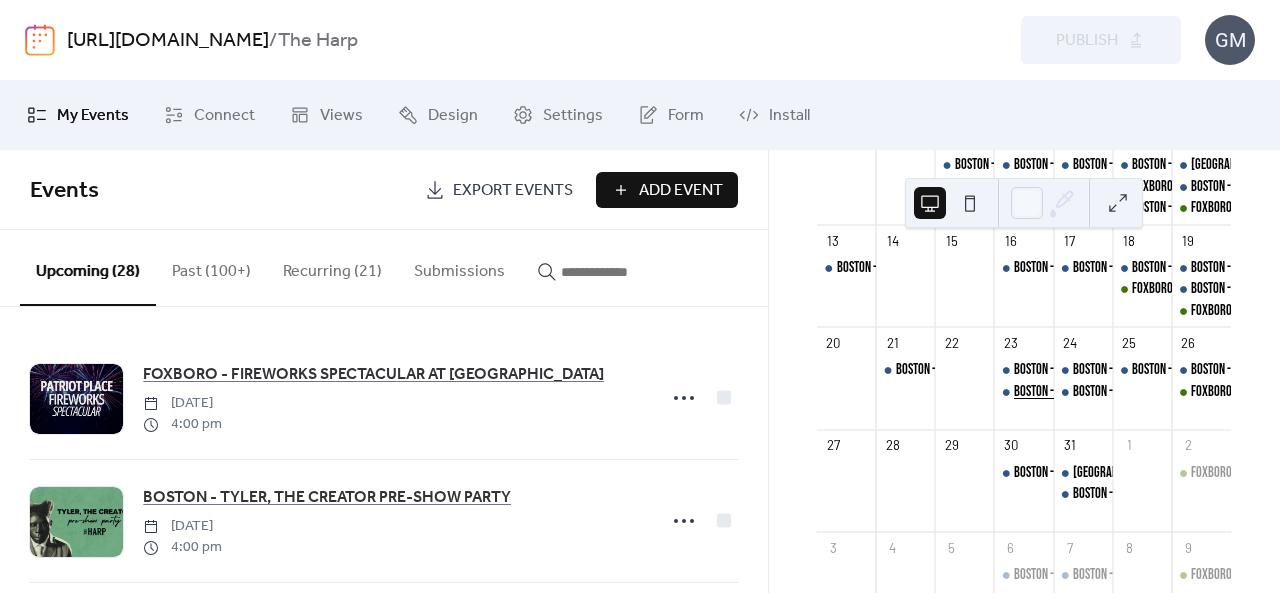 click on "BOSTON - COUNTRY SWING & LINE DANCING" at bounding box center (1105, 392) 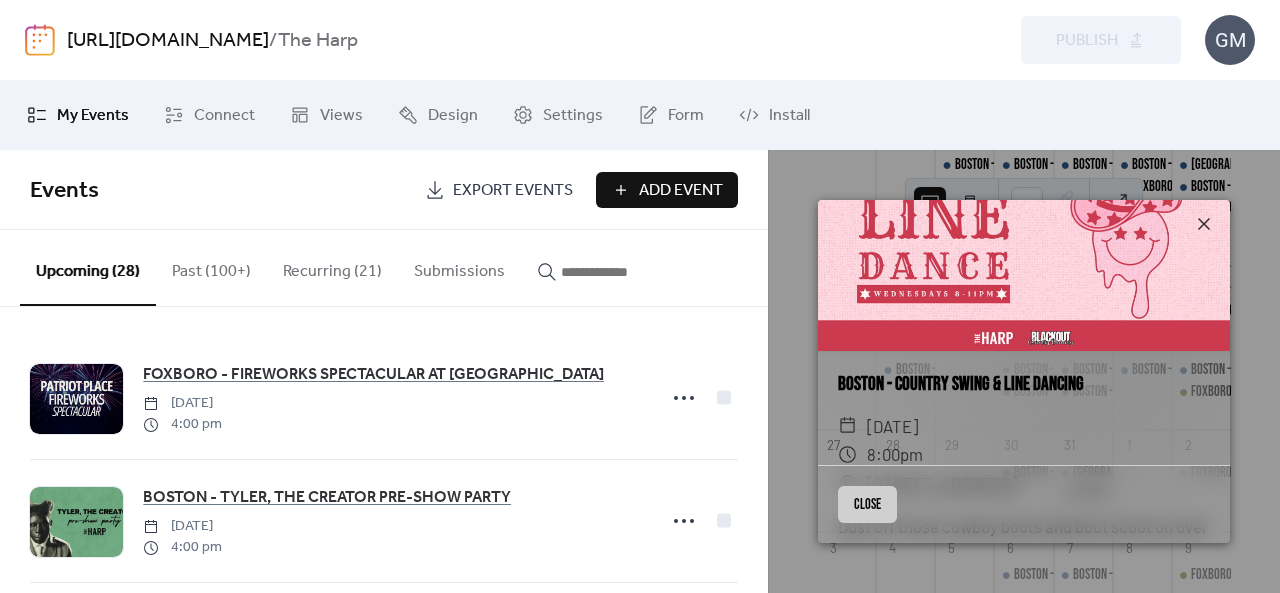 scroll, scrollTop: 100, scrollLeft: 0, axis: vertical 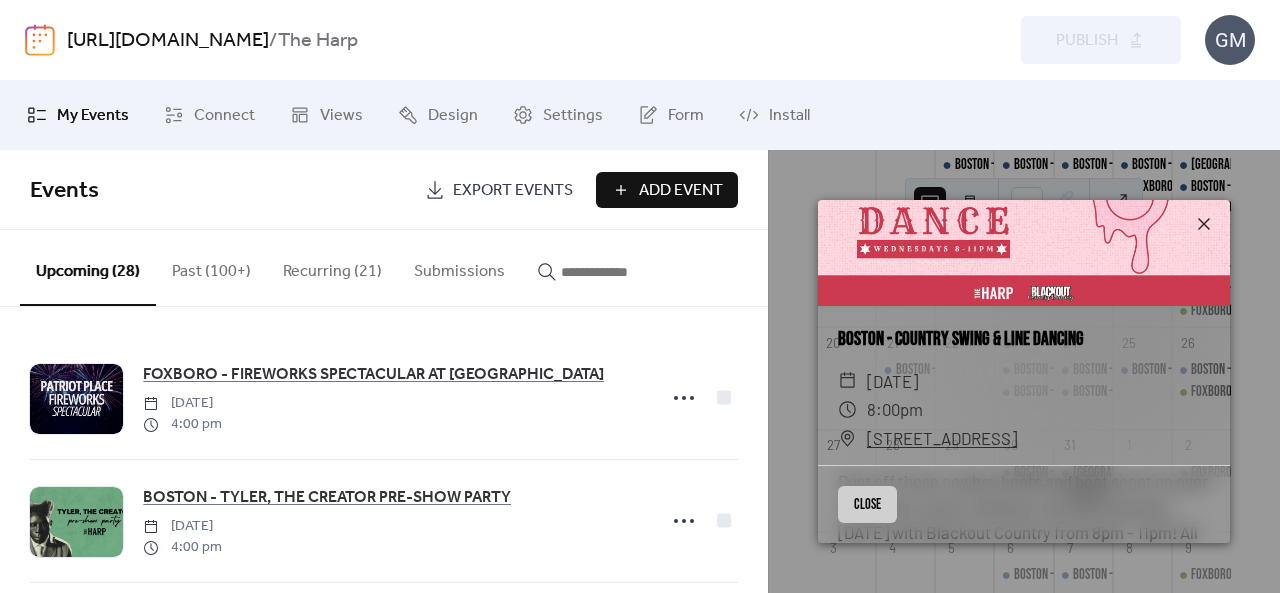 click on "Close" at bounding box center [867, 504] 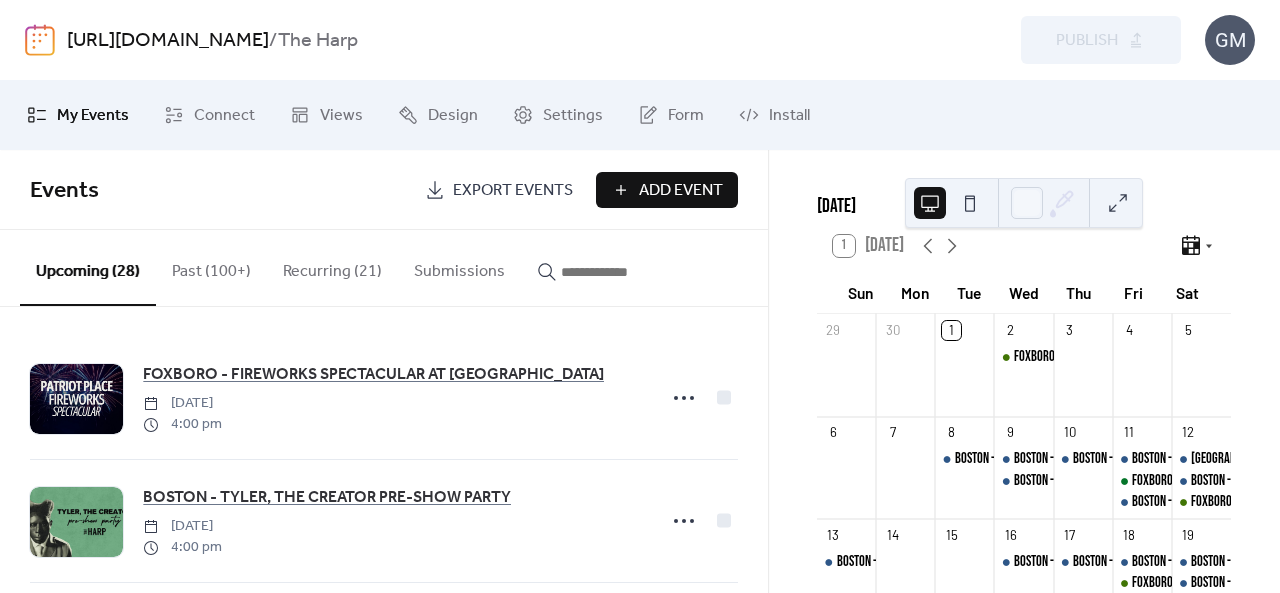 scroll, scrollTop: 300, scrollLeft: 0, axis: vertical 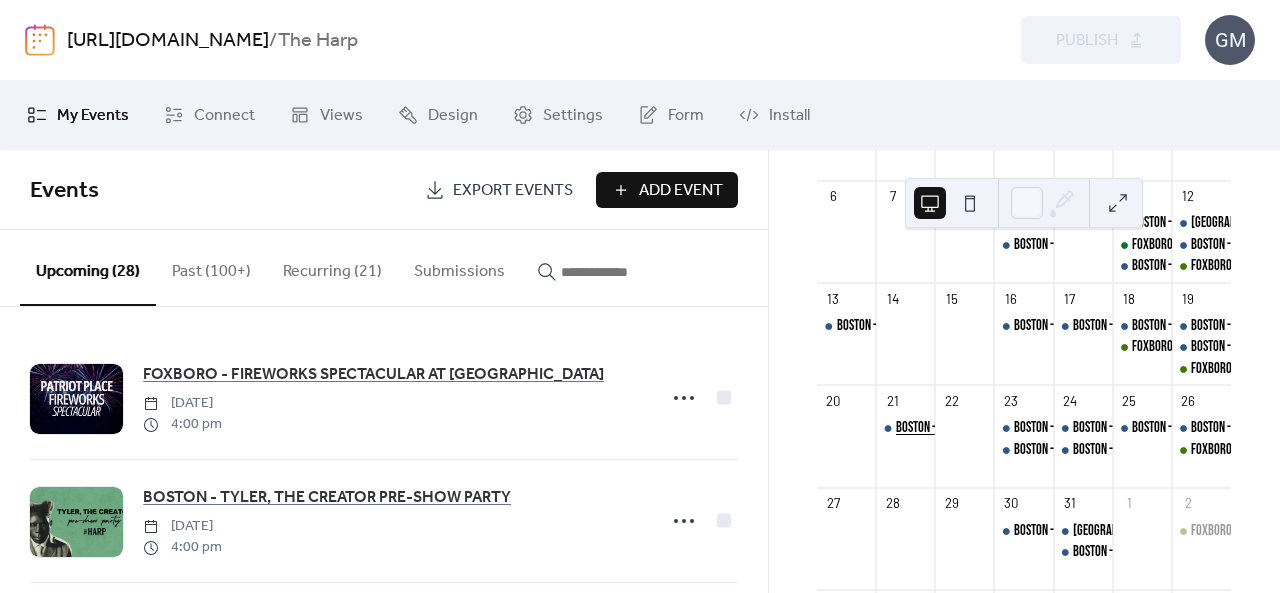 click on "BOSTON - GHOST PRE-SHOW PARTY" at bounding box center (970, 428) 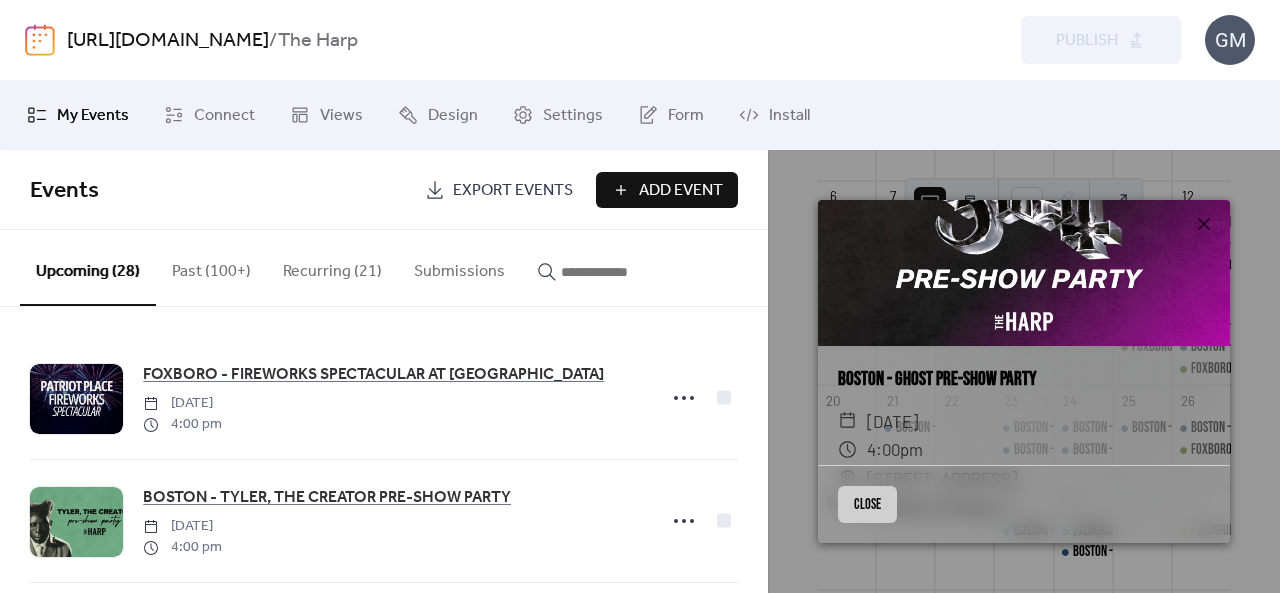 scroll, scrollTop: 200, scrollLeft: 0, axis: vertical 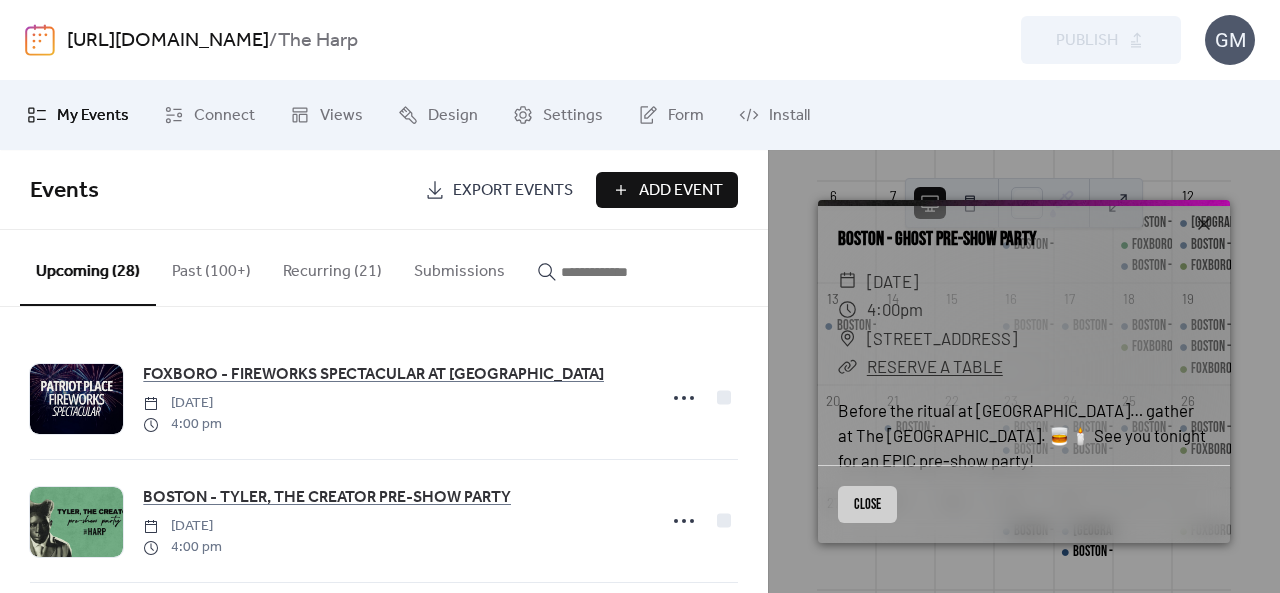 click on "Close" at bounding box center [867, 504] 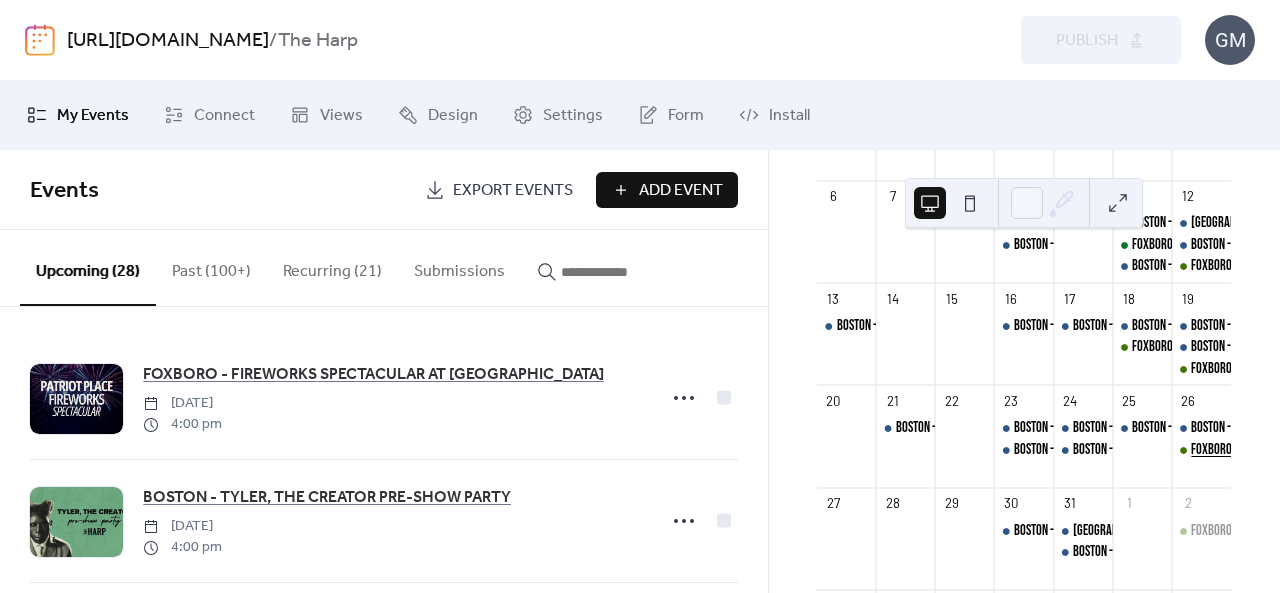 click on "FOXBORO - DJ NIGHT" at bounding box center [1234, 450] 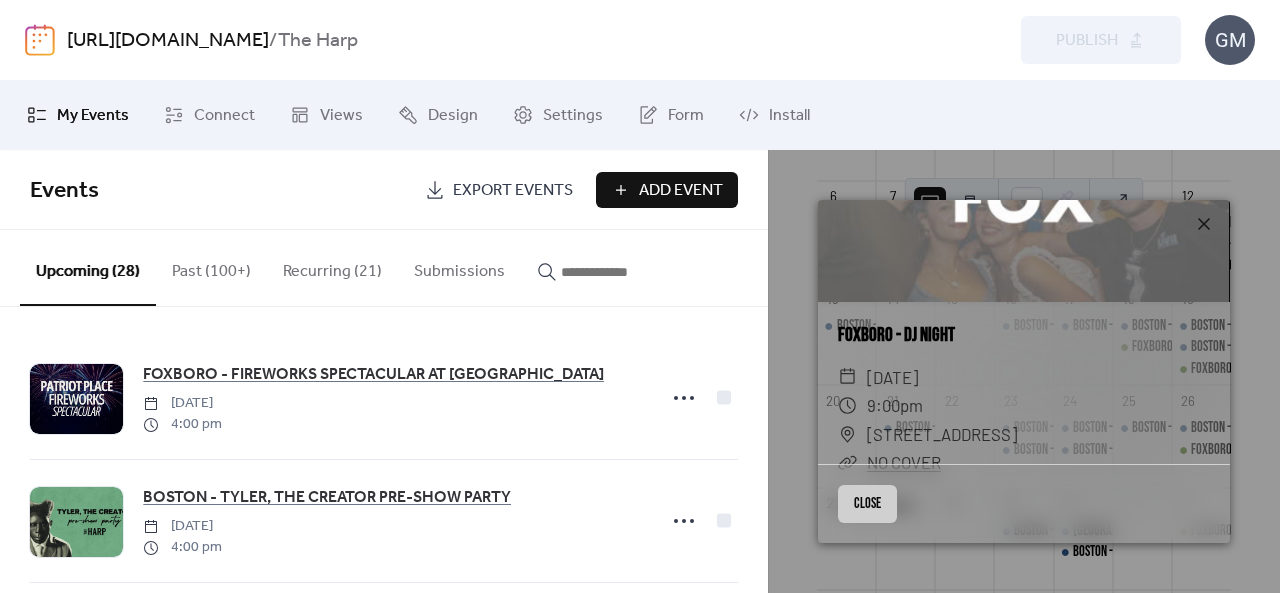 scroll, scrollTop: 175, scrollLeft: 0, axis: vertical 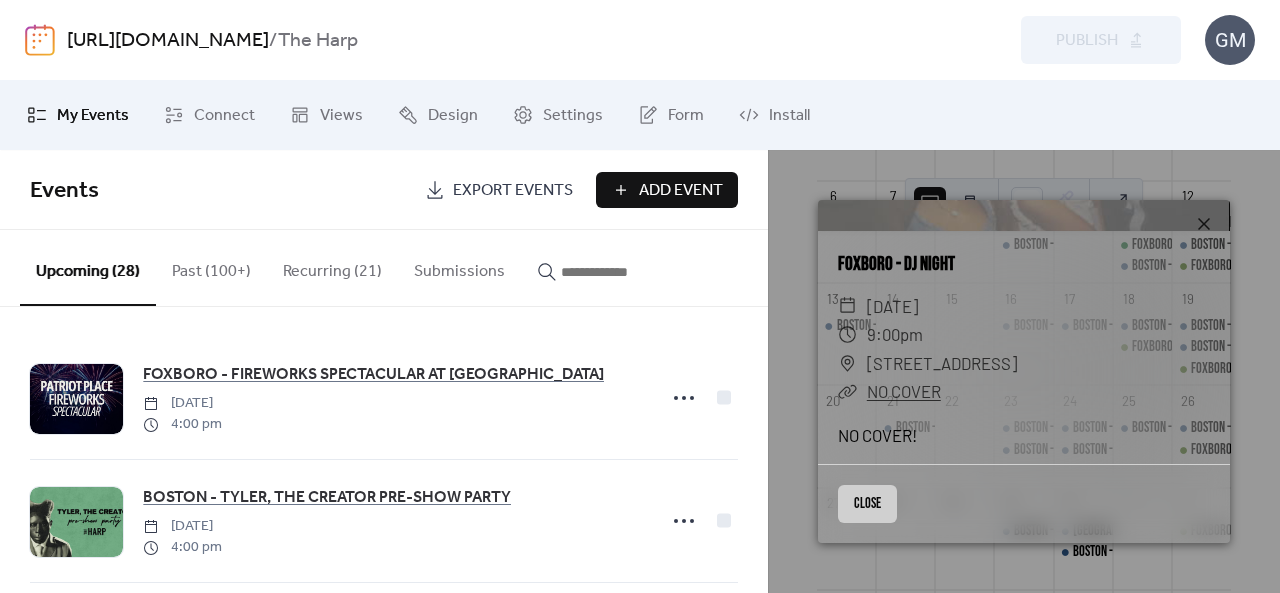 drag, startPoint x: 885, startPoint y: 496, endPoint x: 980, endPoint y: 402, distance: 133.64505 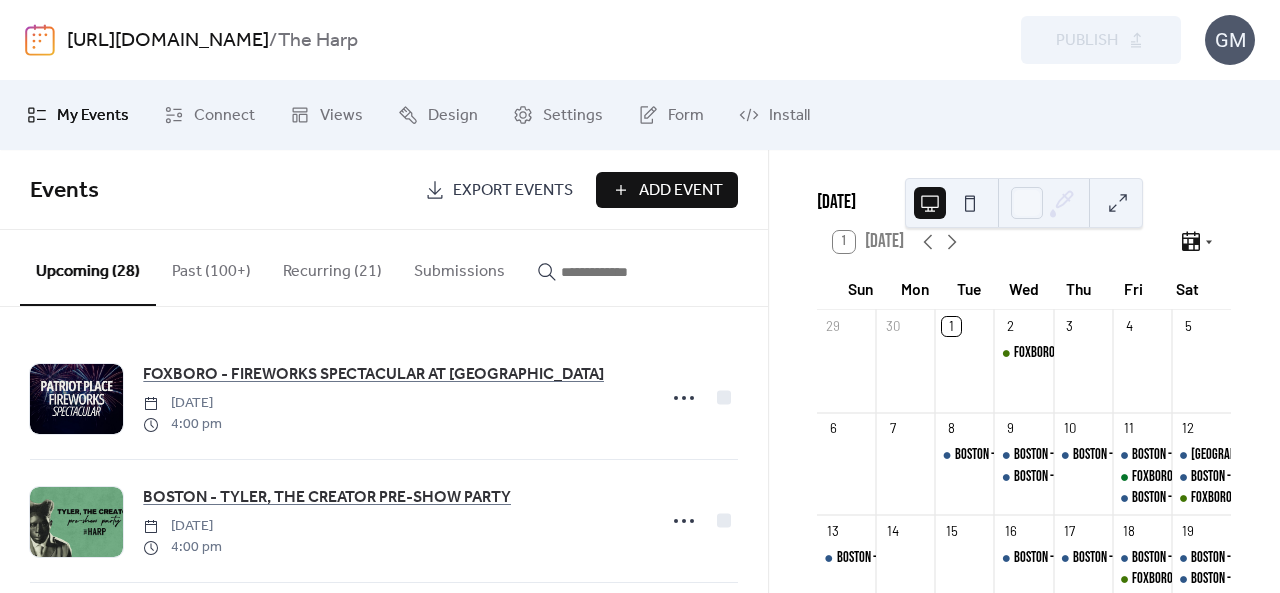 scroll, scrollTop: 100, scrollLeft: 0, axis: vertical 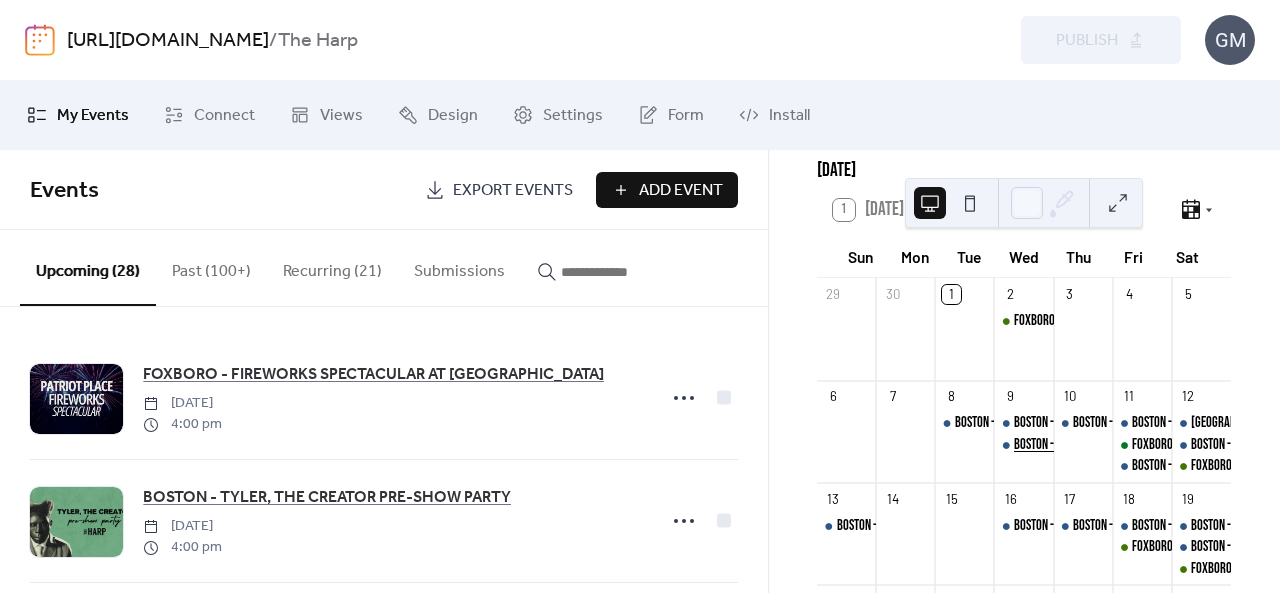 click on "BOSTON - COUNTRY SWING & LINE DANCING" at bounding box center (1105, 445) 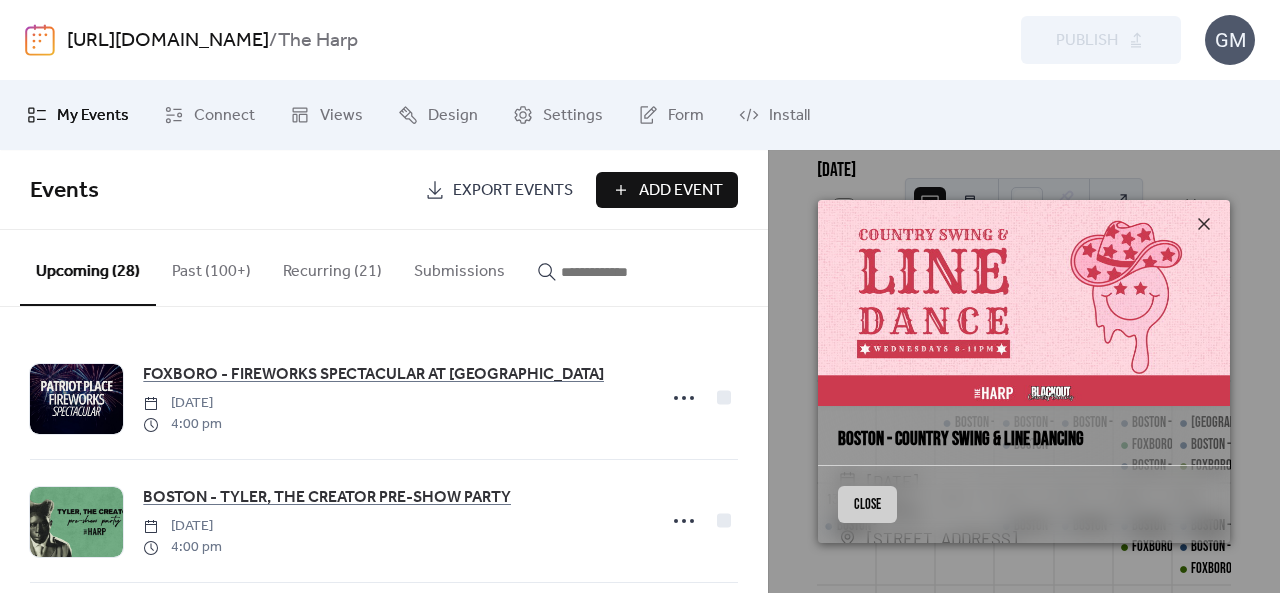 click on "Close" at bounding box center [867, 504] 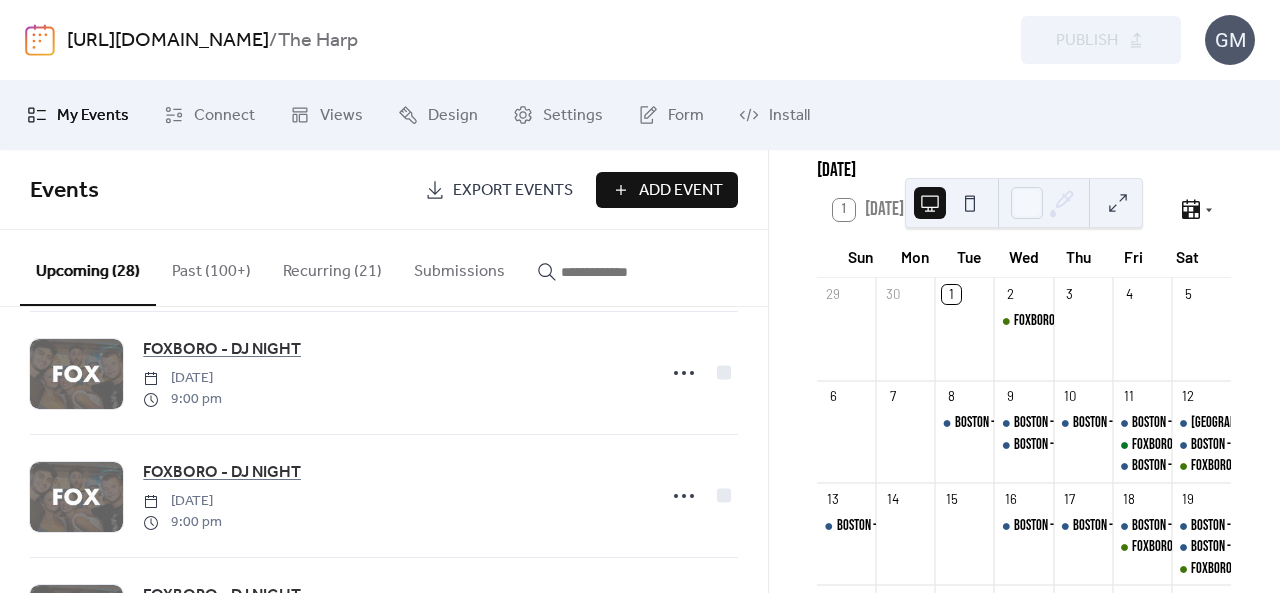 scroll, scrollTop: 3226, scrollLeft: 0, axis: vertical 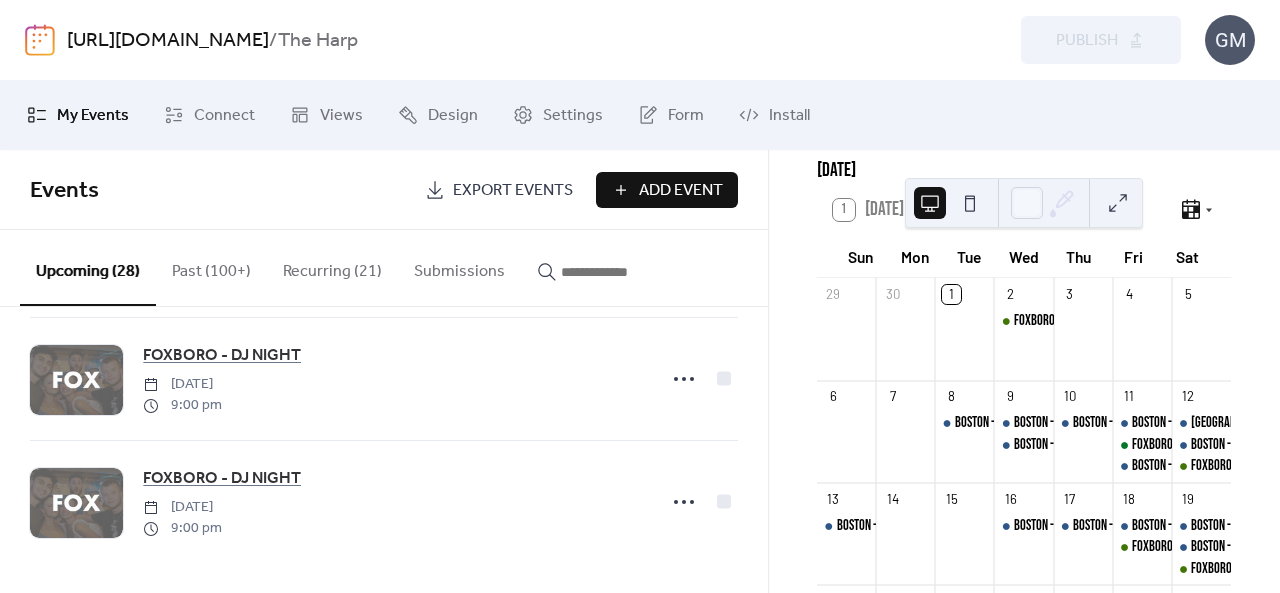 click on "Add Event" at bounding box center (681, 191) 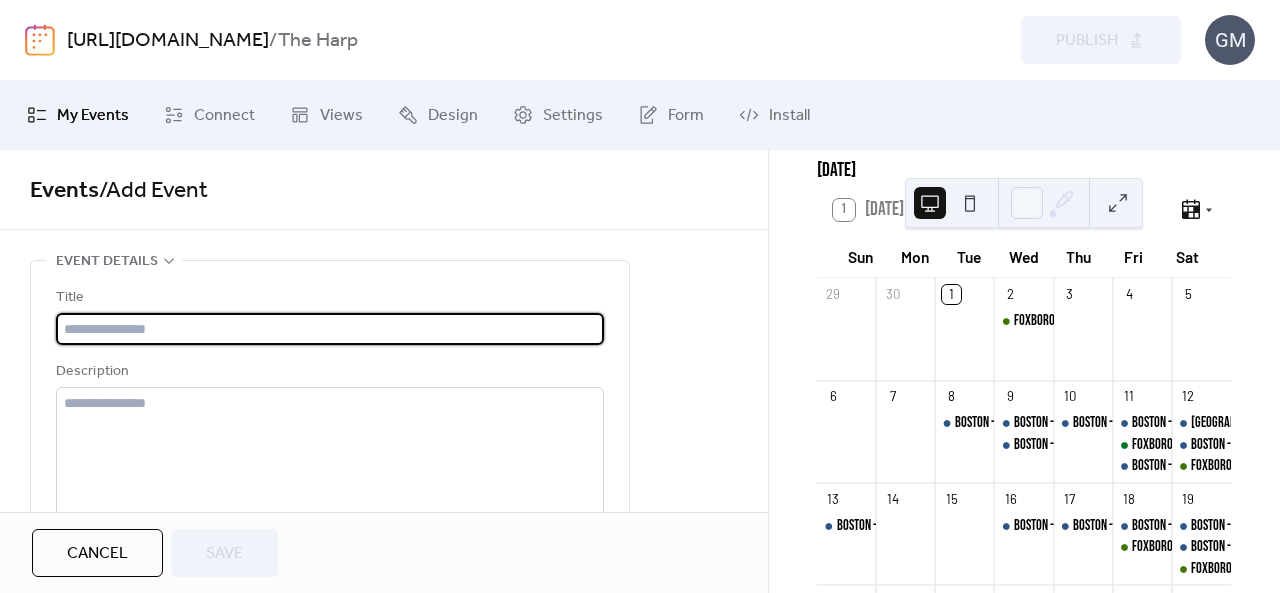 click on "Cancel" at bounding box center (97, 554) 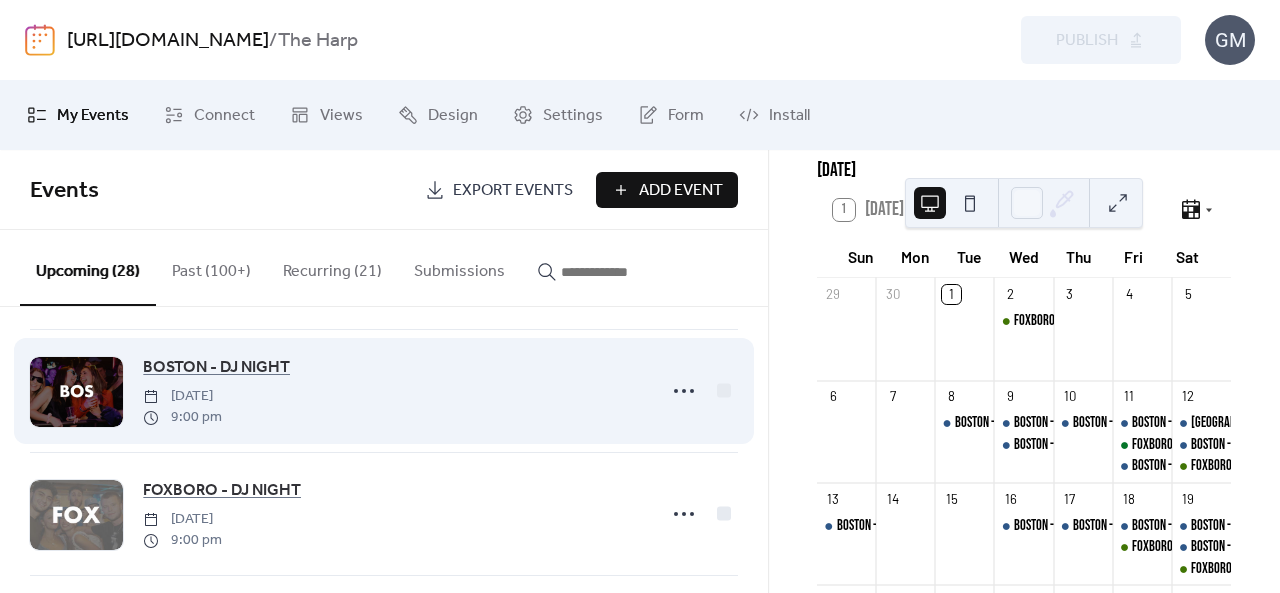 scroll, scrollTop: 900, scrollLeft: 0, axis: vertical 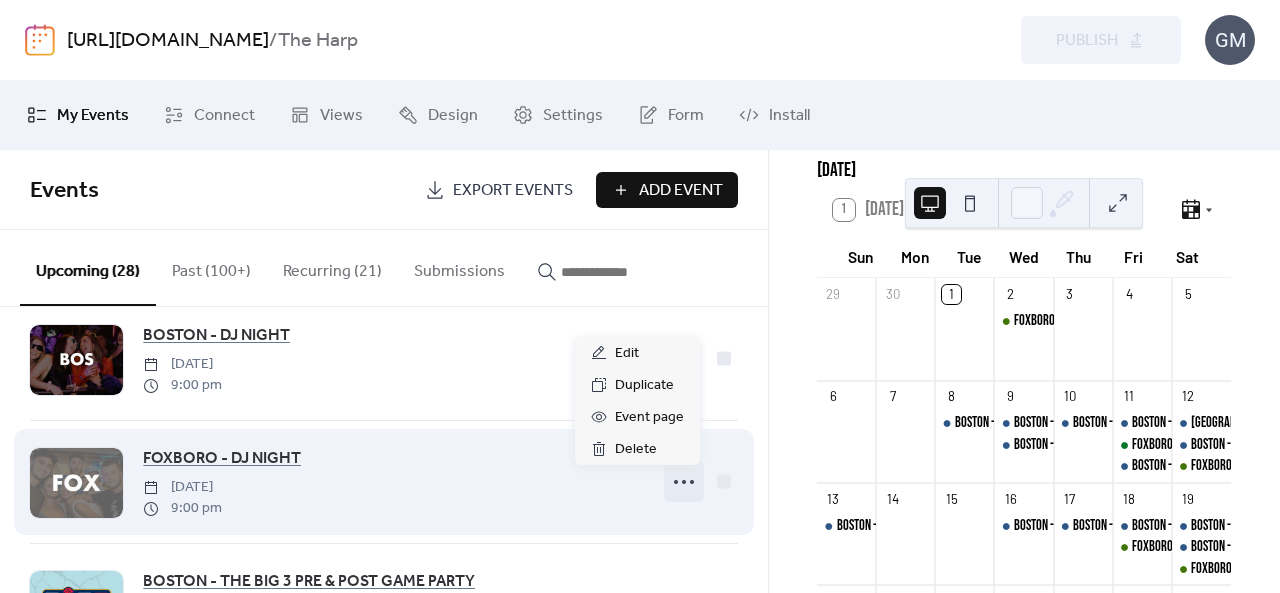 click 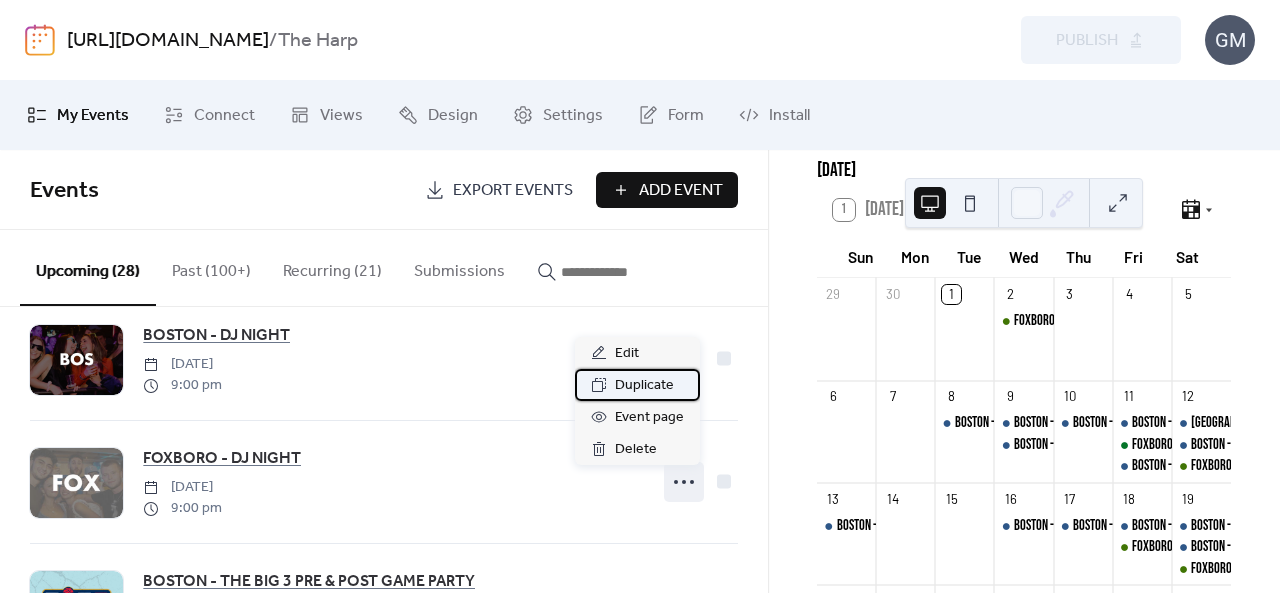 click on "Duplicate" at bounding box center (644, 386) 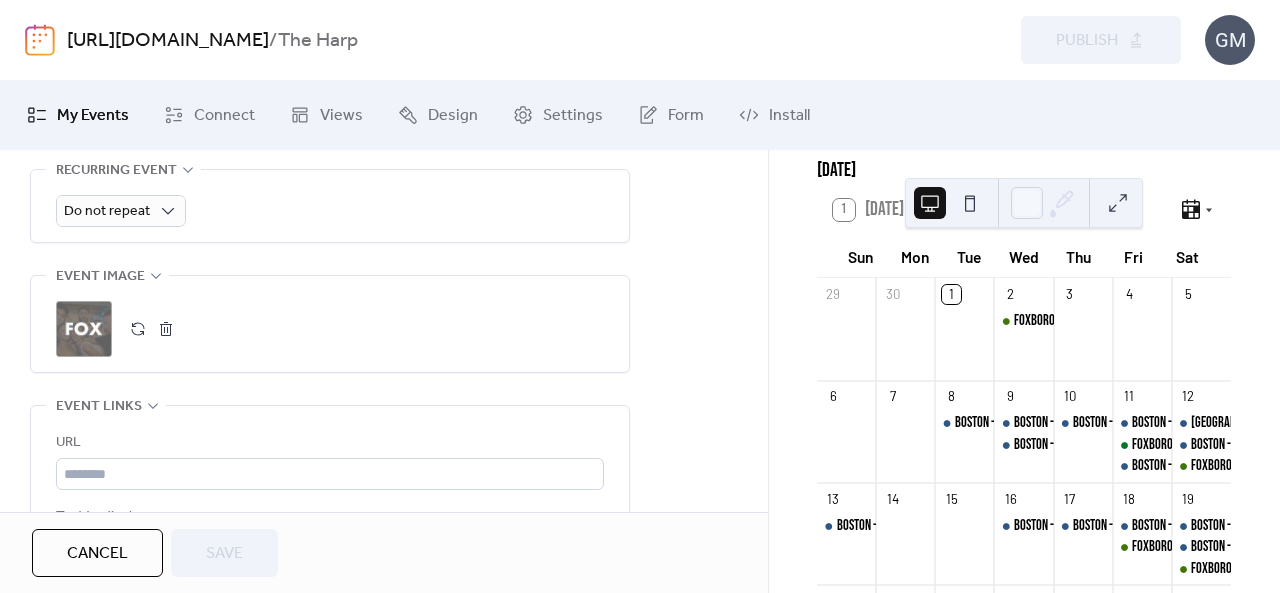 scroll, scrollTop: 1000, scrollLeft: 0, axis: vertical 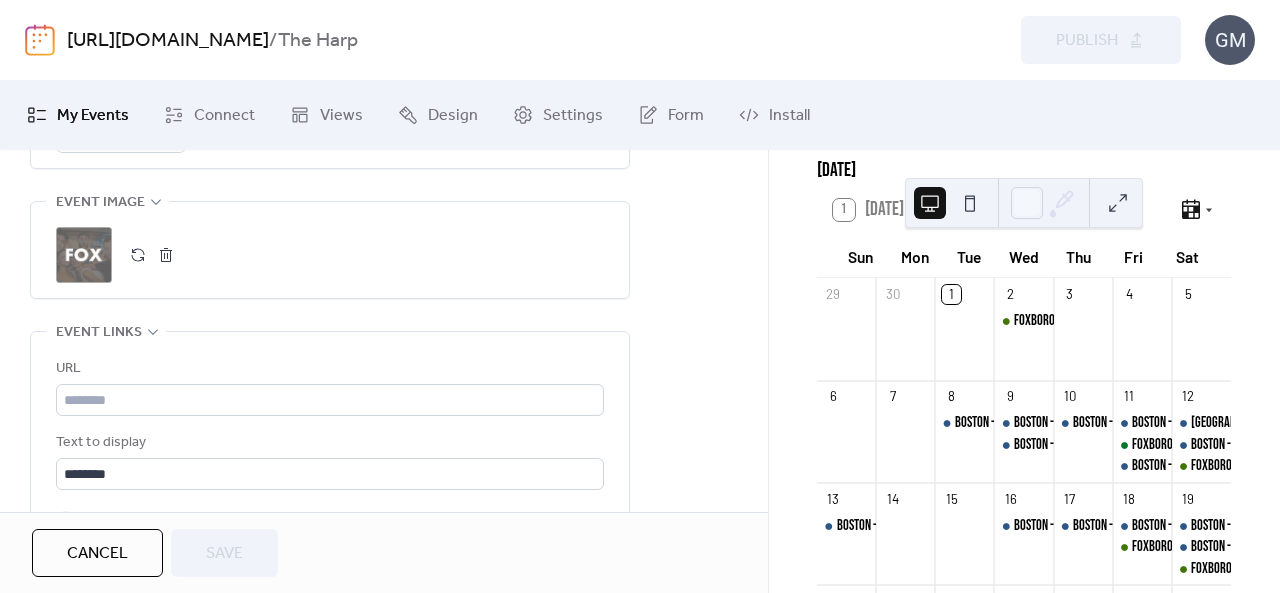 click at bounding box center (166, 255) 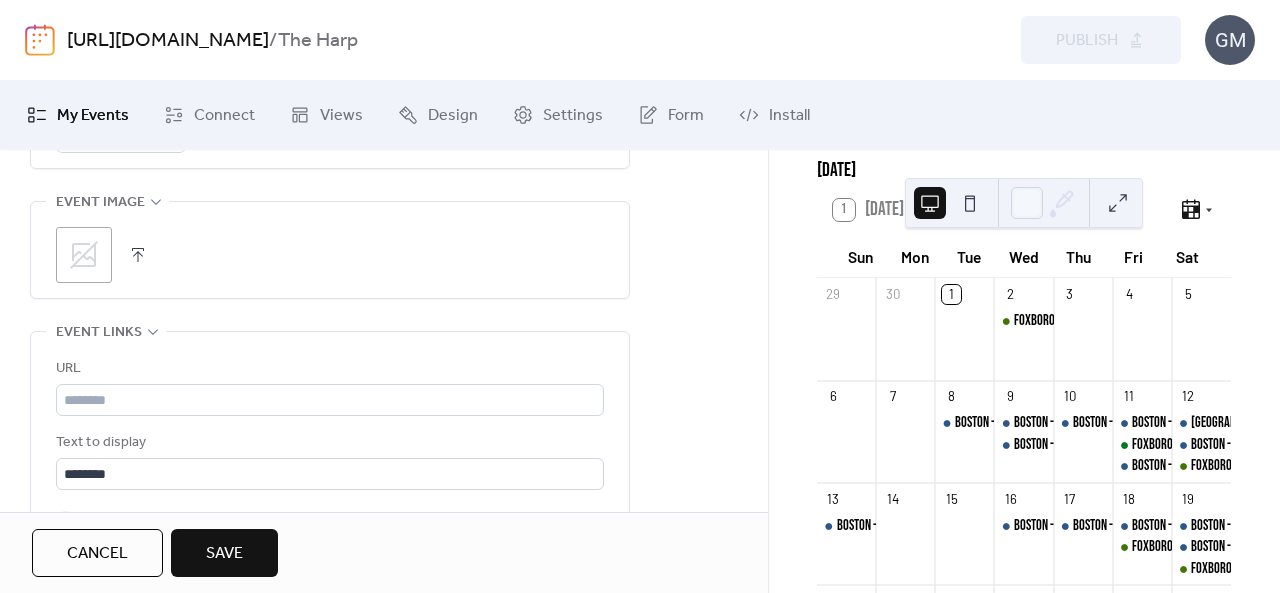click 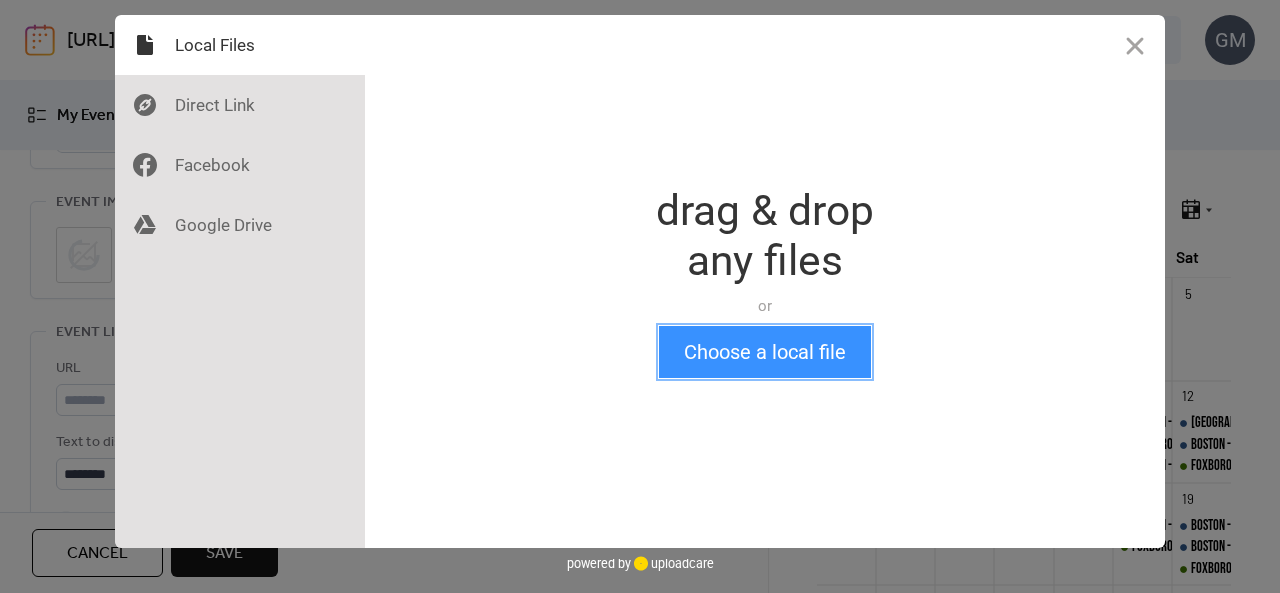 click on "Choose a local file" at bounding box center [765, 352] 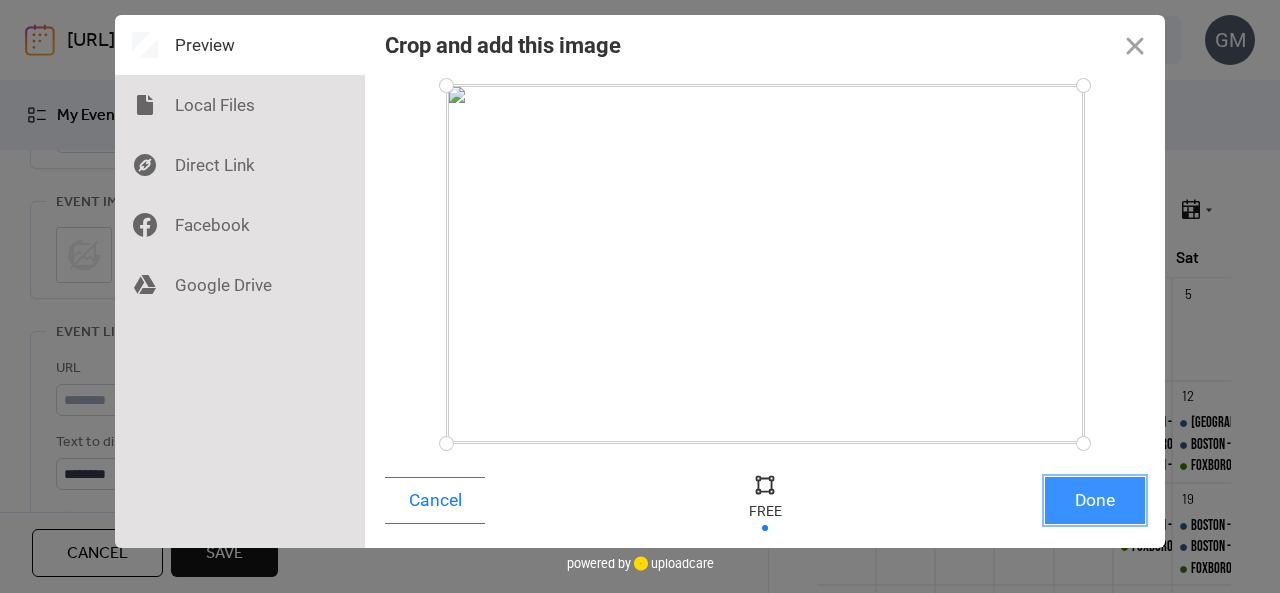 click on "Done" at bounding box center [1095, 500] 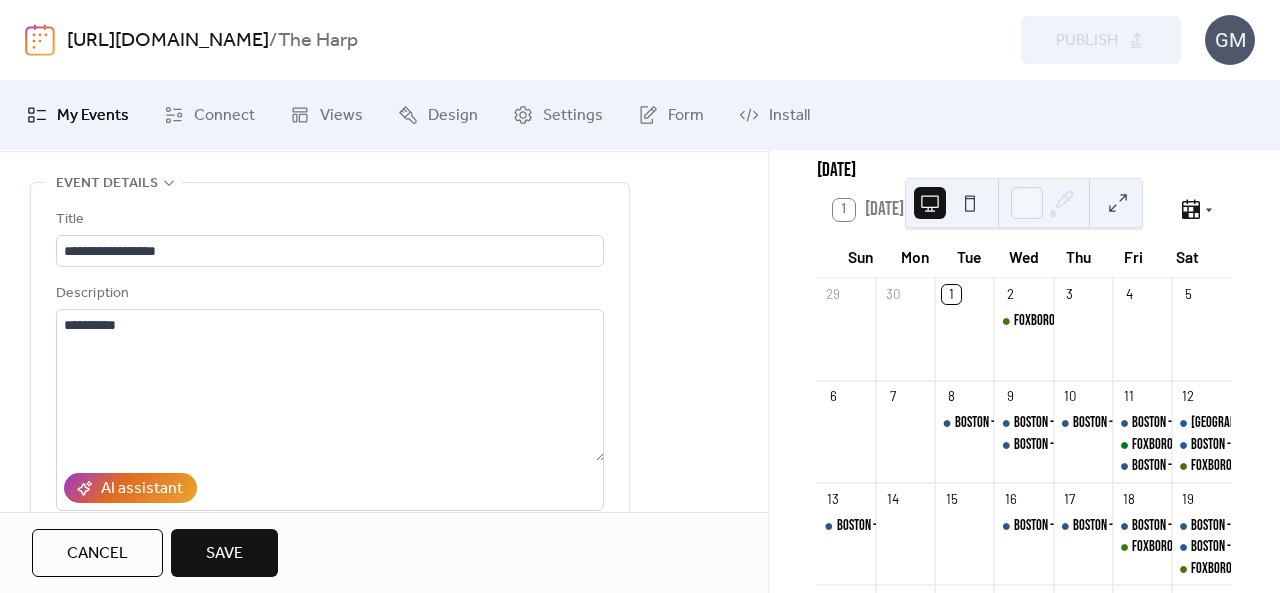 scroll, scrollTop: 0, scrollLeft: 0, axis: both 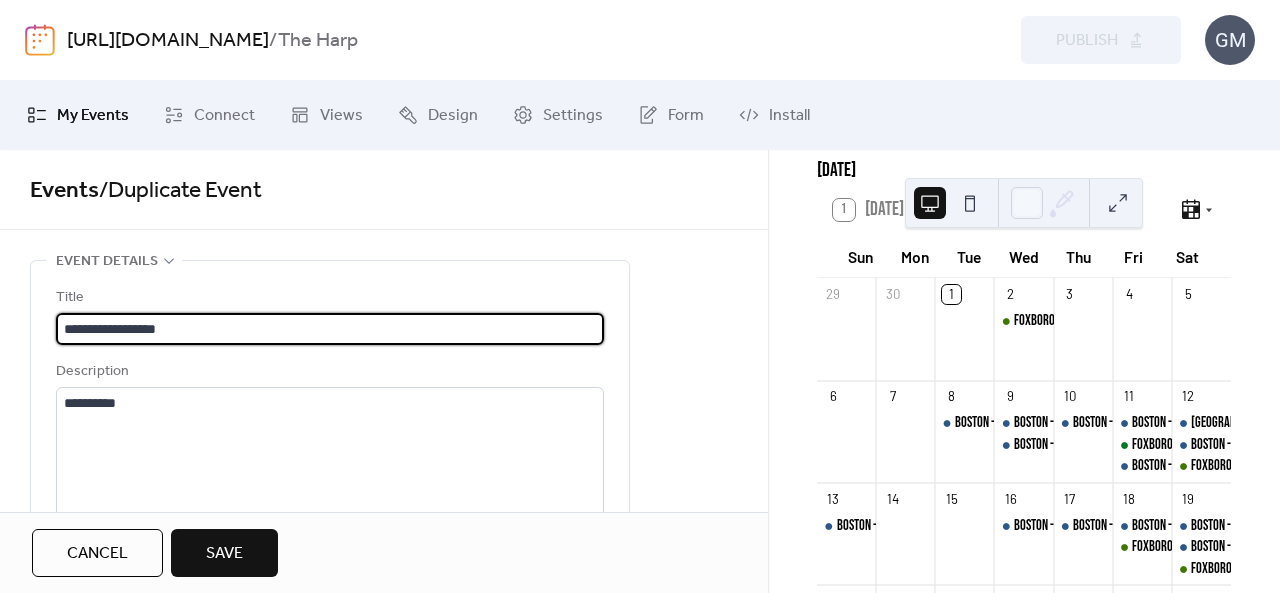 drag, startPoint x: 216, startPoint y: 333, endPoint x: 136, endPoint y: 331, distance: 80.024994 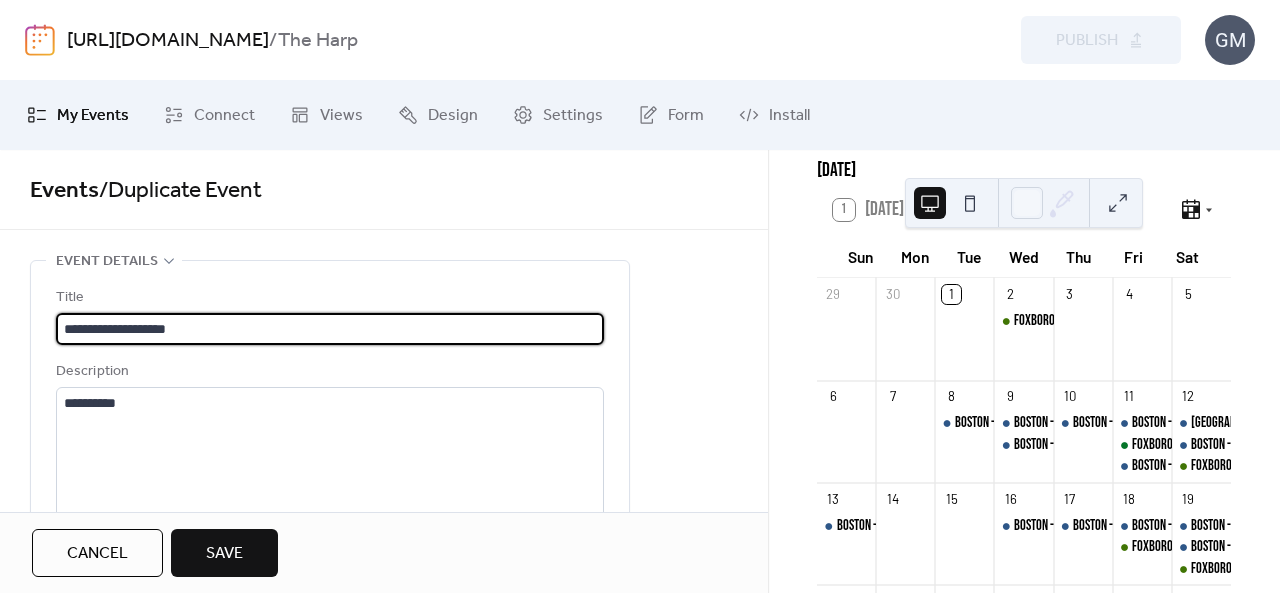 scroll, scrollTop: 0, scrollLeft: 0, axis: both 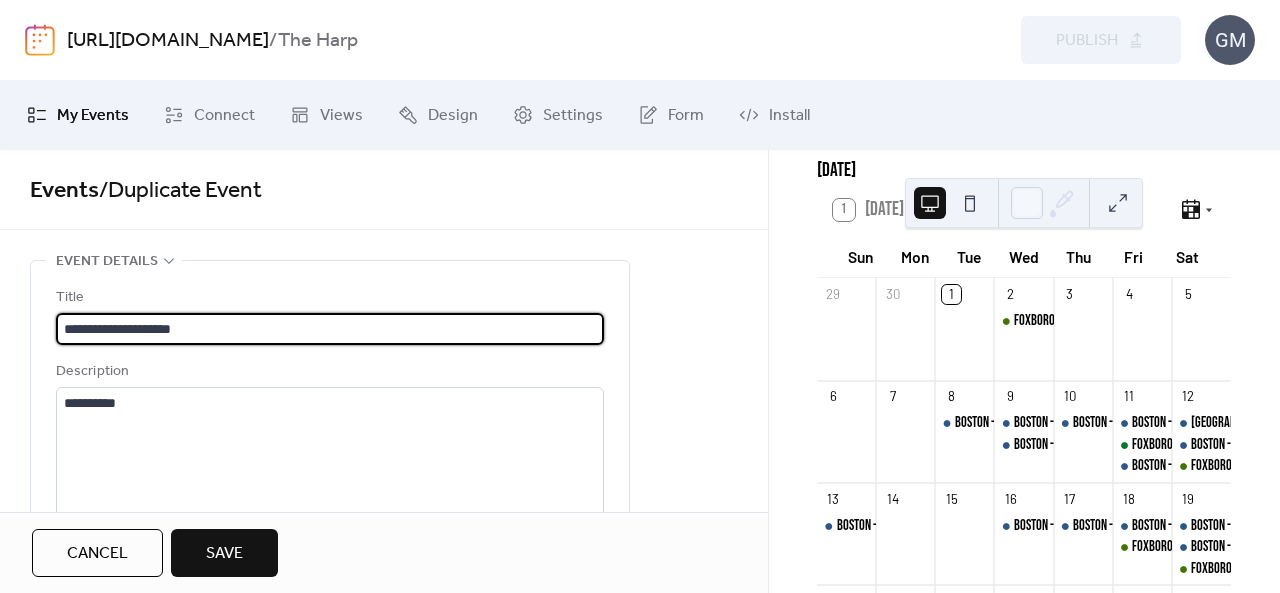 paste on "**********" 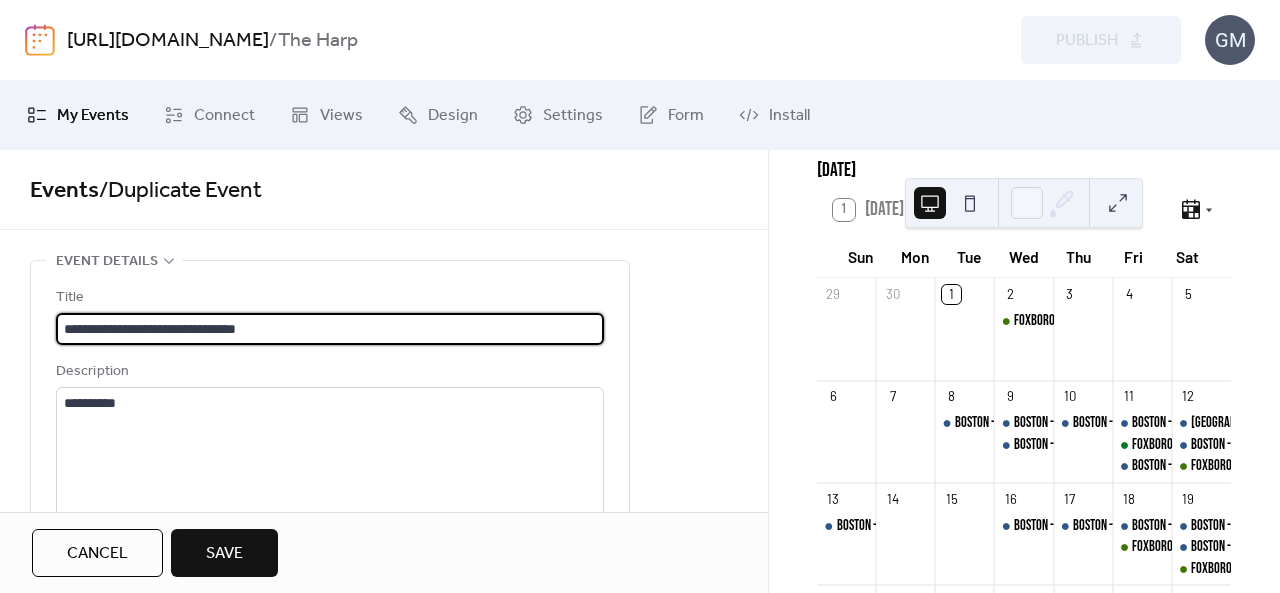 drag, startPoint x: 336, startPoint y: 331, endPoint x: 215, endPoint y: 320, distance: 121.49897 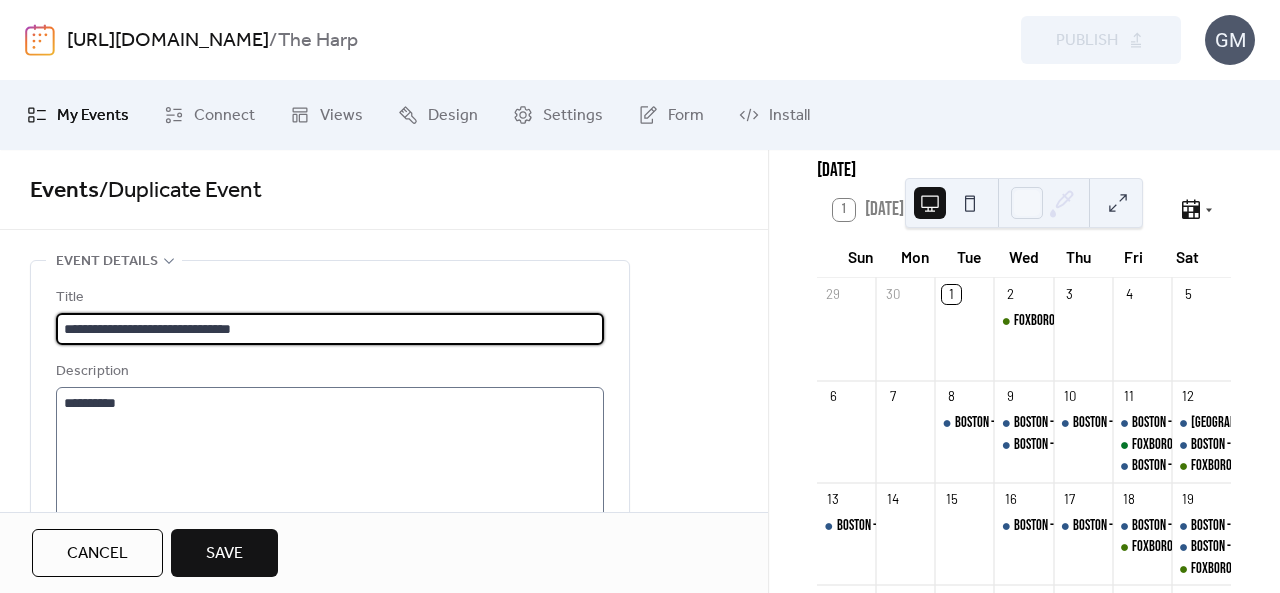 type on "**********" 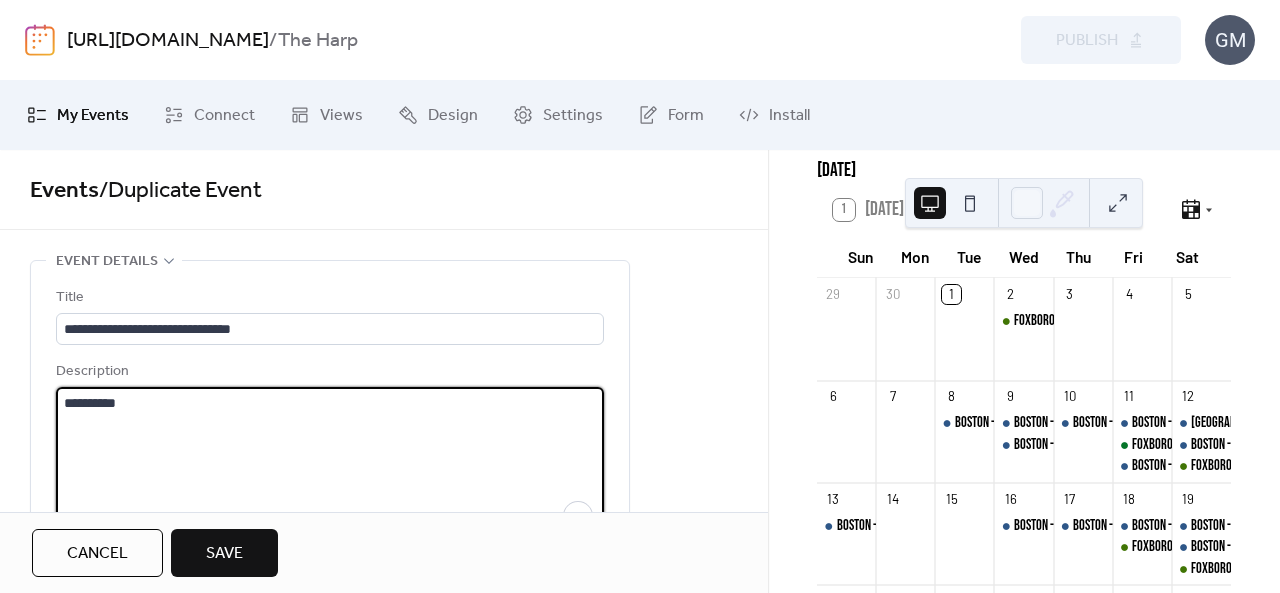click on "*********" at bounding box center (330, 463) 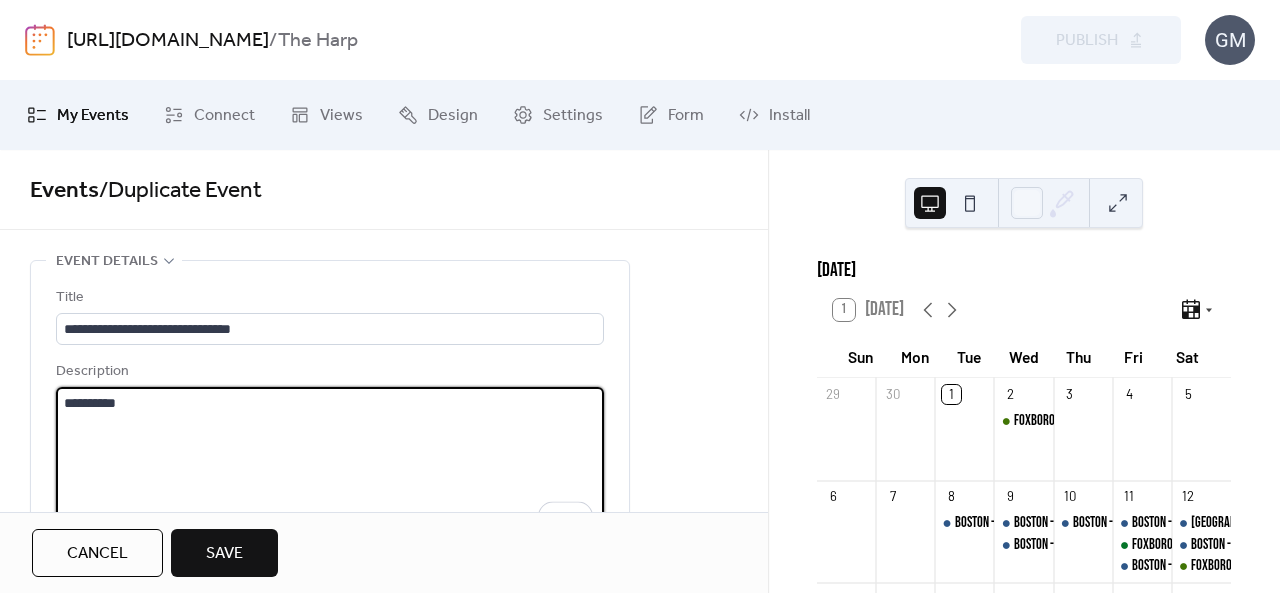 scroll, scrollTop: 0, scrollLeft: 0, axis: both 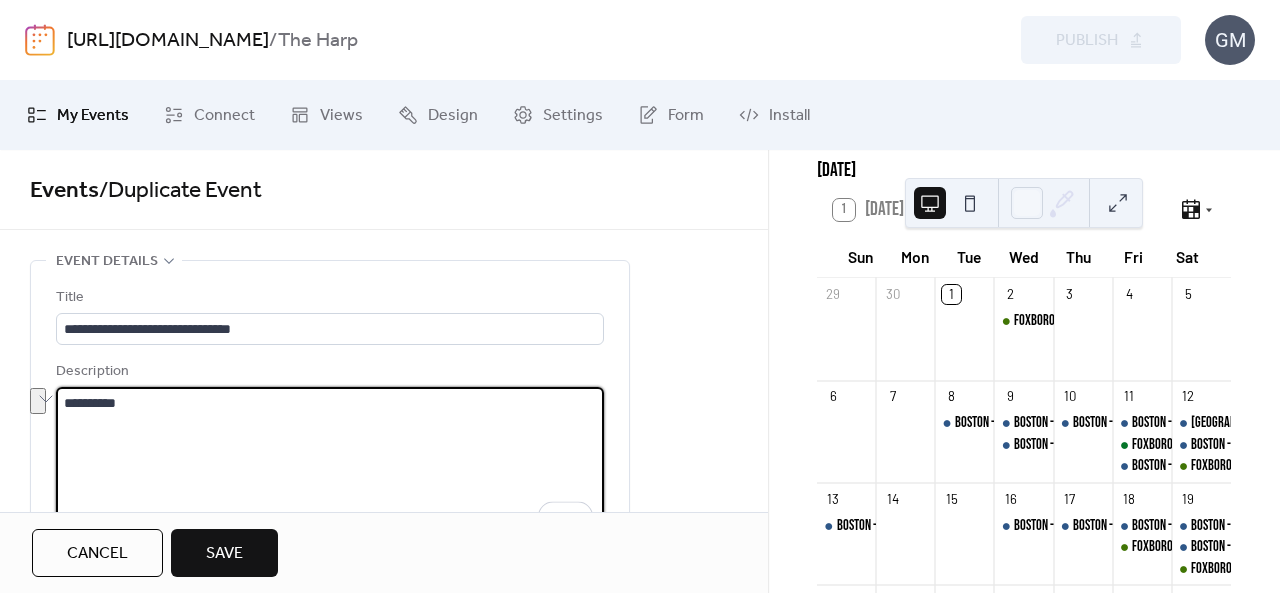 drag, startPoint x: 167, startPoint y: 399, endPoint x: 0, endPoint y: 381, distance: 167.96725 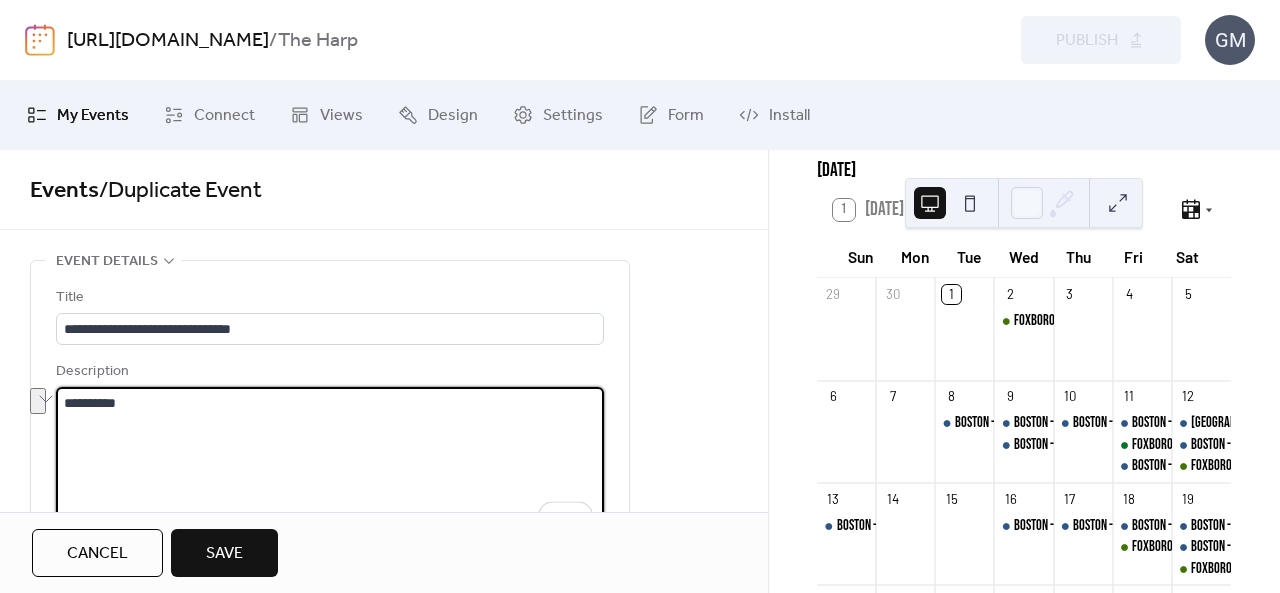click on "**********" at bounding box center (384, 1032) 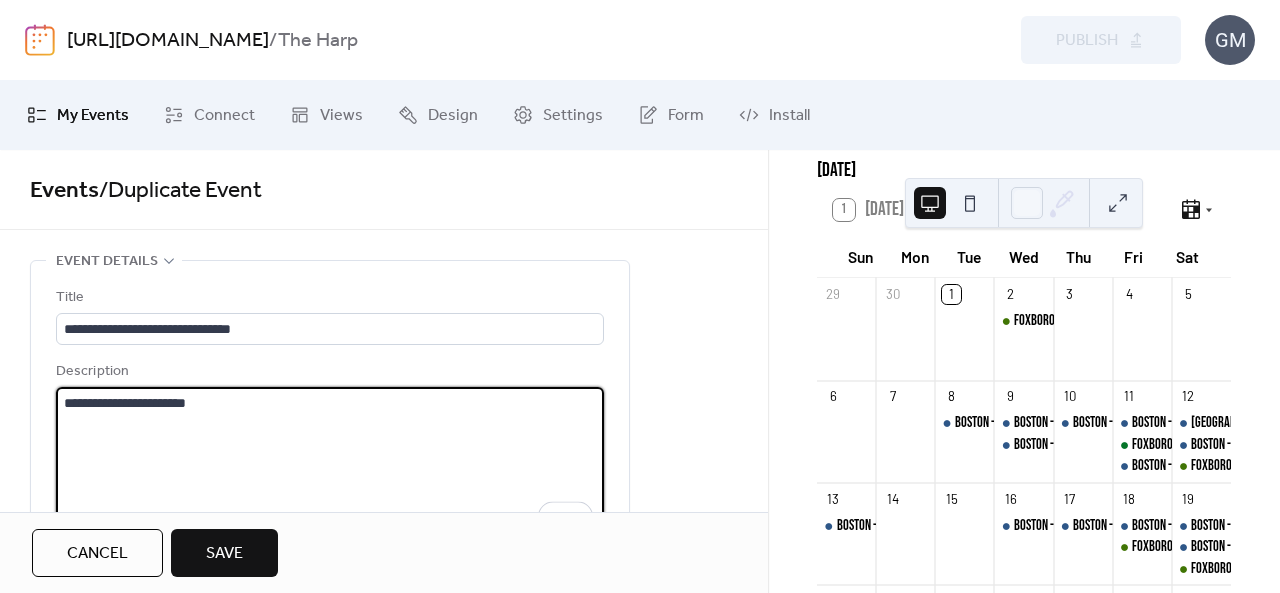 type on "**********" 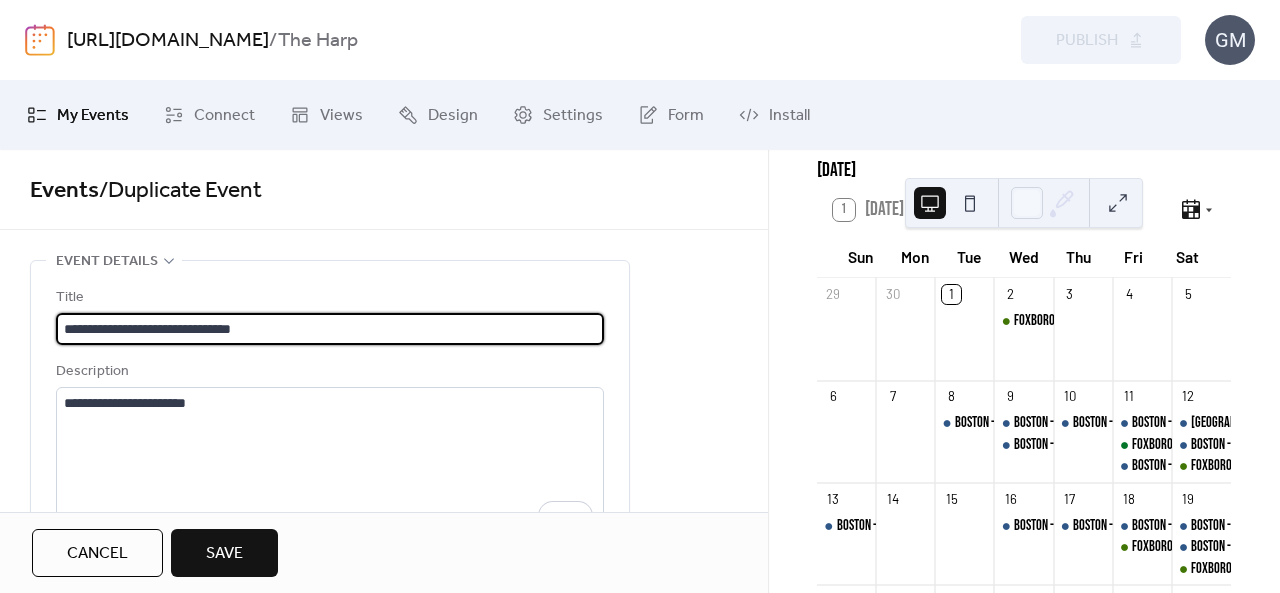 click on "**********" at bounding box center [330, 329] 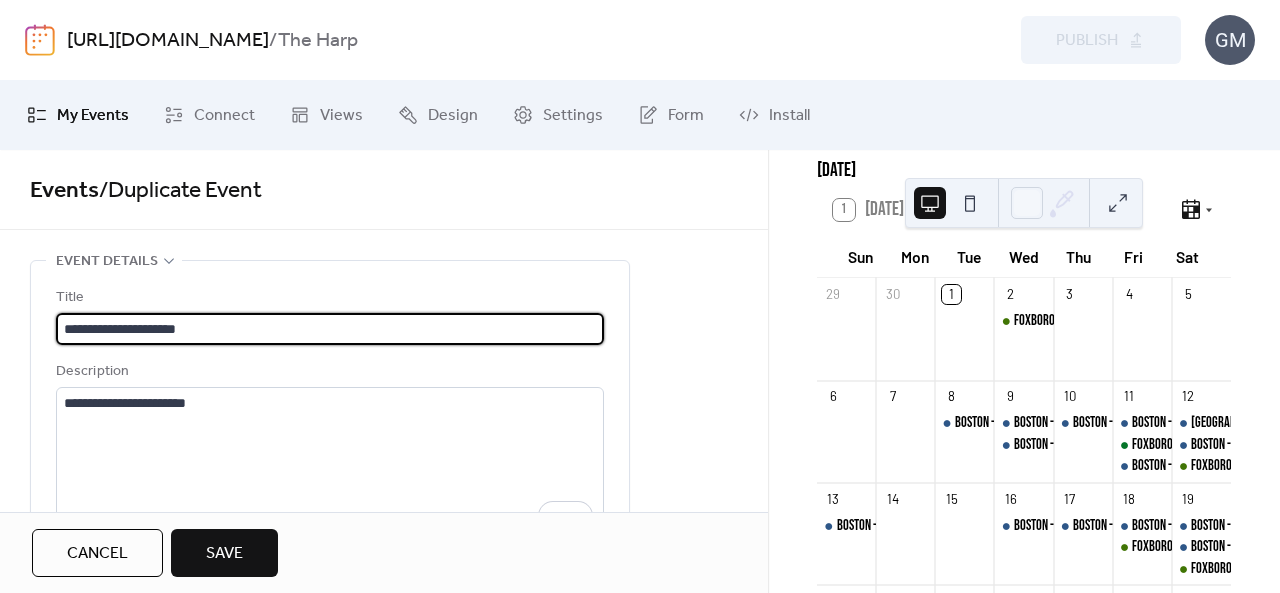 click on "**********" at bounding box center (330, 329) 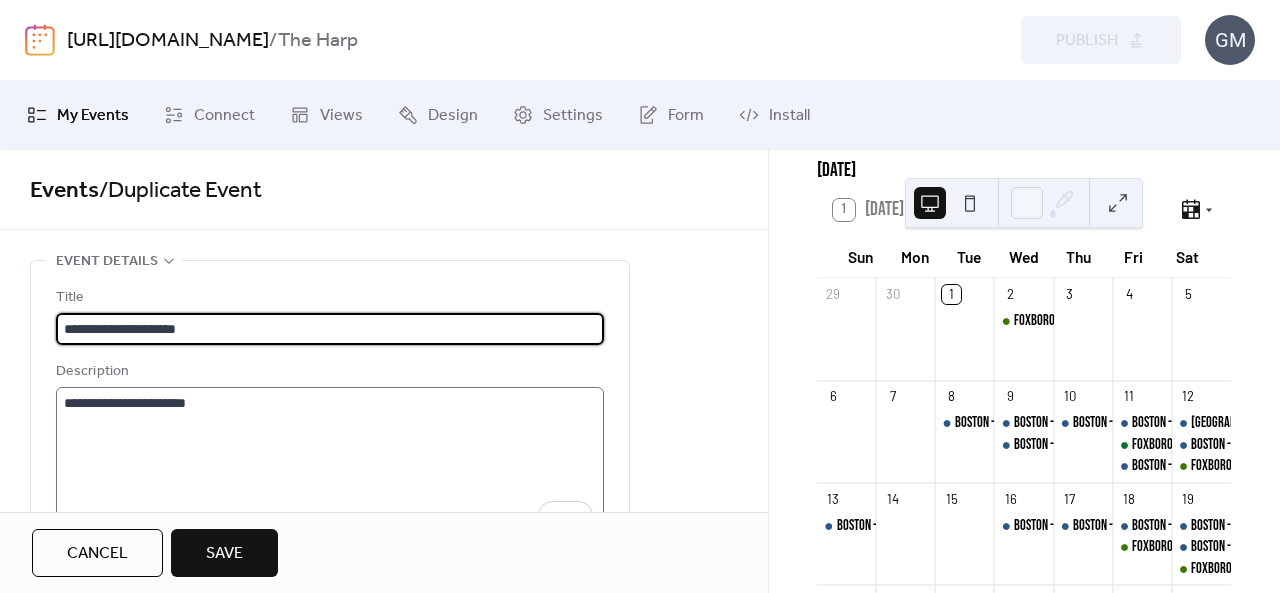 type on "**********" 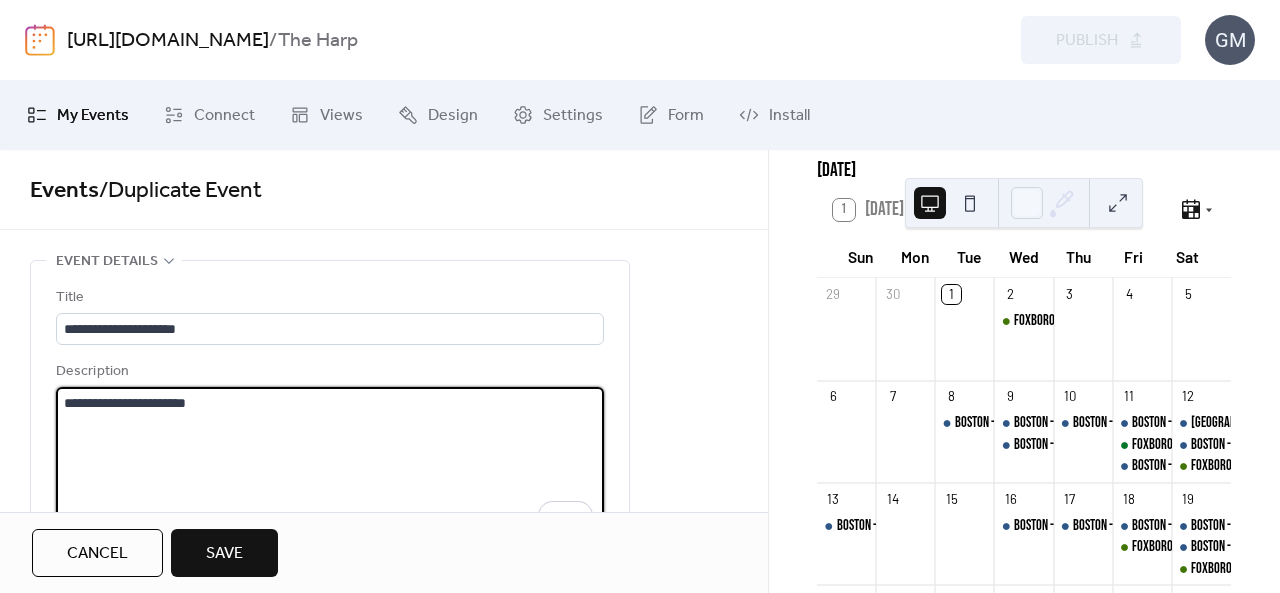 click on "**********" at bounding box center (330, 463) 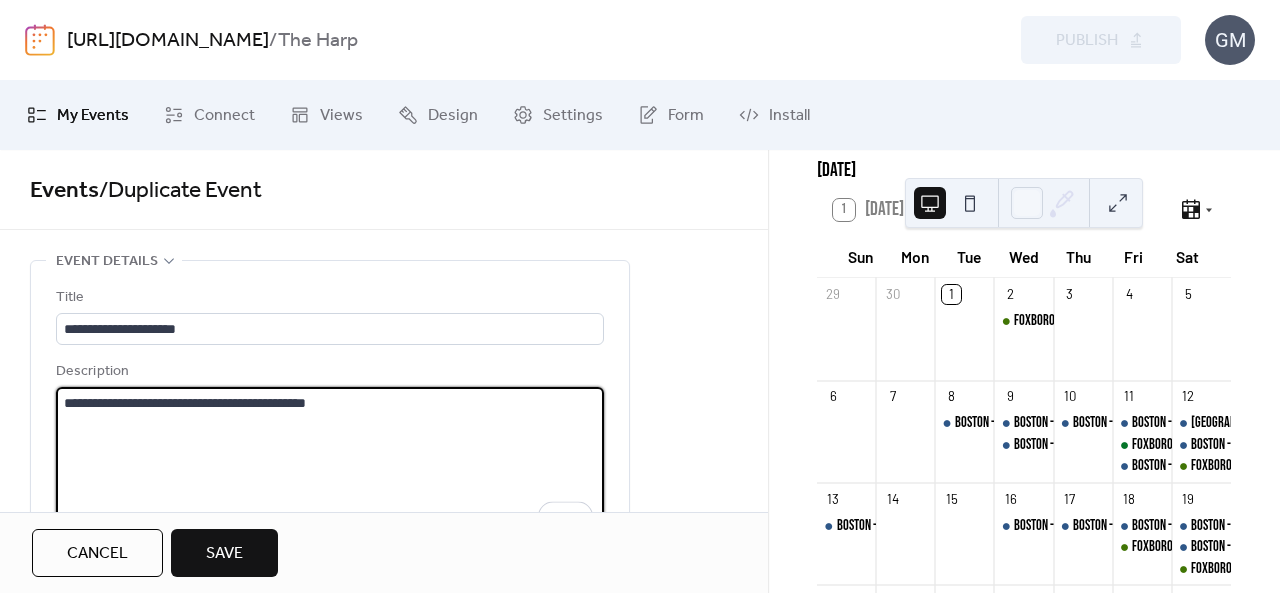 type on "**********" 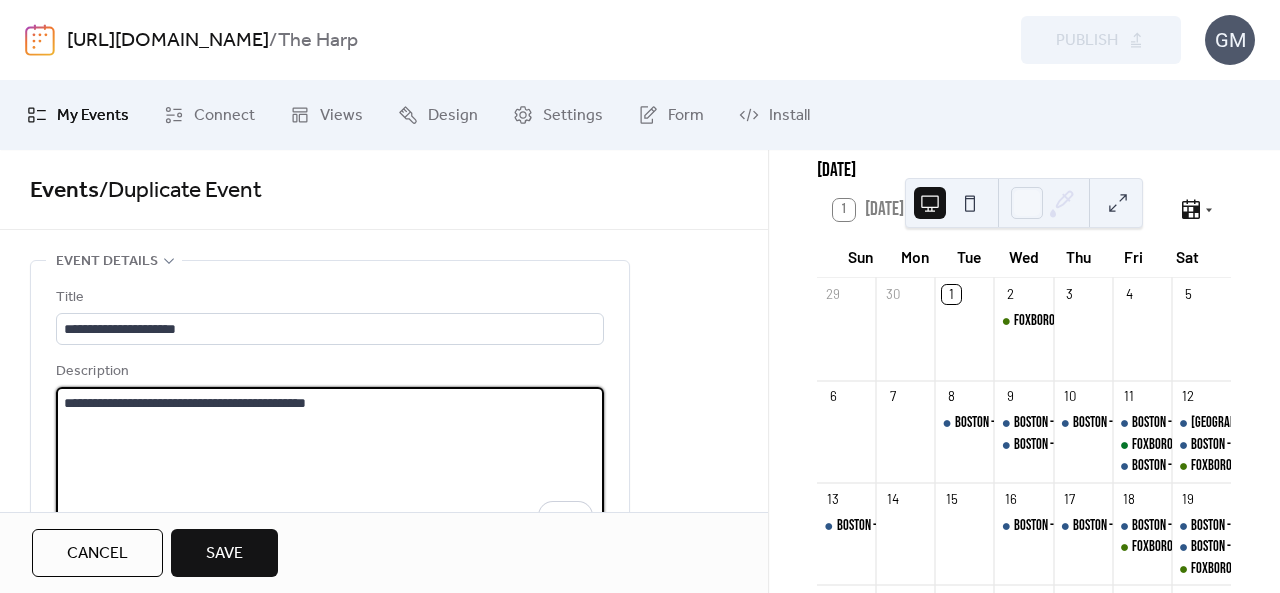 click on "**********" at bounding box center [330, 463] 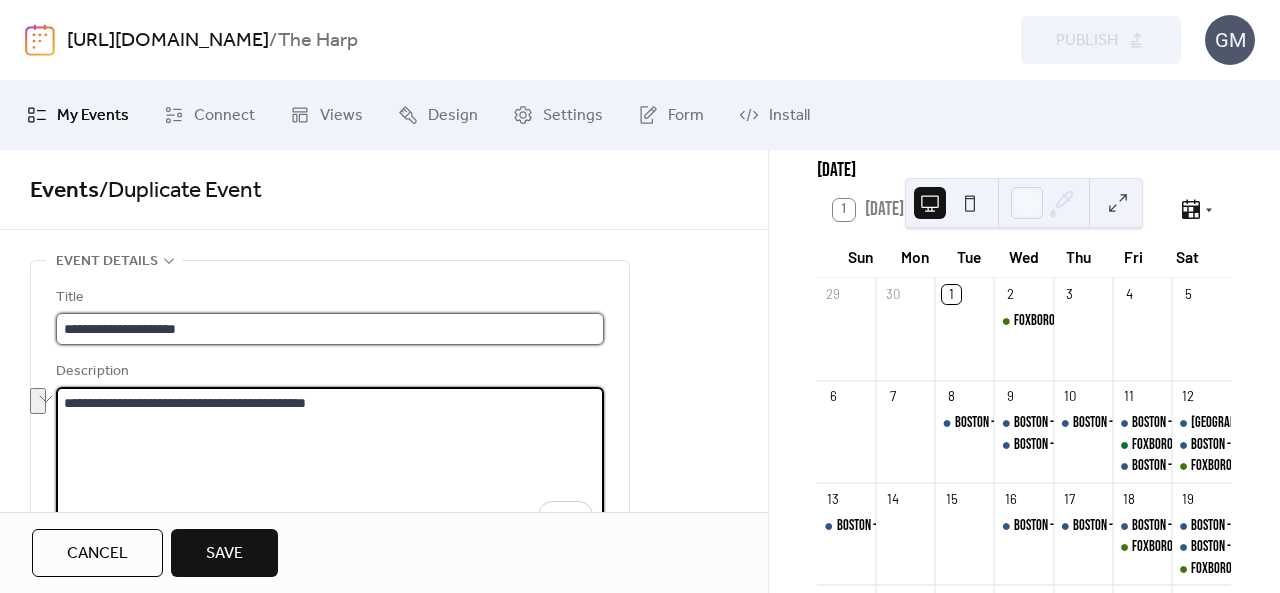 scroll, scrollTop: 1, scrollLeft: 0, axis: vertical 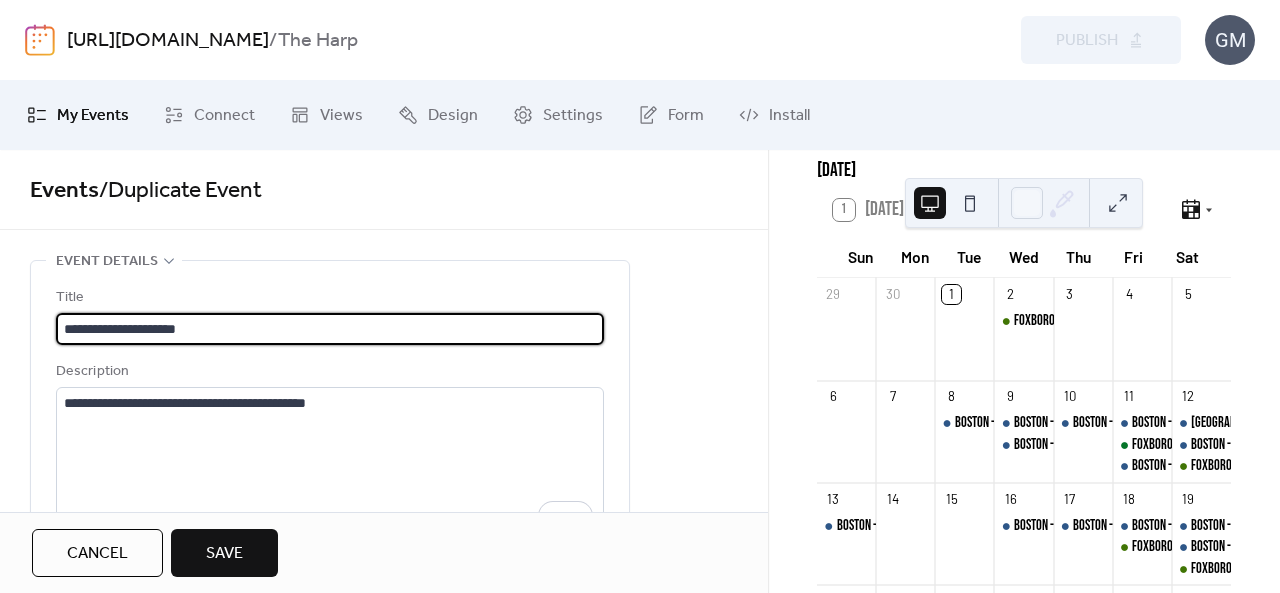 drag, startPoint x: 258, startPoint y: 333, endPoint x: 137, endPoint y: 336, distance: 121.037186 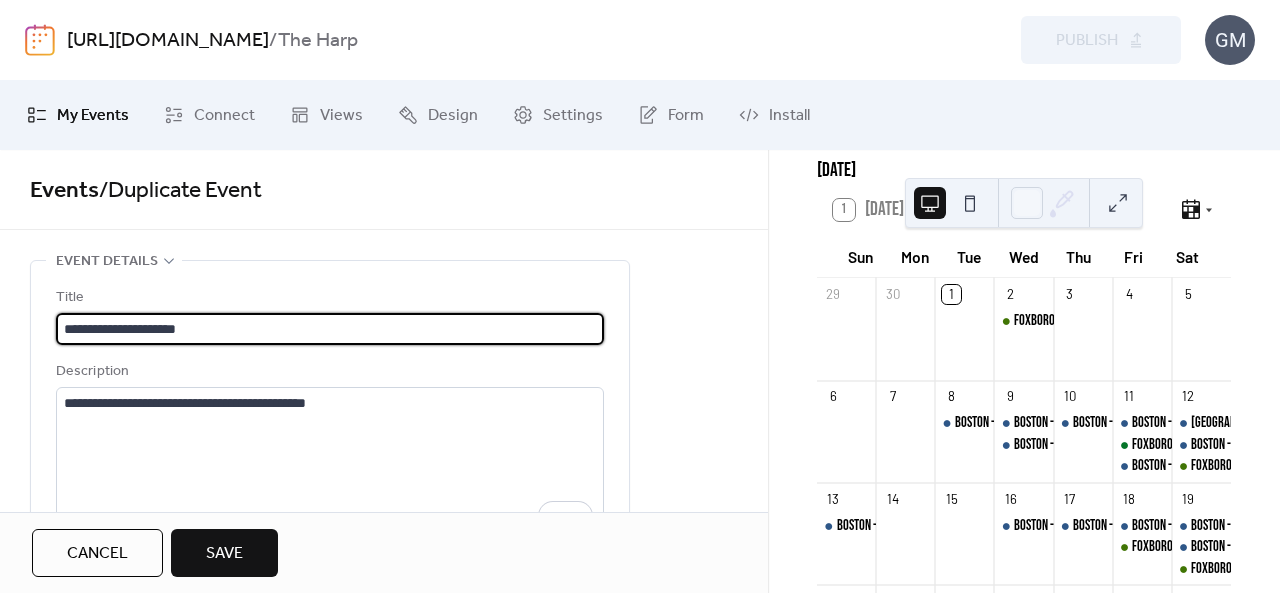 click on "**********" at bounding box center (330, 329) 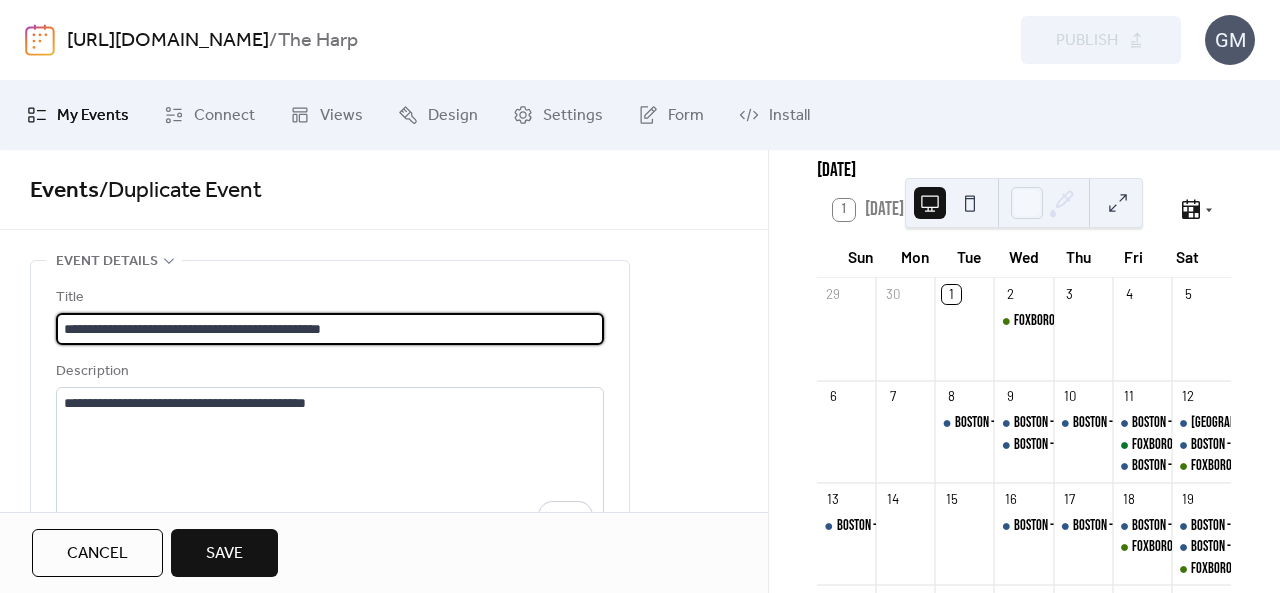 type on "**********" 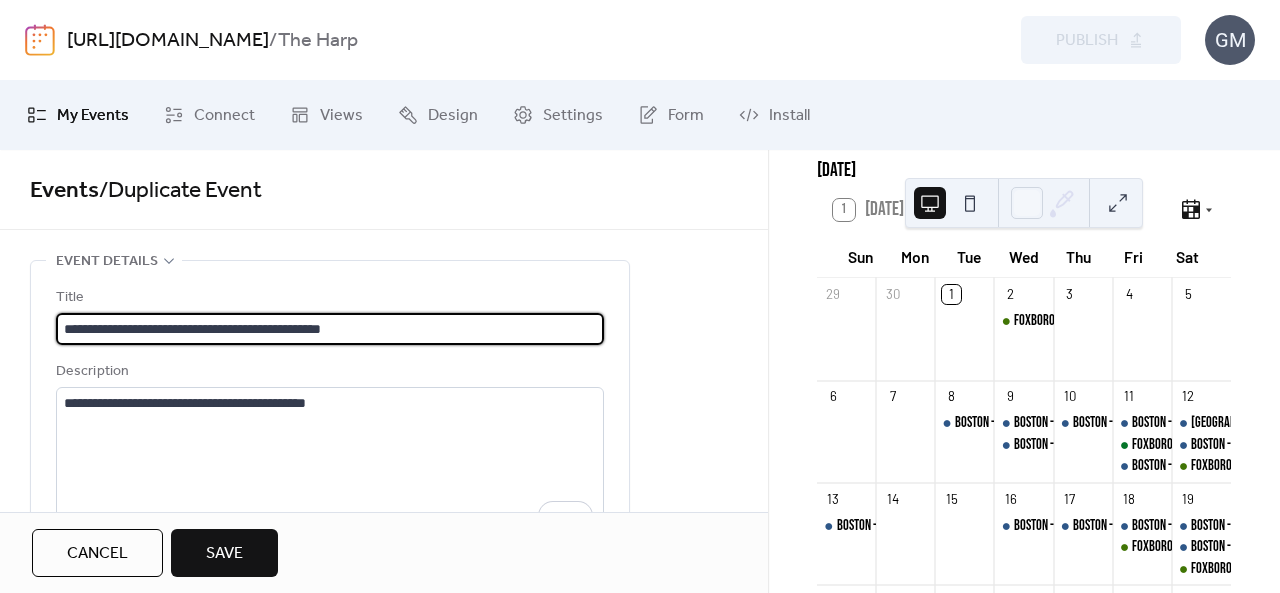 scroll, scrollTop: 100, scrollLeft: 0, axis: vertical 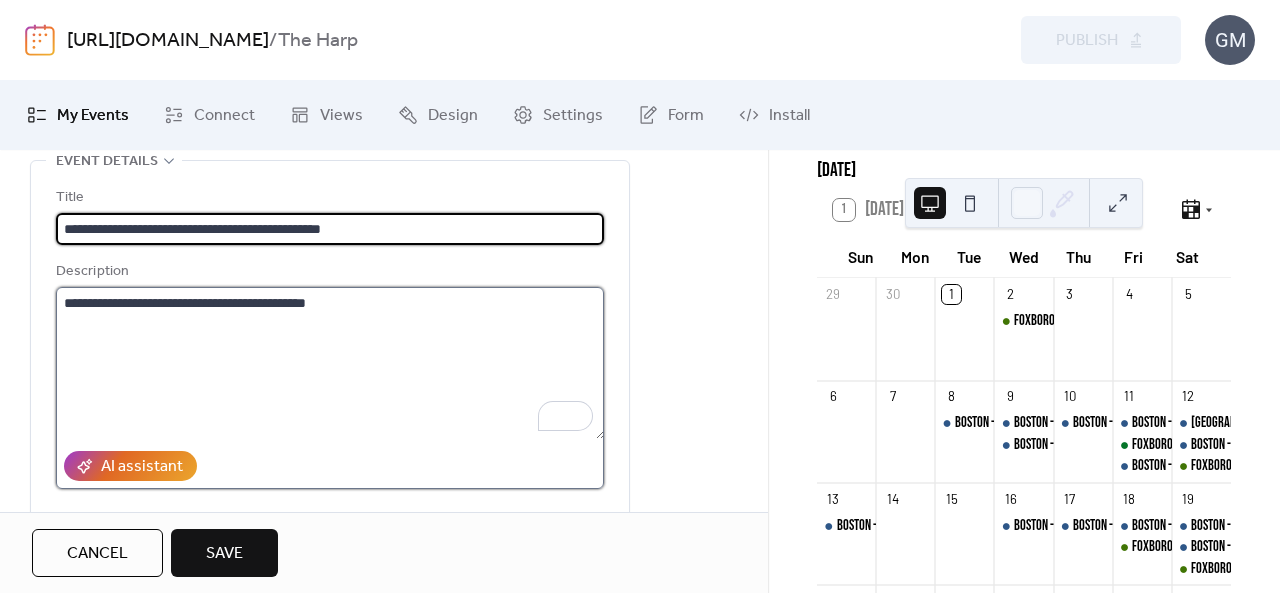 click on "**********" at bounding box center (330, 363) 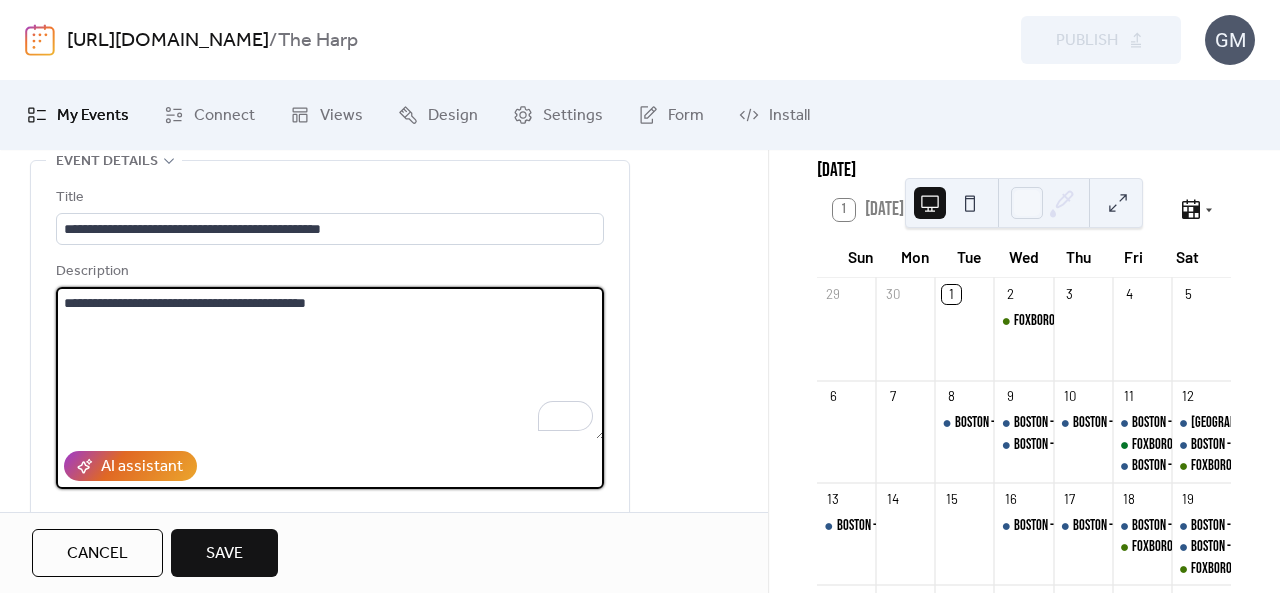 click on "**********" at bounding box center [330, 363] 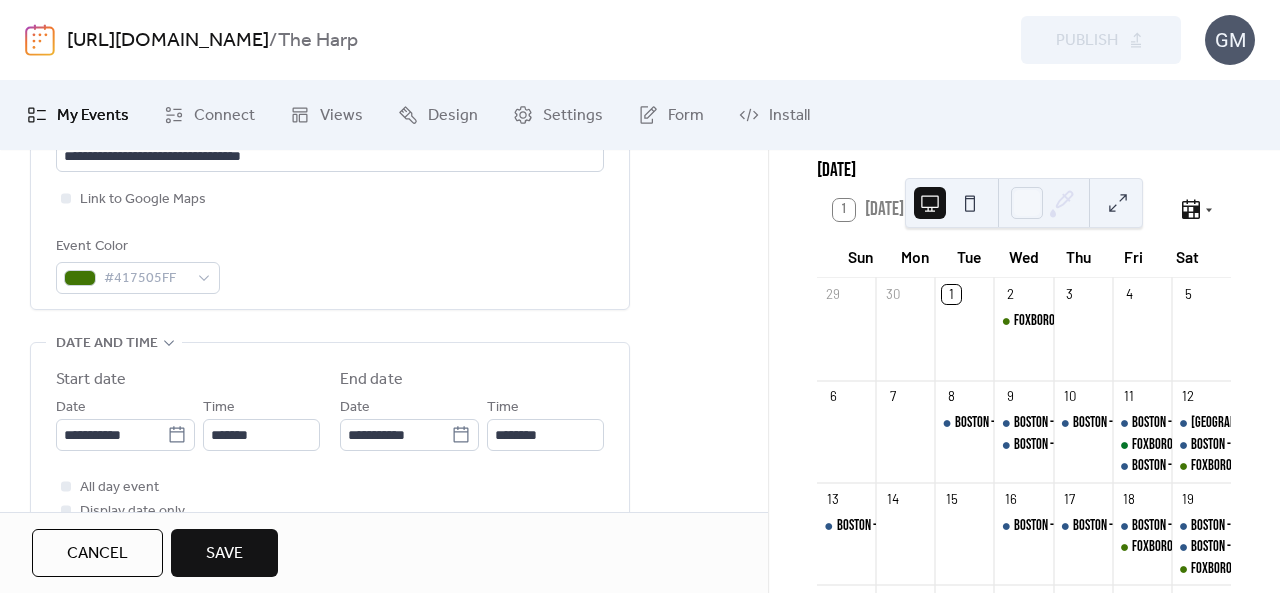 scroll, scrollTop: 600, scrollLeft: 0, axis: vertical 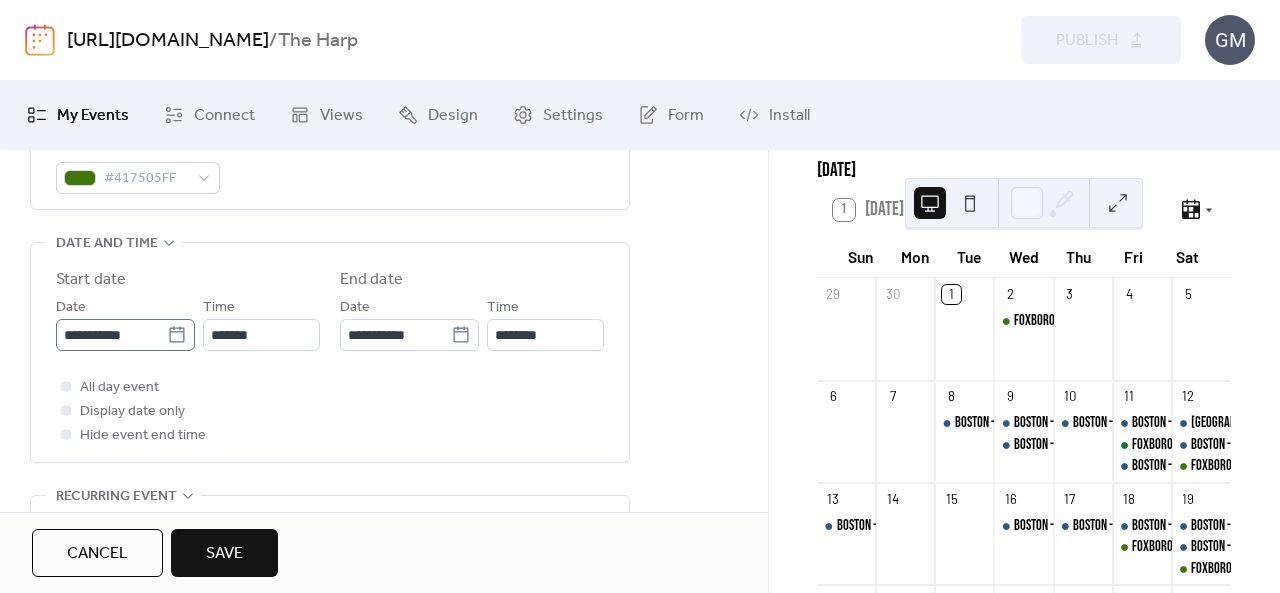 type on "**********" 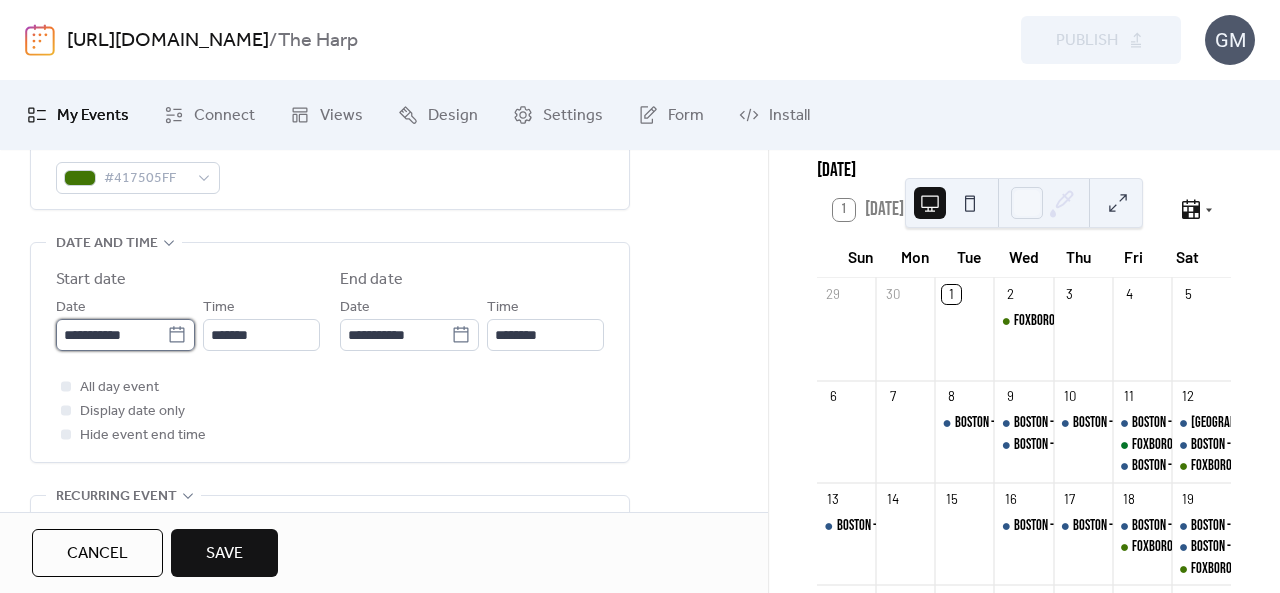 click on "**********" at bounding box center [111, 335] 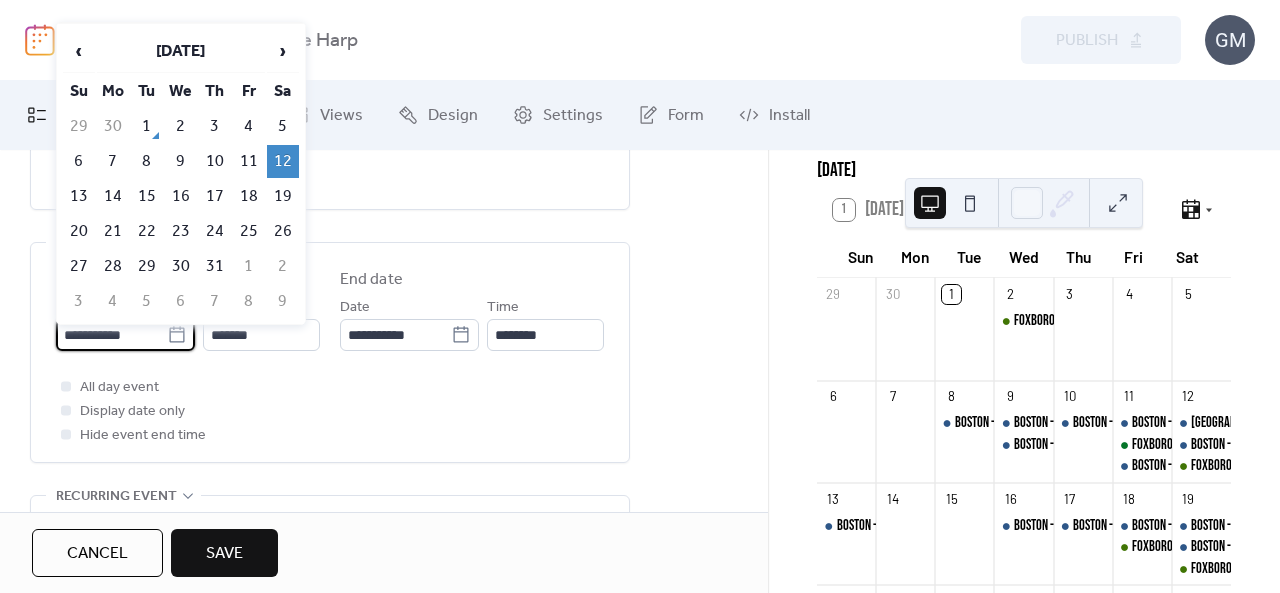click on "11" at bounding box center [249, 161] 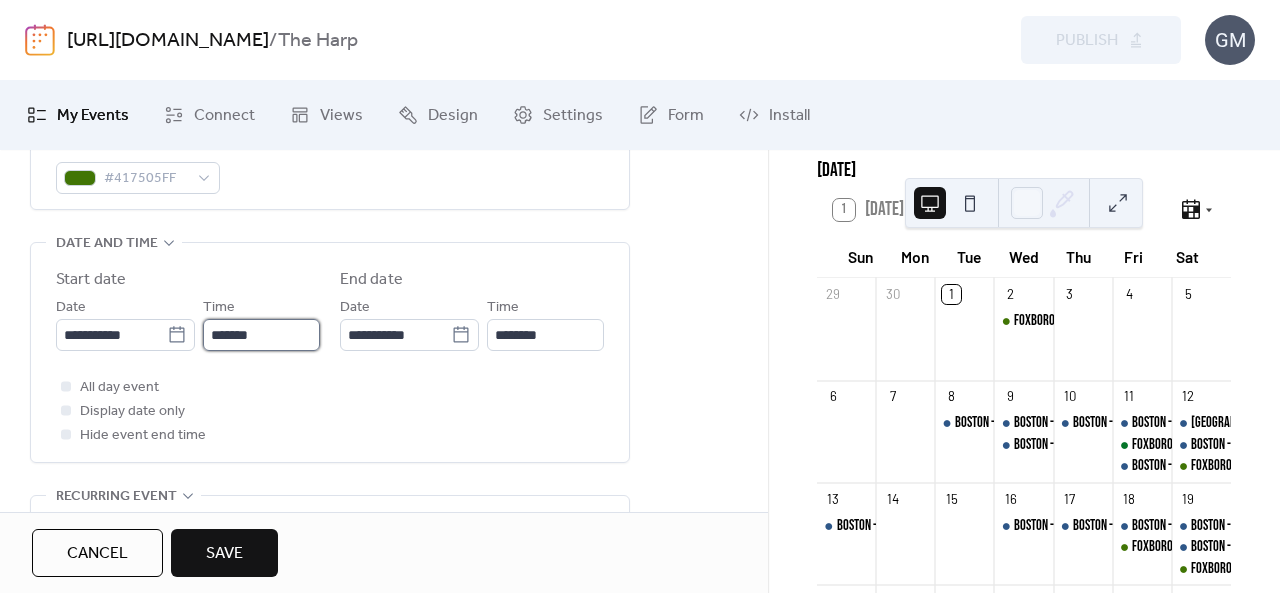 click on "*******" at bounding box center (261, 335) 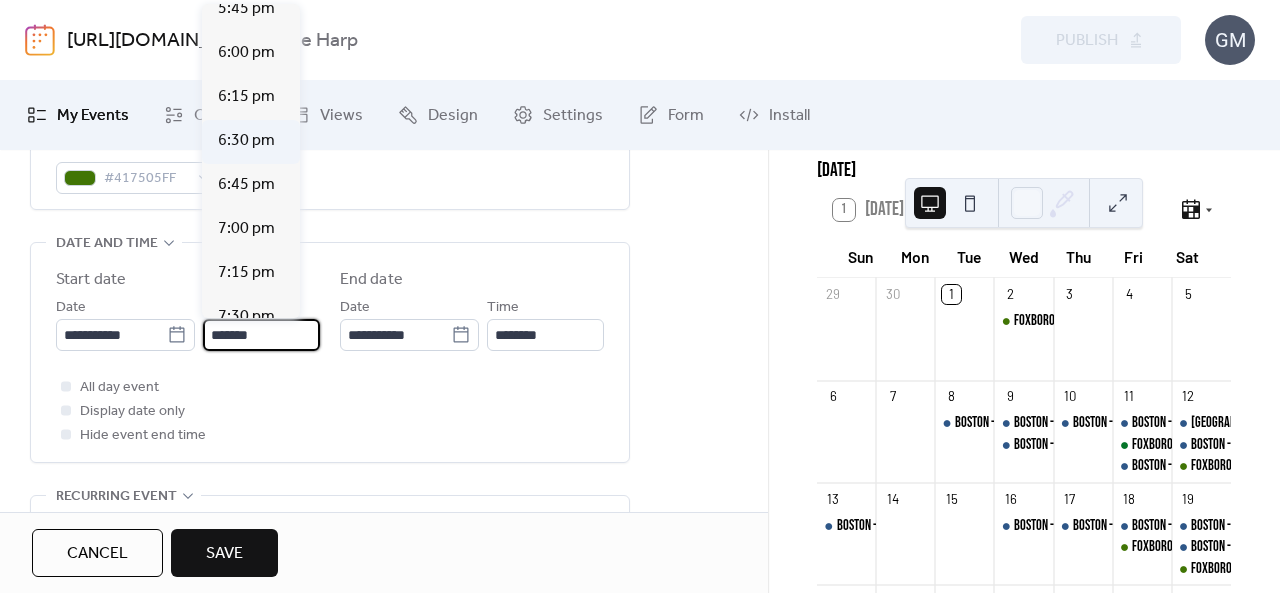 scroll, scrollTop: 3096, scrollLeft: 0, axis: vertical 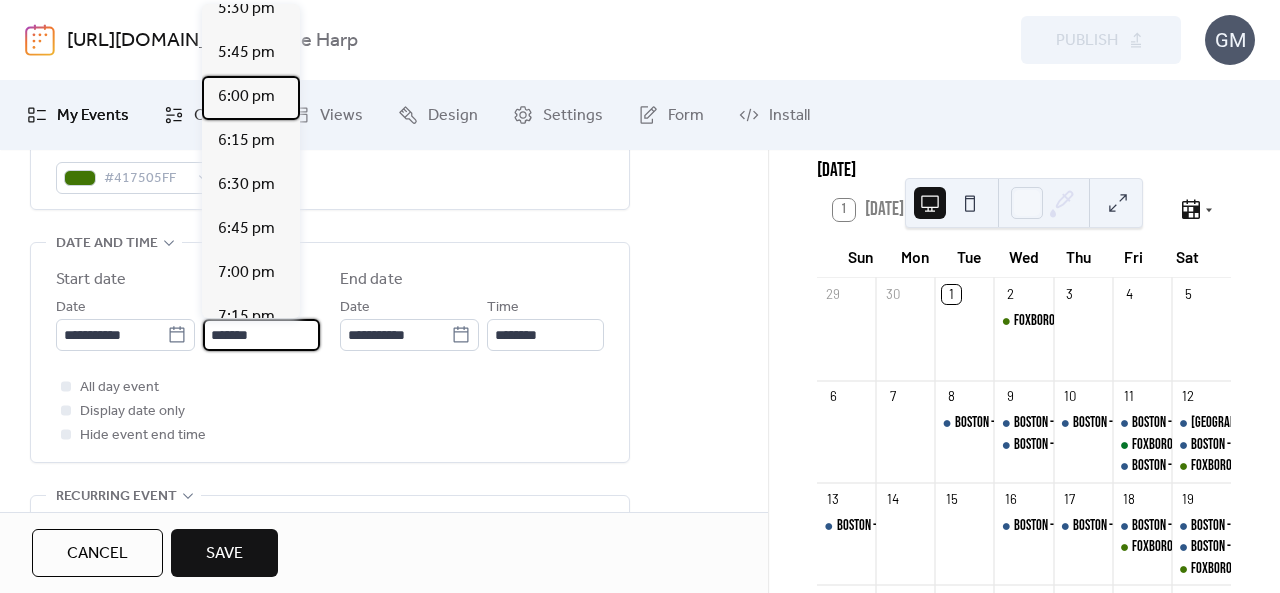 click on "6:00 pm" at bounding box center [246, 97] 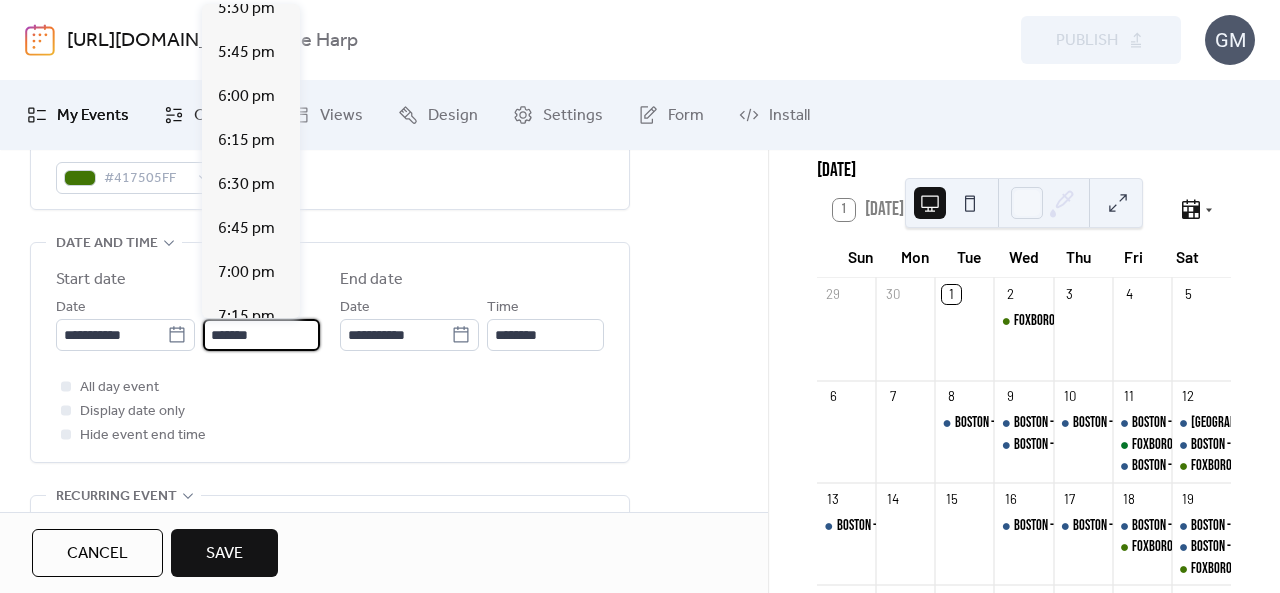 type on "*******" 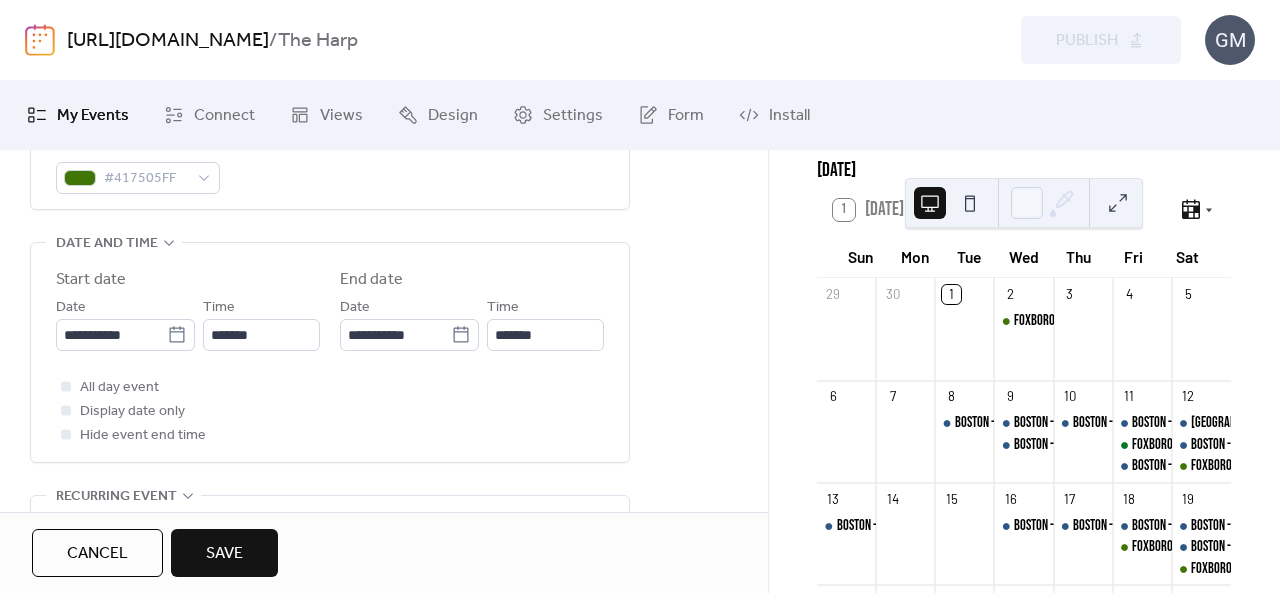 click on "Save" at bounding box center (224, 554) 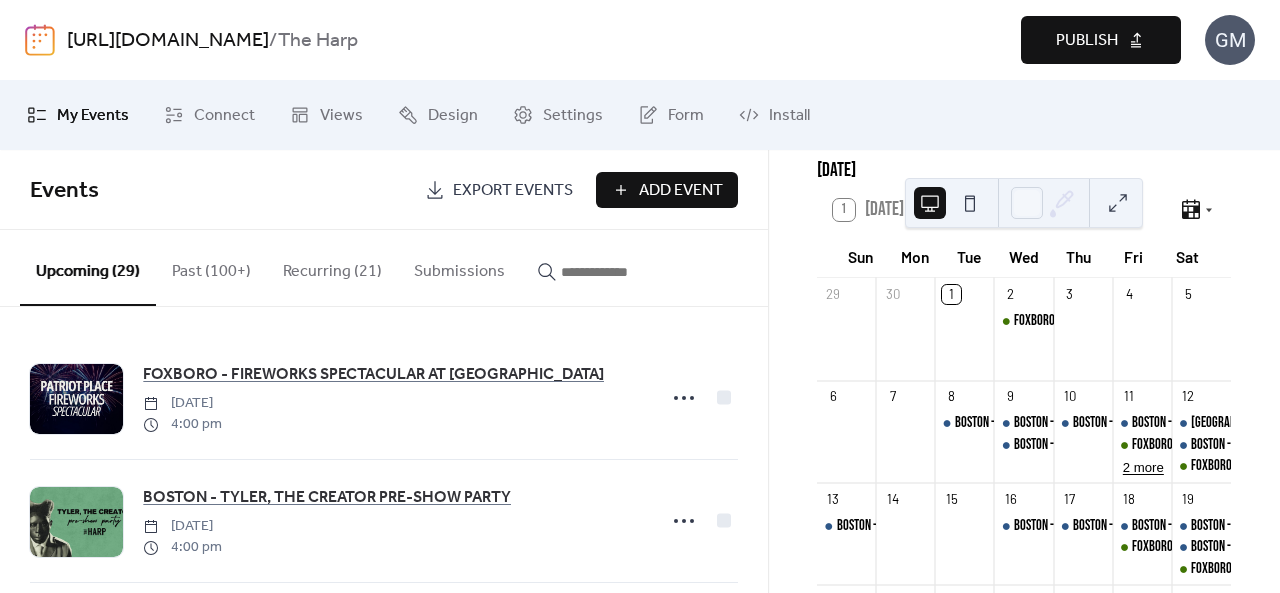click on "2 more" at bounding box center (1143, 466) 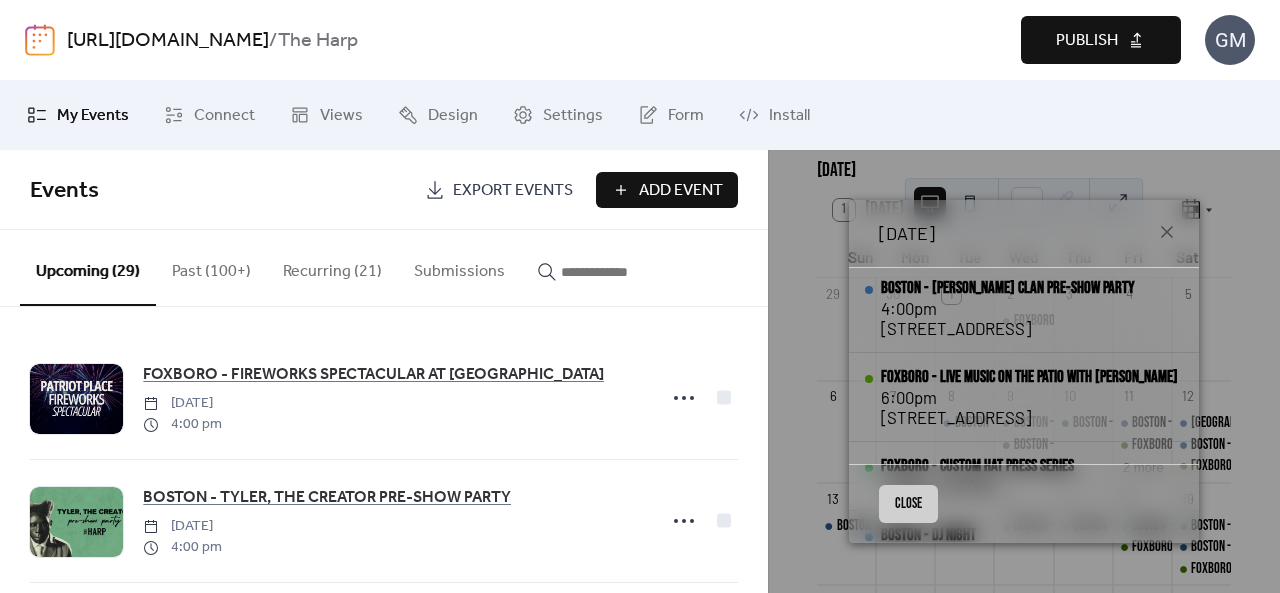 scroll, scrollTop: 0, scrollLeft: 0, axis: both 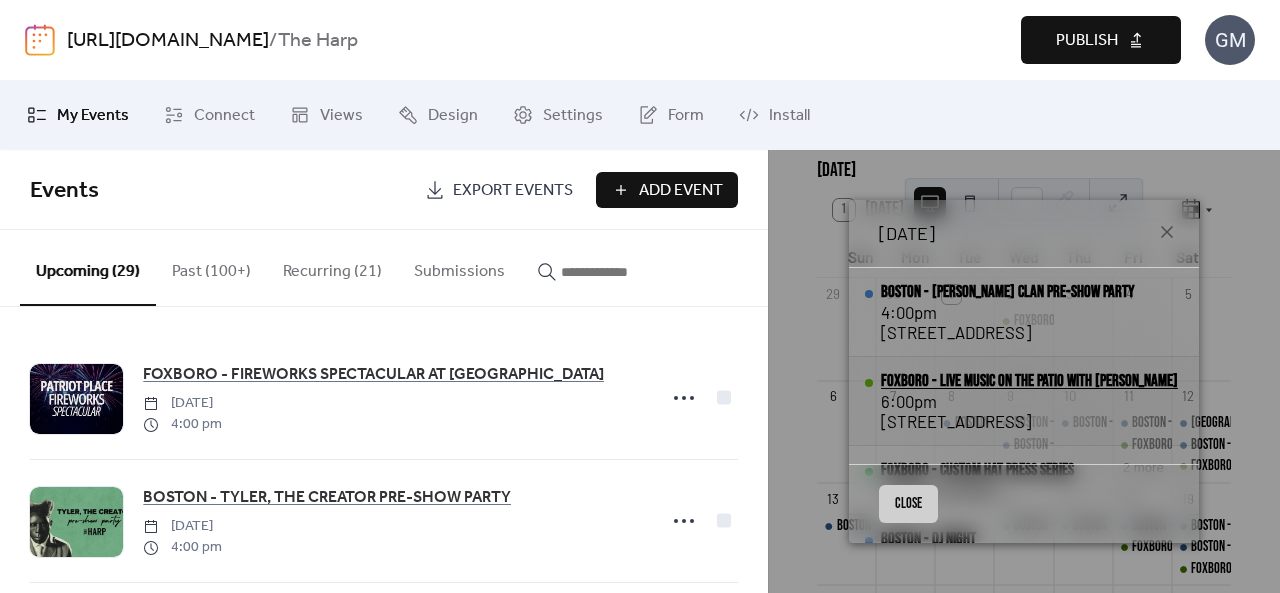 click on "FOXBORO - Live Music on the Patio with Andrew Geano" at bounding box center [1029, 381] 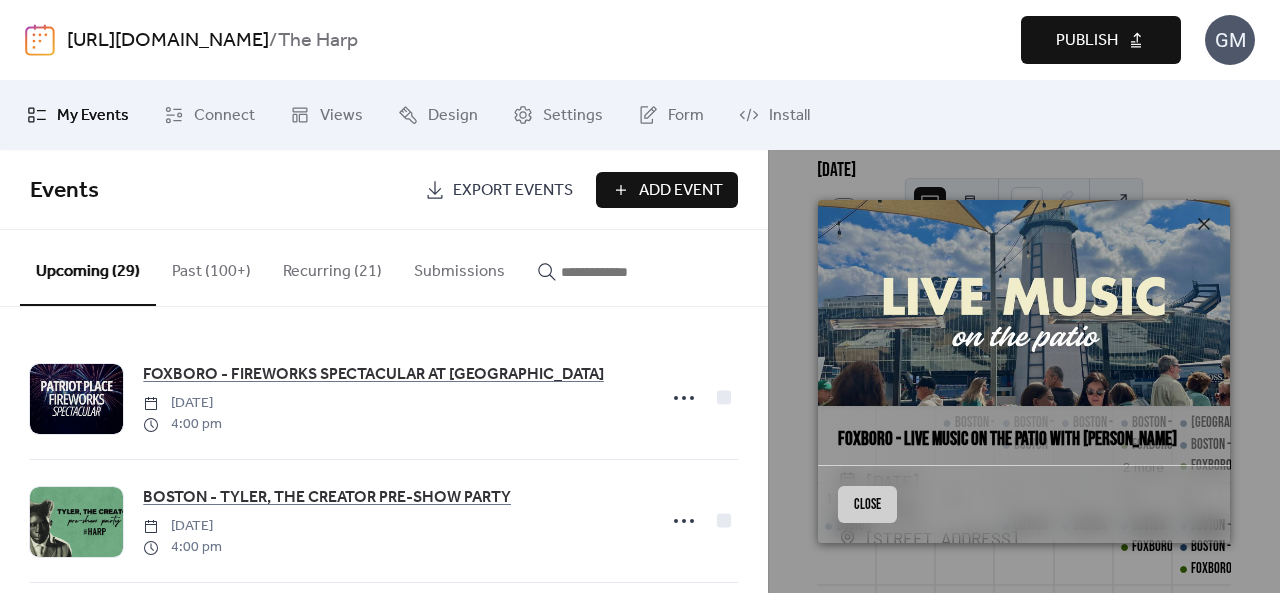scroll, scrollTop: 100, scrollLeft: 0, axis: vertical 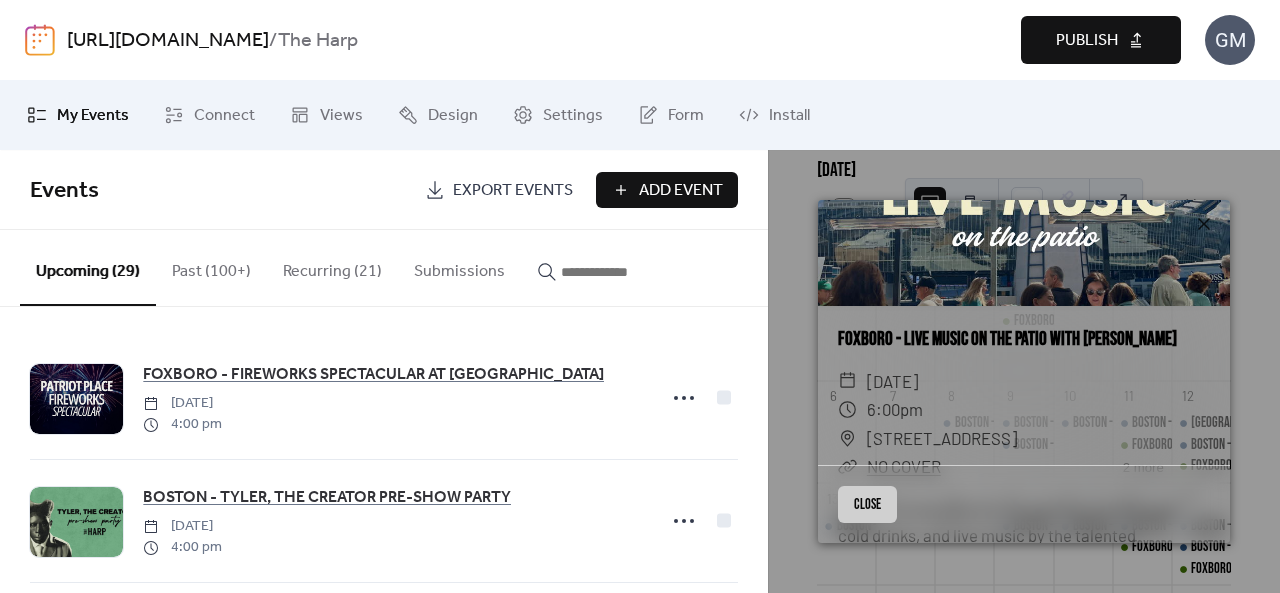 click on "Close" at bounding box center (867, 504) 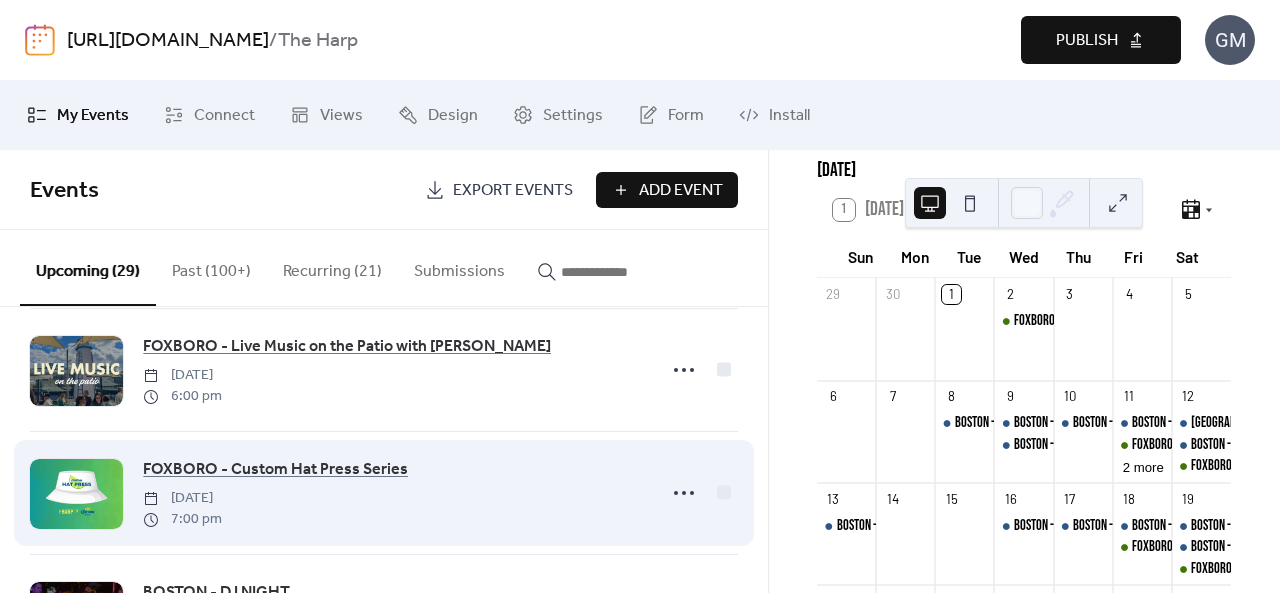 scroll, scrollTop: 400, scrollLeft: 0, axis: vertical 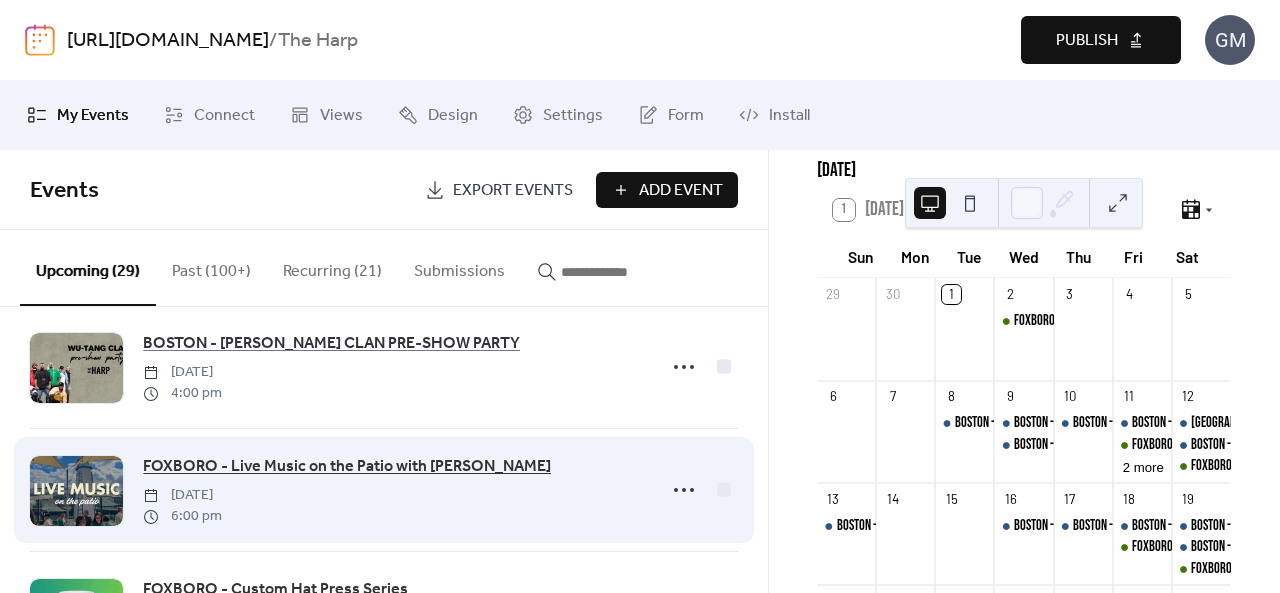 click on "FOXBORO - Live Music on the Patio with Andrew Geano" at bounding box center [347, 467] 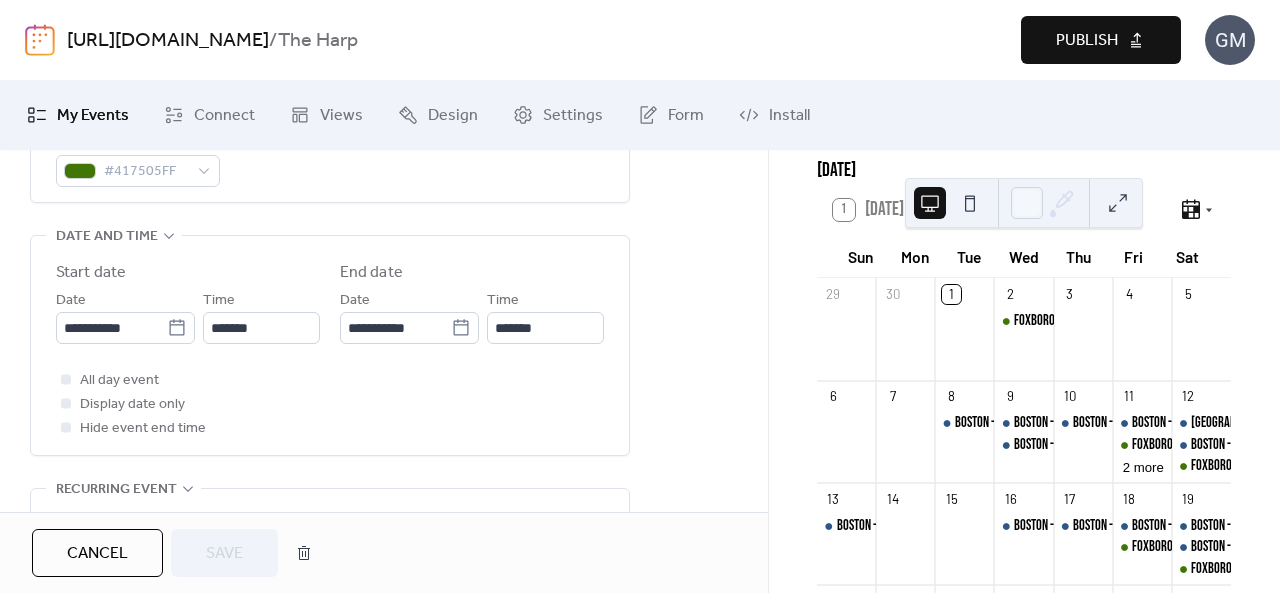 scroll, scrollTop: 400, scrollLeft: 0, axis: vertical 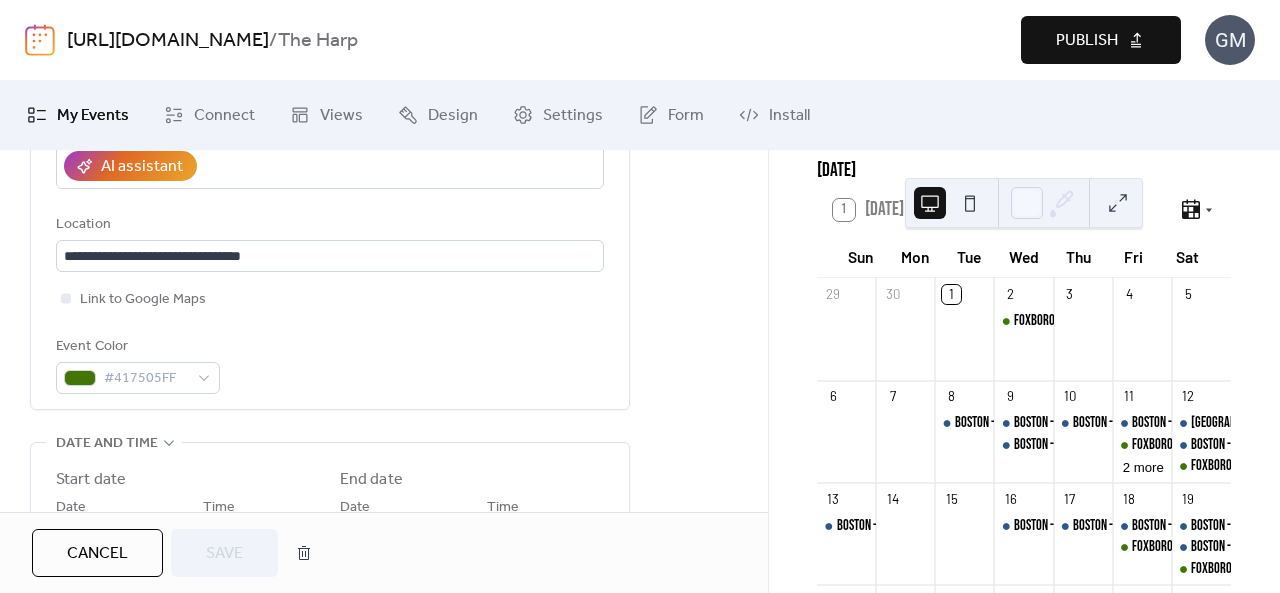 click on "Cancel" at bounding box center [97, 554] 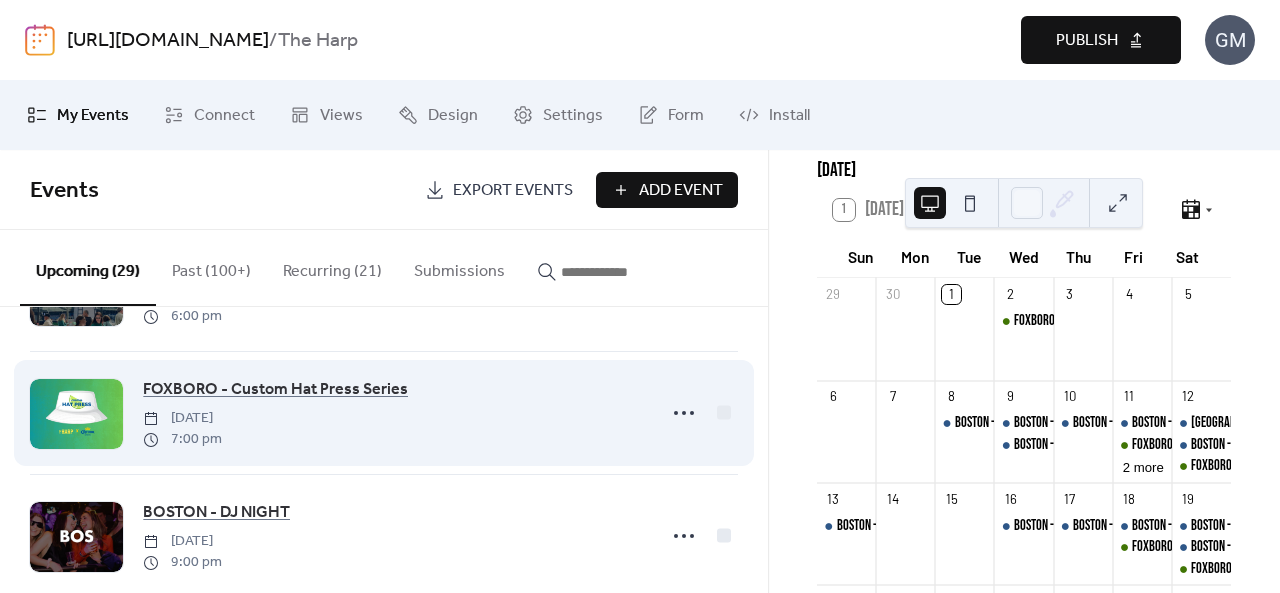 scroll, scrollTop: 400, scrollLeft: 0, axis: vertical 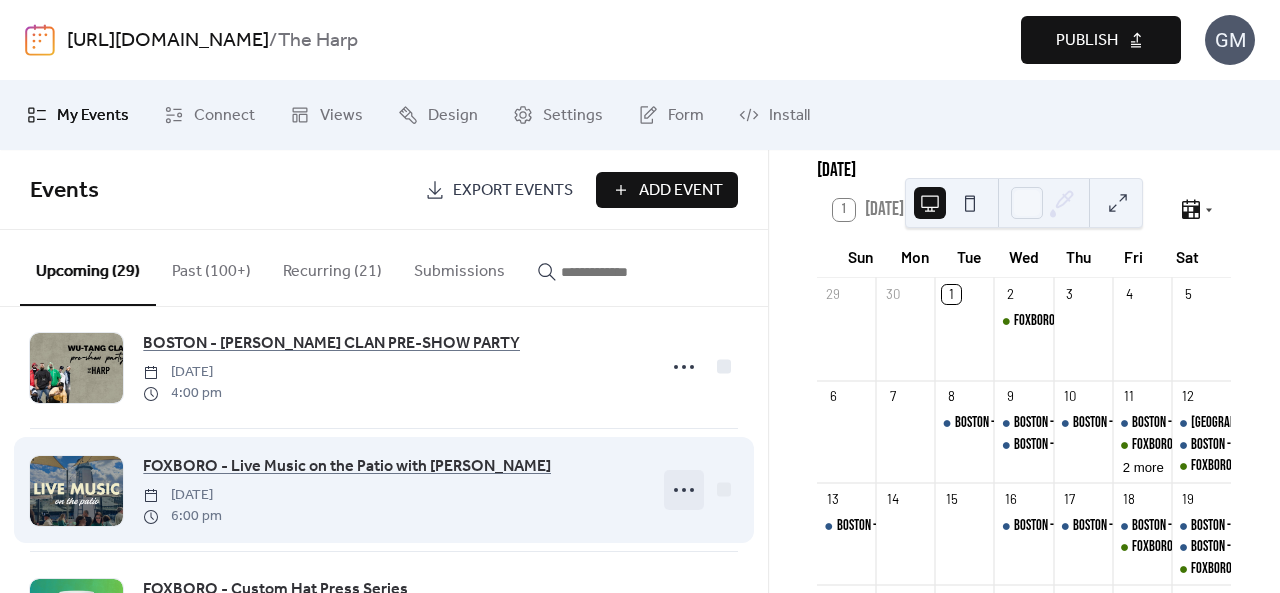 click 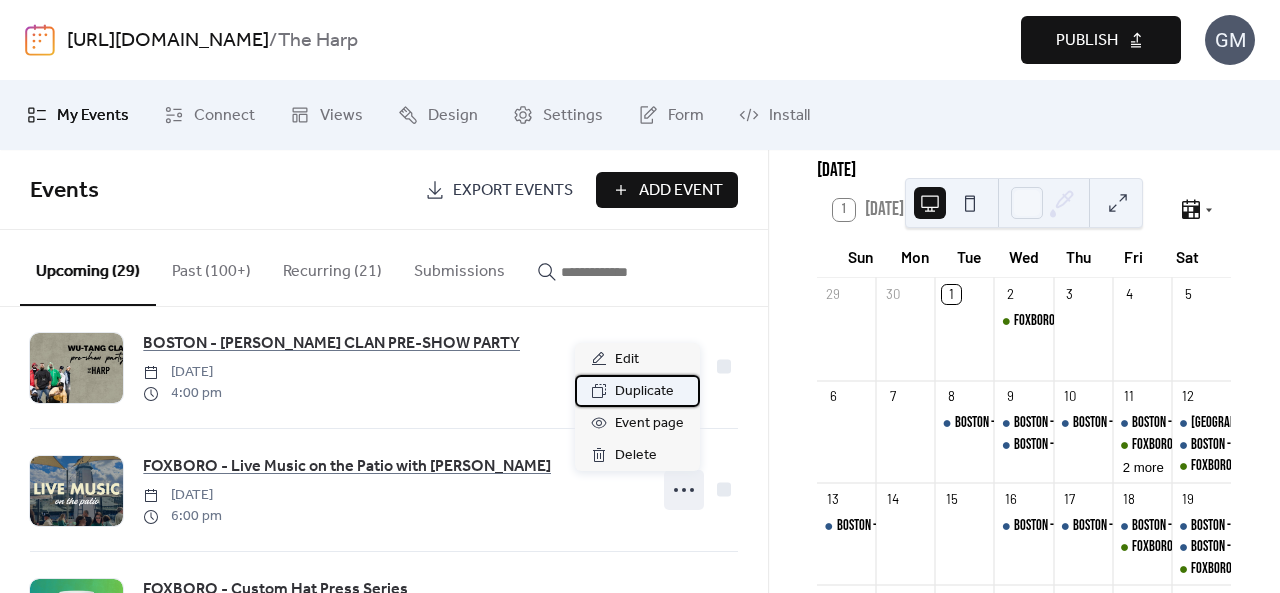 click on "Duplicate" at bounding box center (644, 392) 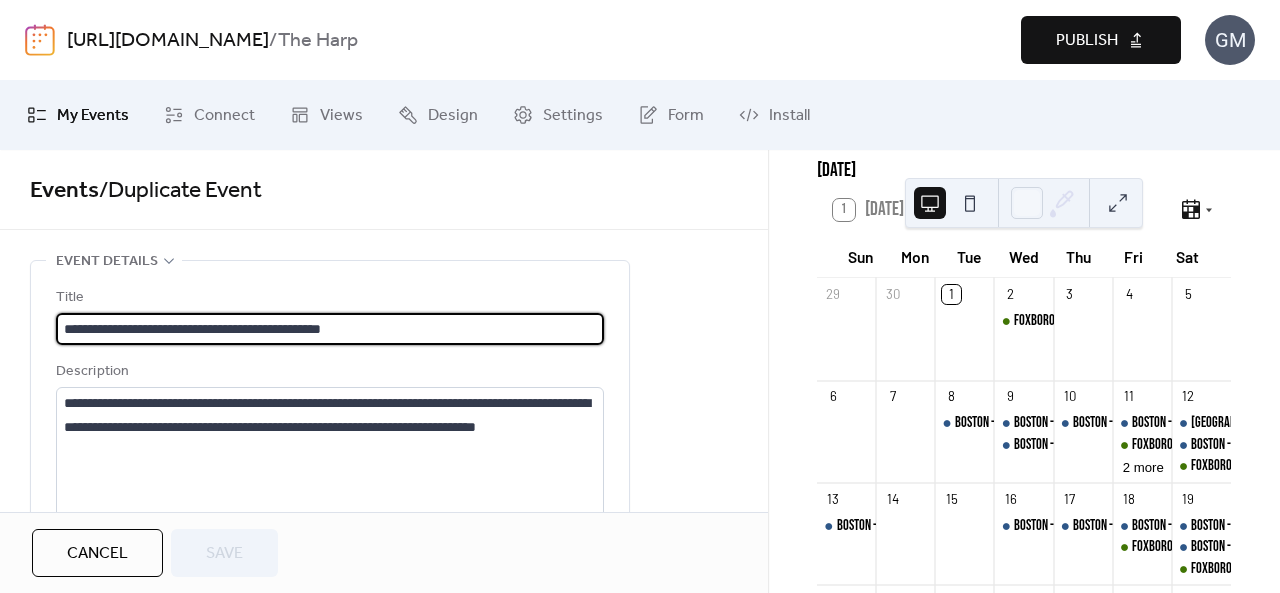drag, startPoint x: 390, startPoint y: 323, endPoint x: 314, endPoint y: 321, distance: 76.02631 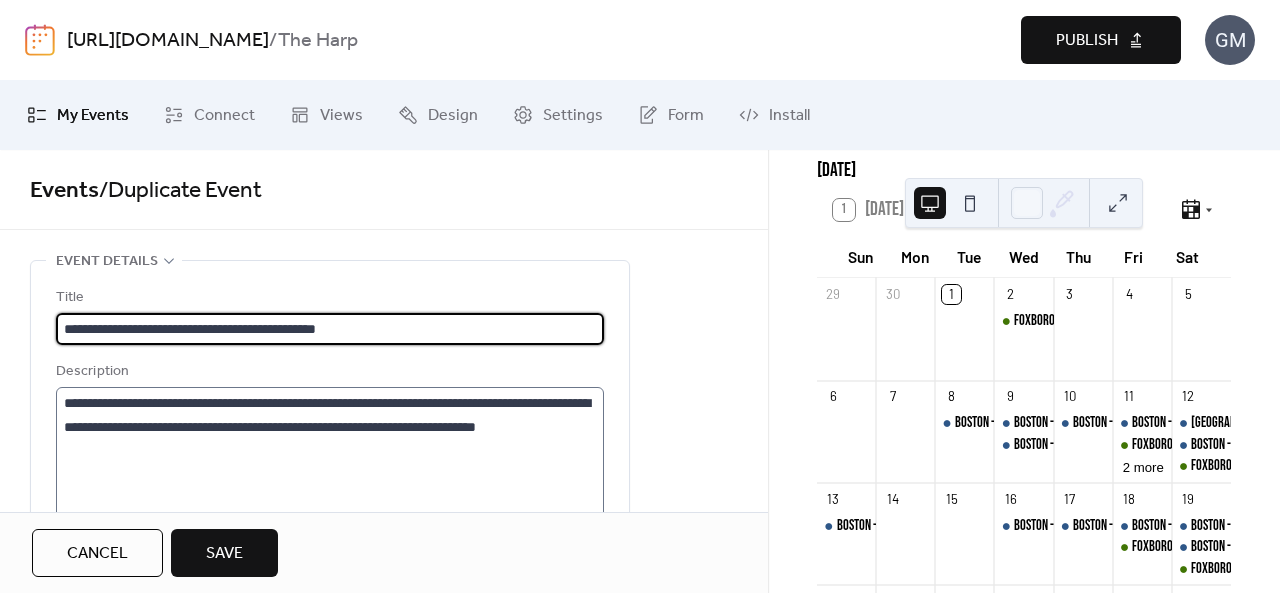 type on "**********" 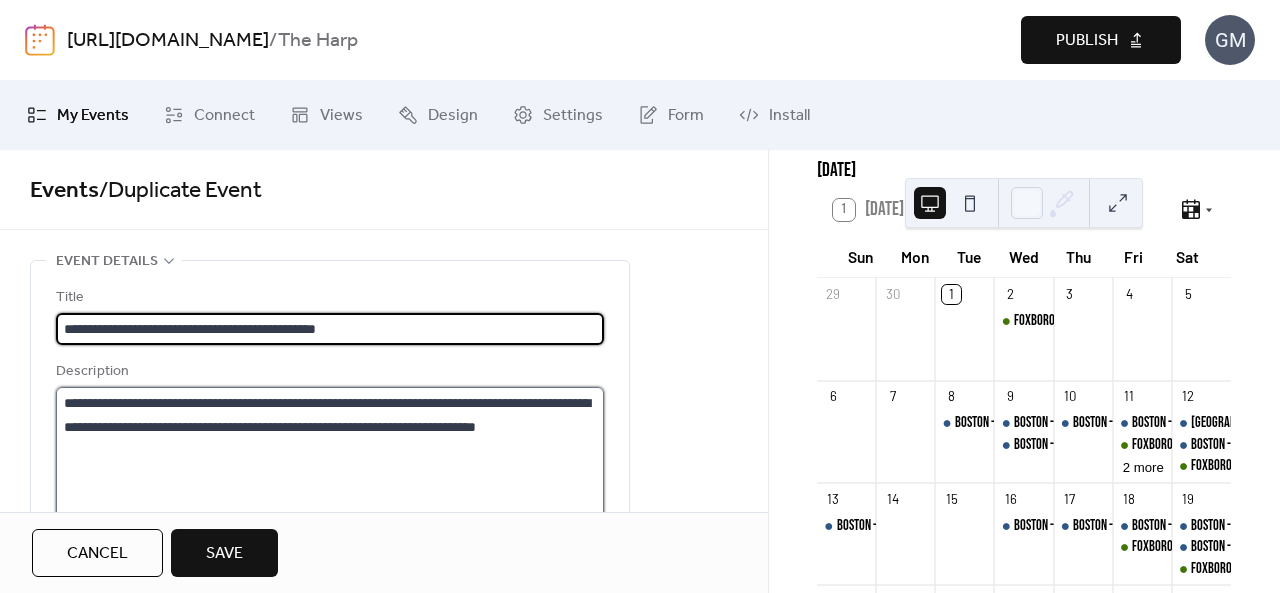 click on "**********" at bounding box center [330, 463] 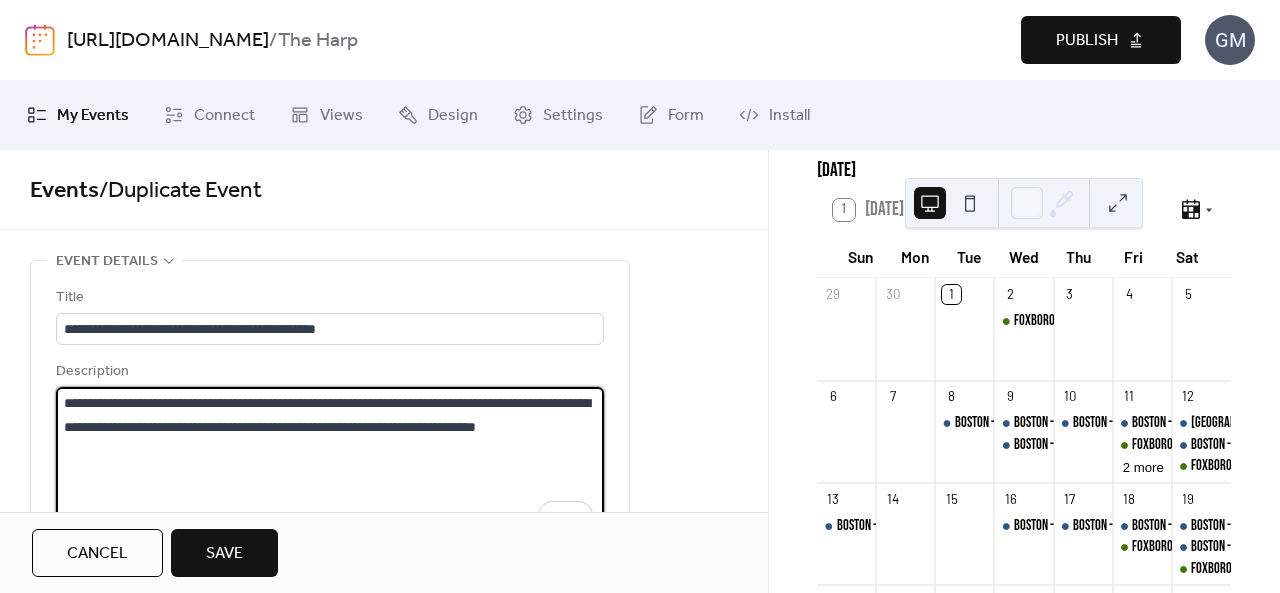 click on "**********" at bounding box center [330, 463] 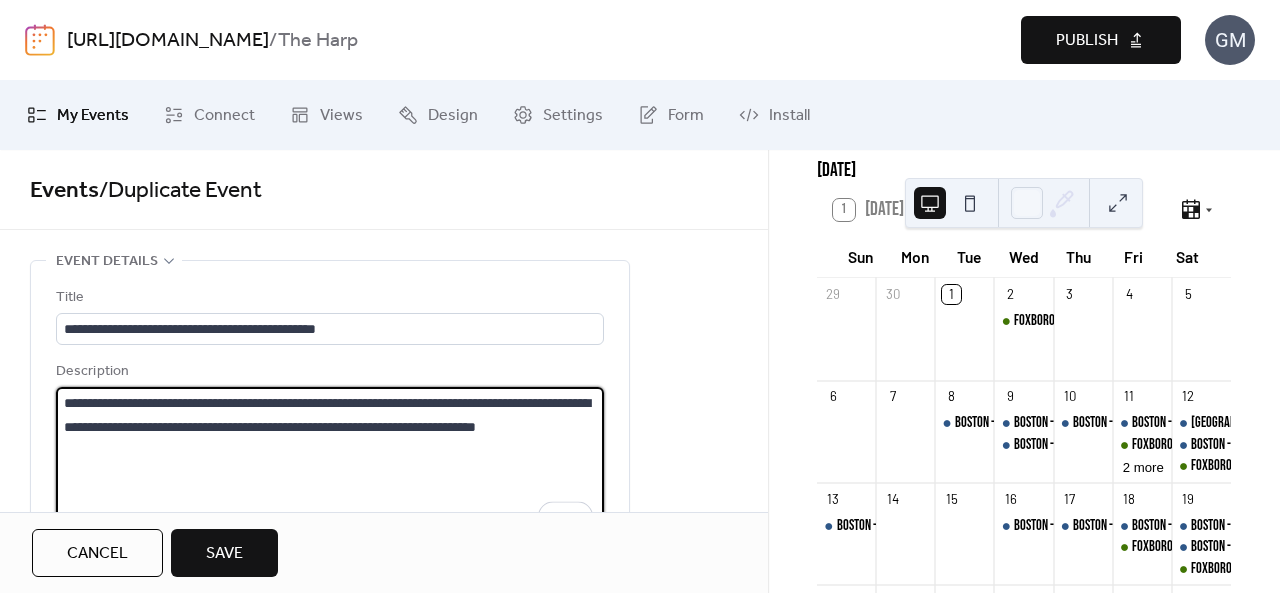 click on "**********" at bounding box center [330, 463] 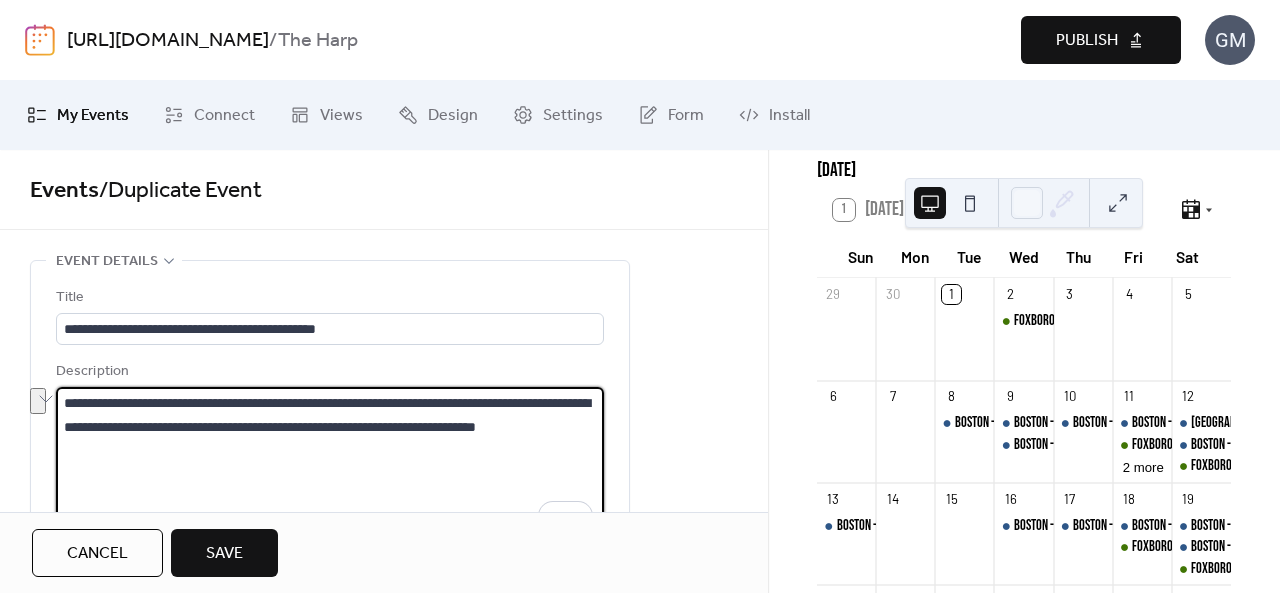 drag, startPoint x: 205, startPoint y: 427, endPoint x: 116, endPoint y: 419, distance: 89.358826 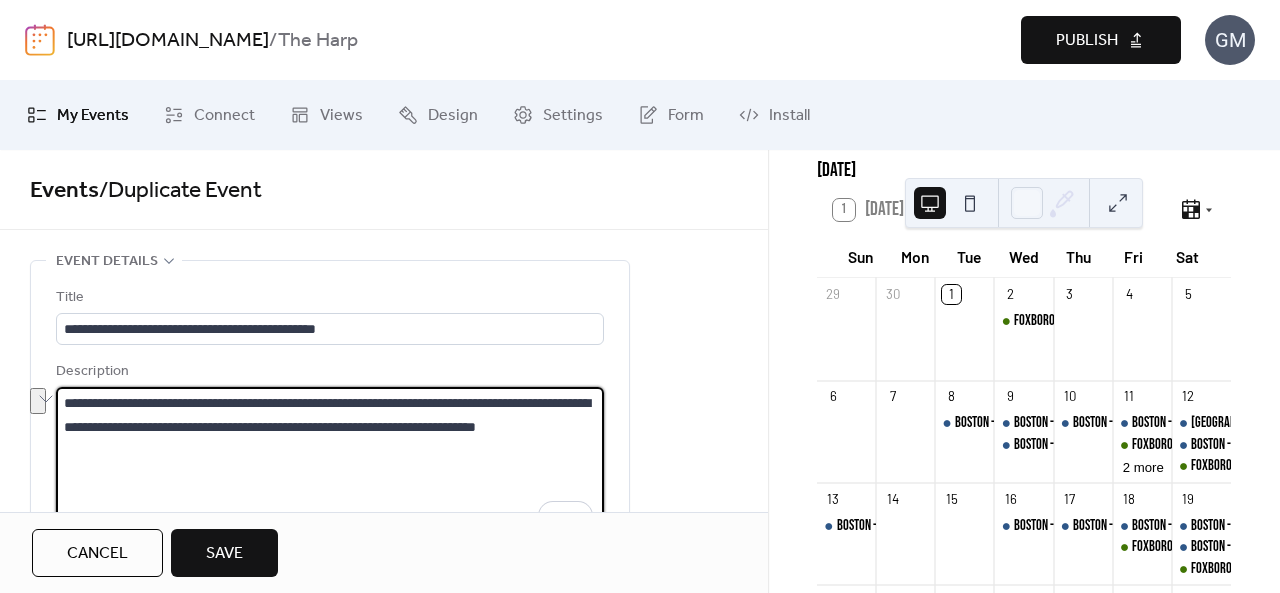 click on "**********" at bounding box center (330, 463) 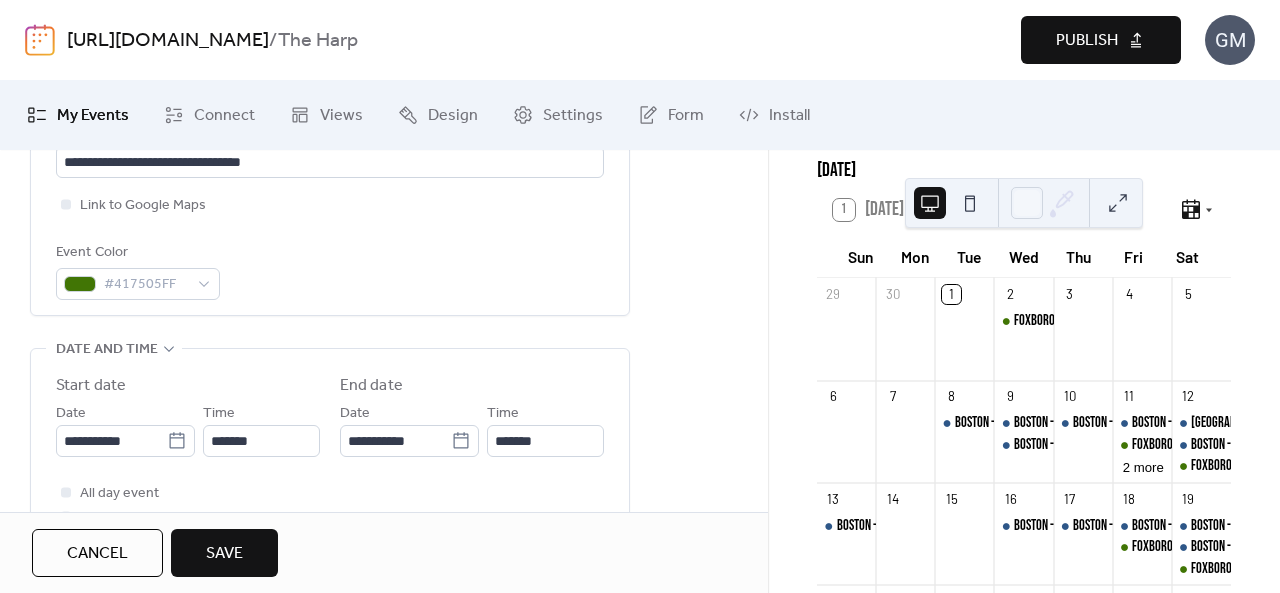 scroll, scrollTop: 500, scrollLeft: 0, axis: vertical 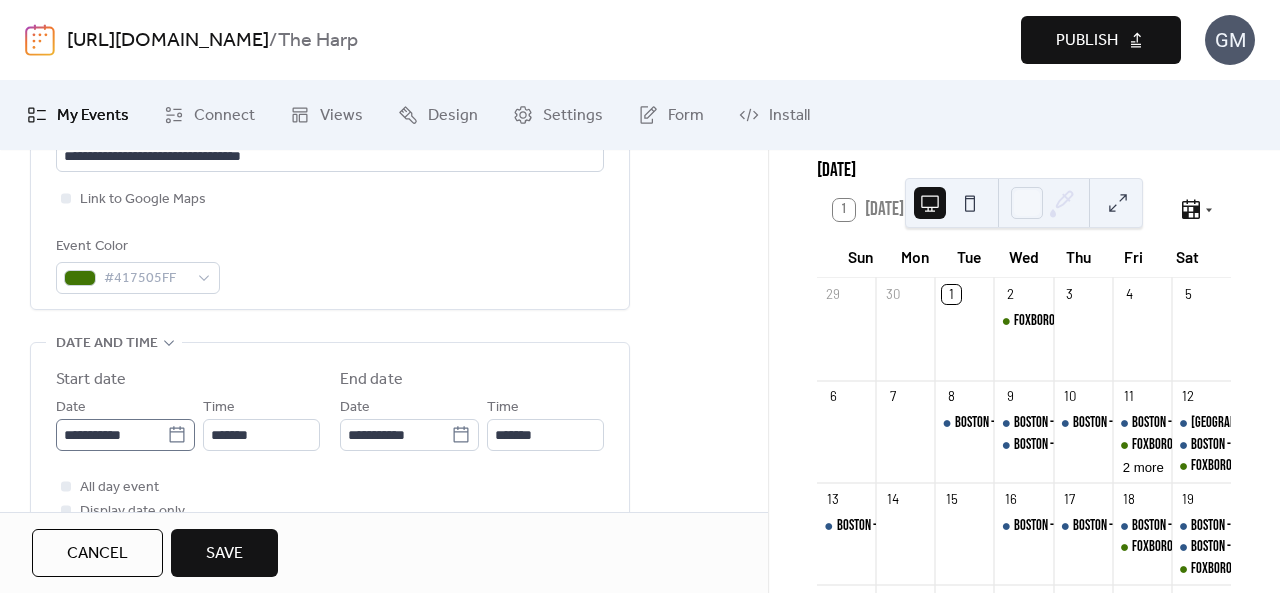type on "**********" 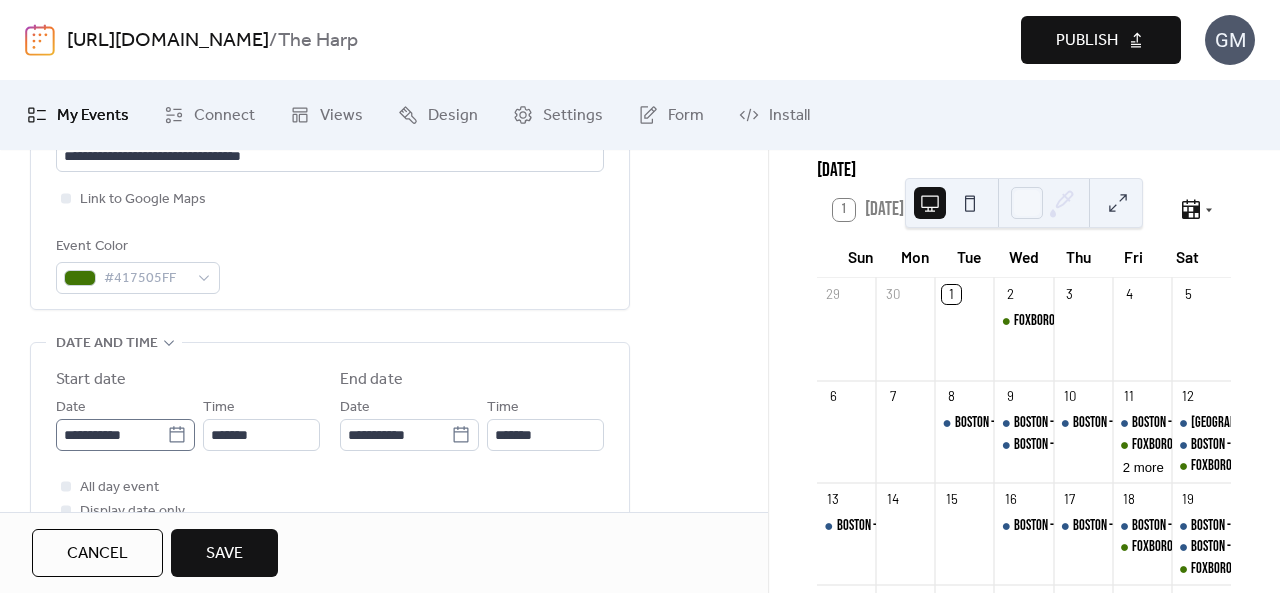 click 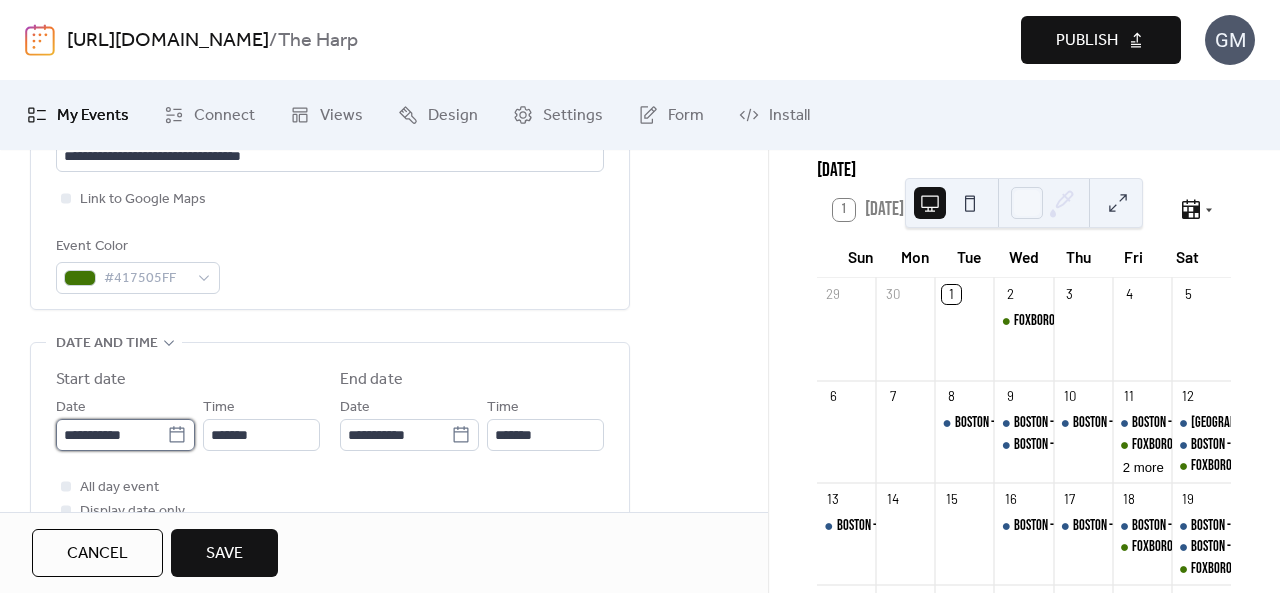 click on "**********" at bounding box center (111, 435) 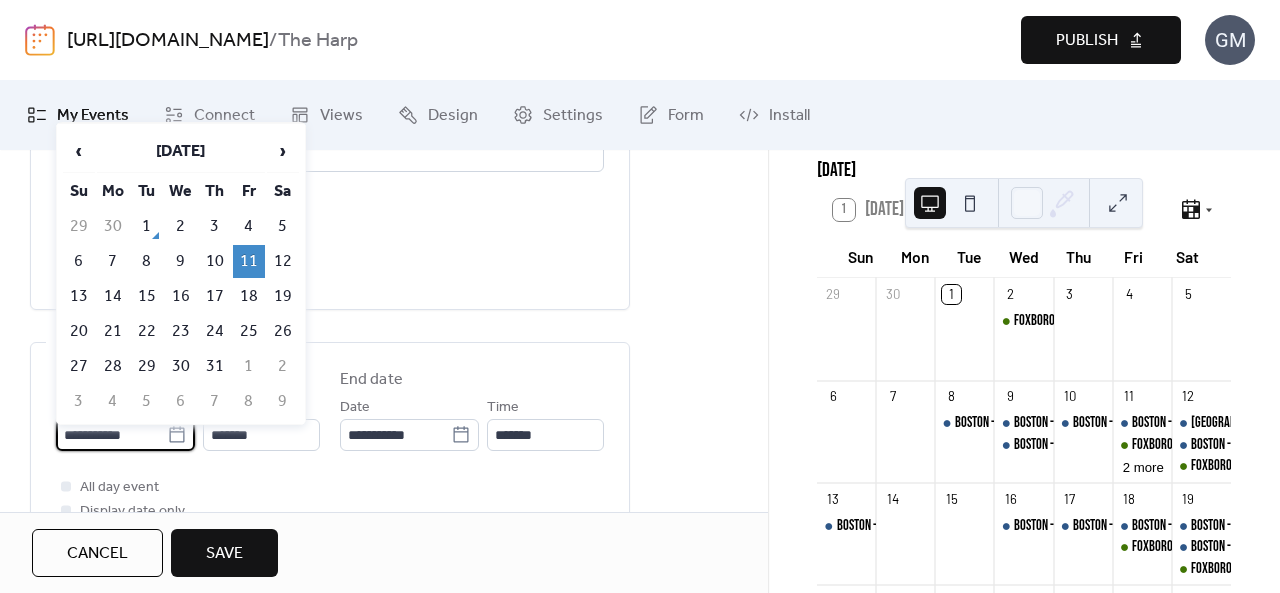 drag, startPoint x: 242, startPoint y: 287, endPoint x: 237, endPoint y: 315, distance: 28.442924 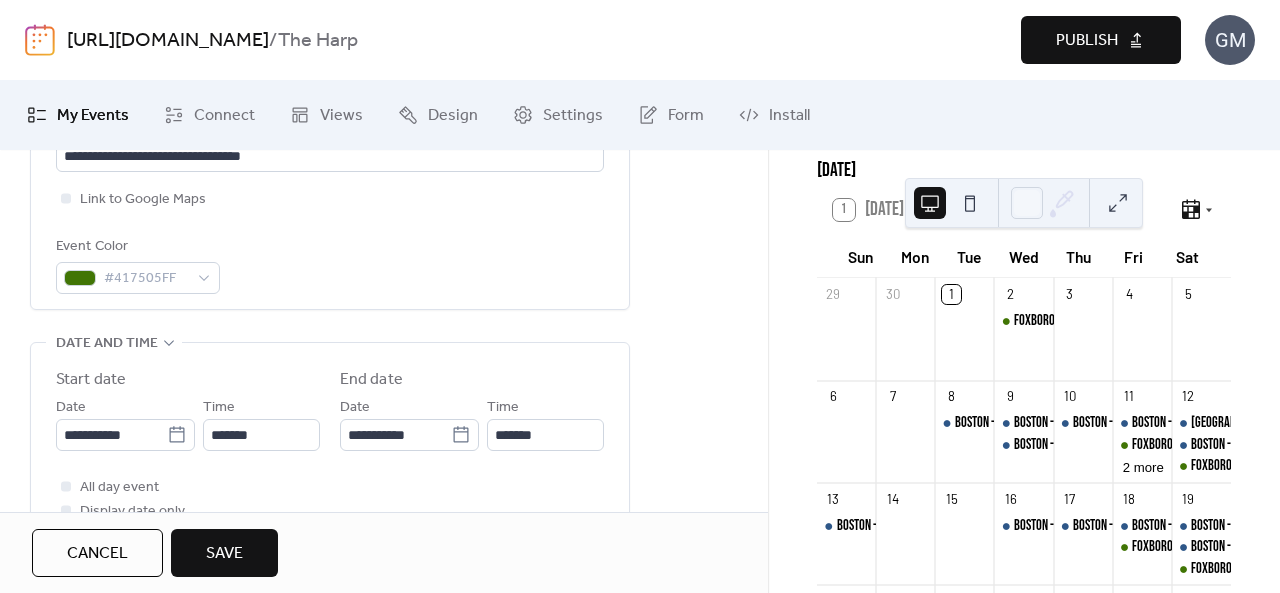 click on "Save" at bounding box center [224, 554] 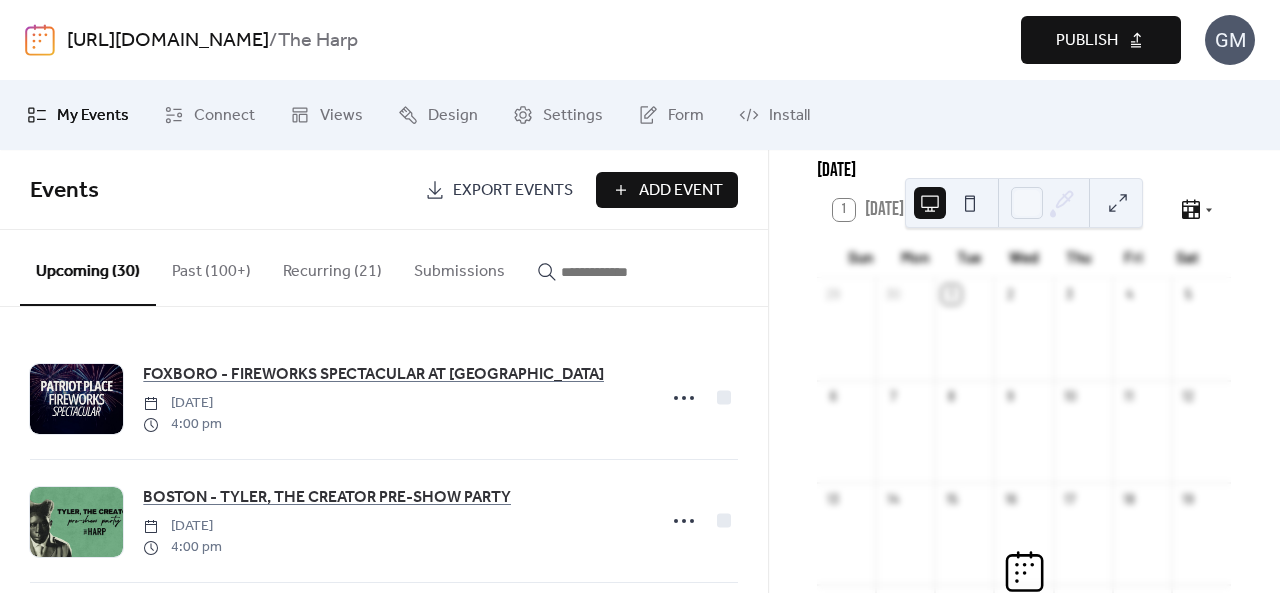 scroll, scrollTop: 200, scrollLeft: 0, axis: vertical 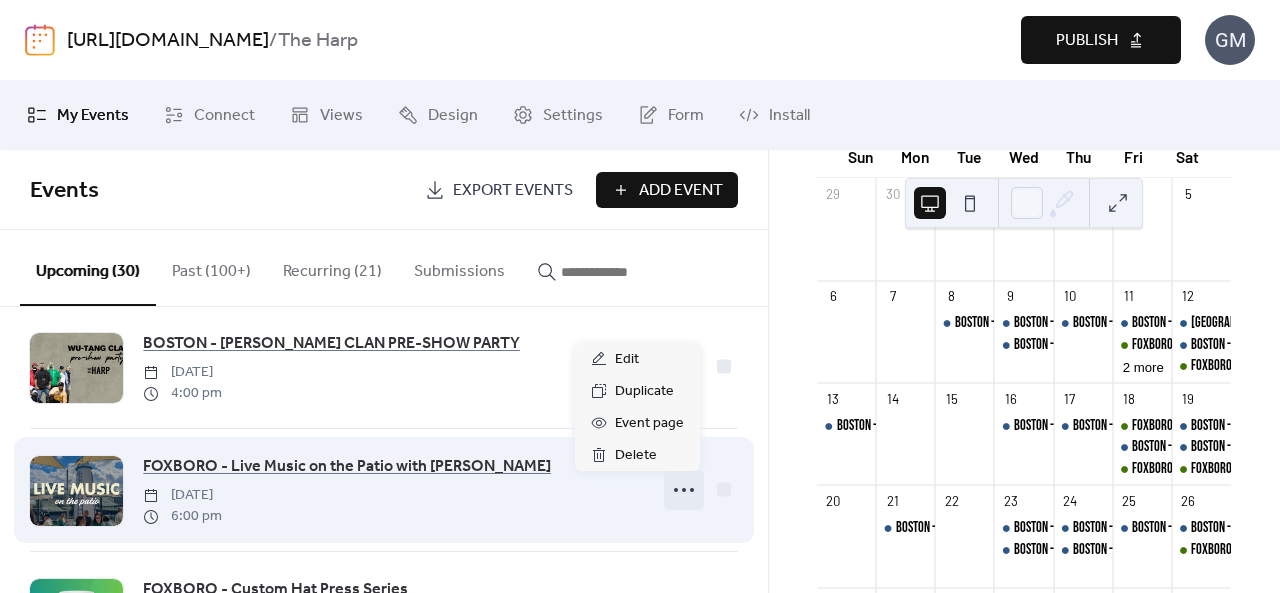 click 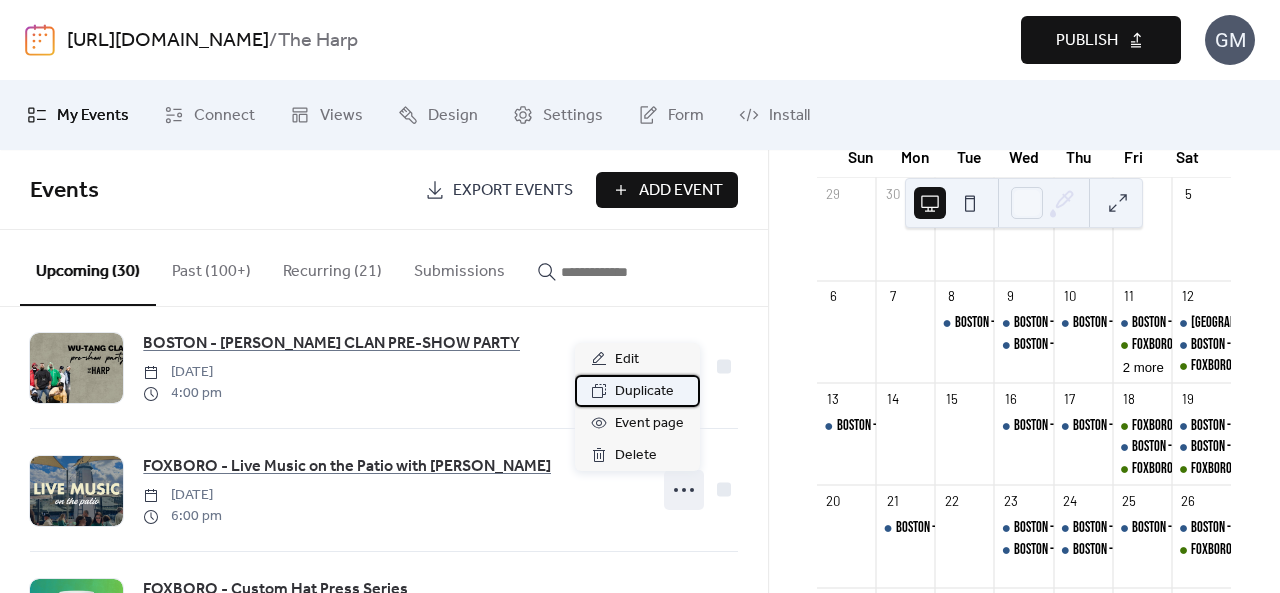click on "Duplicate" at bounding box center (644, 392) 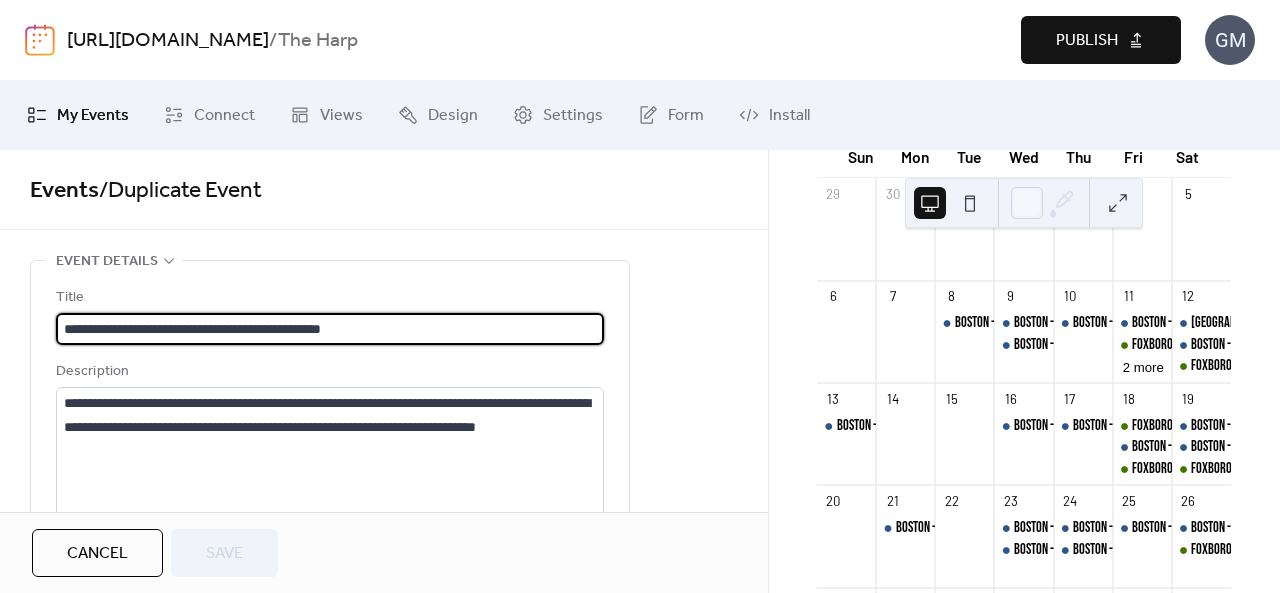 scroll, scrollTop: 0, scrollLeft: 0, axis: both 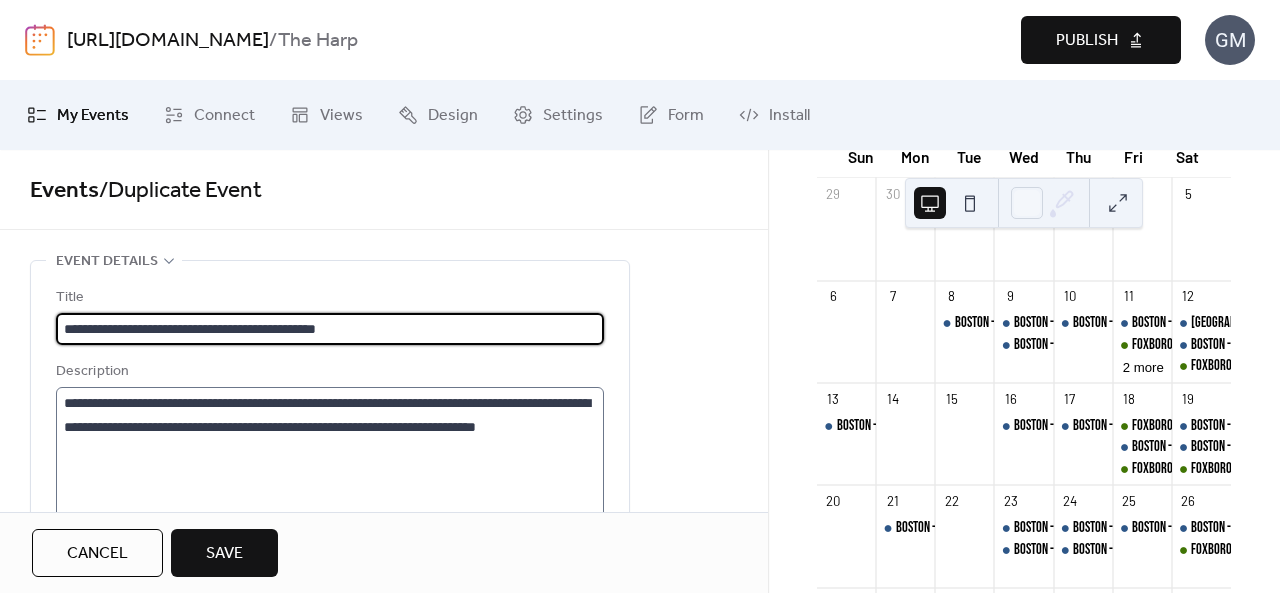 type on "**********" 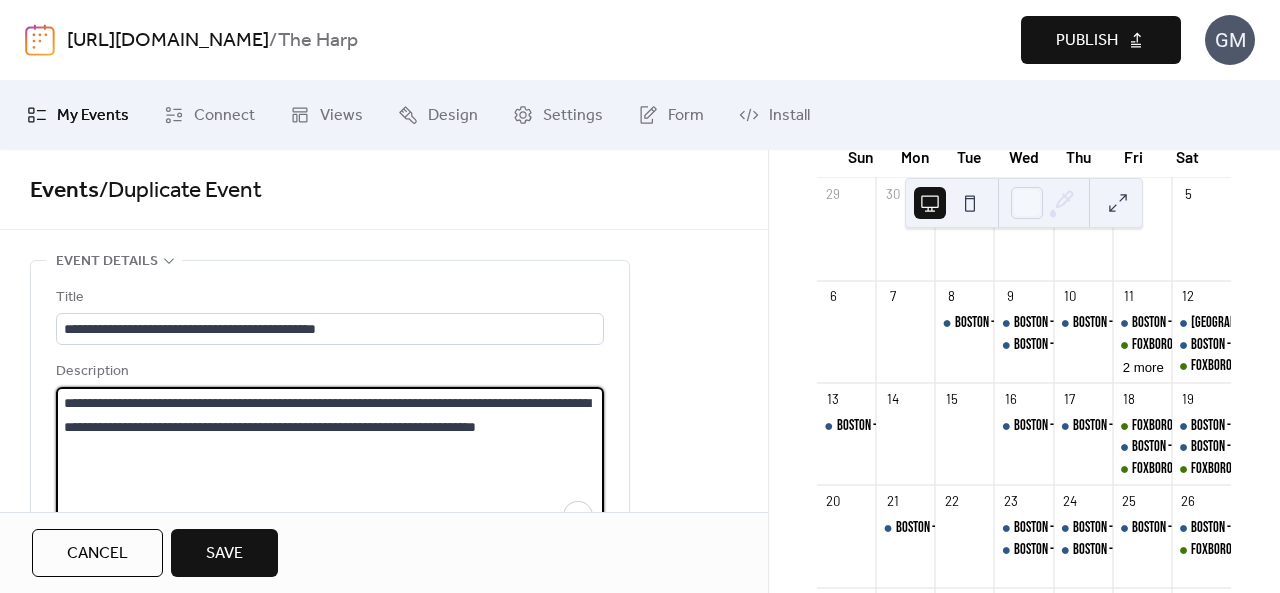 scroll, scrollTop: 0, scrollLeft: 0, axis: both 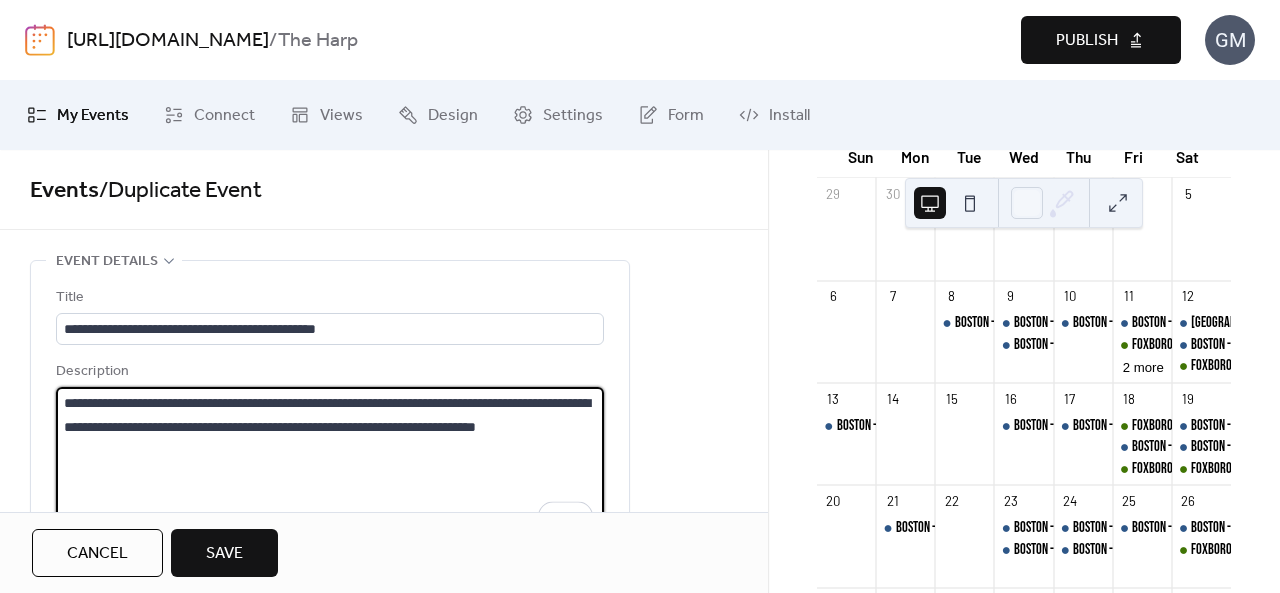 drag, startPoint x: 203, startPoint y: 421, endPoint x: 119, endPoint y: 416, distance: 84.14868 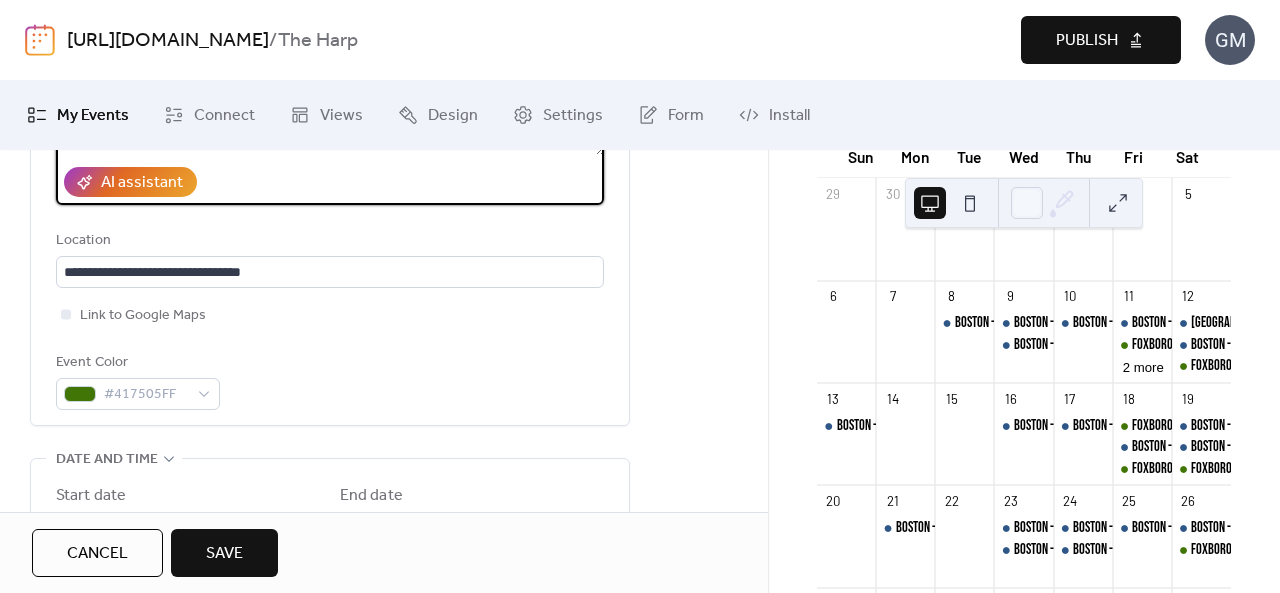 scroll, scrollTop: 600, scrollLeft: 0, axis: vertical 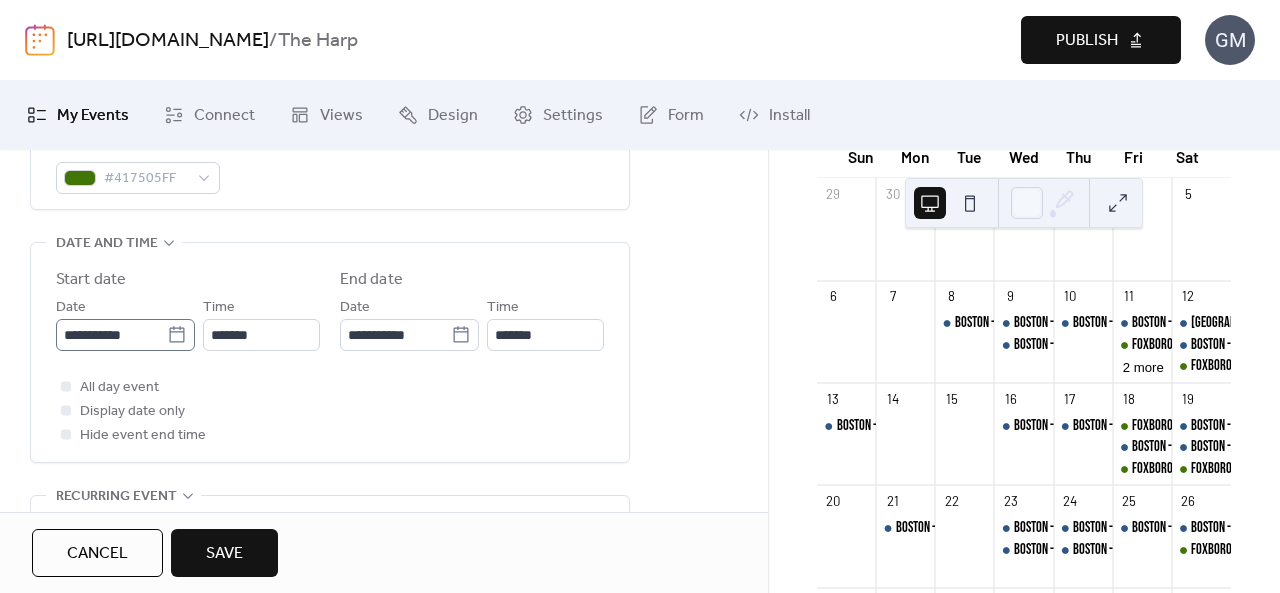 type on "**********" 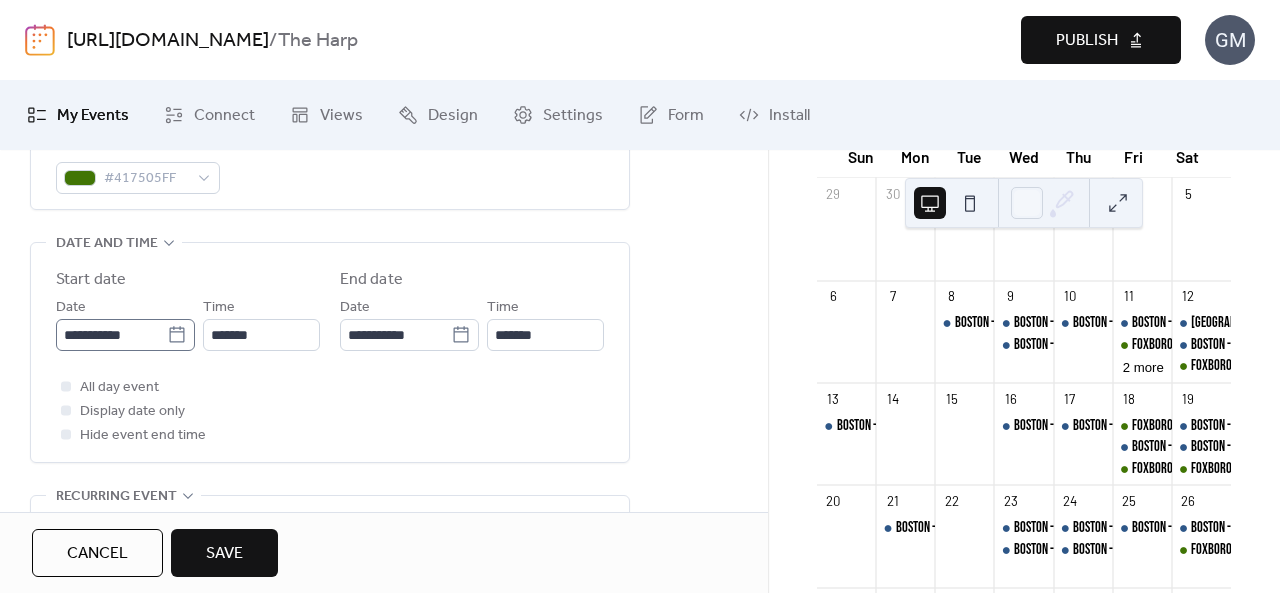 click 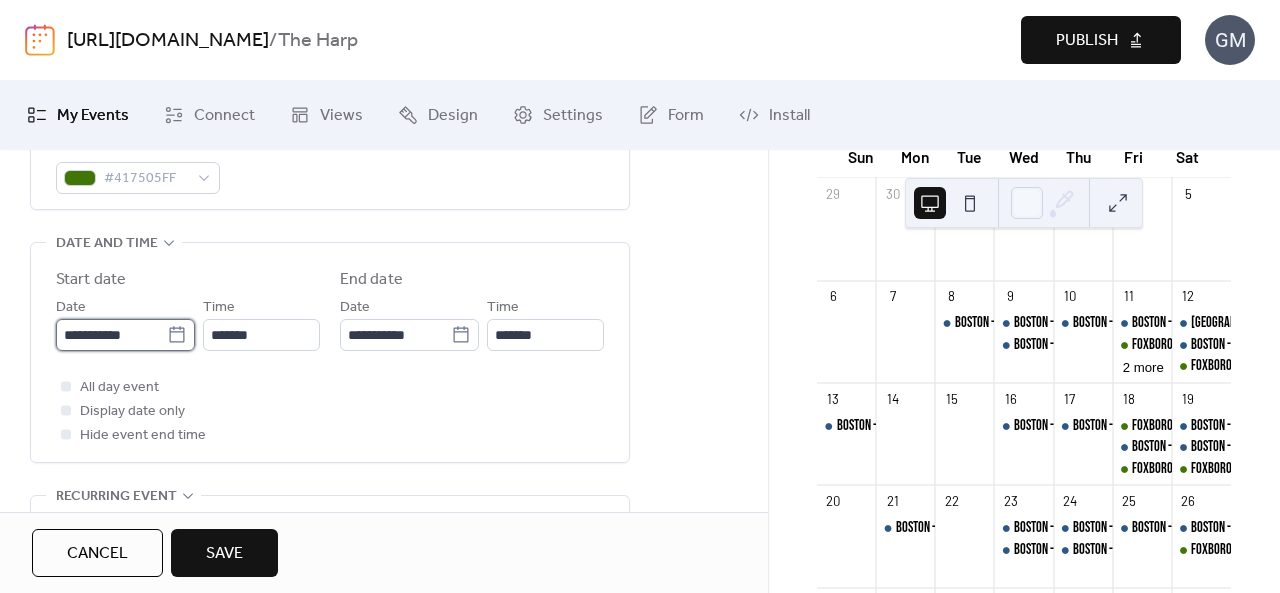 click on "**********" at bounding box center [111, 335] 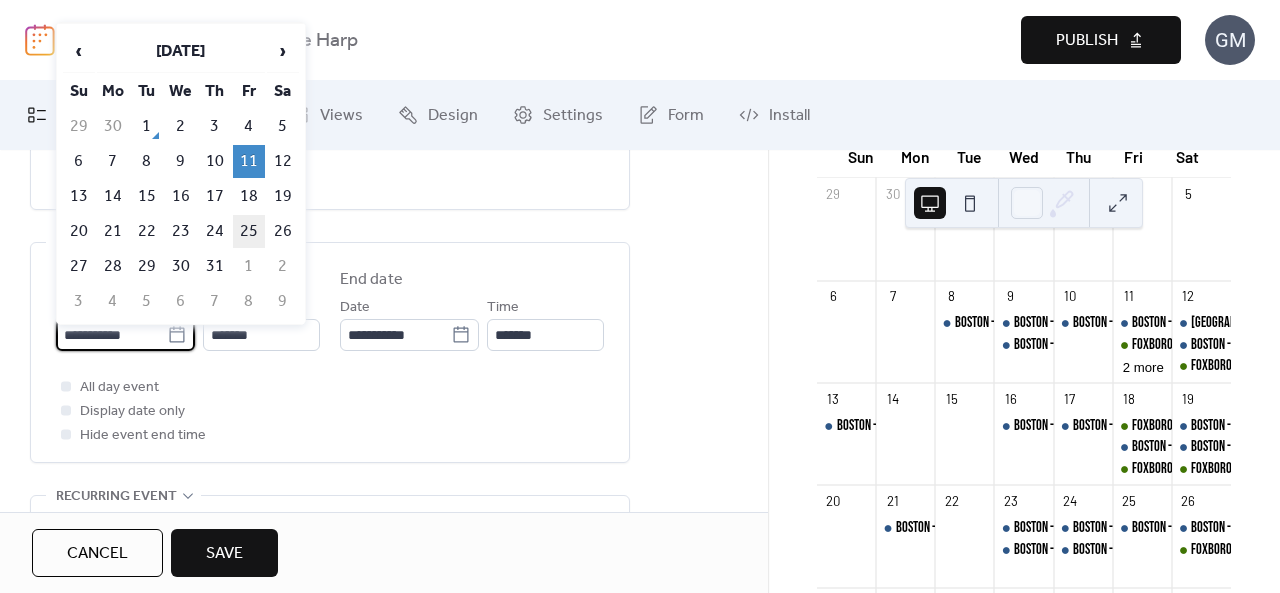 click on "25" at bounding box center [249, 231] 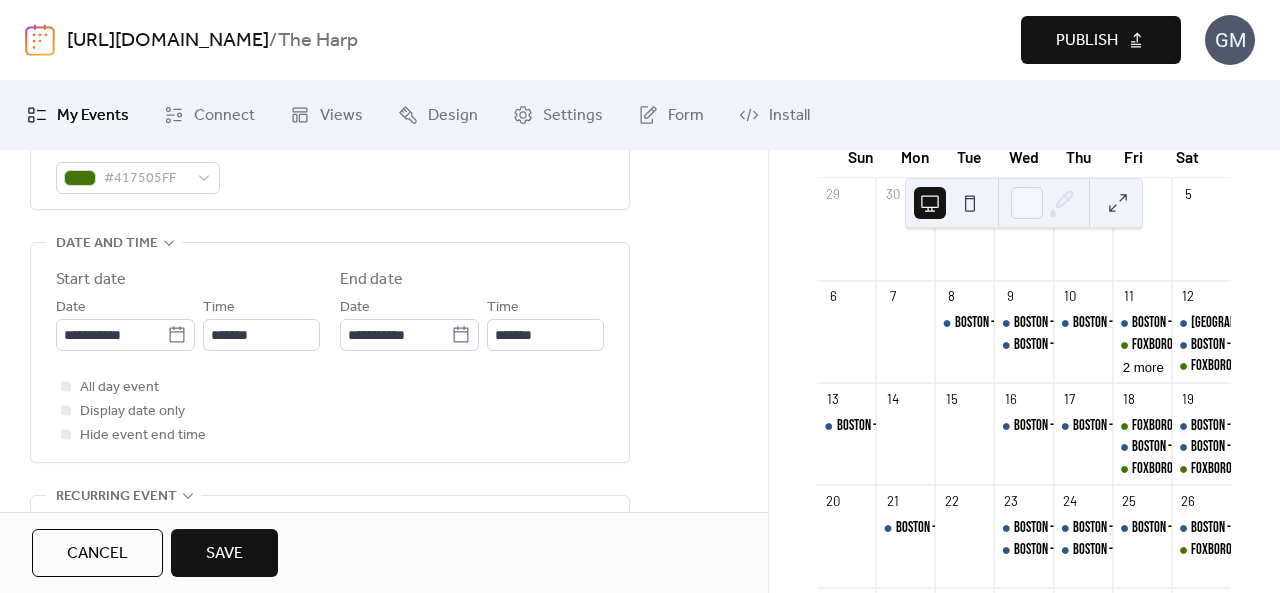 click on "Save" at bounding box center (224, 554) 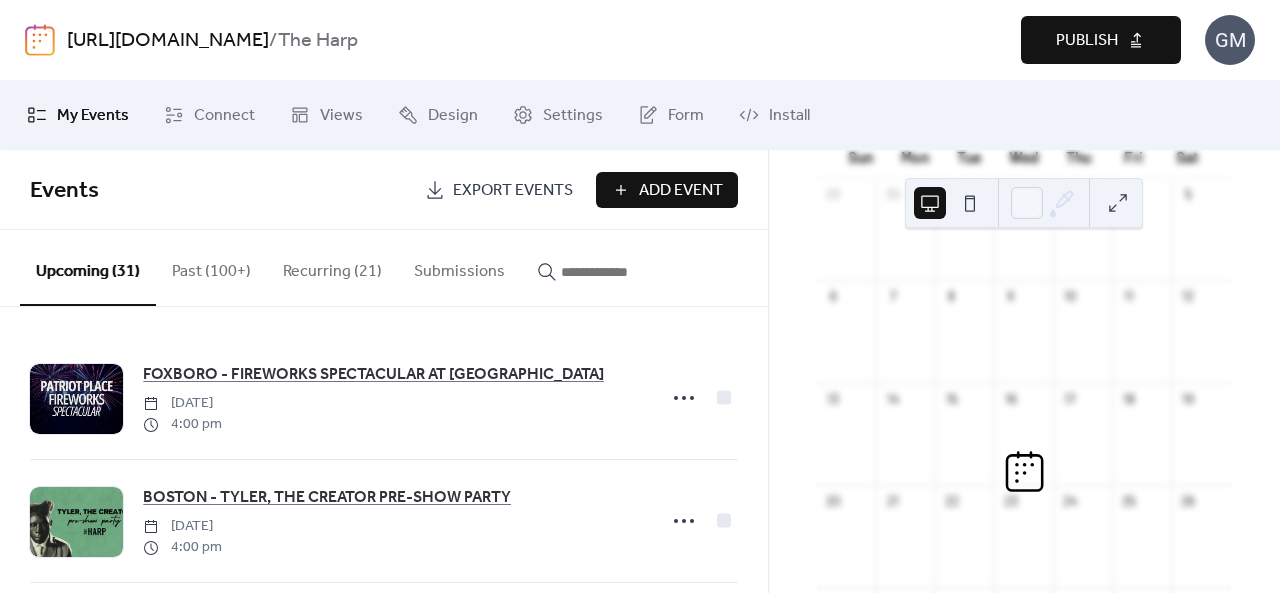 scroll, scrollTop: 400, scrollLeft: 0, axis: vertical 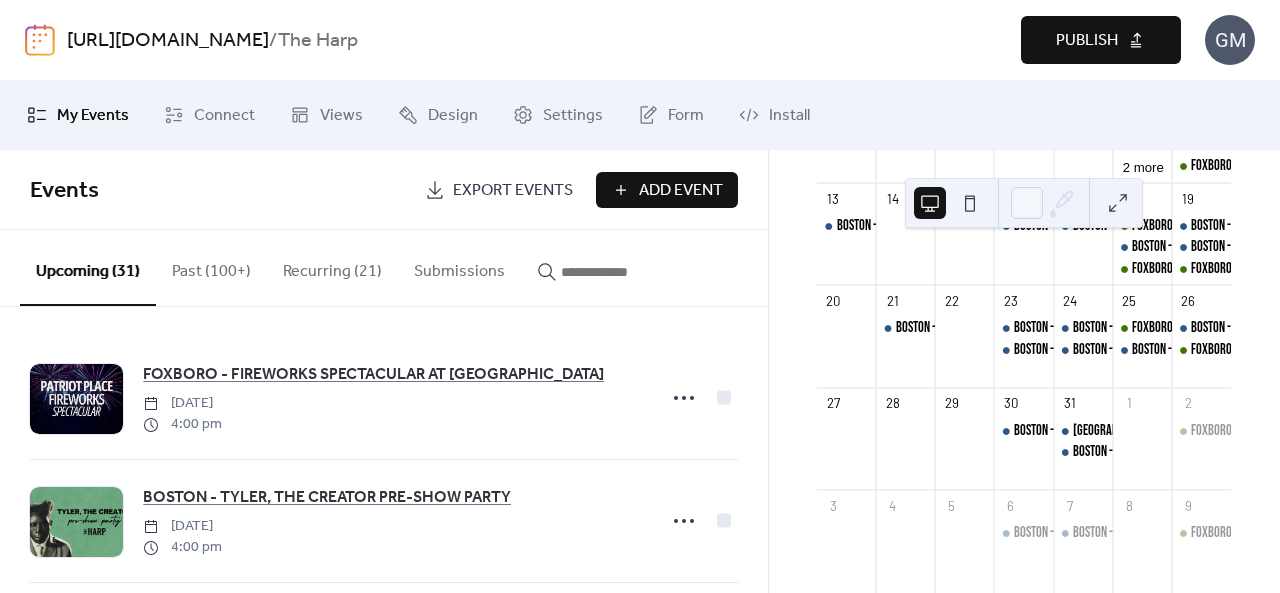 click on "FOXBORO - Live Music on the Patio with Timmy Brown" at bounding box center (1142, 328) 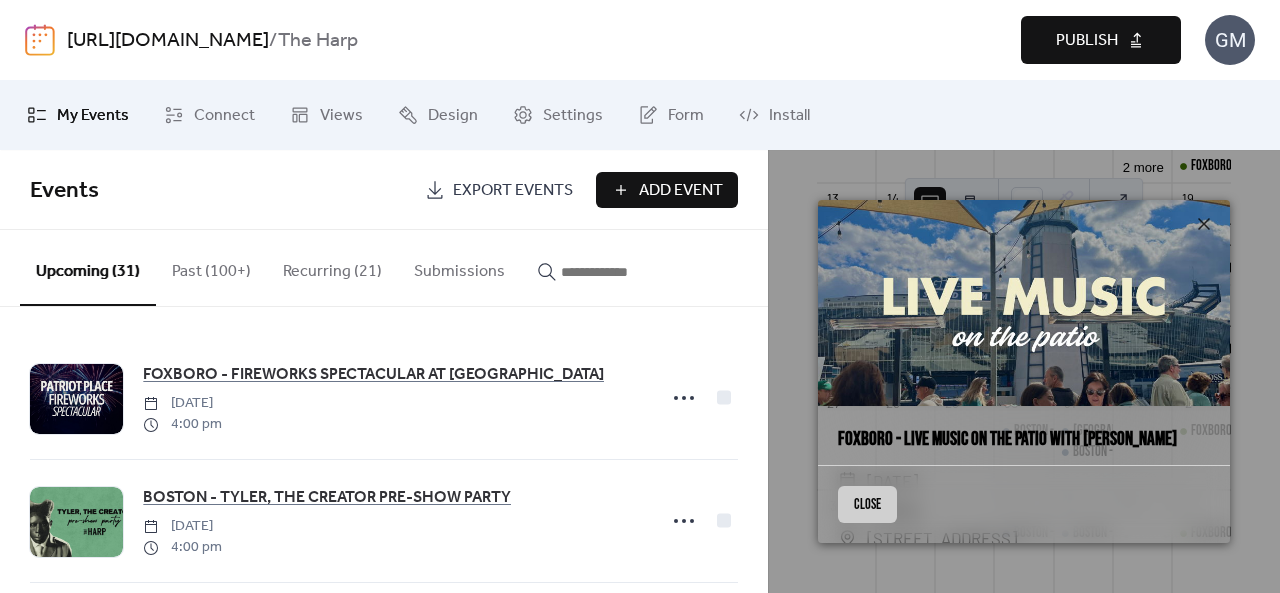 scroll, scrollTop: 100, scrollLeft: 0, axis: vertical 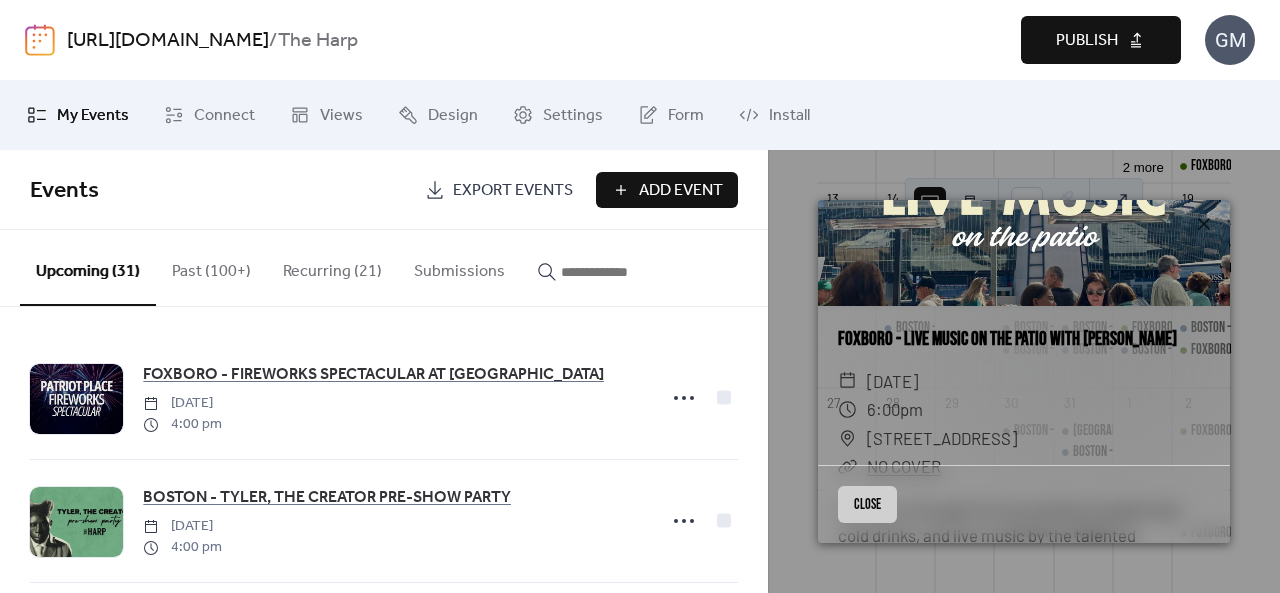 click on "Close" at bounding box center [867, 504] 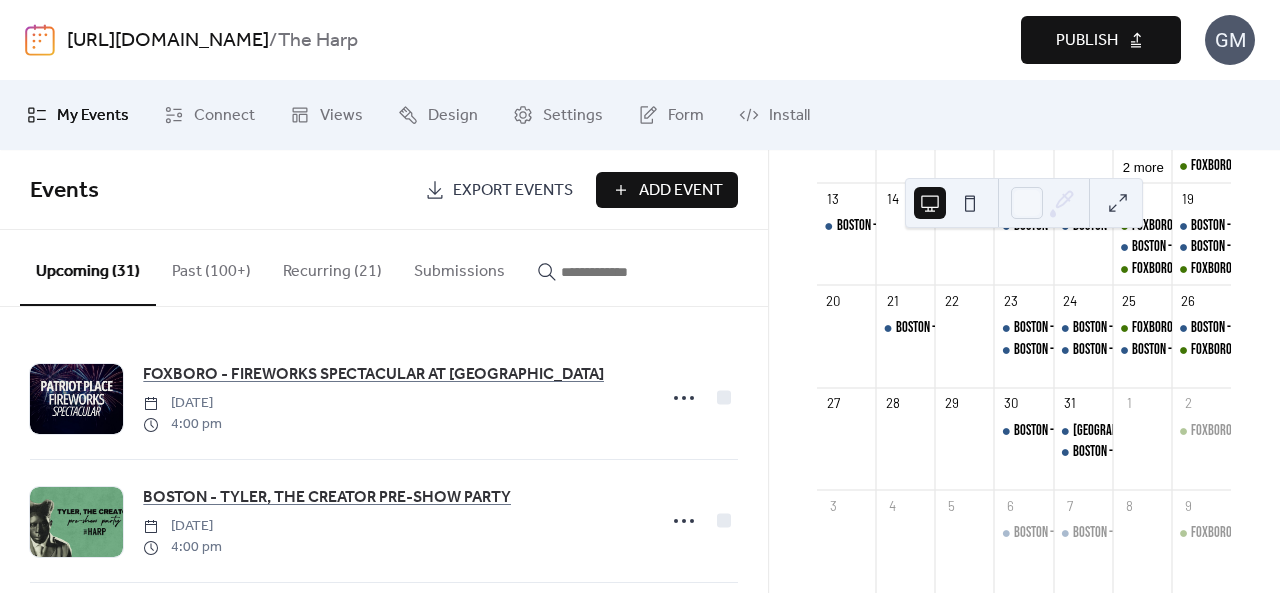 drag, startPoint x: 1110, startPoint y: 29, endPoint x: 1106, endPoint y: 56, distance: 27.294687 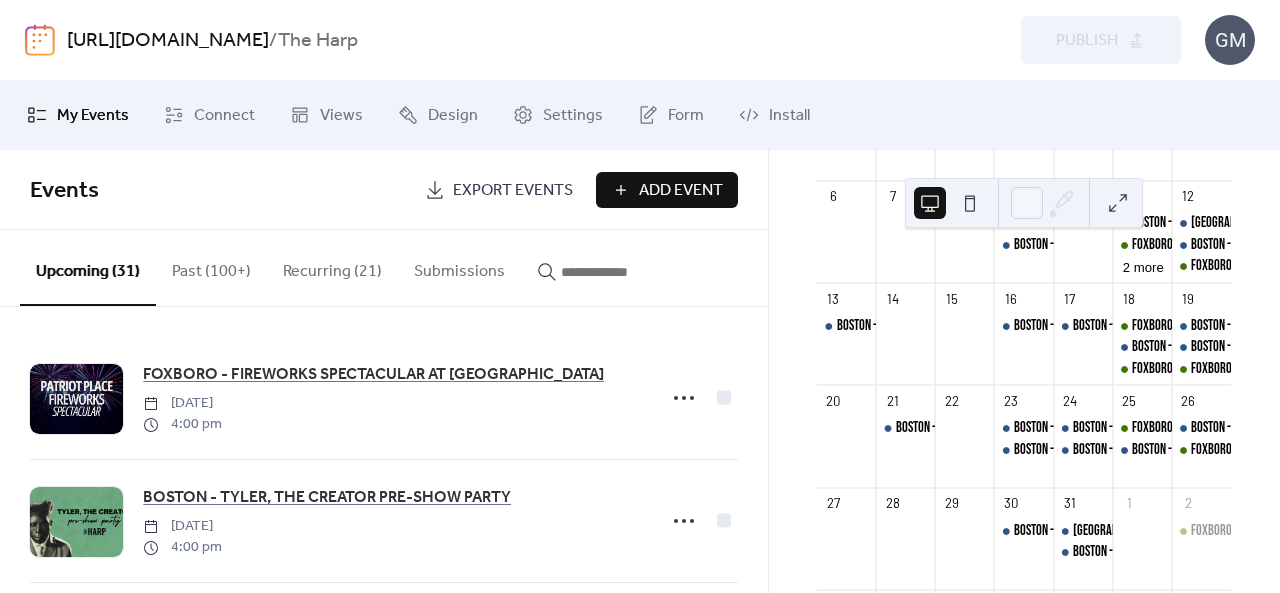 scroll, scrollTop: 200, scrollLeft: 0, axis: vertical 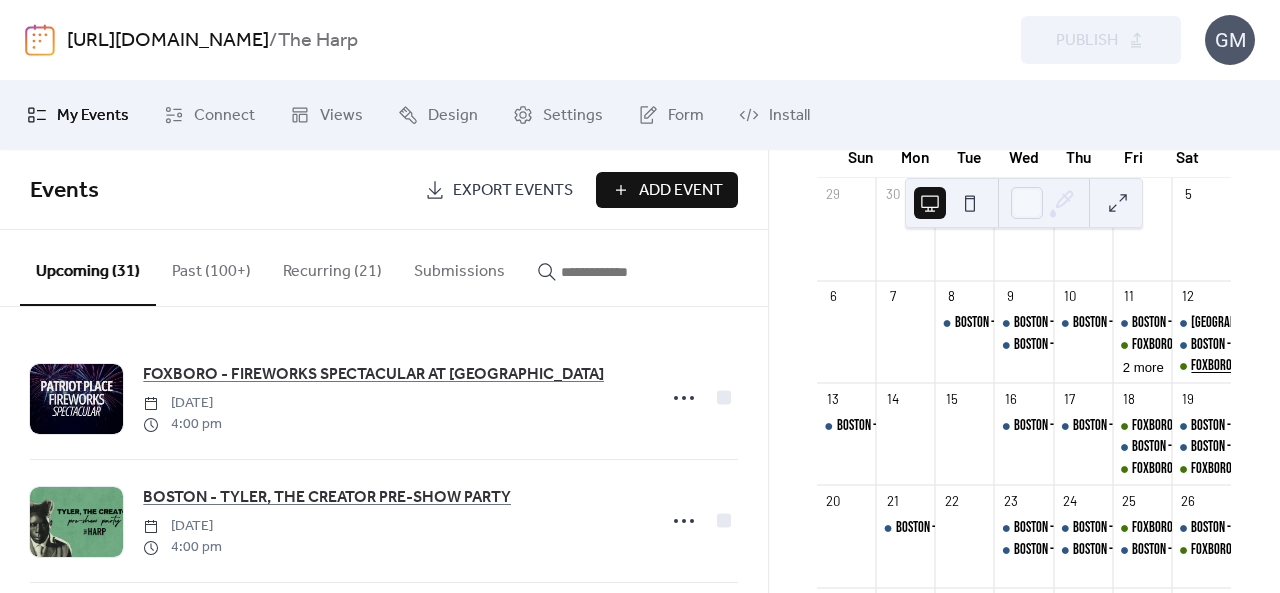 click on "FOXBORO - DJ NIGHT" at bounding box center [1234, 366] 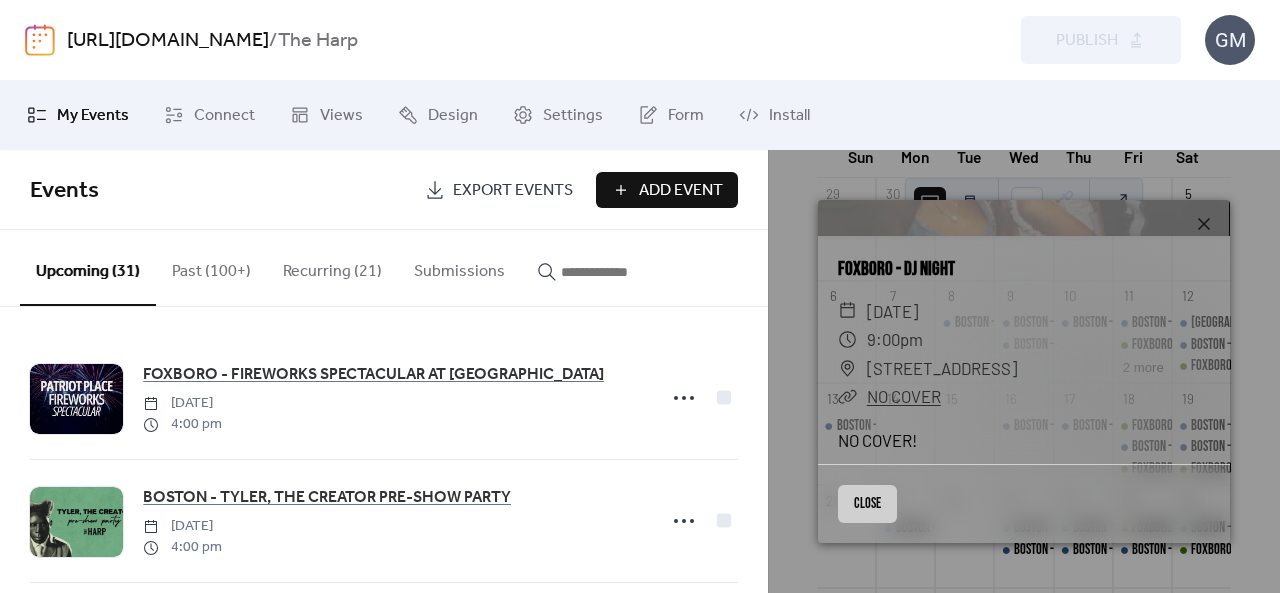 scroll, scrollTop: 175, scrollLeft: 0, axis: vertical 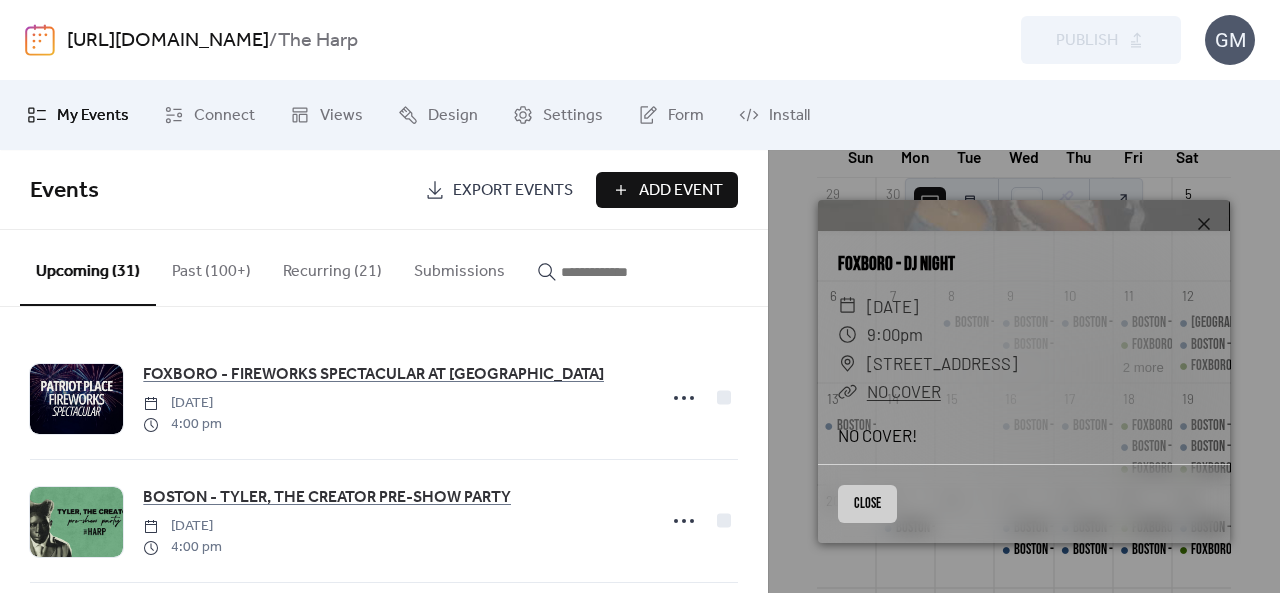 click on "Close" at bounding box center [867, 504] 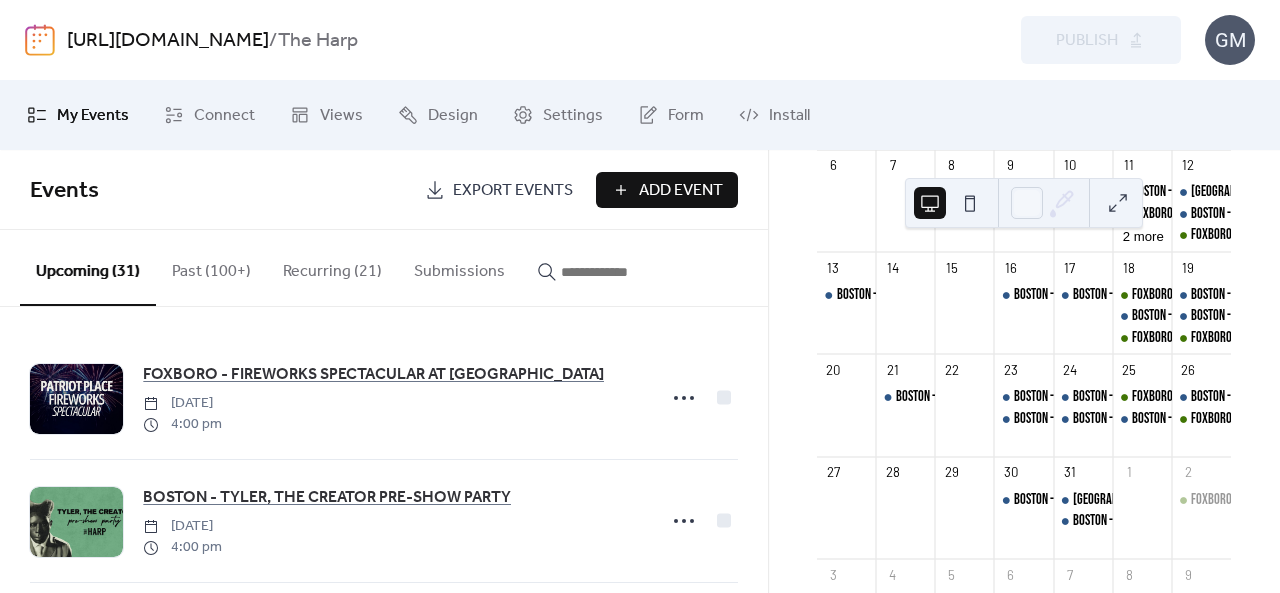 scroll, scrollTop: 300, scrollLeft: 0, axis: vertical 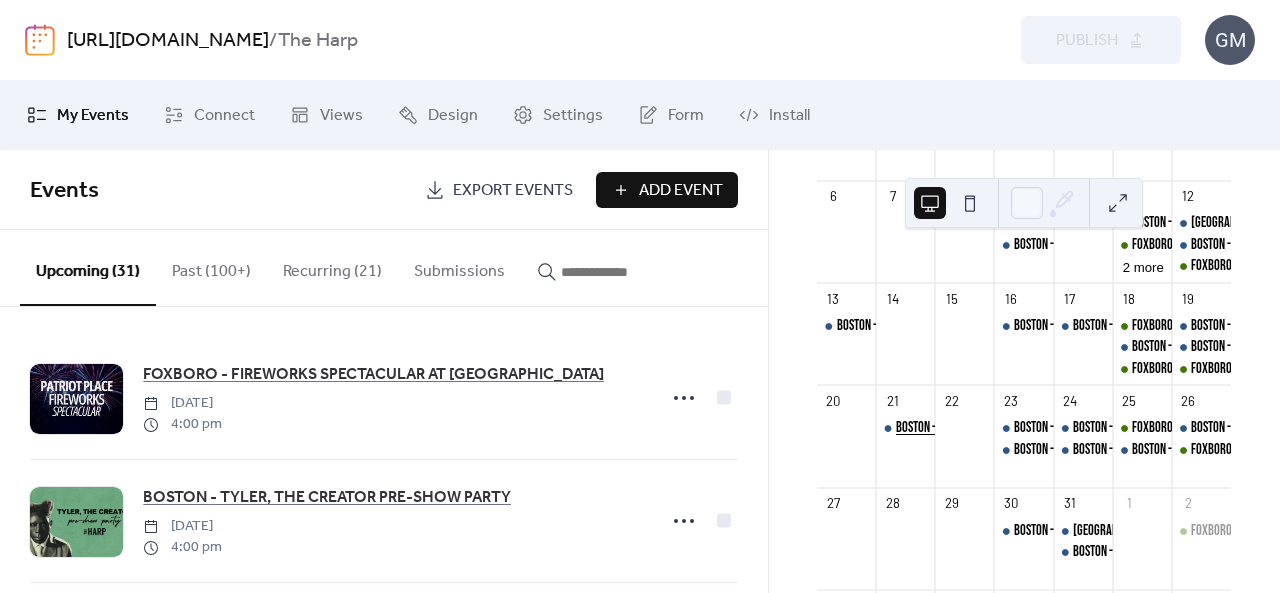 click on "BOSTON - GHOST PRE-SHOW PARTY" at bounding box center [970, 428] 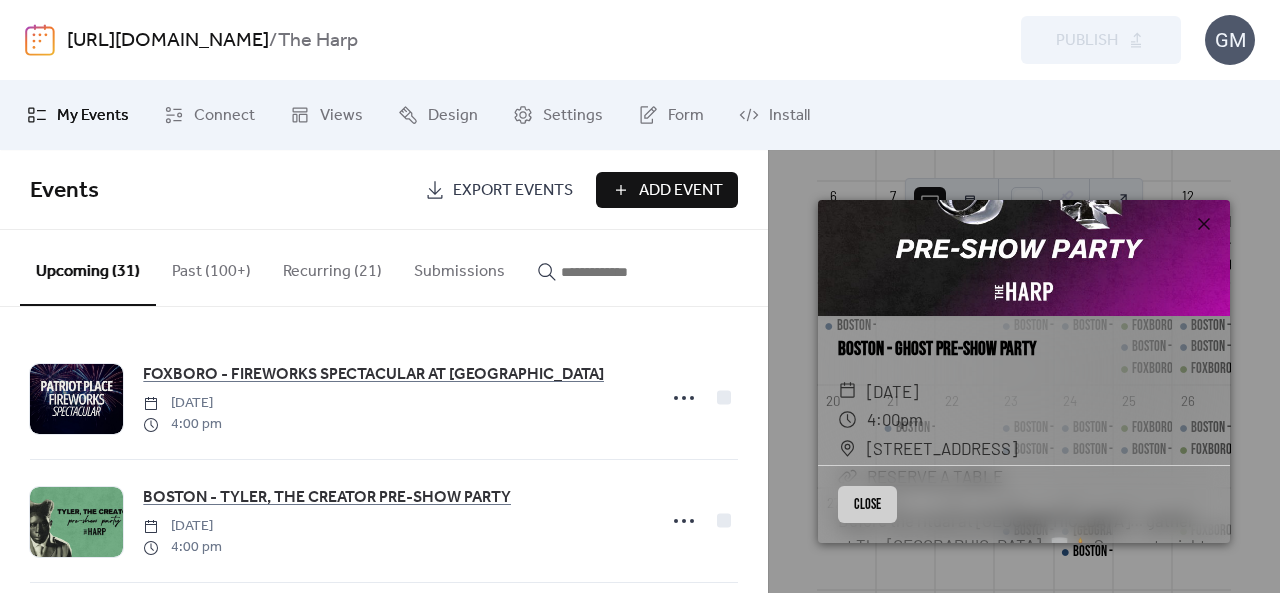 scroll, scrollTop: 200, scrollLeft: 0, axis: vertical 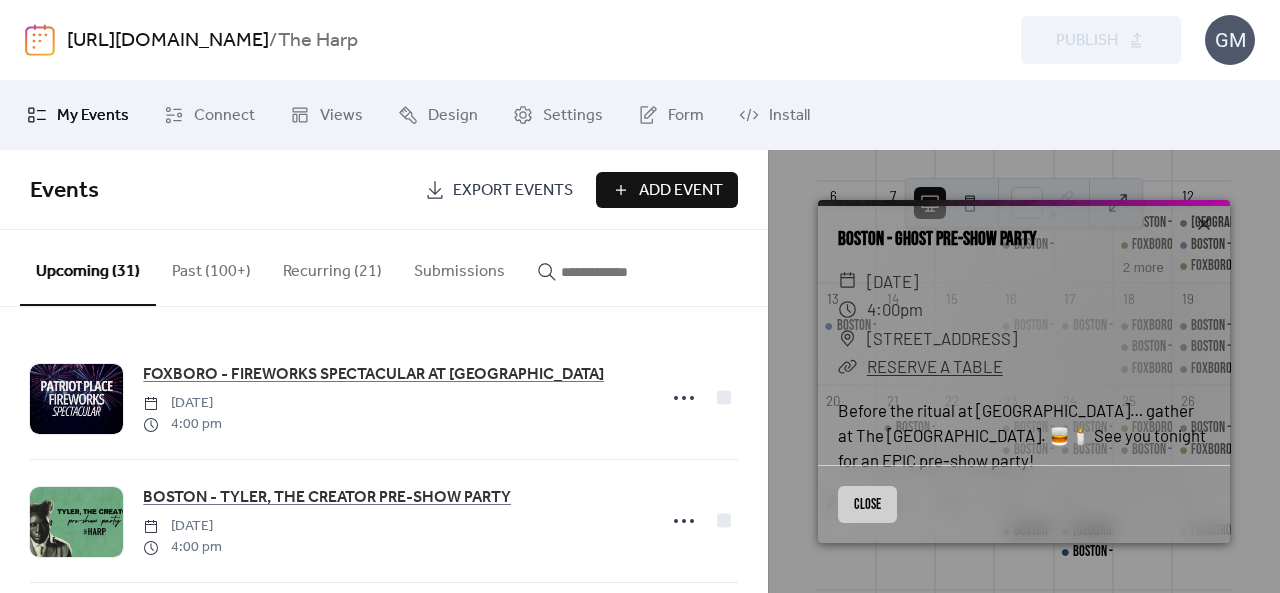 click on "Close" at bounding box center [867, 504] 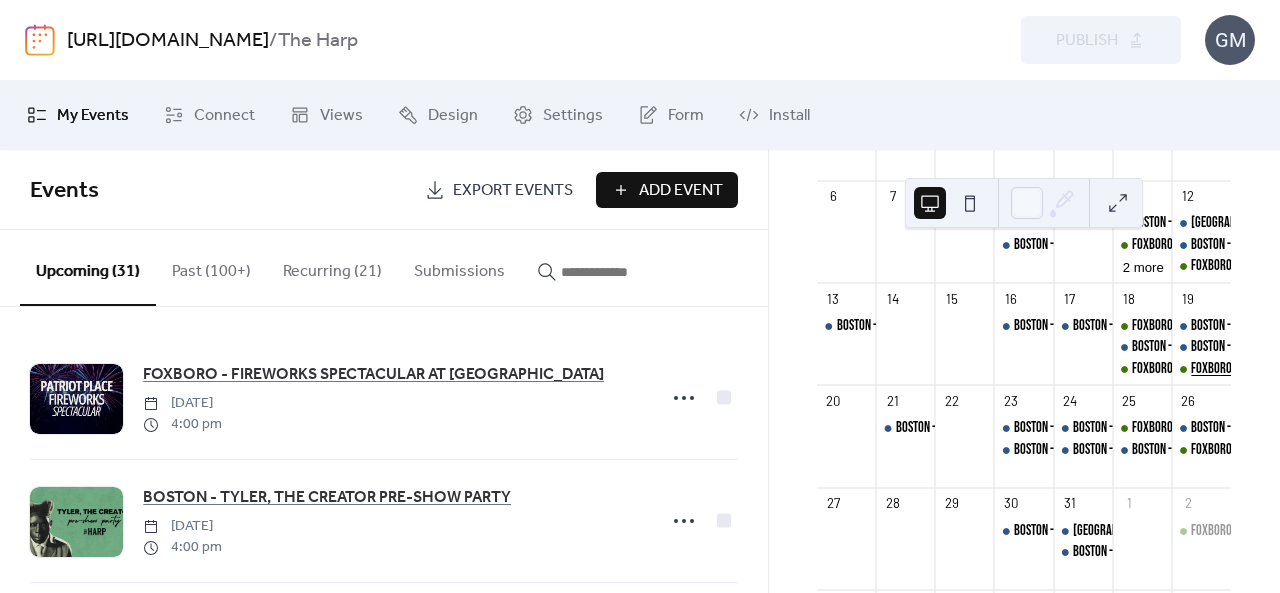 click on "FOXBORO - DJ NIGHT" at bounding box center (1234, 369) 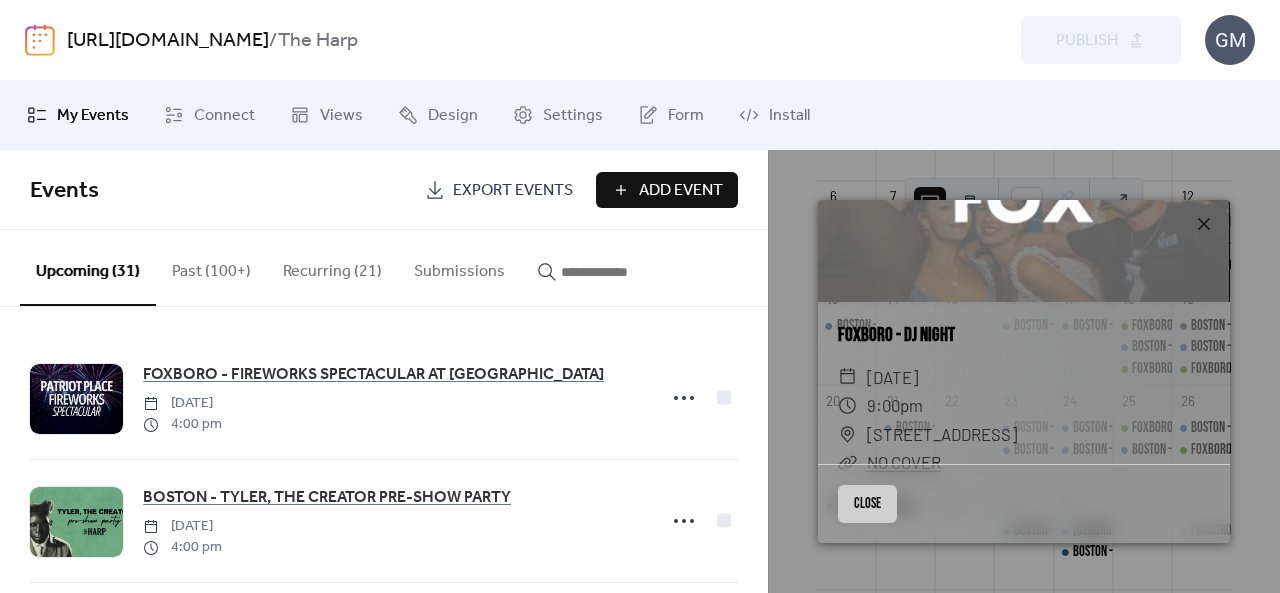 scroll, scrollTop: 175, scrollLeft: 0, axis: vertical 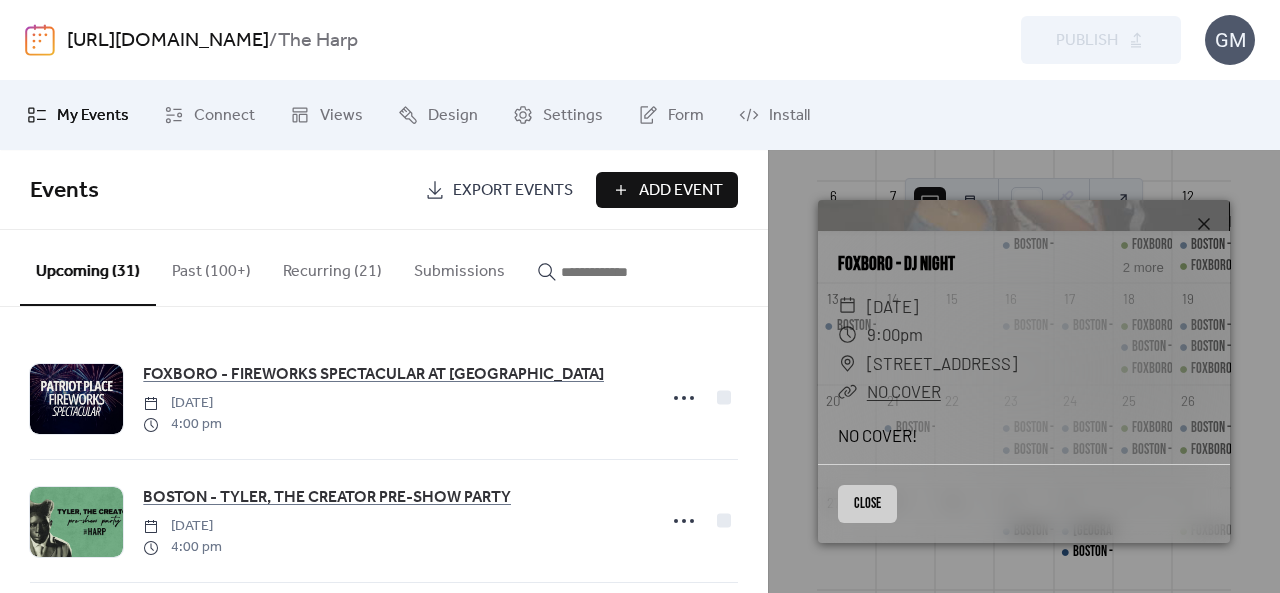 click on "Close" at bounding box center [867, 504] 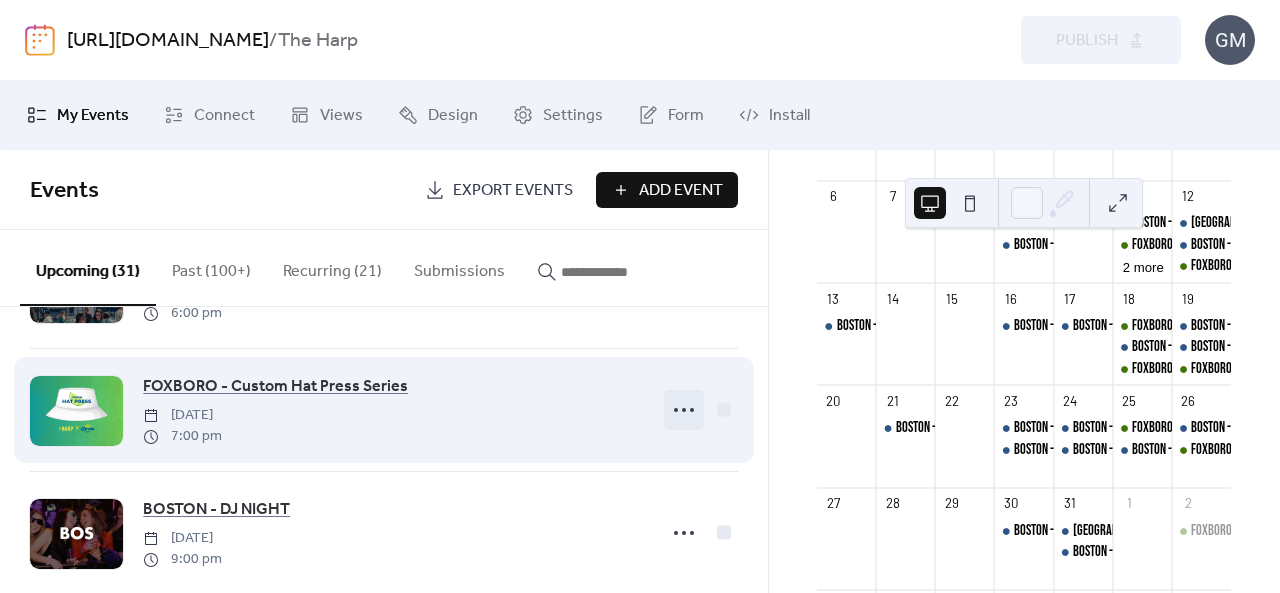 scroll, scrollTop: 600, scrollLeft: 0, axis: vertical 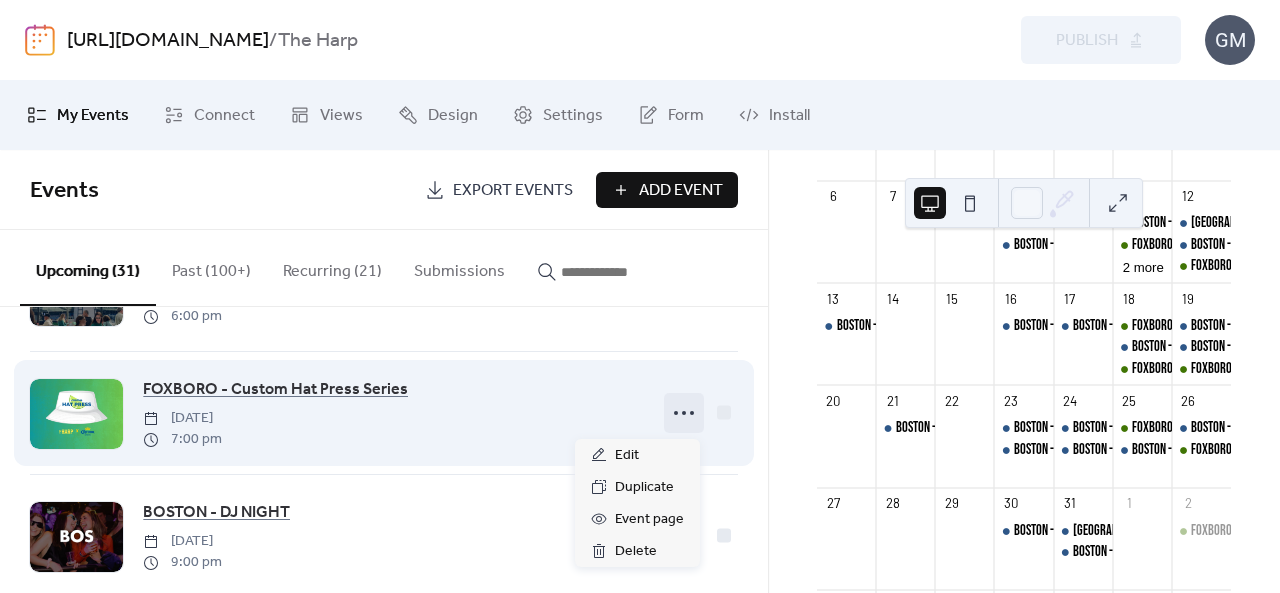click 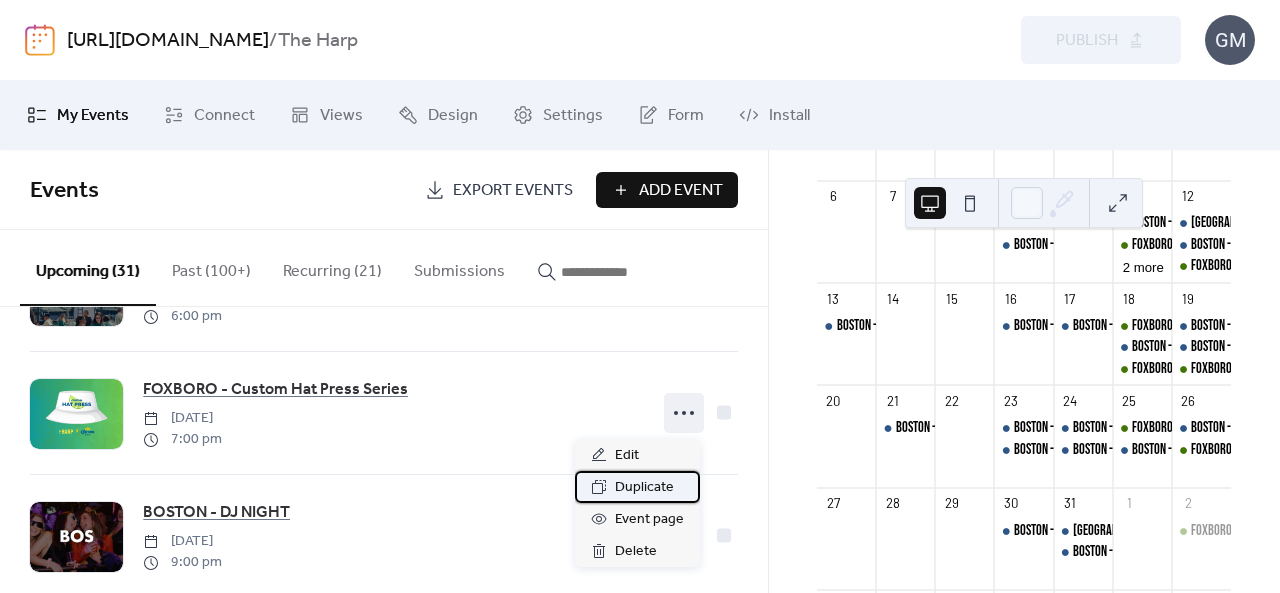 click on "Duplicate" at bounding box center [637, 487] 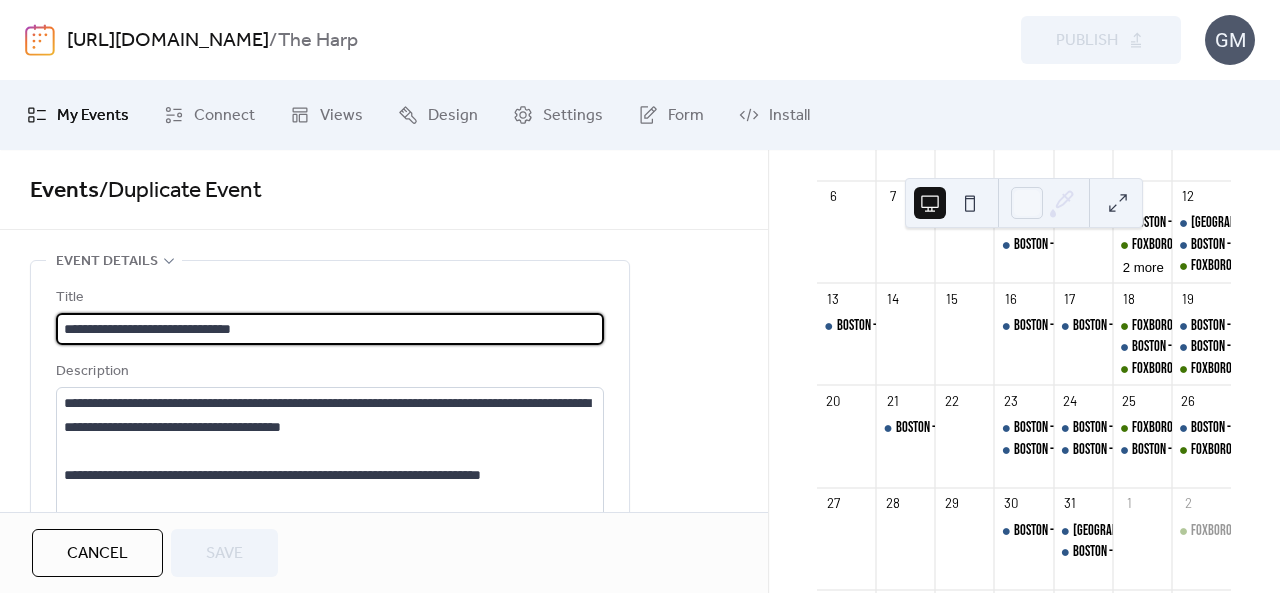drag, startPoint x: 295, startPoint y: 324, endPoint x: 140, endPoint y: 322, distance: 155.01291 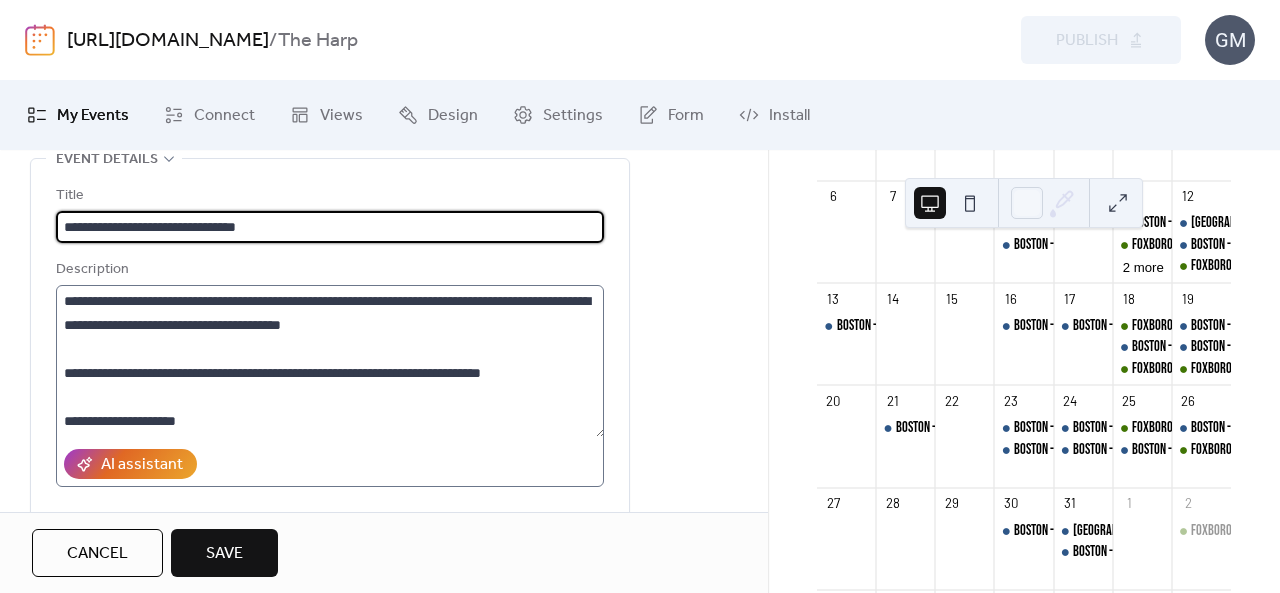 scroll, scrollTop: 100, scrollLeft: 0, axis: vertical 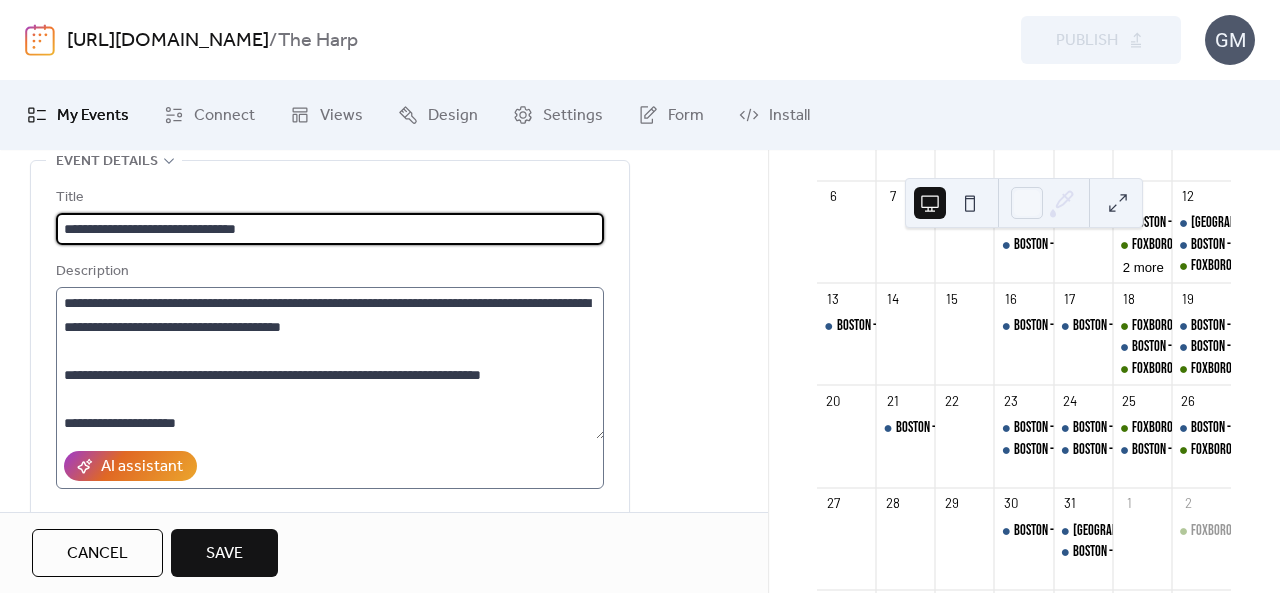 type on "**********" 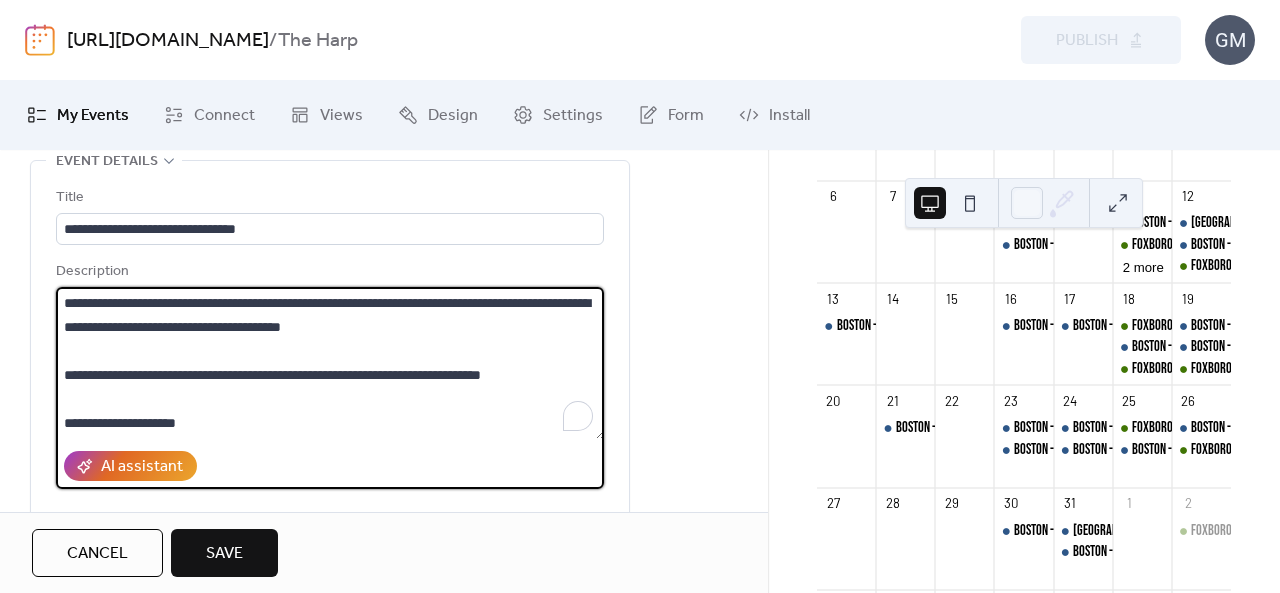 drag, startPoint x: 247, startPoint y: 434, endPoint x: 0, endPoint y: 284, distance: 288.97925 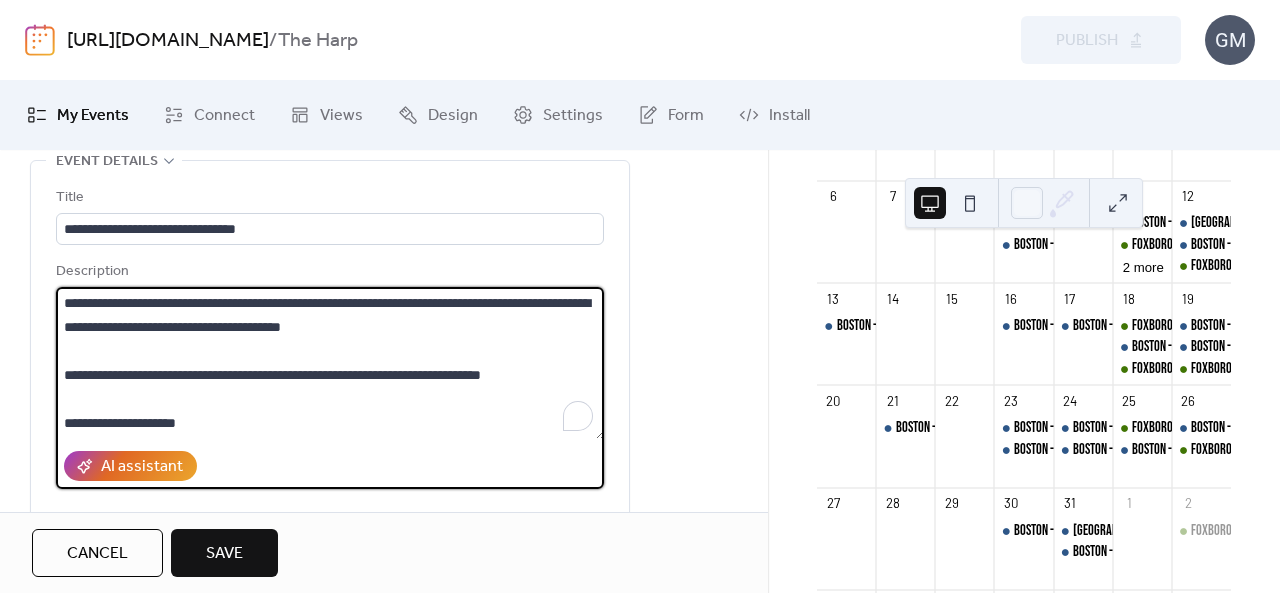 click on "**********" at bounding box center [384, 932] 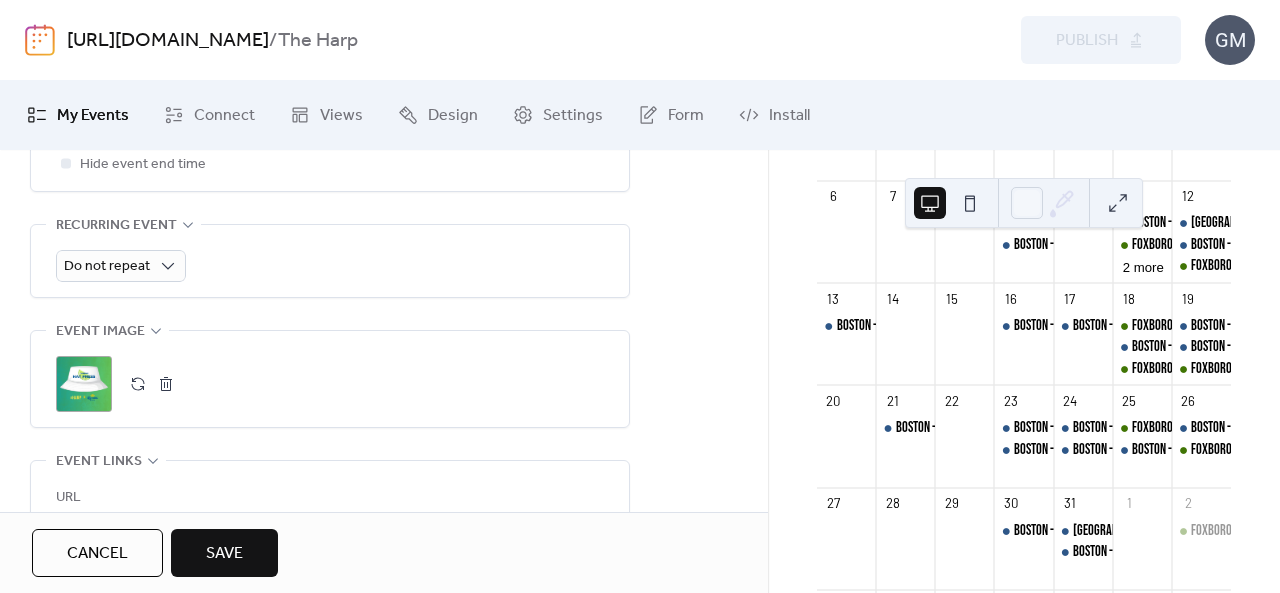 scroll, scrollTop: 1000, scrollLeft: 0, axis: vertical 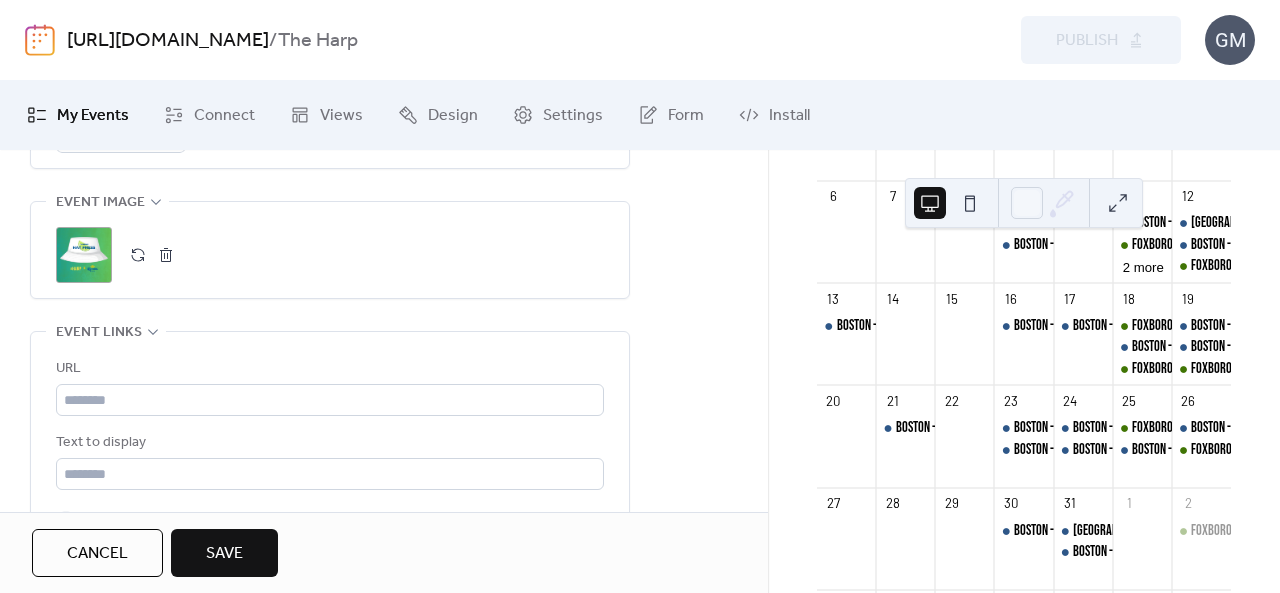 click at bounding box center [166, 255] 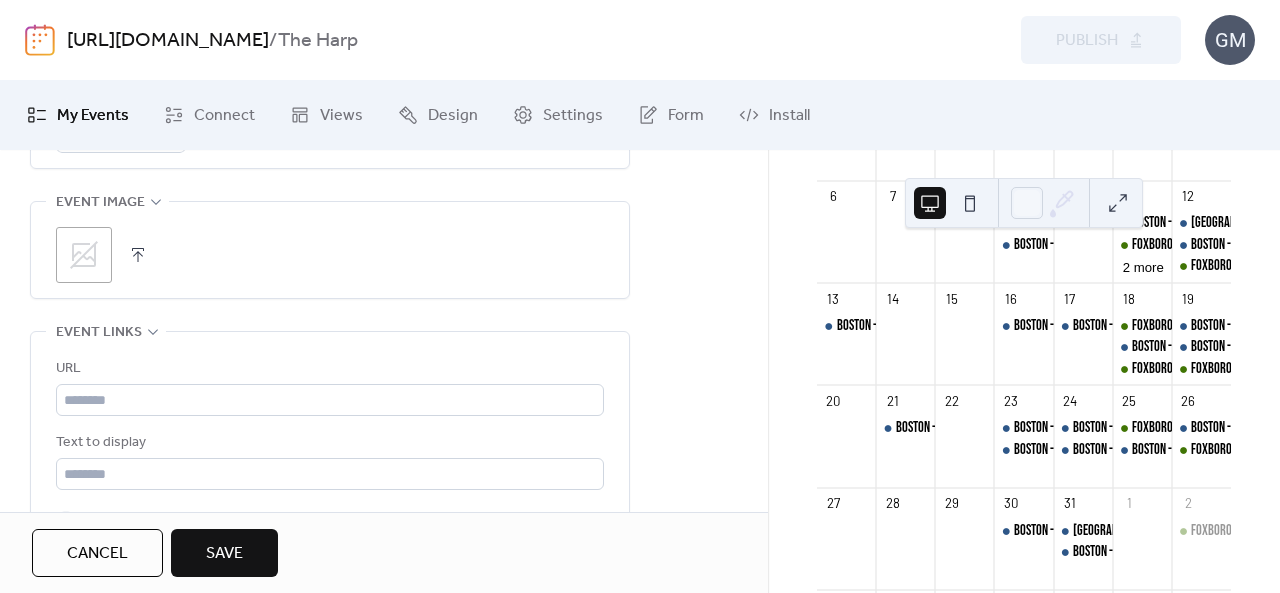click 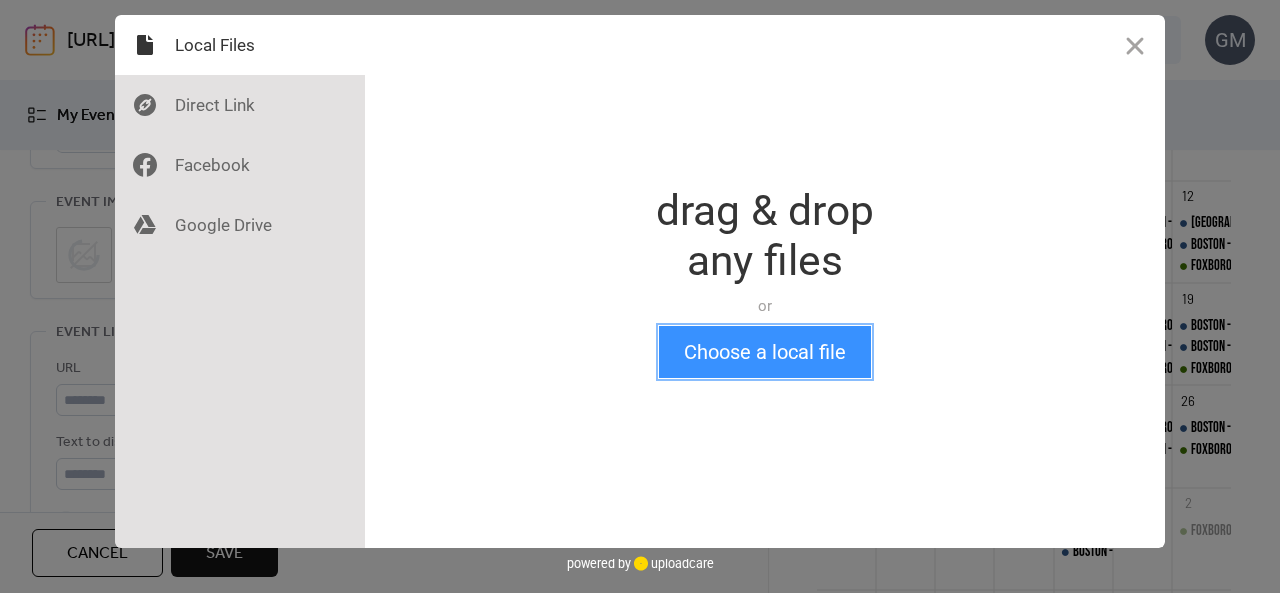 click on "Choose a local file" at bounding box center [765, 352] 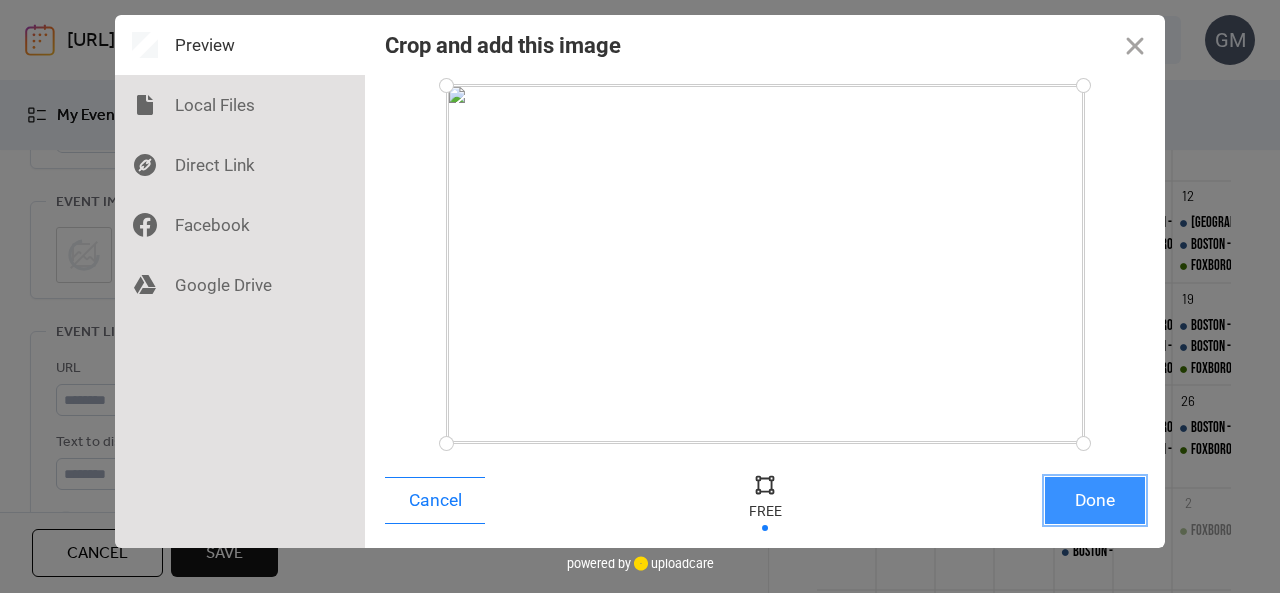 click on "Done" at bounding box center (1095, 500) 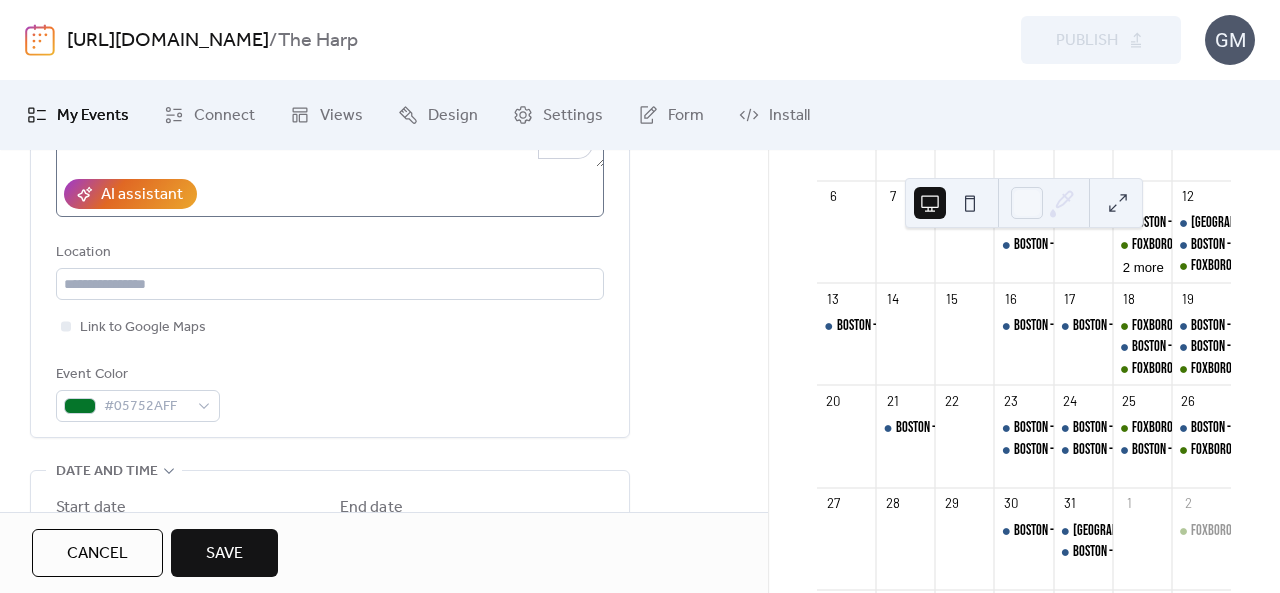 scroll, scrollTop: 200, scrollLeft: 0, axis: vertical 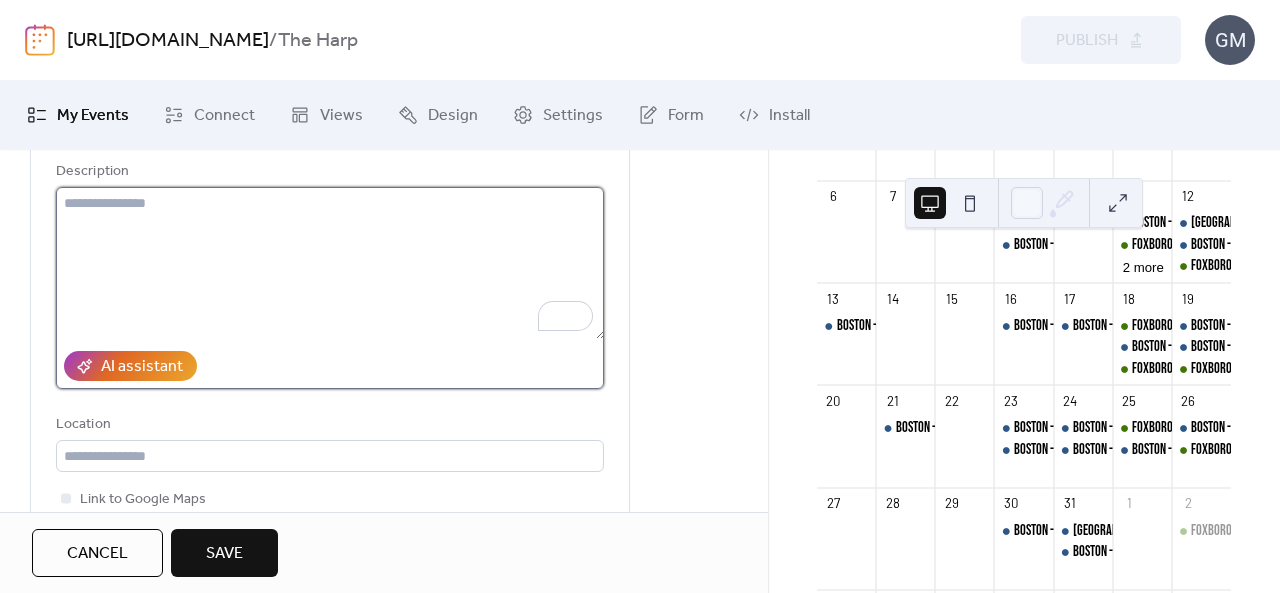 click at bounding box center [330, 263] 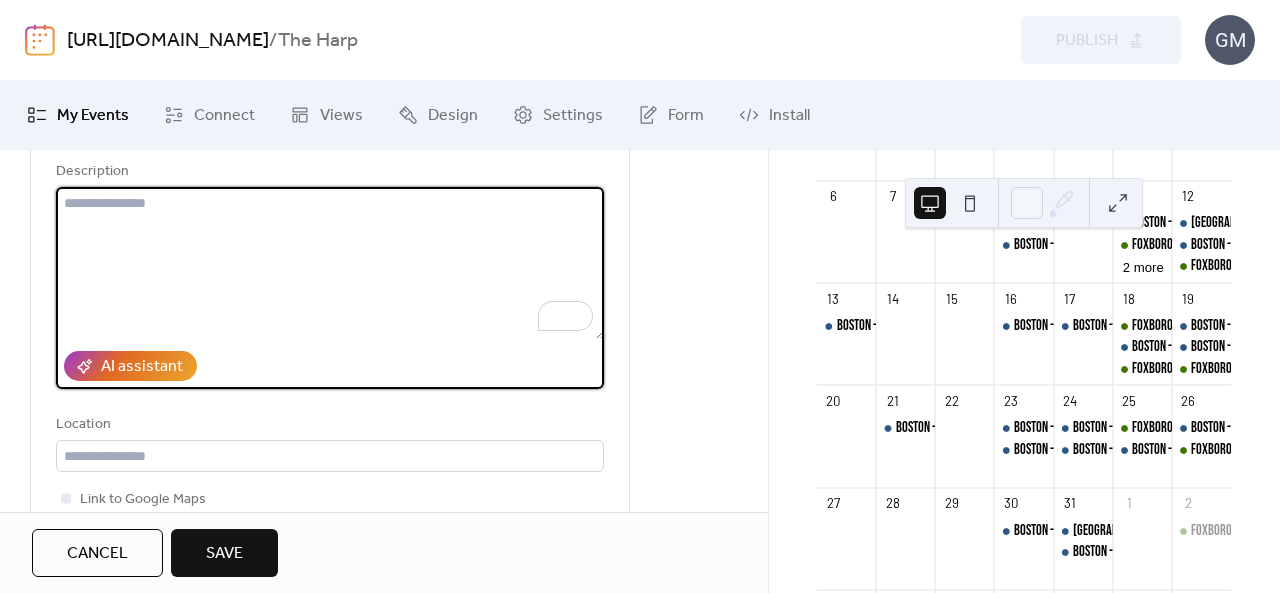 paste on "**********" 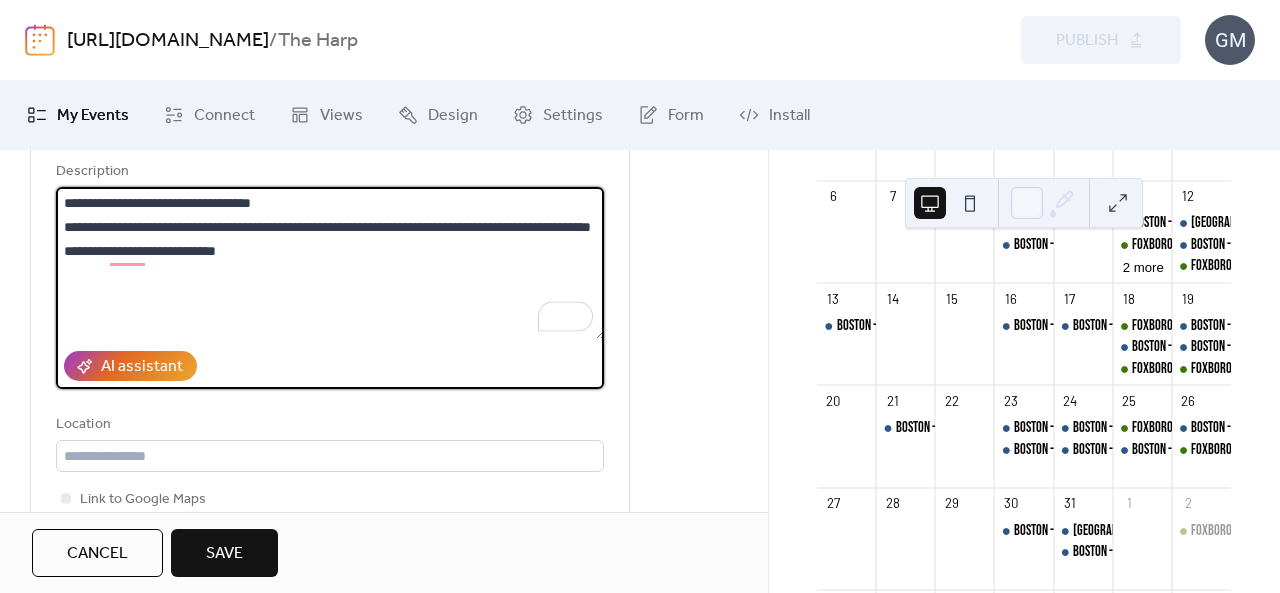 drag, startPoint x: 84, startPoint y: 195, endPoint x: 27, endPoint y: 193, distance: 57.035076 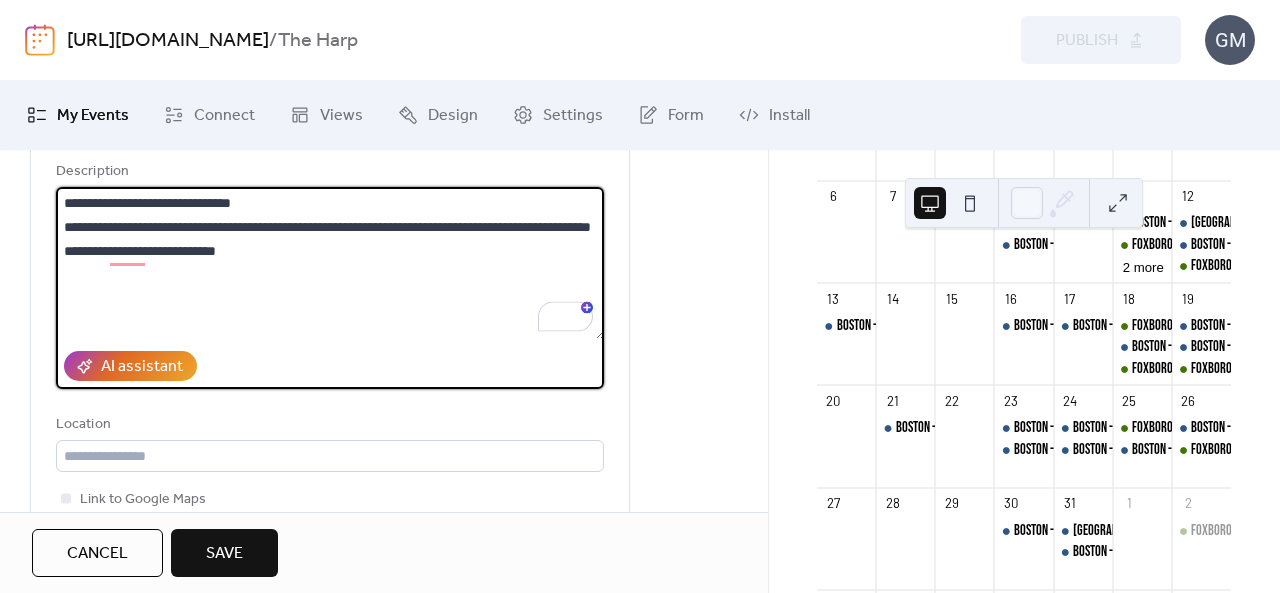 click on "**********" at bounding box center (330, 263) 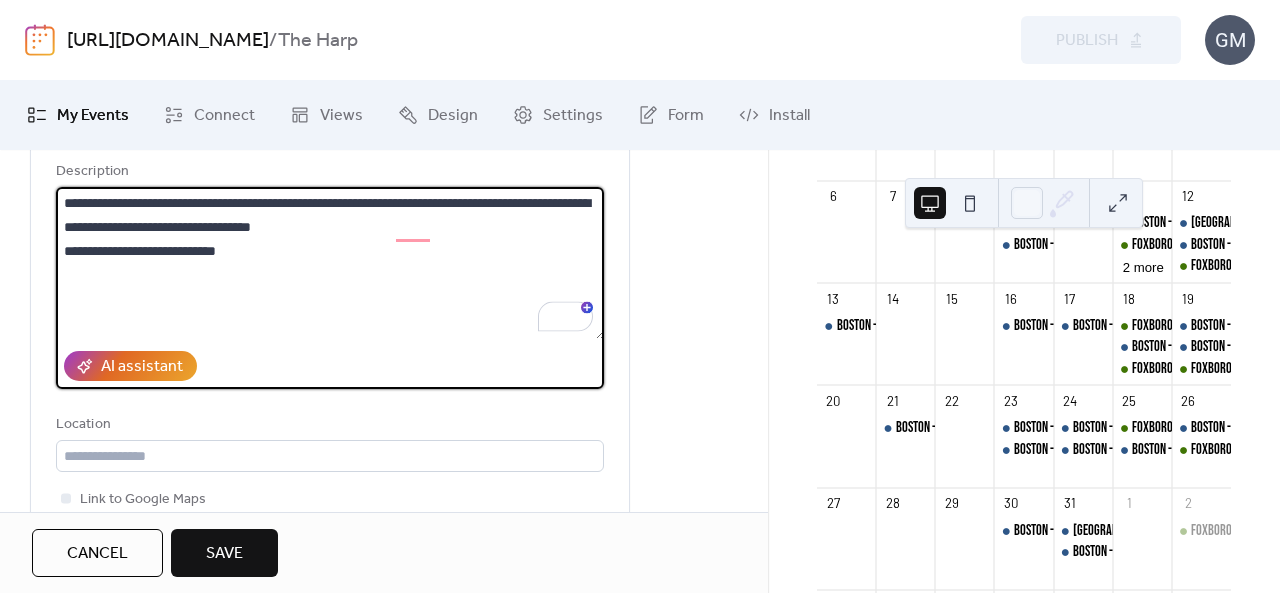 click on "**********" at bounding box center [330, 263] 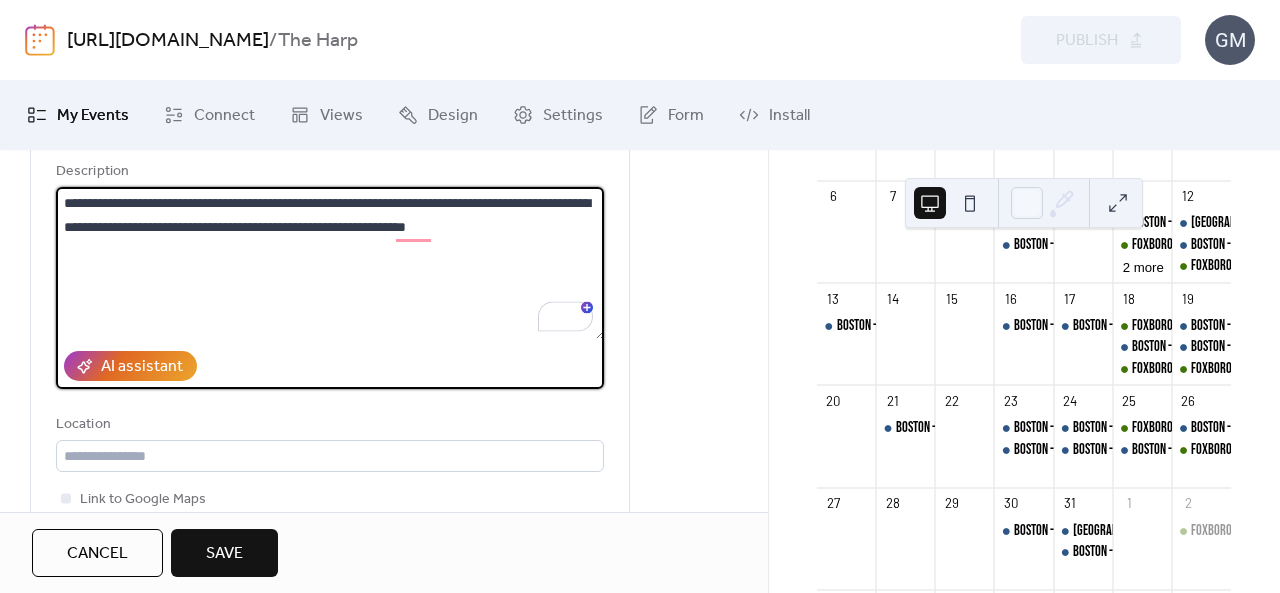 click on "**********" at bounding box center (330, 263) 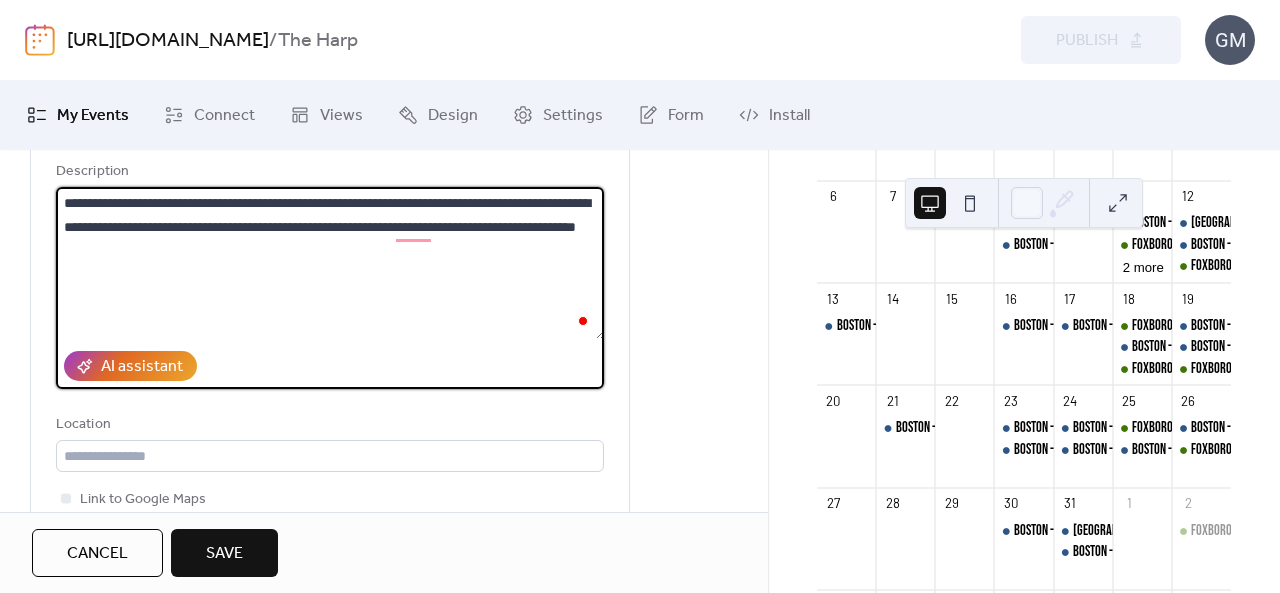type on "**********" 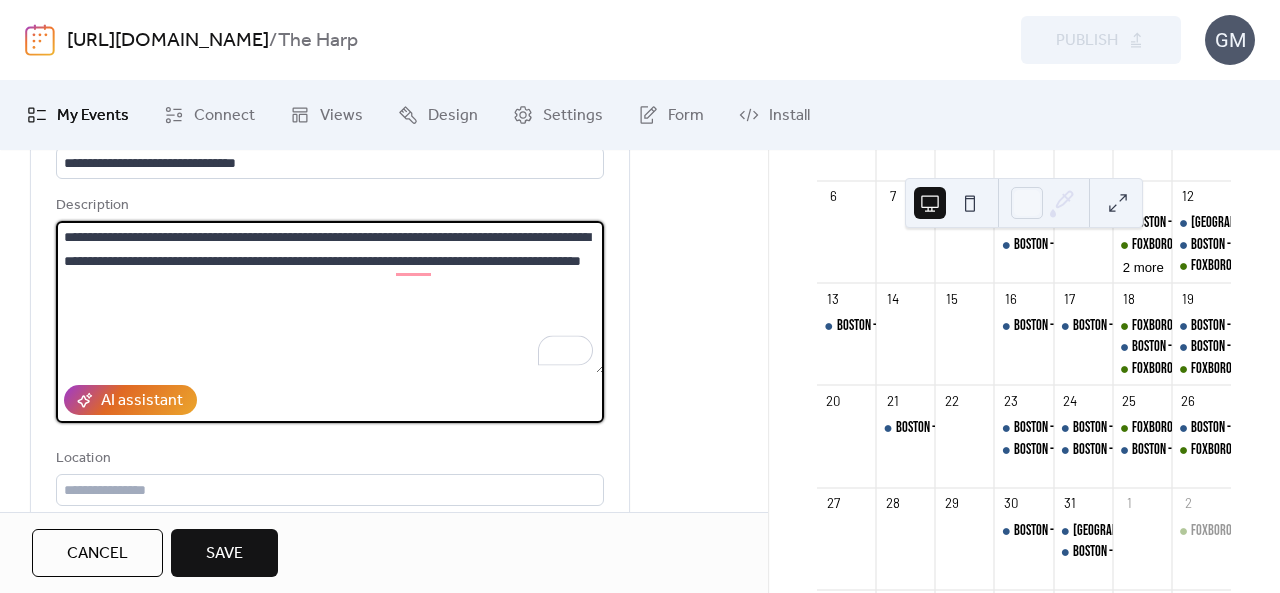 drag, startPoint x: 446, startPoint y: 263, endPoint x: 48, endPoint y: 159, distance: 411.3636 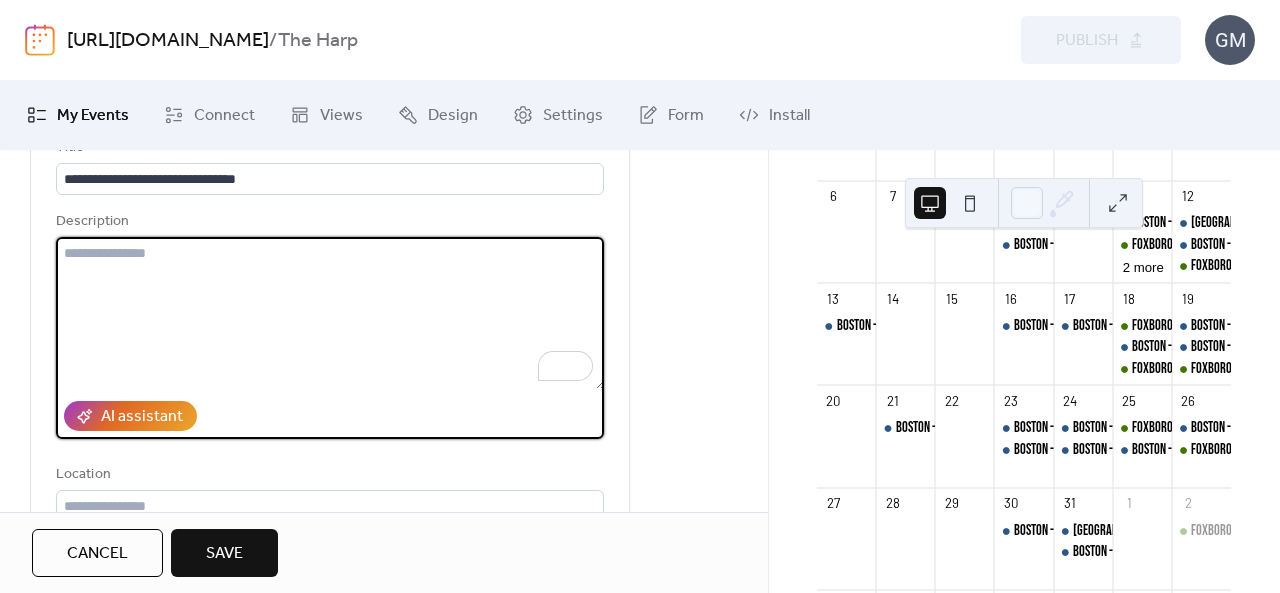 paste on "**********" 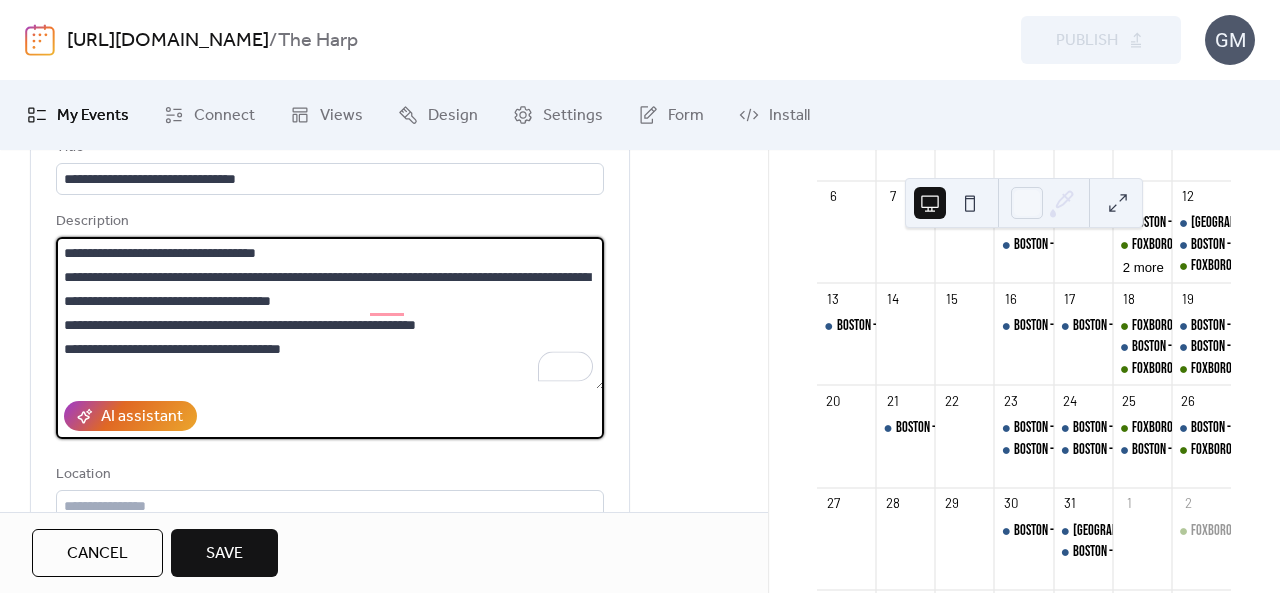 click on "**********" at bounding box center (330, 313) 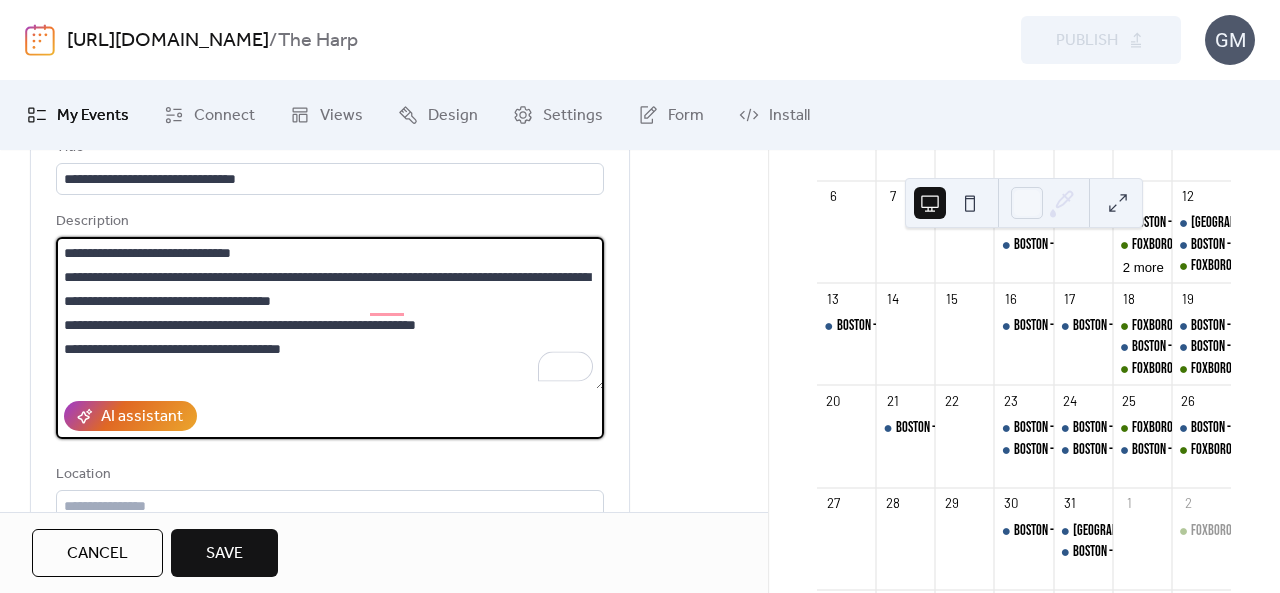 click on "**********" at bounding box center [330, 313] 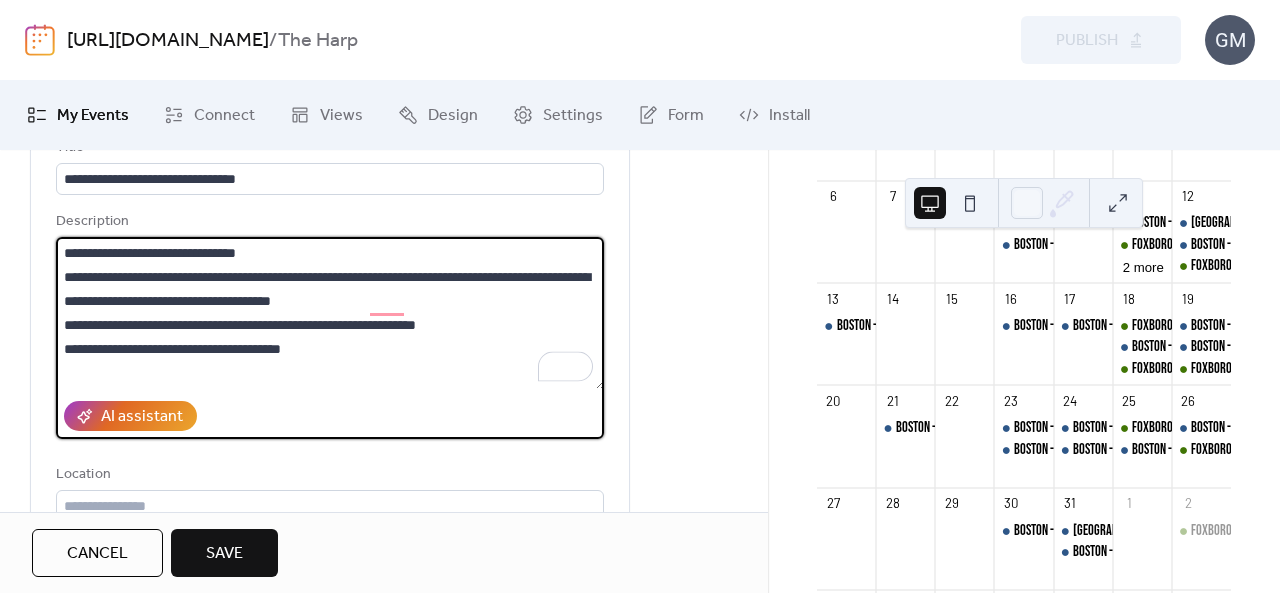 paste on "****" 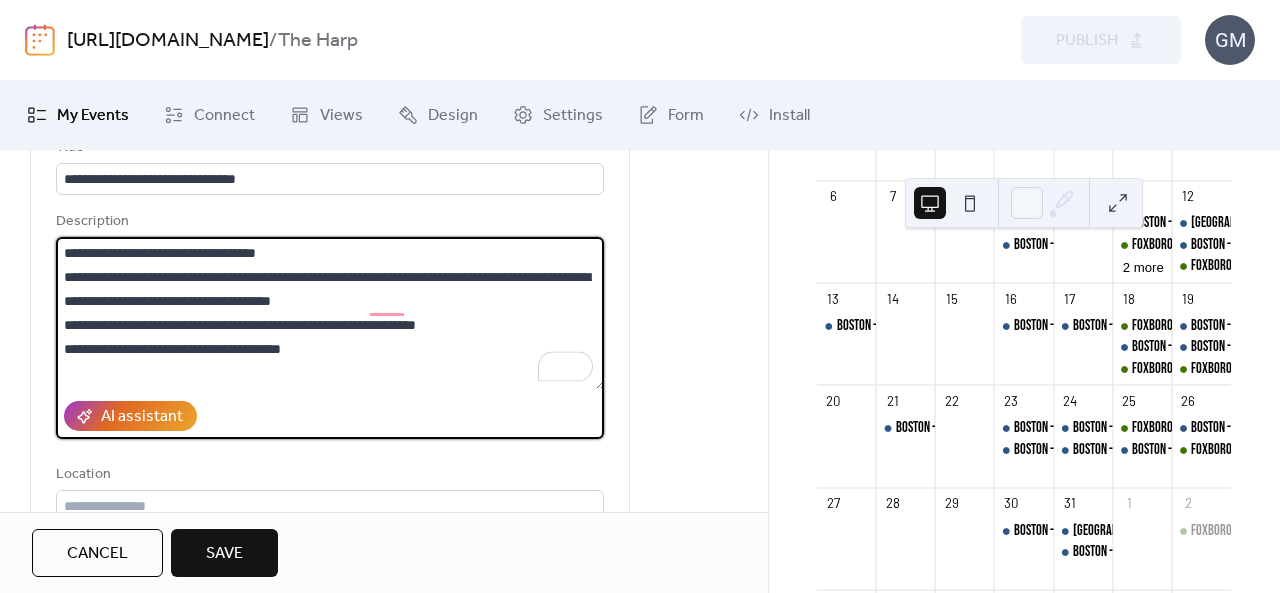 click on "**********" at bounding box center [330, 313] 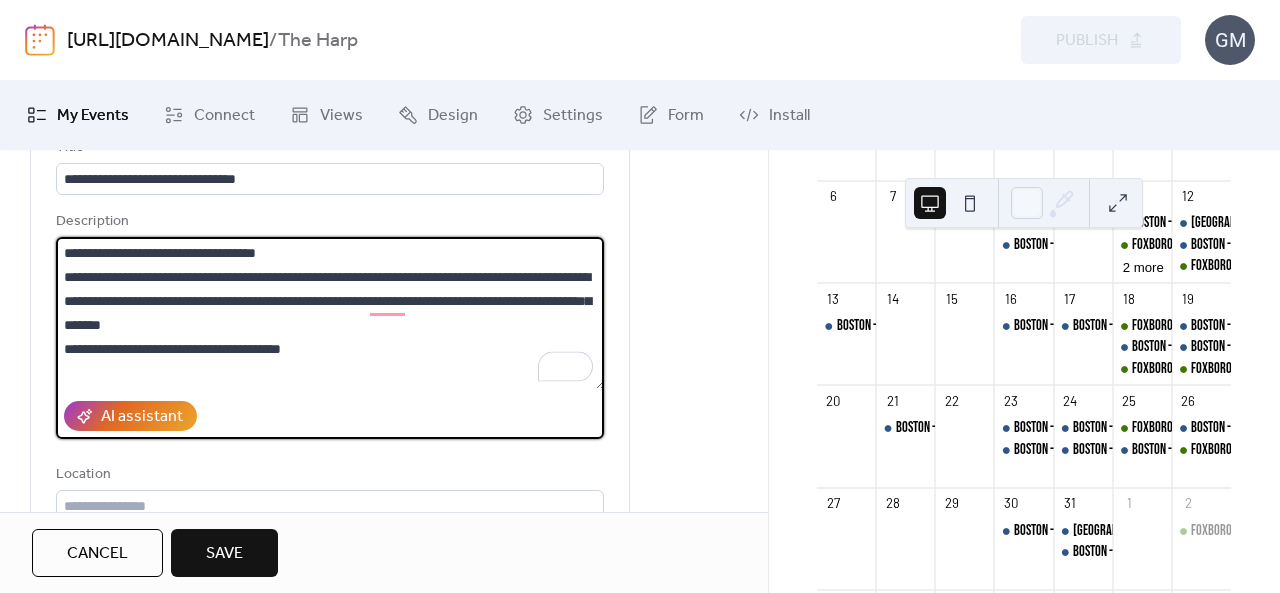 click on "**********" at bounding box center [330, 313] 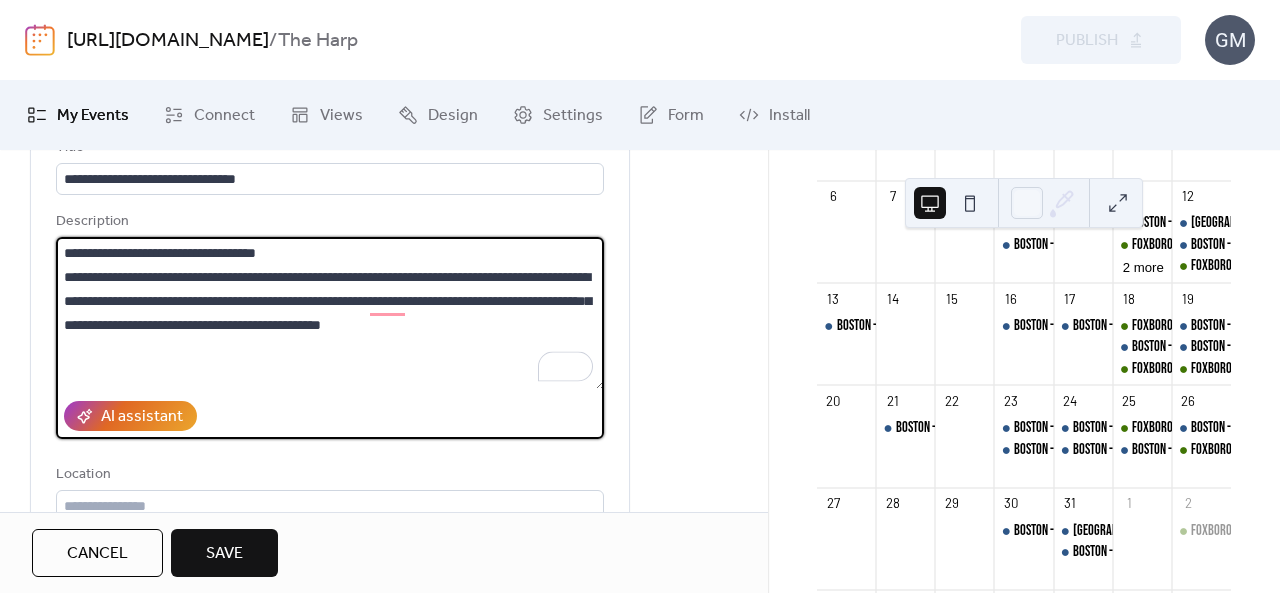 click on "**********" at bounding box center [330, 313] 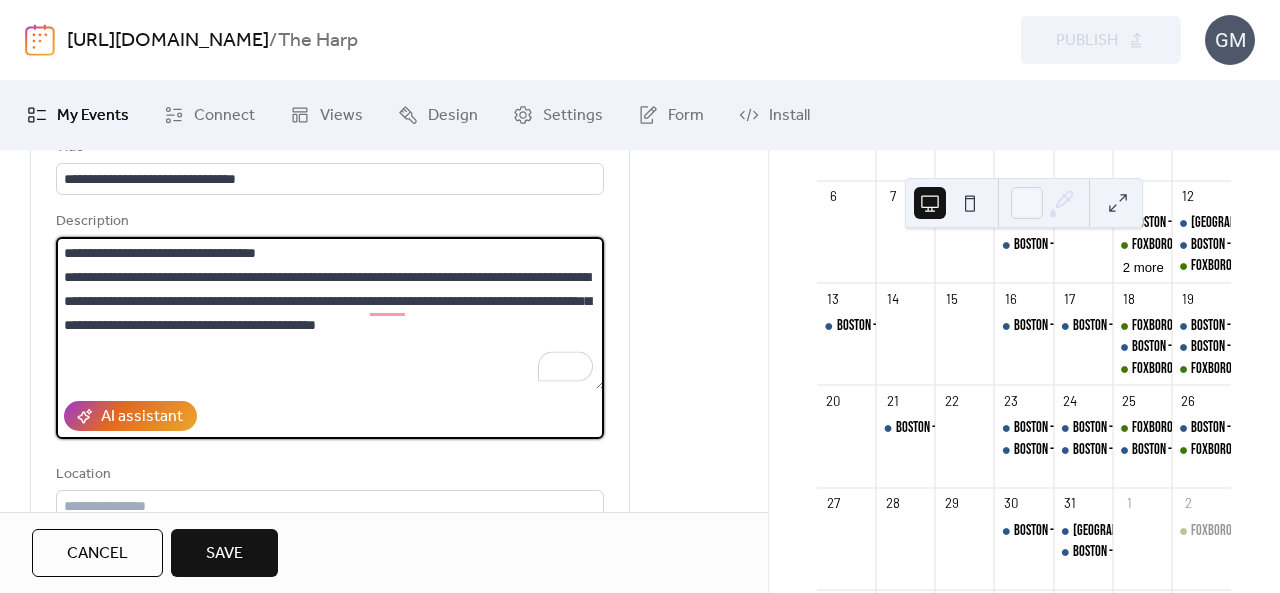 click on "**********" at bounding box center [330, 313] 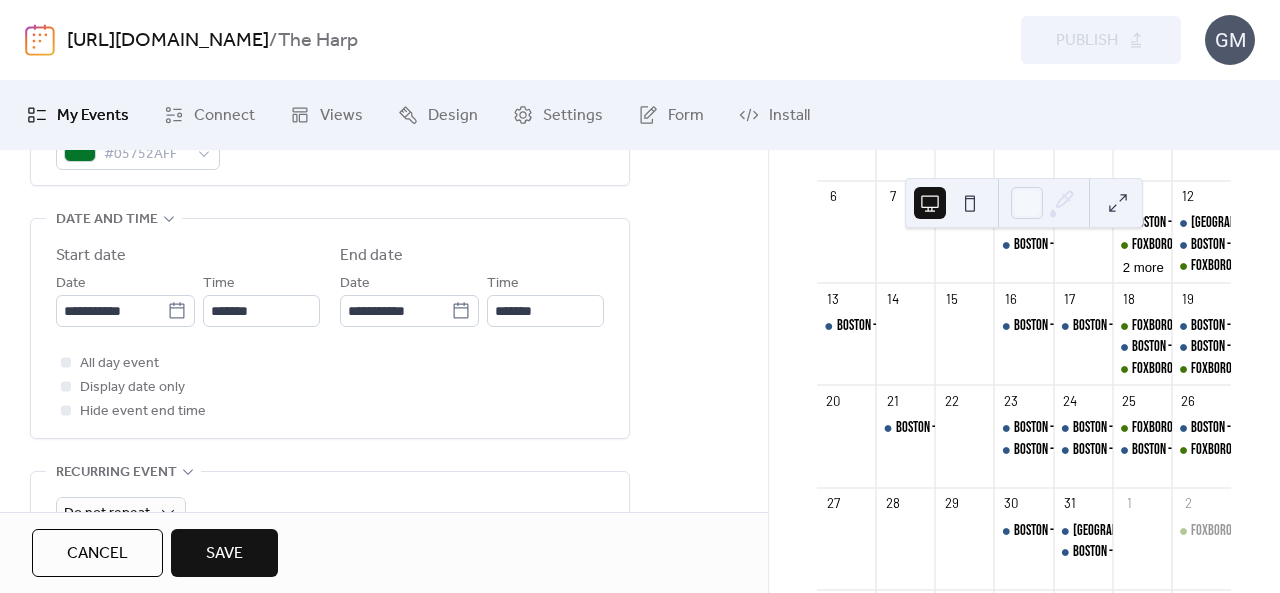 scroll, scrollTop: 642, scrollLeft: 0, axis: vertical 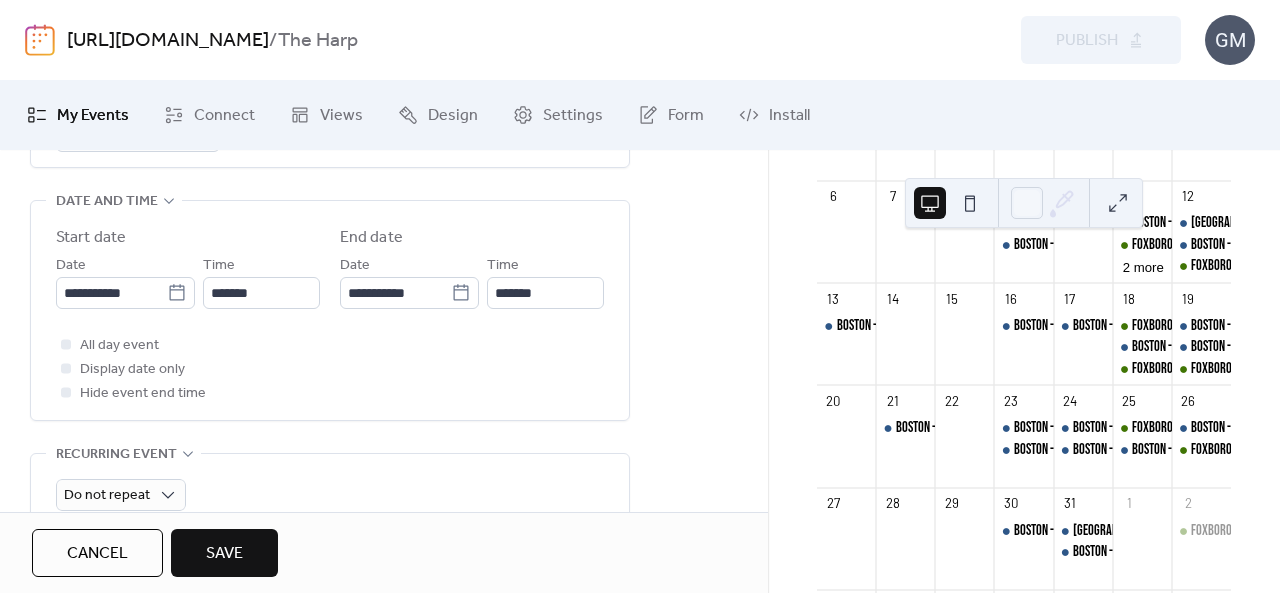 type on "**********" 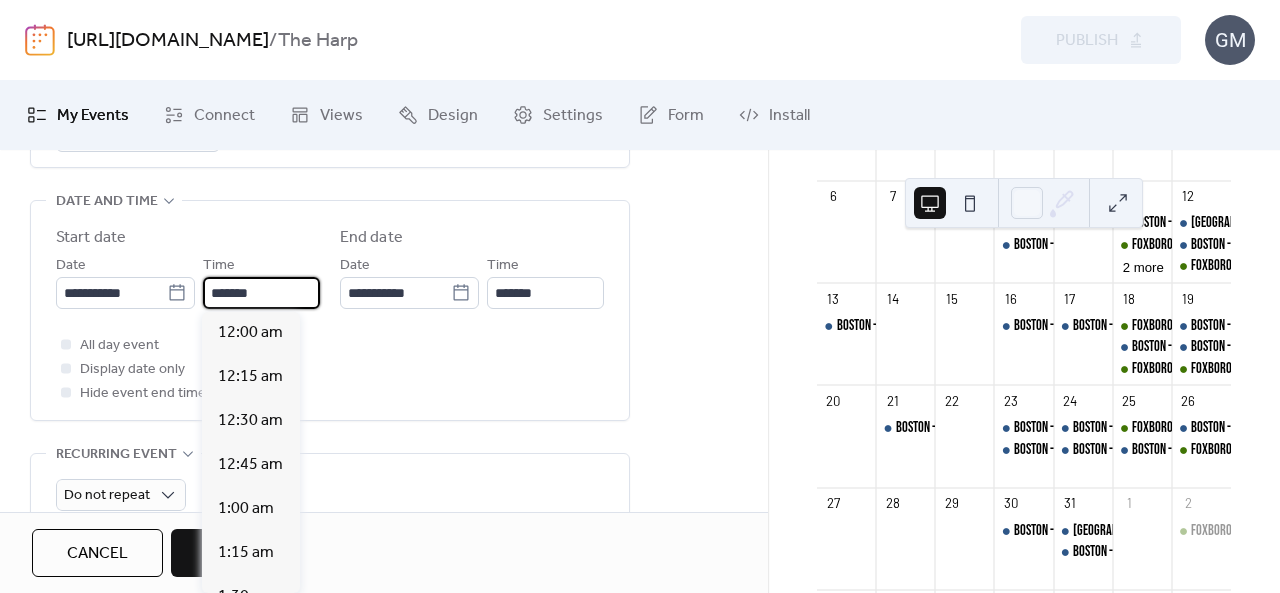 click on "*******" at bounding box center [261, 293] 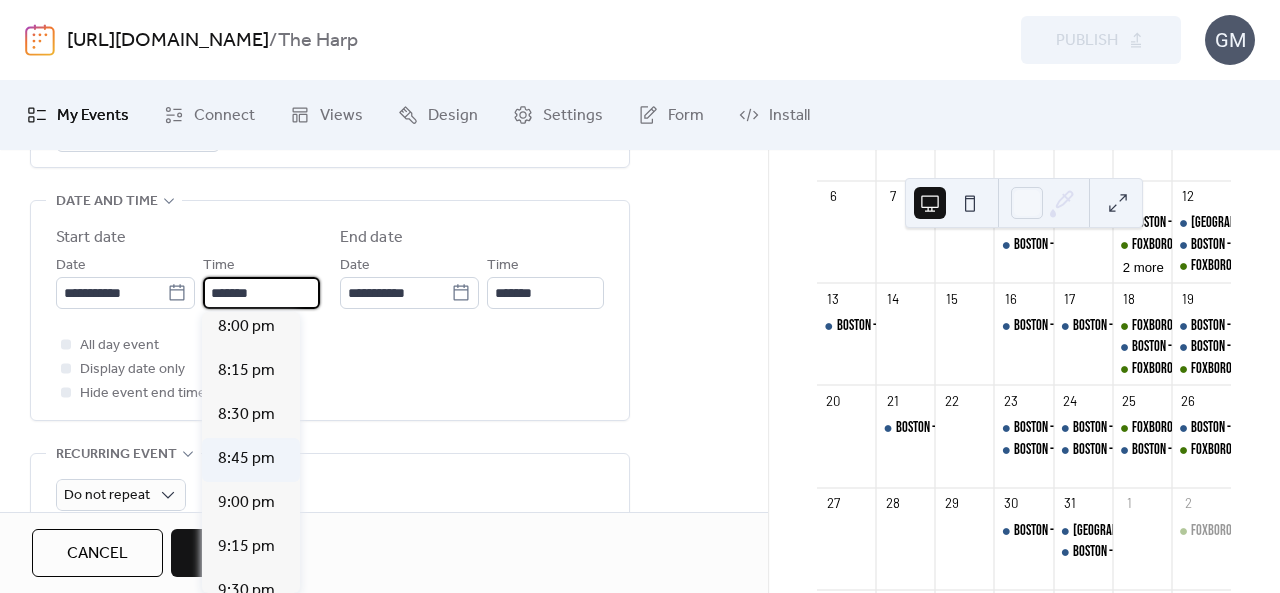 scroll, scrollTop: 3529, scrollLeft: 0, axis: vertical 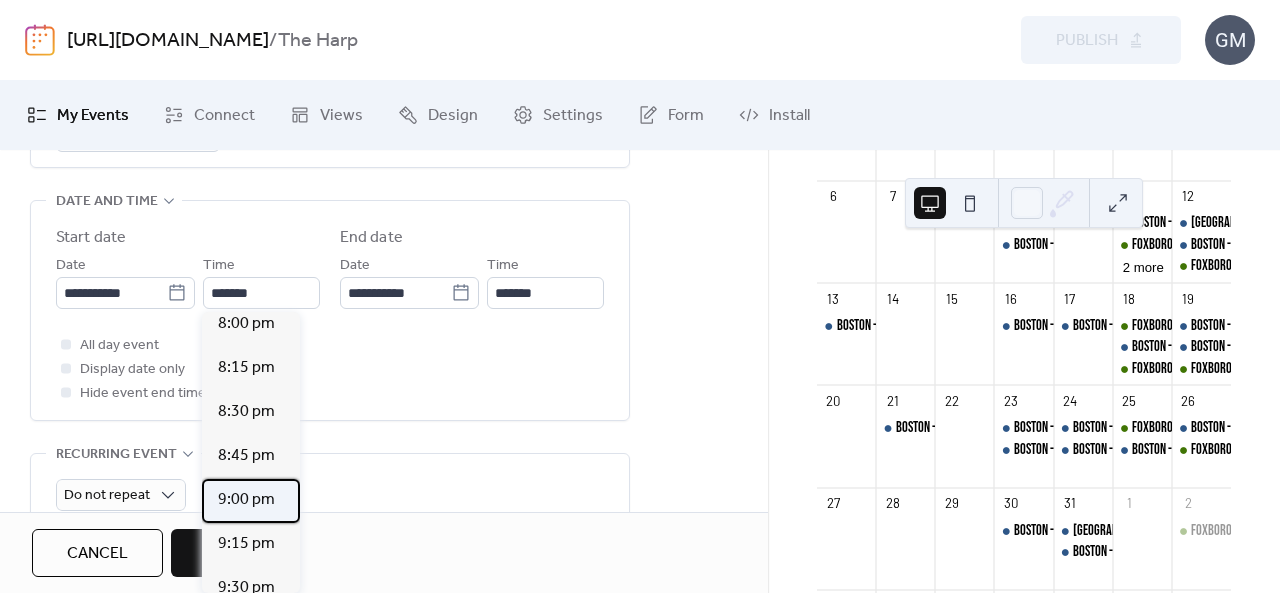 click on "9:00 pm" at bounding box center (246, 500) 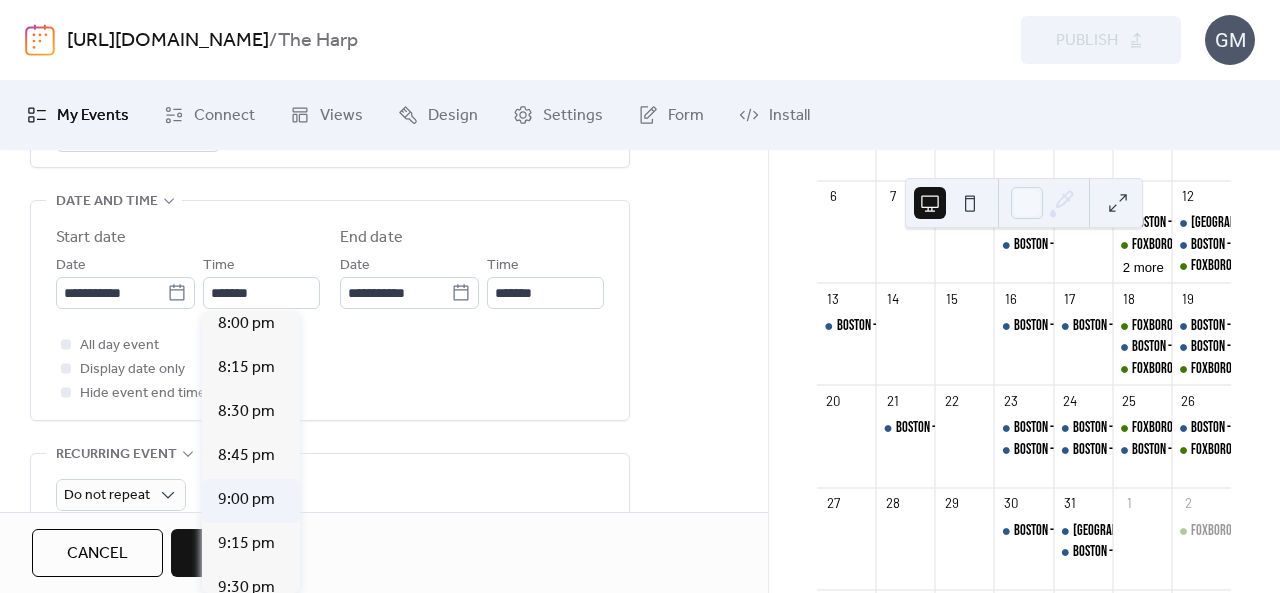 type on "*******" 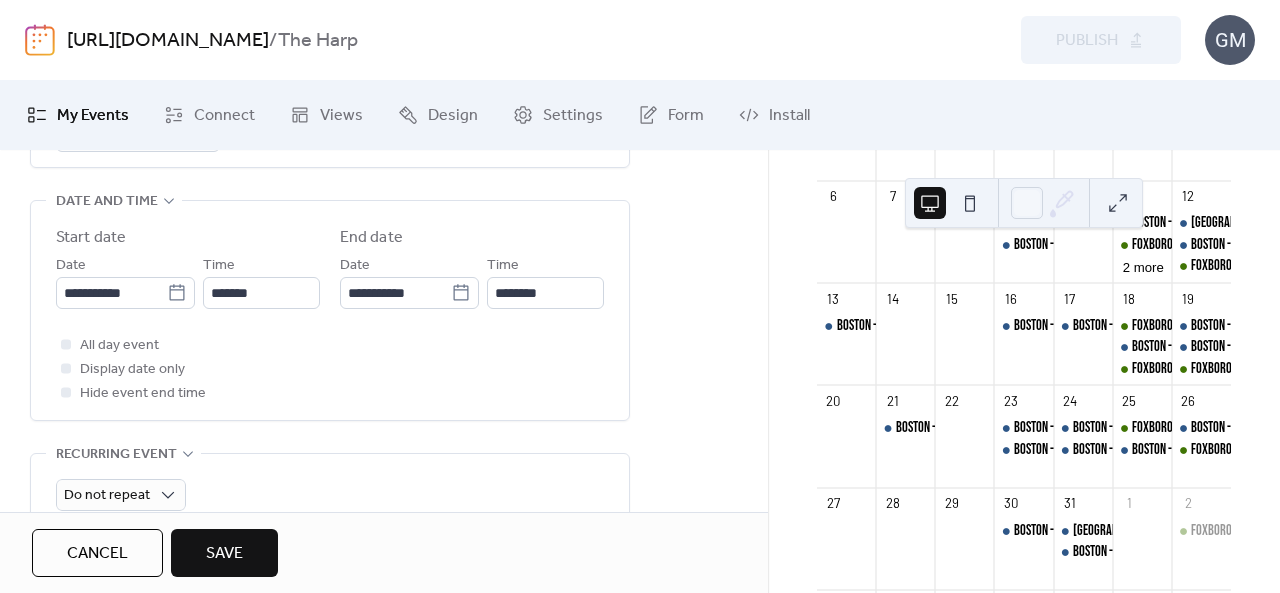 click on "Save" at bounding box center [224, 554] 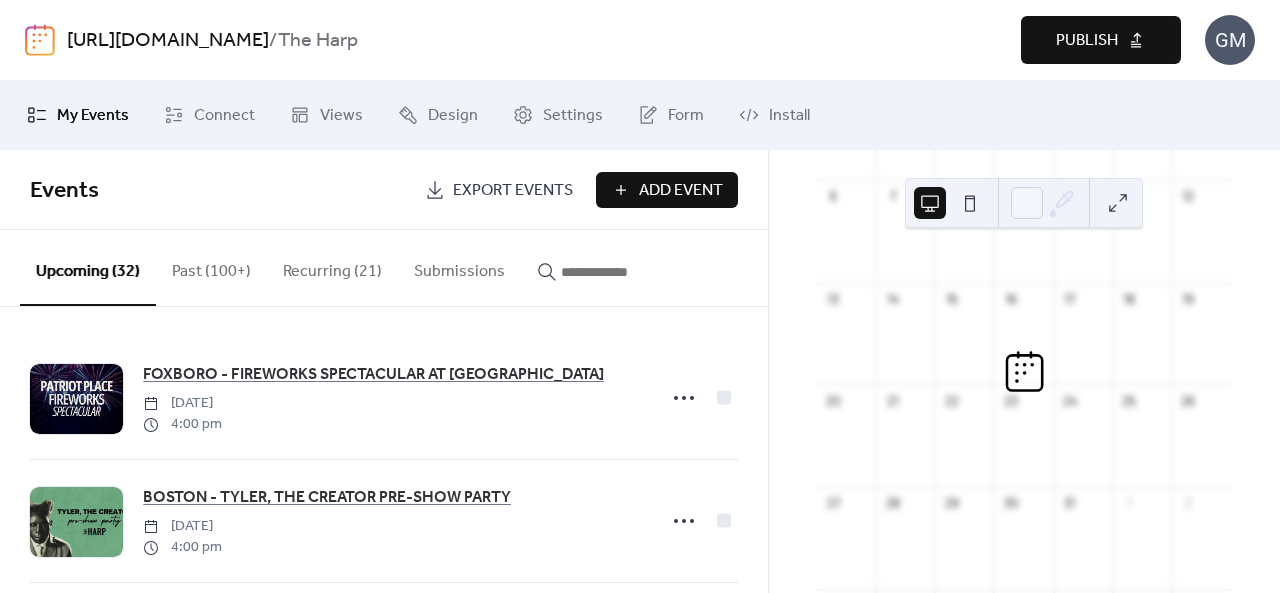 scroll, scrollTop: 200, scrollLeft: 0, axis: vertical 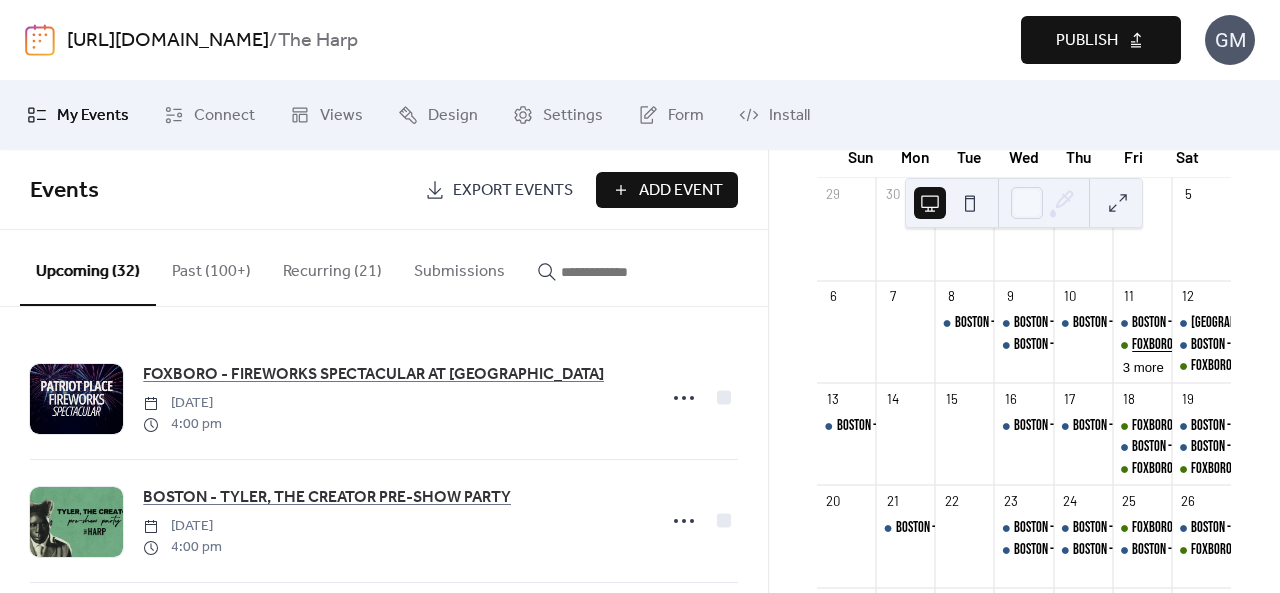 click on "FOXBORO - Live Music on the Patio with Andrew Geano" at bounding box center (1258, 345) 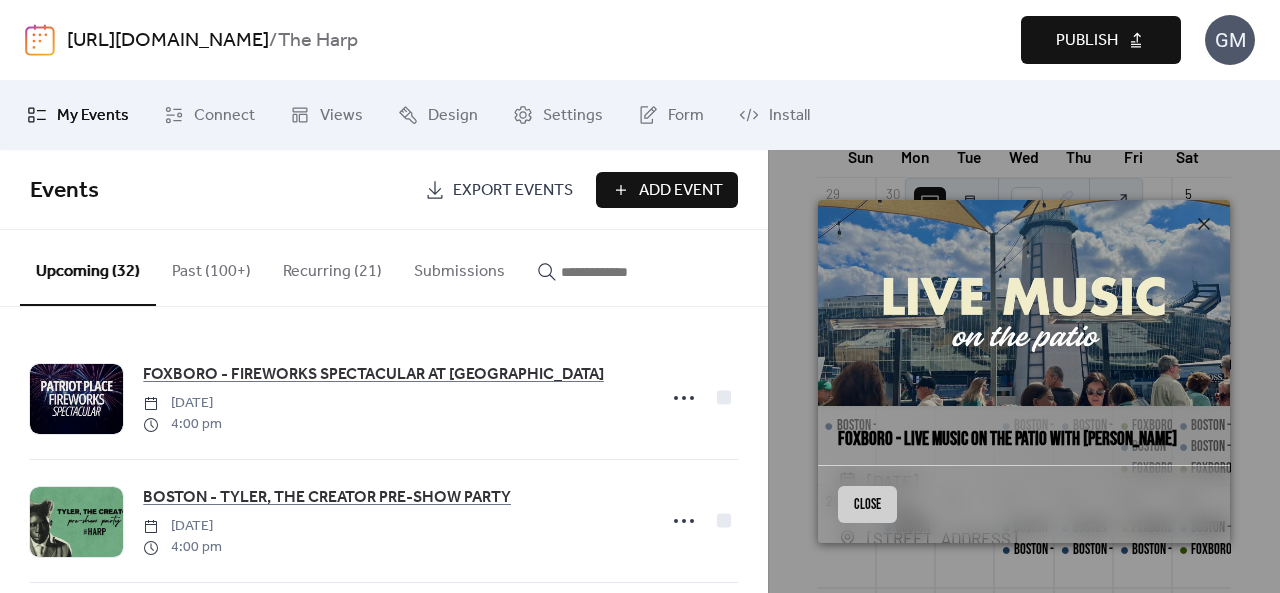 click on "Close" at bounding box center (867, 504) 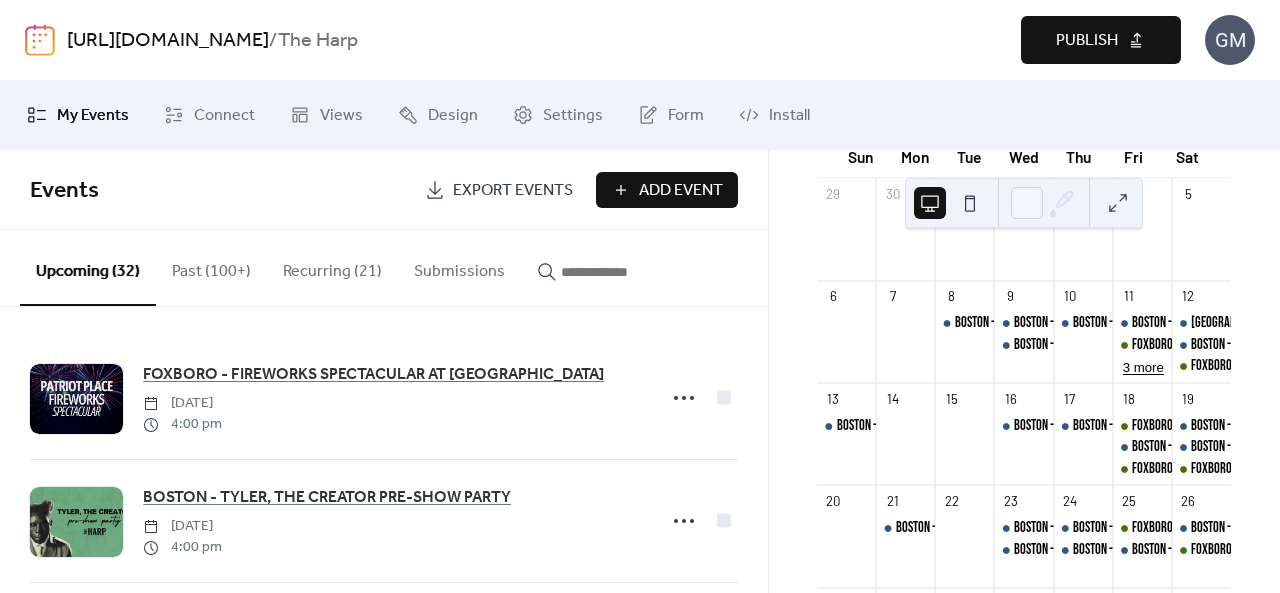 click on "3 more" at bounding box center [1143, 366] 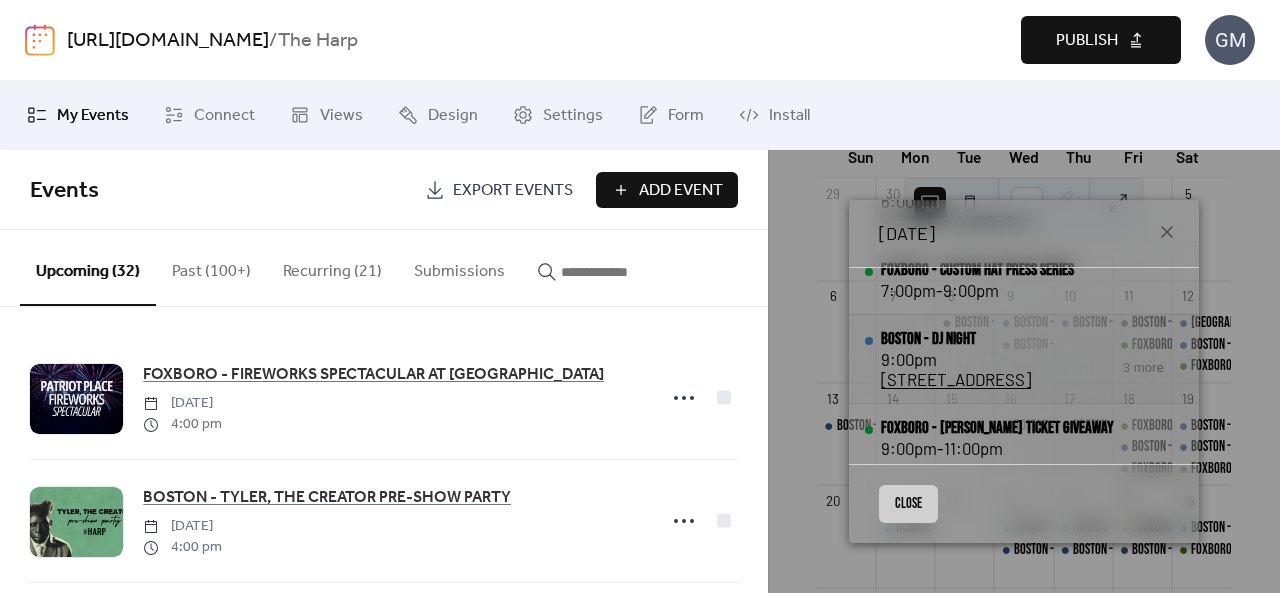 scroll, scrollTop: 215, scrollLeft: 0, axis: vertical 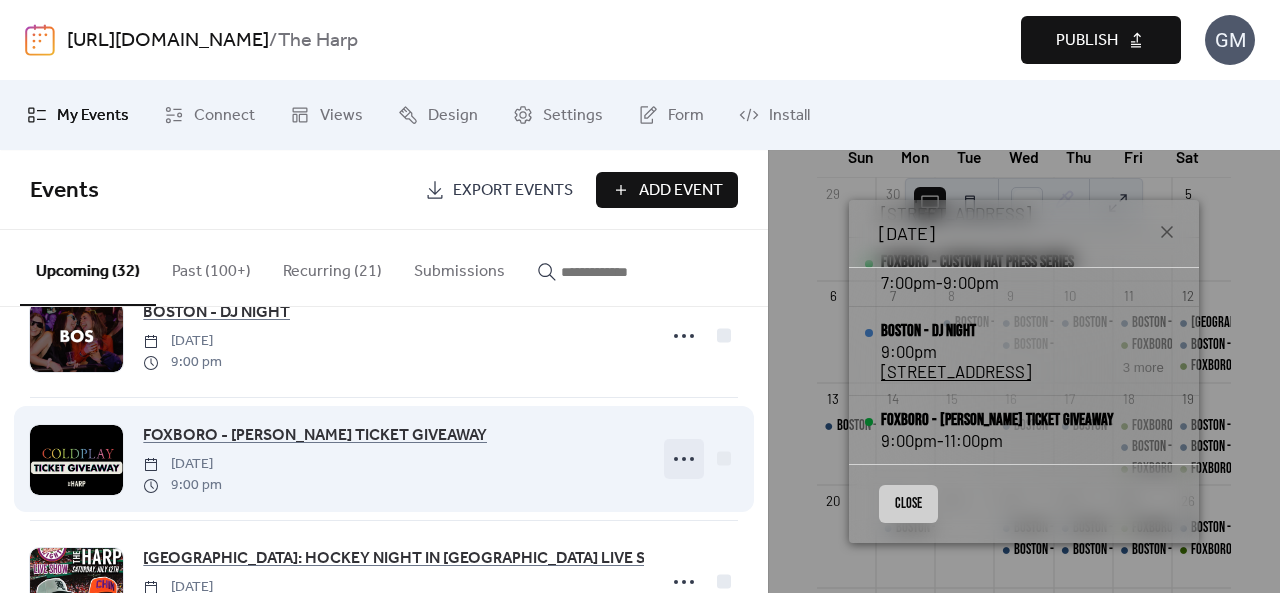 click 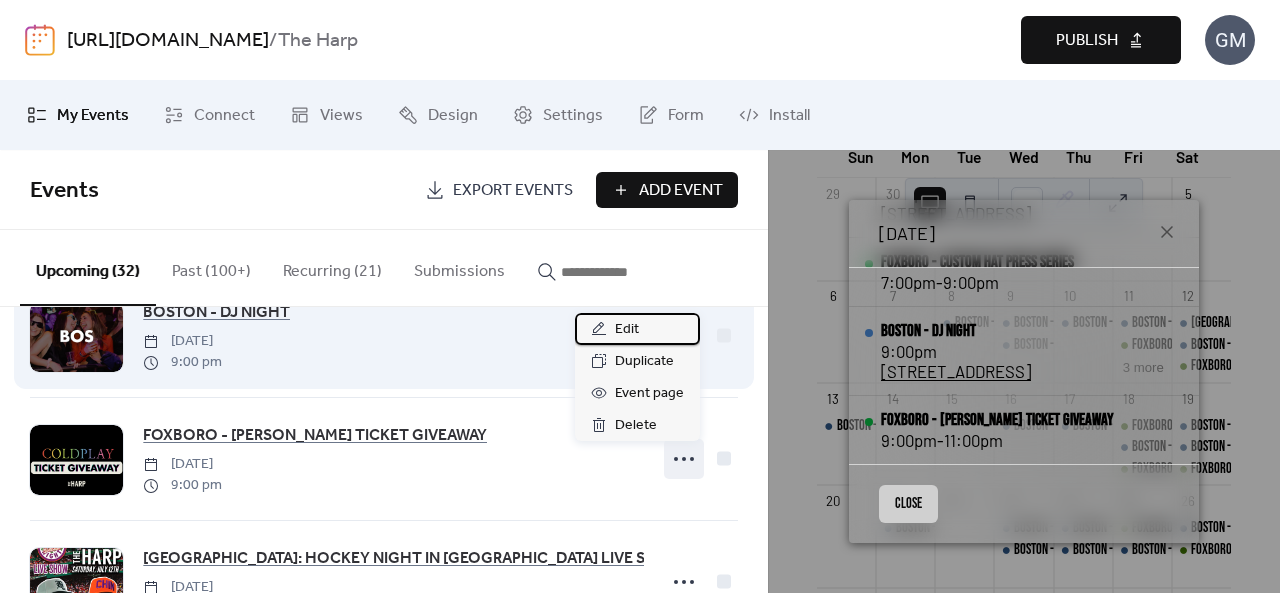 click on "Edit" at bounding box center [627, 330] 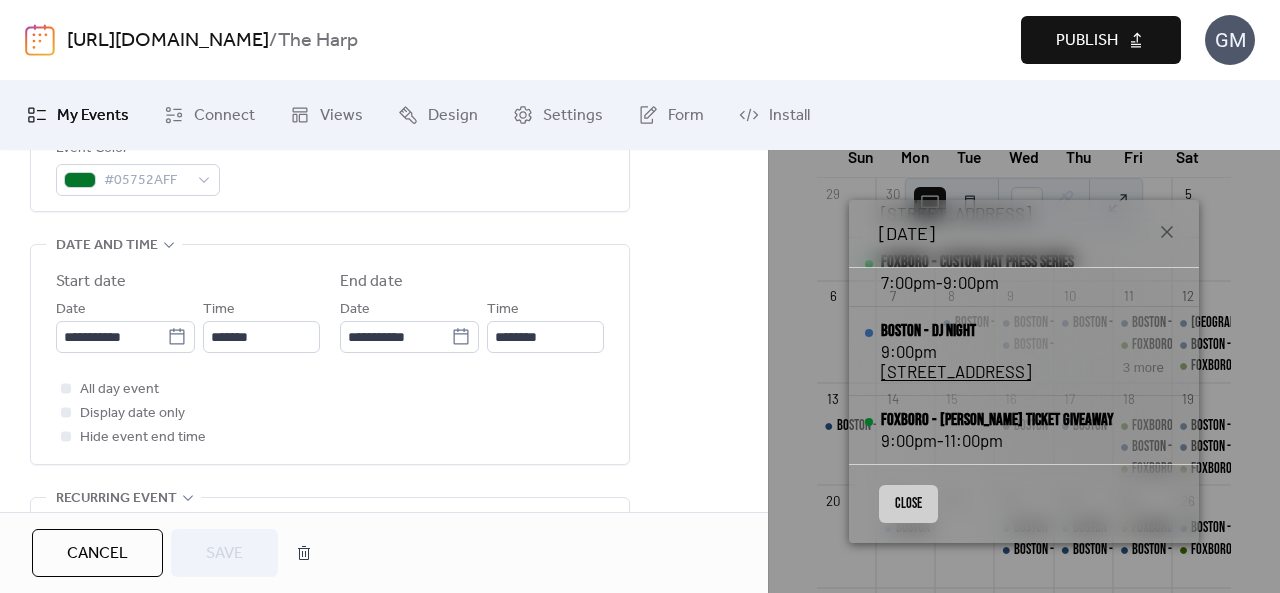 scroll, scrollTop: 600, scrollLeft: 0, axis: vertical 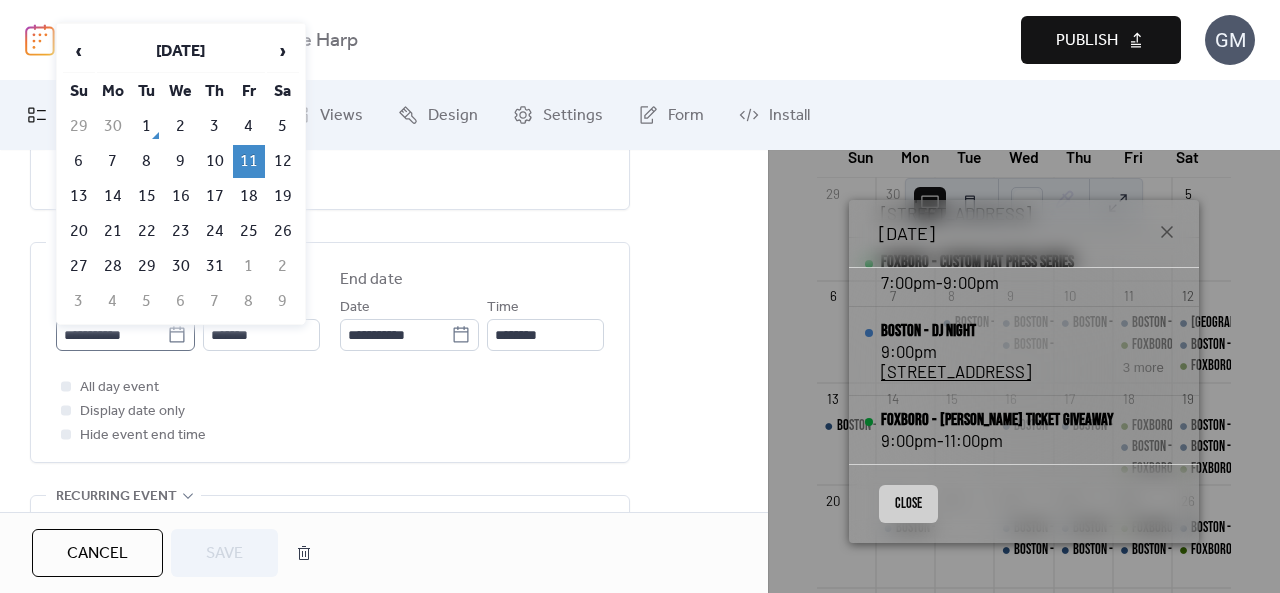 click 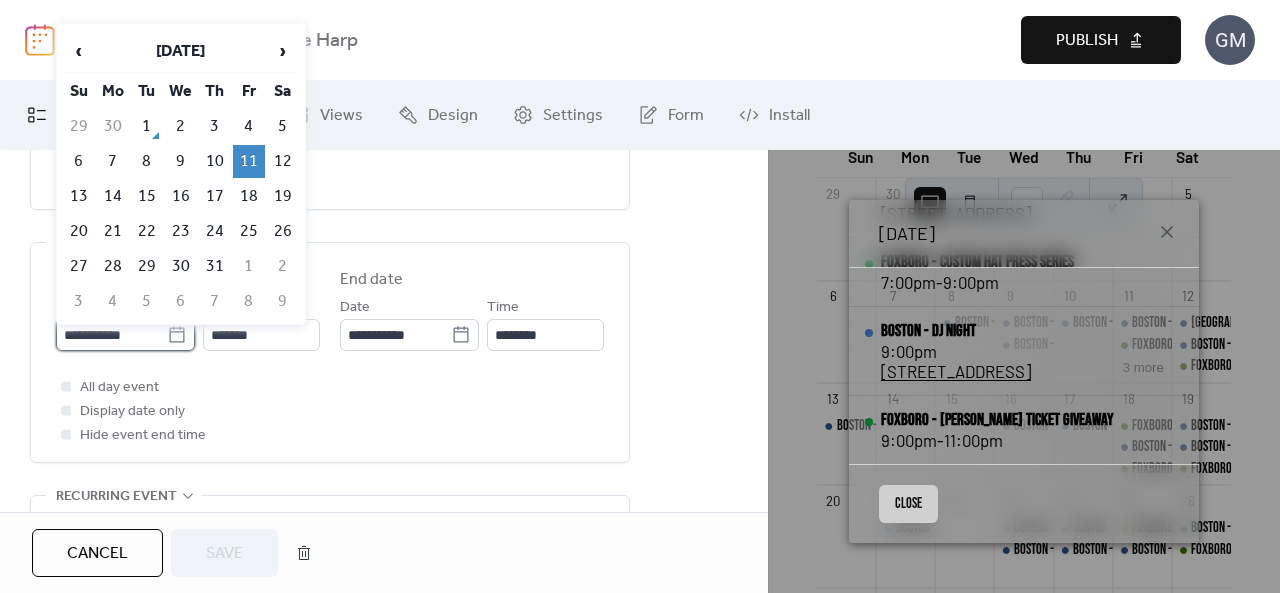 click on "**********" at bounding box center (111, 335) 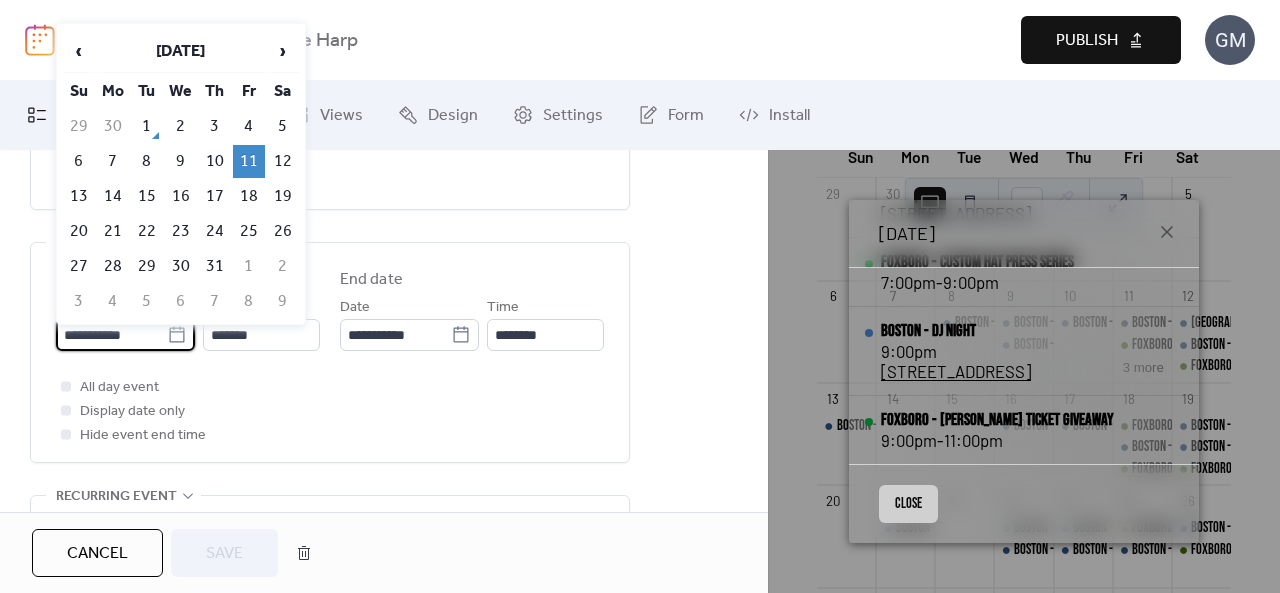 click on "12" at bounding box center (283, 161) 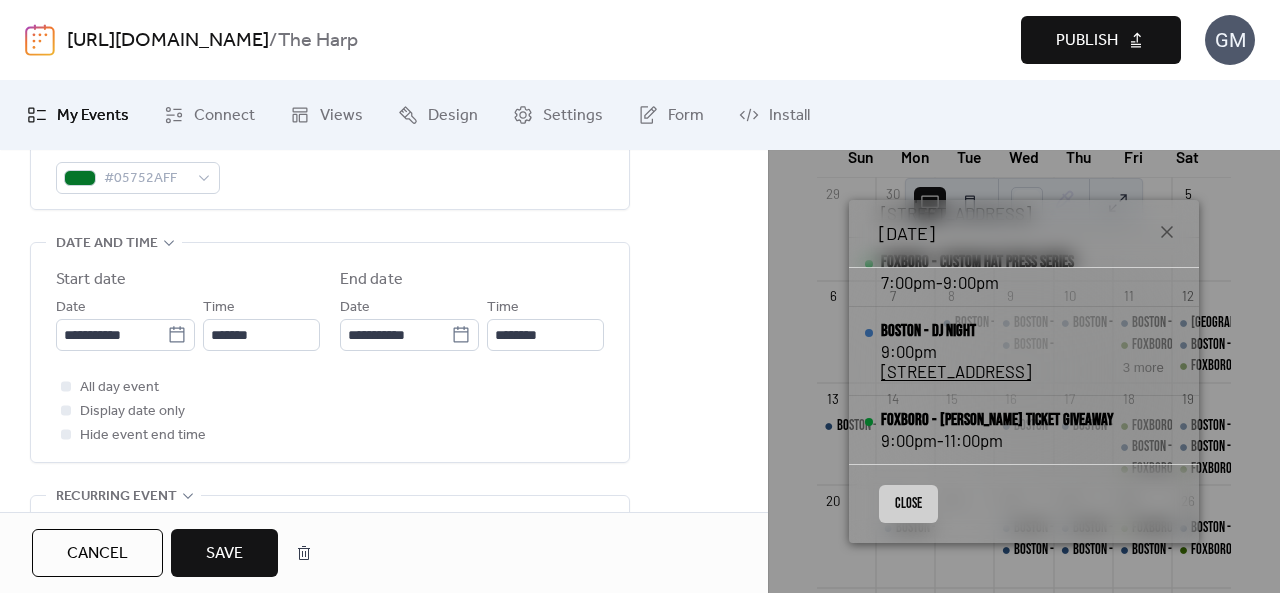 click on "Save" at bounding box center [224, 554] 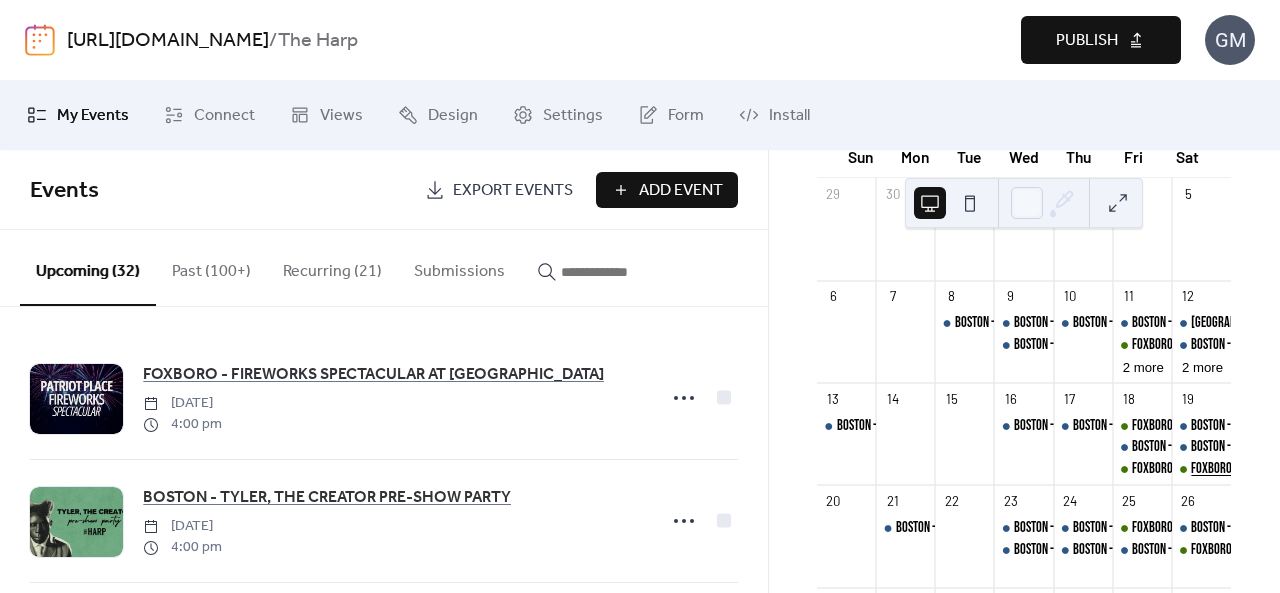 click on "FOXBORO - DJ NIGHT" at bounding box center (1234, 469) 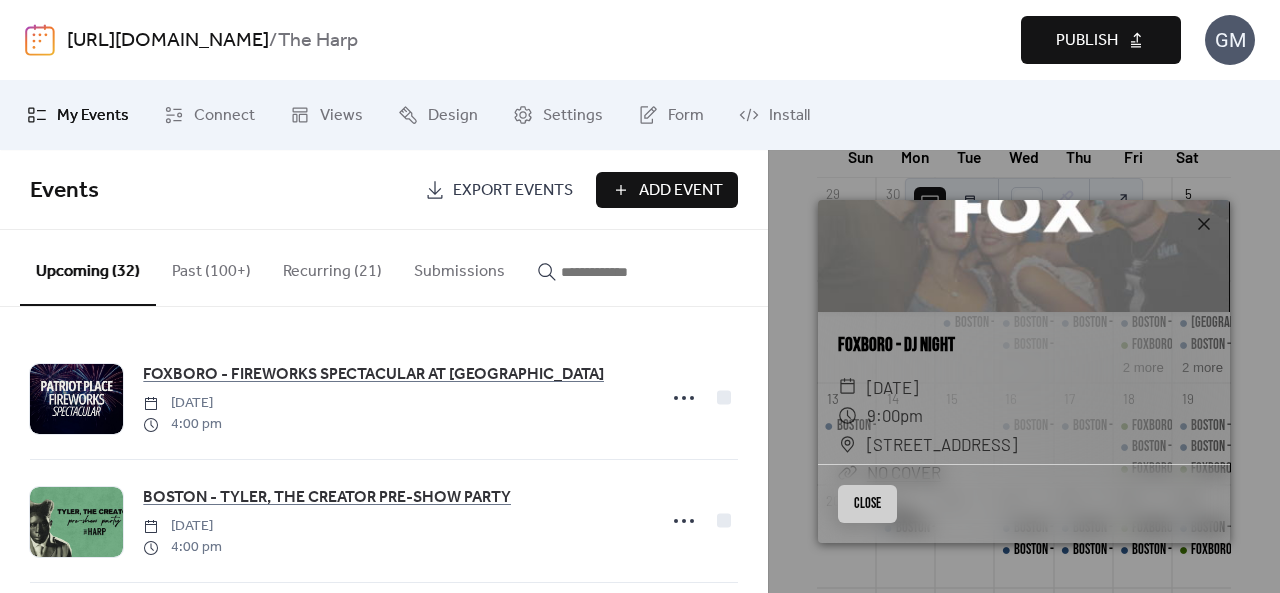 scroll, scrollTop: 175, scrollLeft: 0, axis: vertical 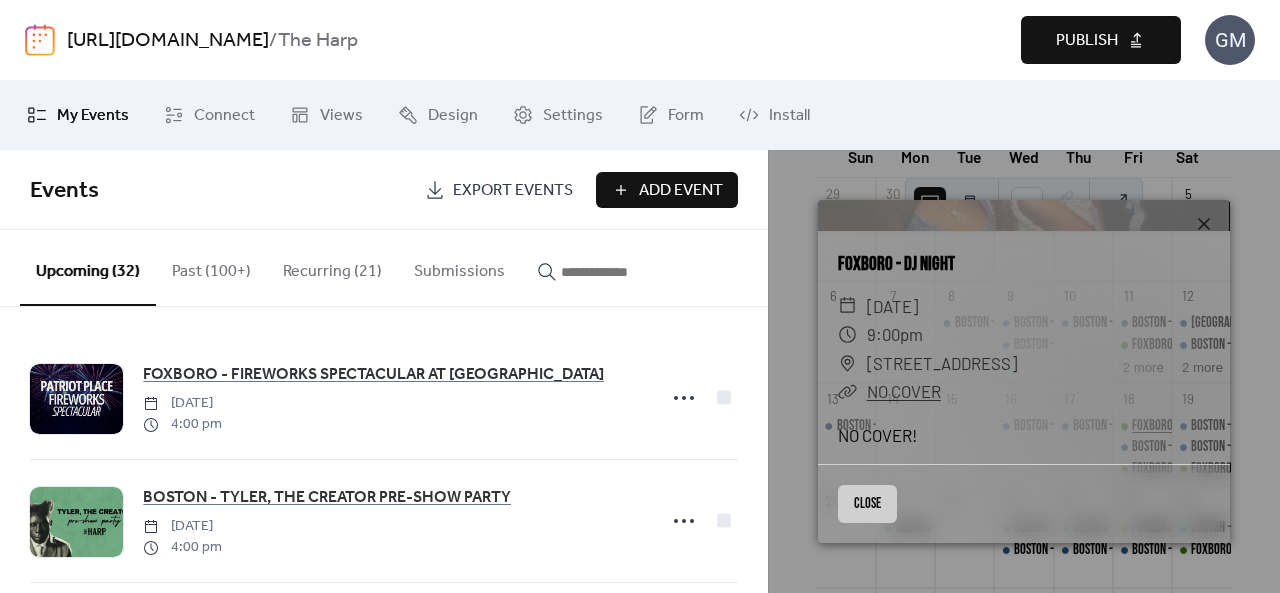 drag, startPoint x: 889, startPoint y: 498, endPoint x: 1137, endPoint y: 435, distance: 255.87692 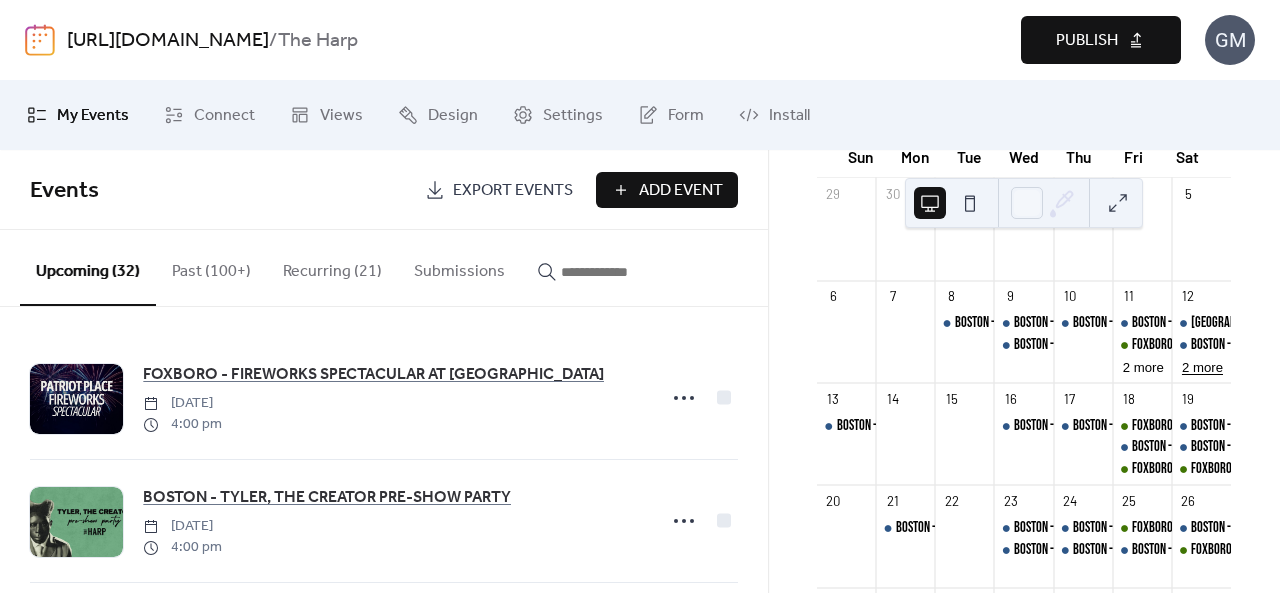 click on "2 more" at bounding box center [1202, 366] 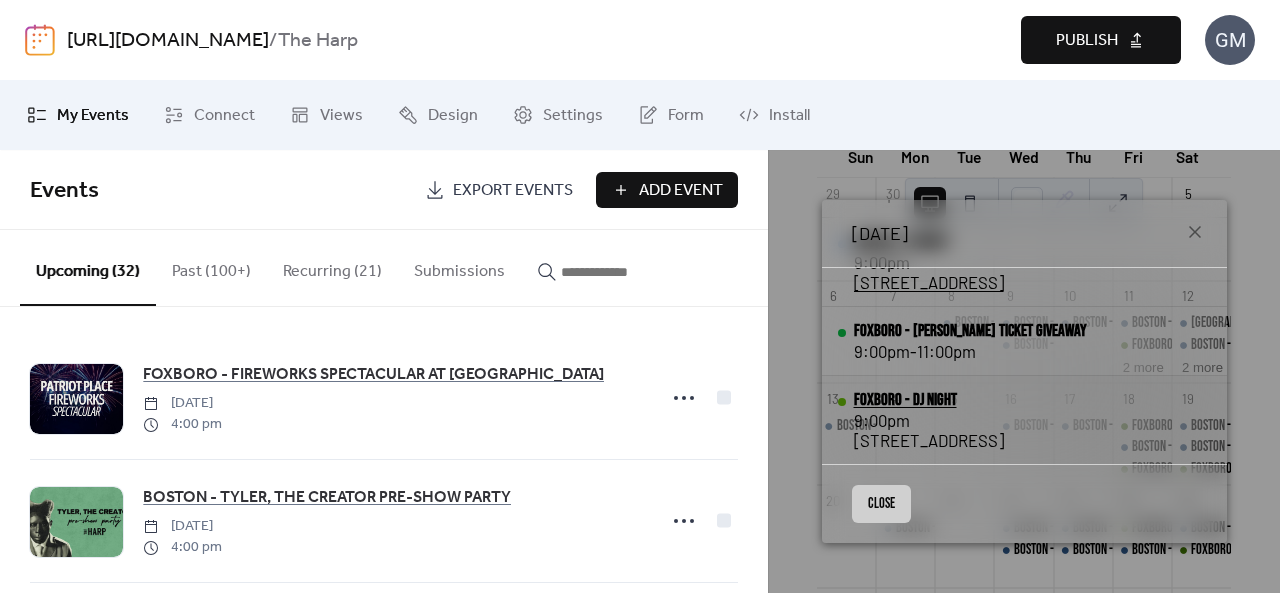 scroll, scrollTop: 124, scrollLeft: 0, axis: vertical 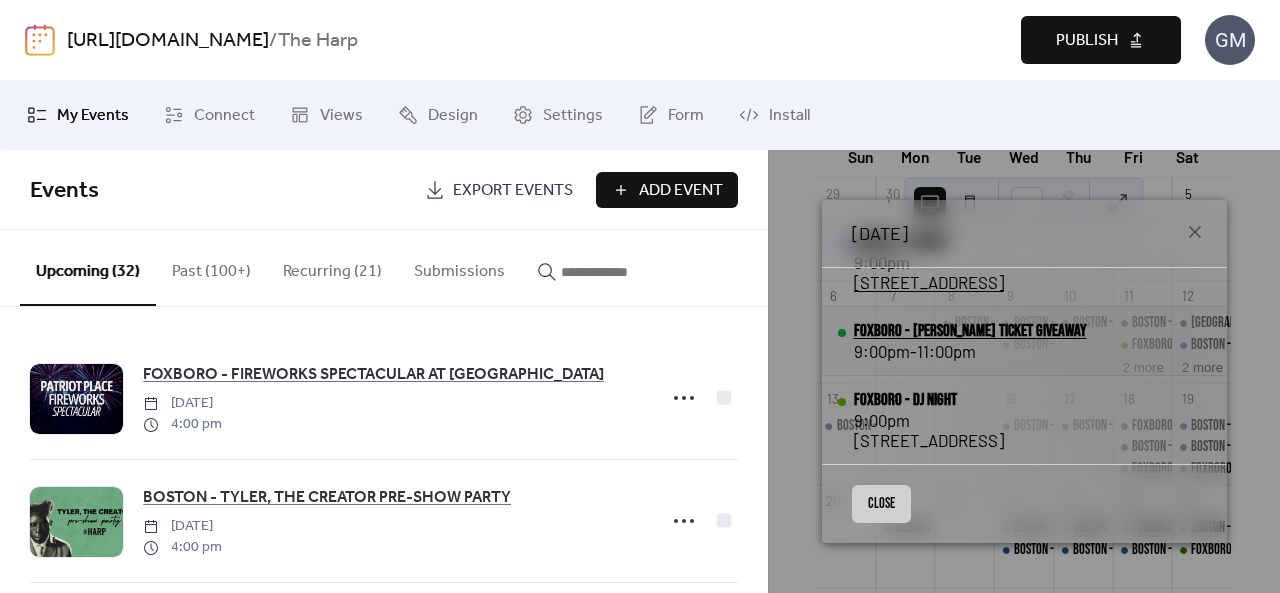 click on "FOXBORO - COLDPLAY TICKET GIVEAWAY" at bounding box center [970, 331] 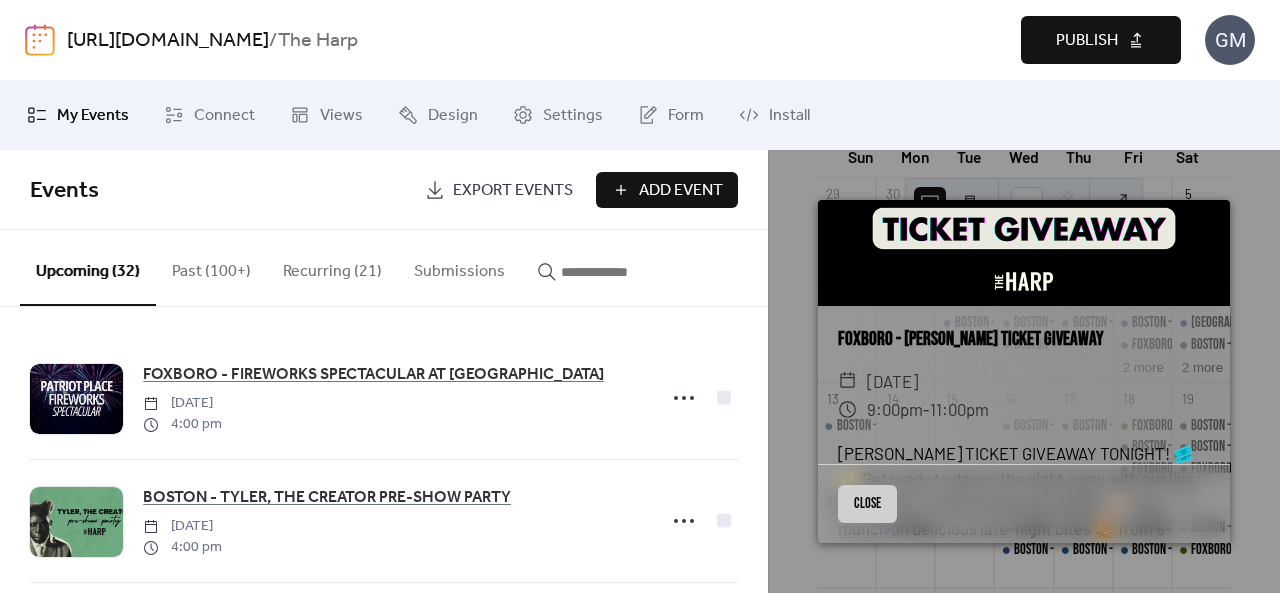 scroll, scrollTop: 200, scrollLeft: 0, axis: vertical 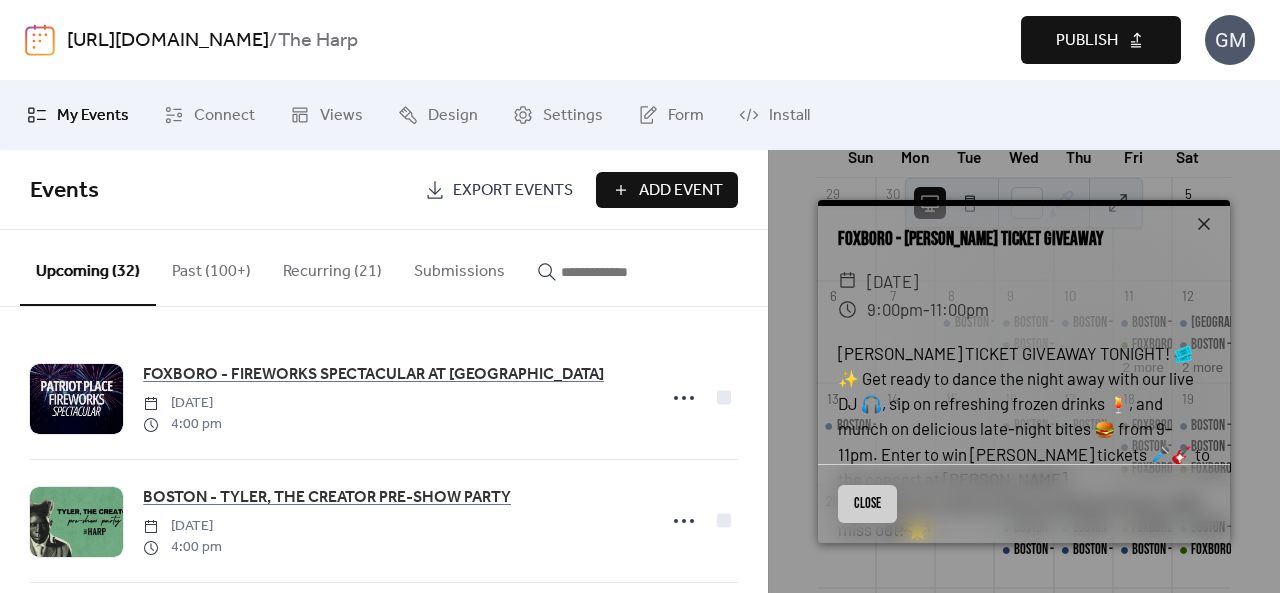 click on "Close" at bounding box center [867, 504] 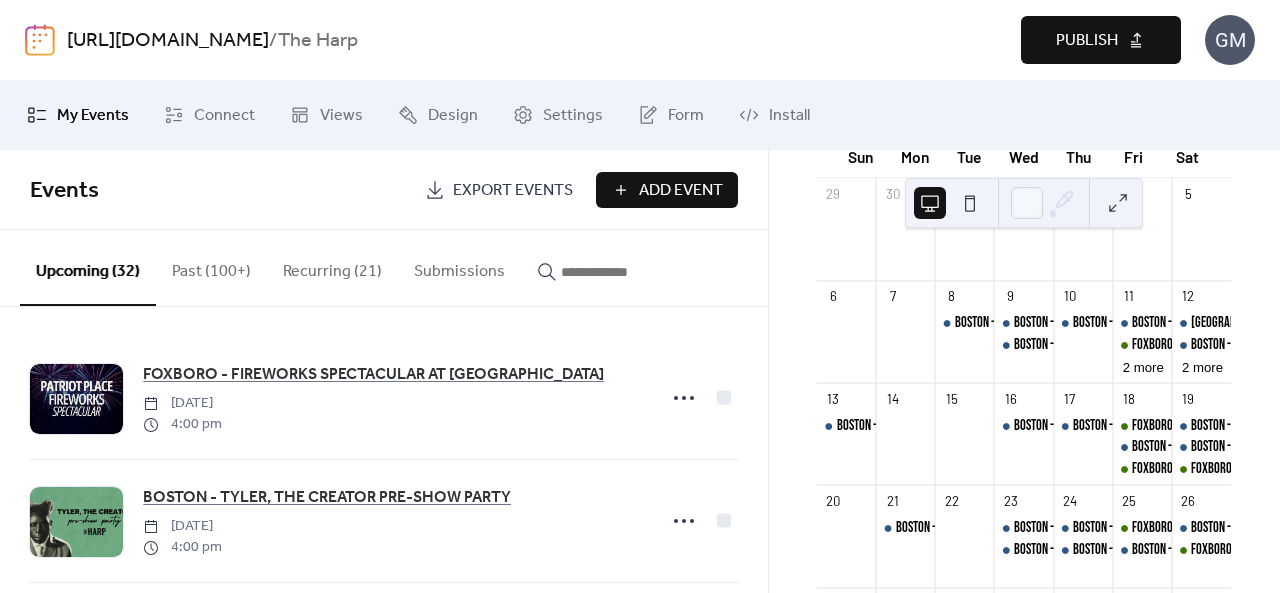 click on "Publish" at bounding box center (1087, 41) 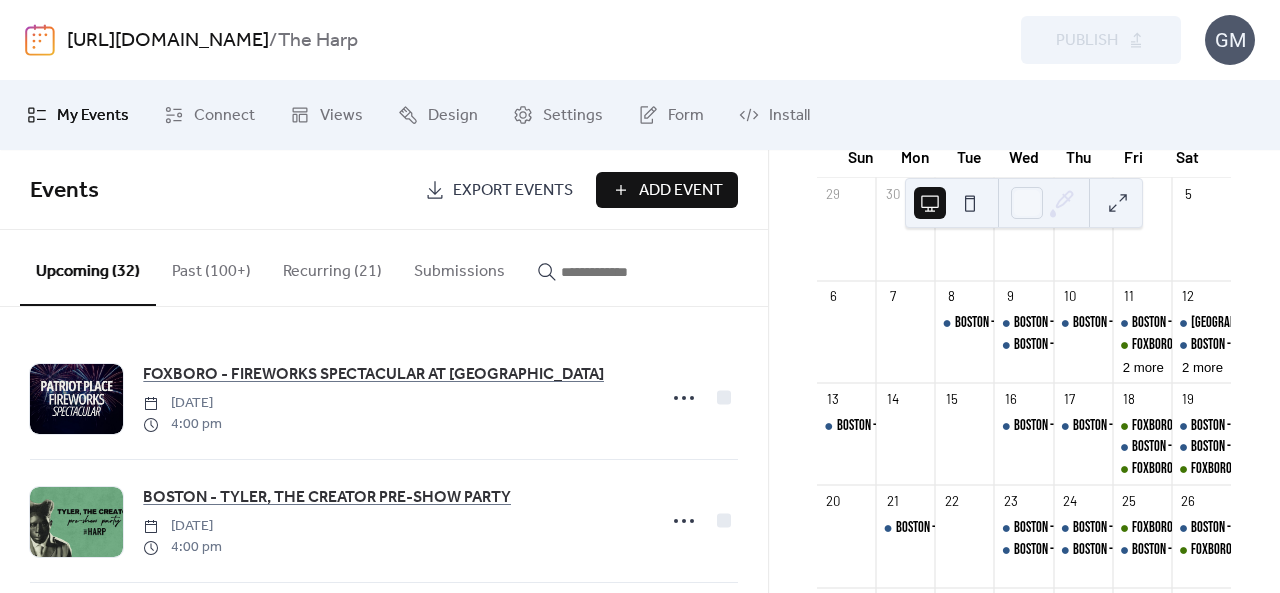 click at bounding box center [611, 272] 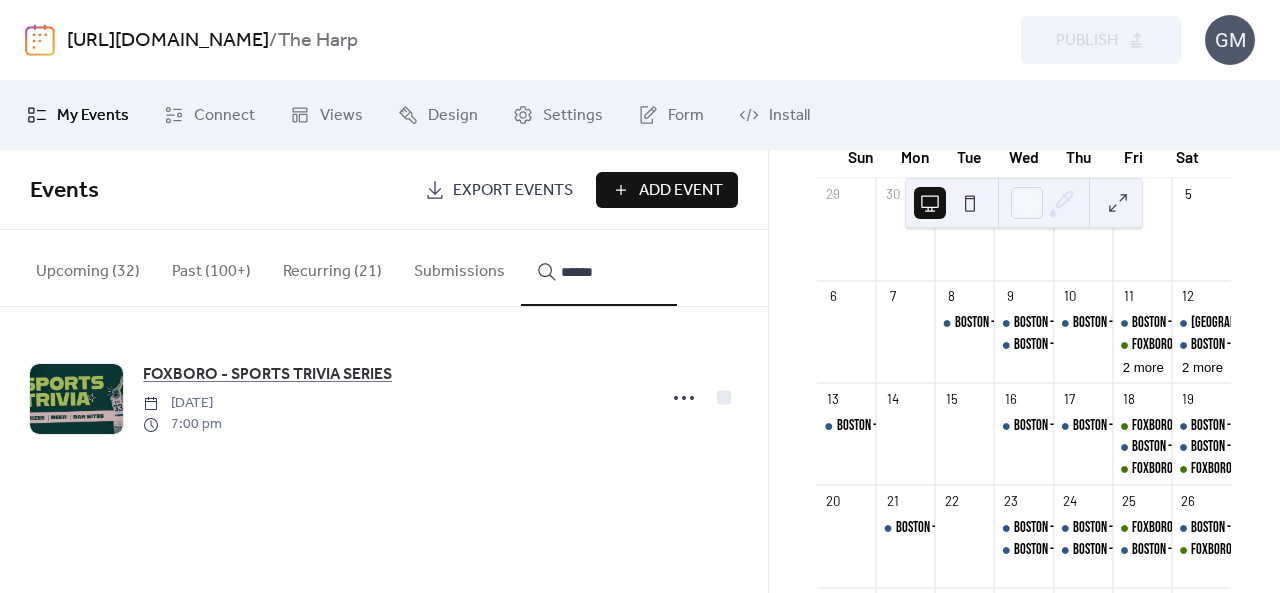 type on "******" 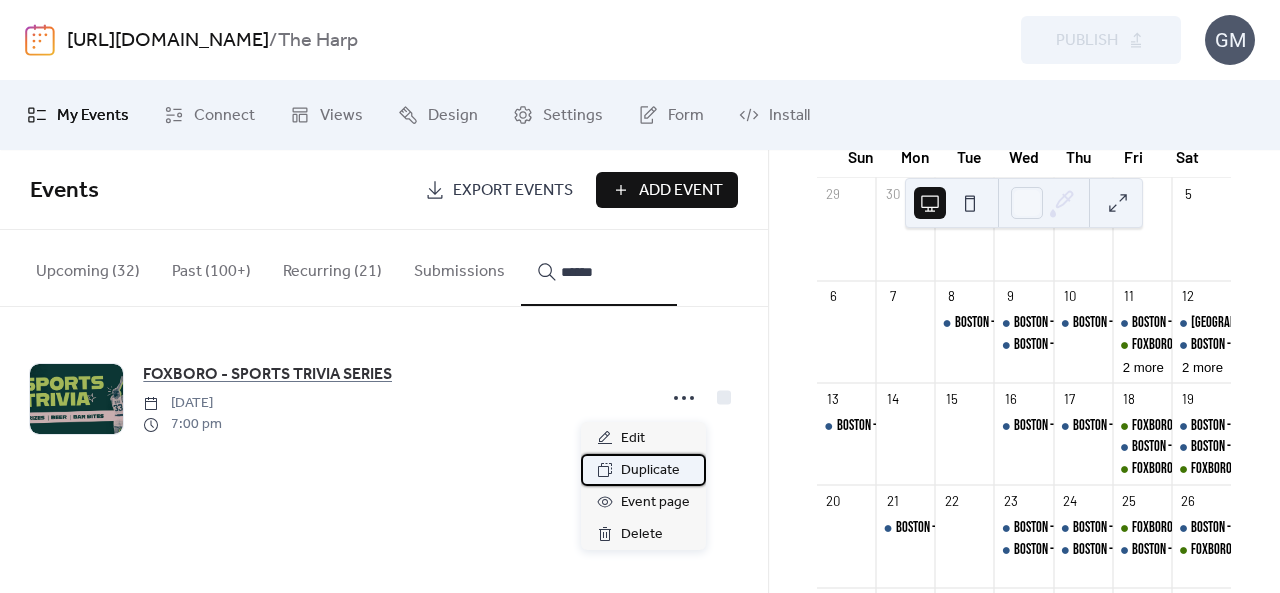 click on "Duplicate" at bounding box center [650, 471] 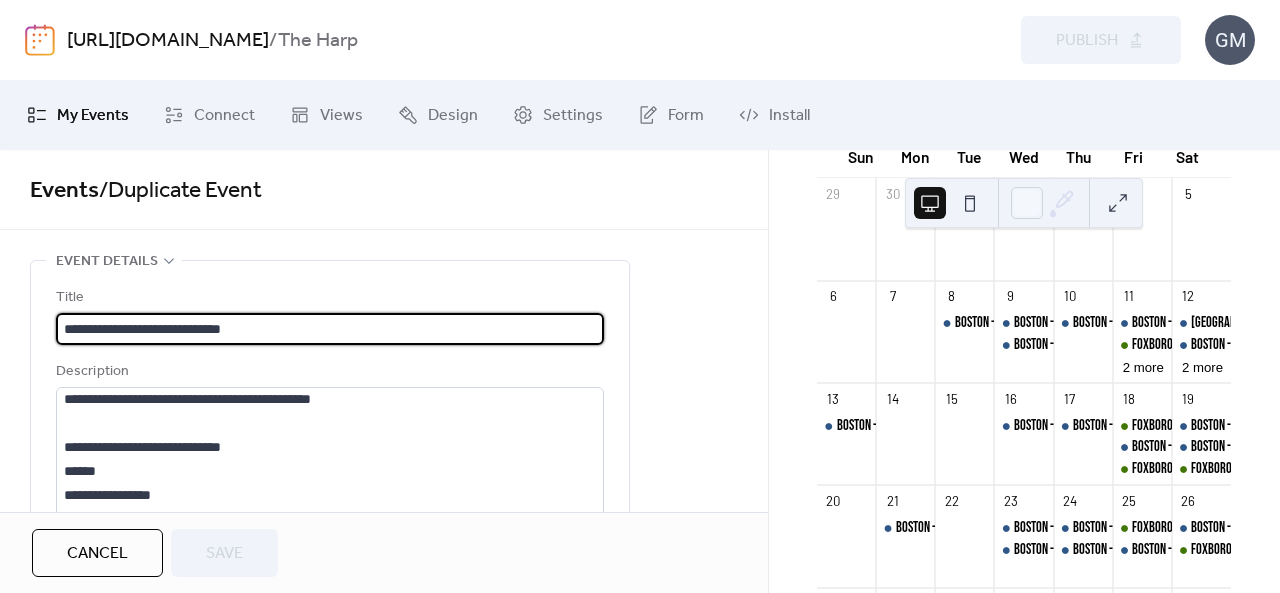 scroll, scrollTop: 0, scrollLeft: 0, axis: both 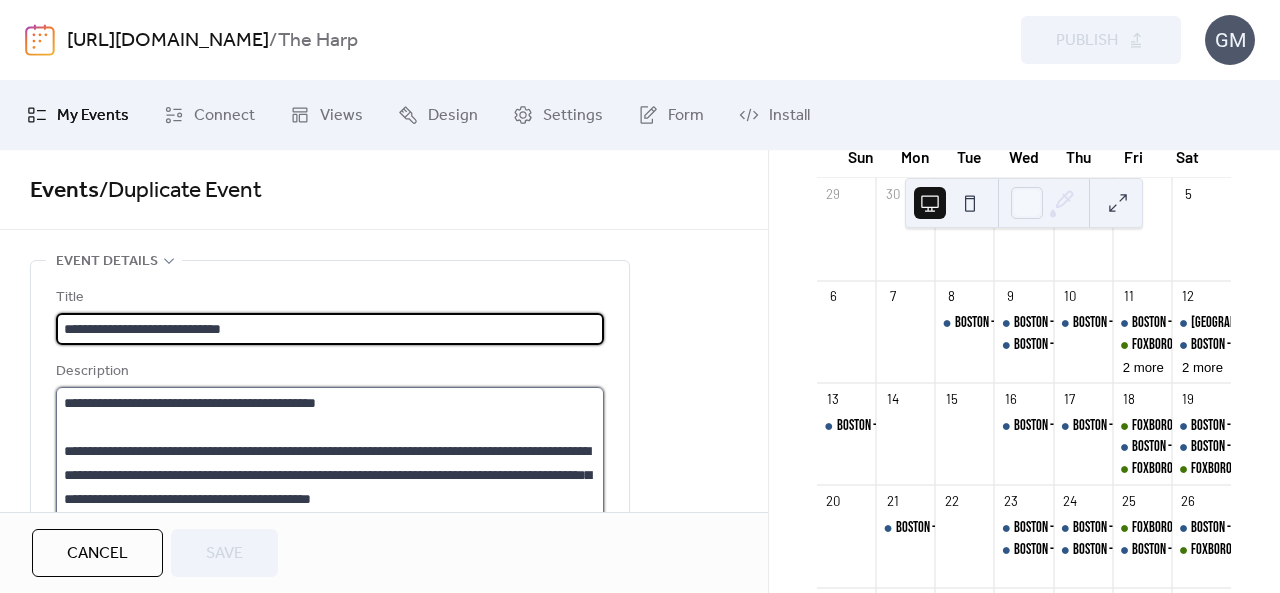 click on "**********" at bounding box center (330, 463) 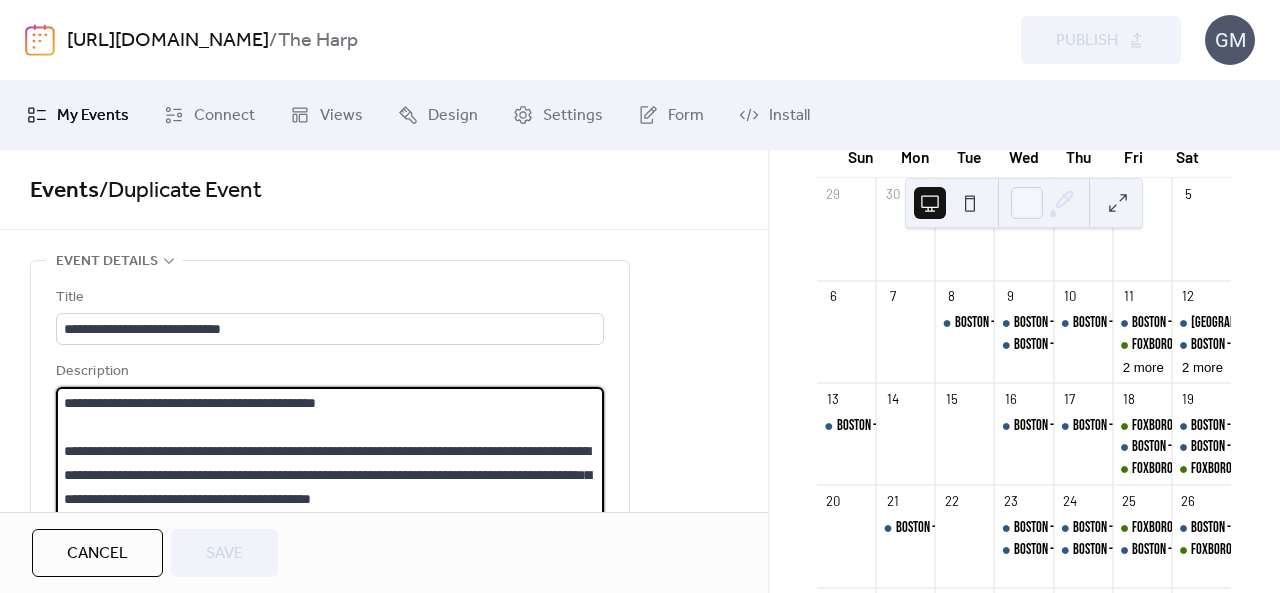 click on "**********" at bounding box center (330, 463) 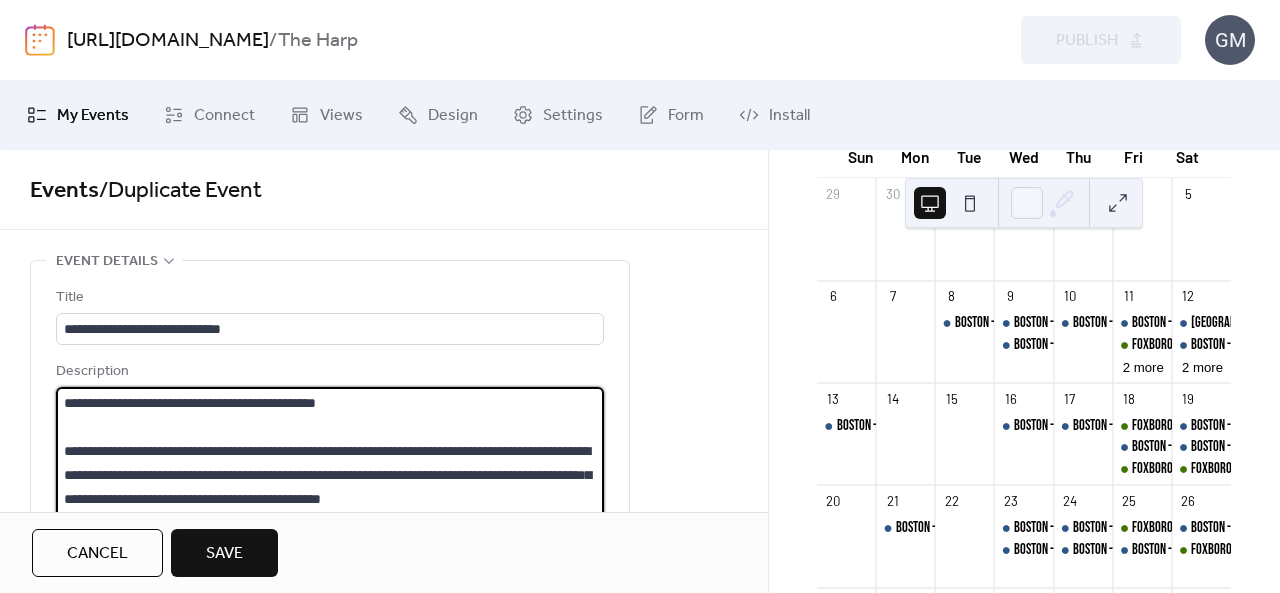 type on "**********" 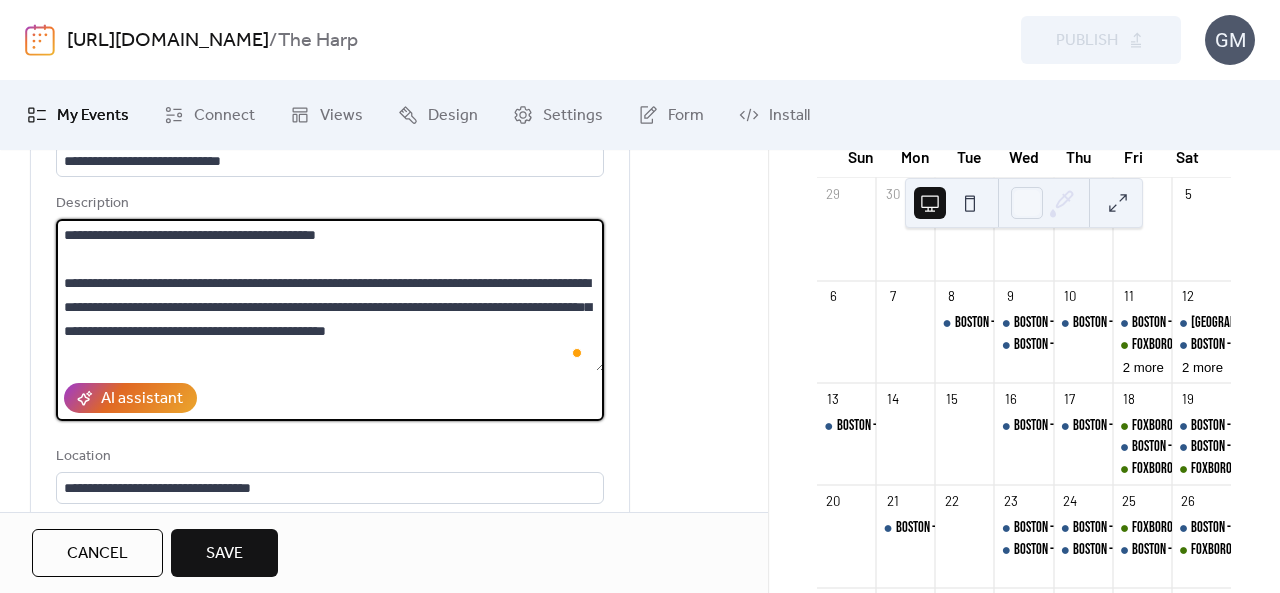 scroll, scrollTop: 200, scrollLeft: 0, axis: vertical 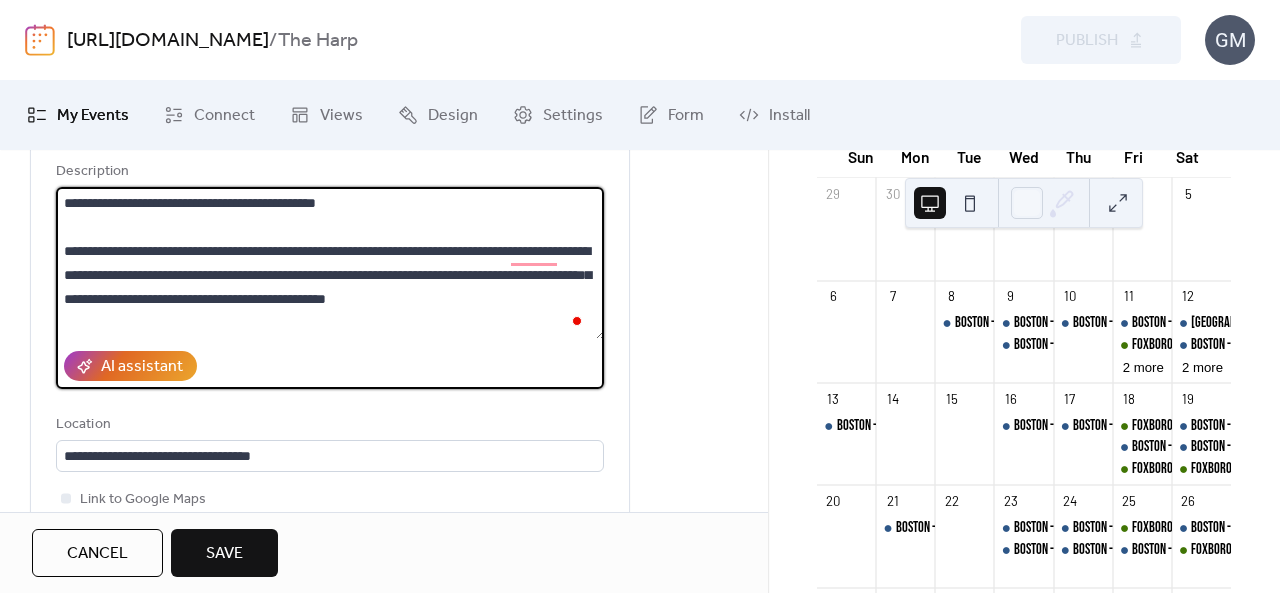 click on "**********" at bounding box center (330, 263) 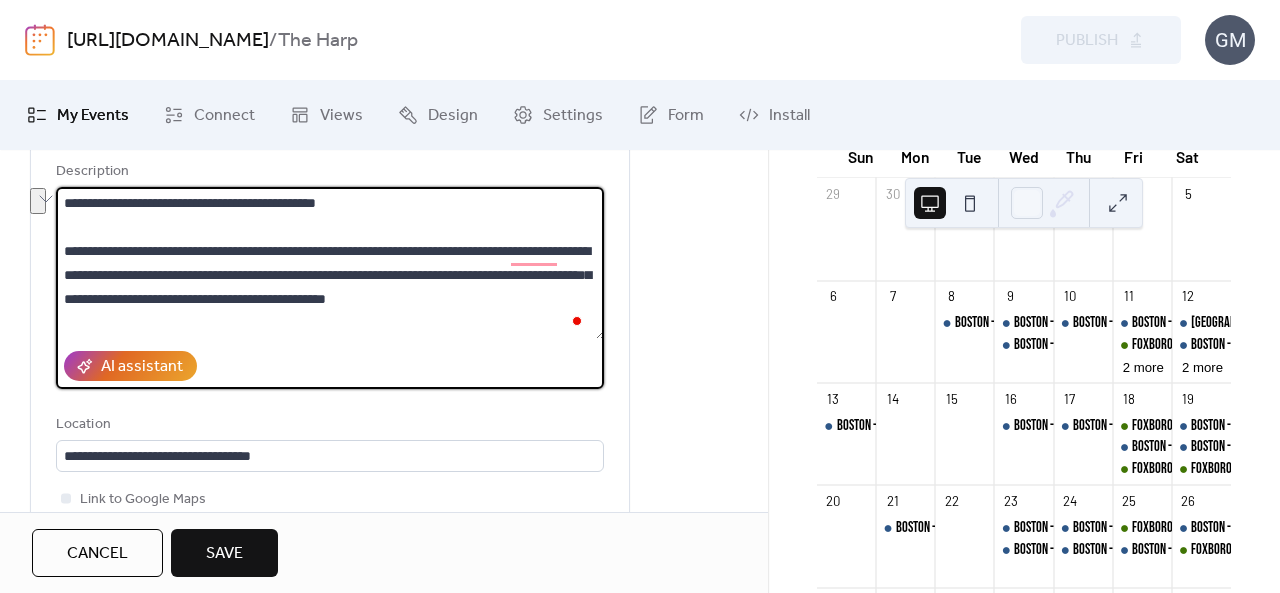 drag, startPoint x: 167, startPoint y: 273, endPoint x: 50, endPoint y: 271, distance: 117.01709 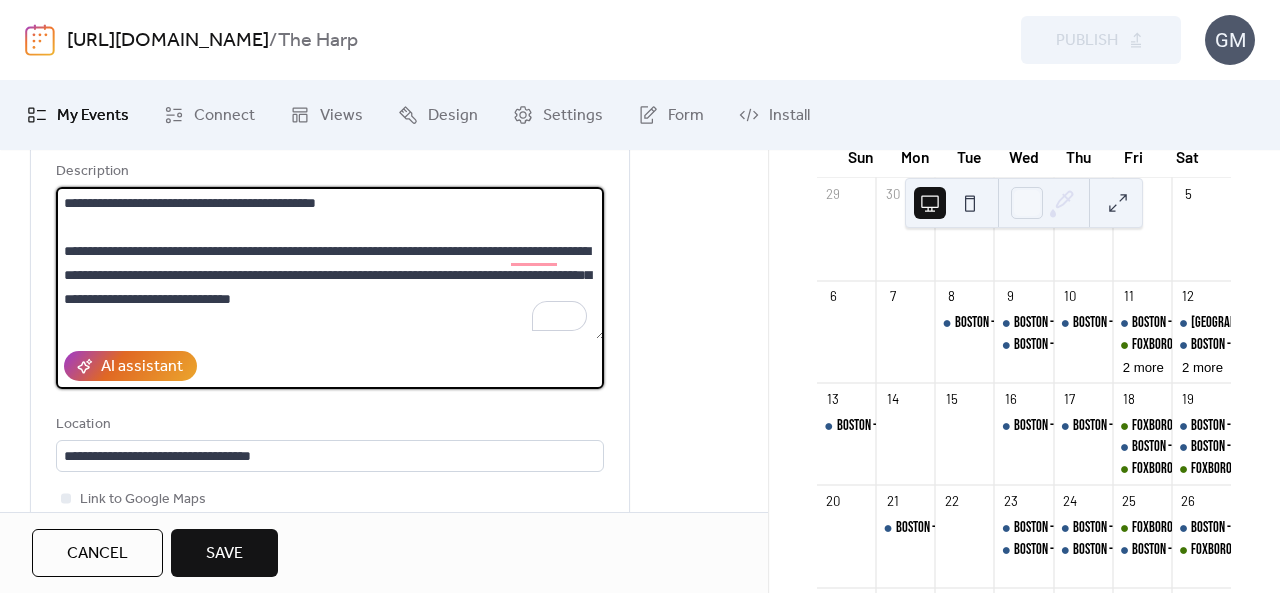 scroll, scrollTop: 72, scrollLeft: 0, axis: vertical 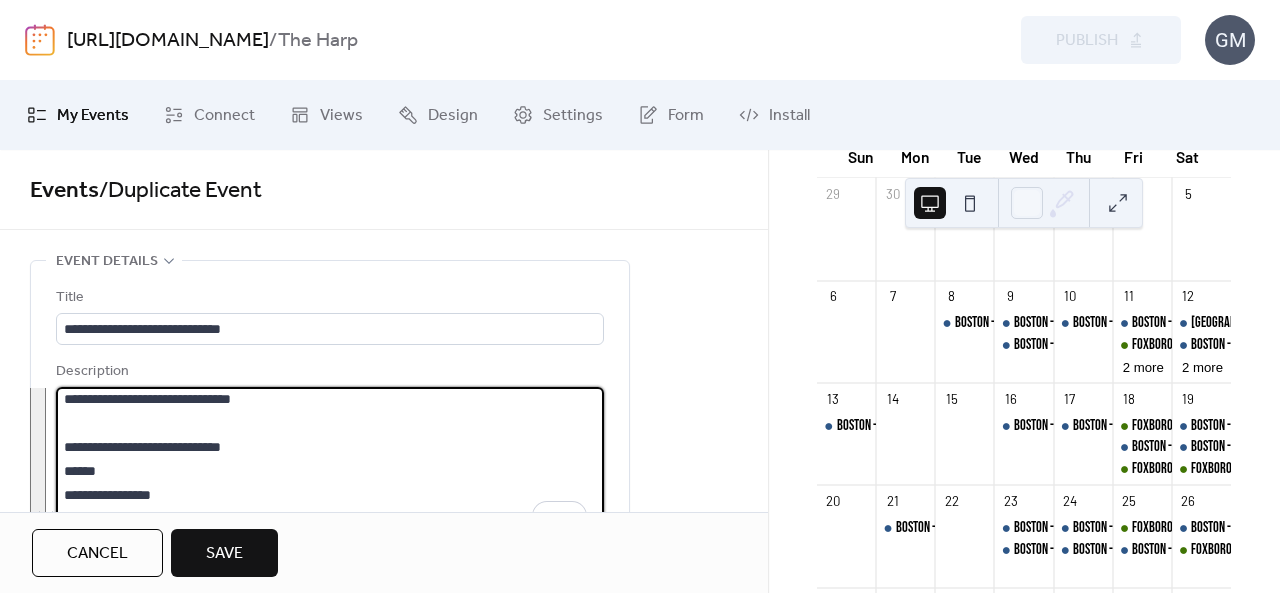 drag, startPoint x: 258, startPoint y: 227, endPoint x: 64, endPoint y: 443, distance: 290.33084 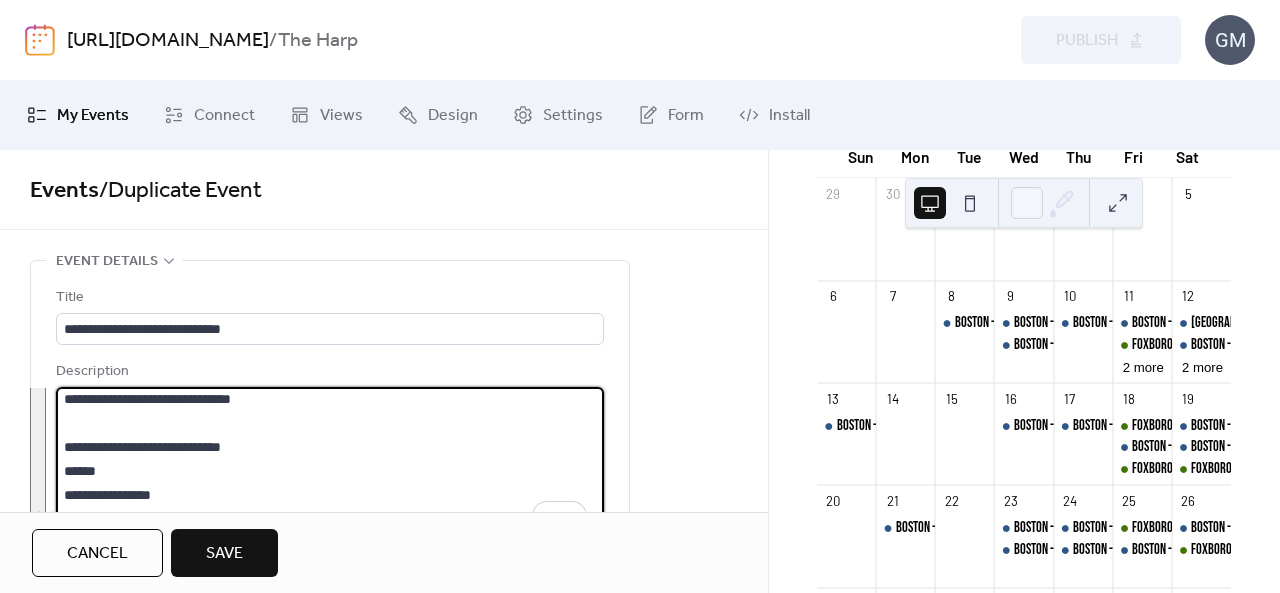 click on "**********" at bounding box center [330, 463] 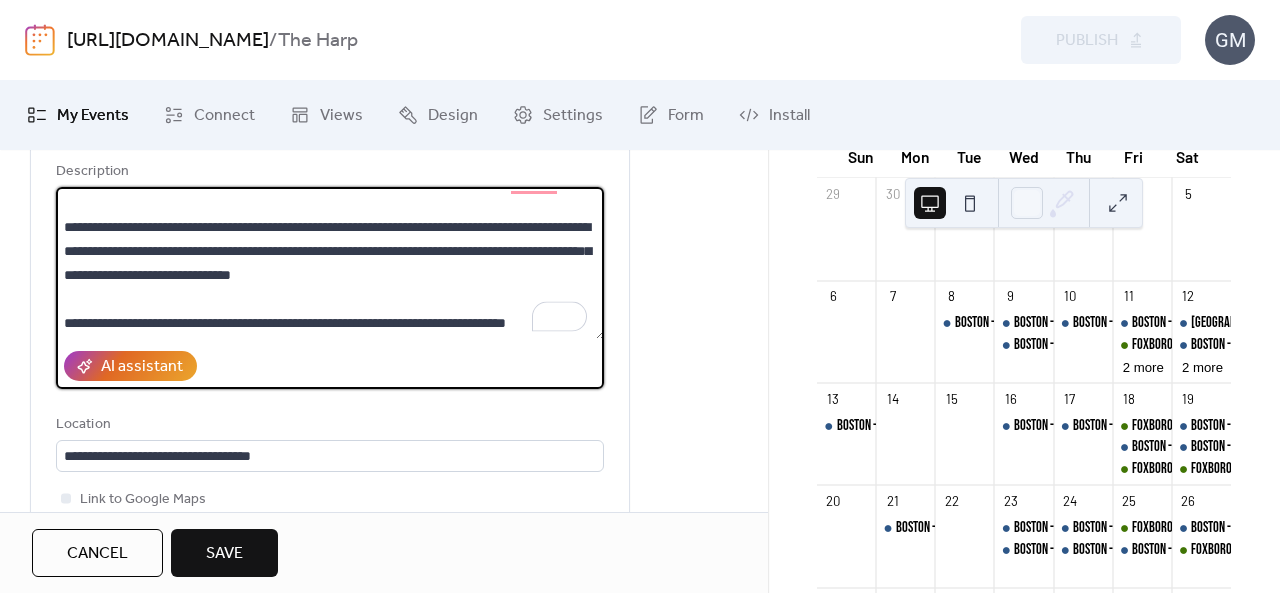 click on "**********" at bounding box center (330, 263) 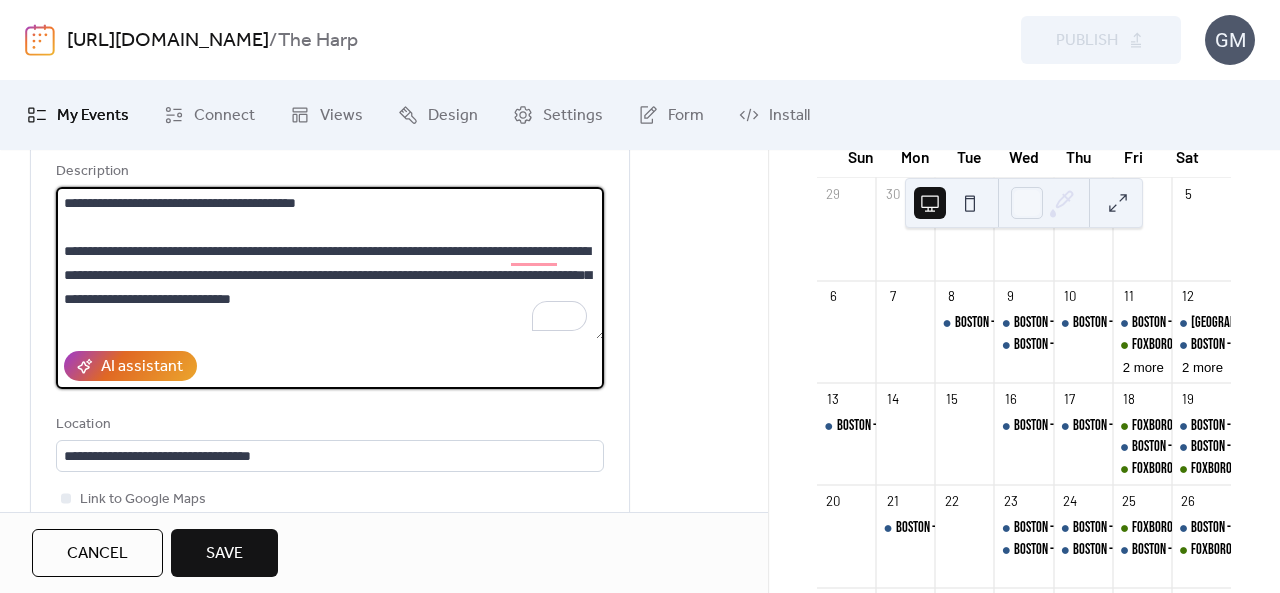 click on "**********" at bounding box center [330, 263] 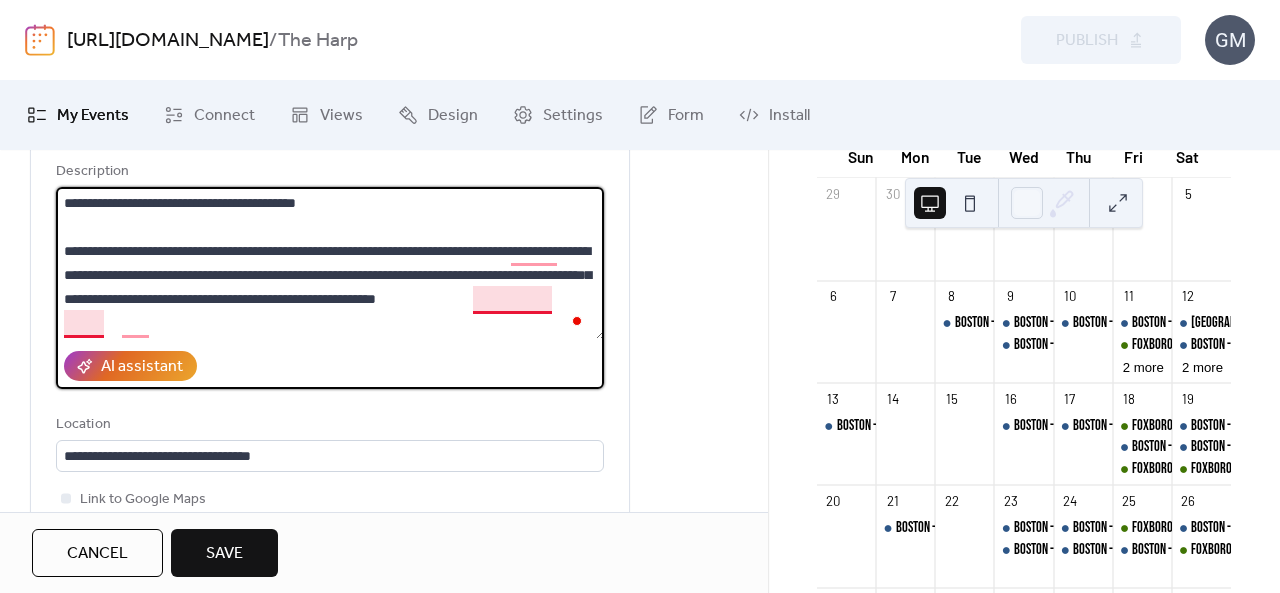 click on "**********" at bounding box center [330, 263] 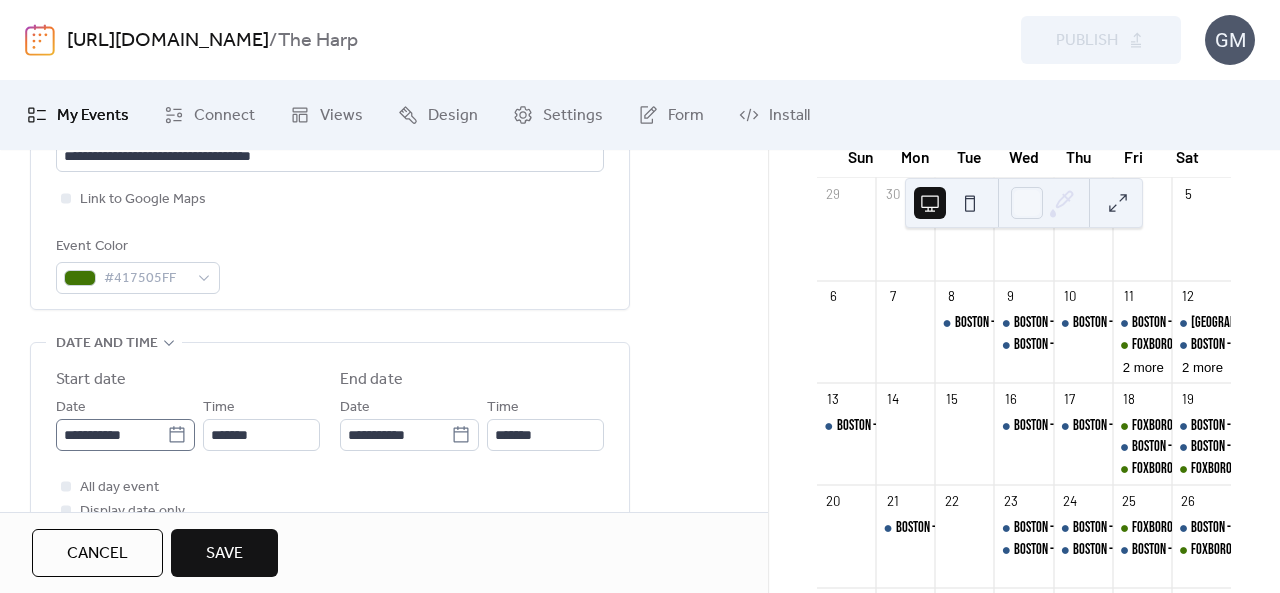 type on "**********" 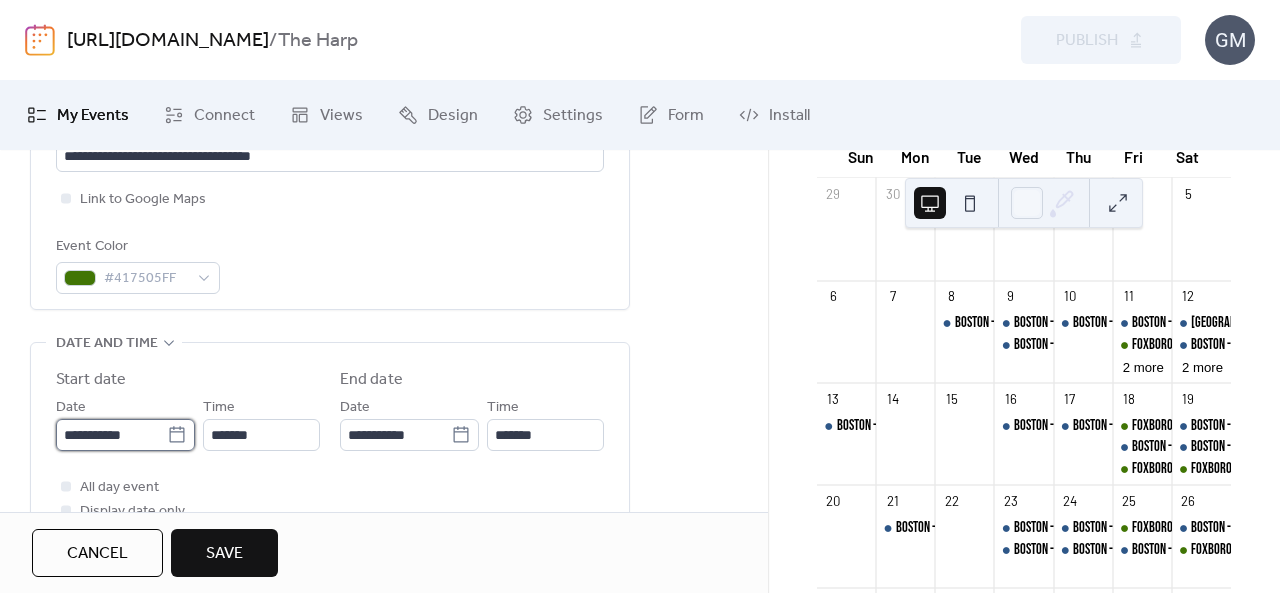 click on "**********" at bounding box center [111, 435] 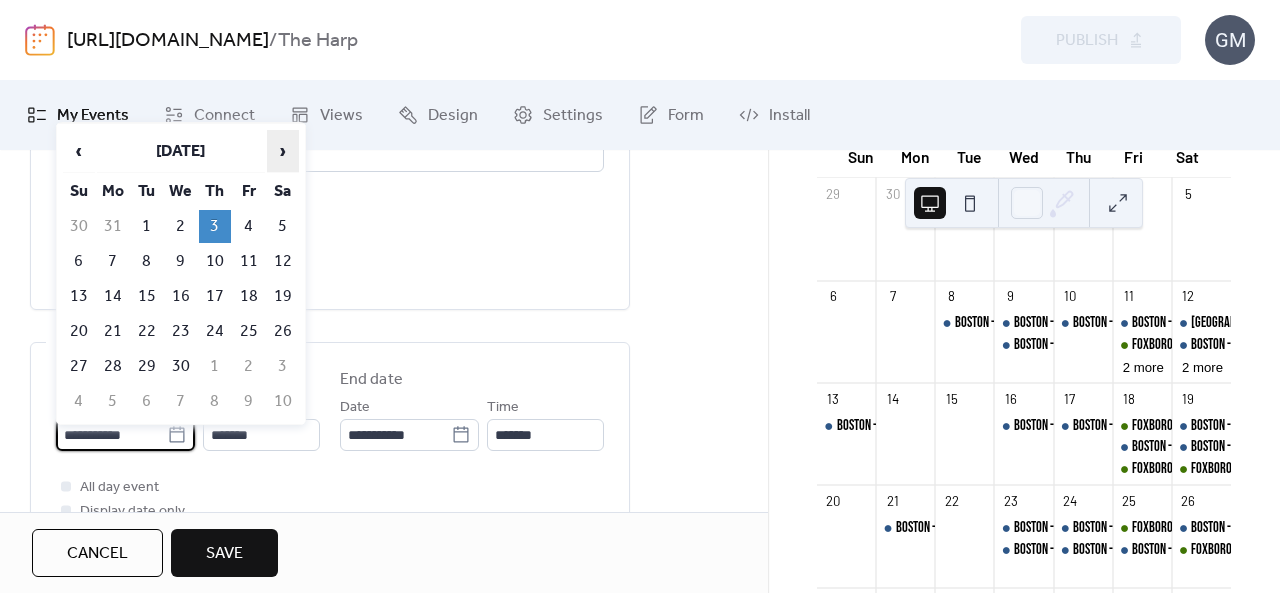 click on "›" at bounding box center [283, 151] 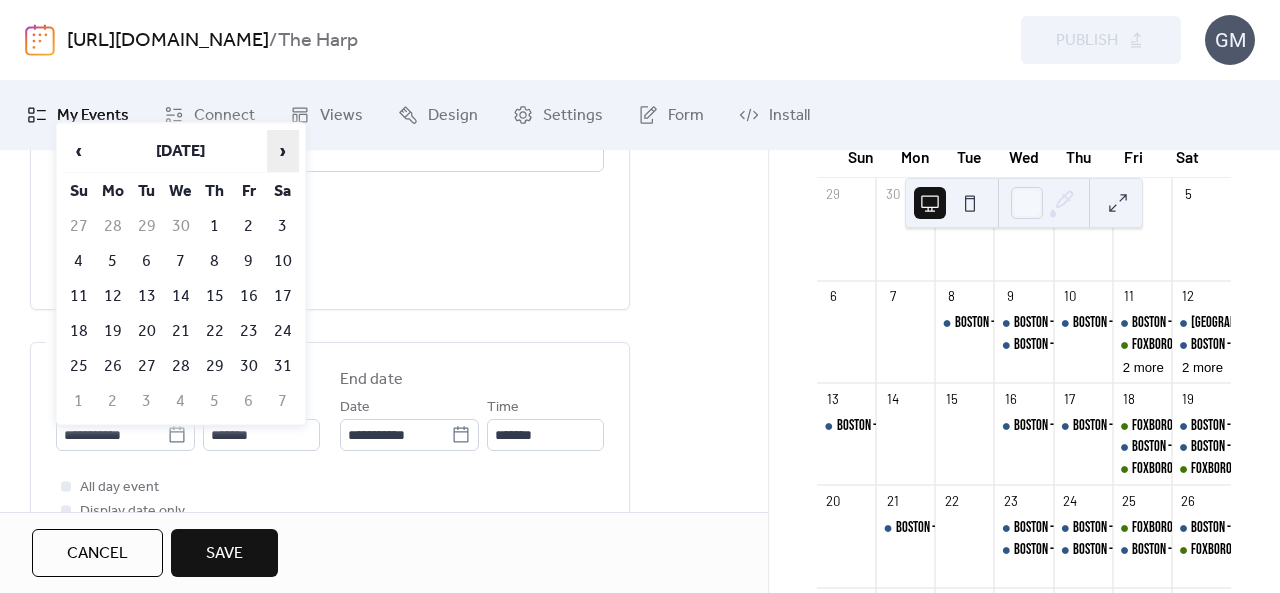 click on "›" at bounding box center (283, 151) 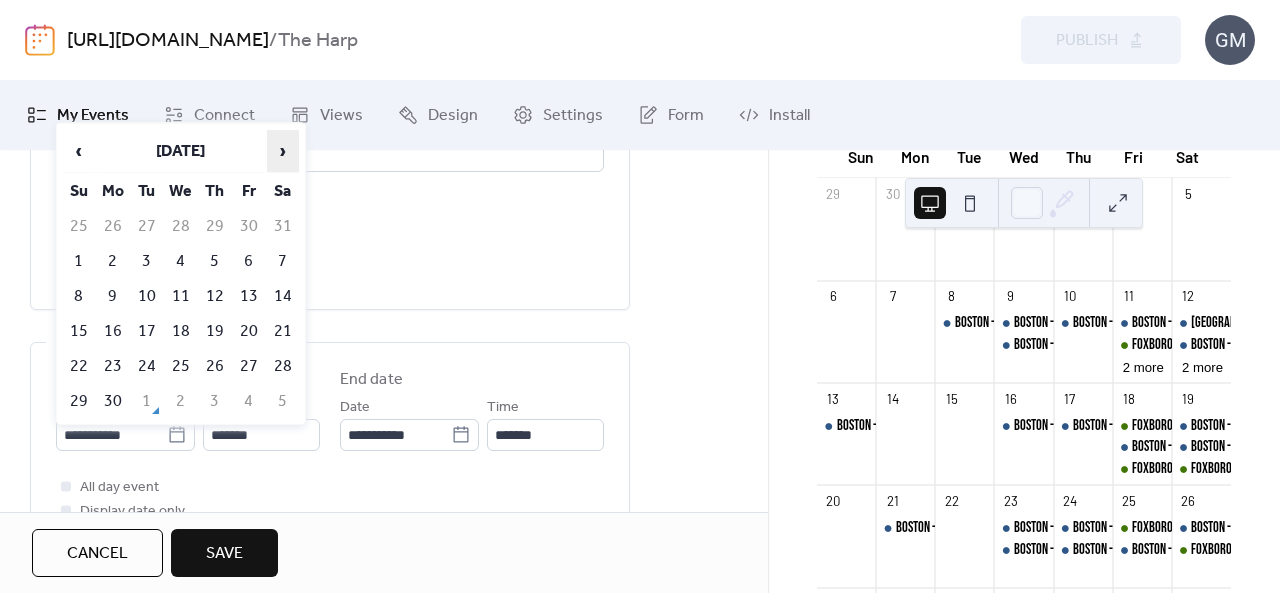 click on "›" at bounding box center (283, 151) 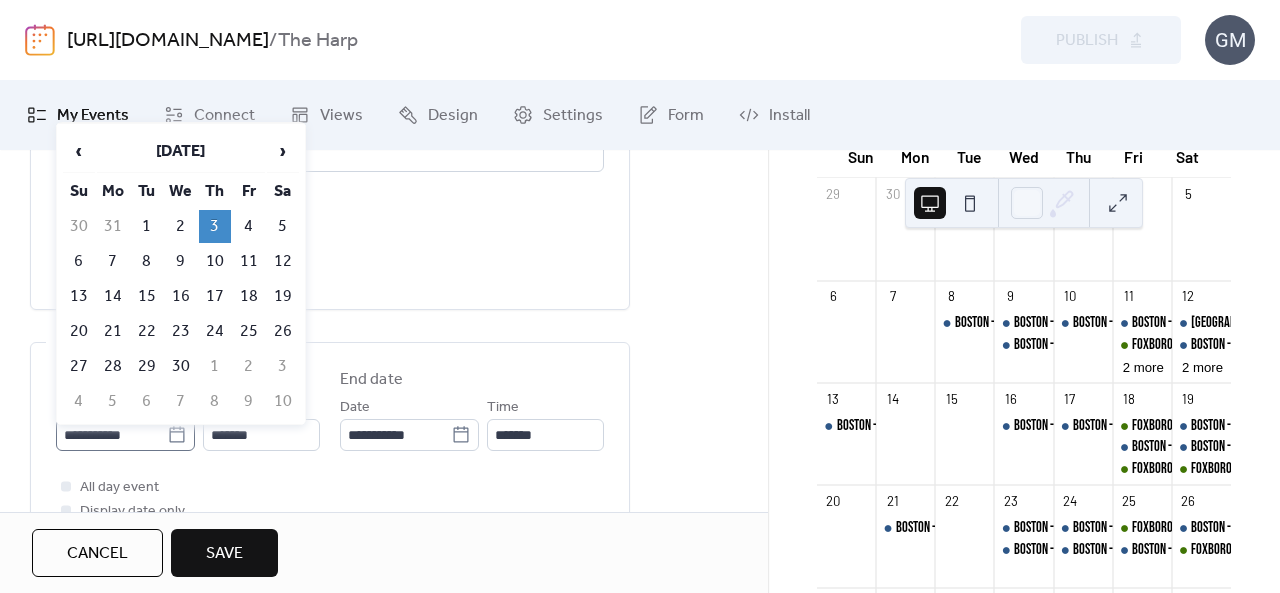 click 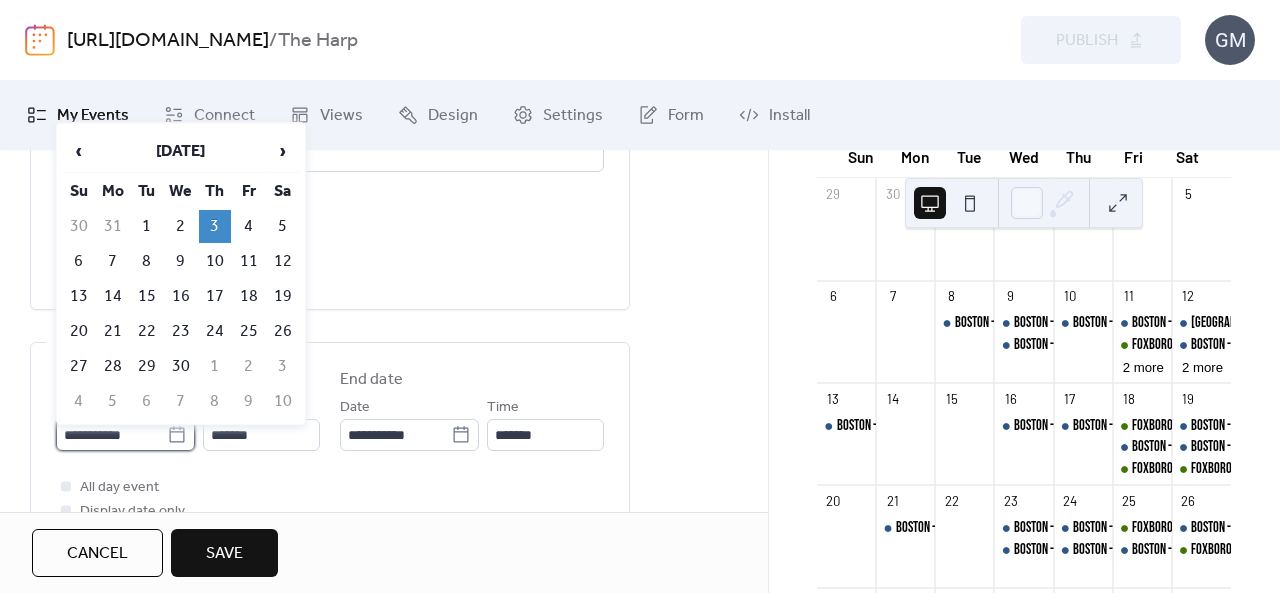click on "**********" at bounding box center [111, 435] 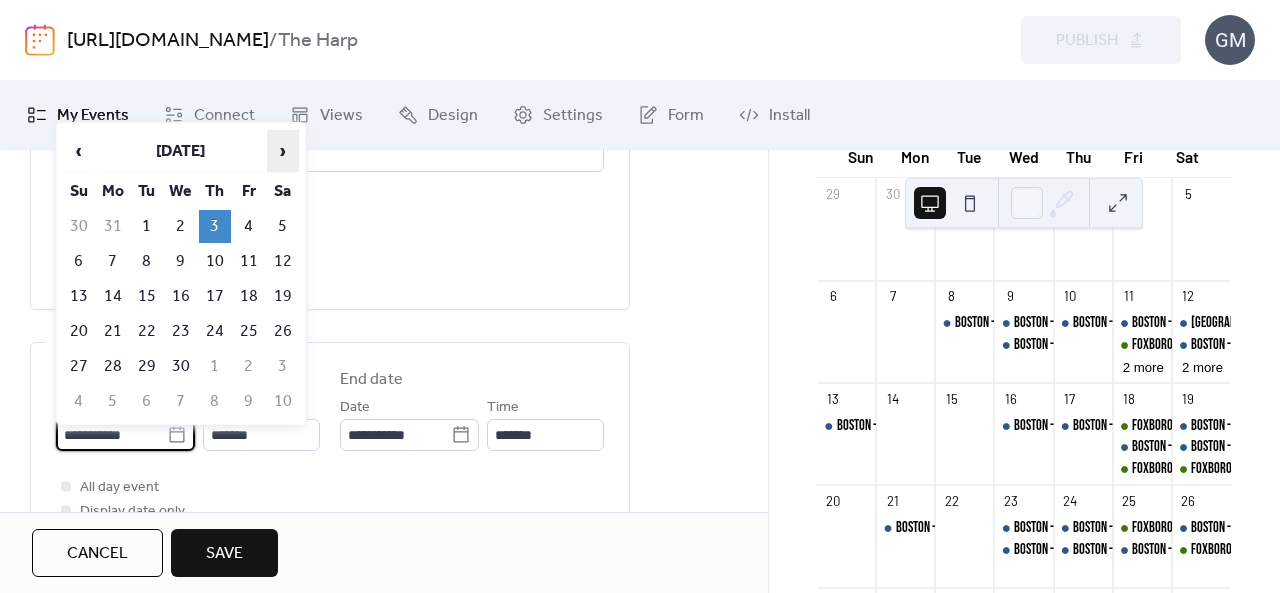 click on "›" at bounding box center [283, 151] 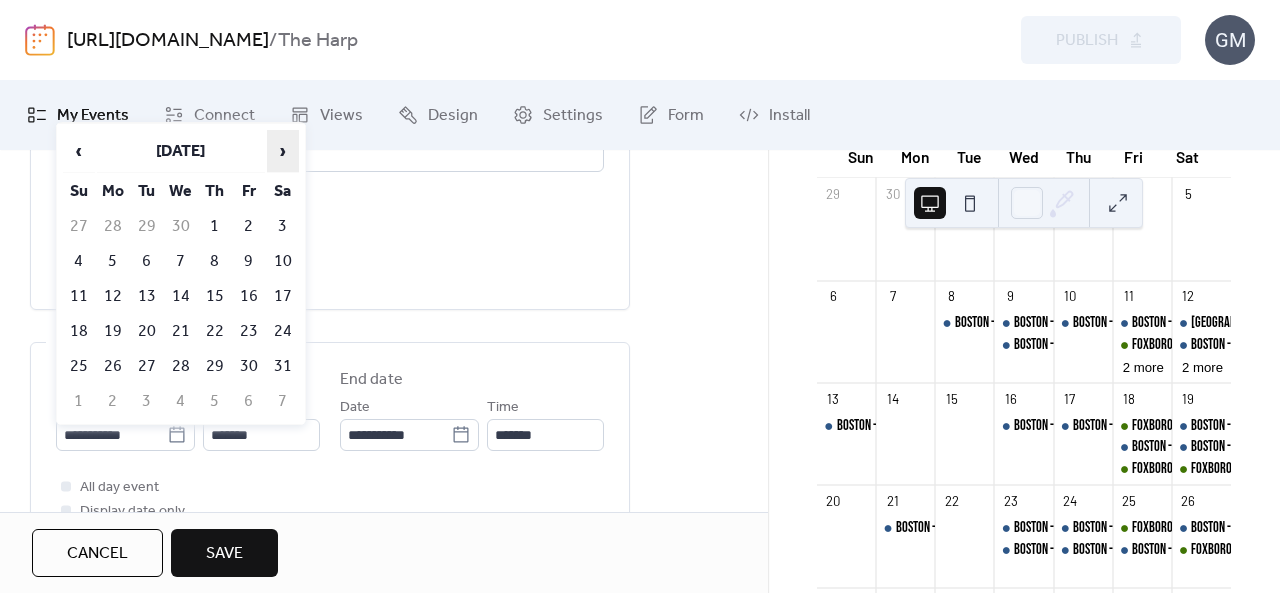 click on "›" at bounding box center (283, 151) 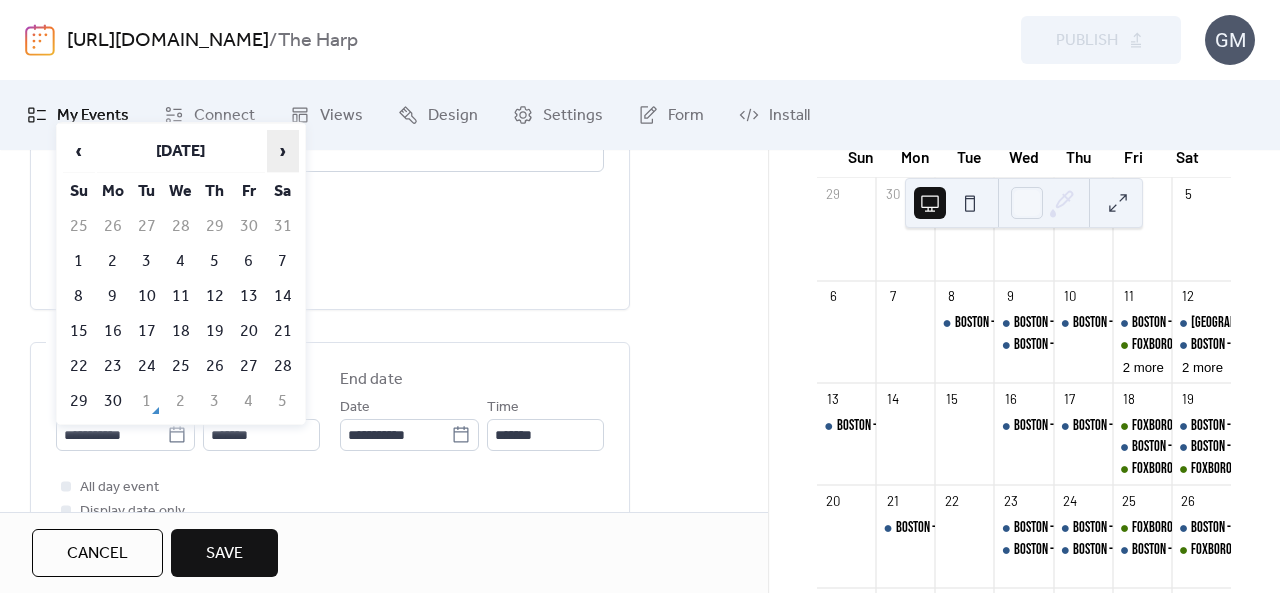 click on "›" at bounding box center [283, 151] 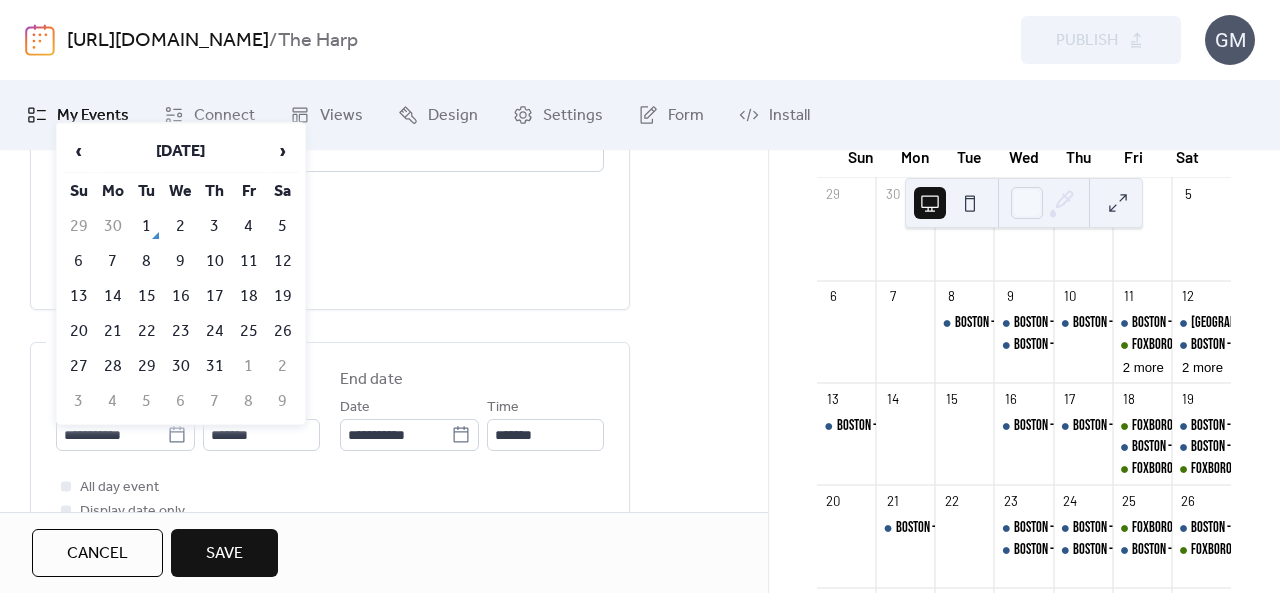 click on "24" at bounding box center (215, 331) 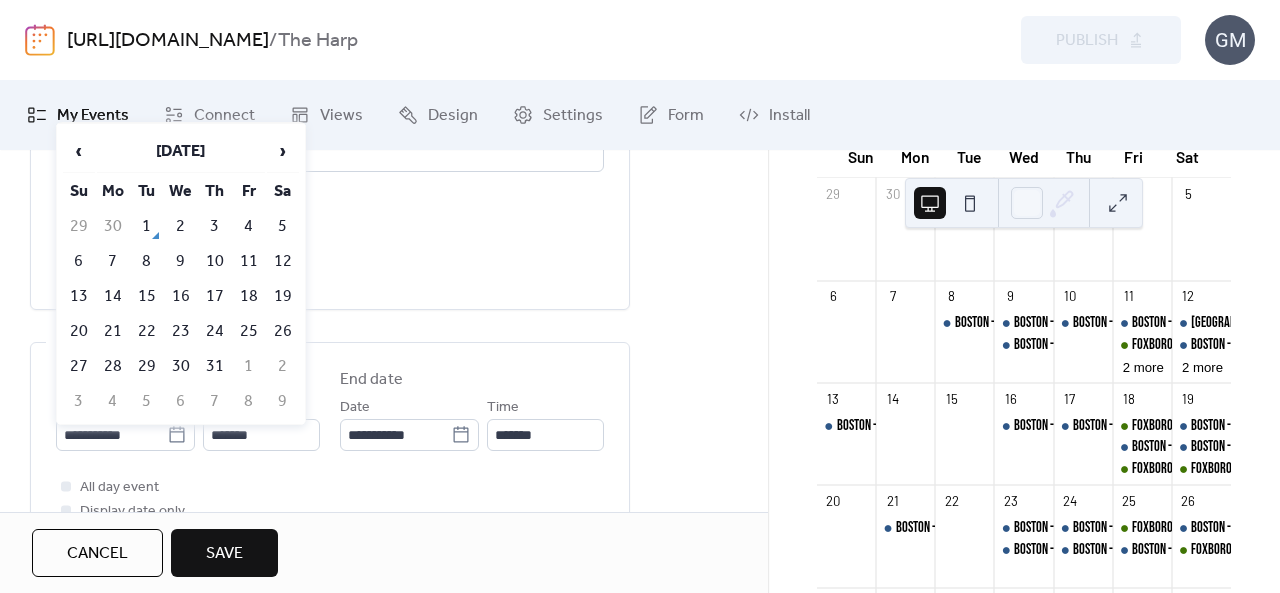 type on "**********" 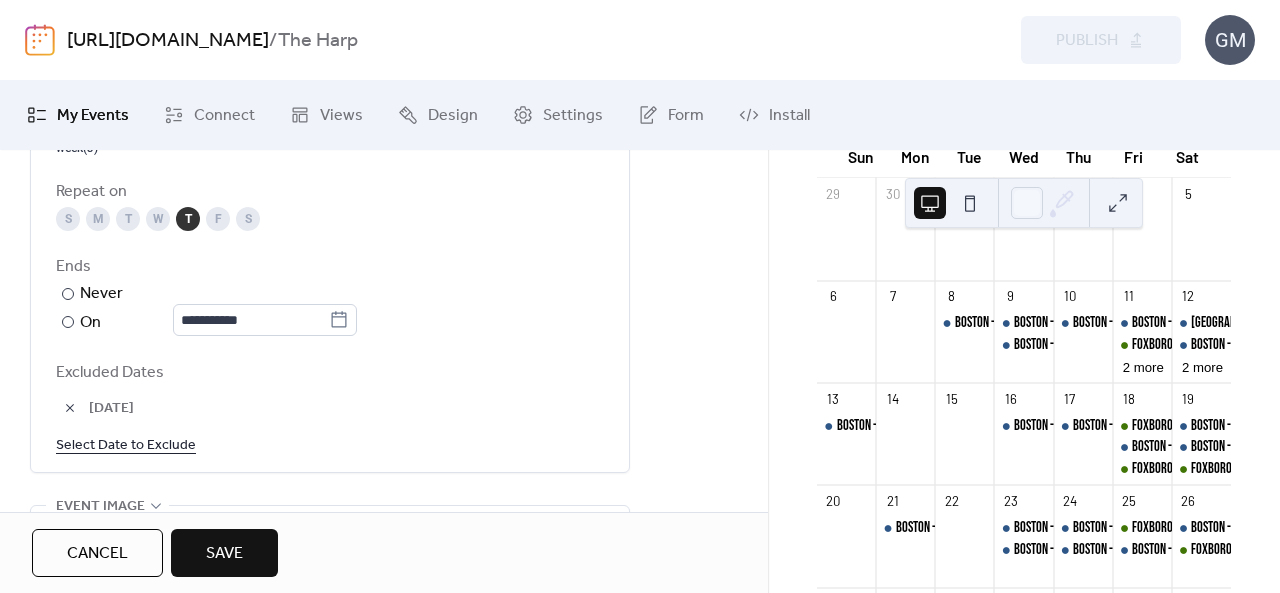 click at bounding box center (70, 408) 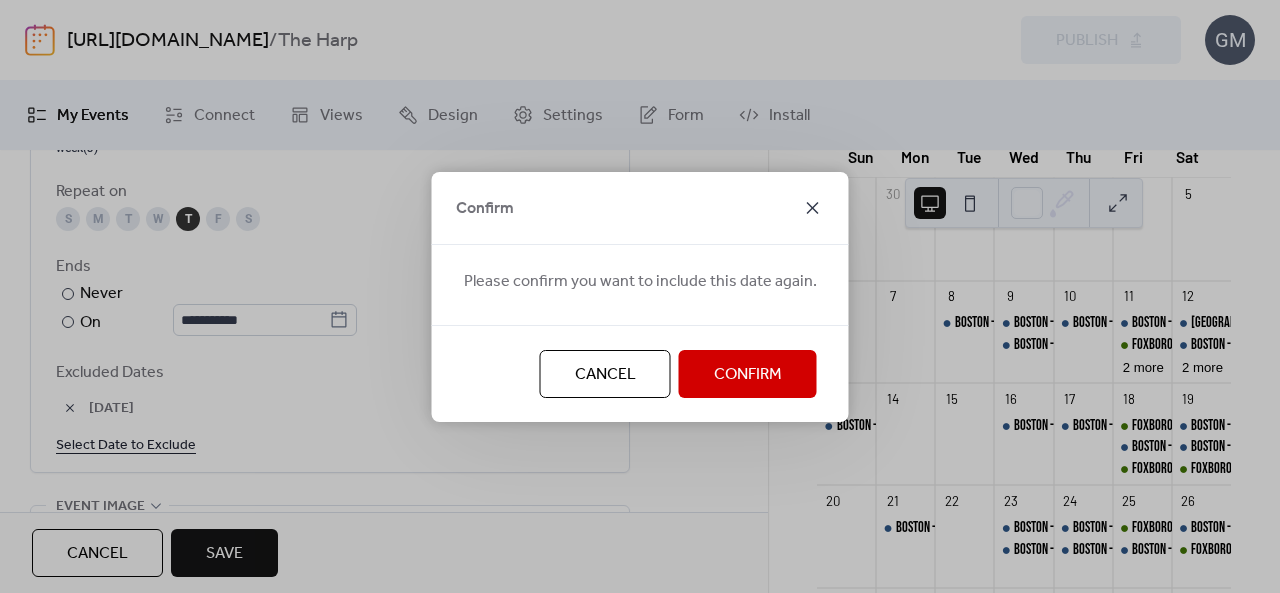 click 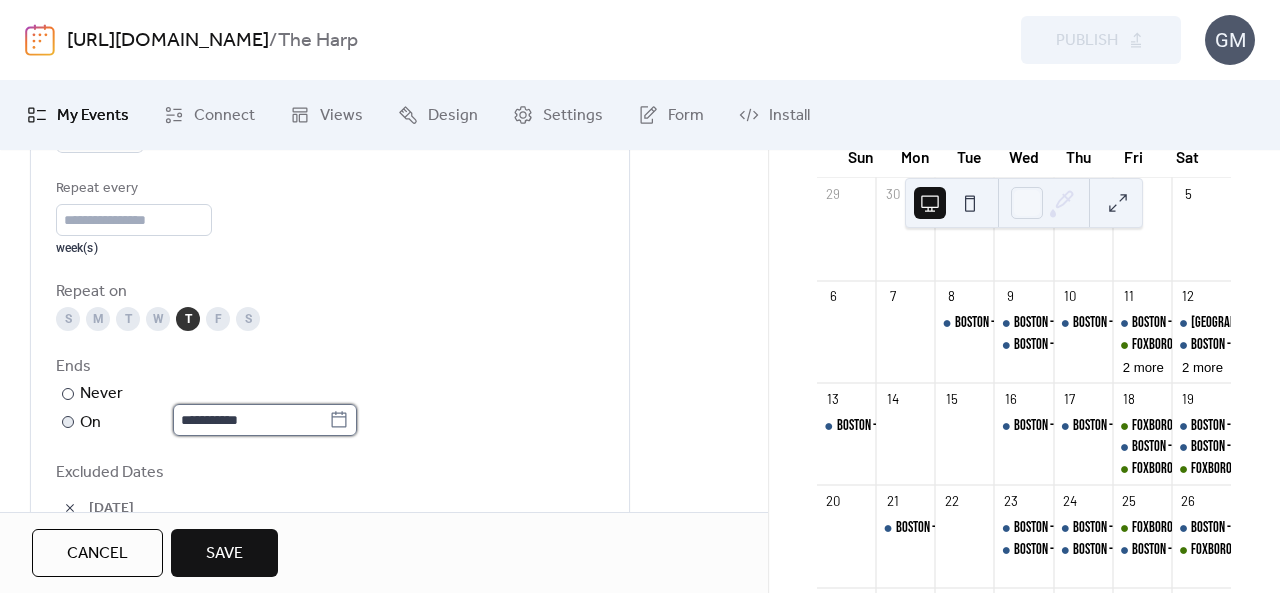 click on "**********" at bounding box center (251, 420) 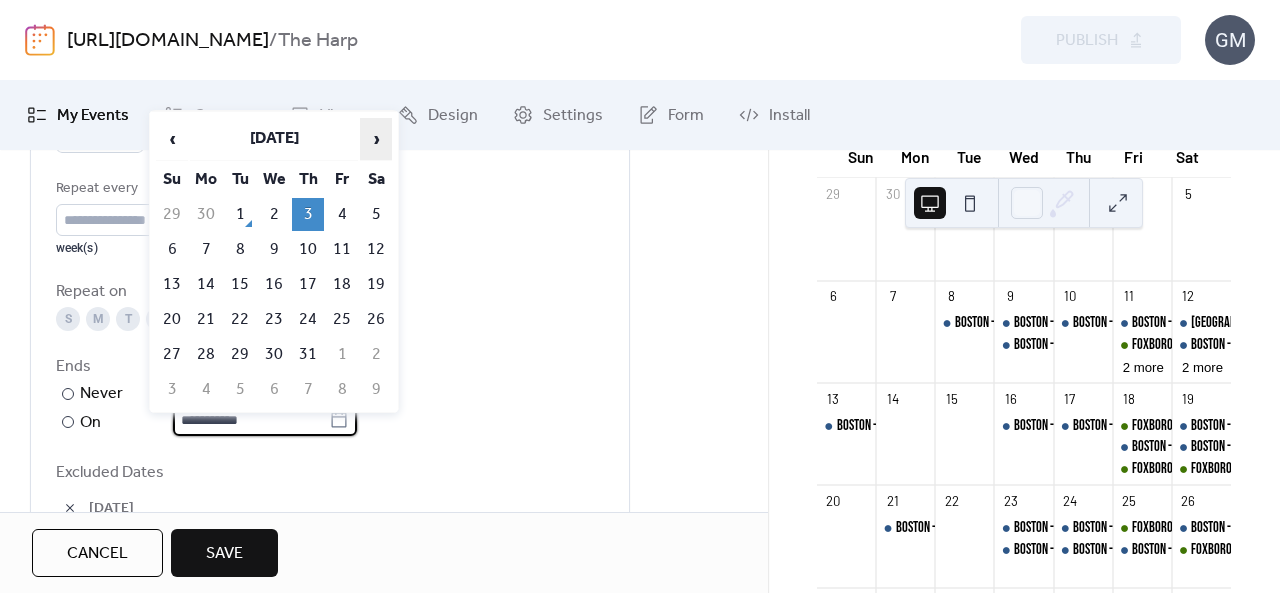 click on "›" at bounding box center (376, 139) 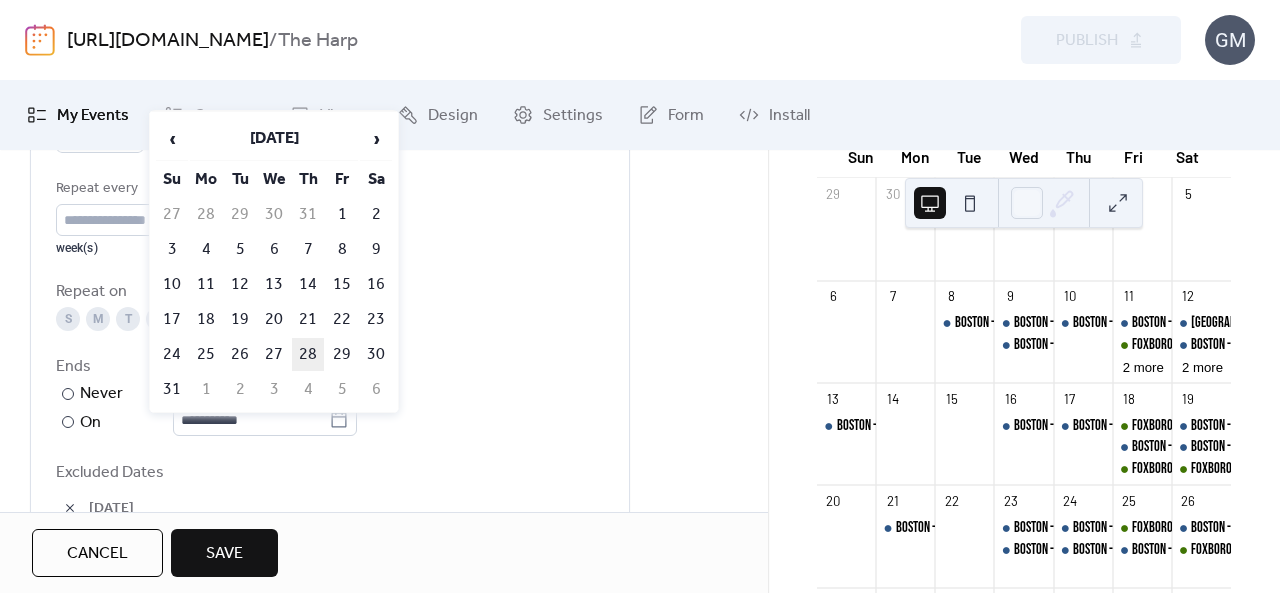 click on "28" at bounding box center [308, 354] 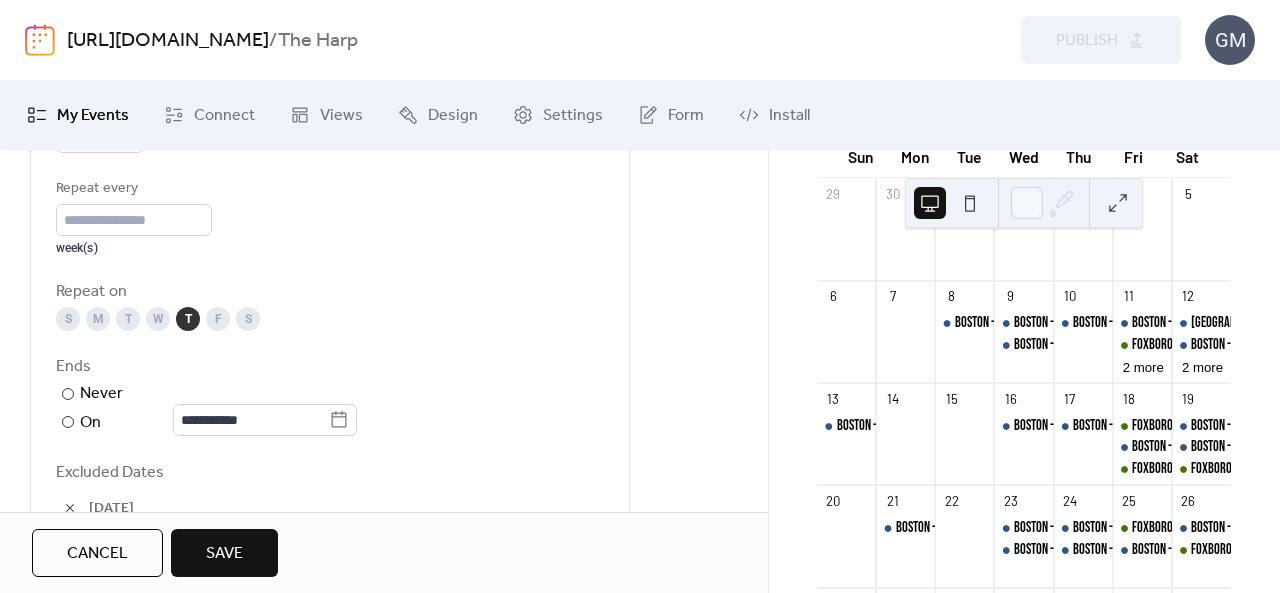 click on "Save" at bounding box center [224, 554] 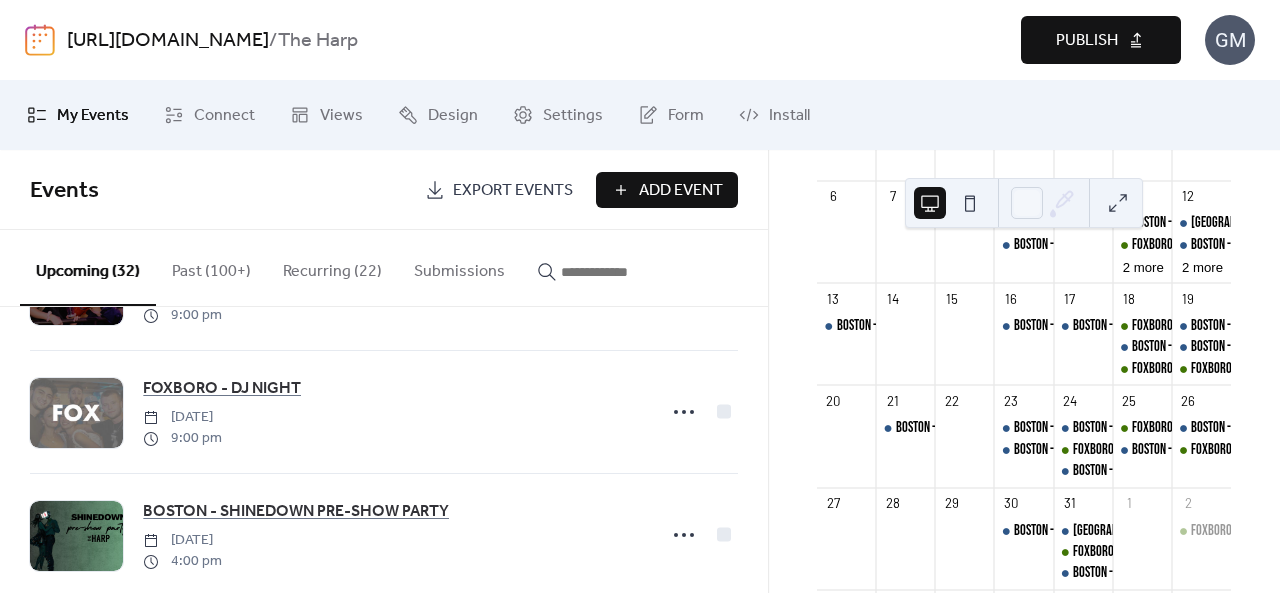 scroll, scrollTop: 1800, scrollLeft: 0, axis: vertical 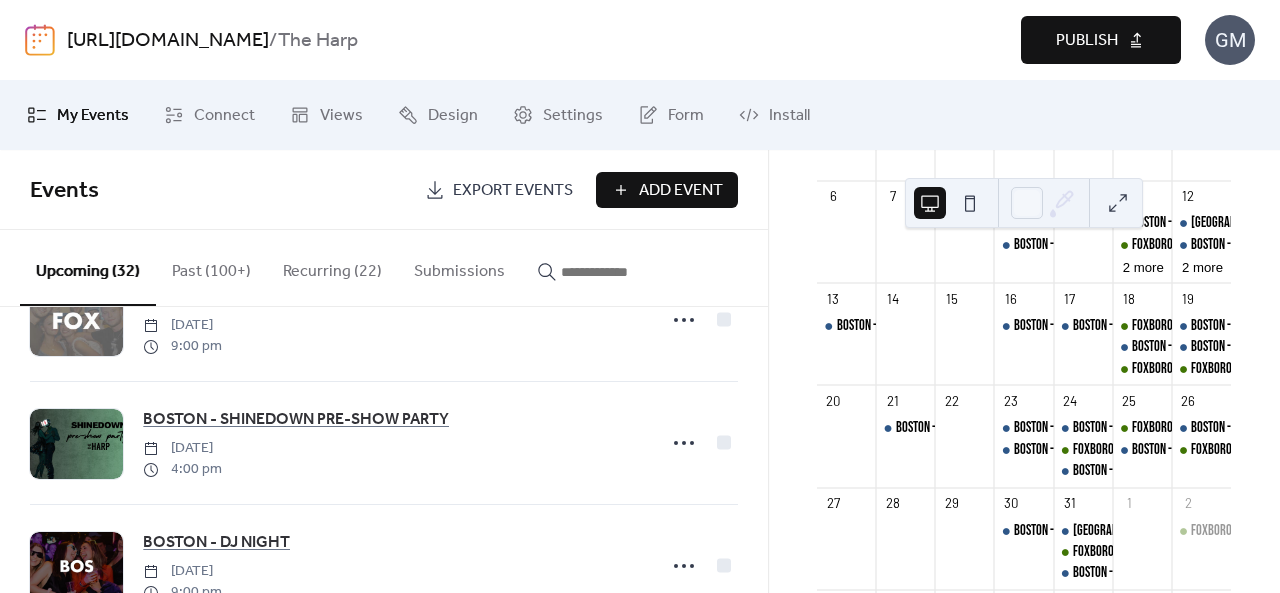 click on "Publish" at bounding box center [1101, 40] 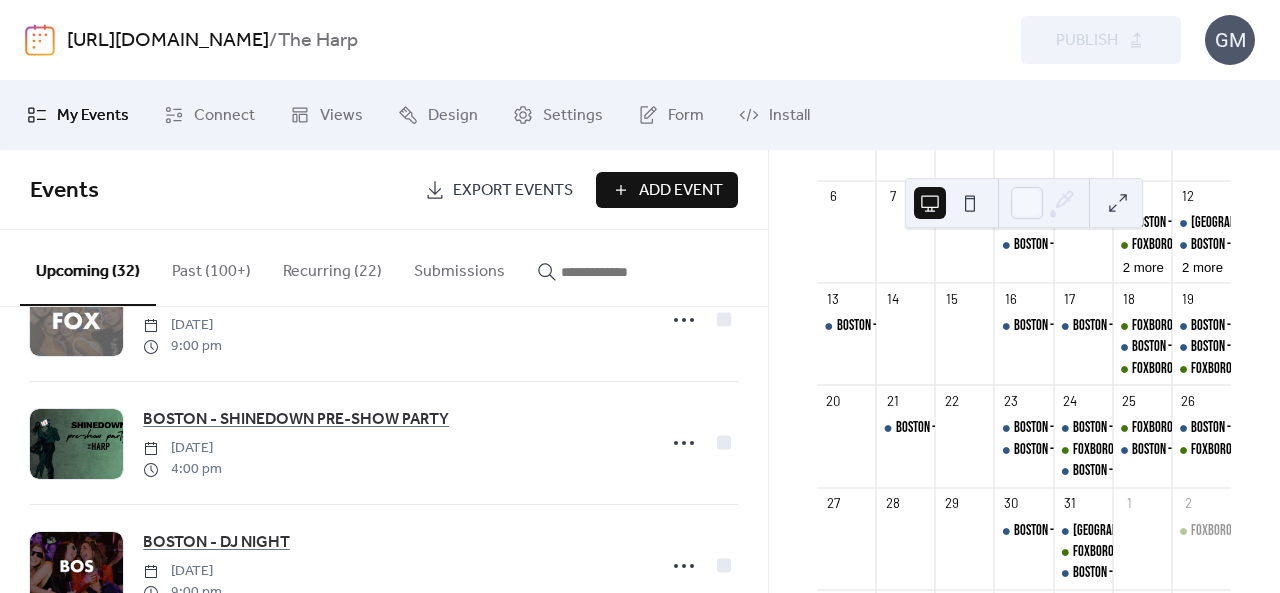 click at bounding box center (611, 272) 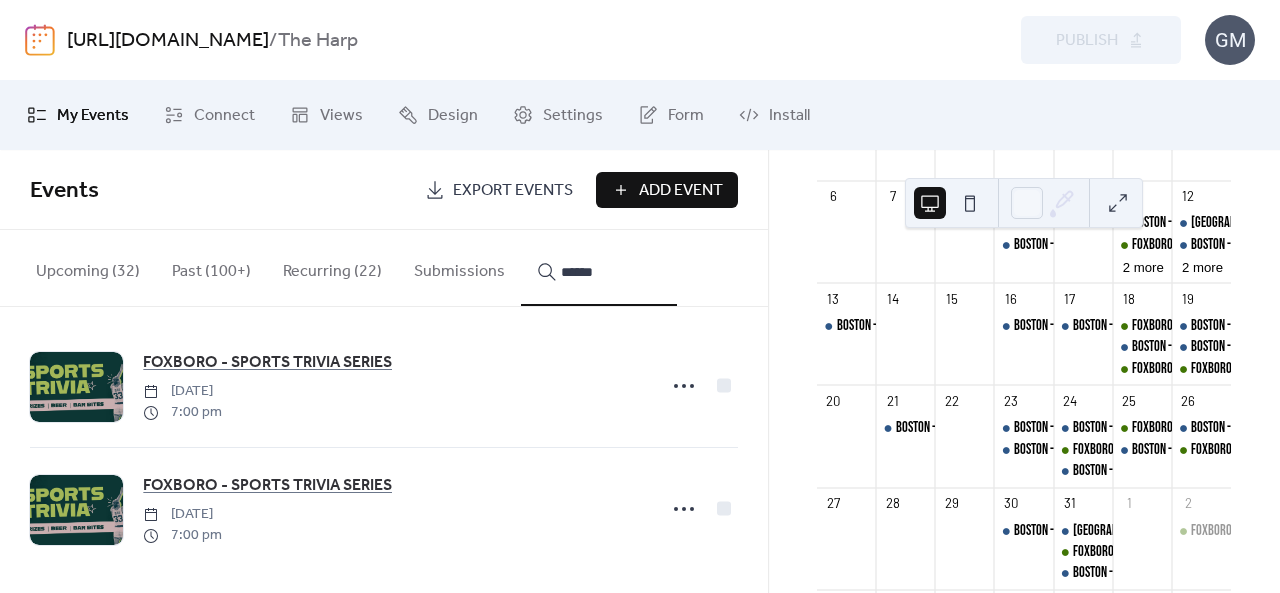 scroll, scrollTop: 19, scrollLeft: 0, axis: vertical 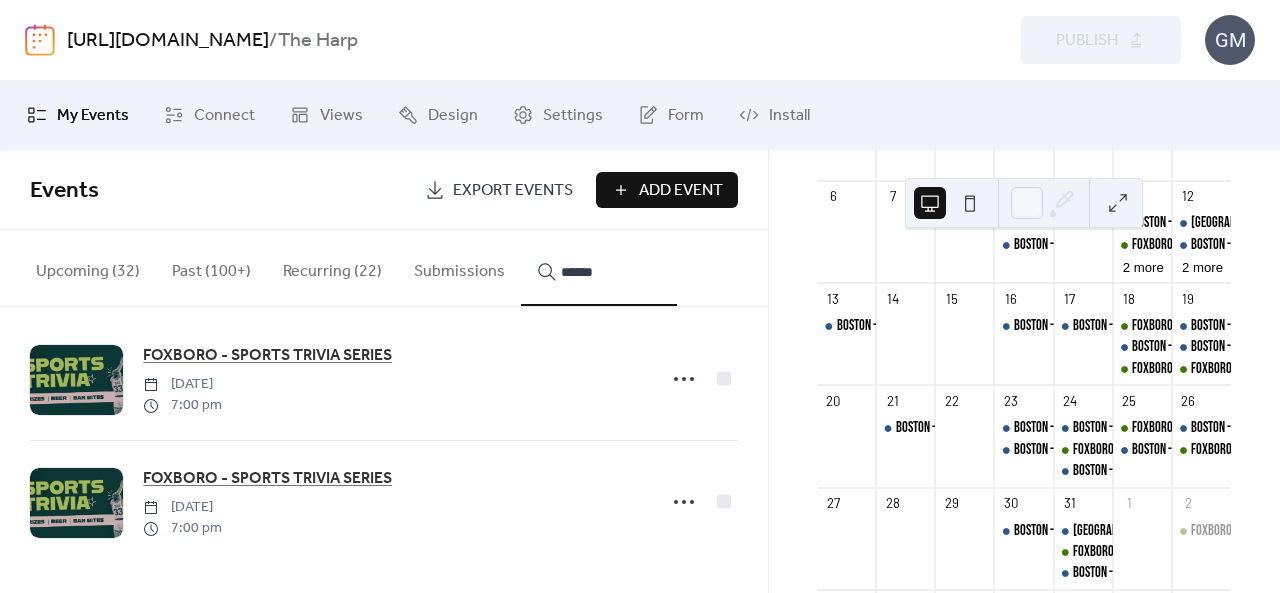 click 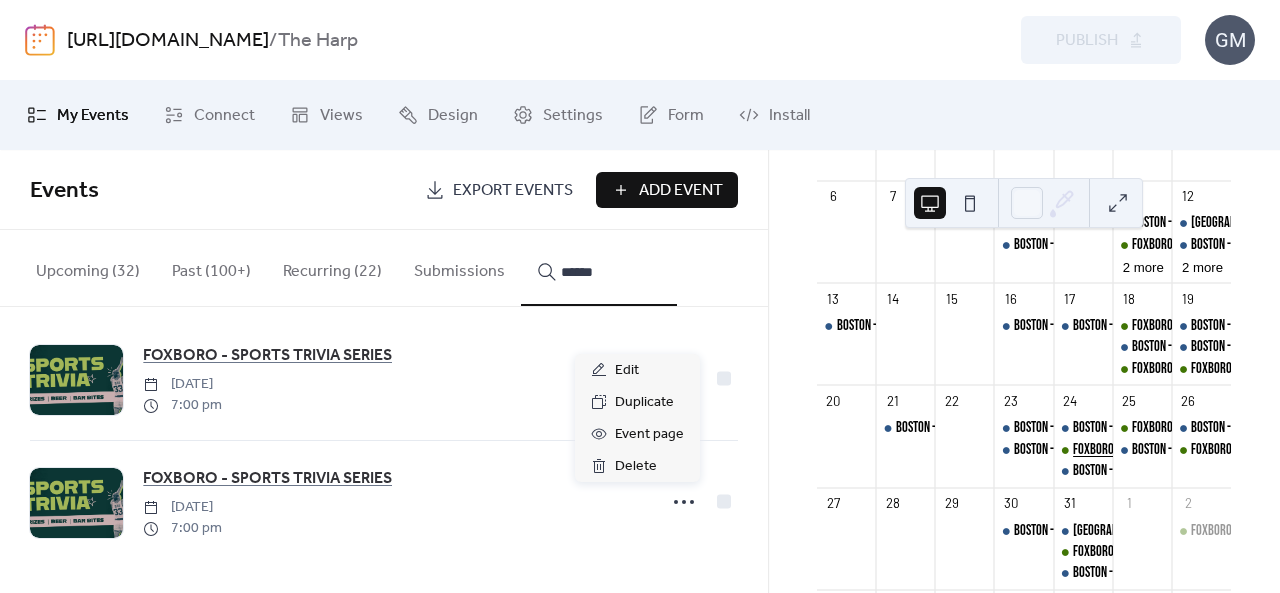 click on "FOXBORO  - SPORTS TRIVIA SERIES" at bounding box center [1145, 450] 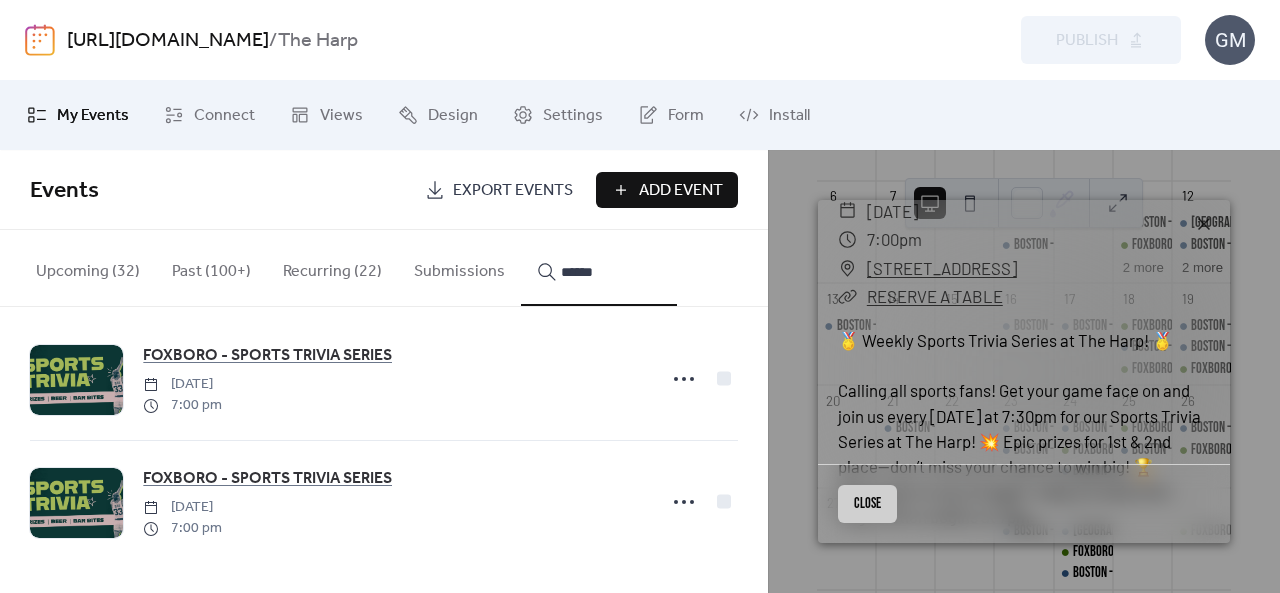 scroll, scrollTop: 300, scrollLeft: 0, axis: vertical 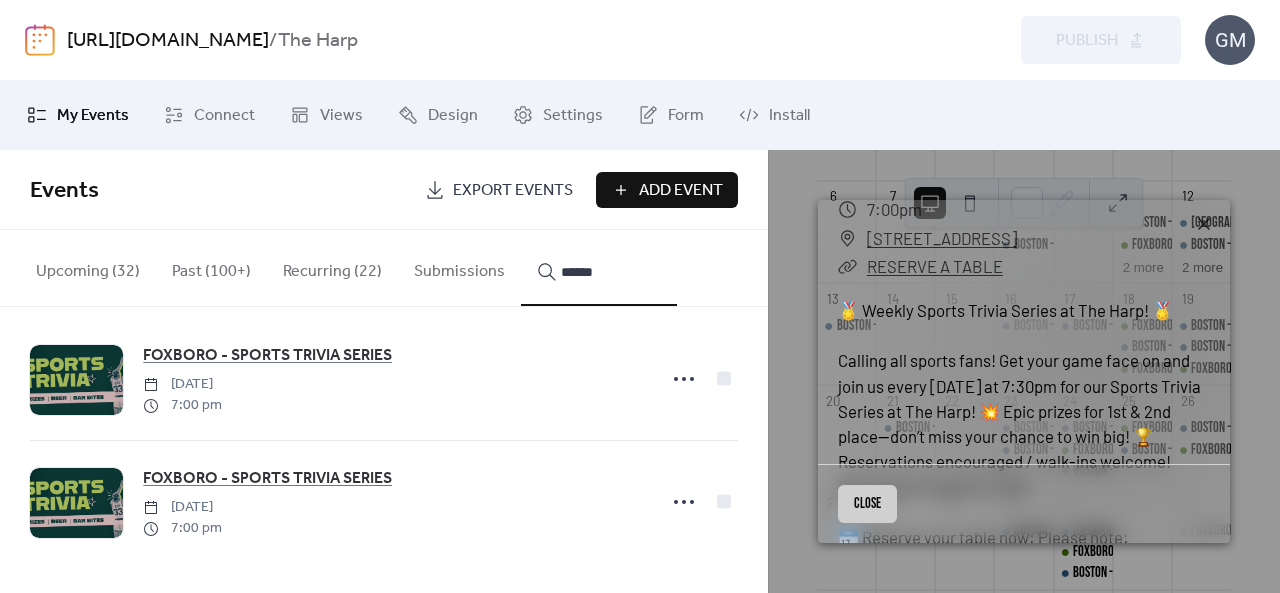 click on "RESERVE A TABLE" at bounding box center [935, 266] 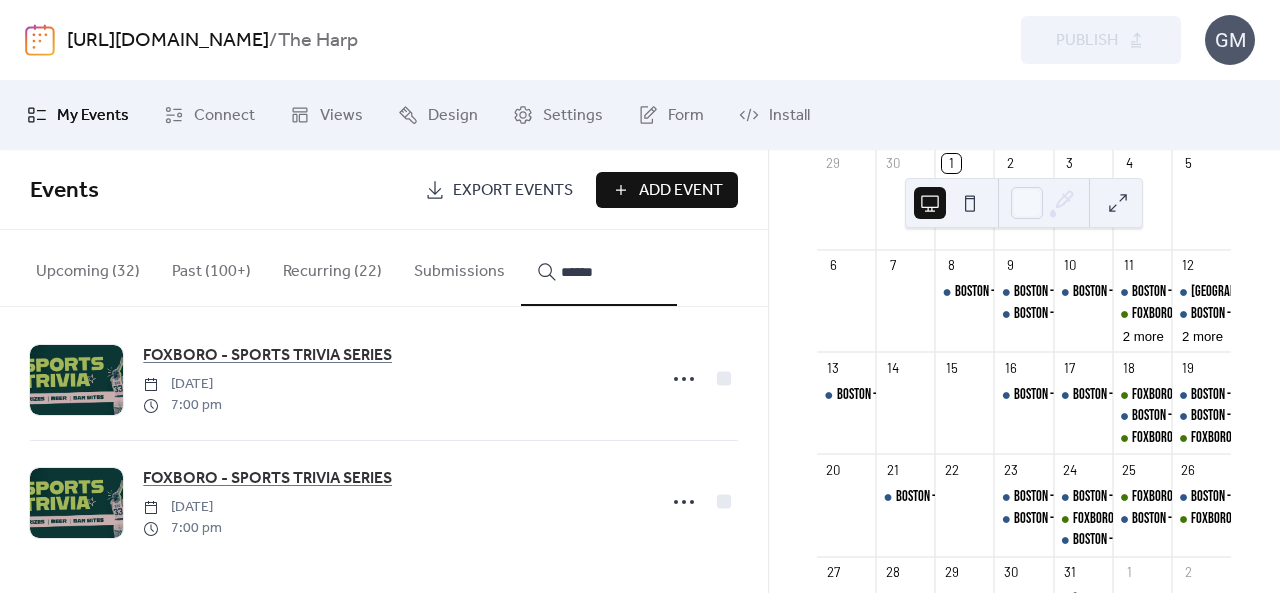 scroll, scrollTop: 200, scrollLeft: 0, axis: vertical 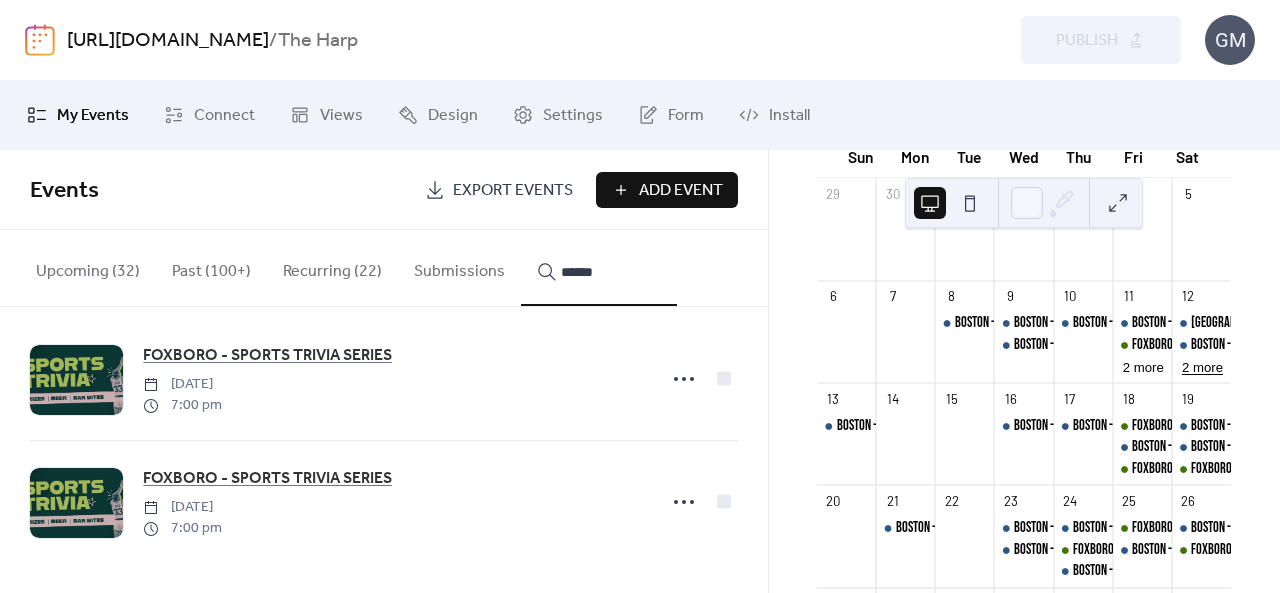 click on "2 more" at bounding box center (1202, 366) 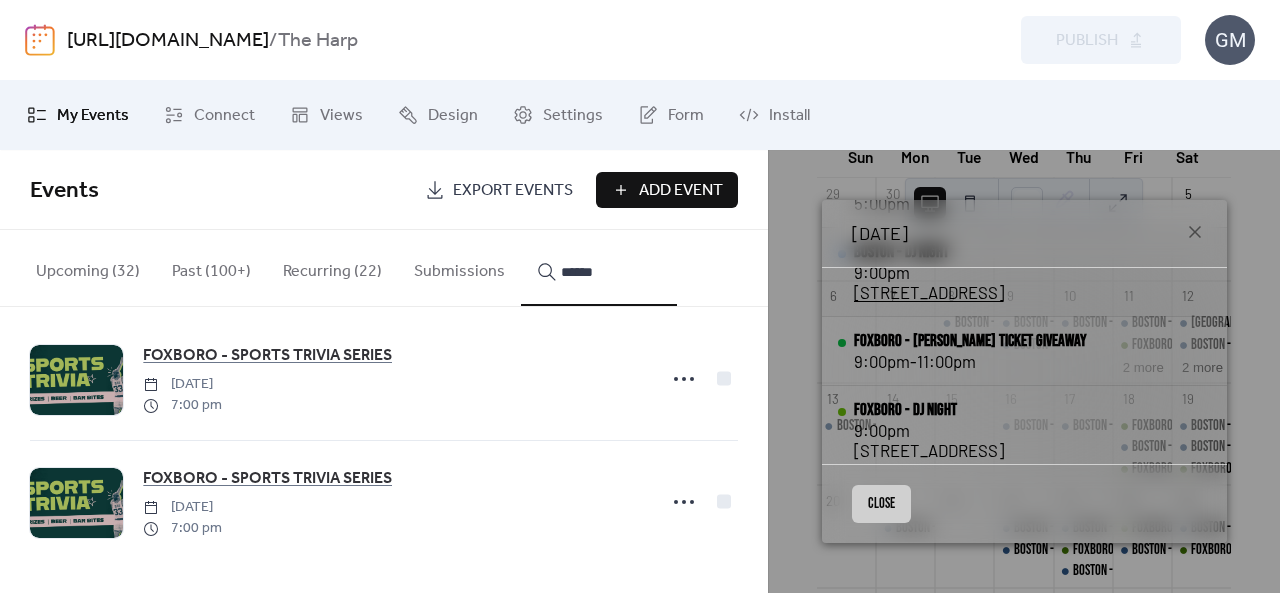 scroll, scrollTop: 124, scrollLeft: 0, axis: vertical 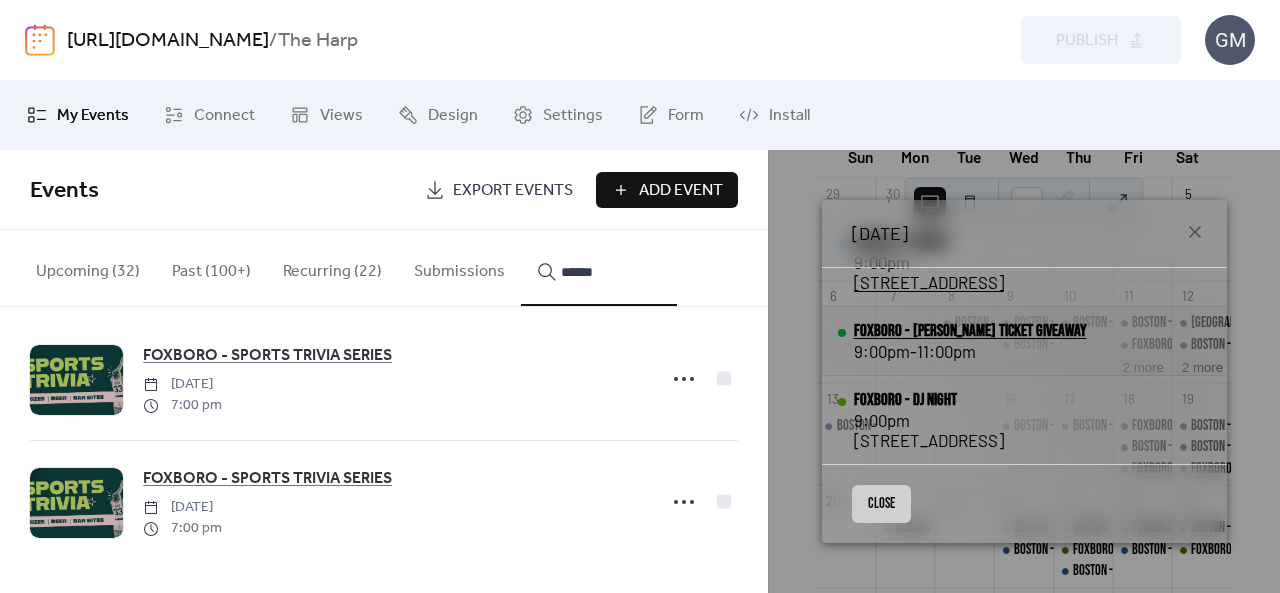 click on "FOXBORO - COLDPLAY TICKET GIVEAWAY" at bounding box center [970, 331] 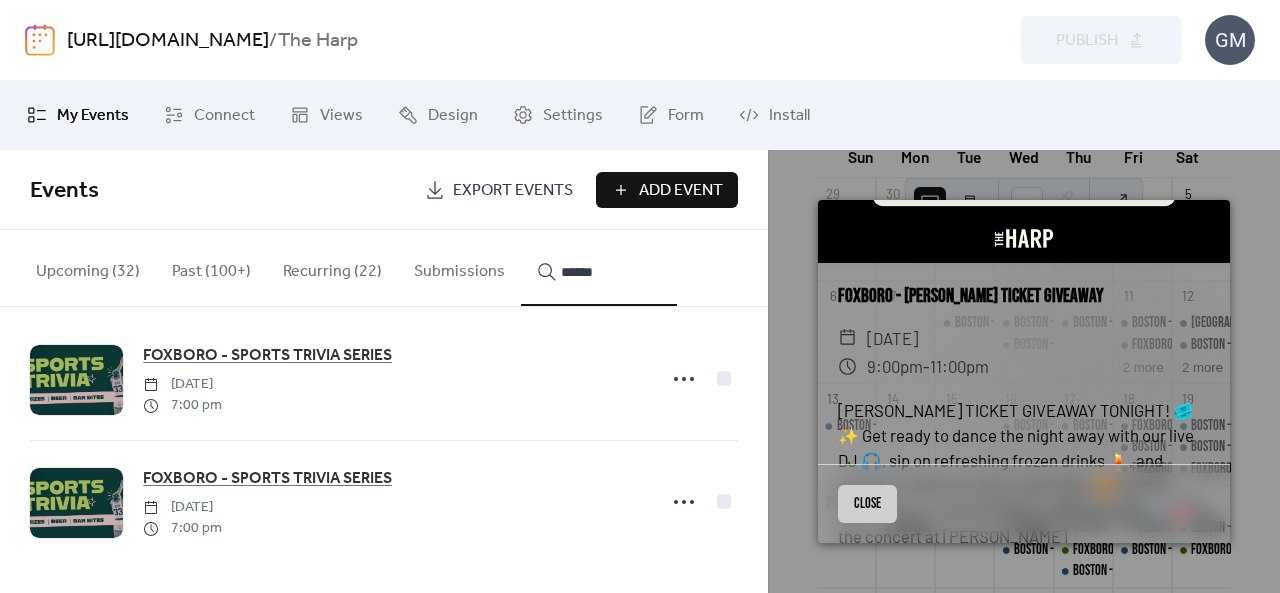 scroll, scrollTop: 269, scrollLeft: 0, axis: vertical 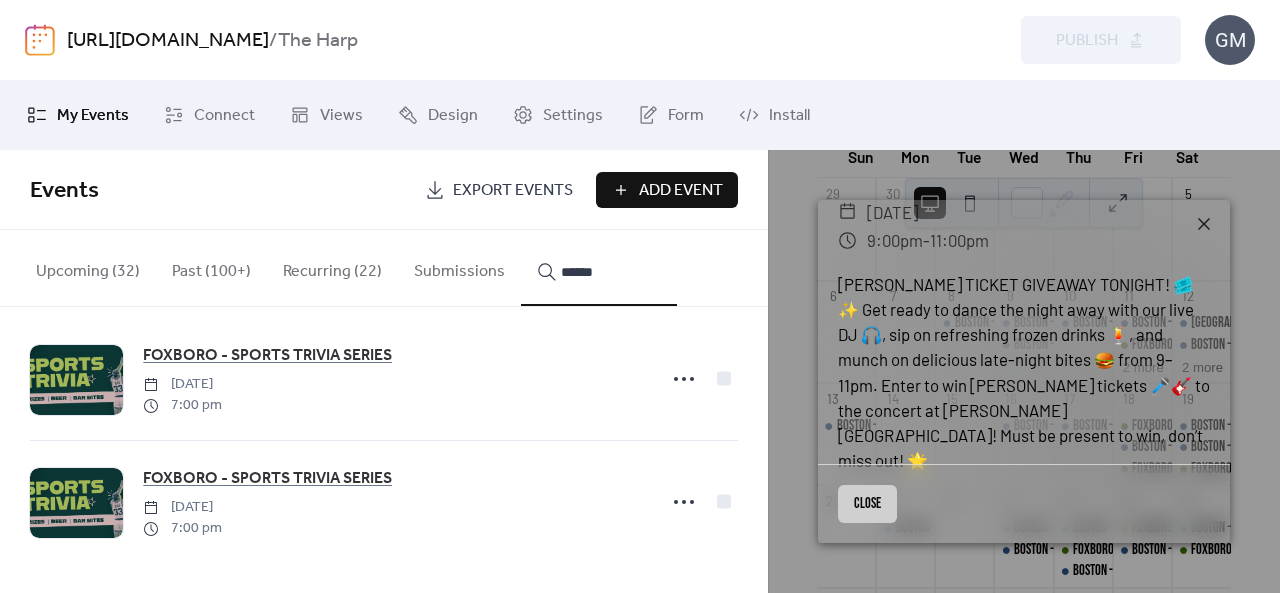 click on "Close" at bounding box center (867, 504) 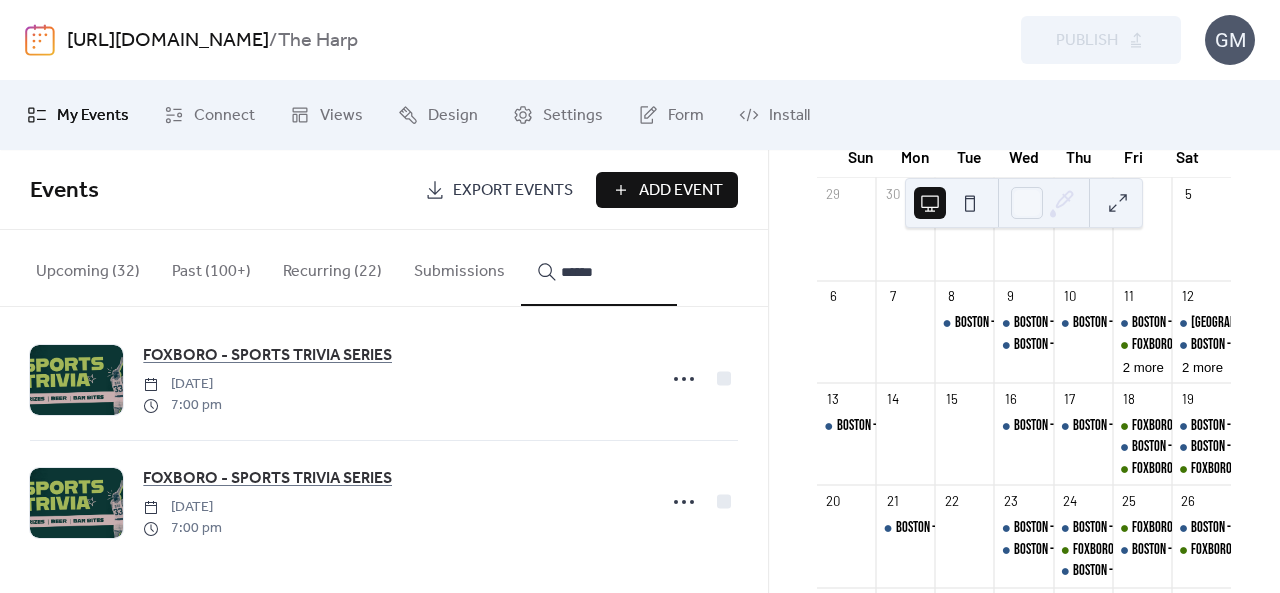 click on "******" at bounding box center [611, 272] 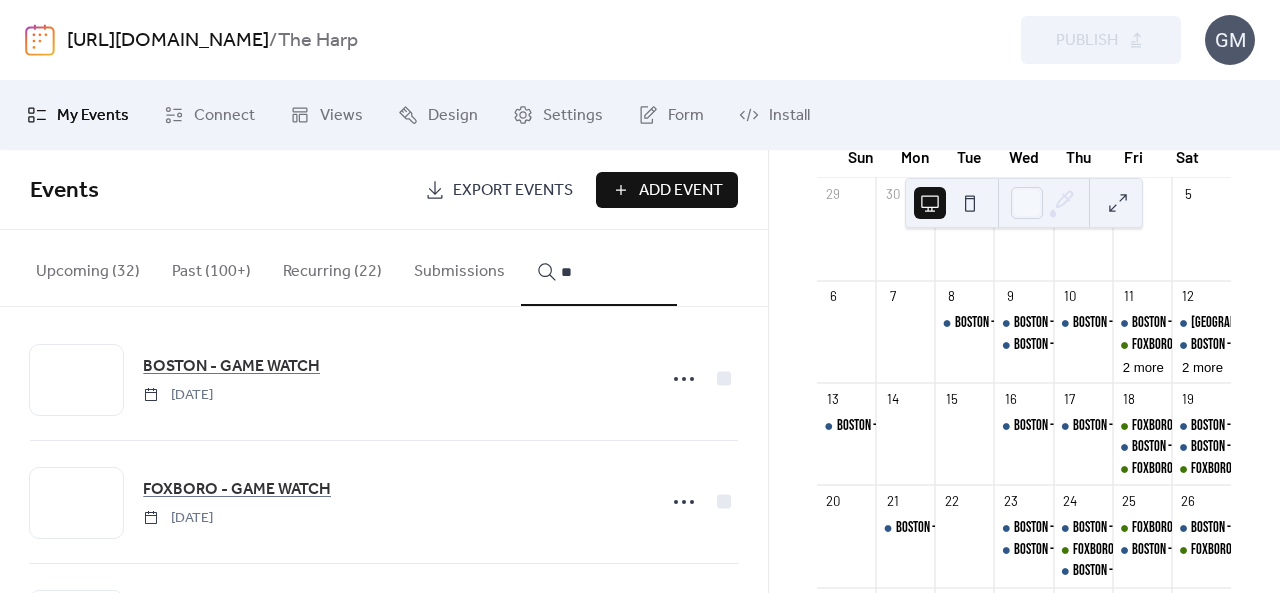 scroll, scrollTop: 0, scrollLeft: 0, axis: both 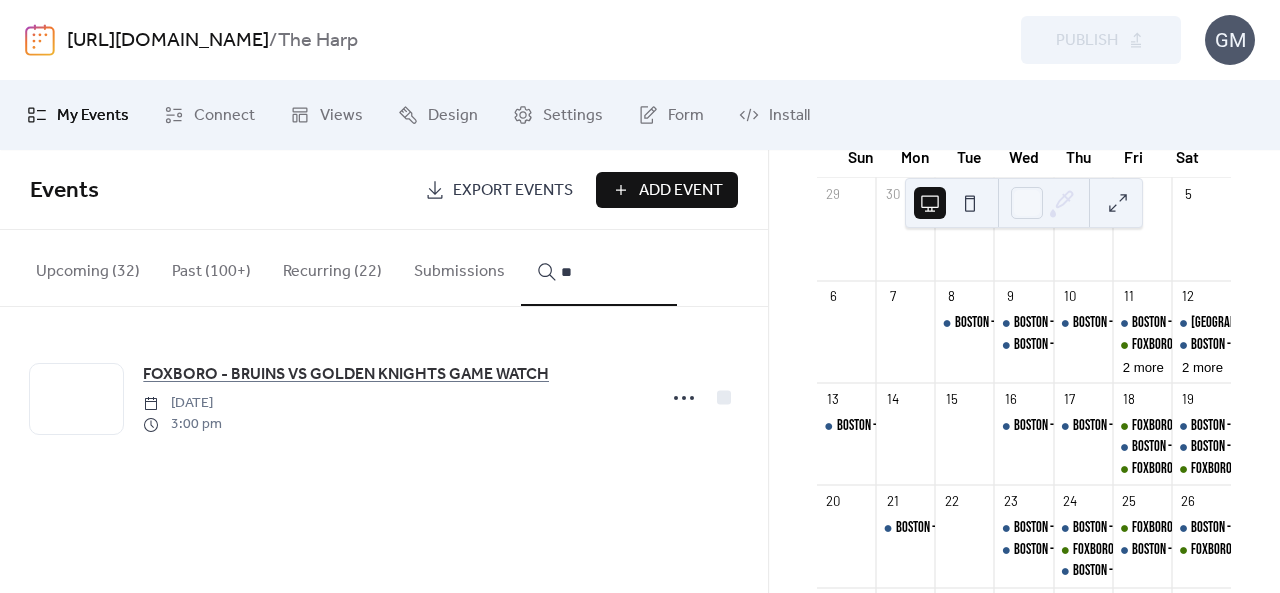 type on "*" 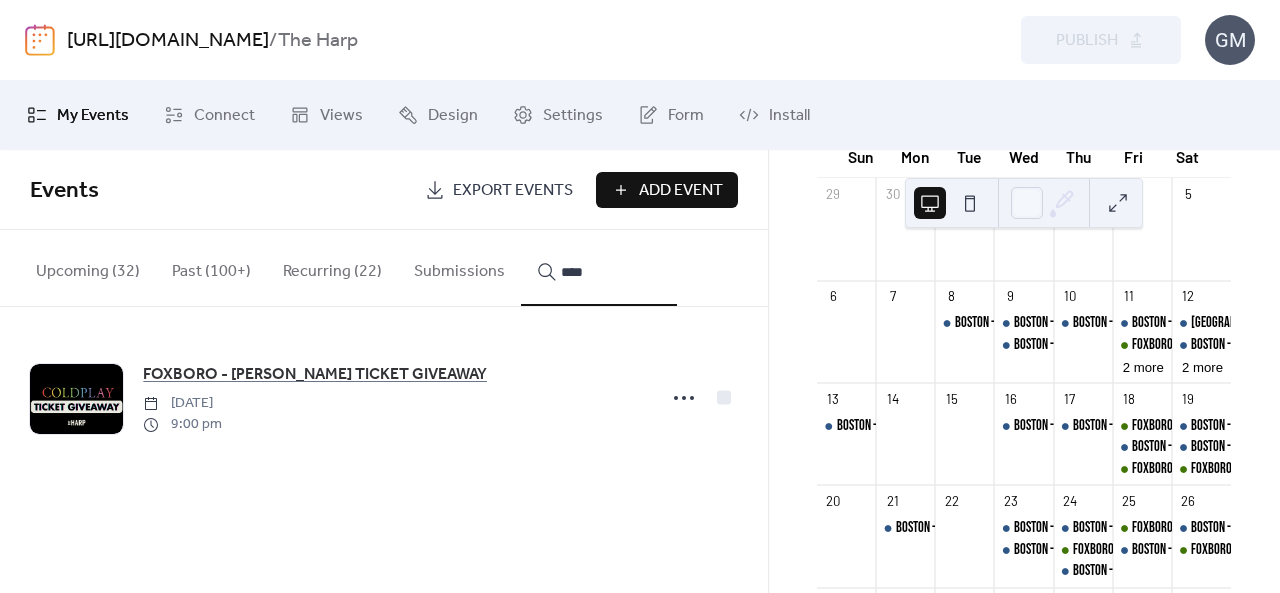 type on "****" 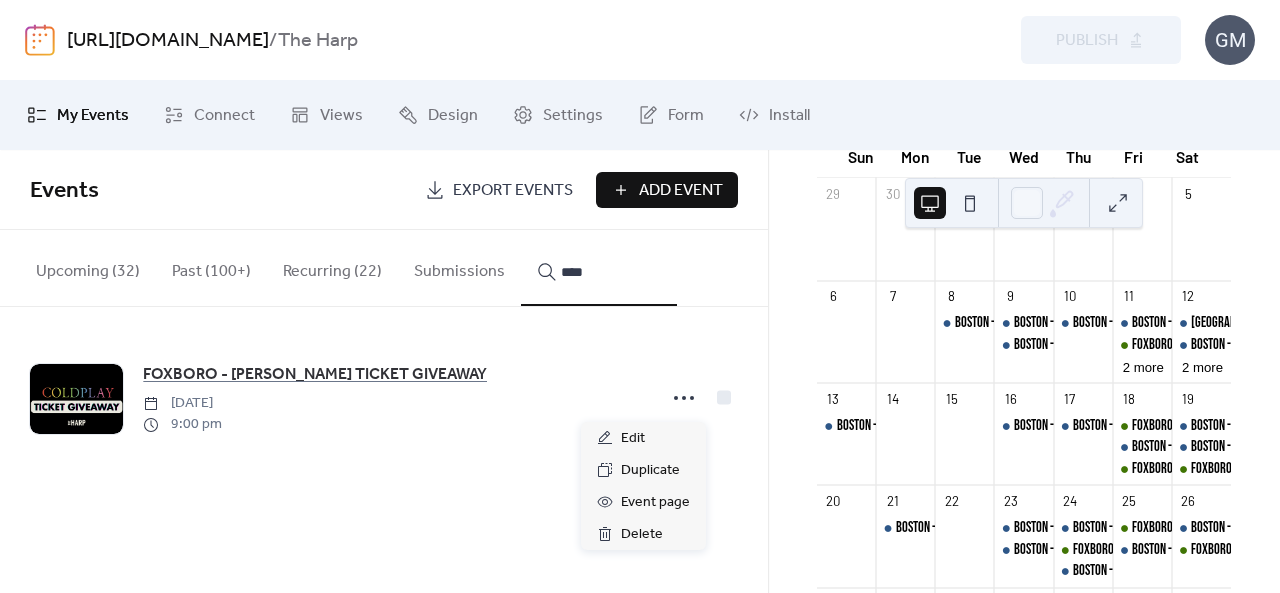 click 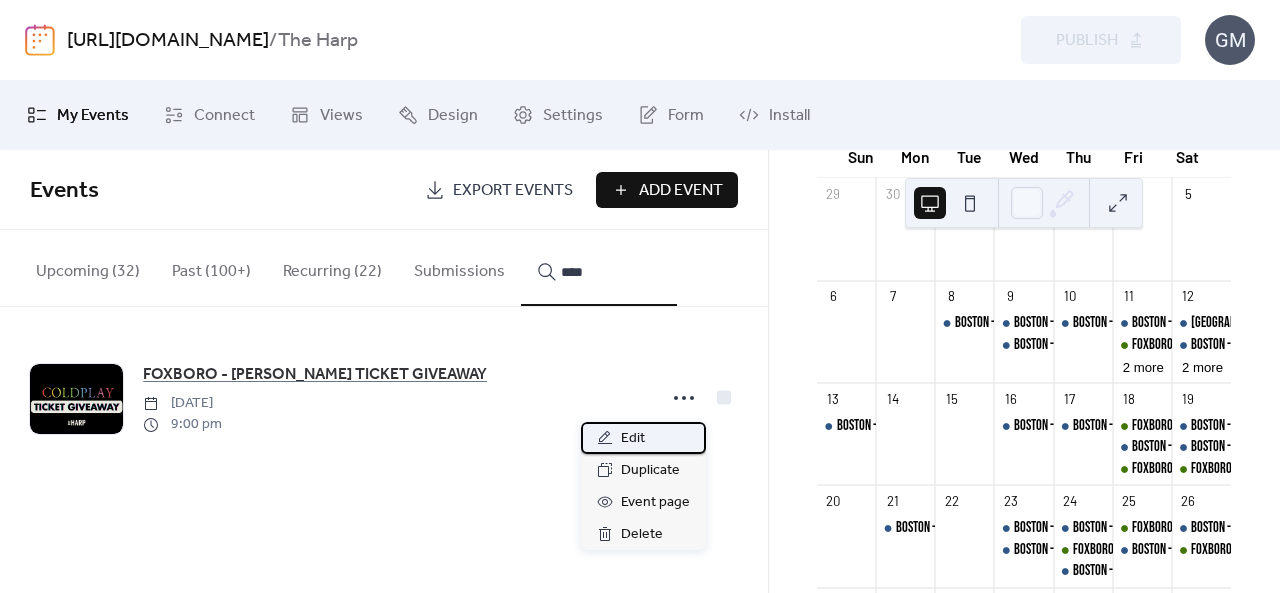 click on "Edit" at bounding box center (643, 438) 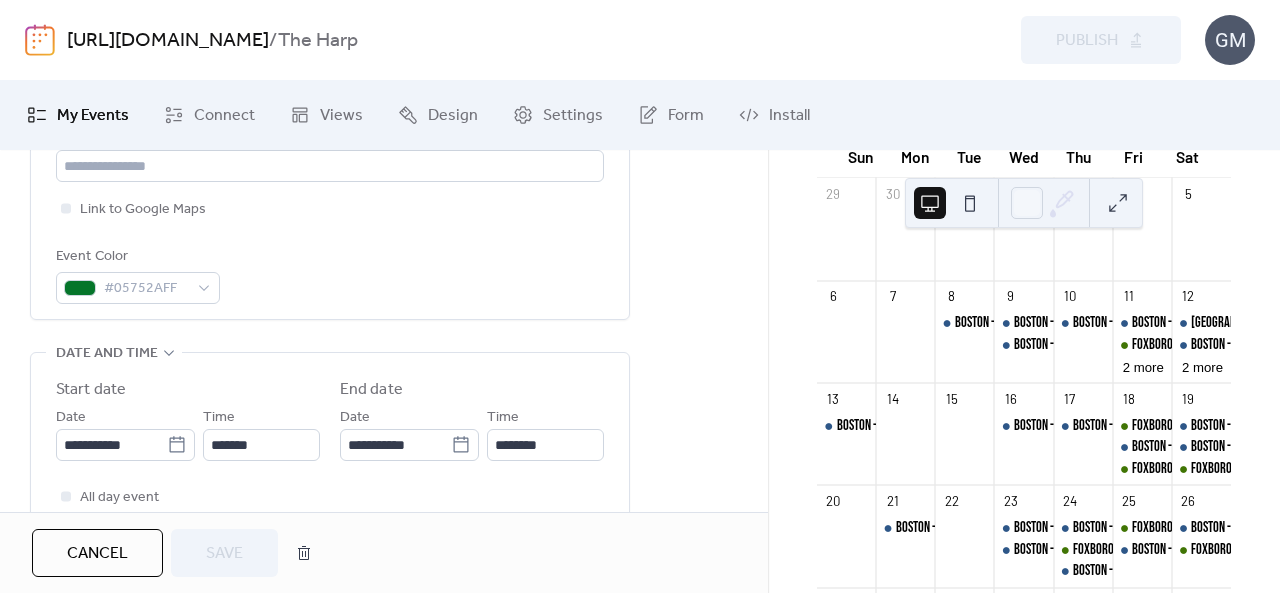scroll, scrollTop: 400, scrollLeft: 0, axis: vertical 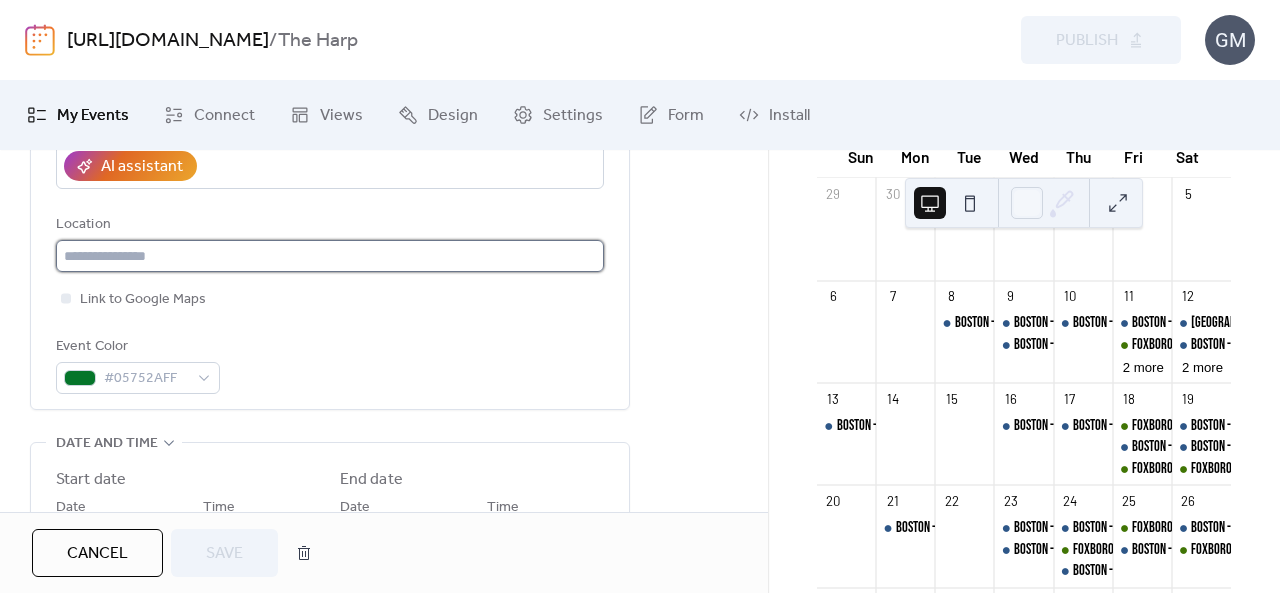 click at bounding box center (330, 256) 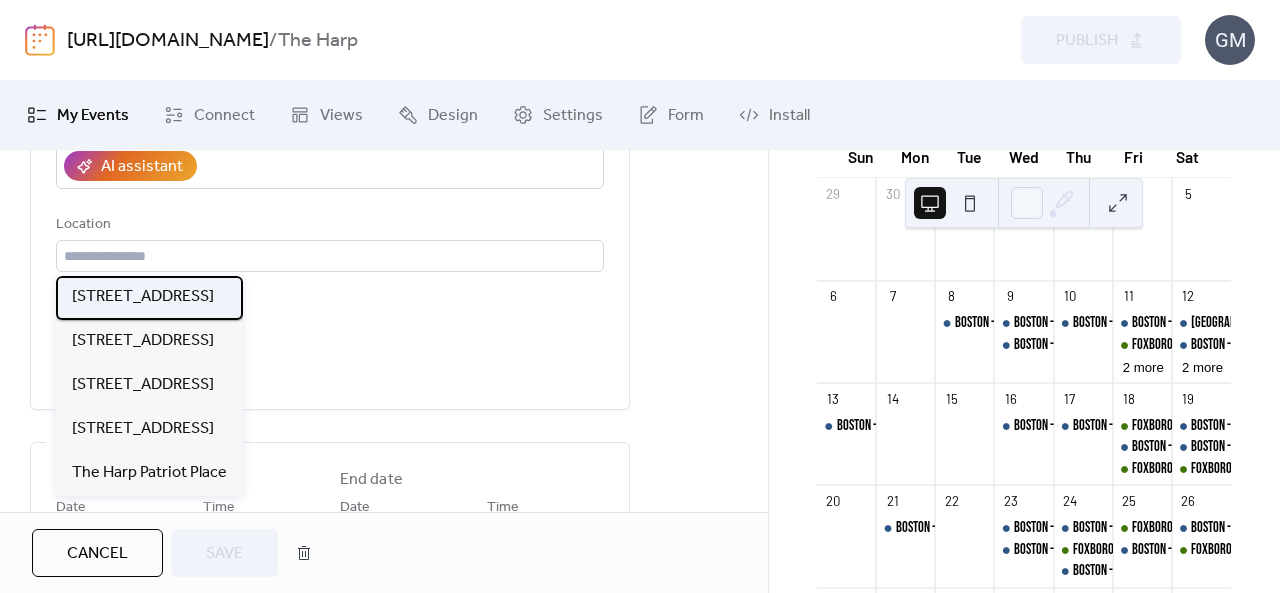 click on "[STREET_ADDRESS]" at bounding box center (143, 297) 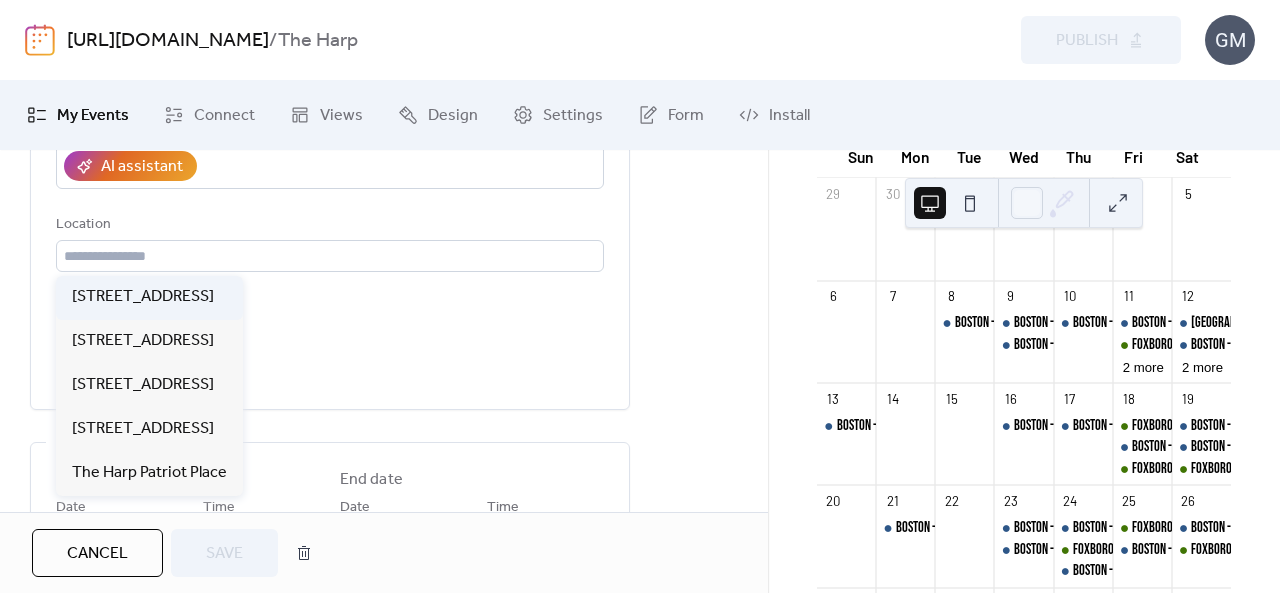 type on "**********" 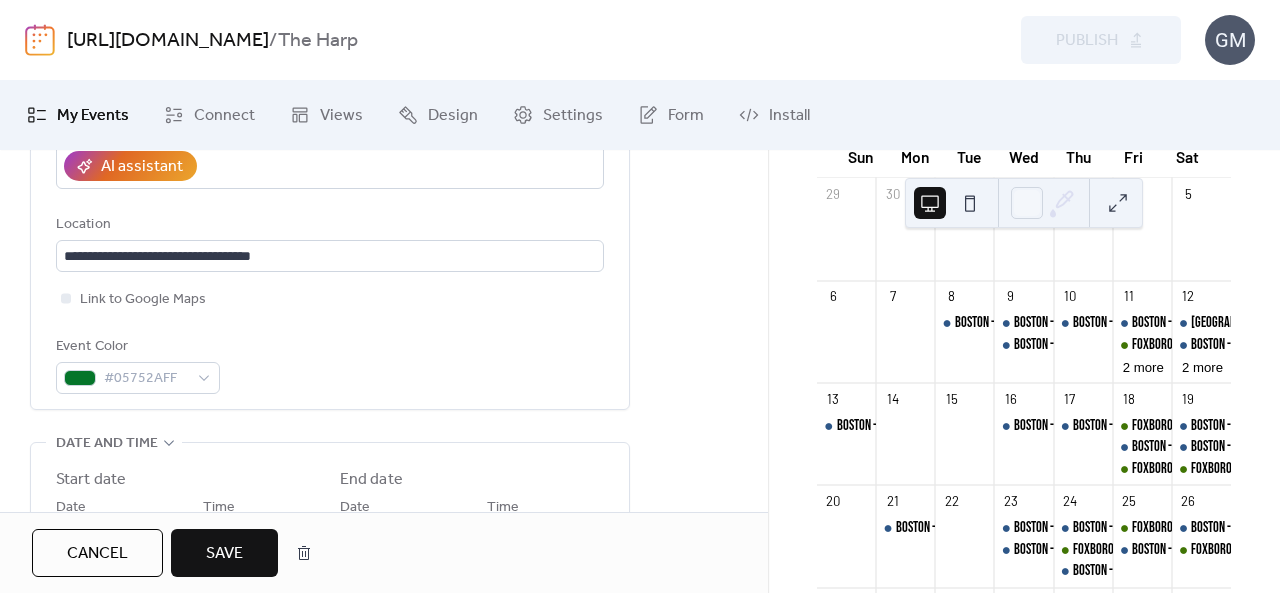 click on "Save" at bounding box center [224, 554] 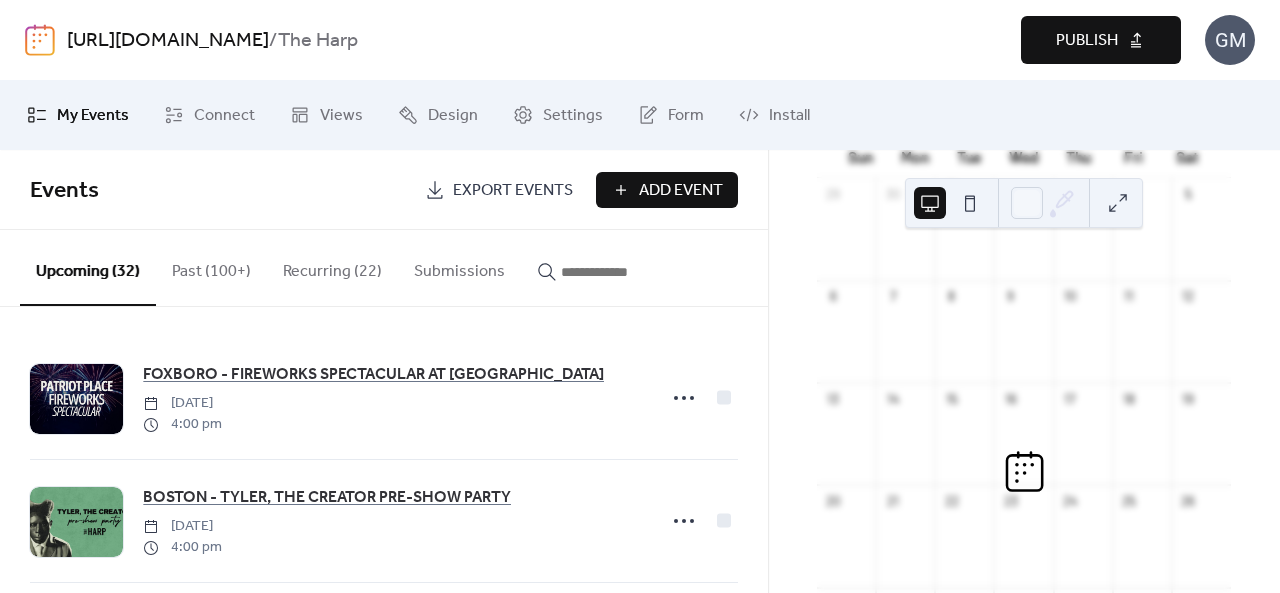 click on "Publish" at bounding box center [1087, 41] 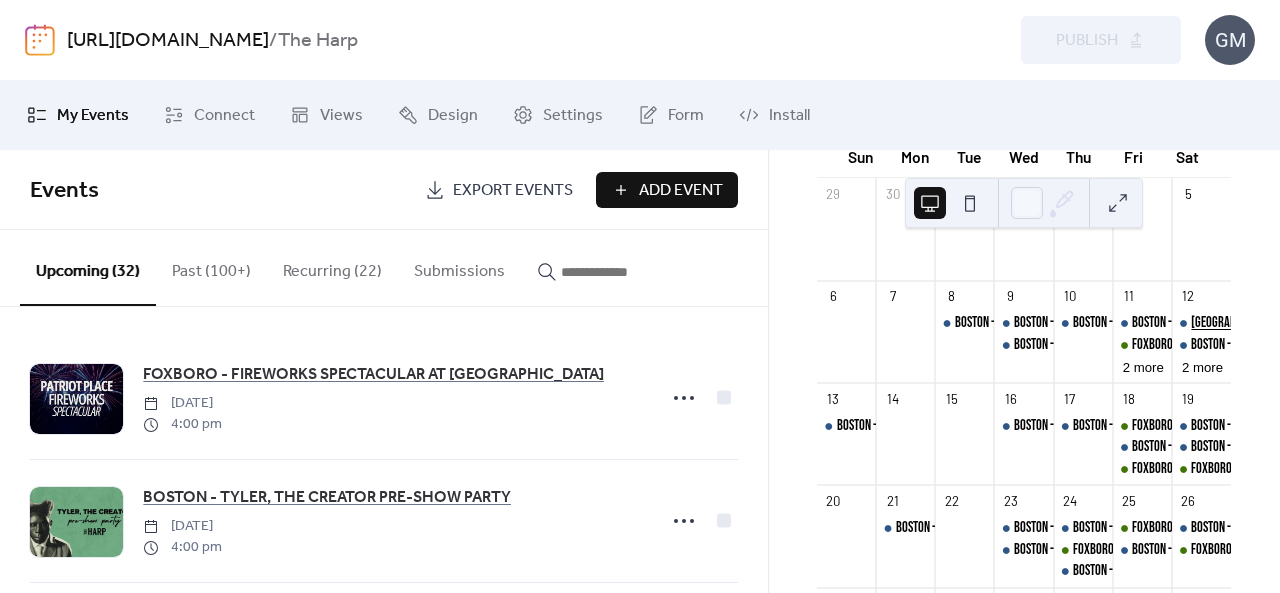 scroll, scrollTop: 0, scrollLeft: 0, axis: both 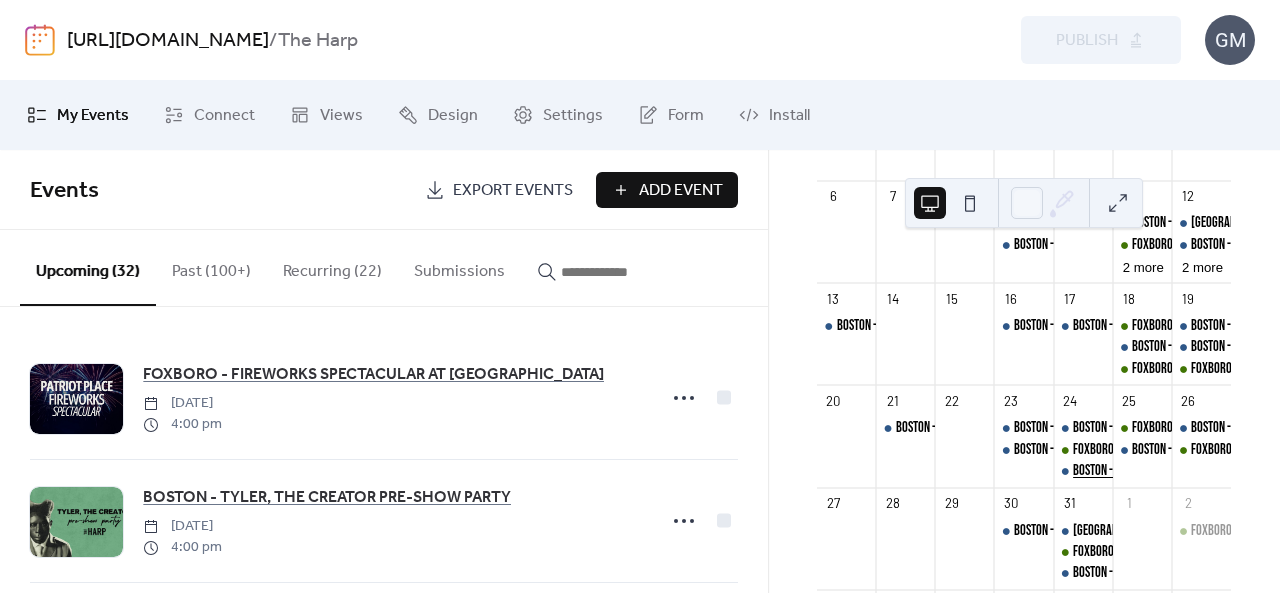 click on "BOSTON - LINE DANCING" at bounding box center [1124, 471] 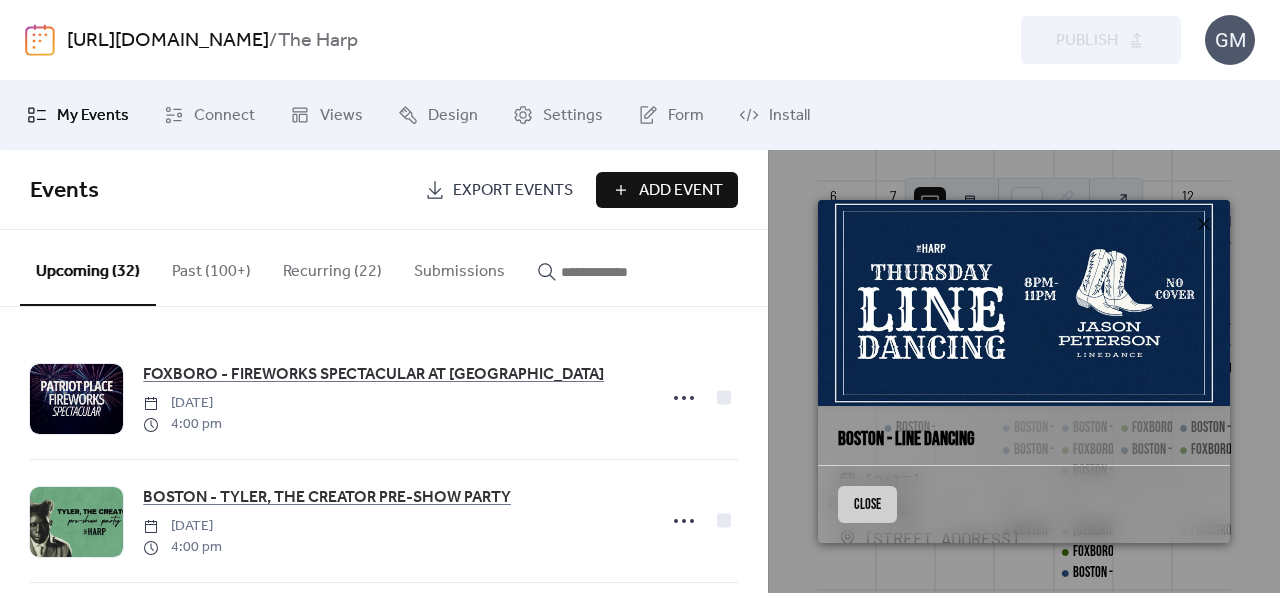 click on "Close" at bounding box center (867, 504) 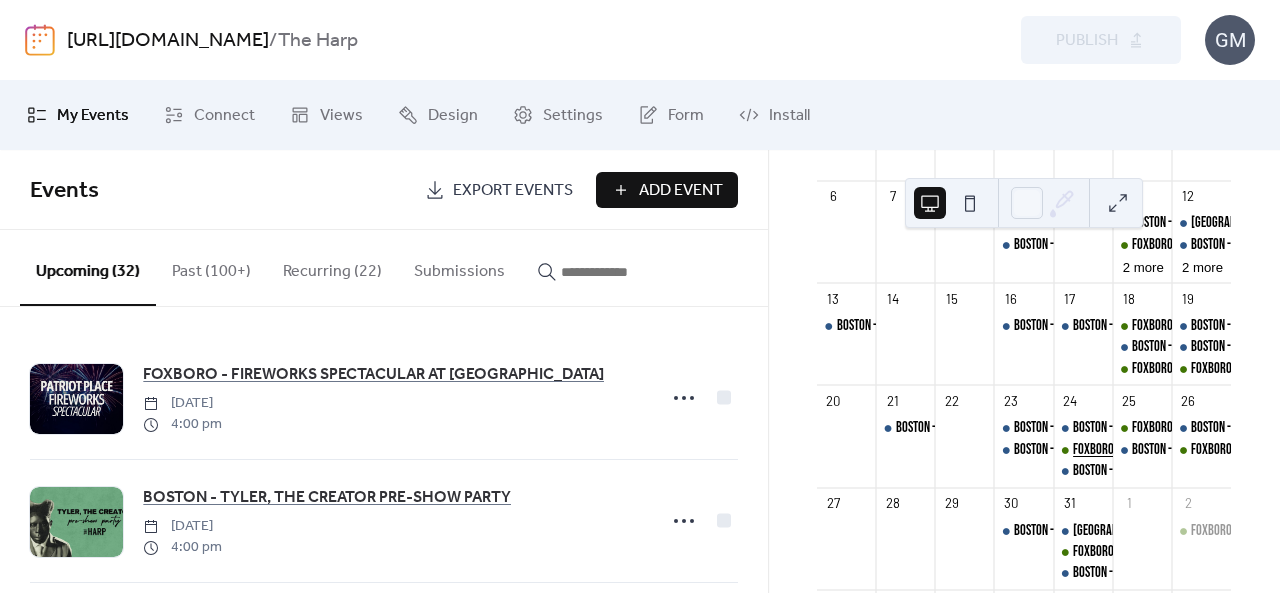click on "FOXBORO  - SPORTS TRIVIA SERIES" at bounding box center [1145, 450] 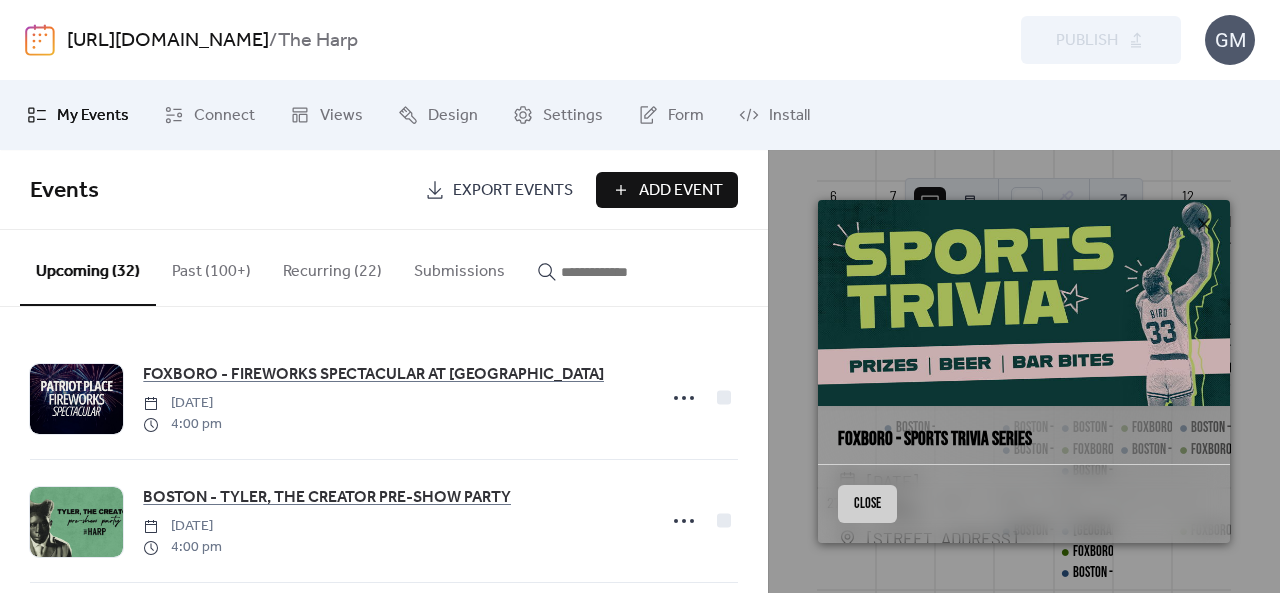 click on "Close" at bounding box center (867, 504) 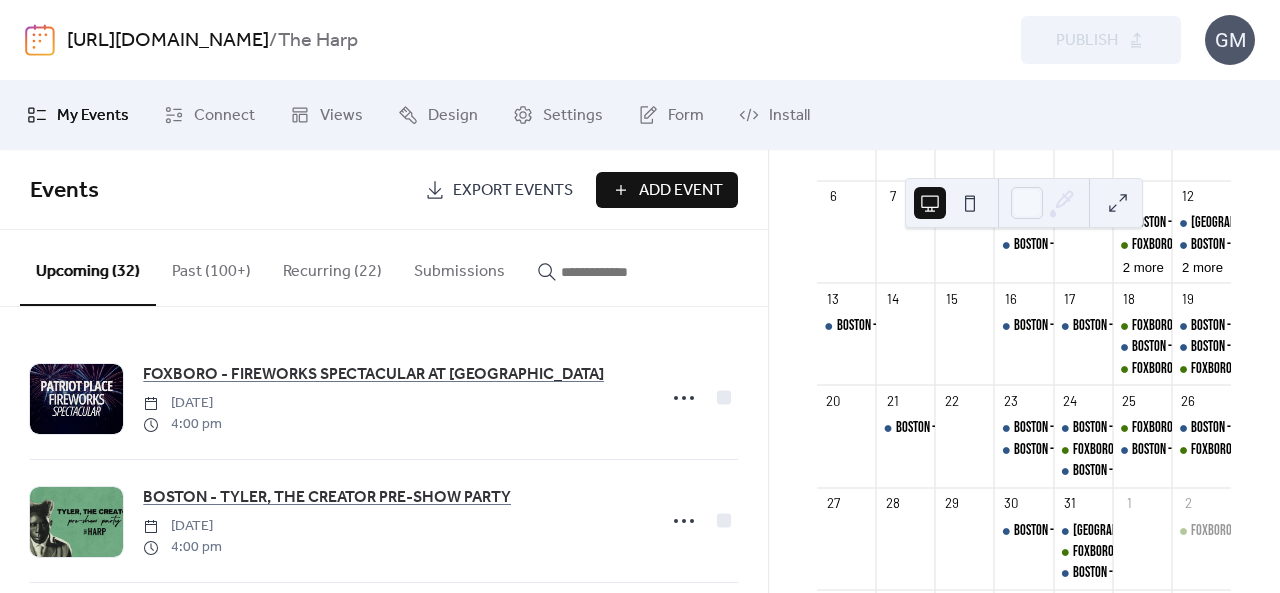 scroll, scrollTop: 458, scrollLeft: 0, axis: vertical 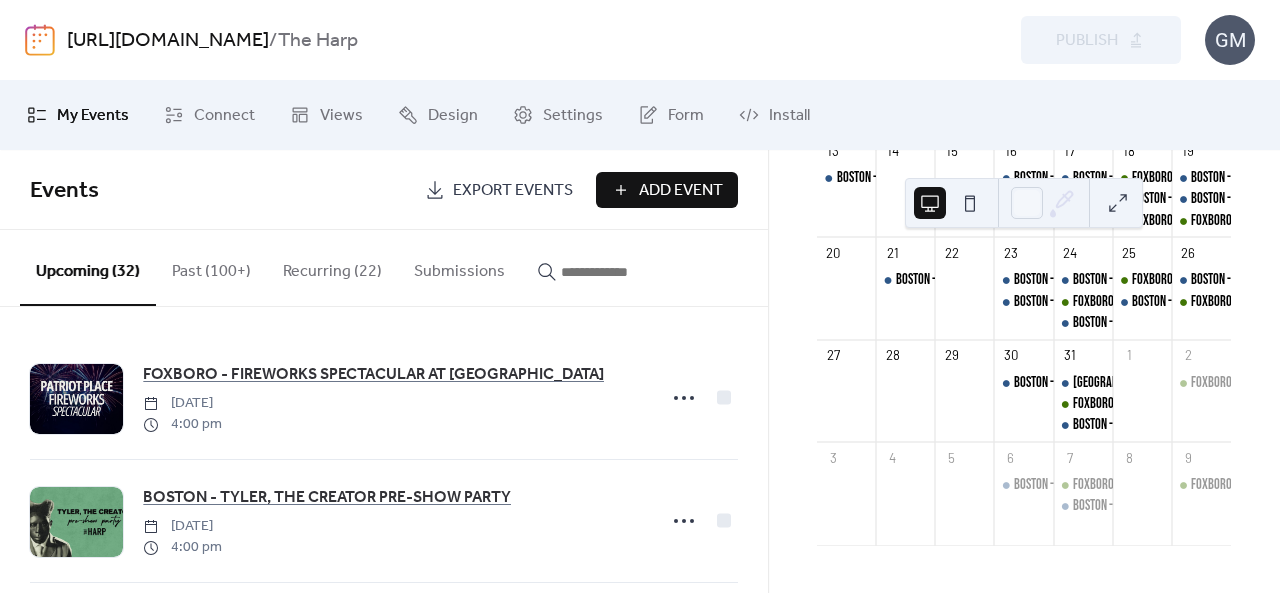 click on "[URL][DOMAIN_NAME]  /  The Harp Preview Publish   GM" at bounding box center (640, 40) 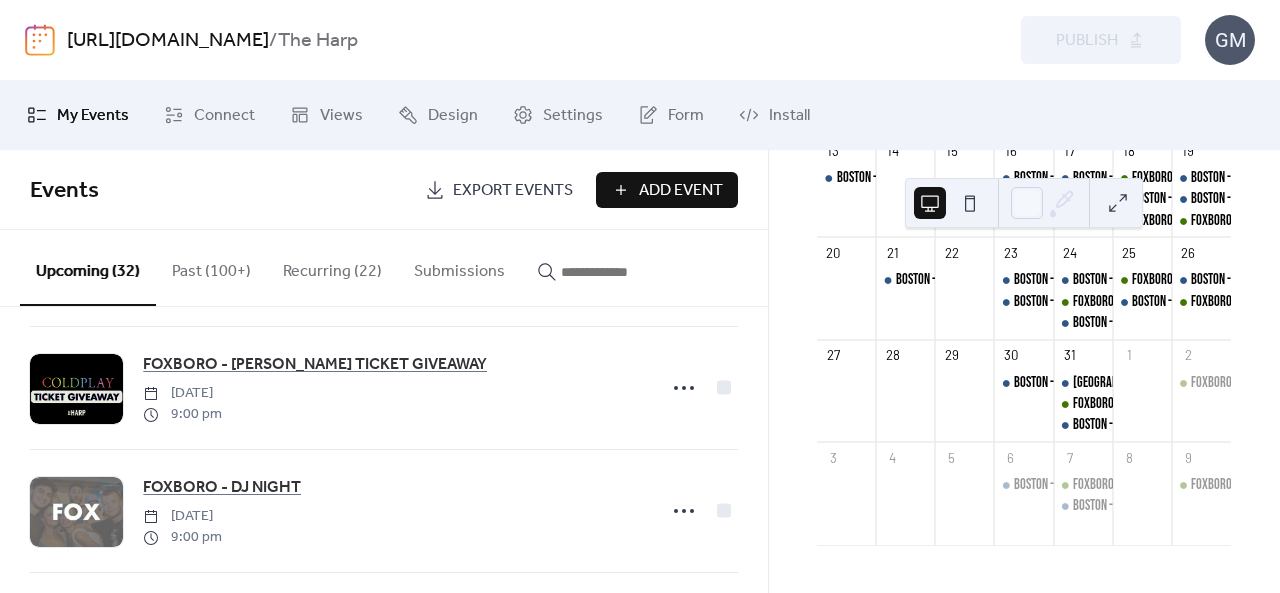 scroll, scrollTop: 1200, scrollLeft: 0, axis: vertical 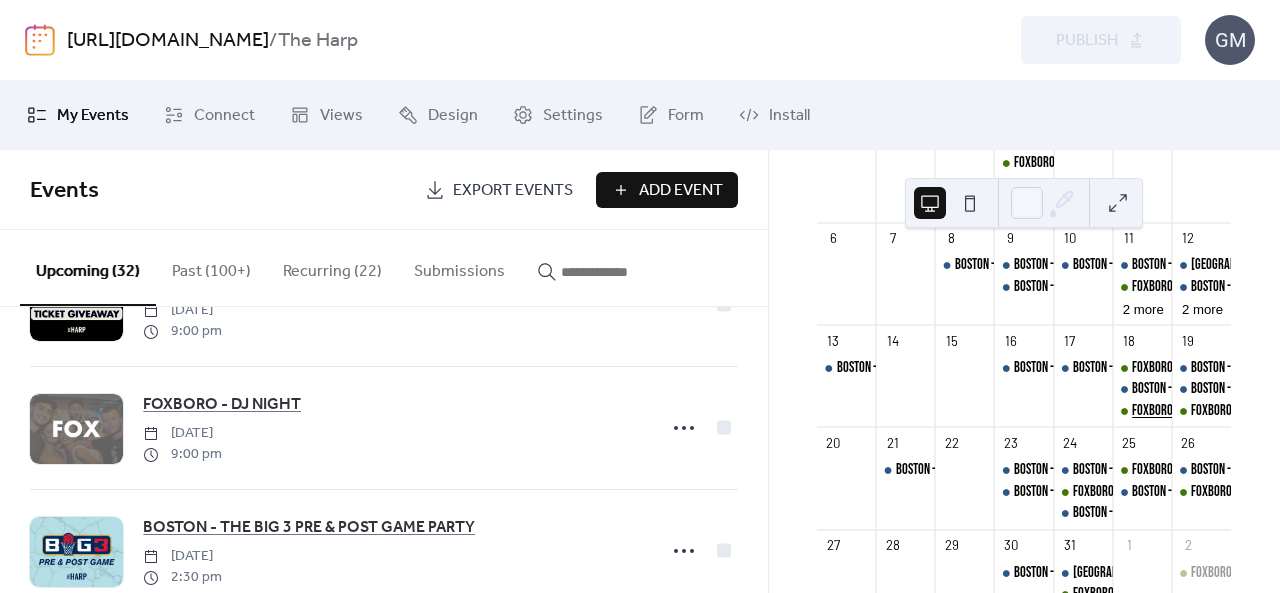 click on "FOXBORO - DJ NIGHT" at bounding box center [1175, 411] 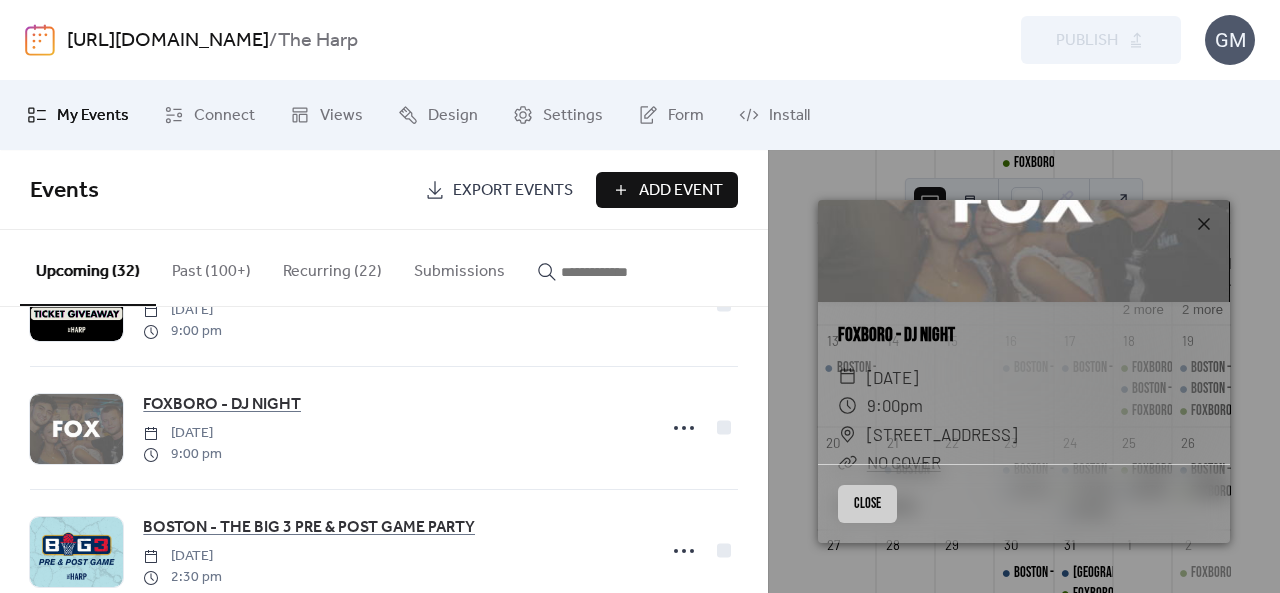 scroll, scrollTop: 175, scrollLeft: 0, axis: vertical 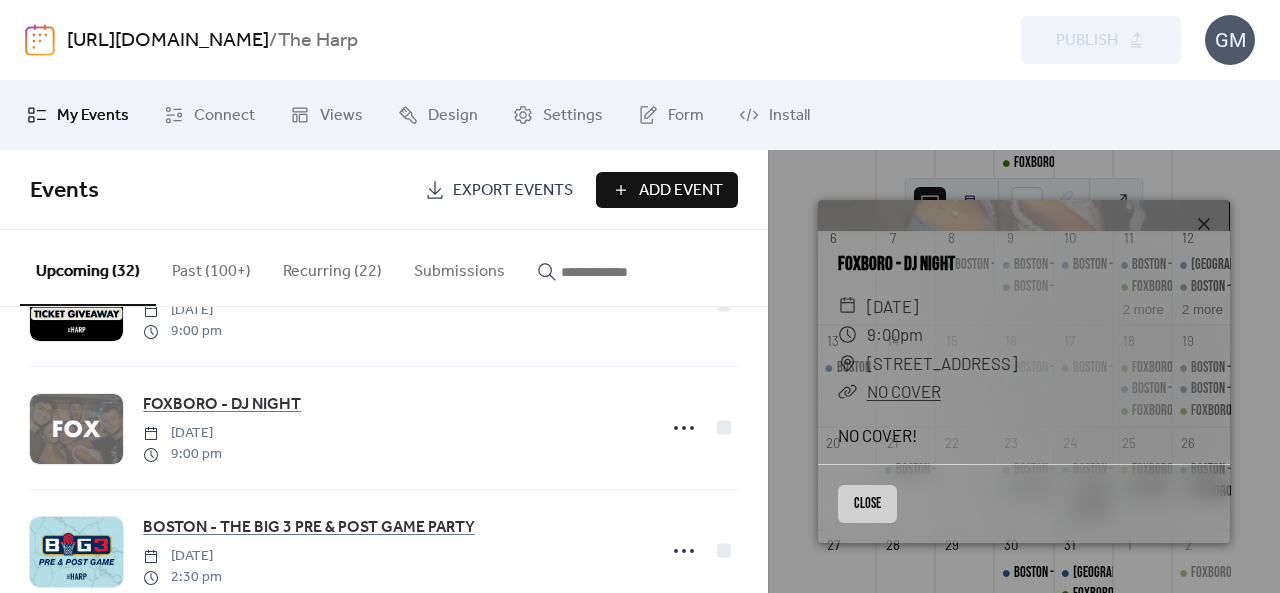 click on "Close" at bounding box center [867, 504] 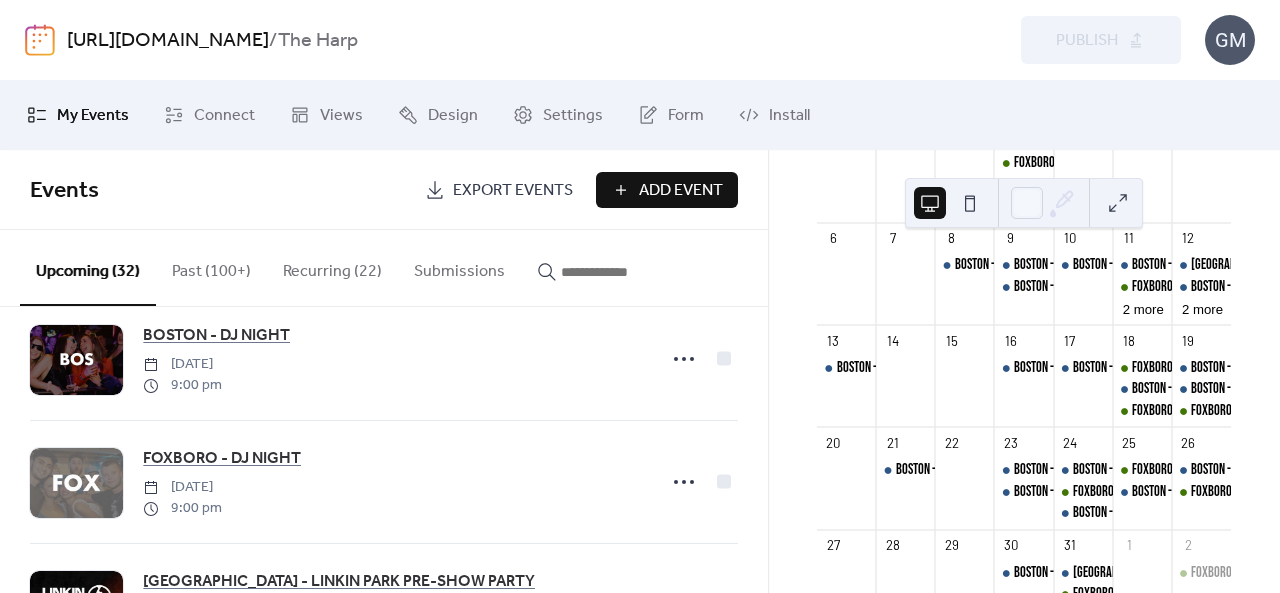 scroll, scrollTop: 2900, scrollLeft: 0, axis: vertical 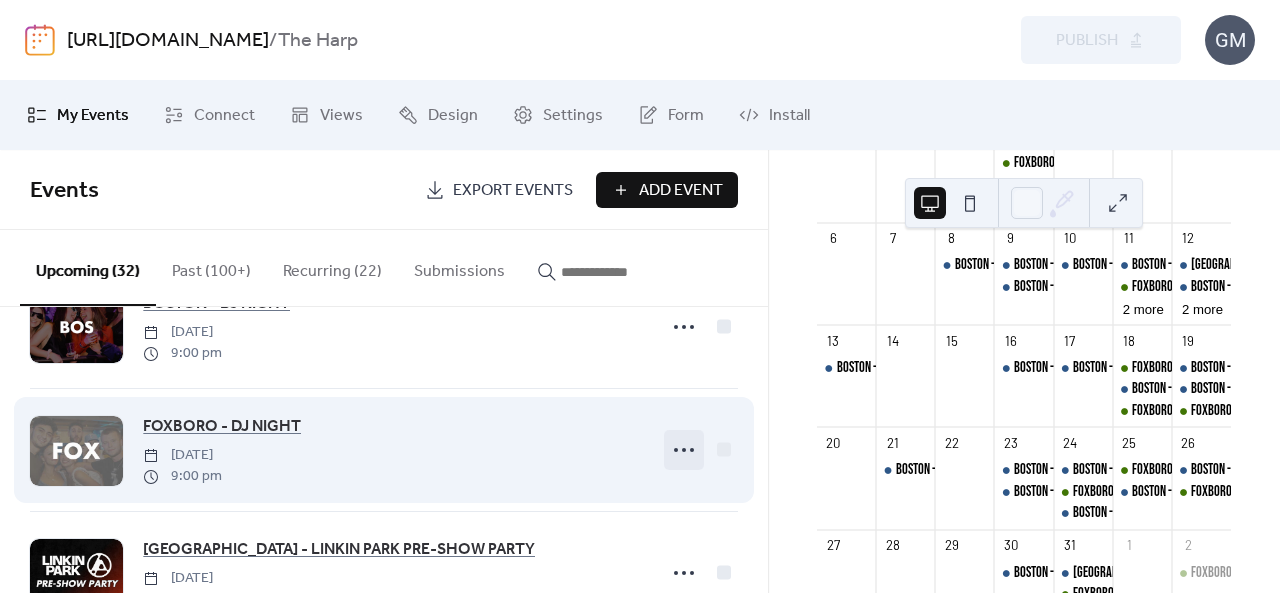 click 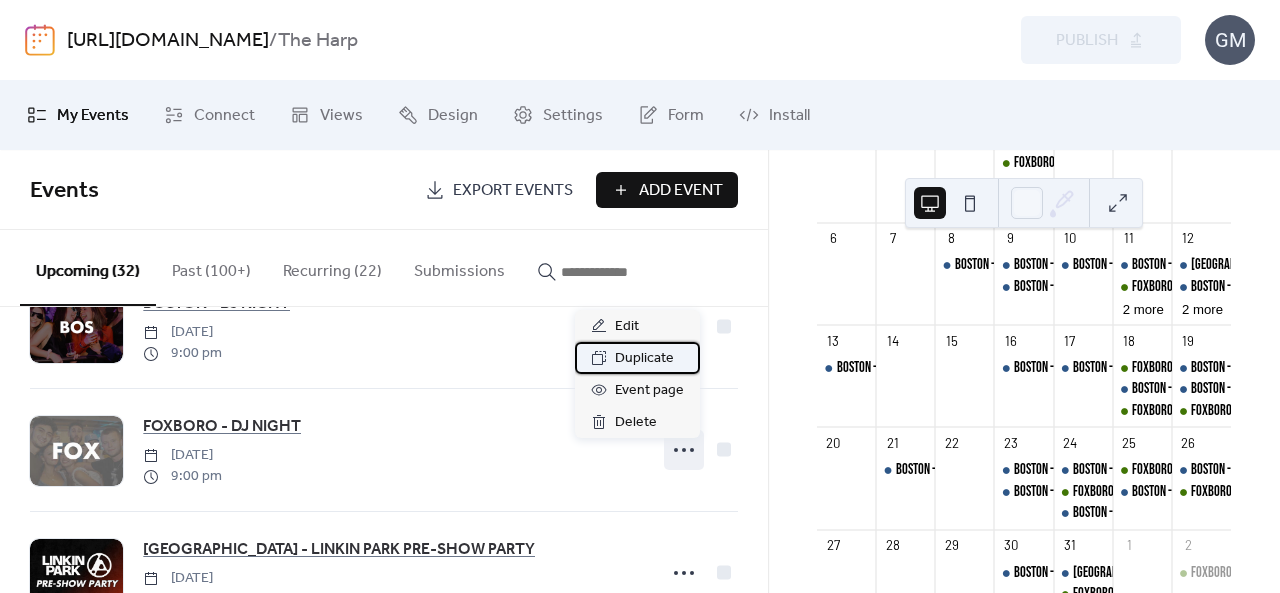 click on "Duplicate" at bounding box center (644, 359) 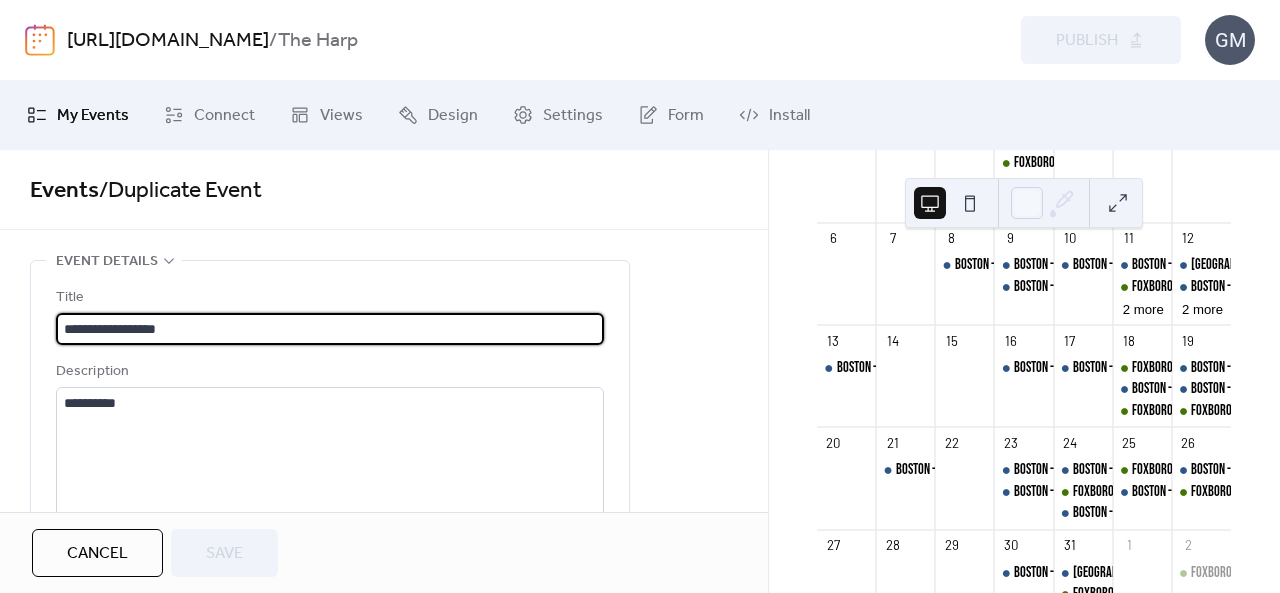 drag, startPoint x: 212, startPoint y: 326, endPoint x: 138, endPoint y: 321, distance: 74.168724 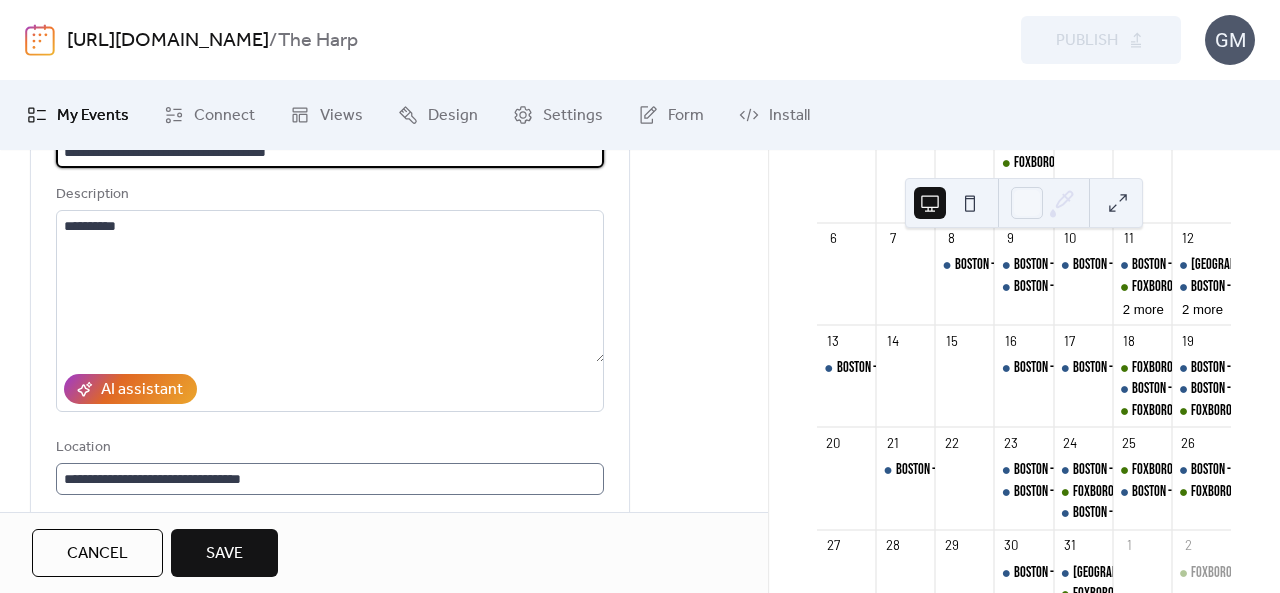 scroll, scrollTop: 300, scrollLeft: 0, axis: vertical 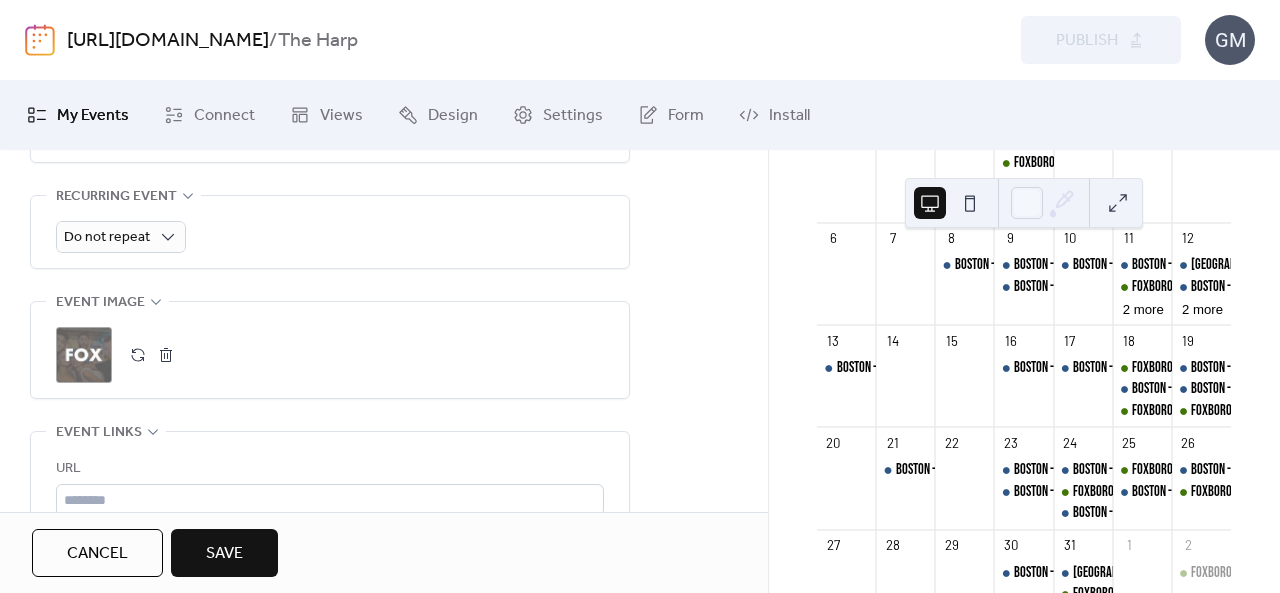 type on "**********" 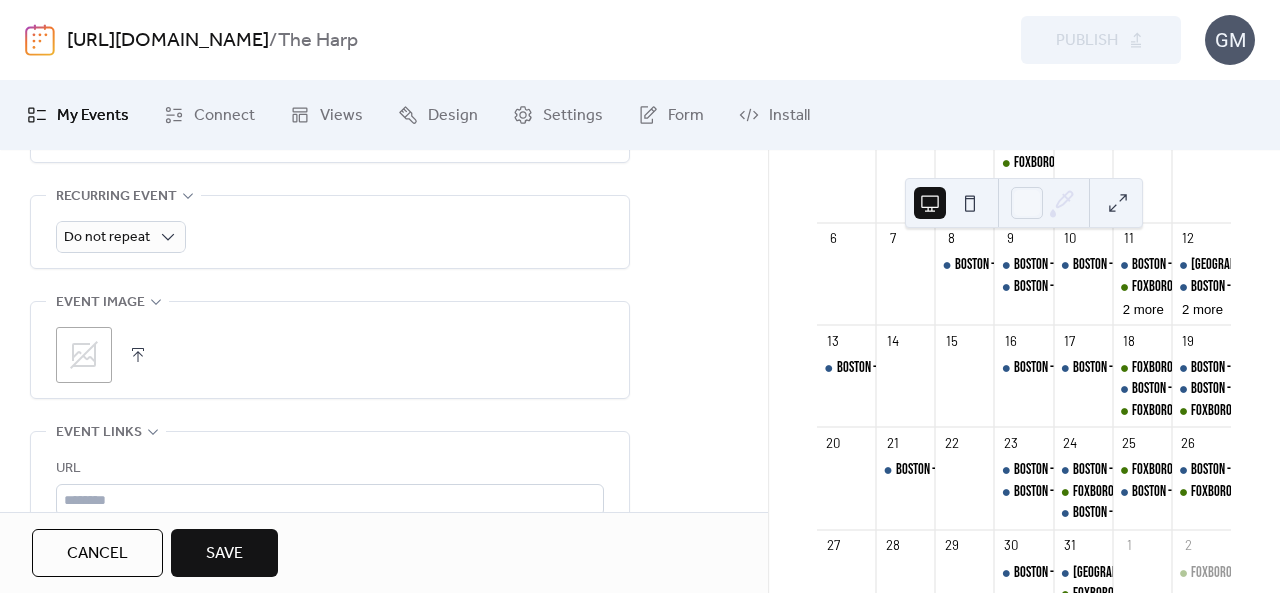 click on ";" at bounding box center (84, 355) 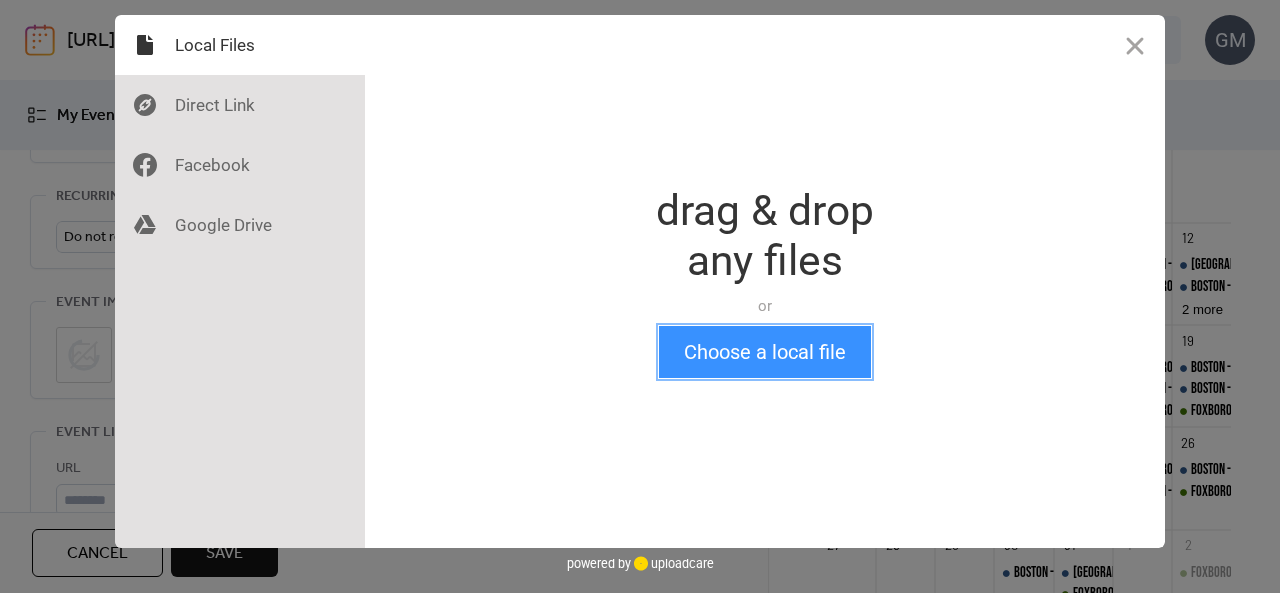 click on "Choose a local file" at bounding box center (765, 352) 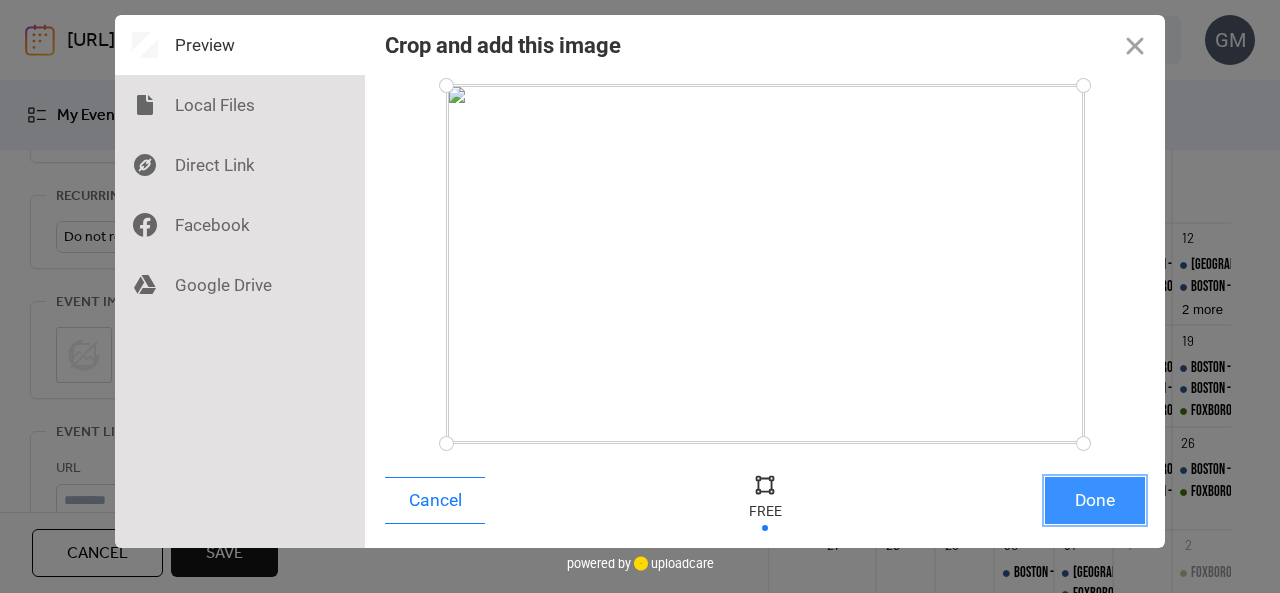 click on "Done" at bounding box center (1095, 500) 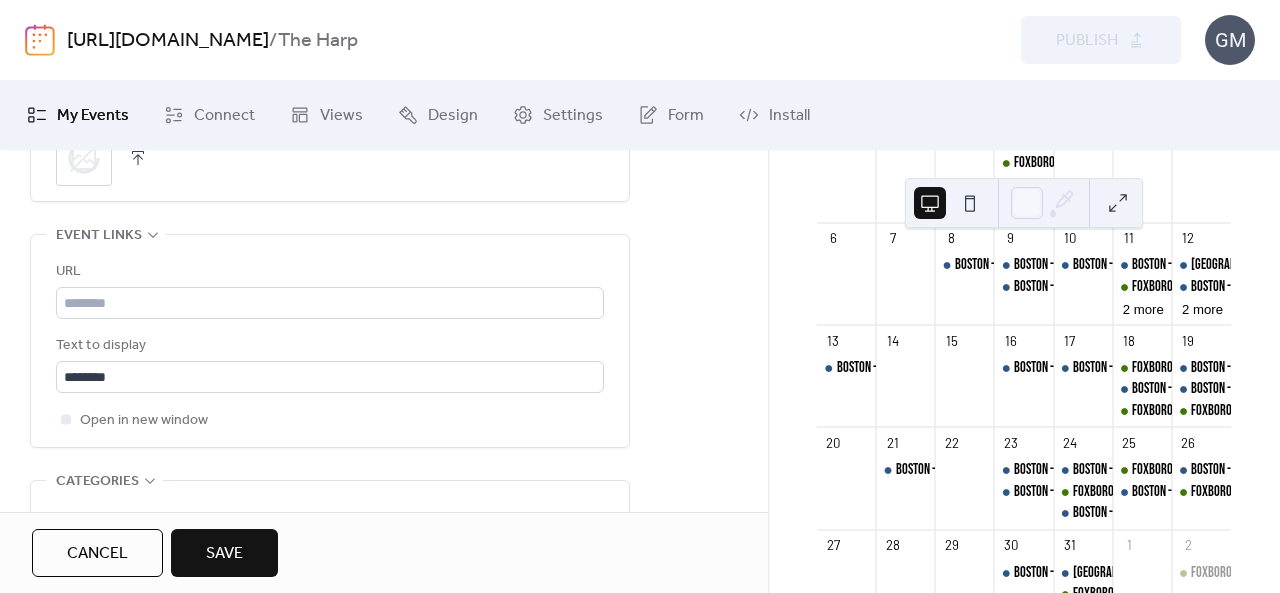 scroll, scrollTop: 1100, scrollLeft: 0, axis: vertical 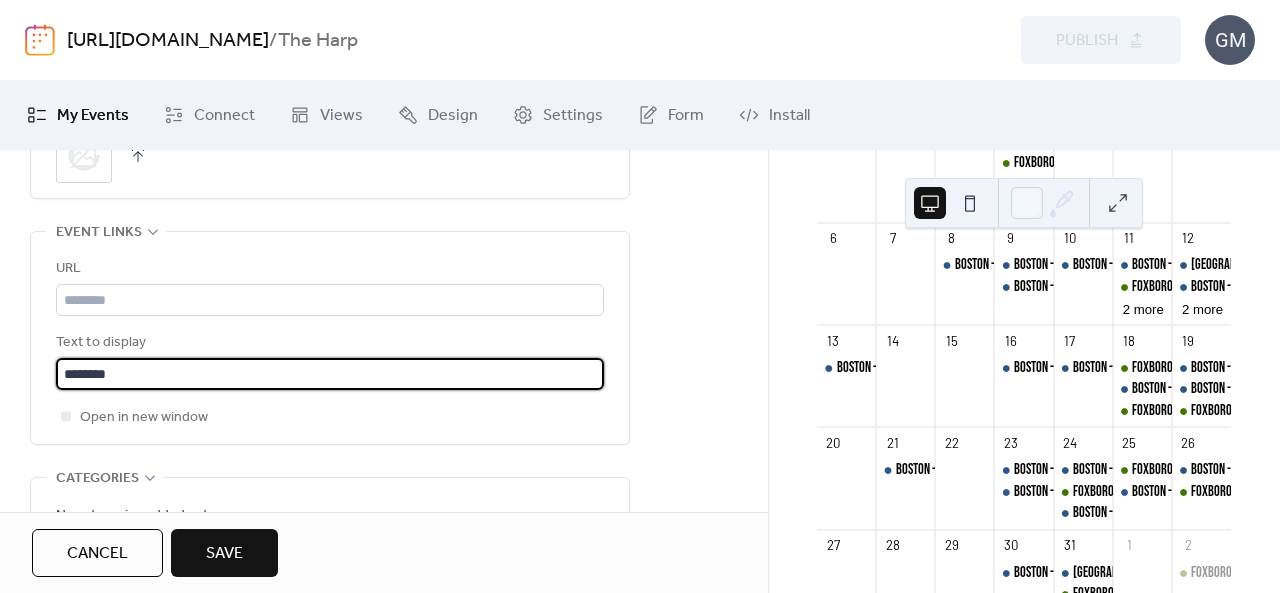 drag, startPoint x: 180, startPoint y: 383, endPoint x: 0, endPoint y: 368, distance: 180.62392 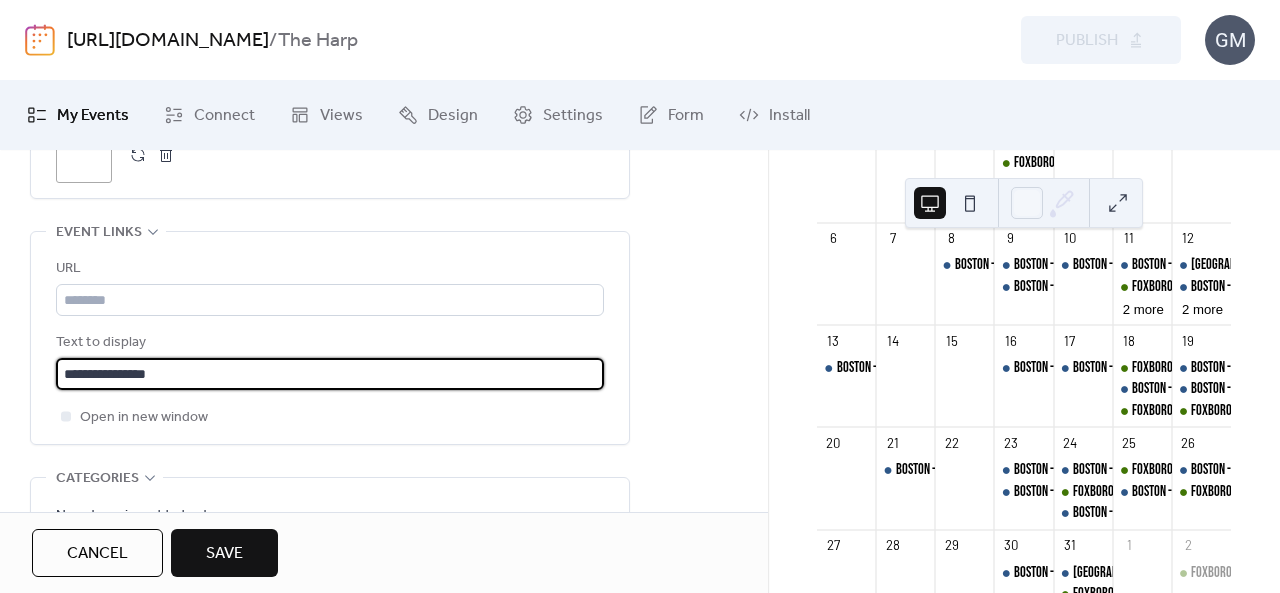 type on "**********" 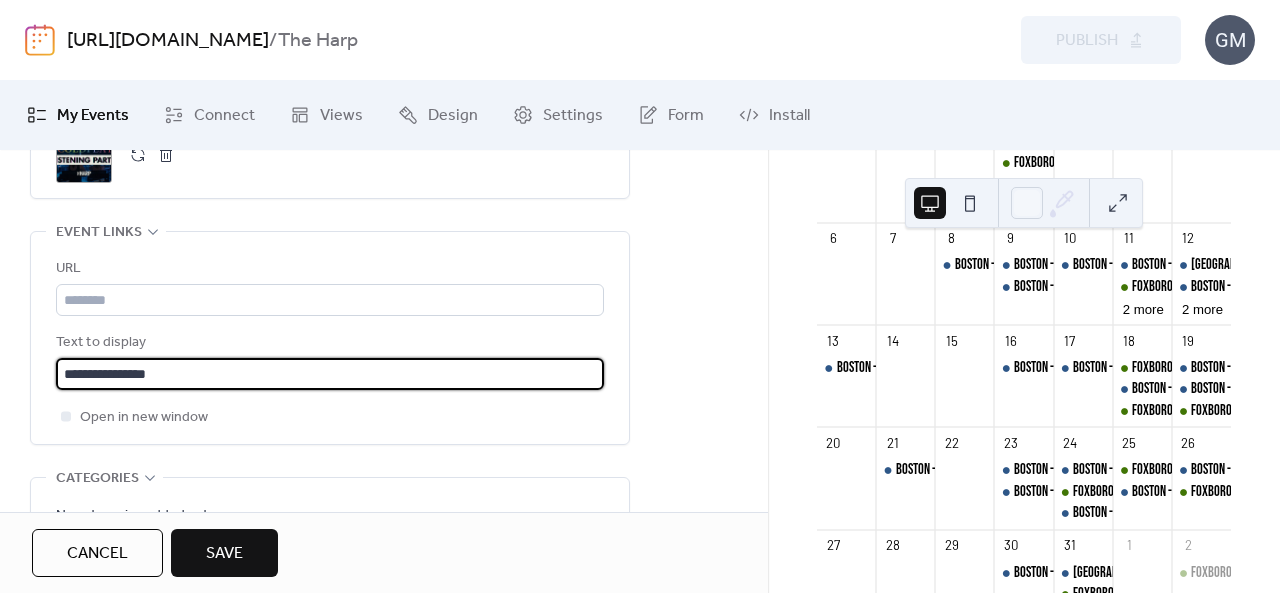 click on "**********" at bounding box center (330, 374) 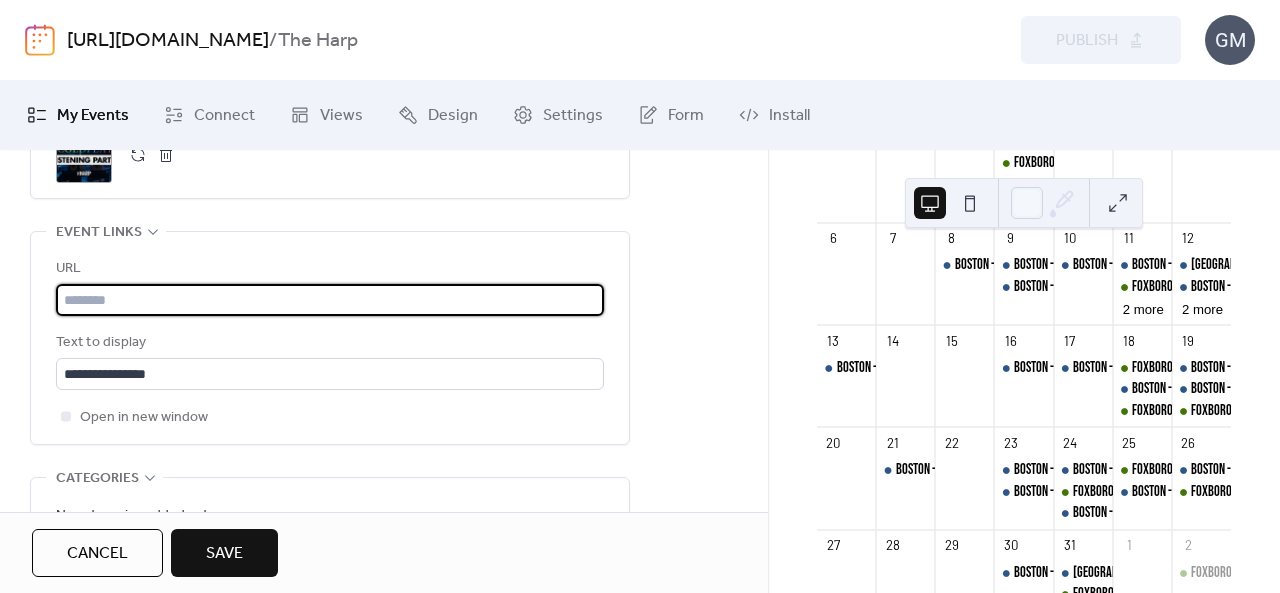 click at bounding box center (330, 300) 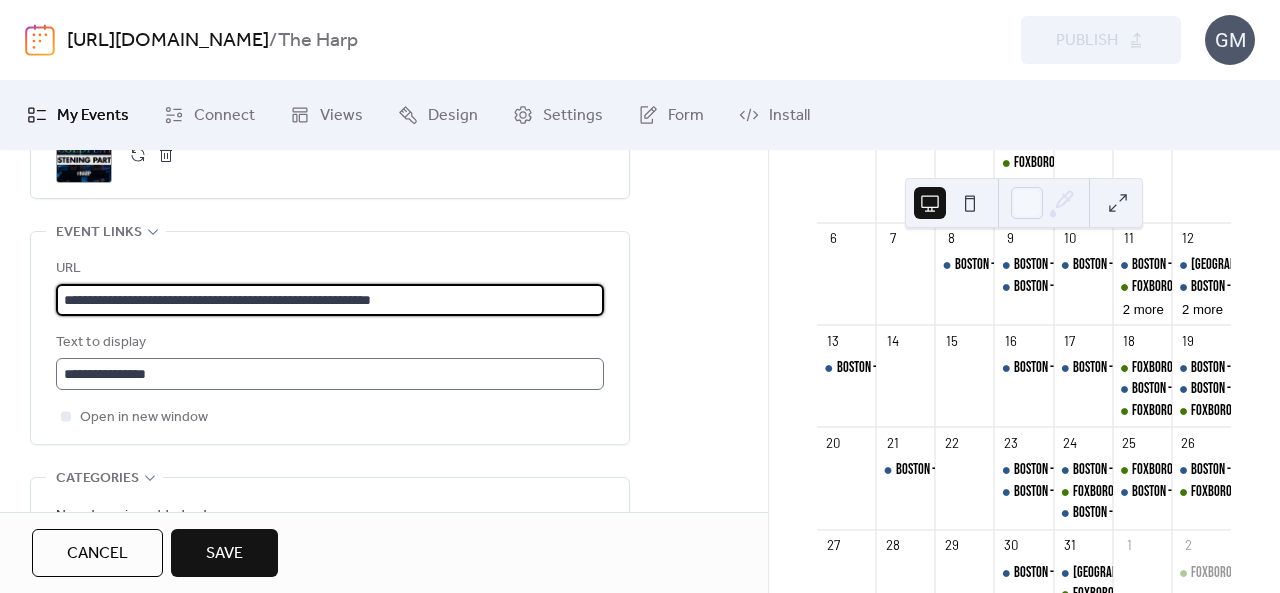 type on "**********" 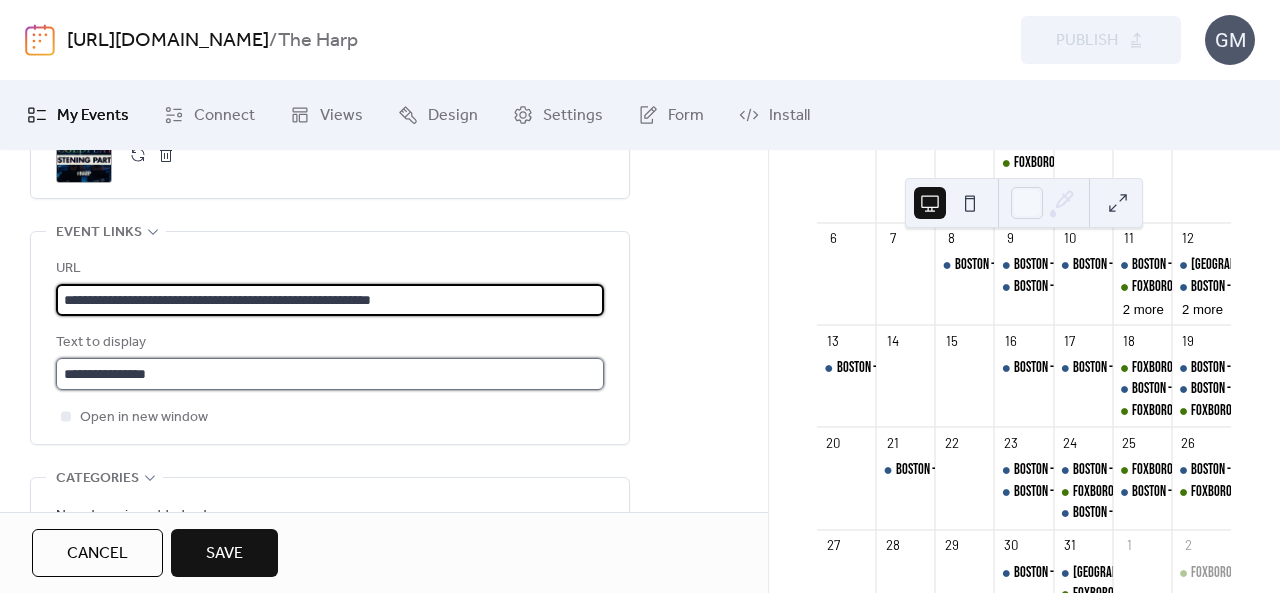 click on "**********" at bounding box center (330, 374) 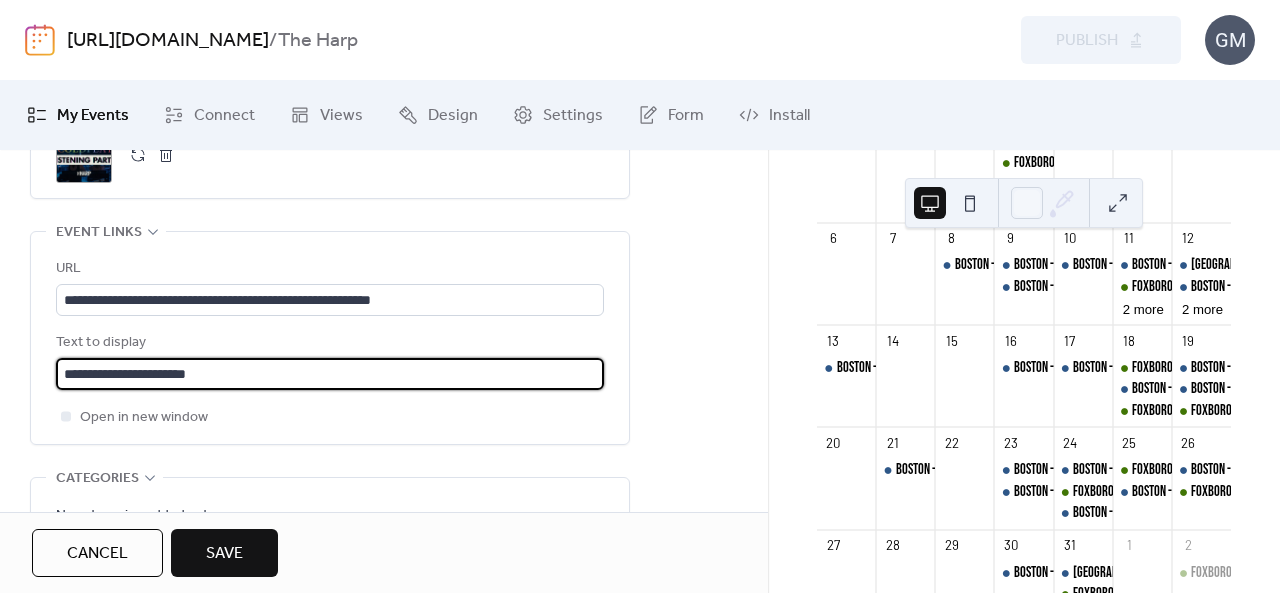 type on "**********" 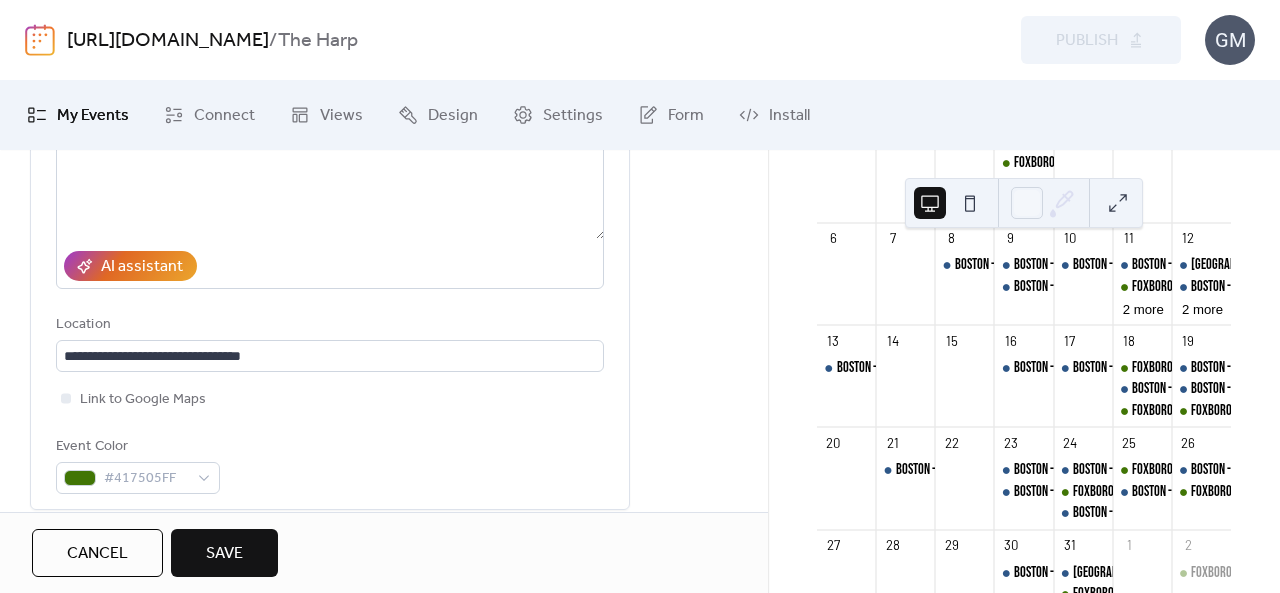 scroll, scrollTop: 0, scrollLeft: 0, axis: both 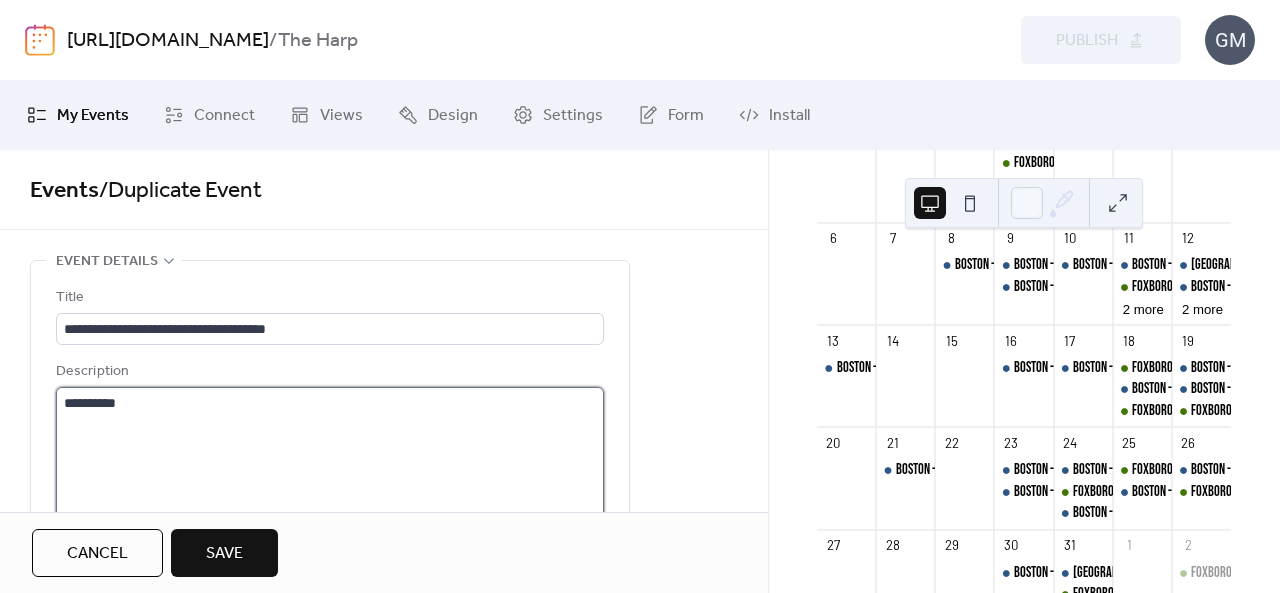 click on "*********" at bounding box center [330, 463] 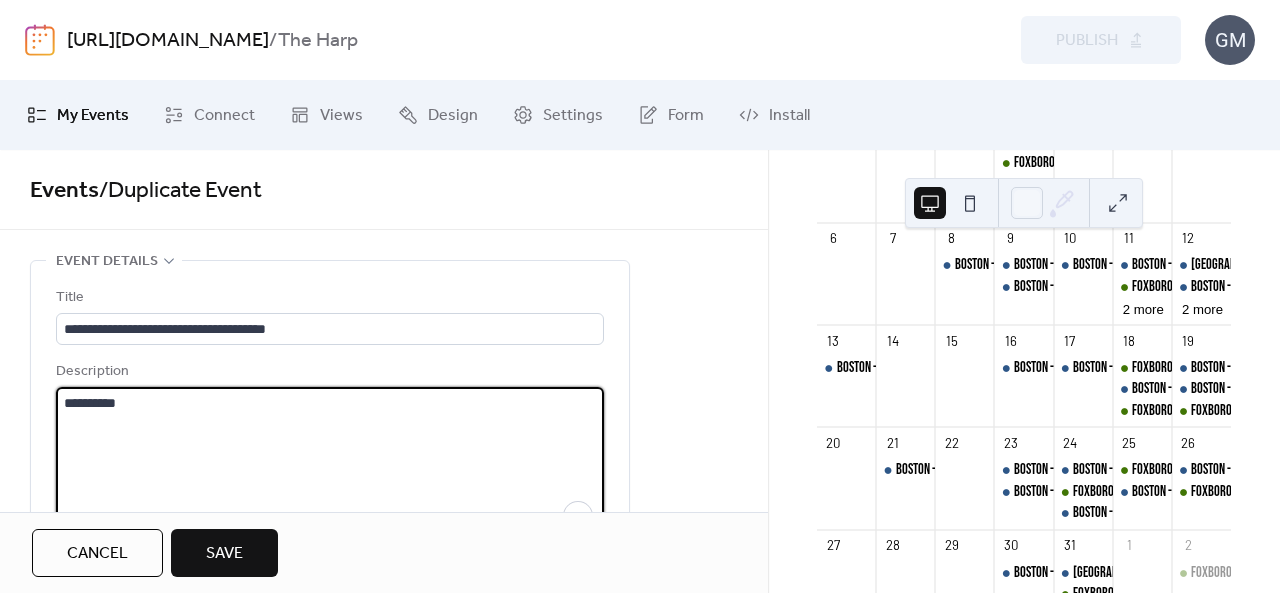 click on "*********" at bounding box center (330, 463) 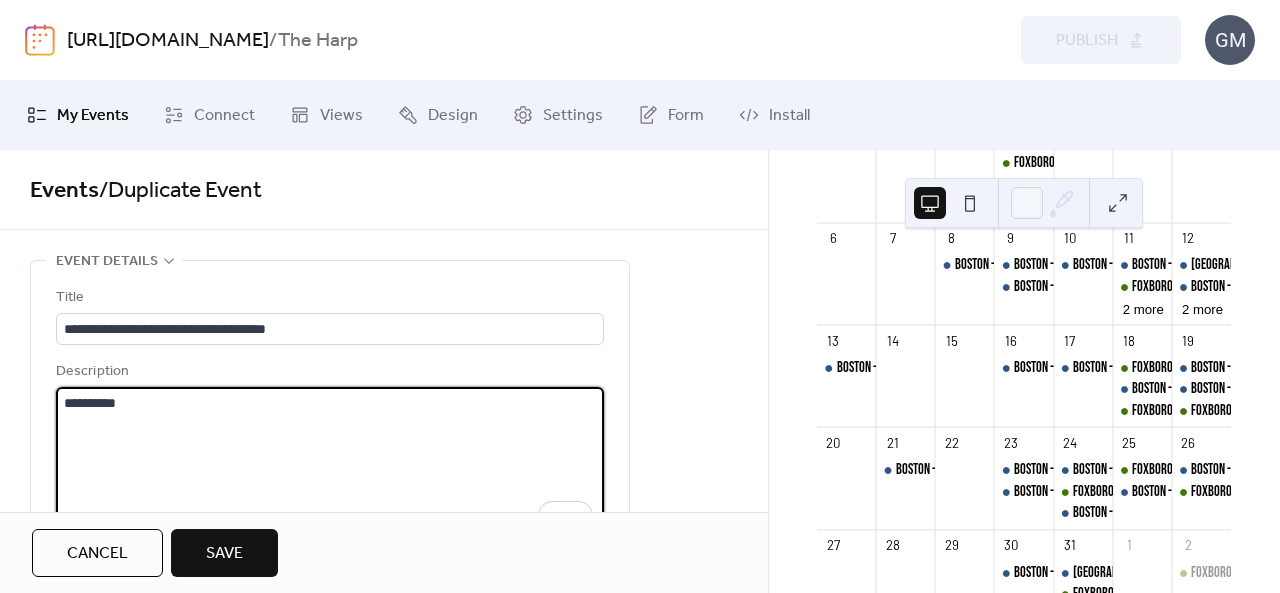 click on "*********" at bounding box center (330, 463) 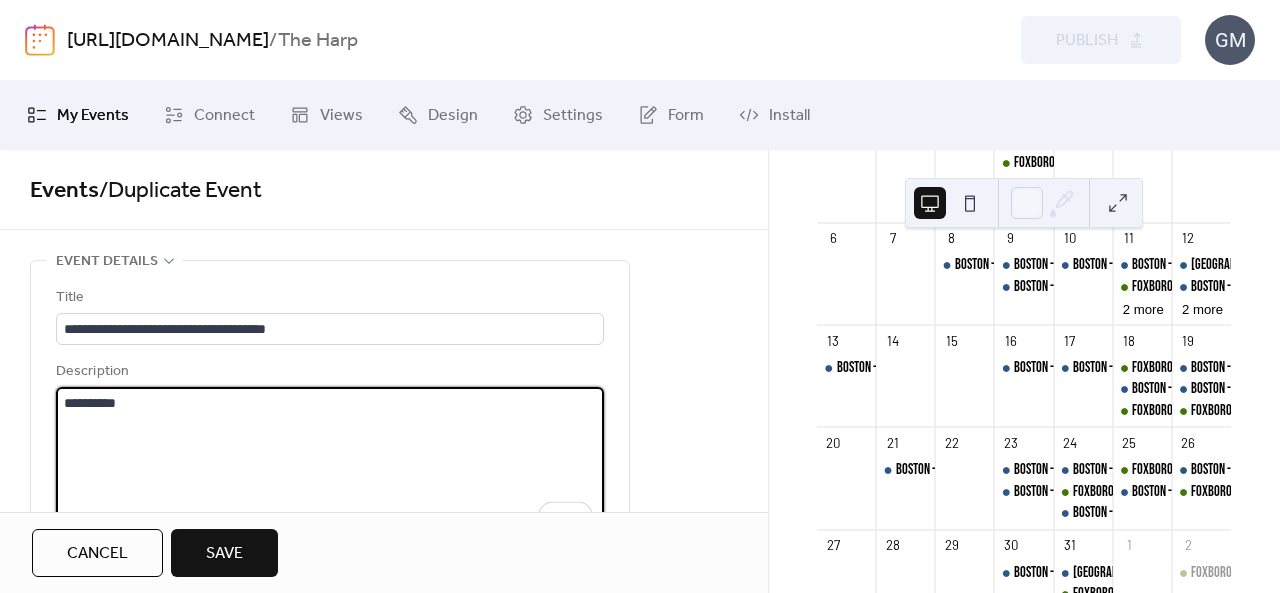 paste on "**********" 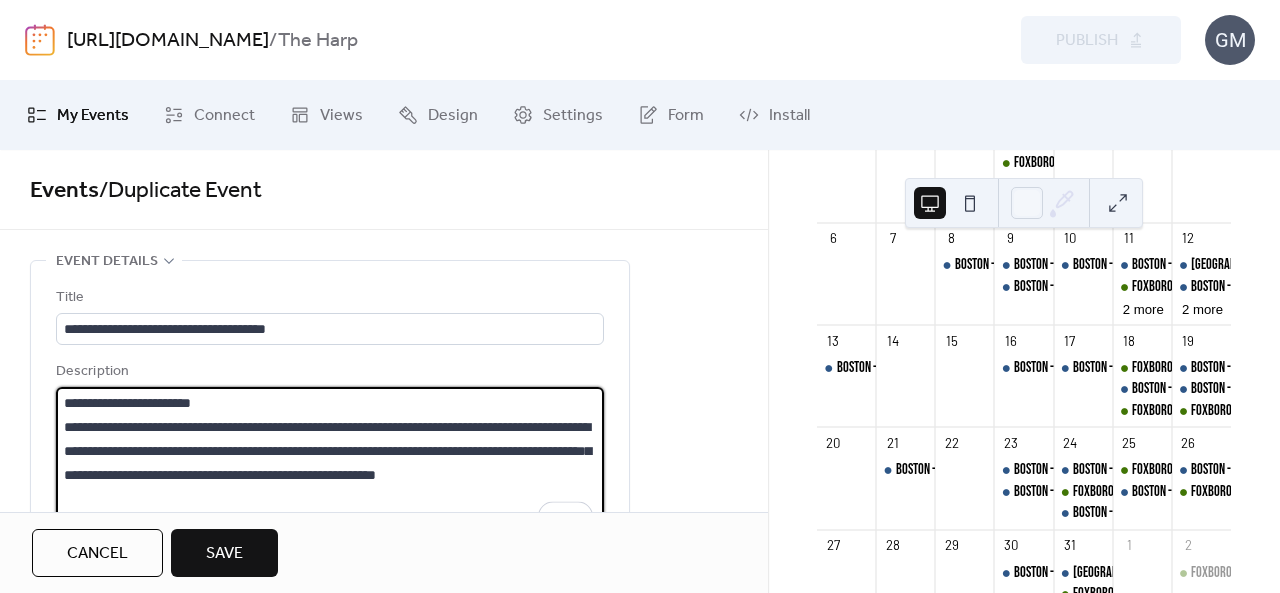 click on "**********" at bounding box center (330, 463) 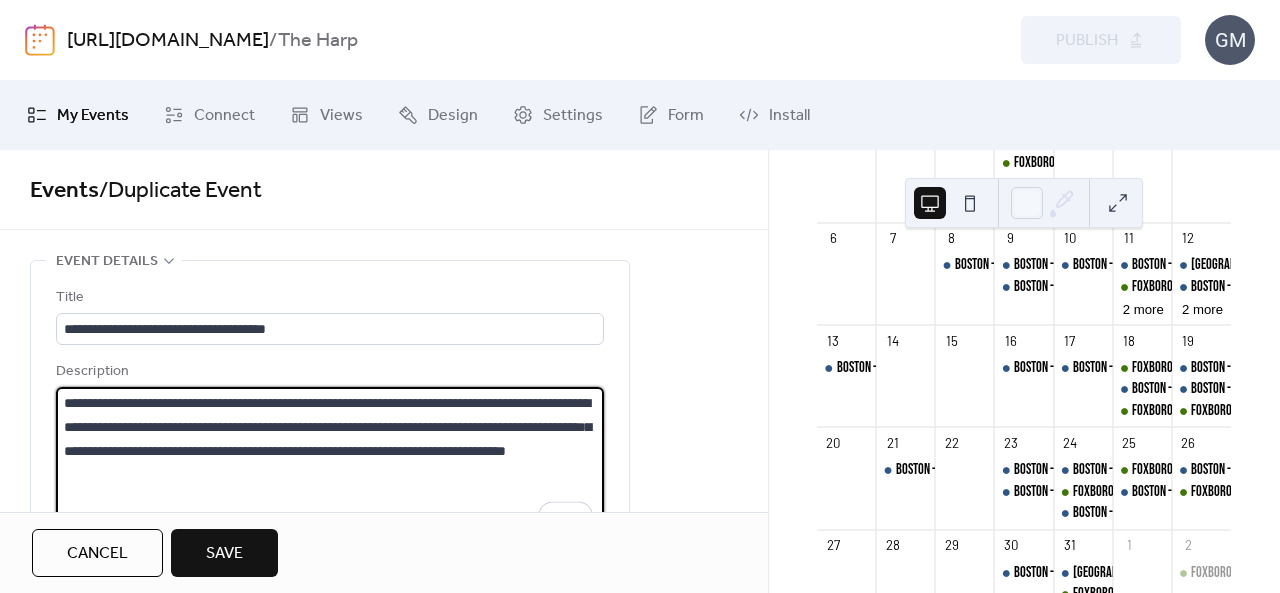 click on "**********" at bounding box center [330, 463] 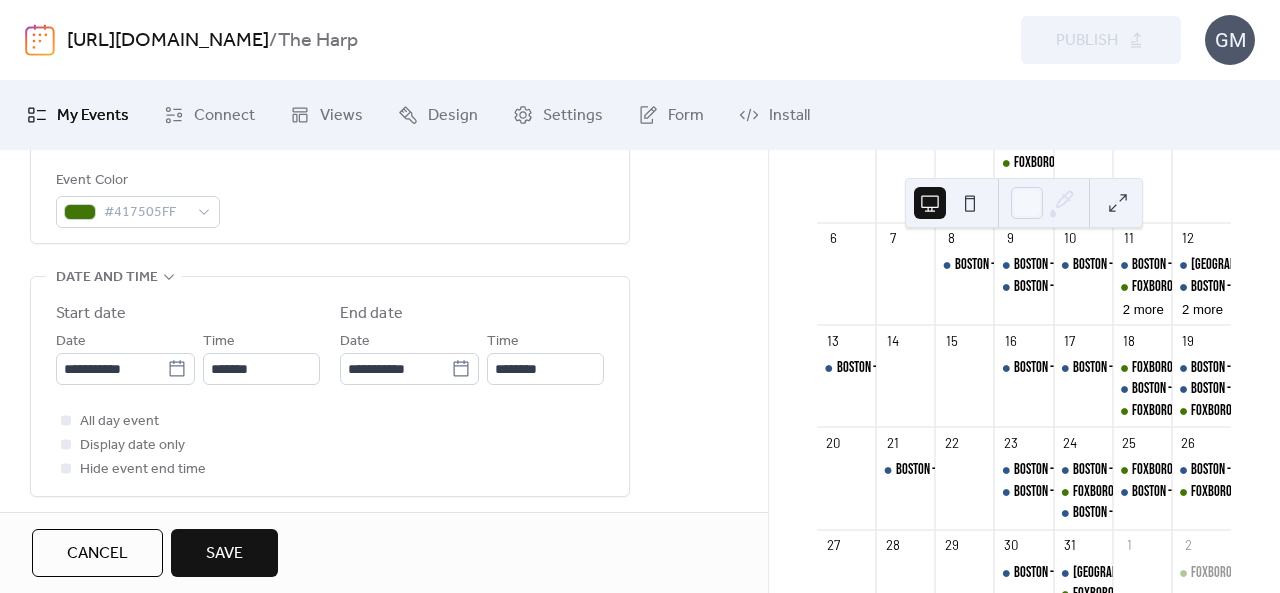 scroll, scrollTop: 600, scrollLeft: 0, axis: vertical 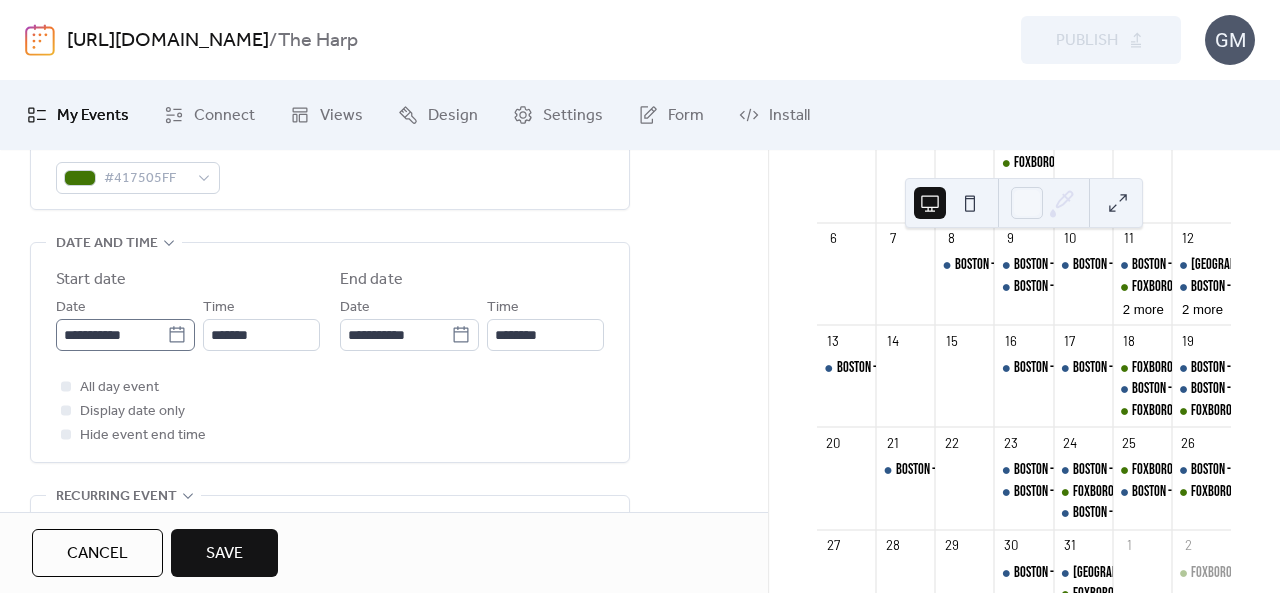 type on "**********" 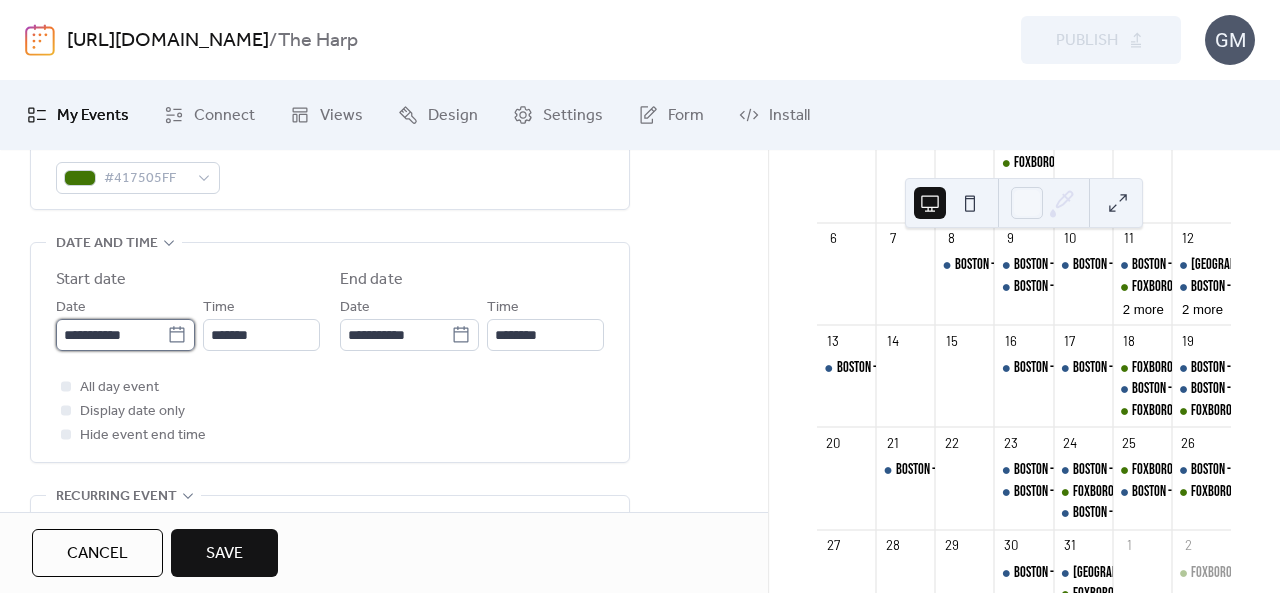 click on "**********" at bounding box center (111, 335) 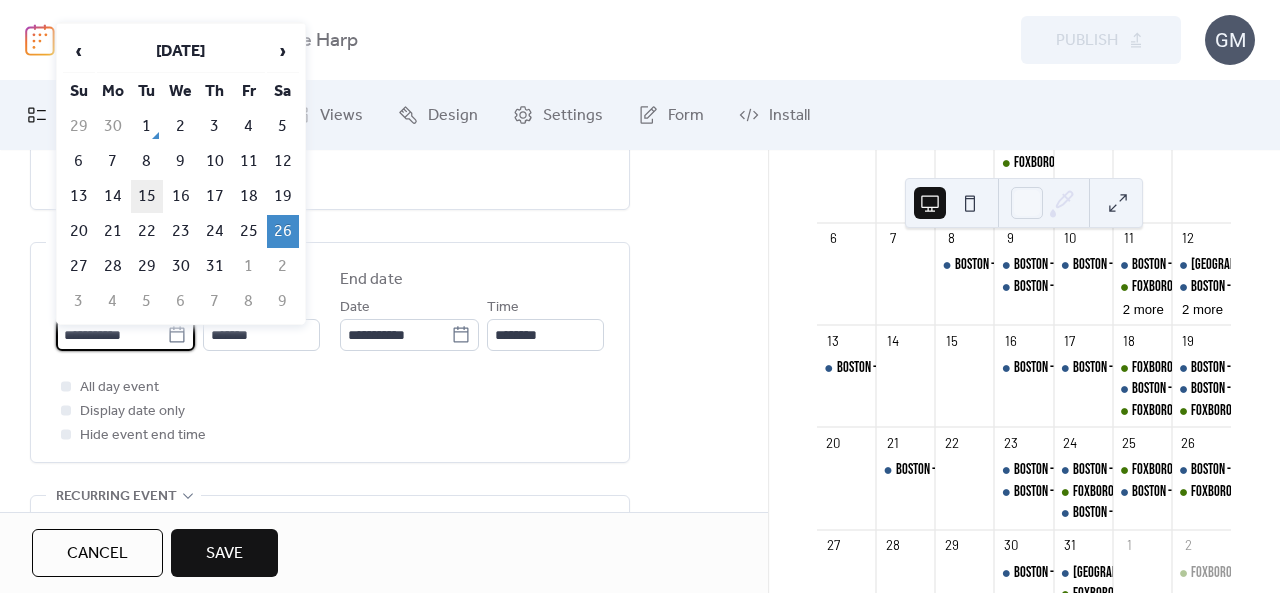 click on "15" at bounding box center (147, 196) 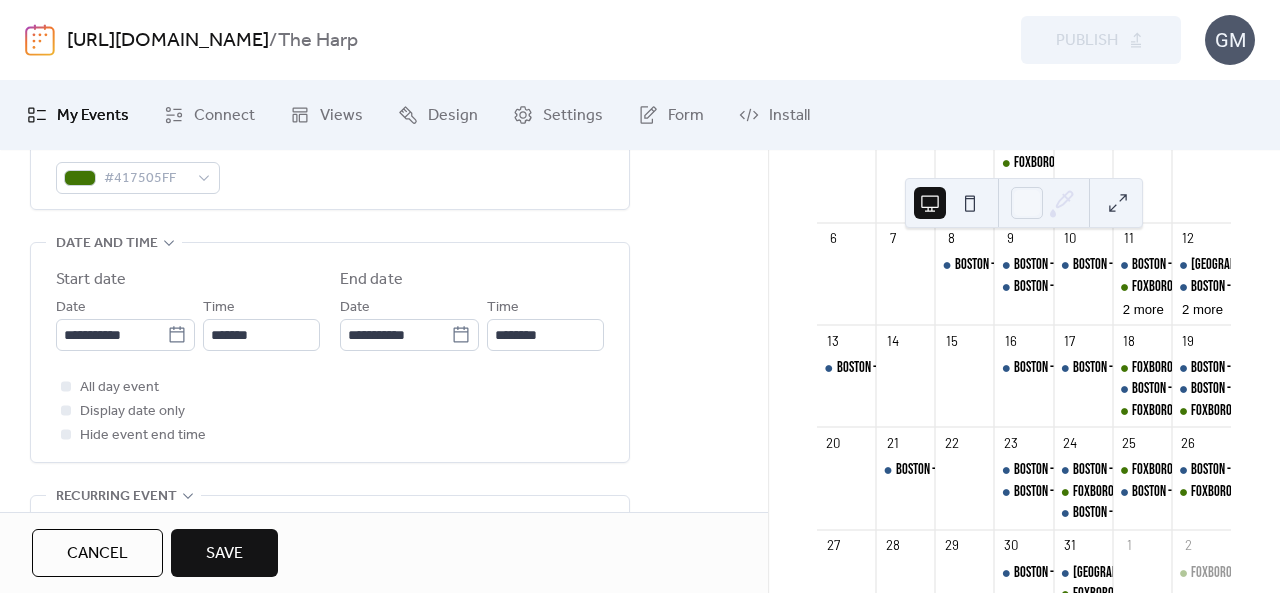 click on "Save" at bounding box center (224, 554) 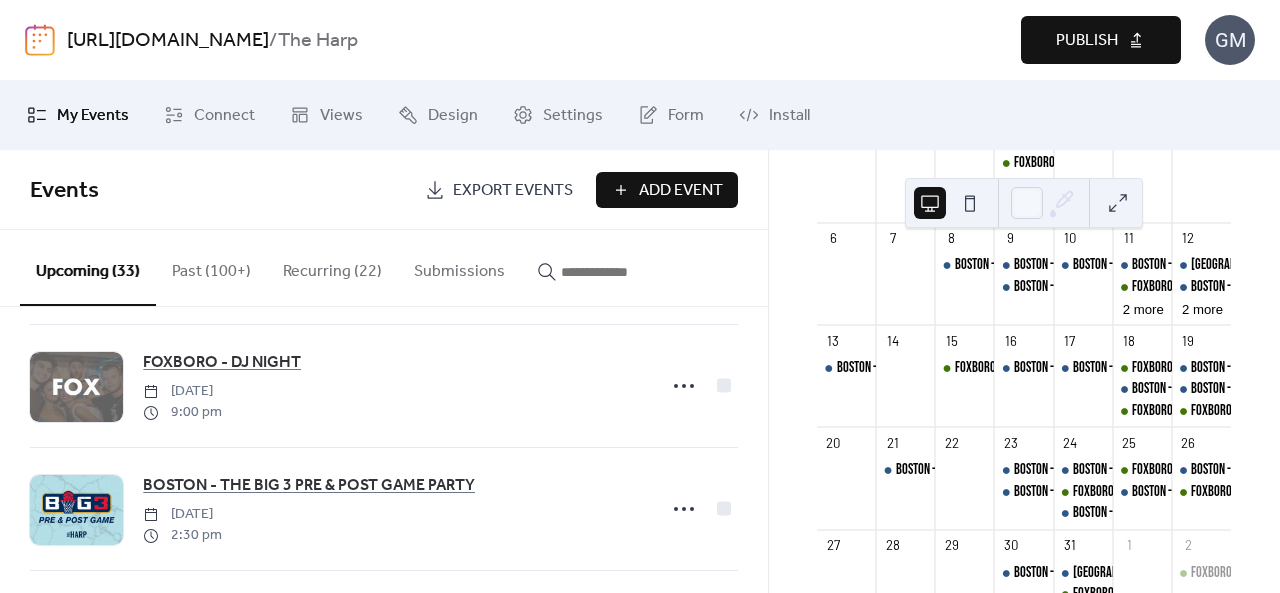 scroll, scrollTop: 1442, scrollLeft: 0, axis: vertical 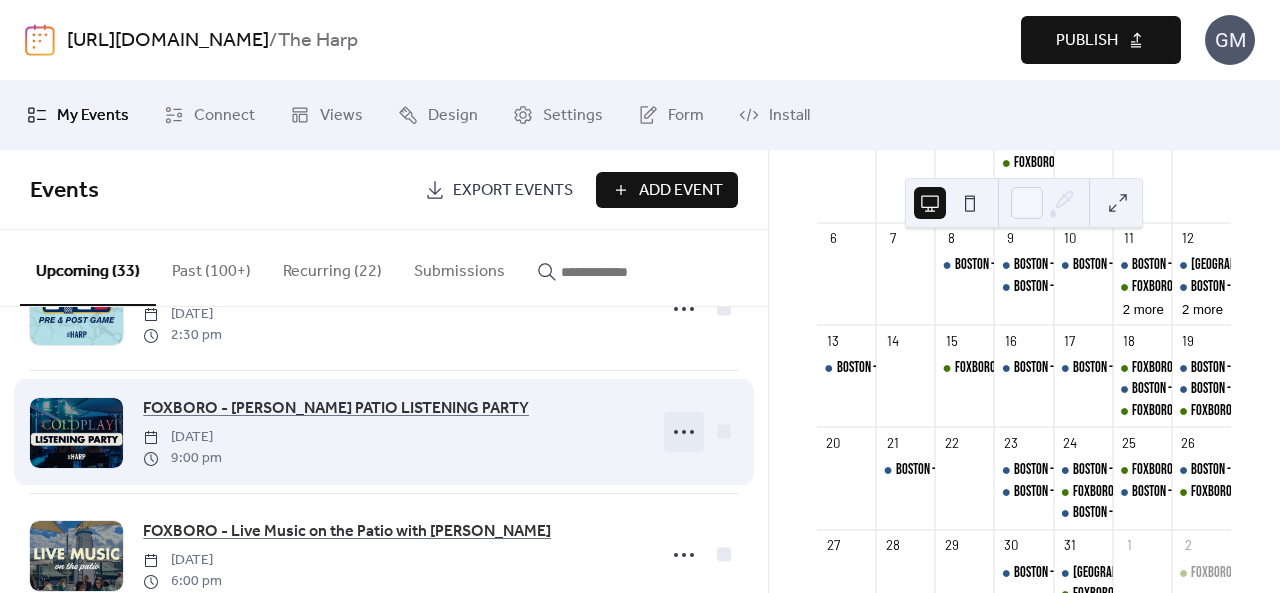 click 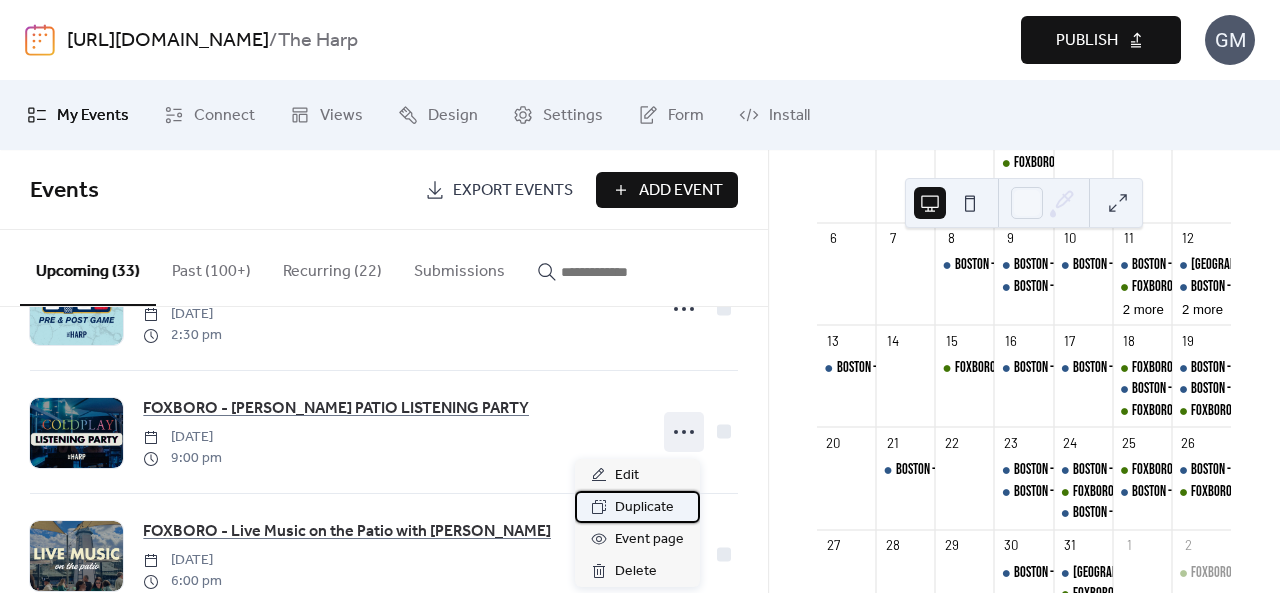click on "Duplicate" at bounding box center (644, 508) 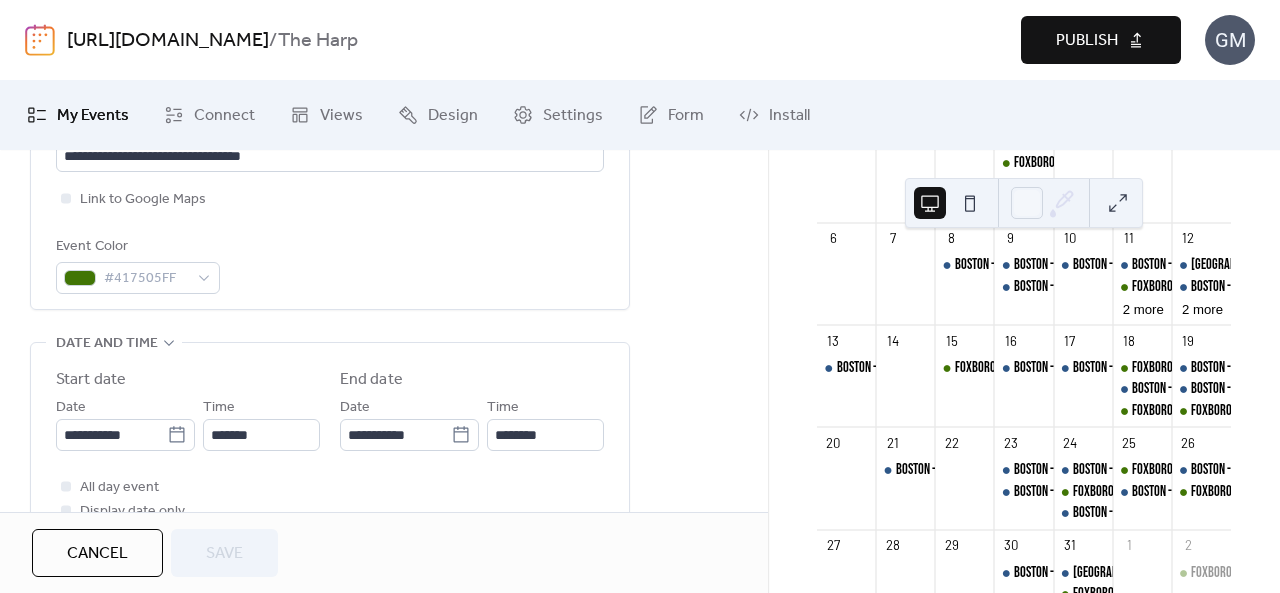 scroll, scrollTop: 600, scrollLeft: 0, axis: vertical 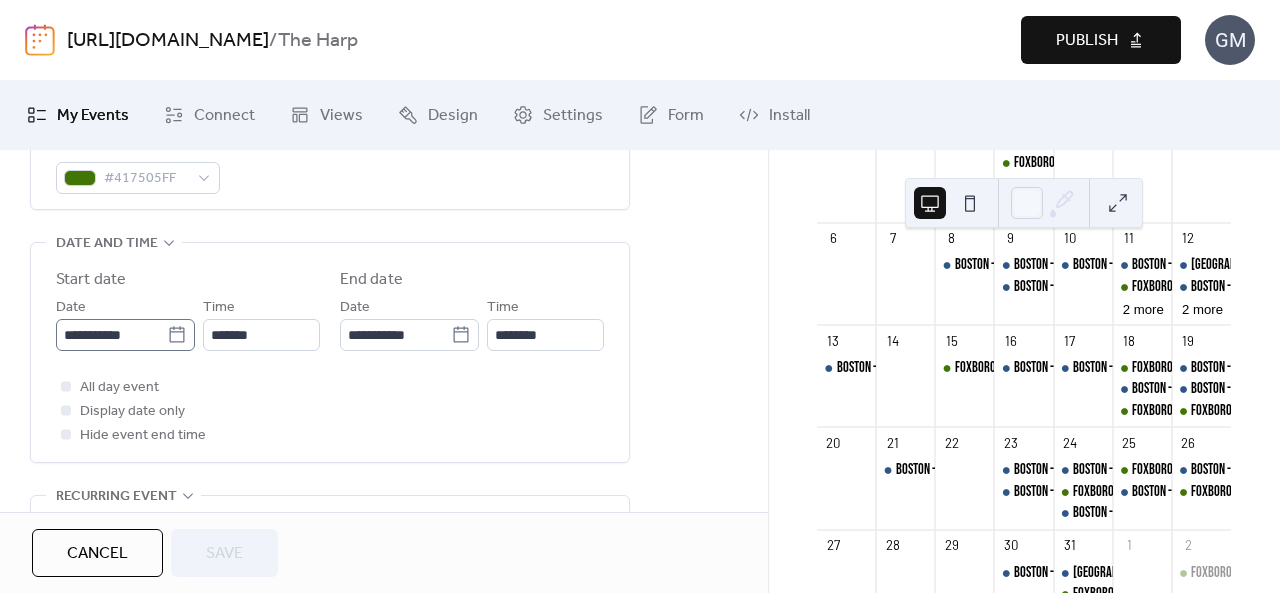 click 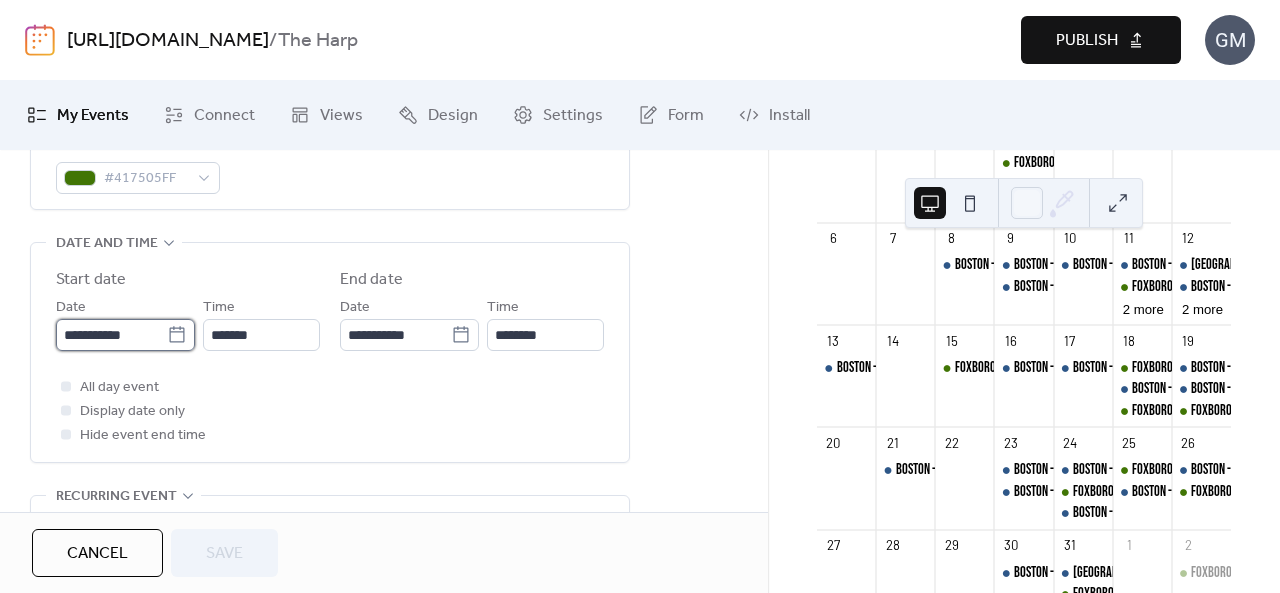 click on "**********" at bounding box center [111, 335] 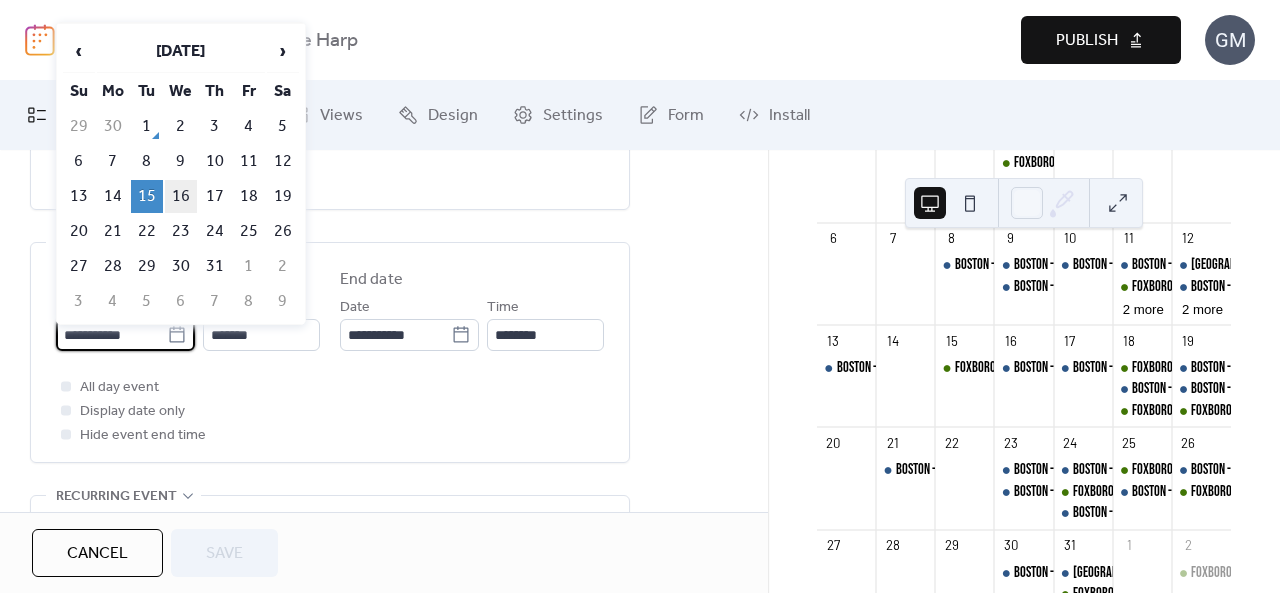click on "16" at bounding box center [181, 196] 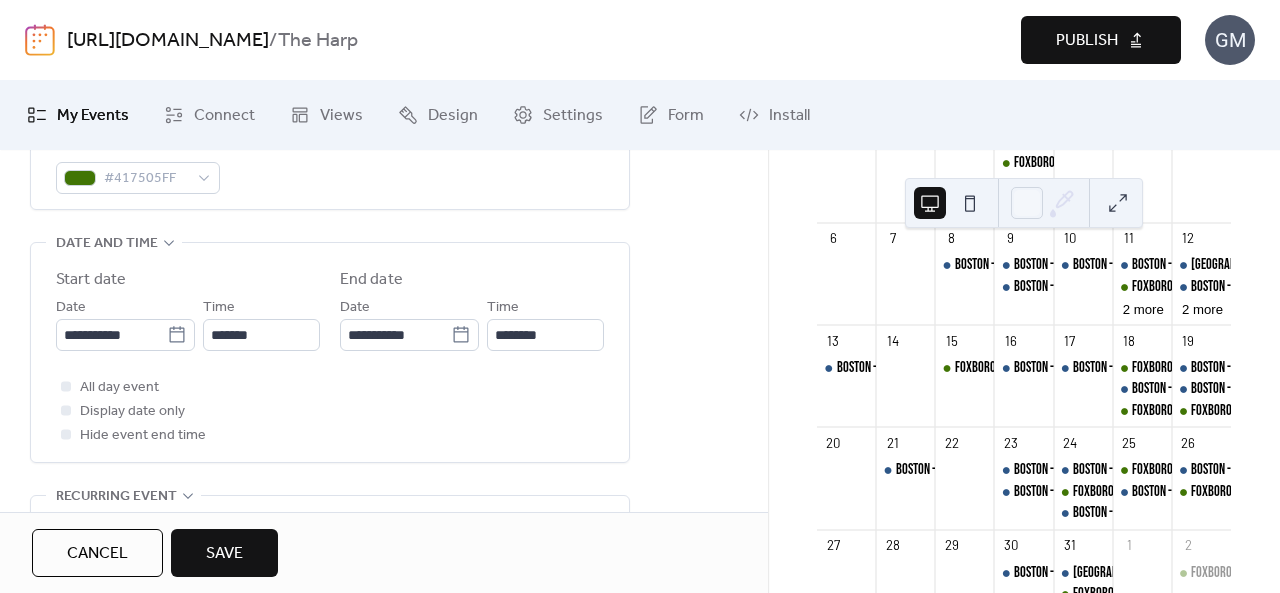 click on "Save" at bounding box center (224, 554) 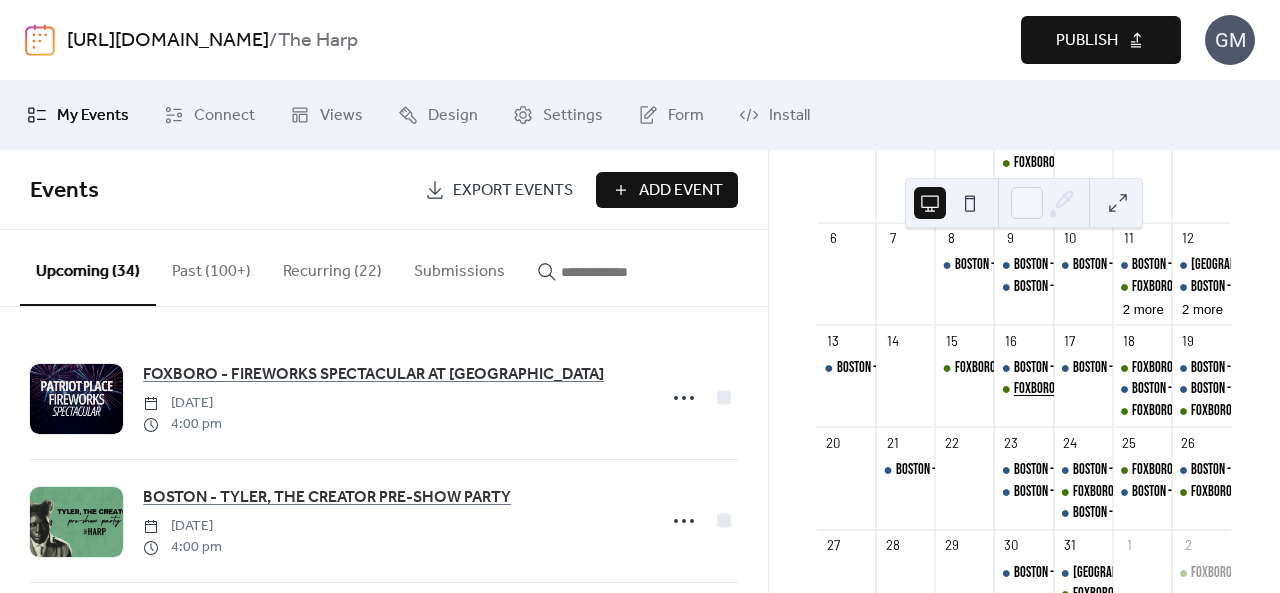 click on "FOXBORO - COLDPLAY PATIO LISTENING PARTY" at bounding box center (1125, 389) 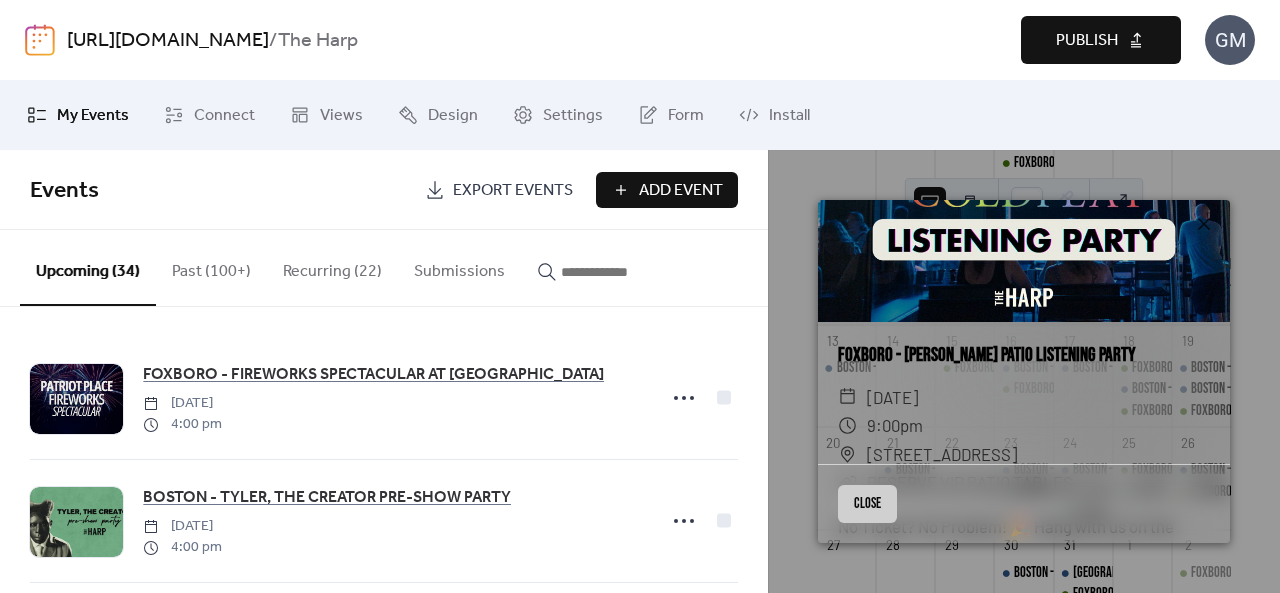 scroll, scrollTop: 200, scrollLeft: 0, axis: vertical 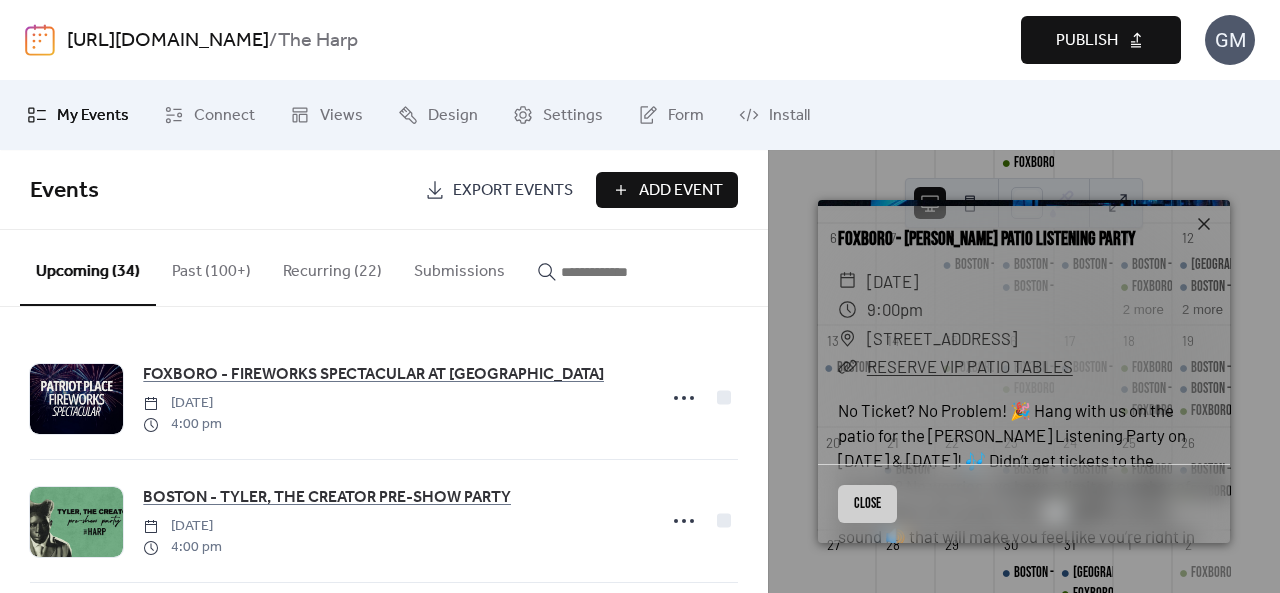 click on "Close" at bounding box center [867, 504] 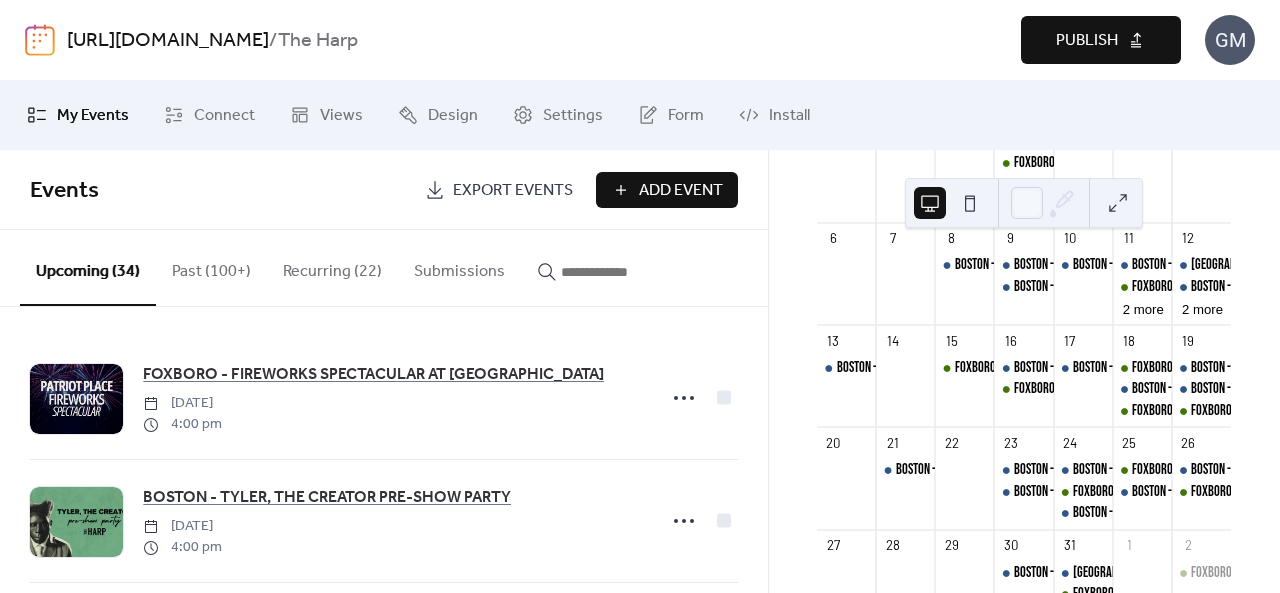 click on "Publish" at bounding box center (1087, 41) 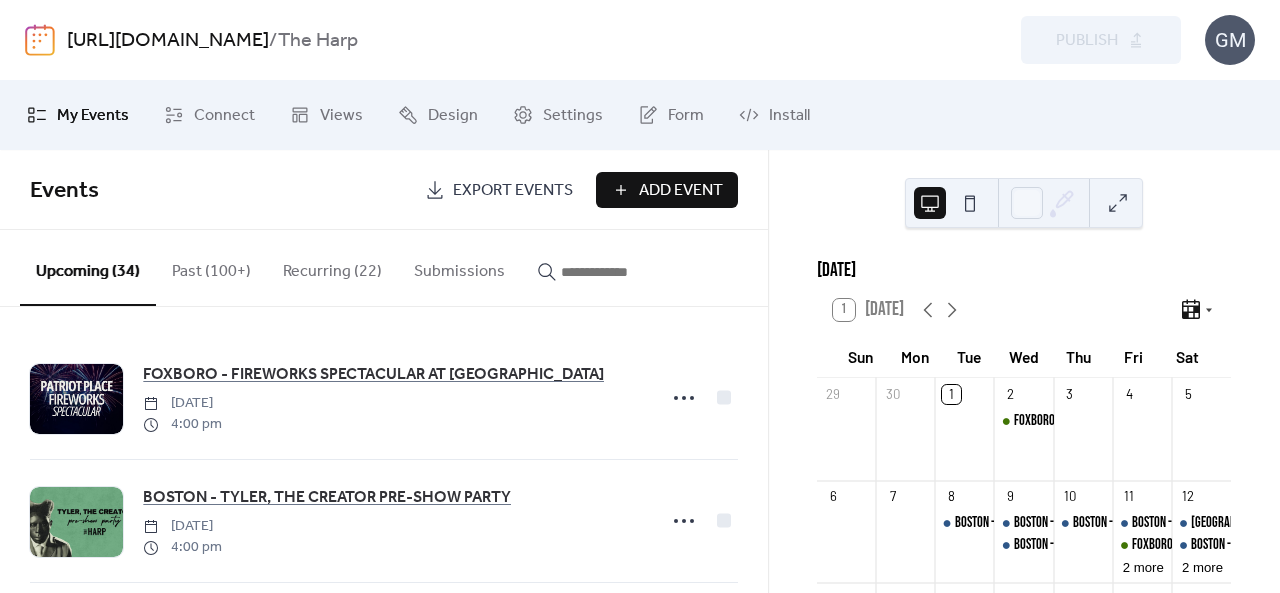scroll, scrollTop: 0, scrollLeft: 0, axis: both 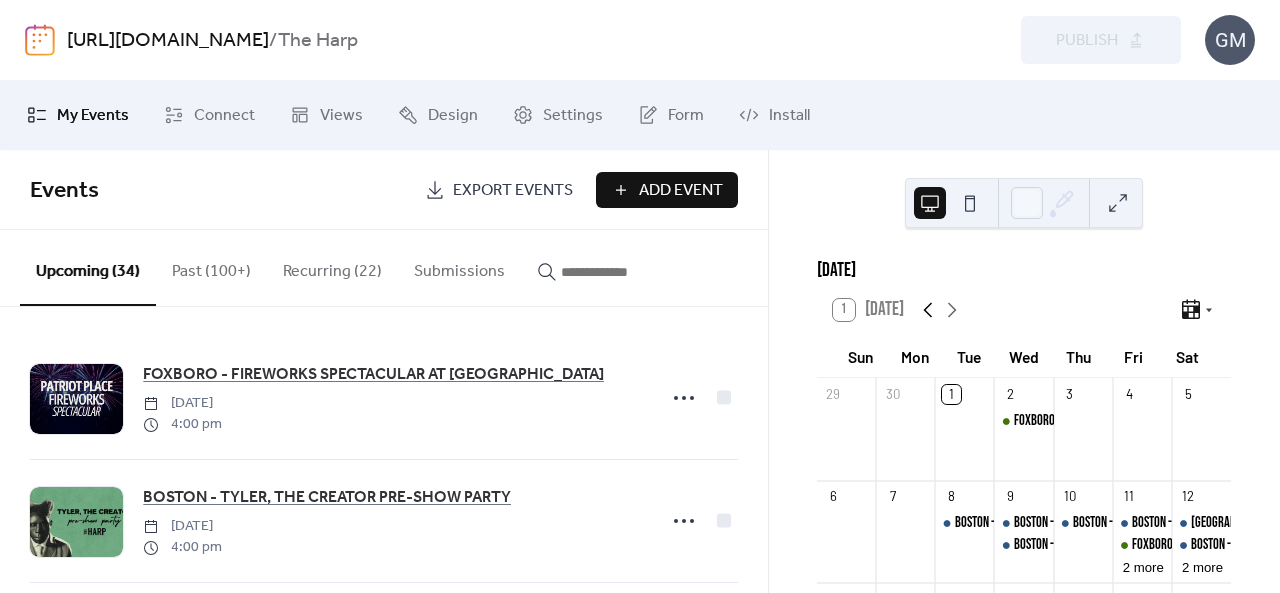 click 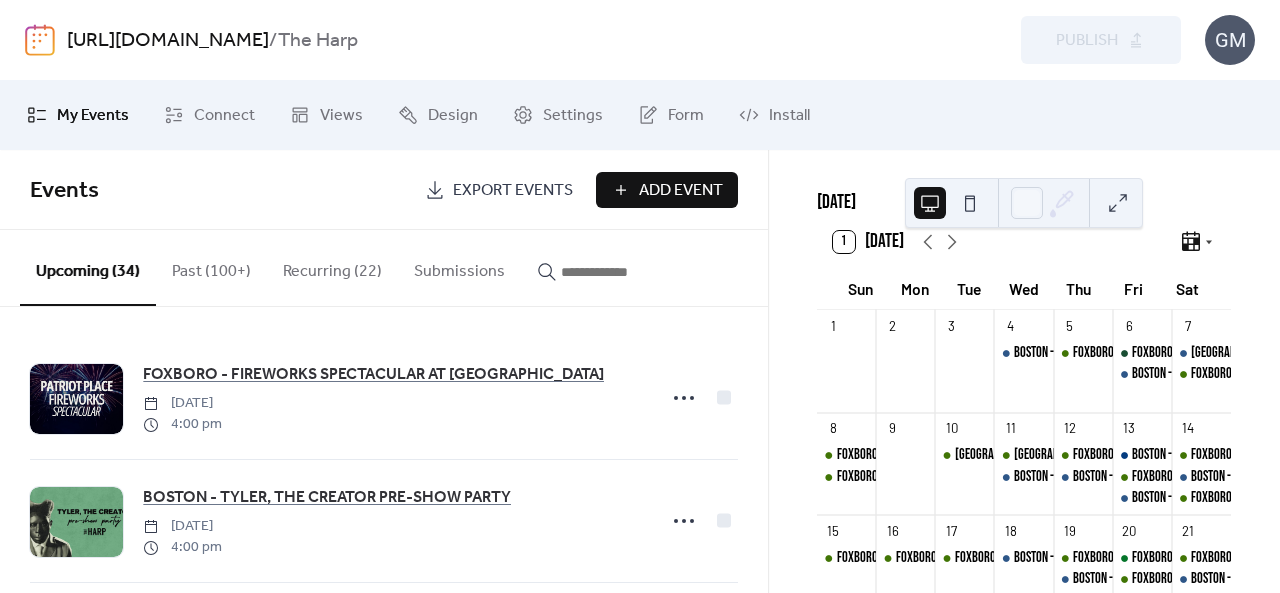 scroll, scrollTop: 200, scrollLeft: 0, axis: vertical 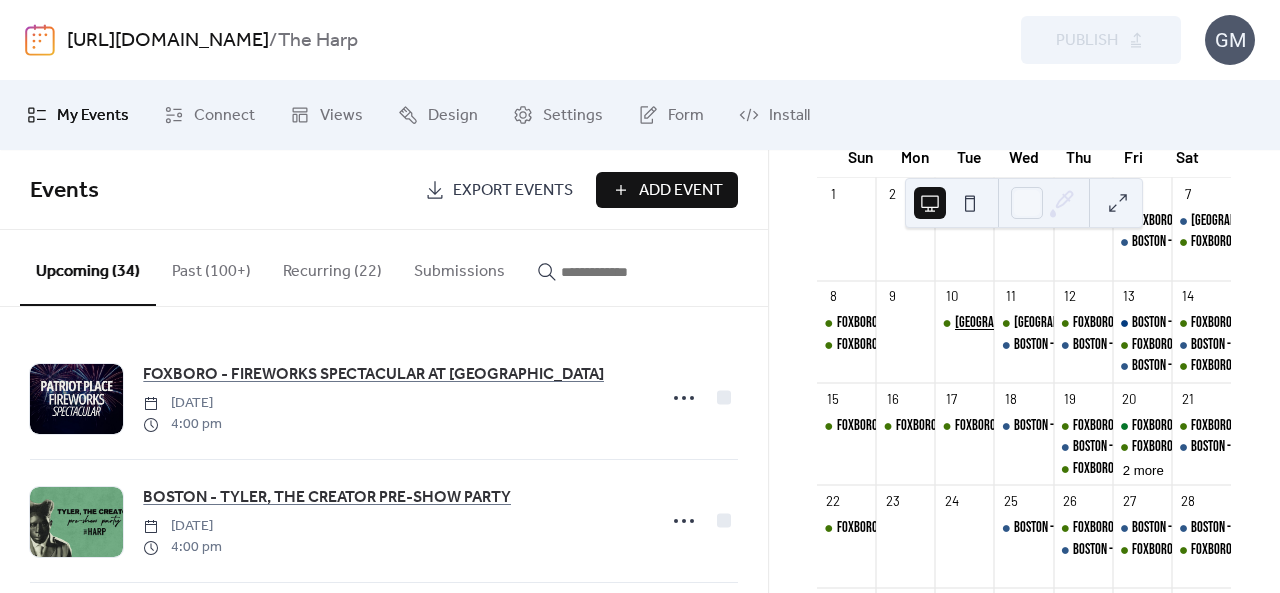 click on "[GEOGRAPHIC_DATA] - [PERSON_NAME] RESERVATIONS" at bounding box center (1071, 323) 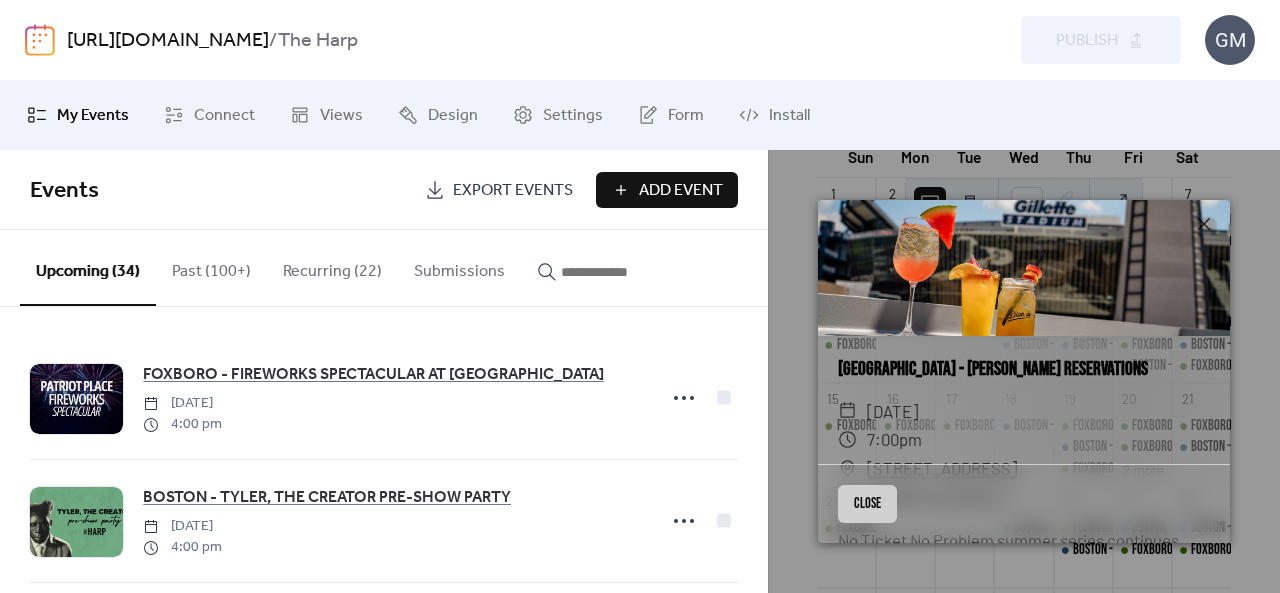 scroll, scrollTop: 200, scrollLeft: 0, axis: vertical 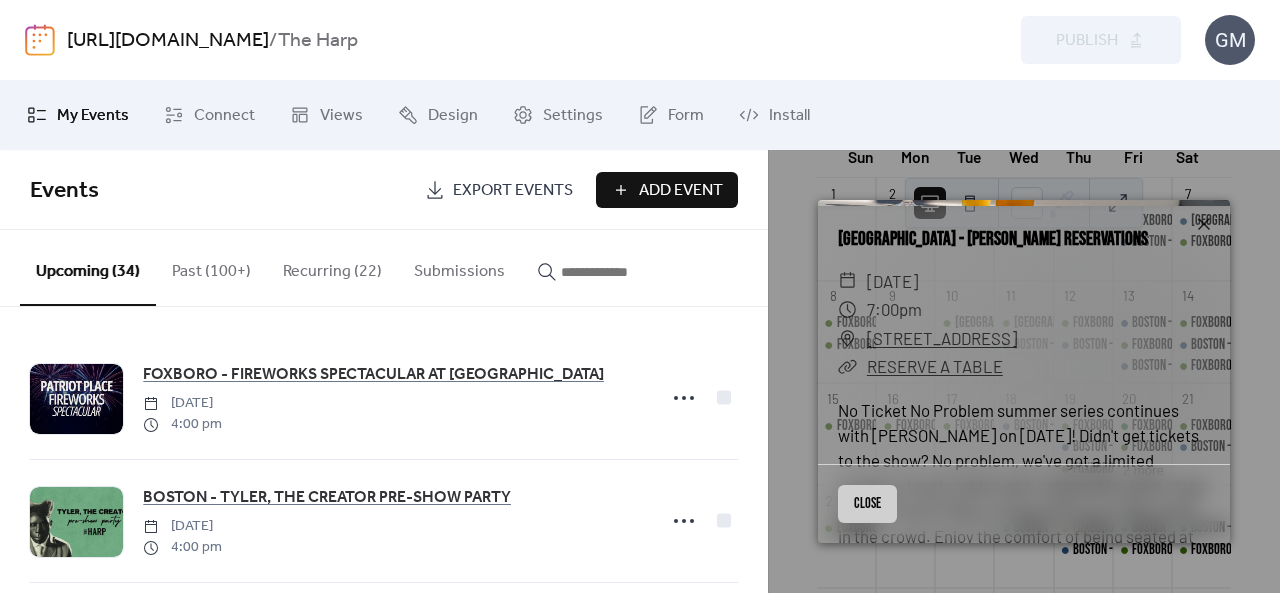 click on "Close" at bounding box center [867, 504] 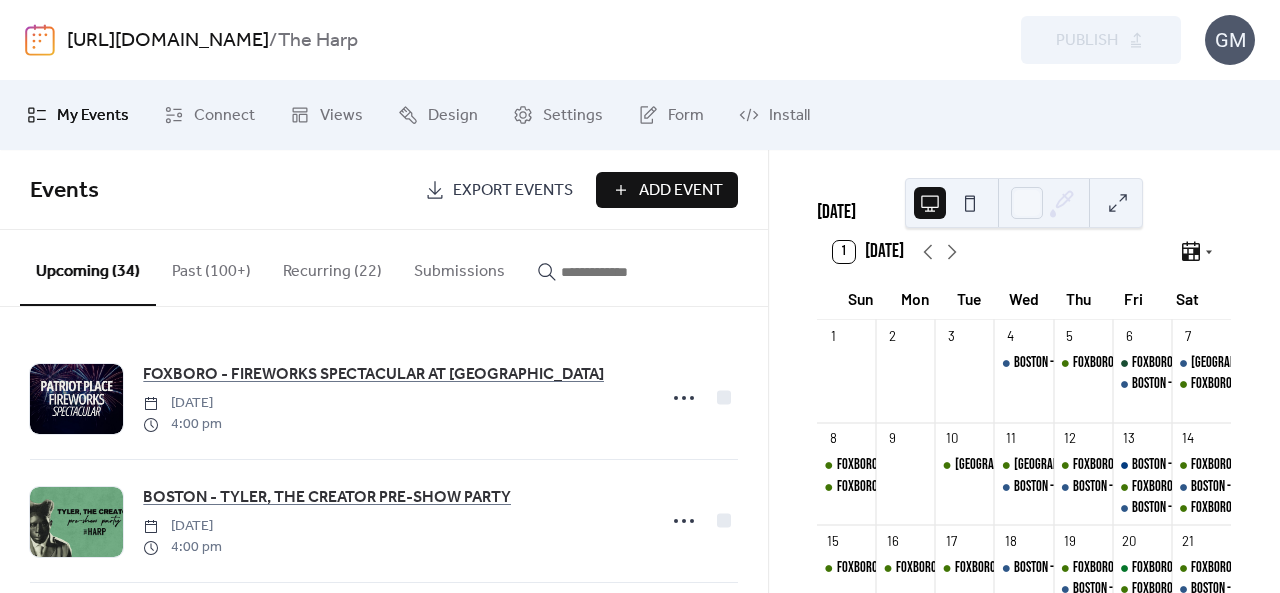 scroll, scrollTop: 0, scrollLeft: 0, axis: both 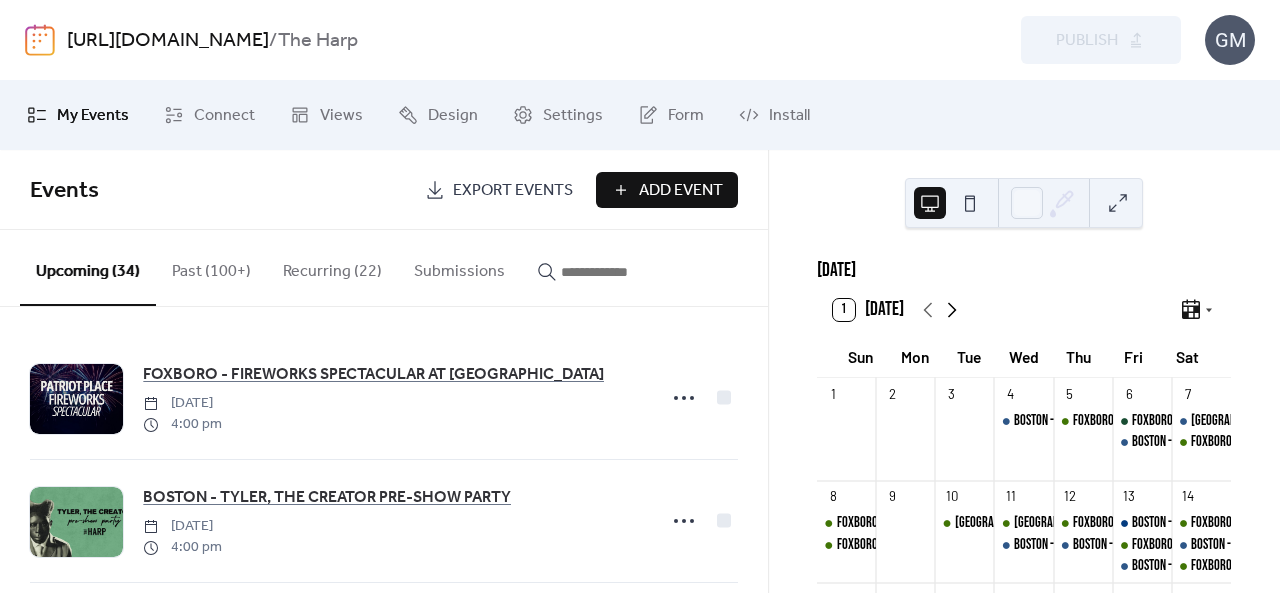 click 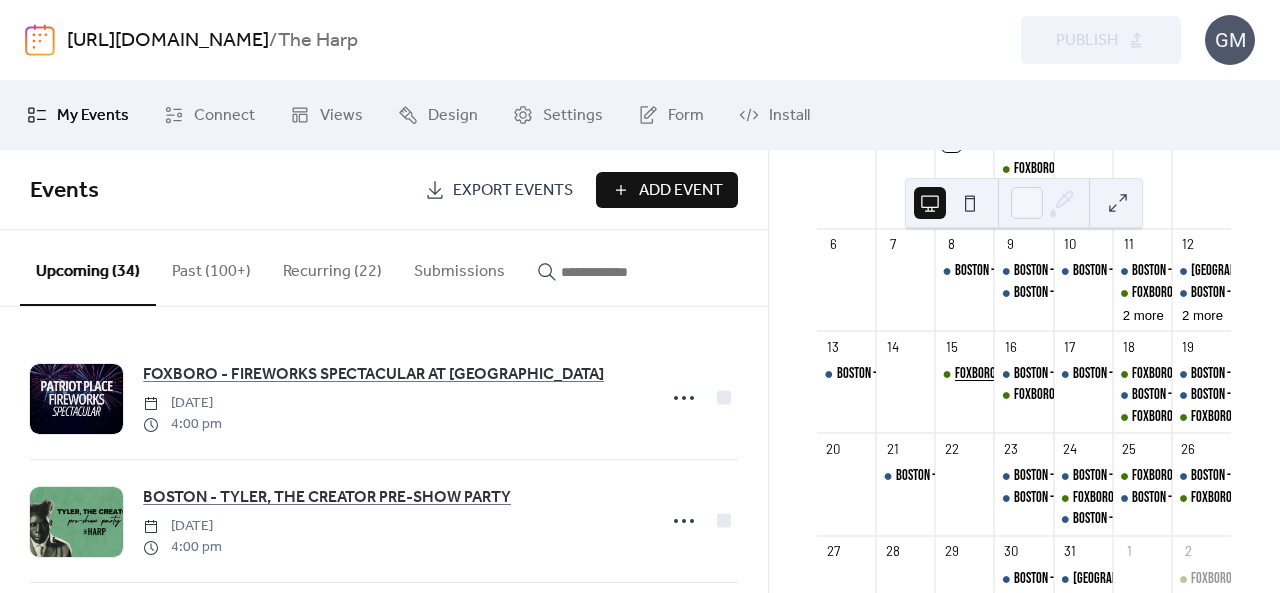 scroll, scrollTop: 300, scrollLeft: 0, axis: vertical 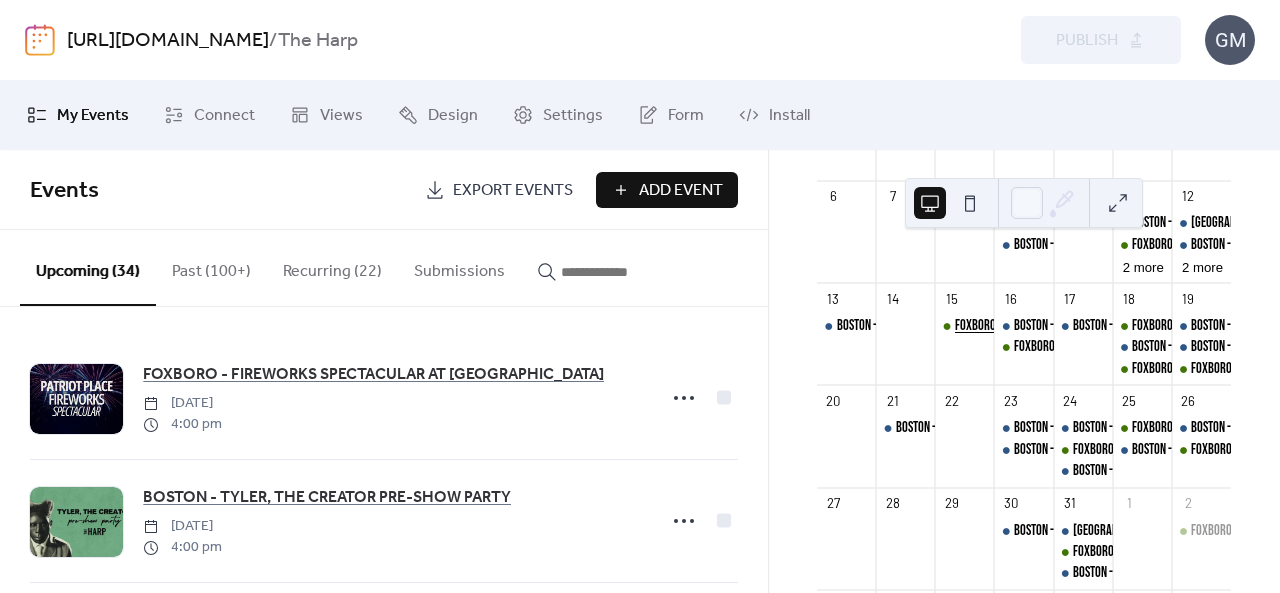 click on "FOXBORO - COLDPLAY PATIO LISTENING PARTY" at bounding box center [1066, 326] 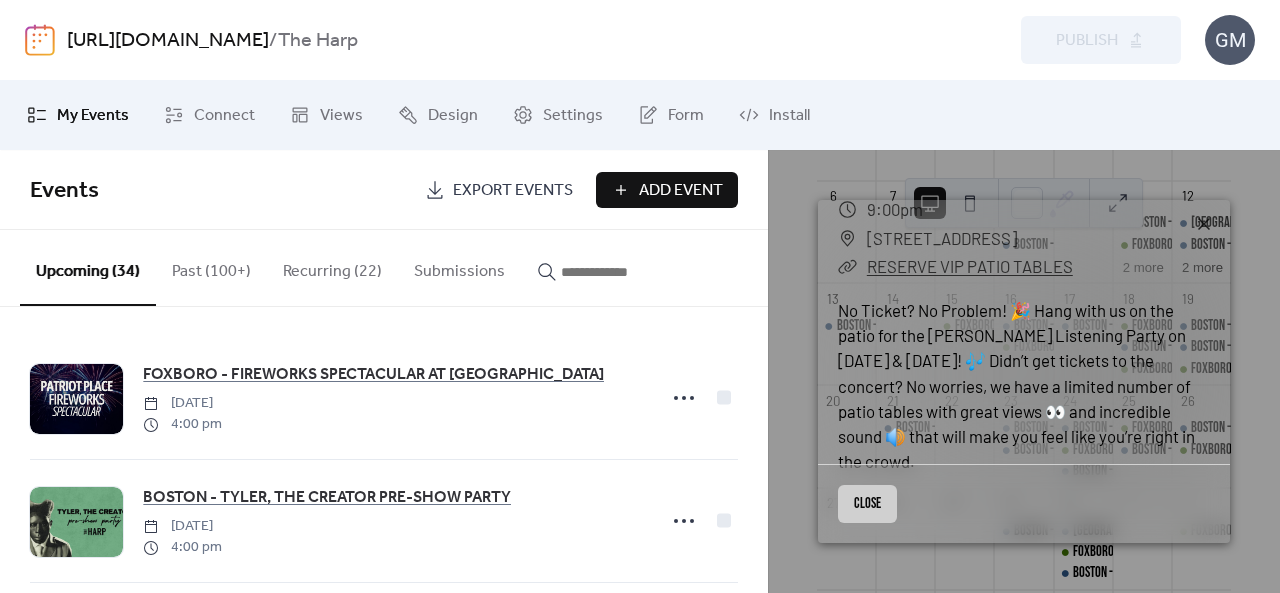 scroll, scrollTop: 200, scrollLeft: 0, axis: vertical 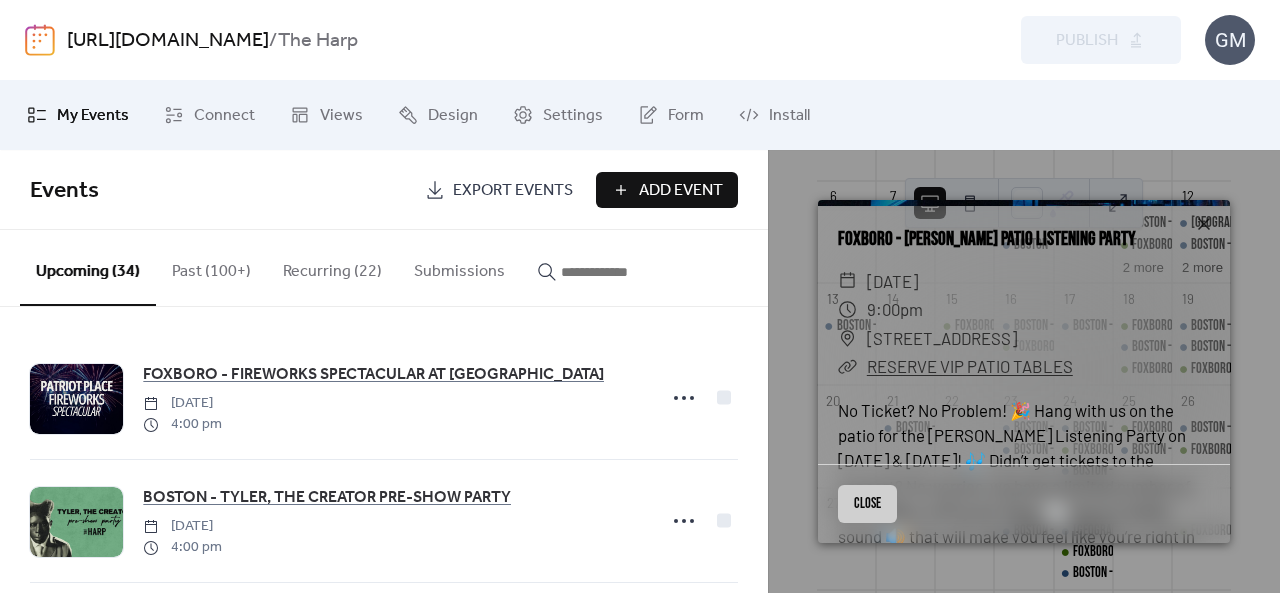 click on "Close" at bounding box center (867, 504) 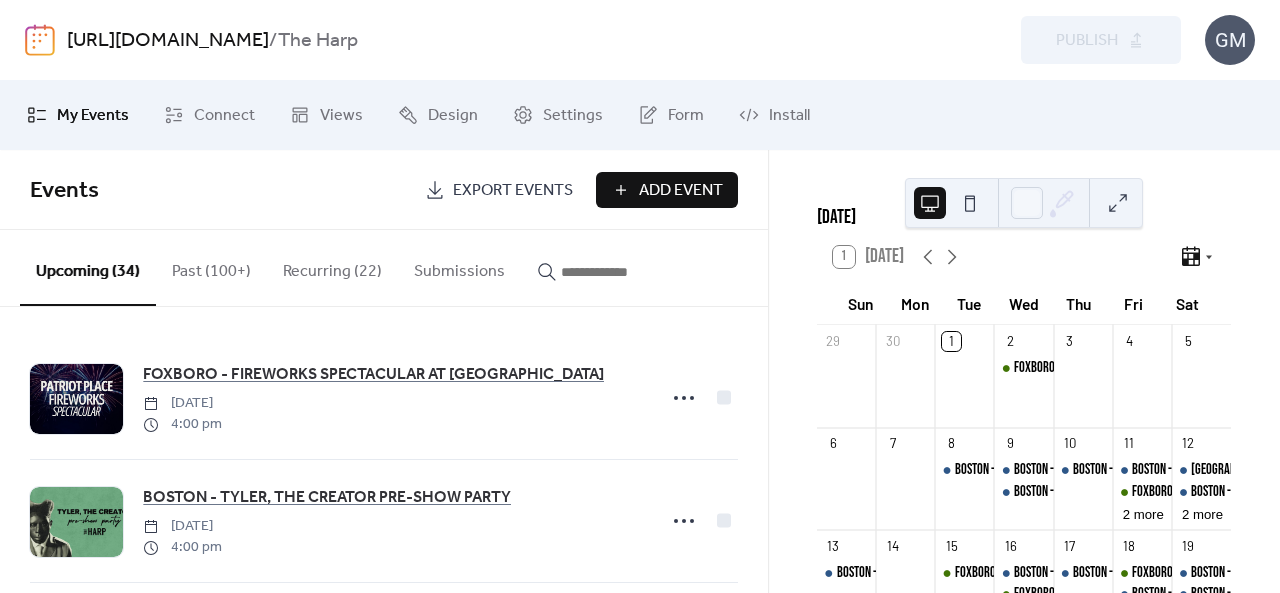 scroll, scrollTop: 0, scrollLeft: 0, axis: both 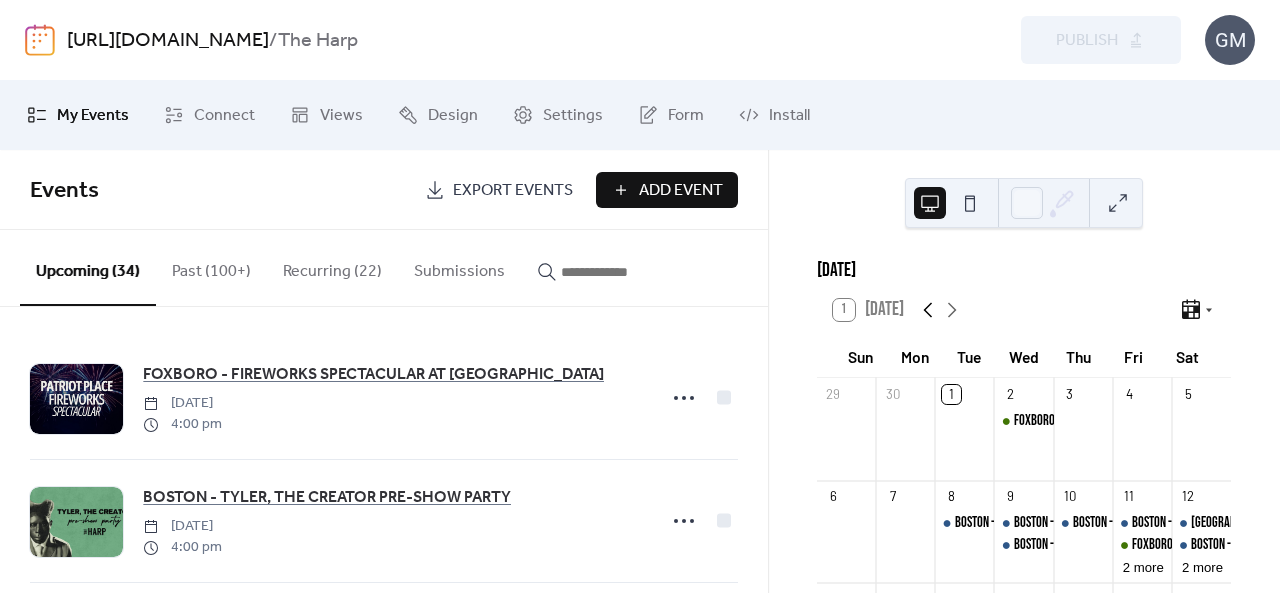 click 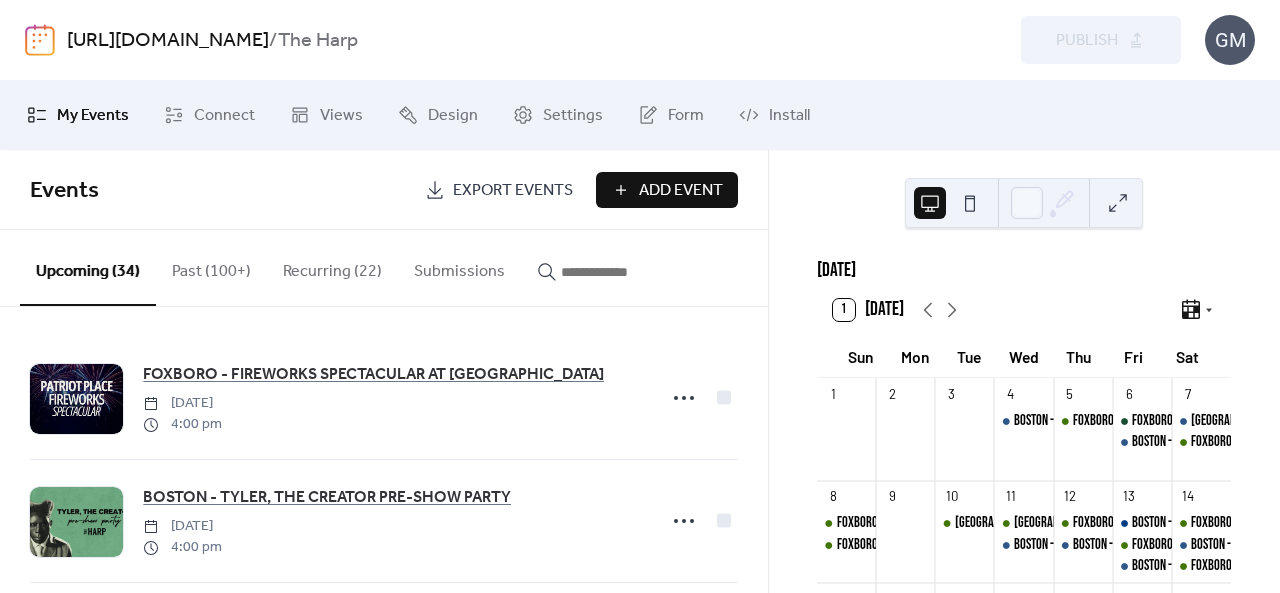 scroll, scrollTop: 200, scrollLeft: 0, axis: vertical 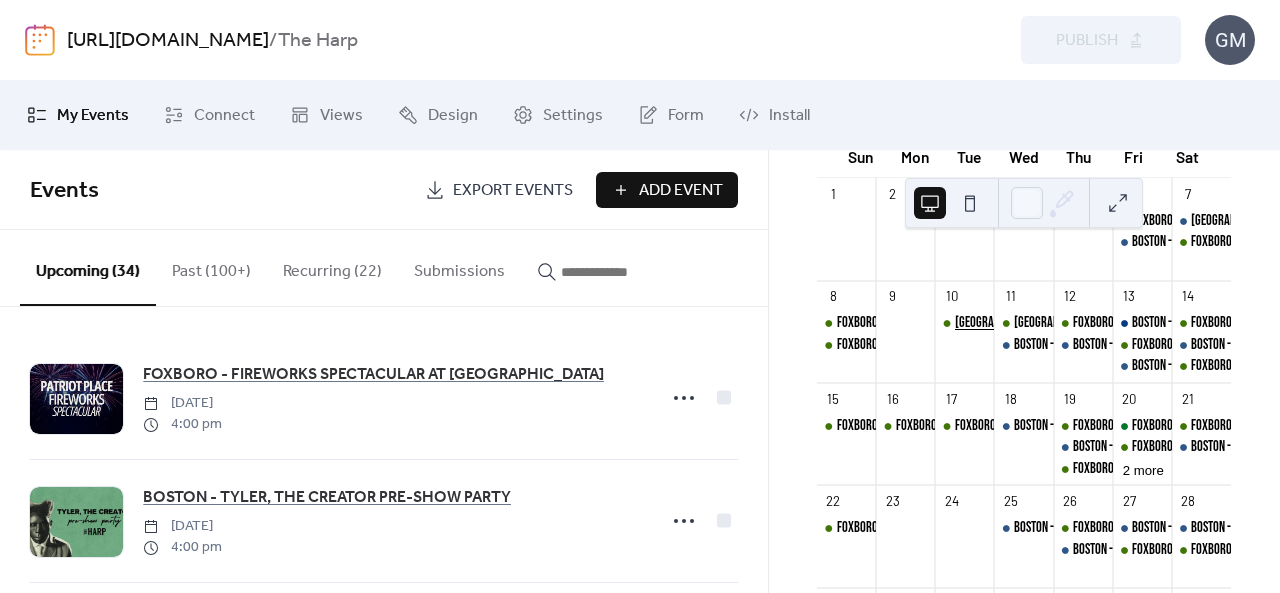 click on "[GEOGRAPHIC_DATA] - [PERSON_NAME] RESERVATIONS" at bounding box center [1071, 323] 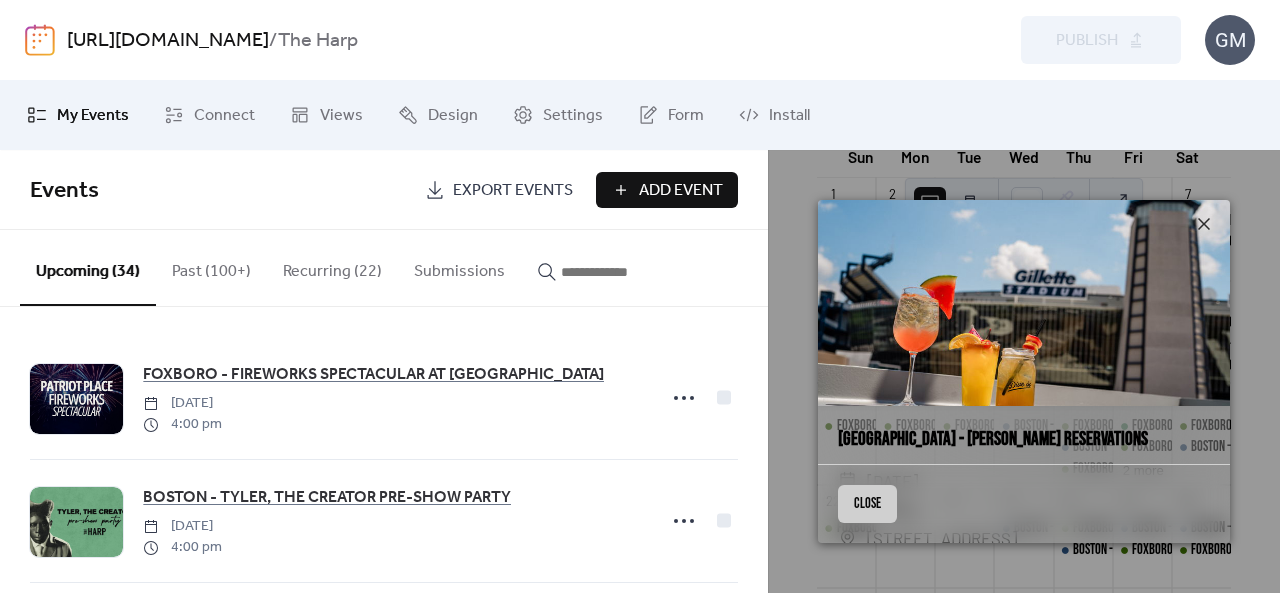 click on "Close" at bounding box center (867, 504) 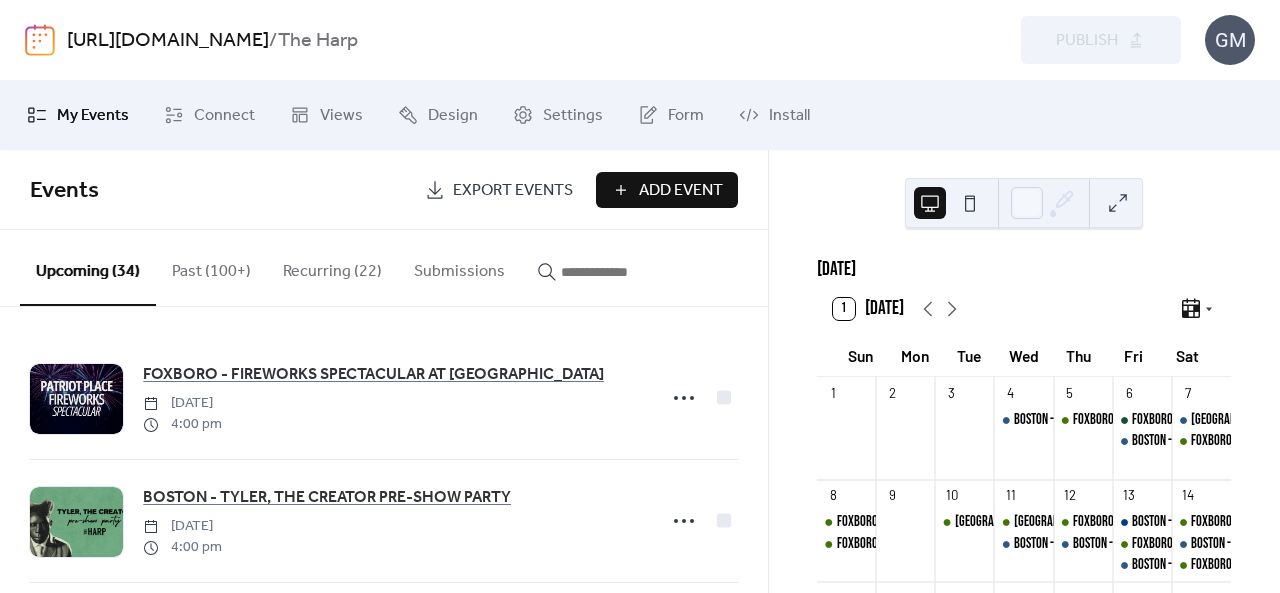 scroll, scrollTop: 0, scrollLeft: 0, axis: both 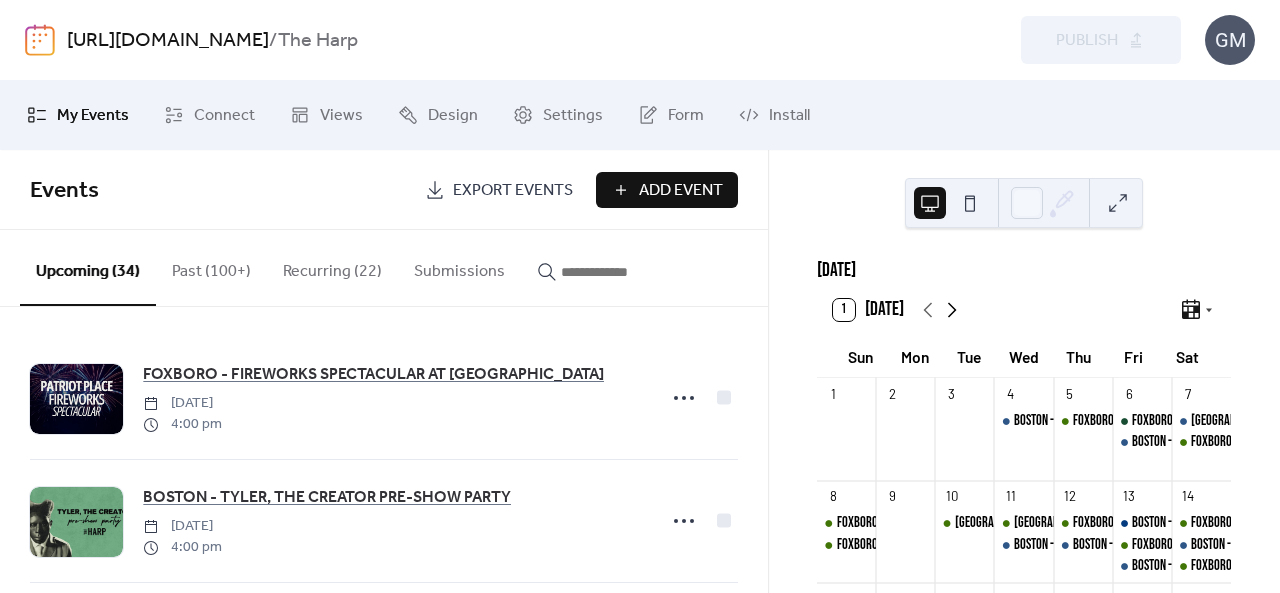 click 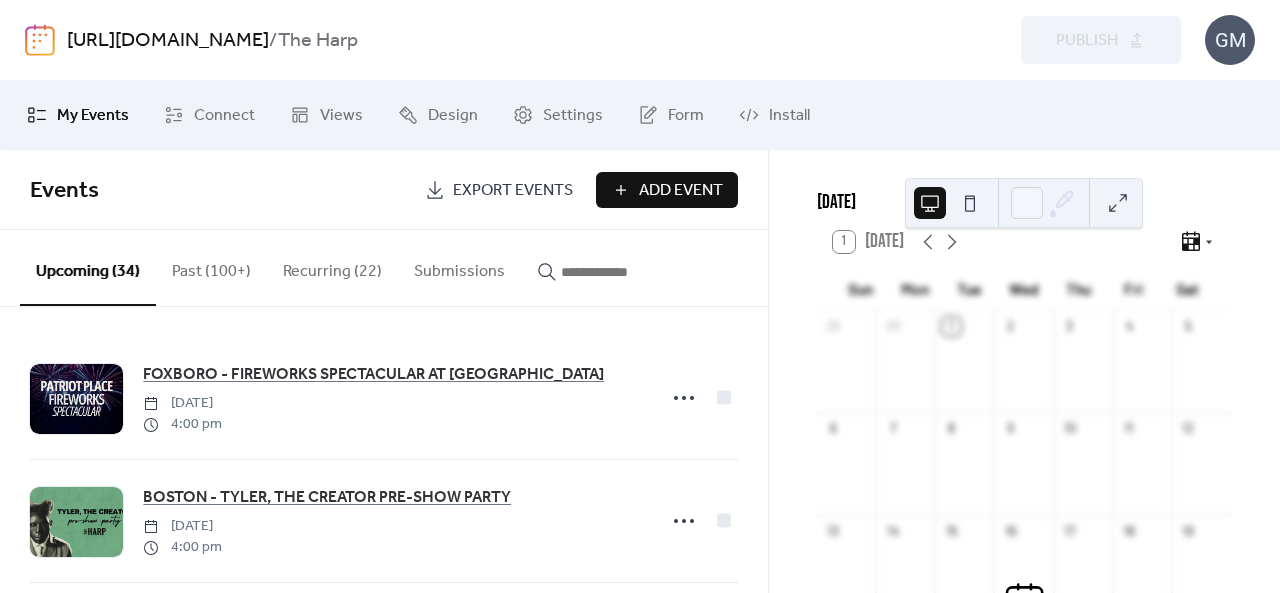 scroll, scrollTop: 100, scrollLeft: 0, axis: vertical 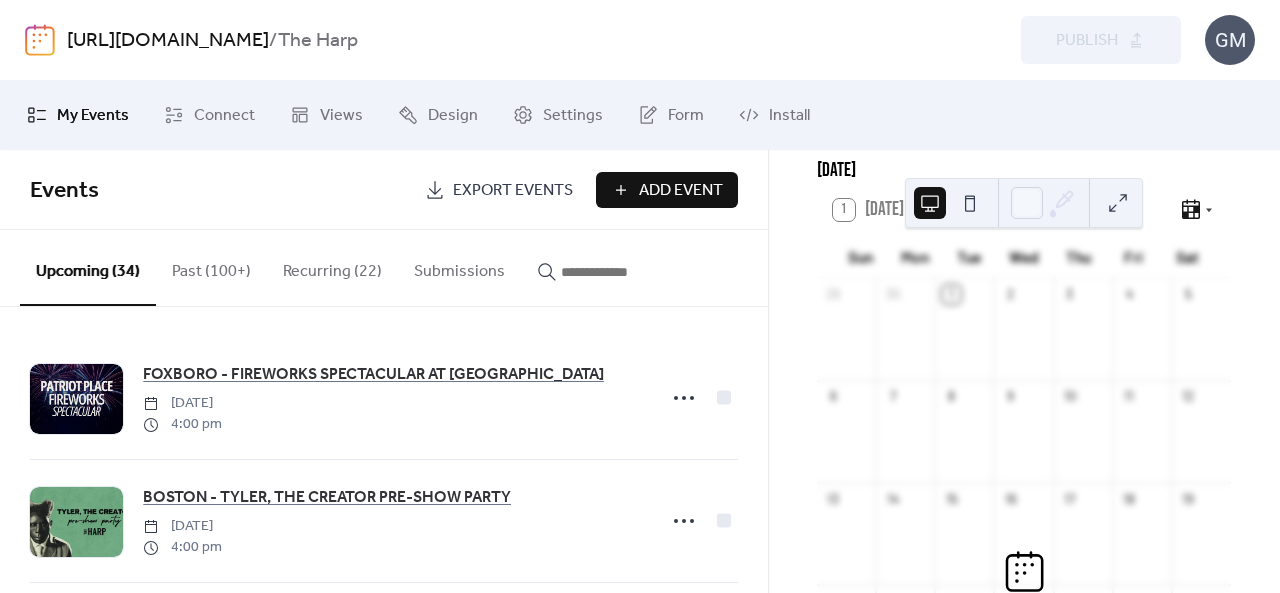 click at bounding box center (611, 272) 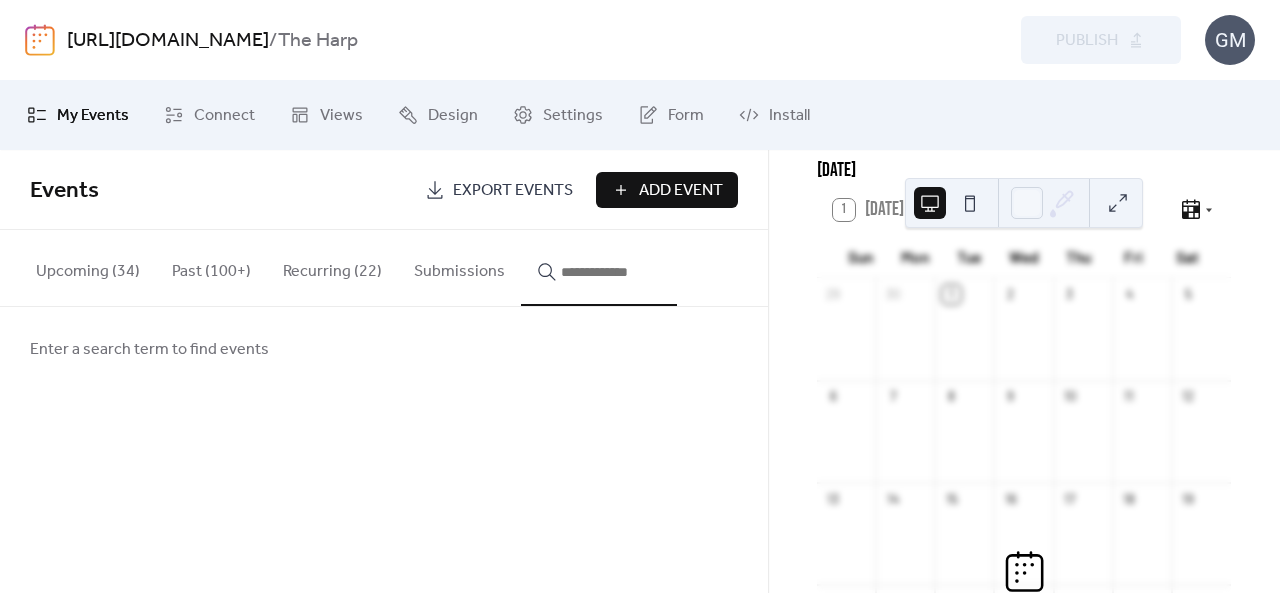 click on "Upcoming  (34)" at bounding box center (88, 267) 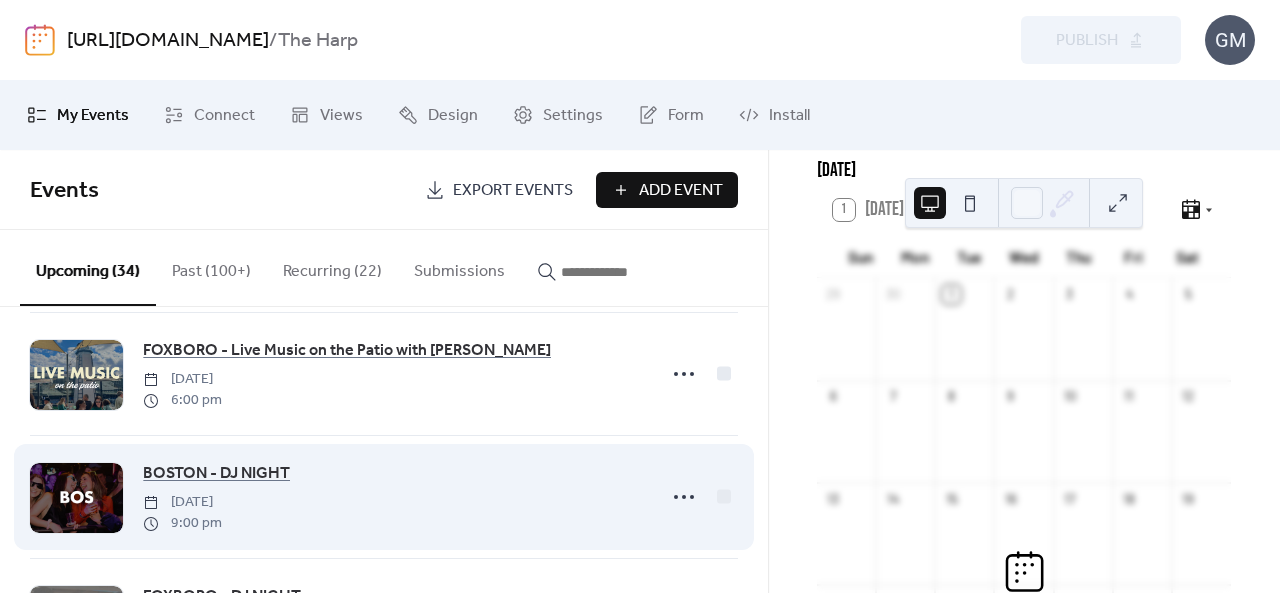 scroll, scrollTop: 1600, scrollLeft: 0, axis: vertical 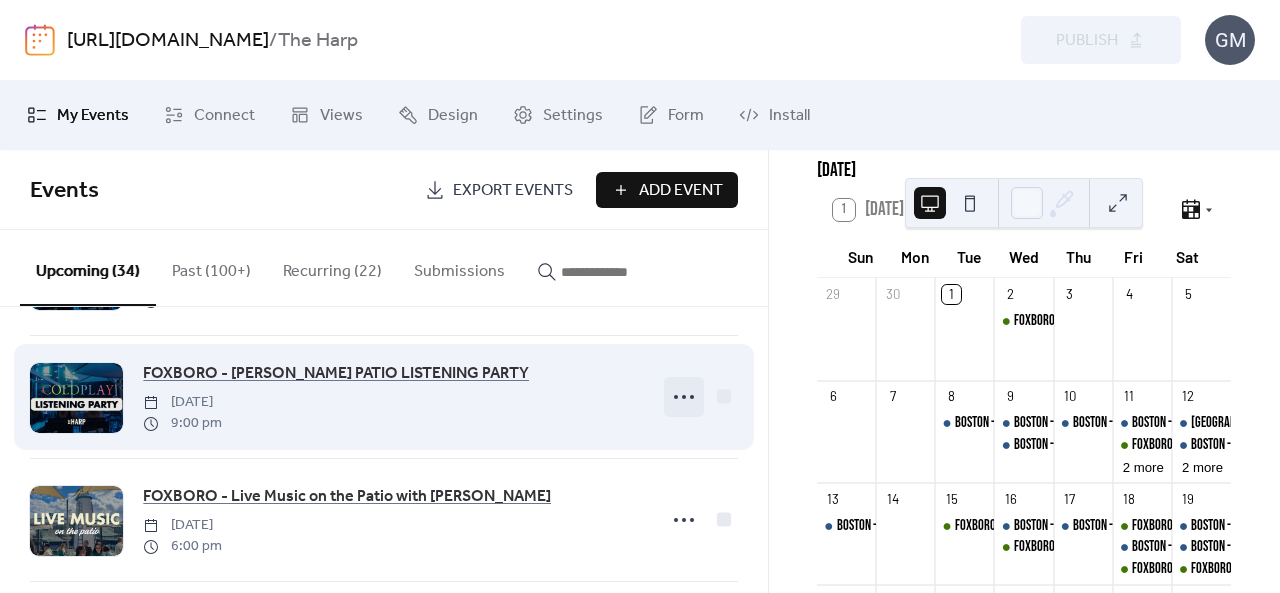 click 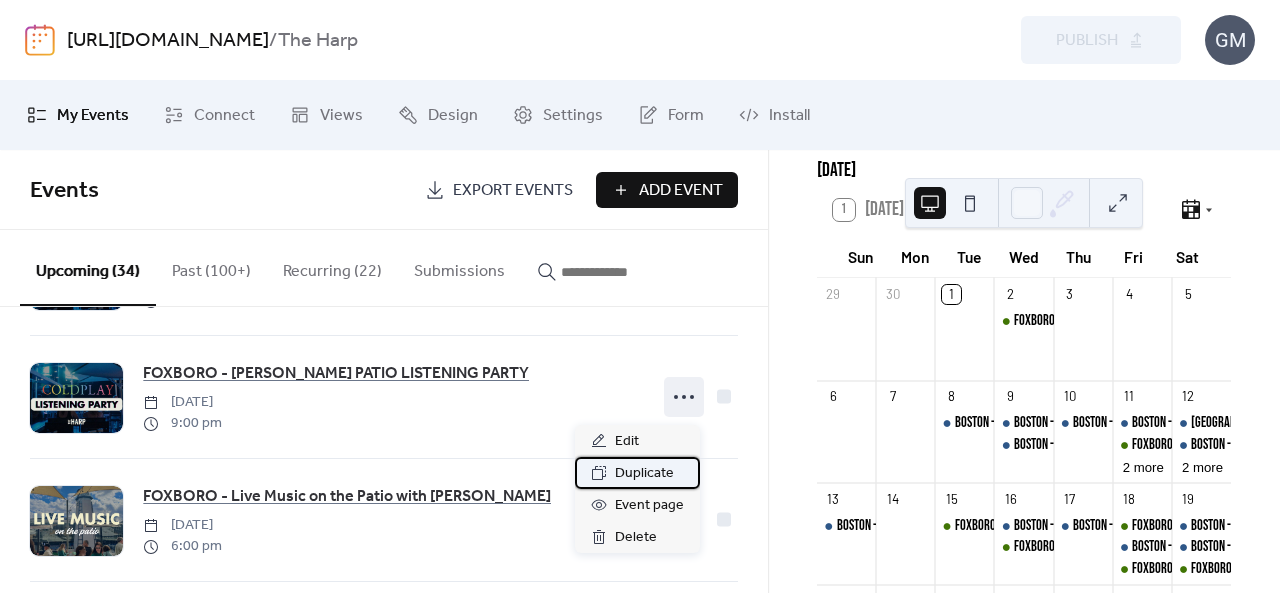 click on "Duplicate" at bounding box center (637, 473) 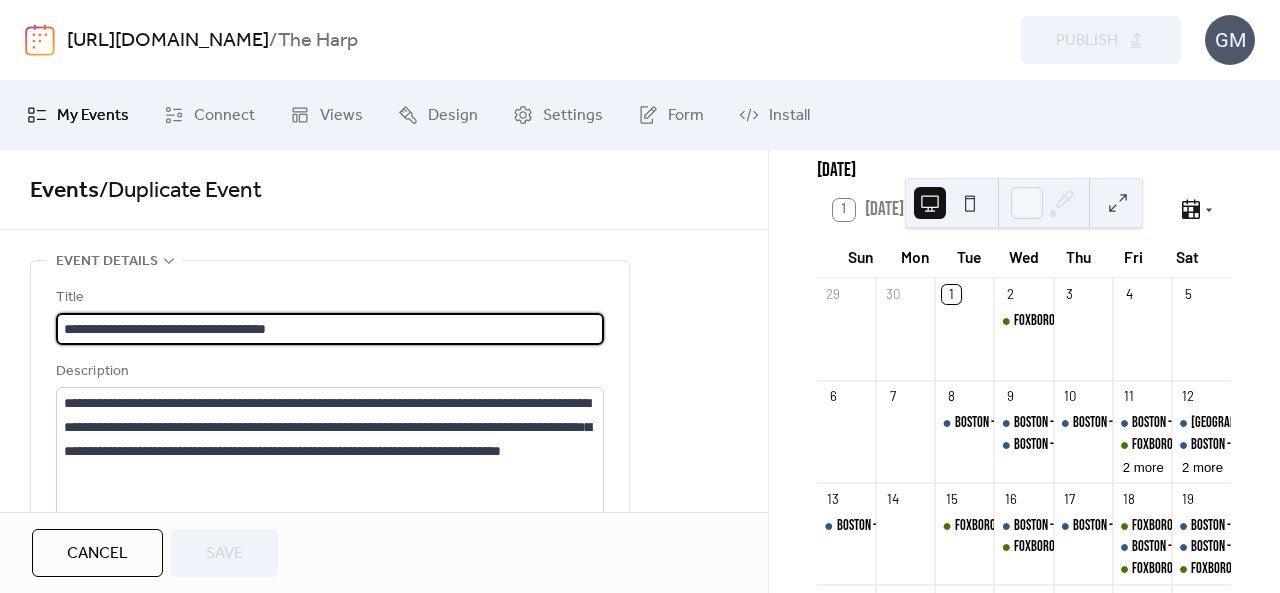 click on "**********" at bounding box center [330, 329] 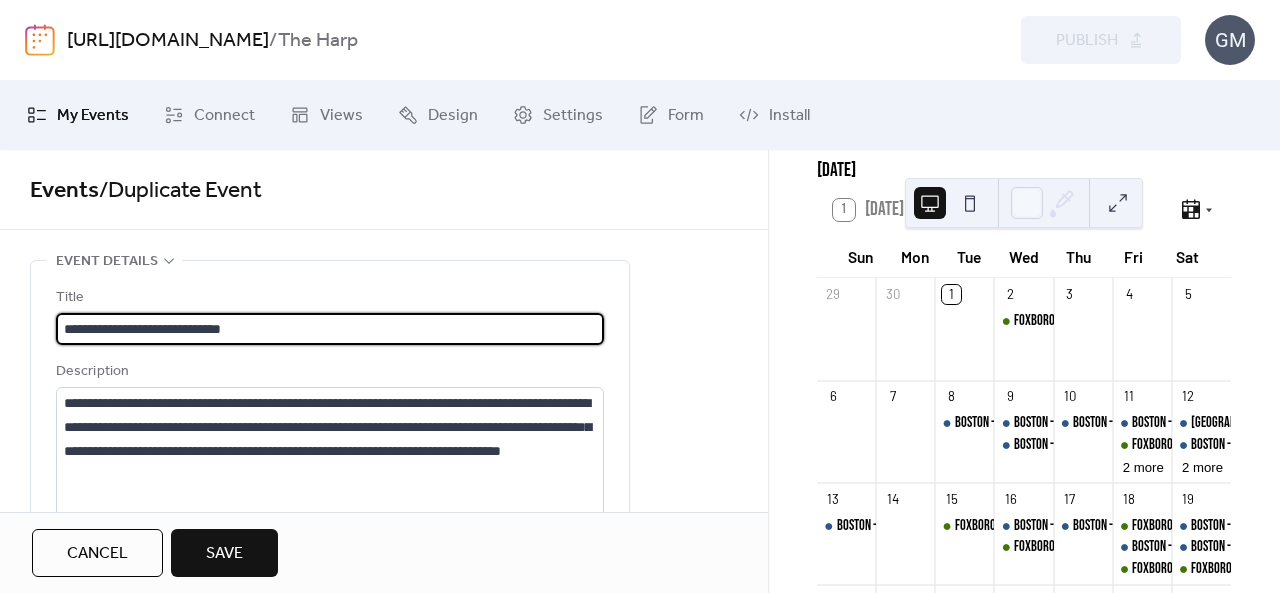 click on "**********" at bounding box center (330, 329) 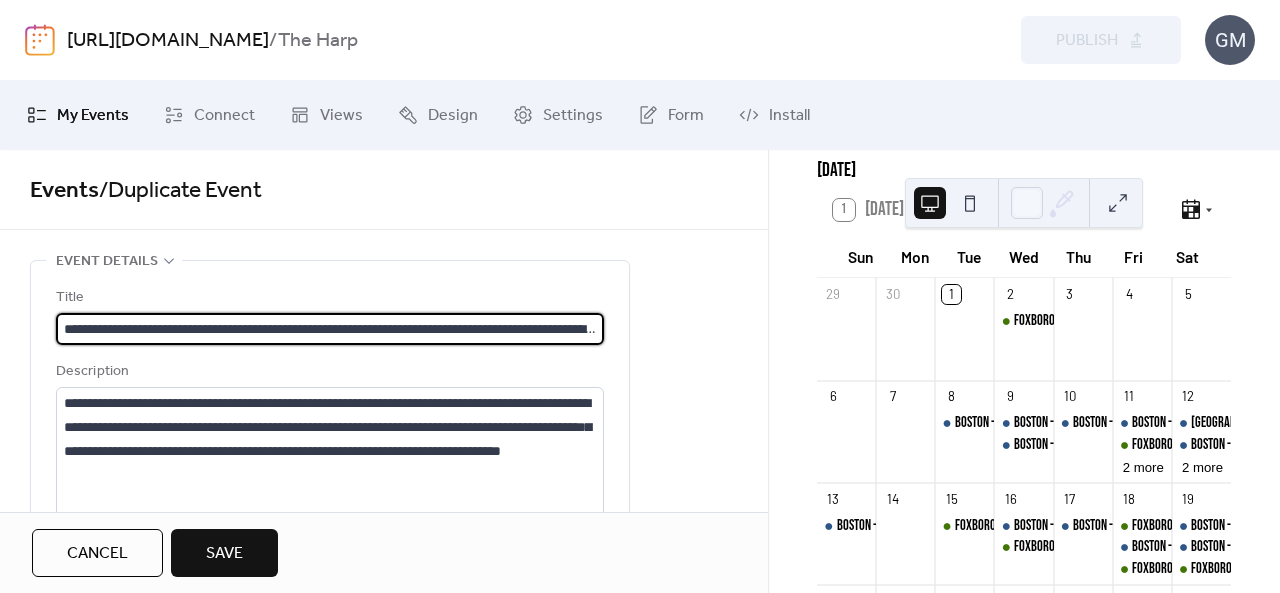 scroll, scrollTop: 0, scrollLeft: 1227, axis: horizontal 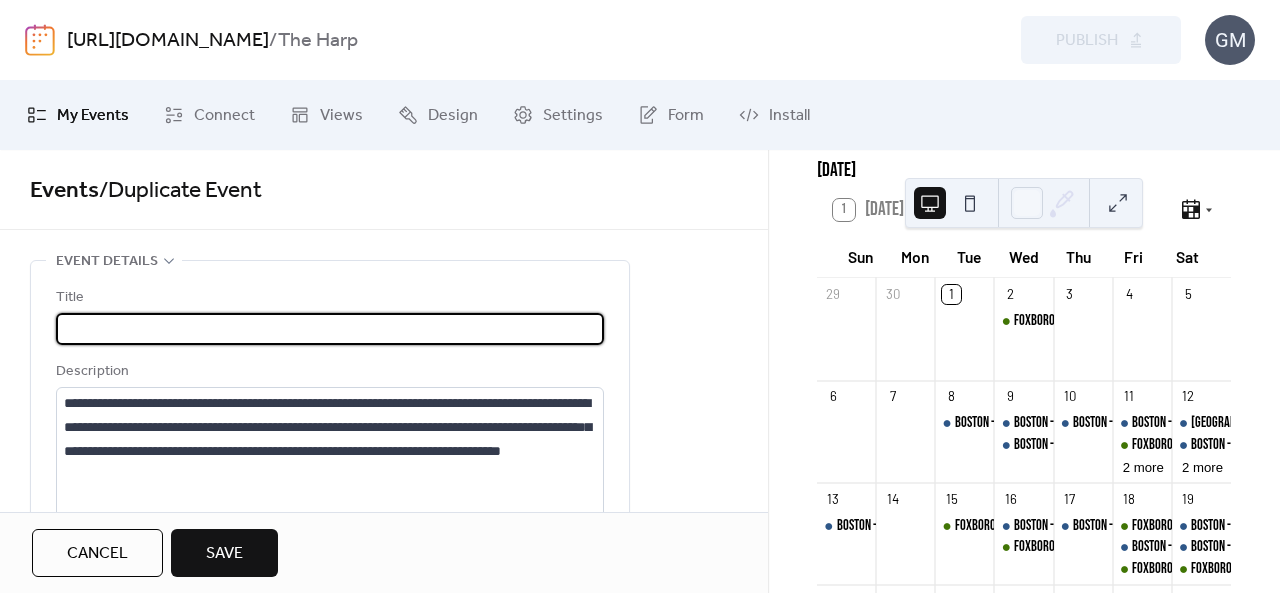 click on "**********" at bounding box center (330, 329) 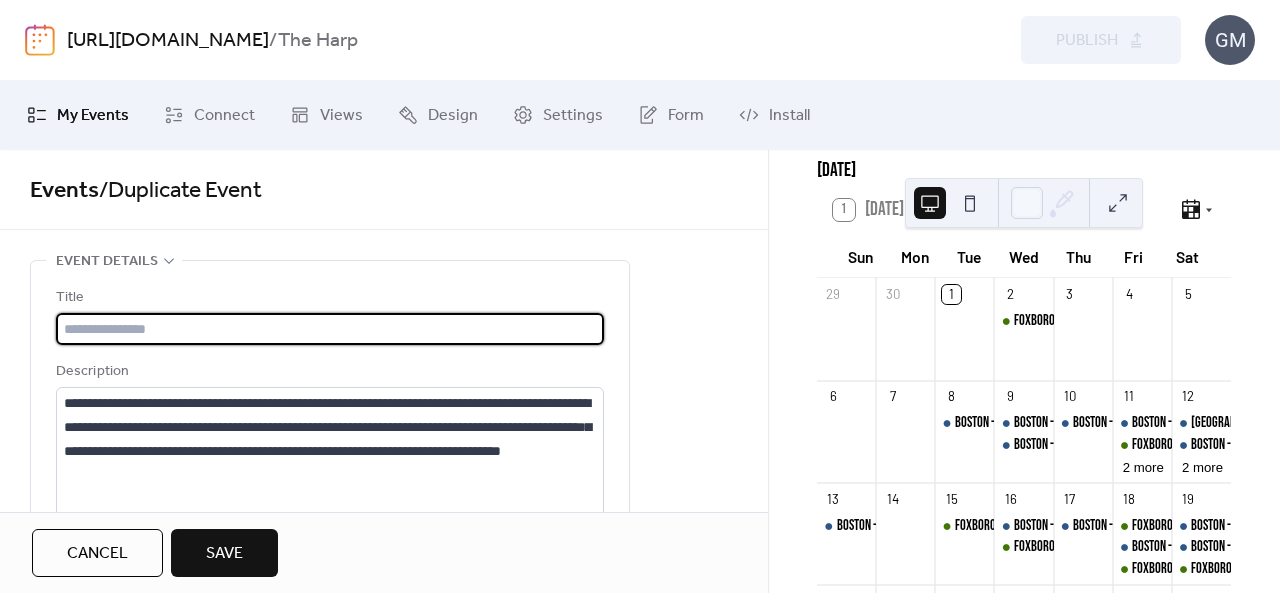 scroll, scrollTop: 0, scrollLeft: 0, axis: both 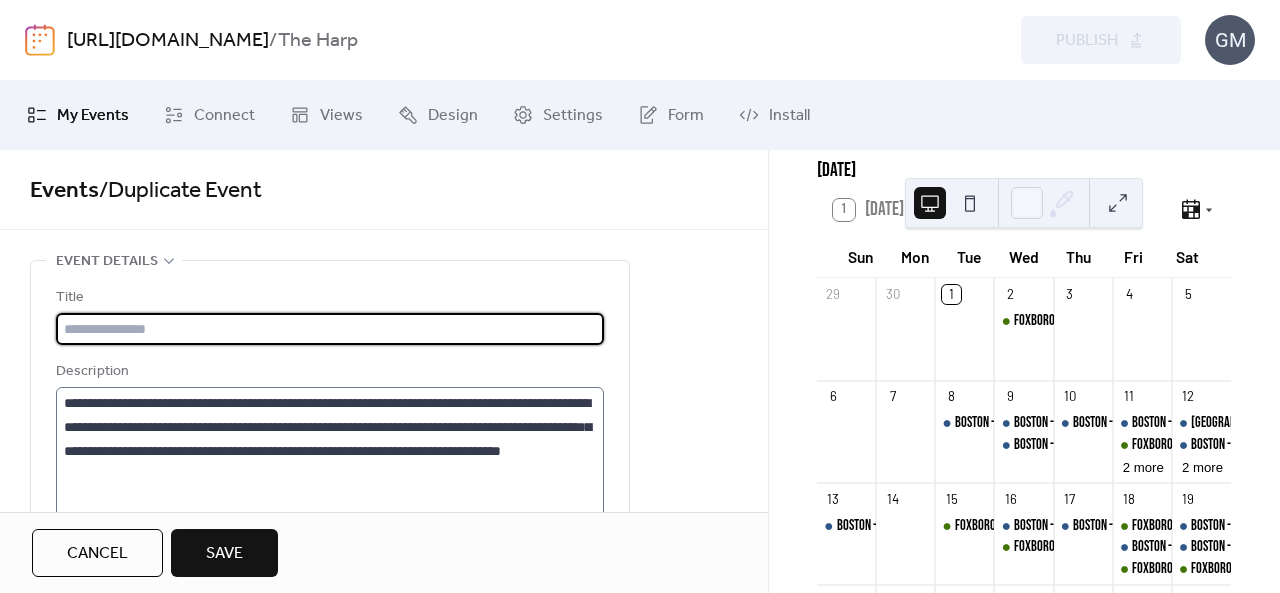 type 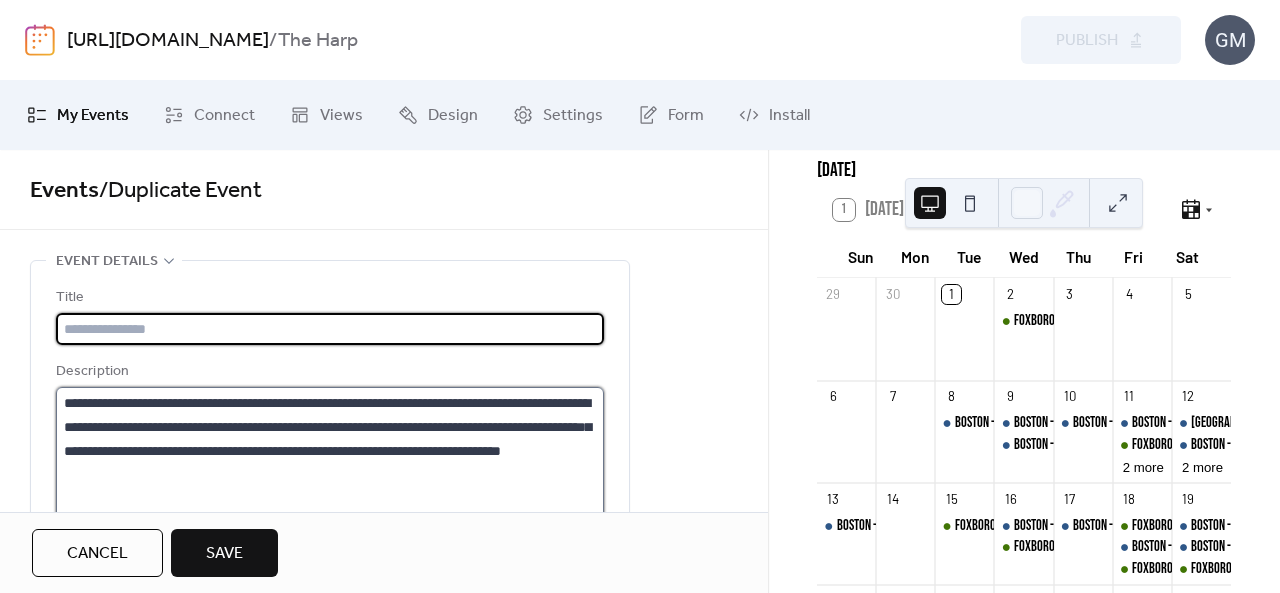 click on "**********" at bounding box center (330, 463) 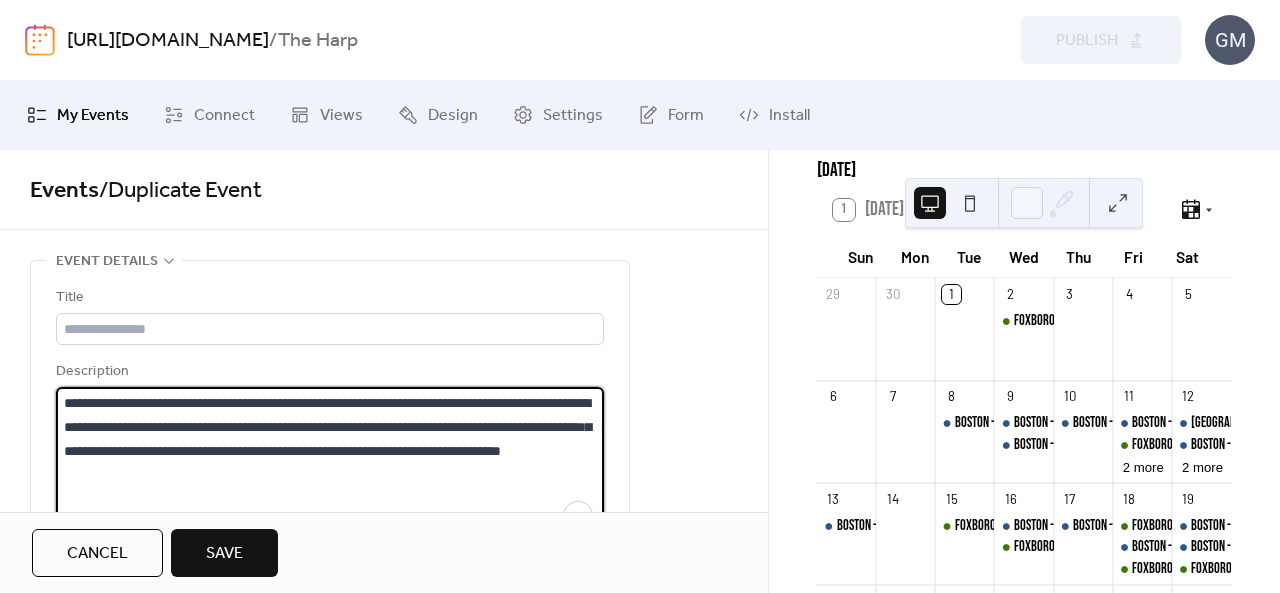 click on "**********" at bounding box center [330, 463] 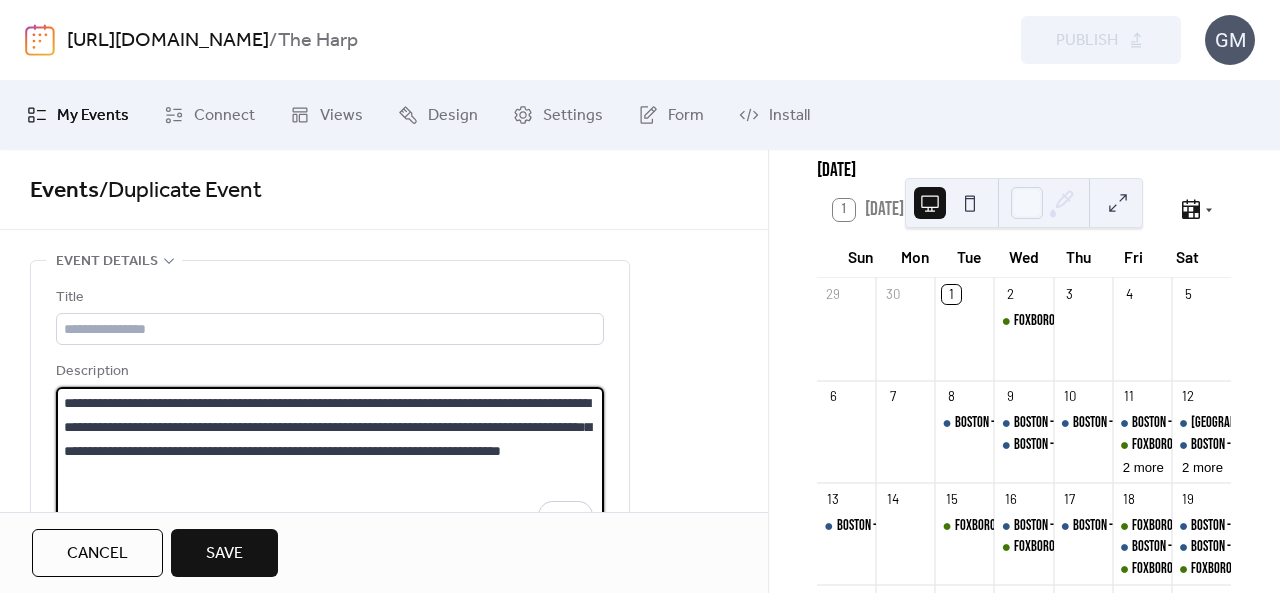 click on "**********" at bounding box center [330, 463] 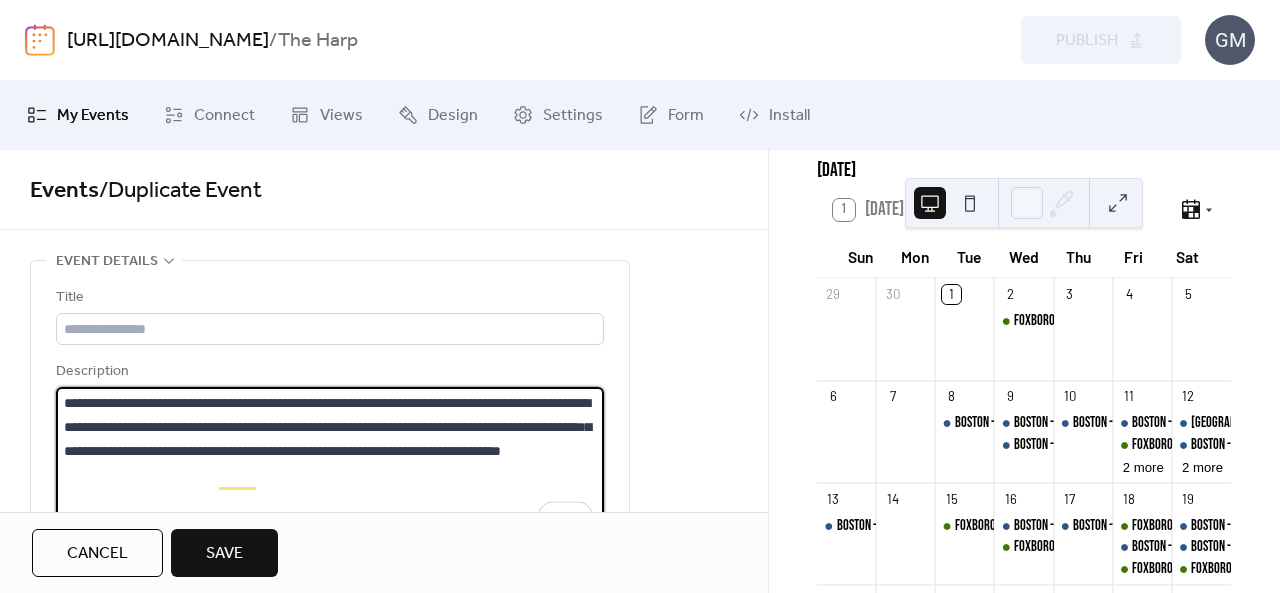 drag, startPoint x: 273, startPoint y: 481, endPoint x: 0, endPoint y: 377, distance: 292.13867 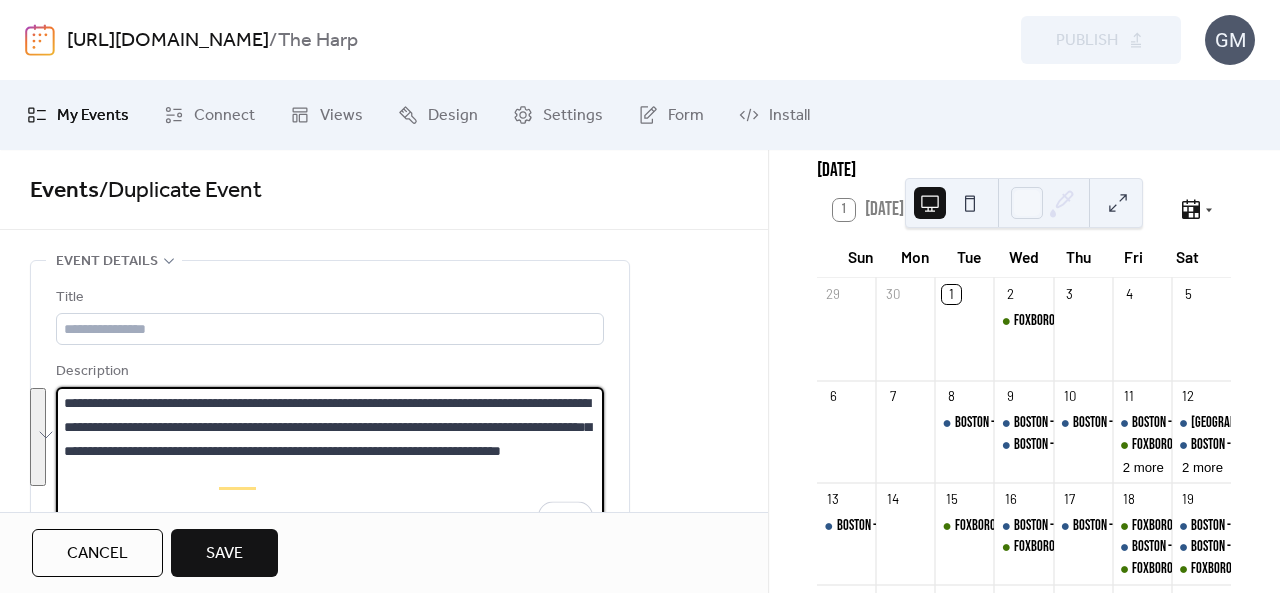 paste 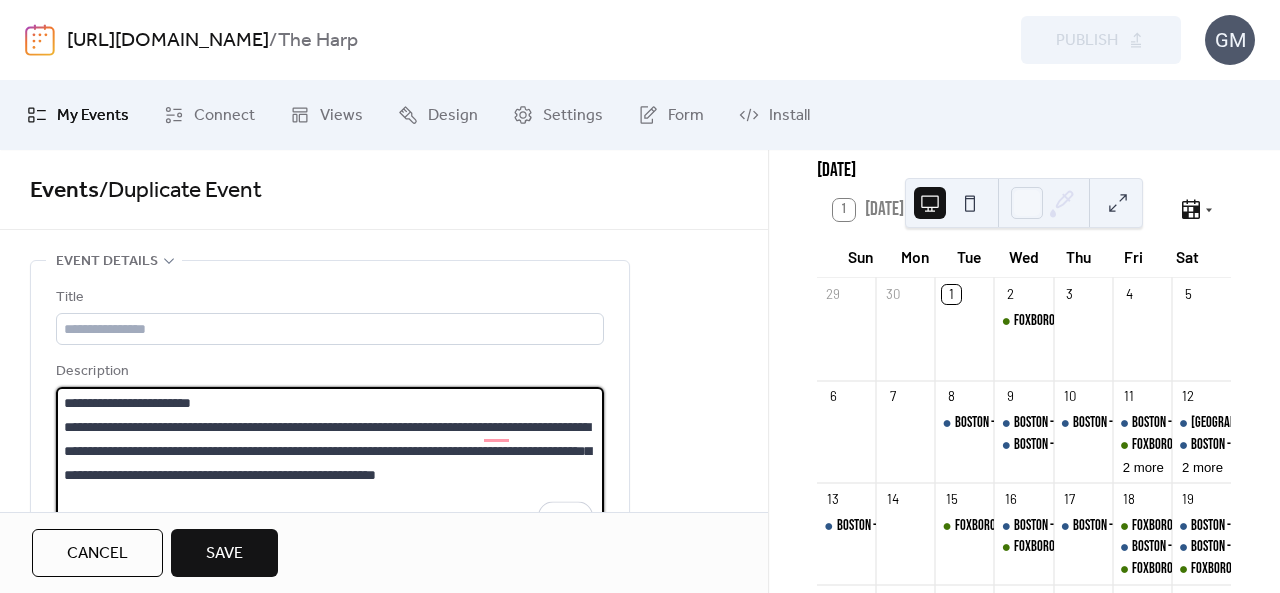 type on "**********" 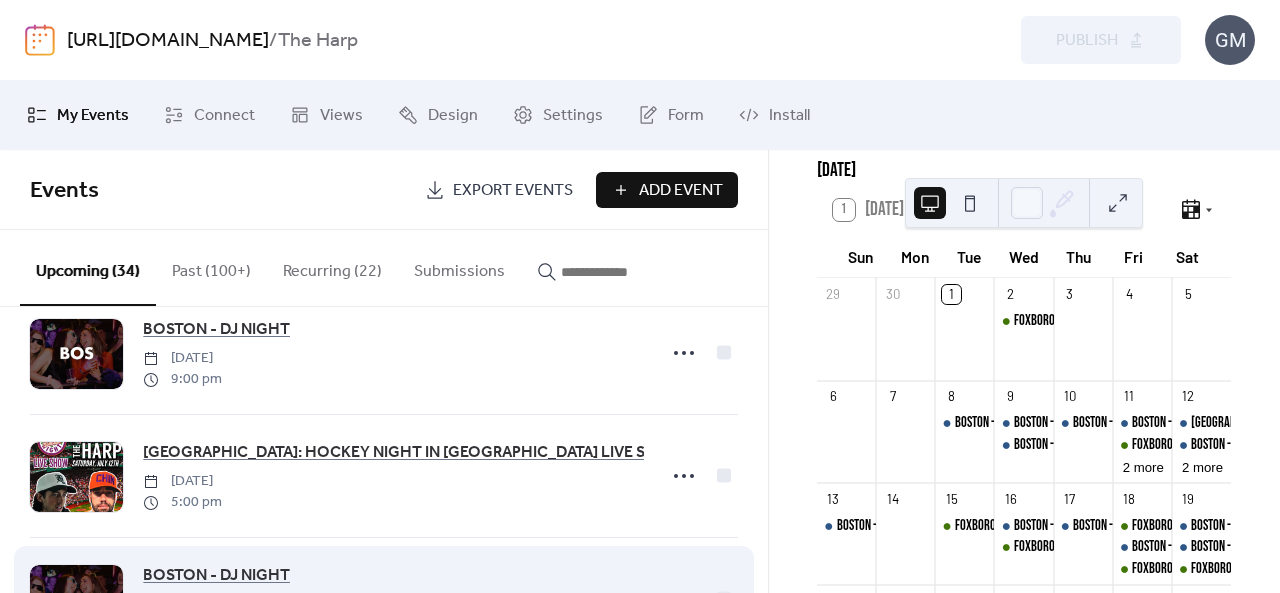 scroll, scrollTop: 1000, scrollLeft: 0, axis: vertical 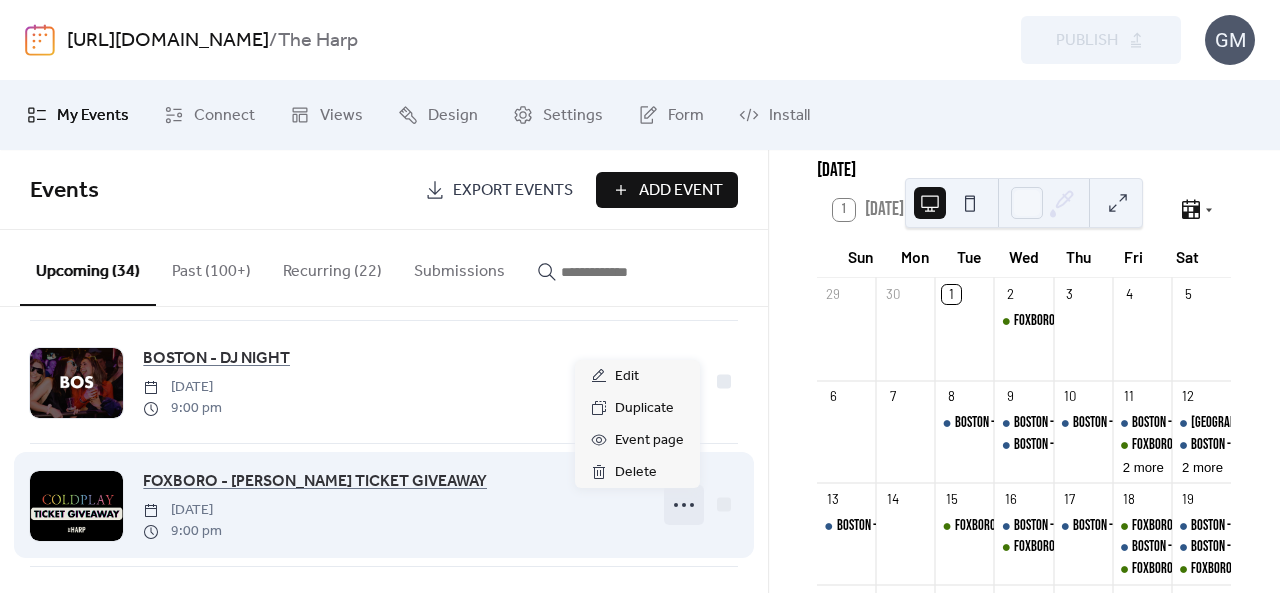 click 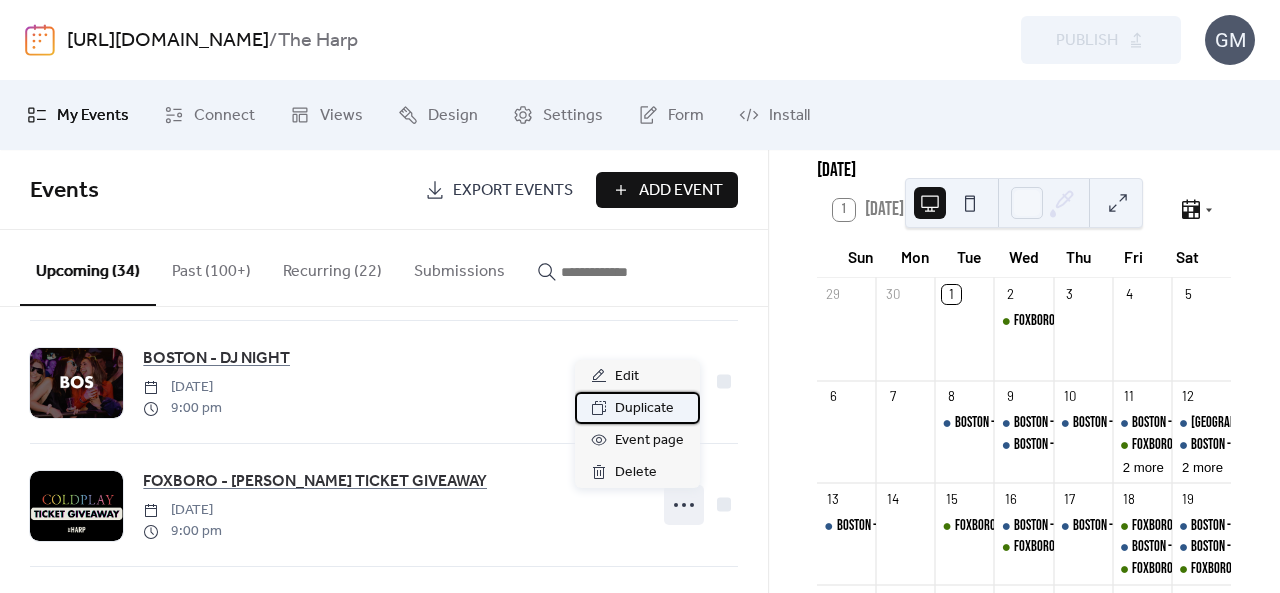 click on "Duplicate" at bounding box center [637, 408] 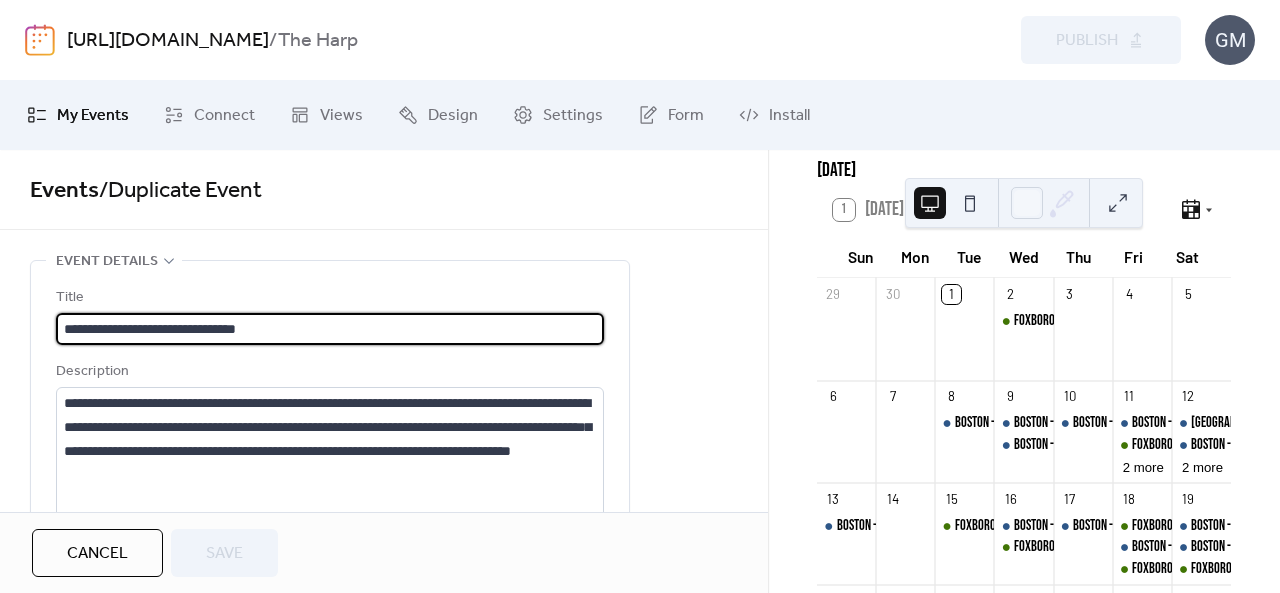 scroll, scrollTop: 0, scrollLeft: 0, axis: both 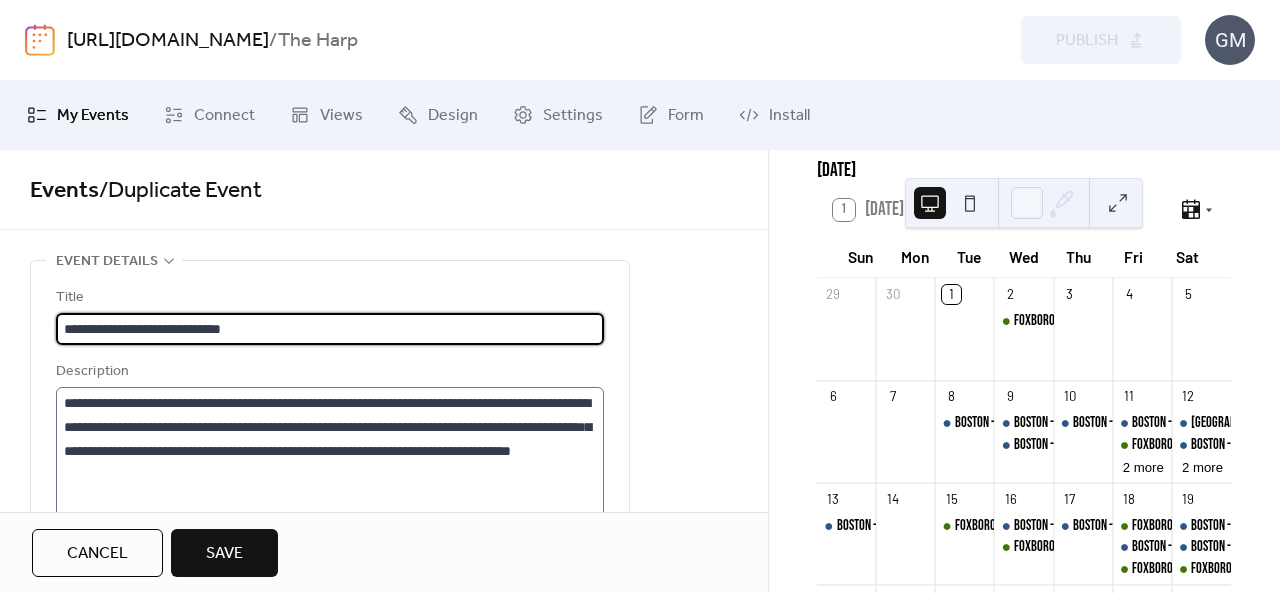 type on "**********" 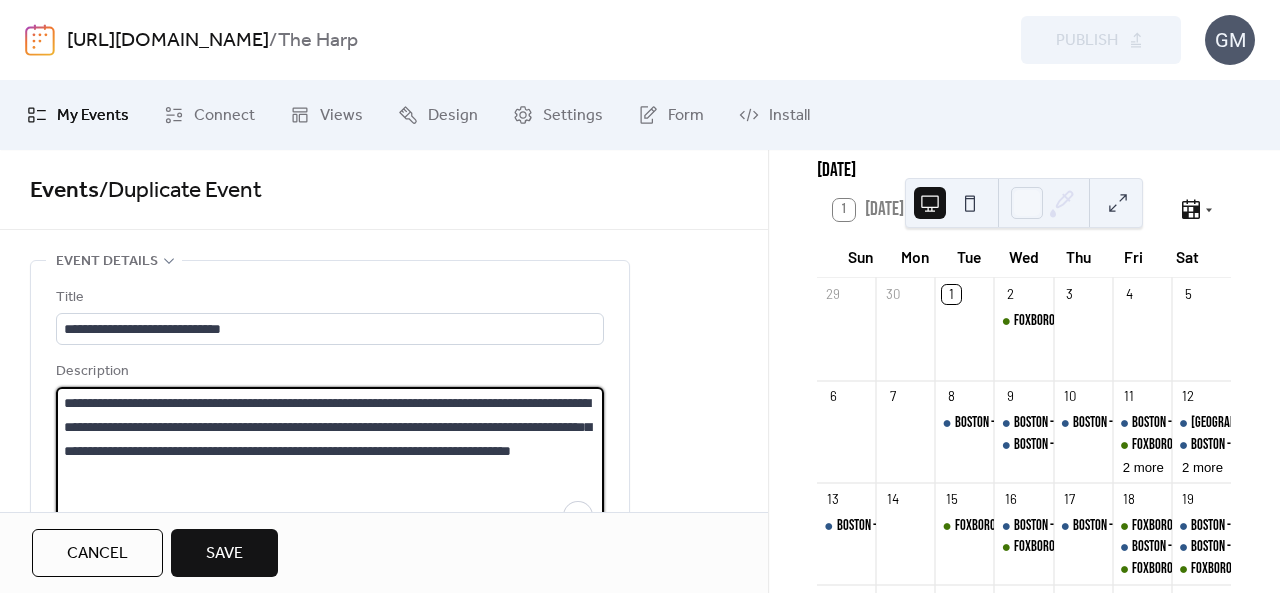drag, startPoint x: 272, startPoint y: 463, endPoint x: 0, endPoint y: 362, distance: 290.1465 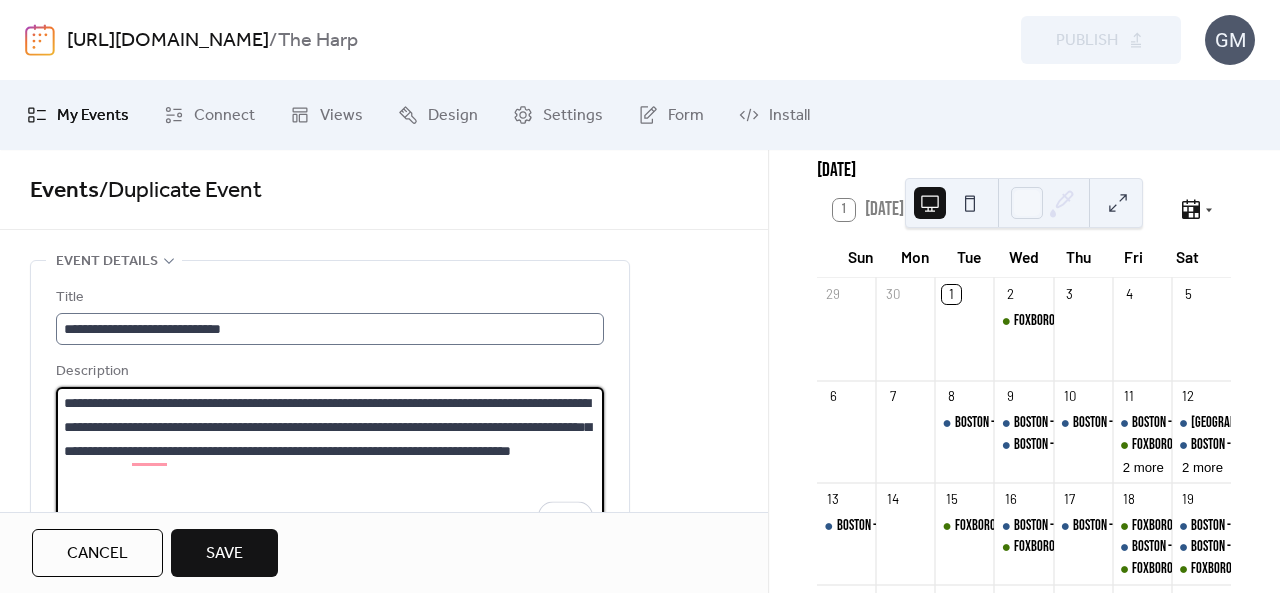 paste 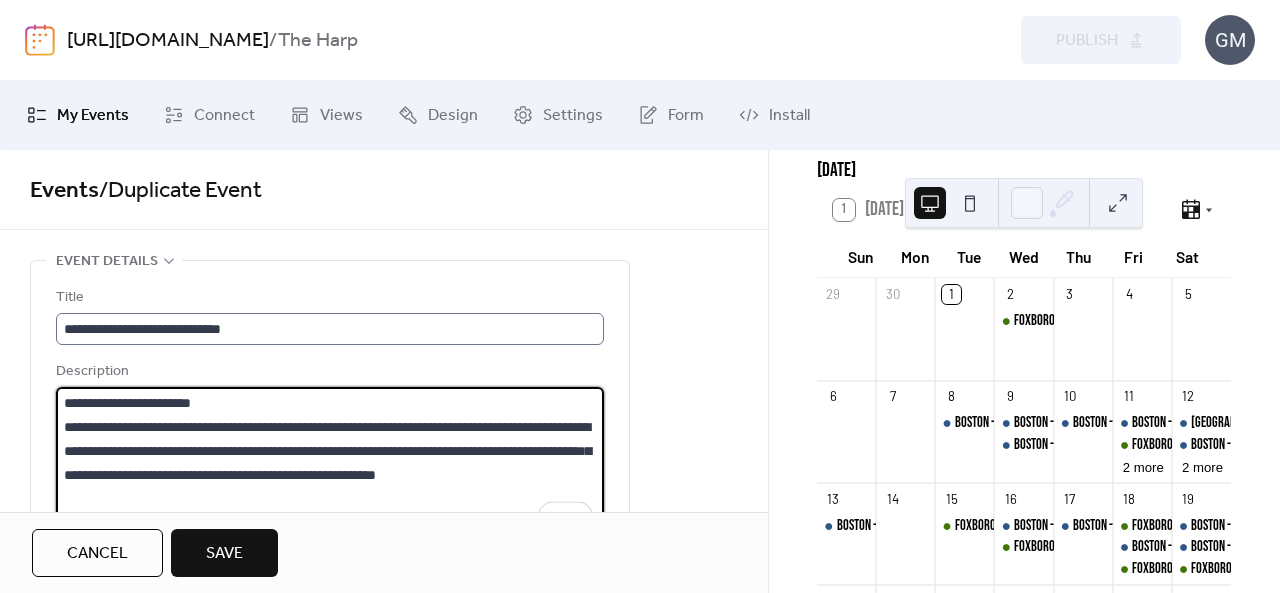type on "**********" 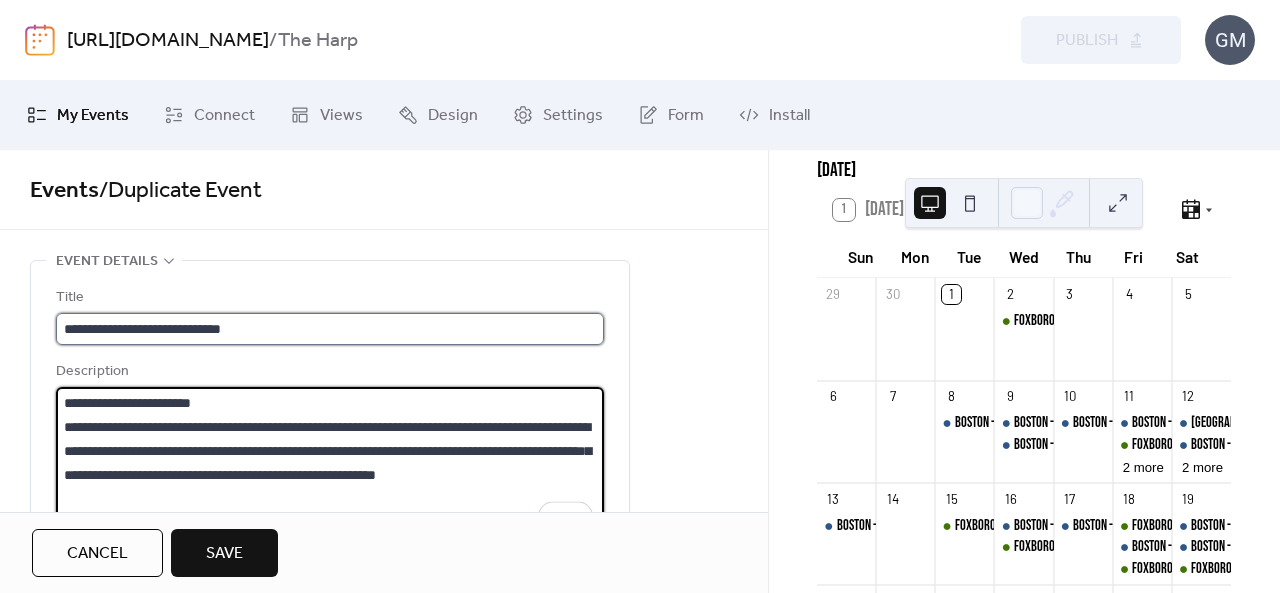 click on "**********" at bounding box center (330, 329) 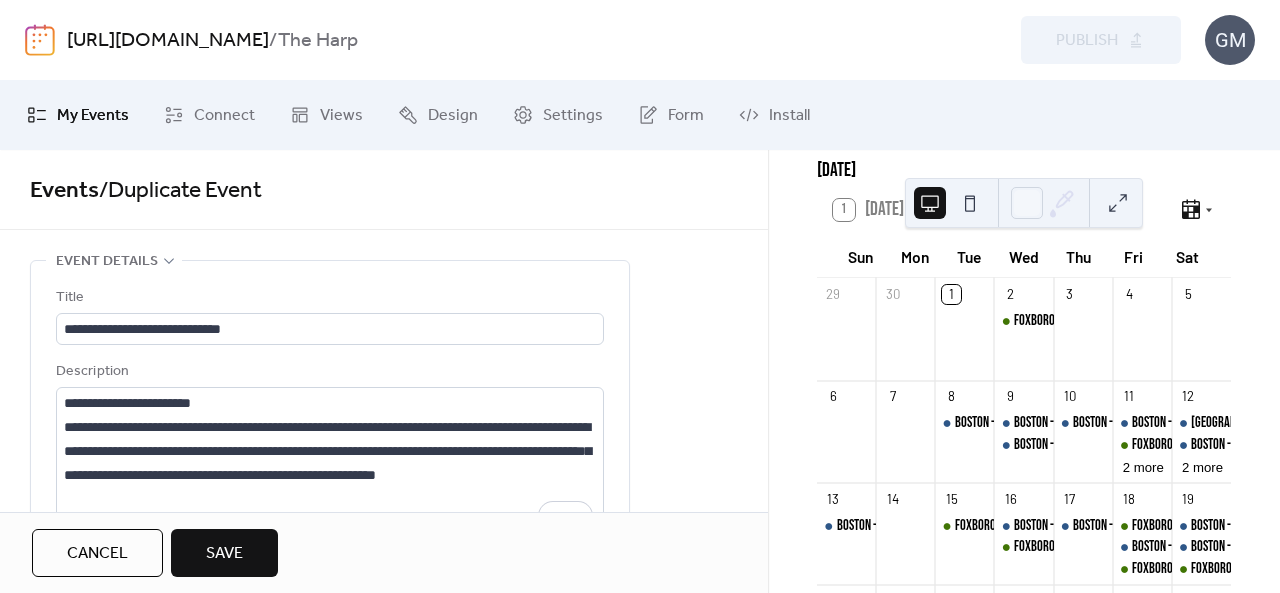 click on "Description" at bounding box center (328, 372) 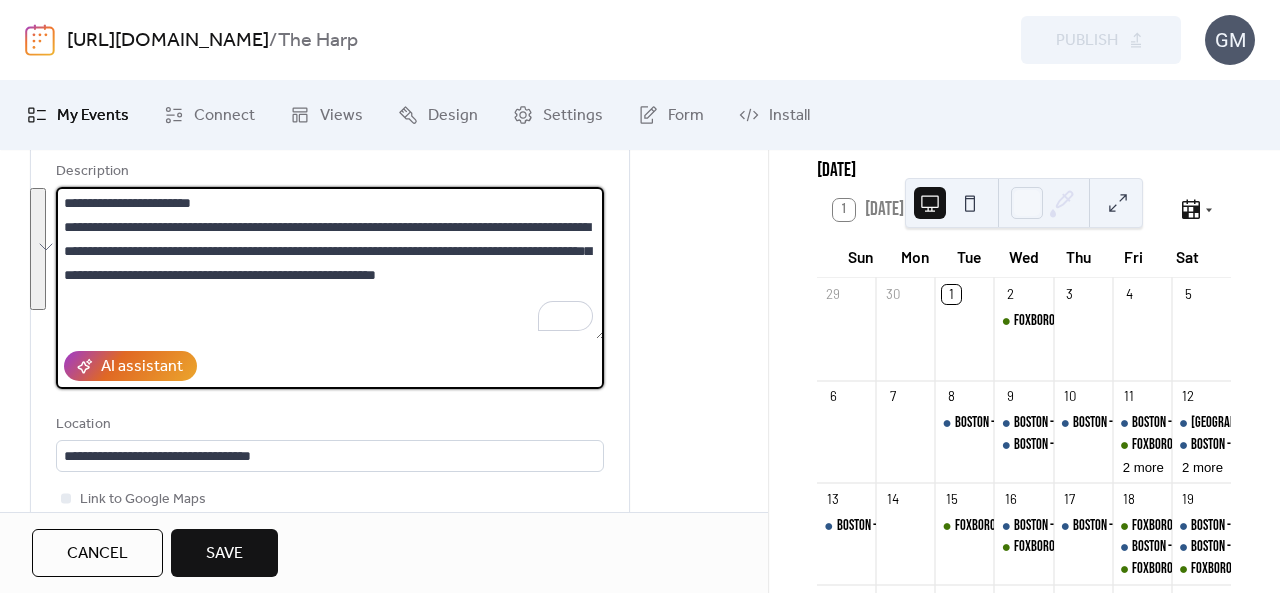 drag, startPoint x: 119, startPoint y: 297, endPoint x: 31, endPoint y: 188, distance: 140.08926 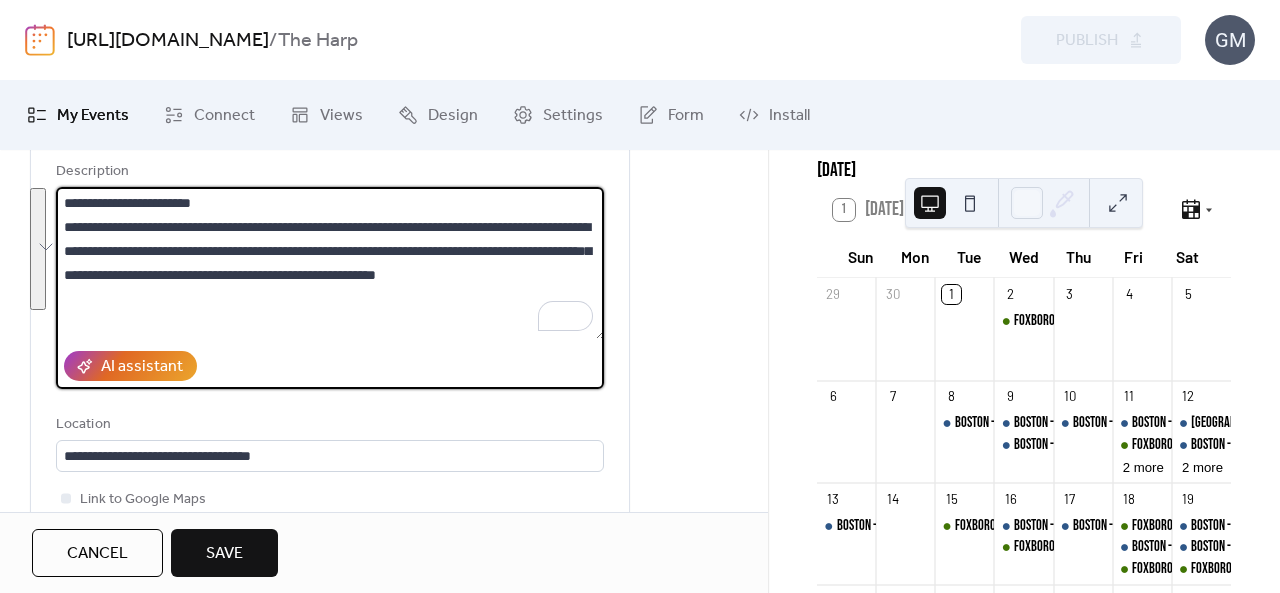 click on "**********" at bounding box center (330, 335) 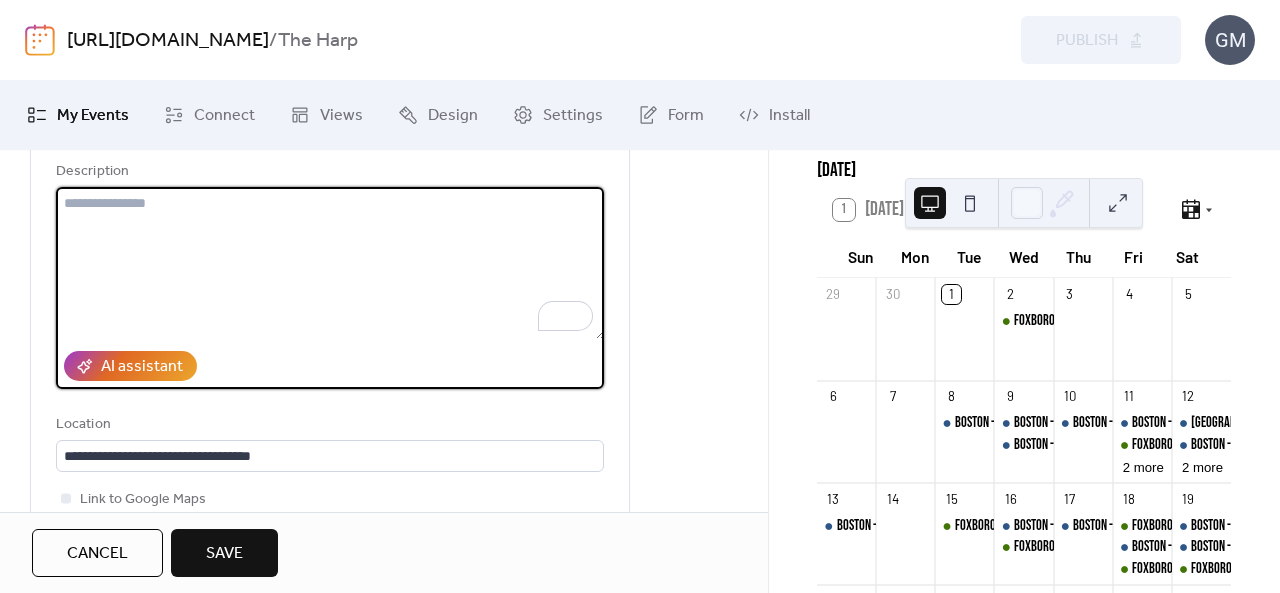 paste on "**********" 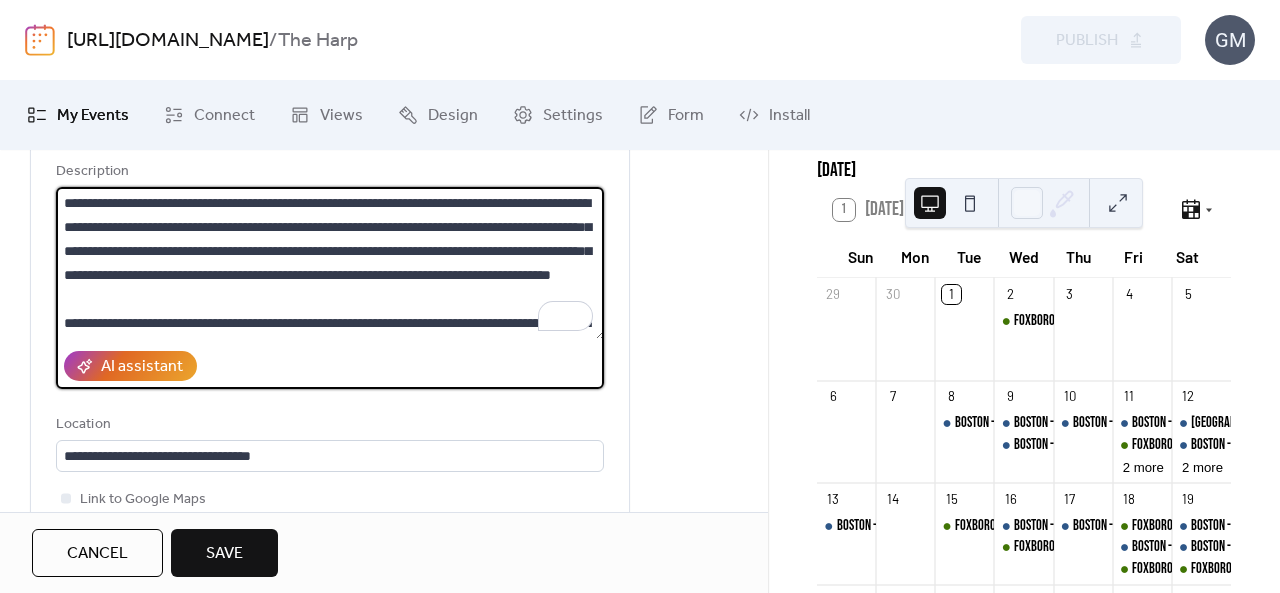 scroll, scrollTop: 141, scrollLeft: 0, axis: vertical 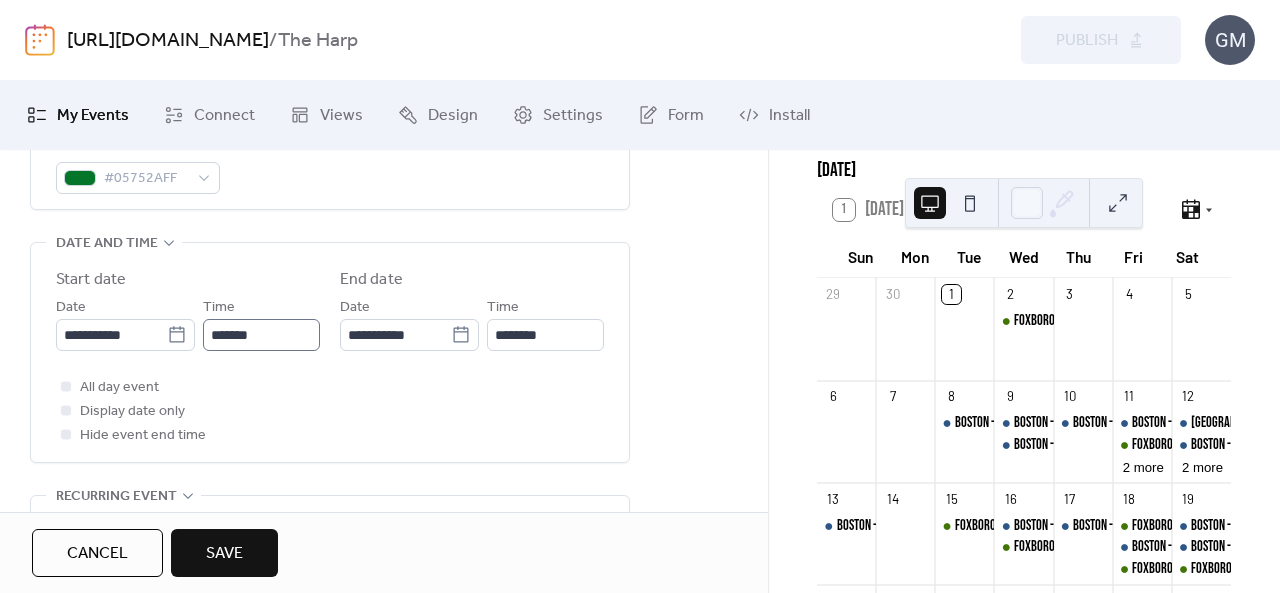 type on "**********" 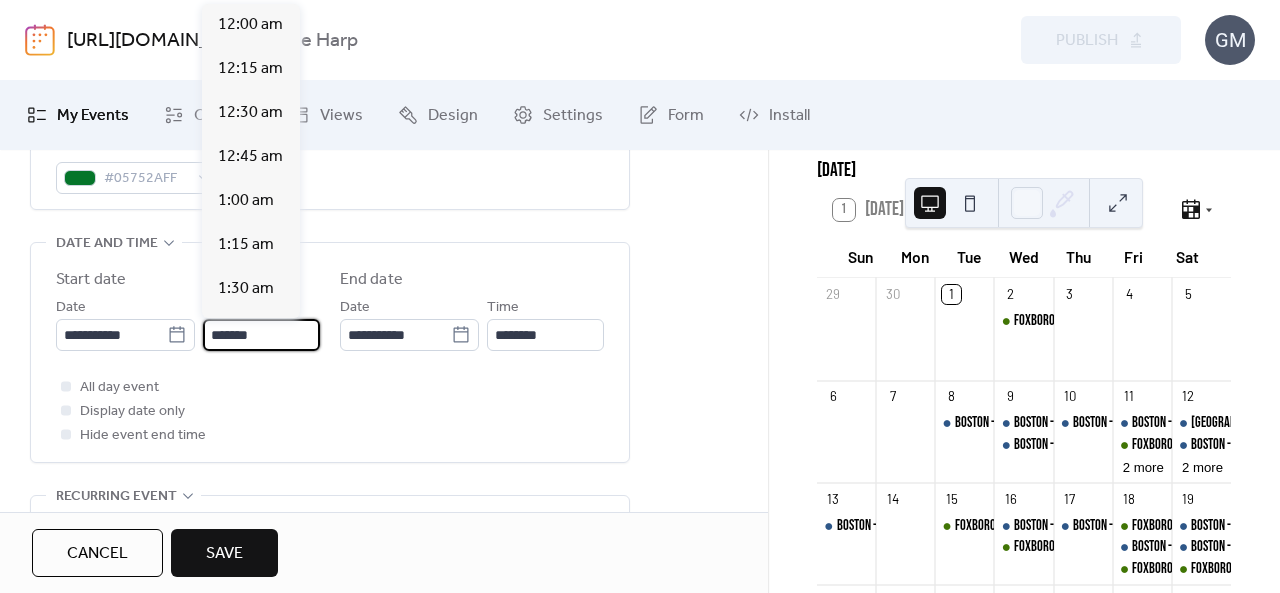 click on "*******" at bounding box center [261, 335] 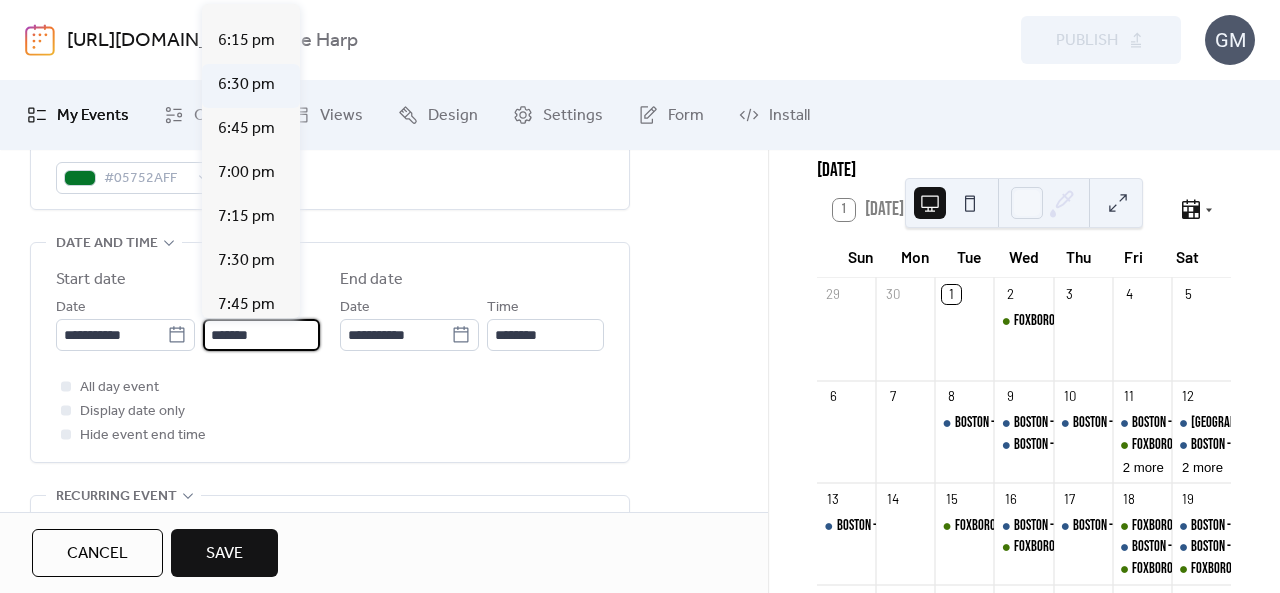 scroll, scrollTop: 3196, scrollLeft: 0, axis: vertical 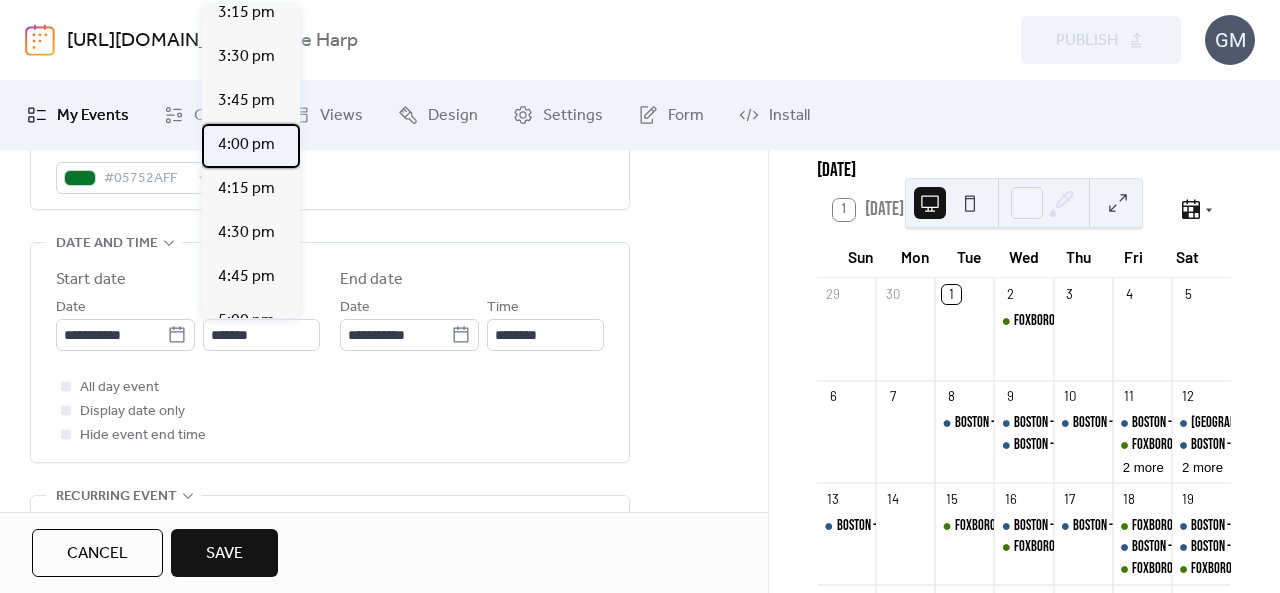 click on "4:00 pm" at bounding box center (246, 145) 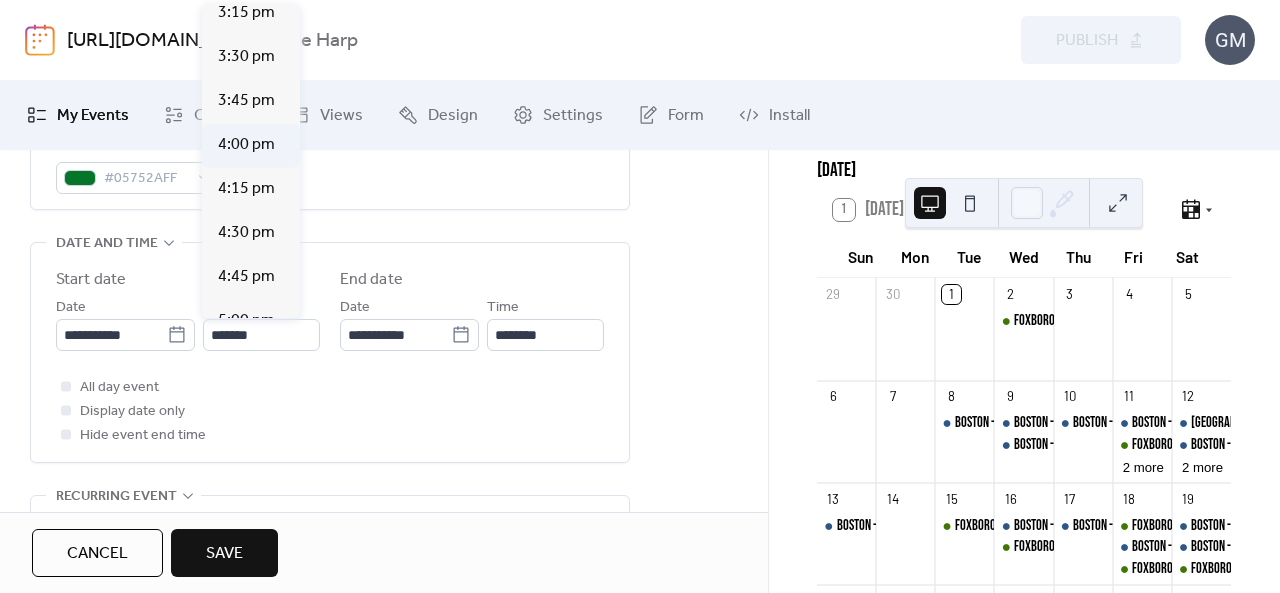 type on "*******" 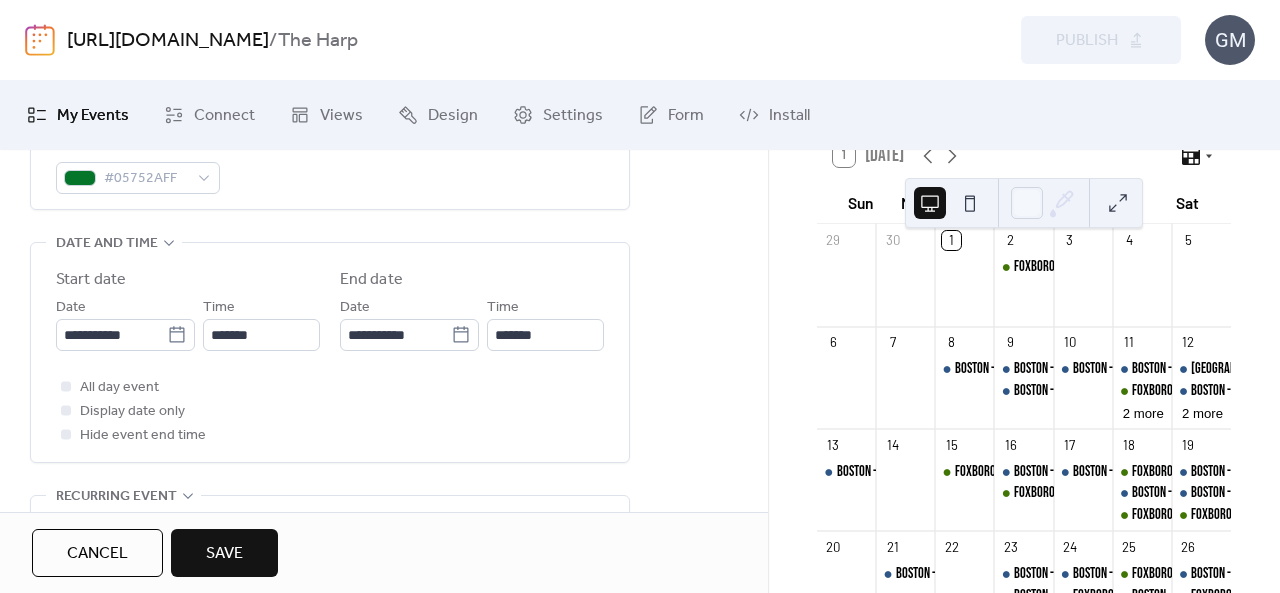 scroll, scrollTop: 200, scrollLeft: 0, axis: vertical 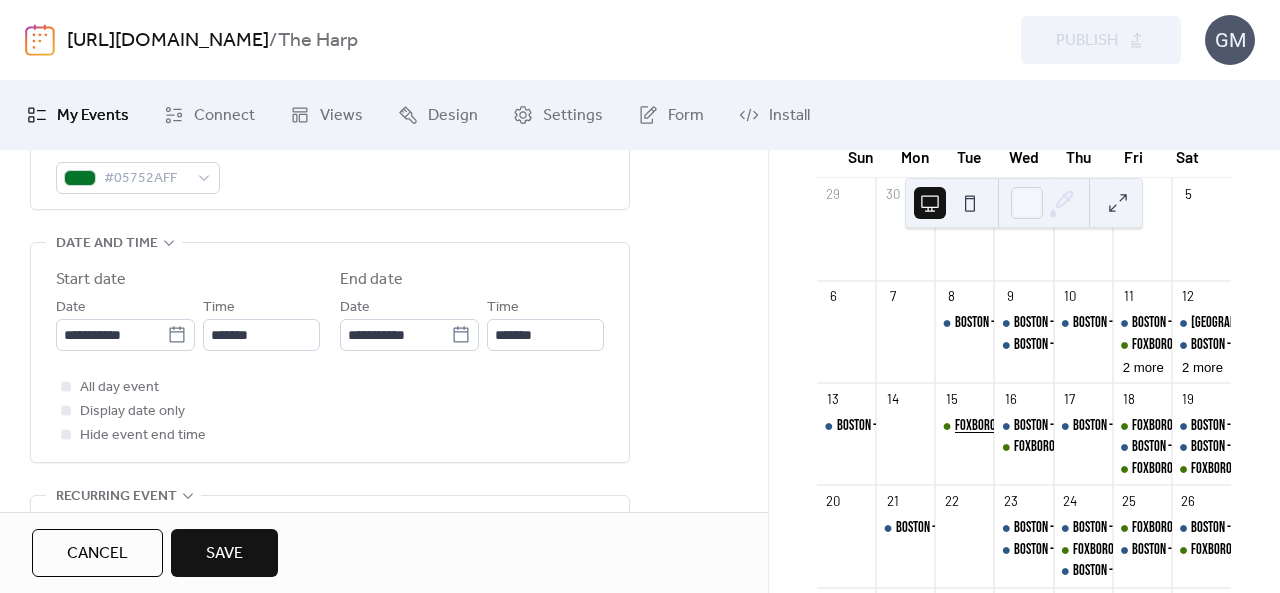 click on "FOXBORO - [PERSON_NAME] PATIO LISTENING PARTY" at bounding box center (1066, 426) 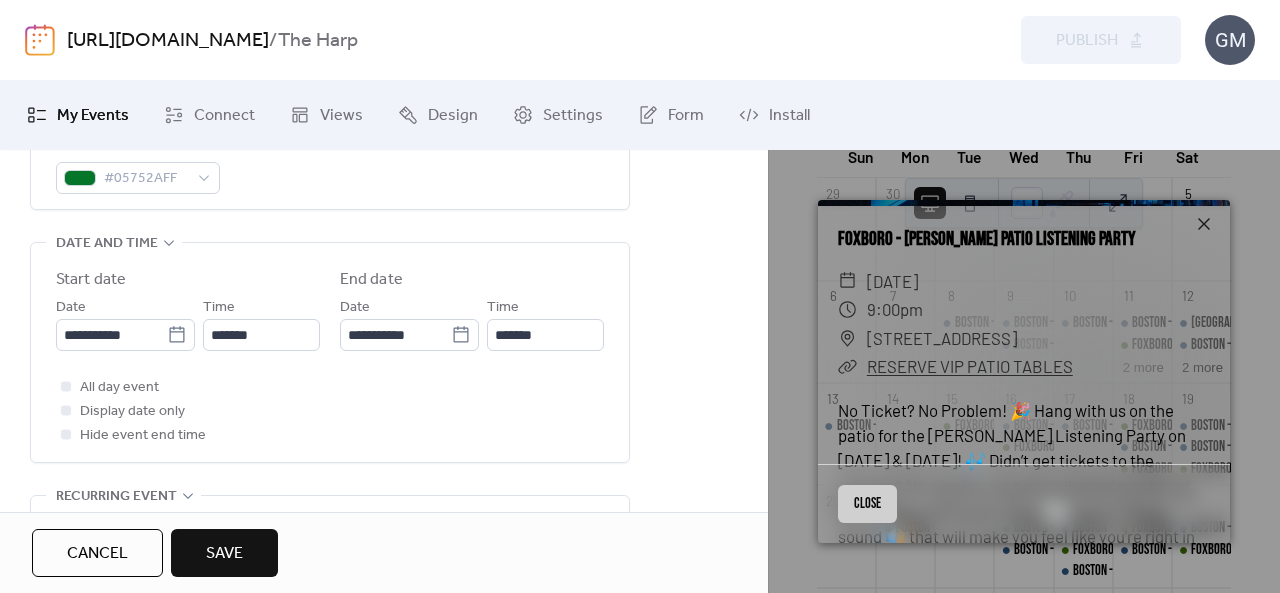 scroll, scrollTop: 300, scrollLeft: 0, axis: vertical 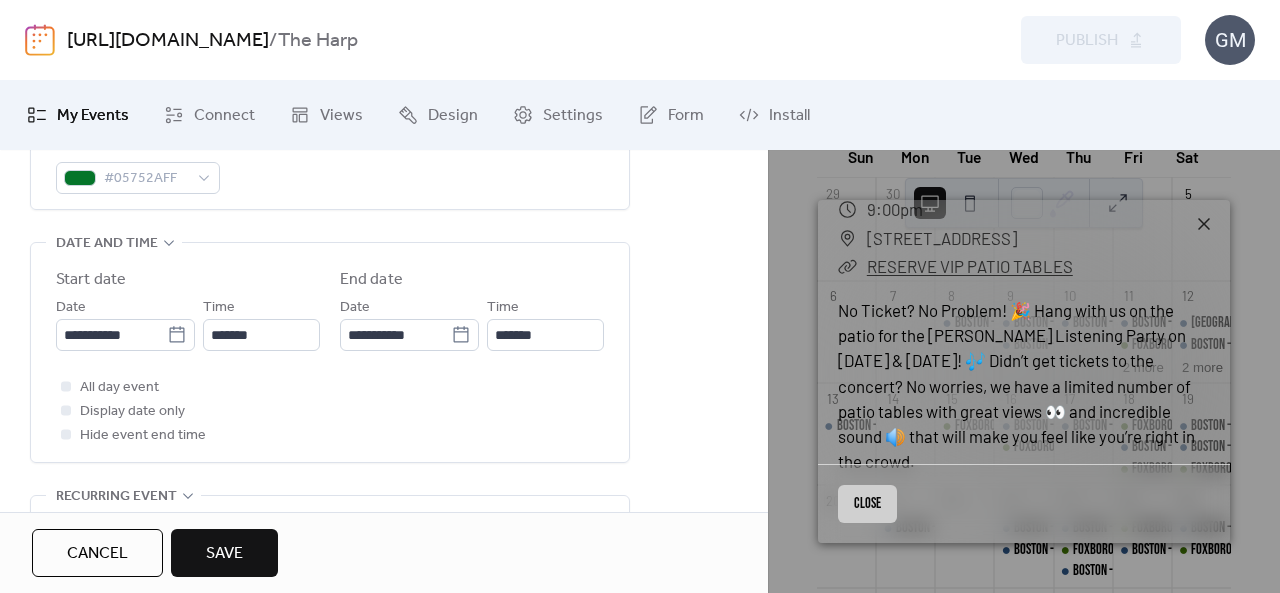 click on "Close" at bounding box center [867, 504] 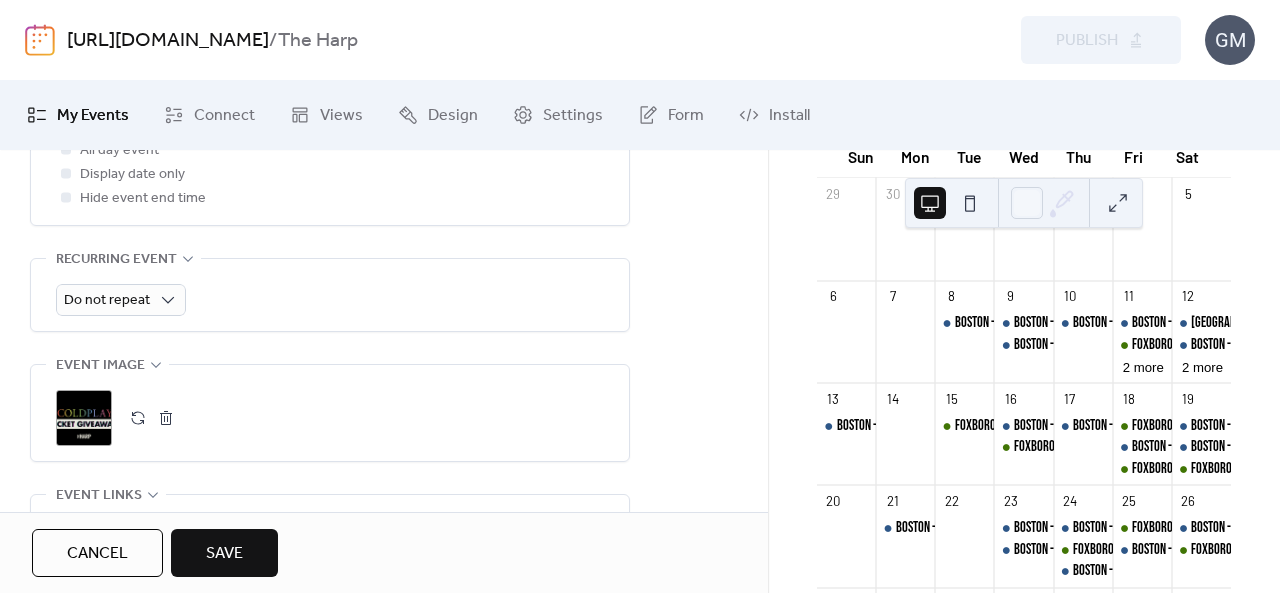 scroll, scrollTop: 900, scrollLeft: 0, axis: vertical 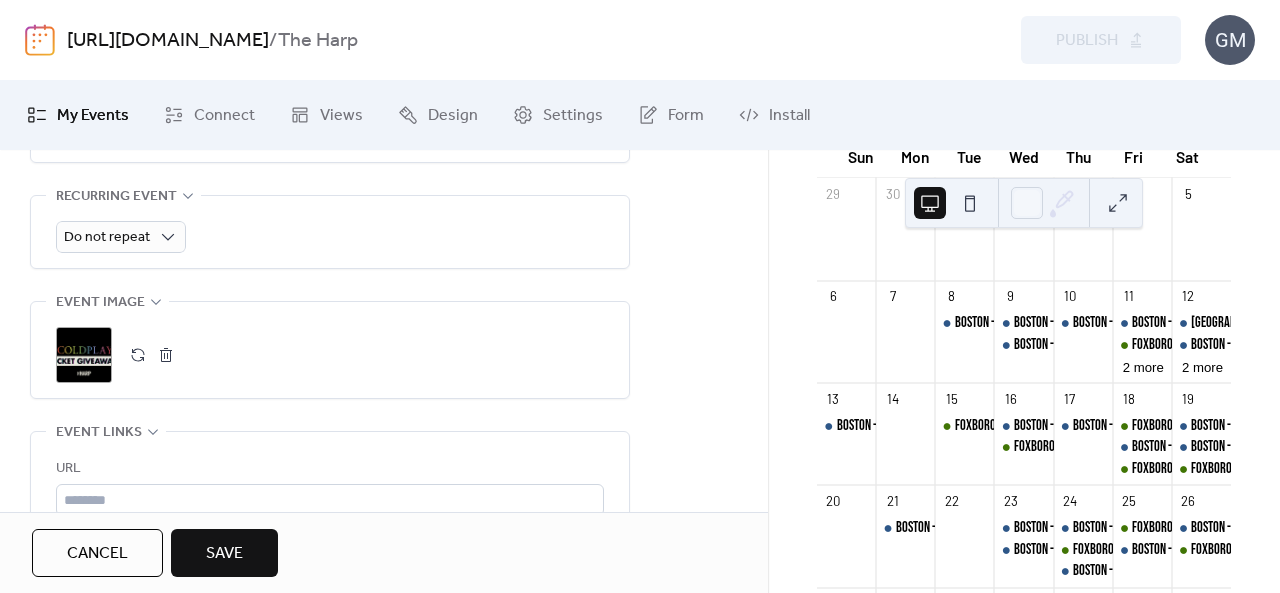 click at bounding box center [166, 355] 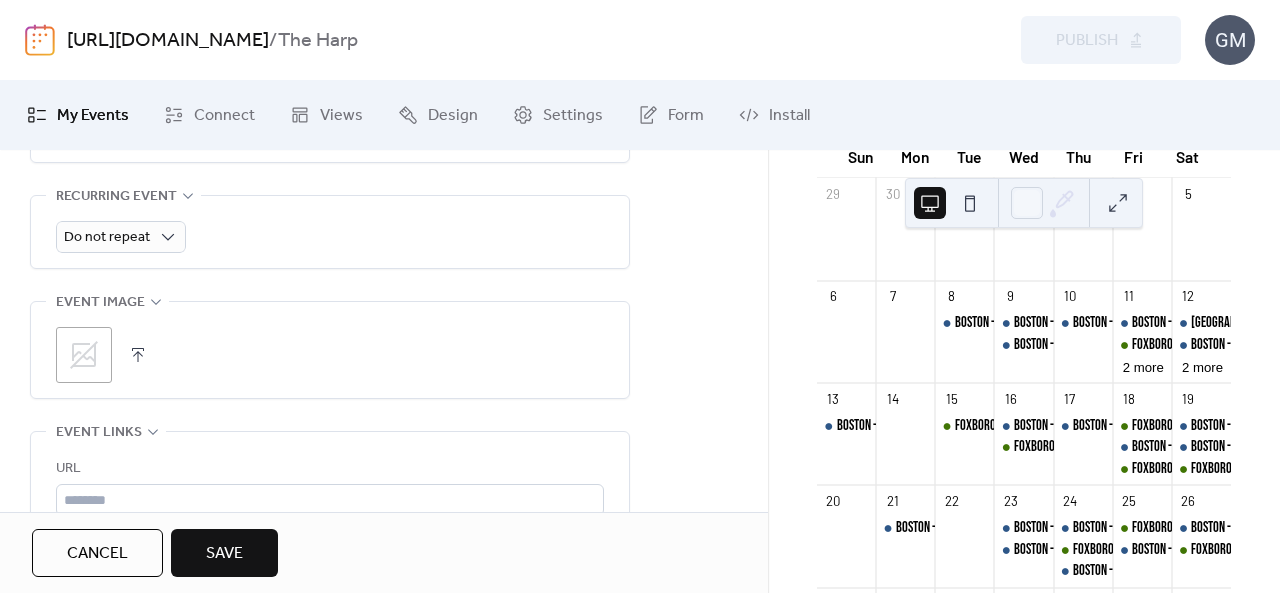 click 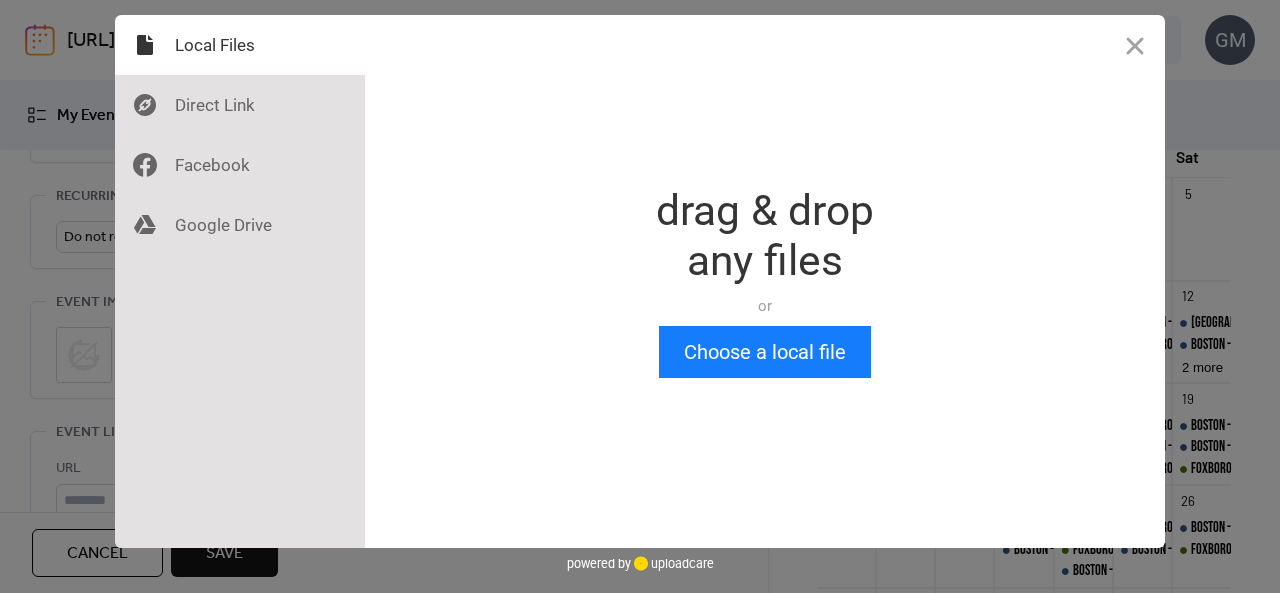 drag, startPoint x: 948, startPoint y: 356, endPoint x: 838, endPoint y: 363, distance: 110.2225 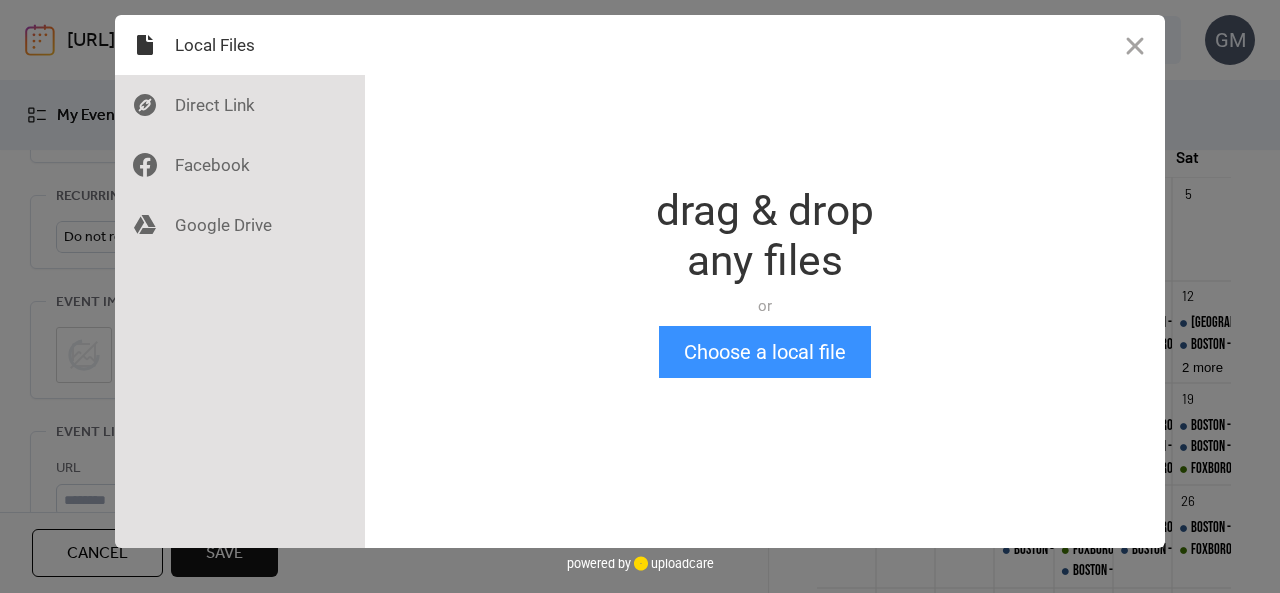 click on "Drop a file here drag & drop any files or Upload files from your computer Choose a local file or choose from" at bounding box center [765, 281] 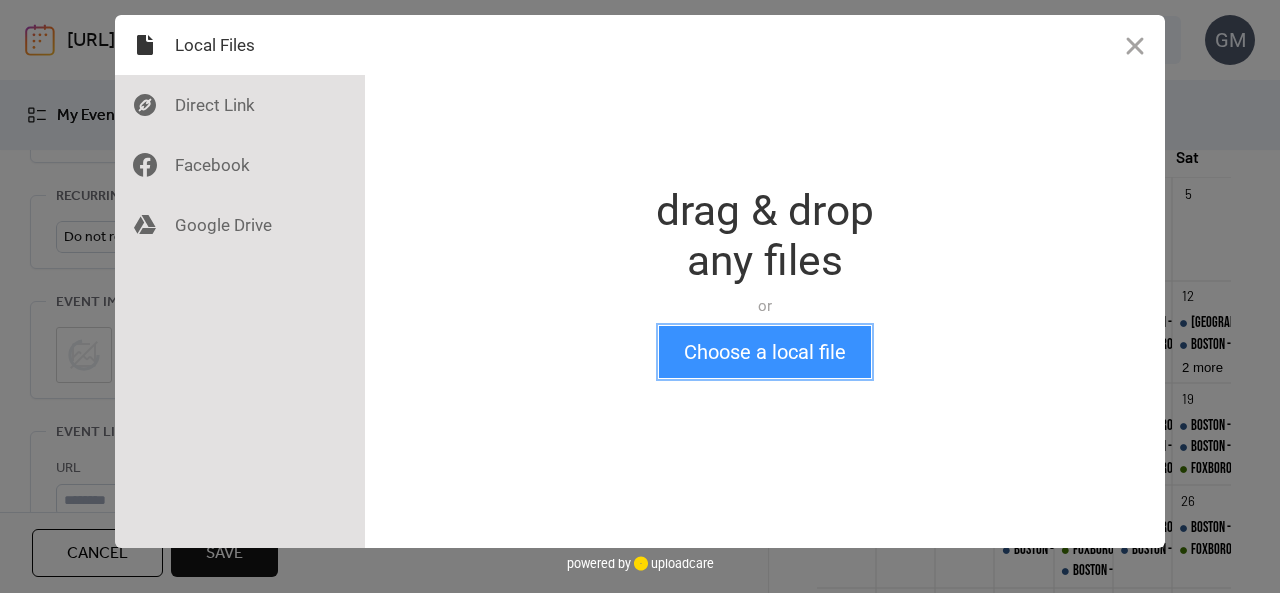 click on "Choose a local file" at bounding box center [765, 352] 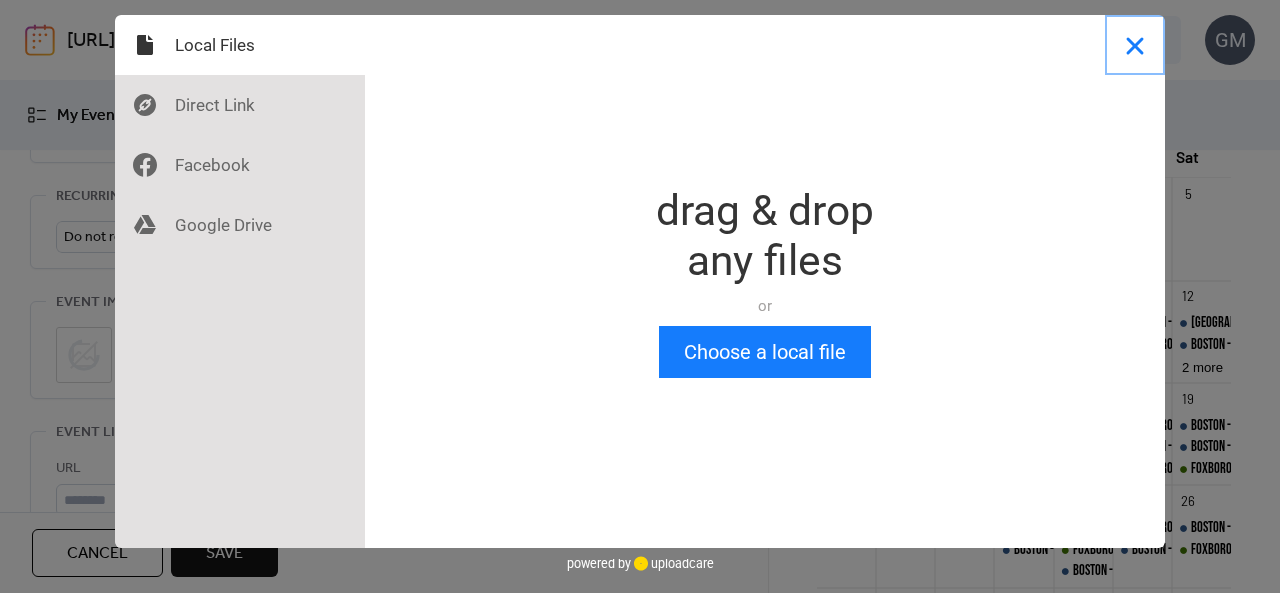 click at bounding box center (1135, 45) 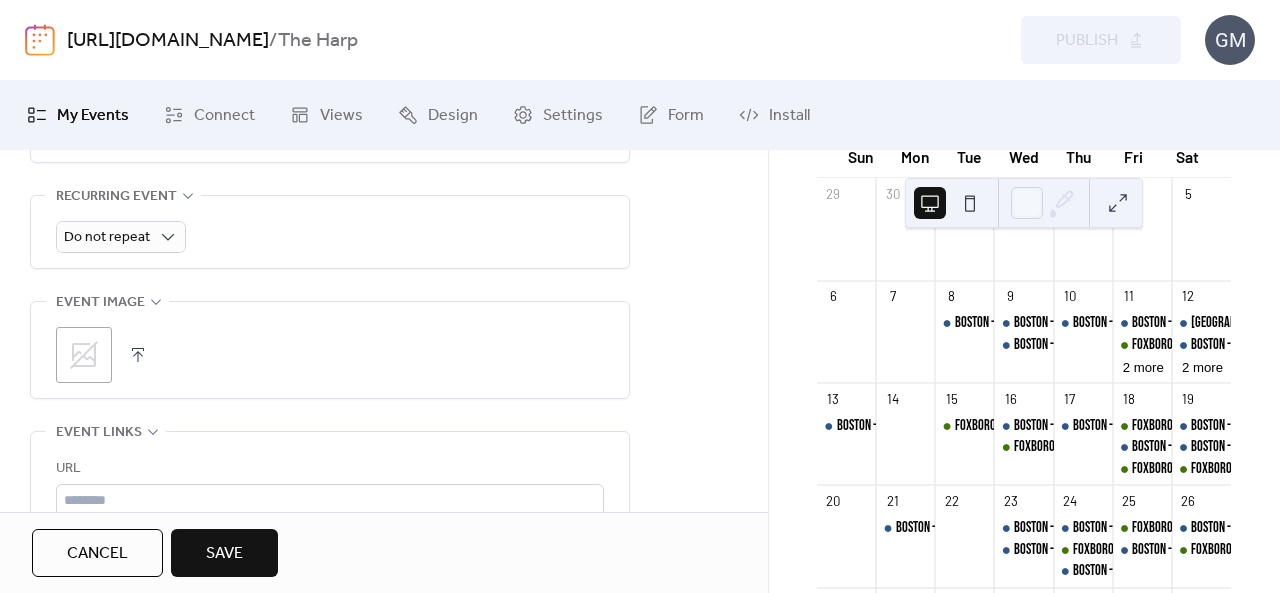 click on "Cancel" at bounding box center (97, 553) 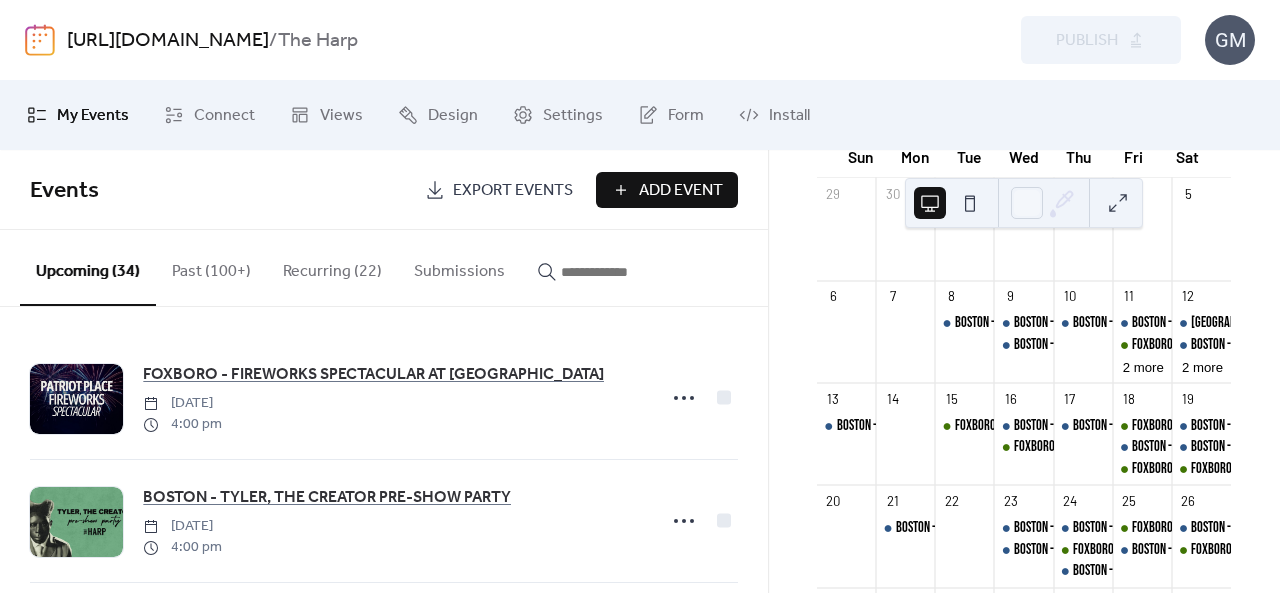 drag, startPoint x: 594, startPoint y: 286, endPoint x: 588, endPoint y: 273, distance: 14.3178215 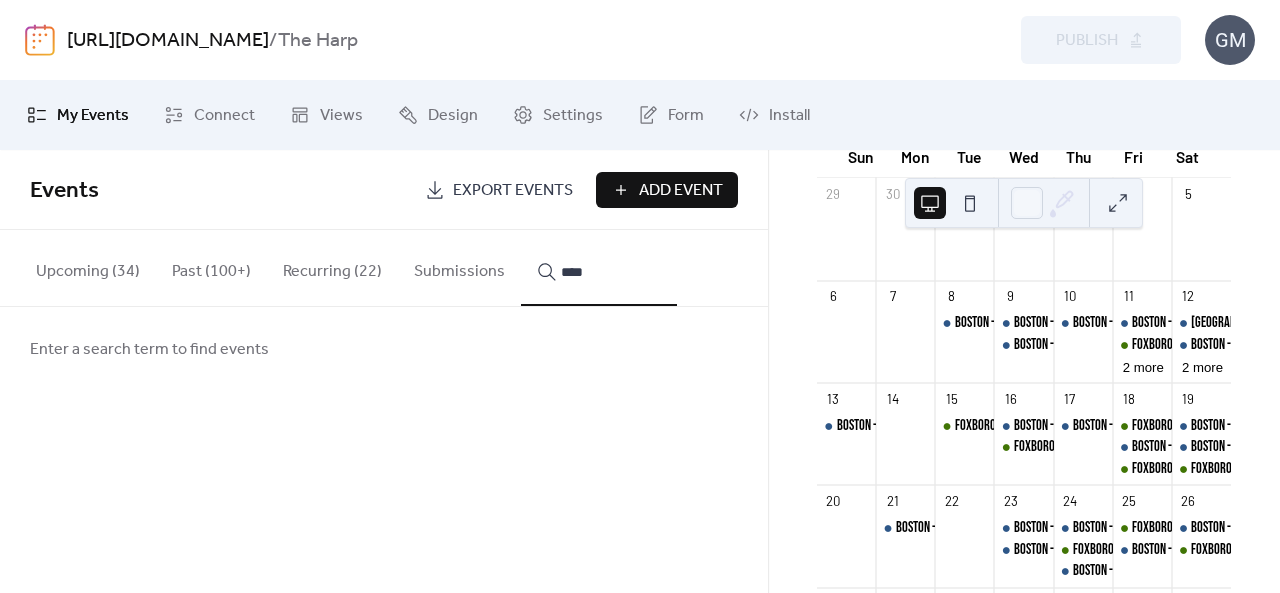 click on "***" at bounding box center [599, 268] 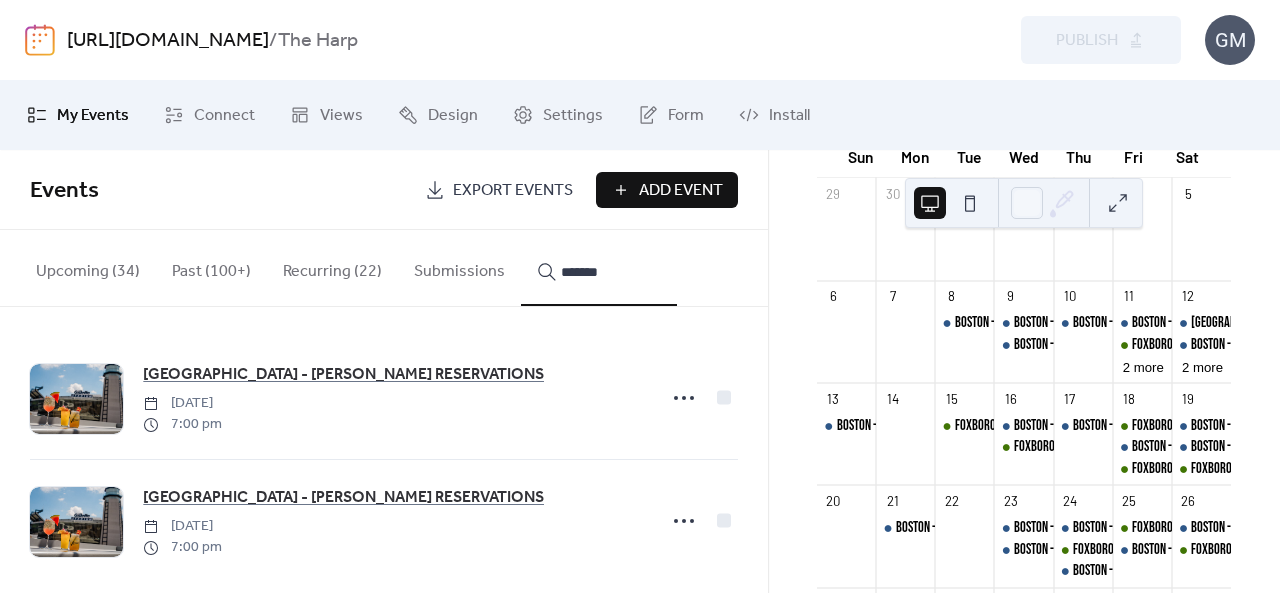 type on "*******" 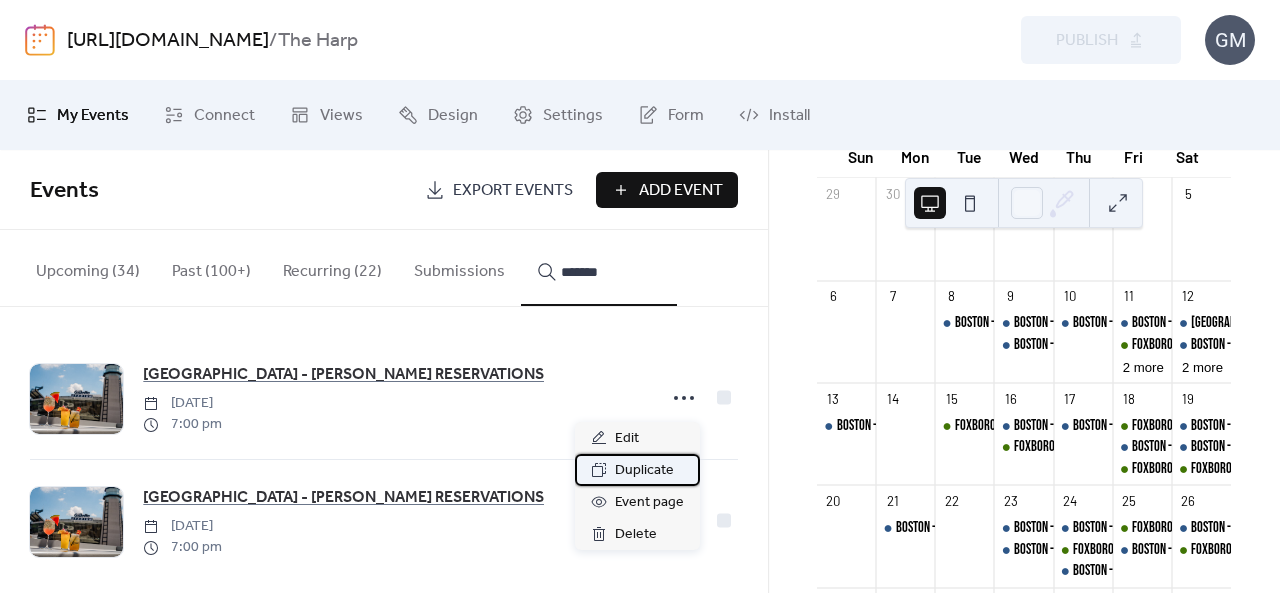 click on "Duplicate" at bounding box center [644, 471] 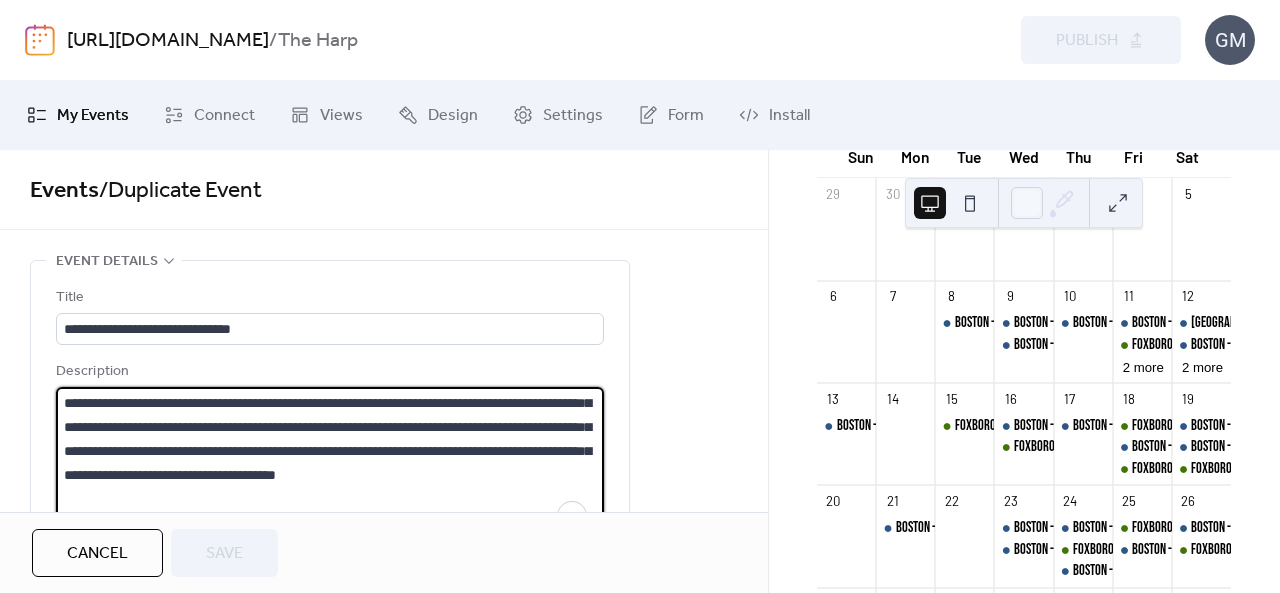 scroll, scrollTop: 58, scrollLeft: 0, axis: vertical 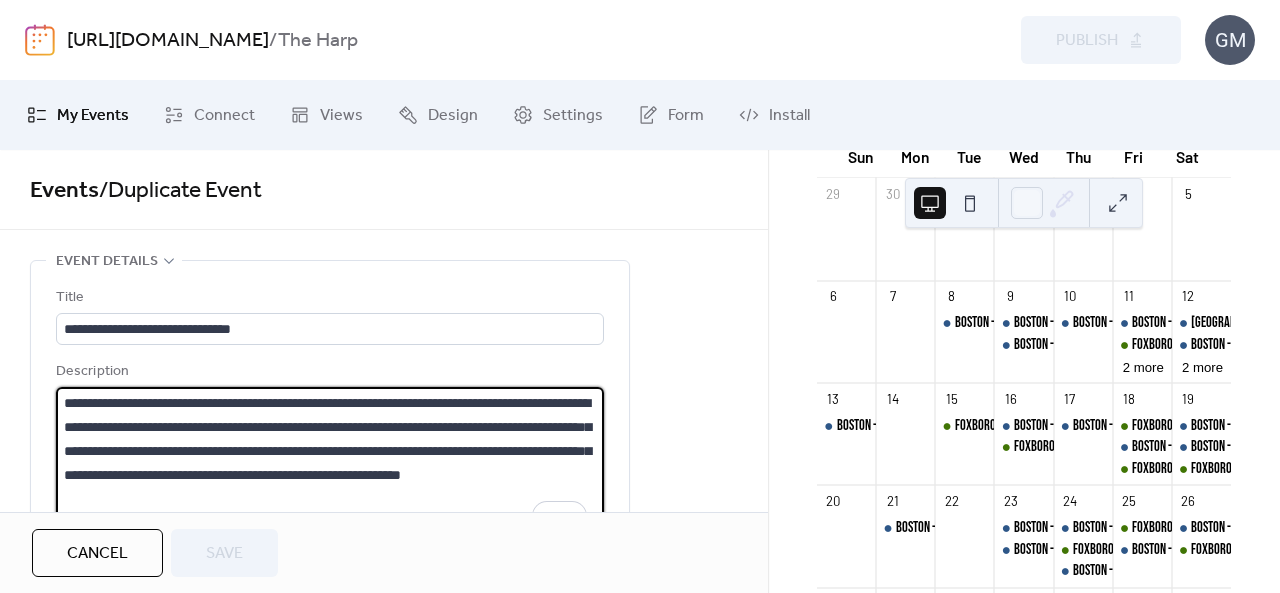 drag, startPoint x: 350, startPoint y: 499, endPoint x: 0, endPoint y: 340, distance: 384.42294 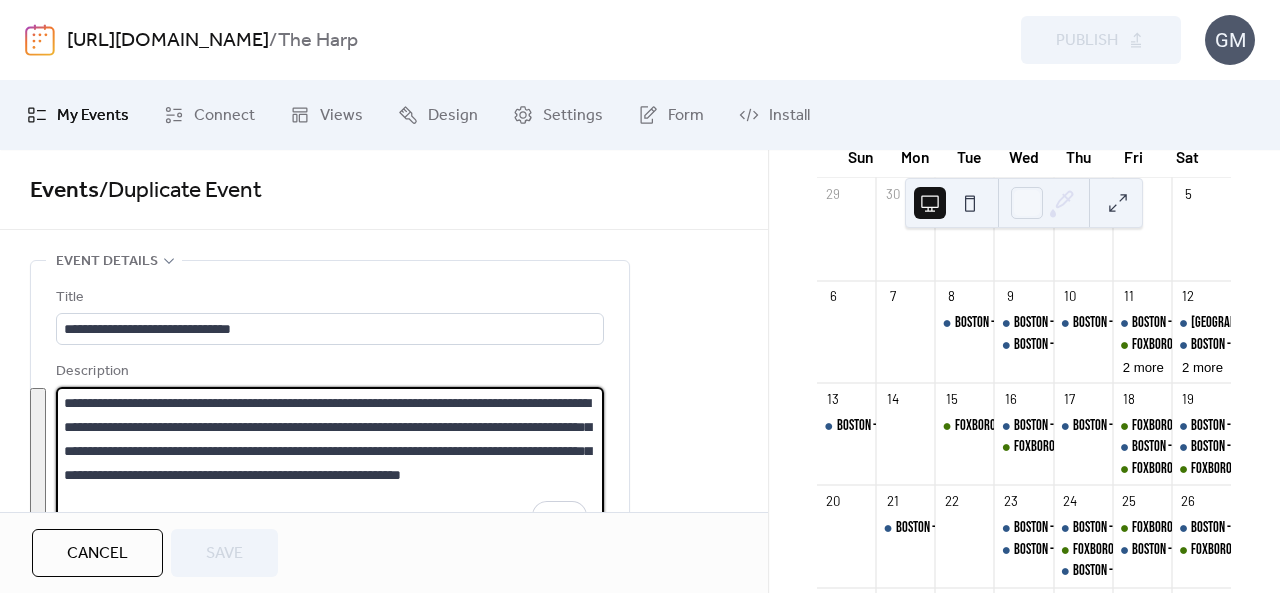 paste on "**********" 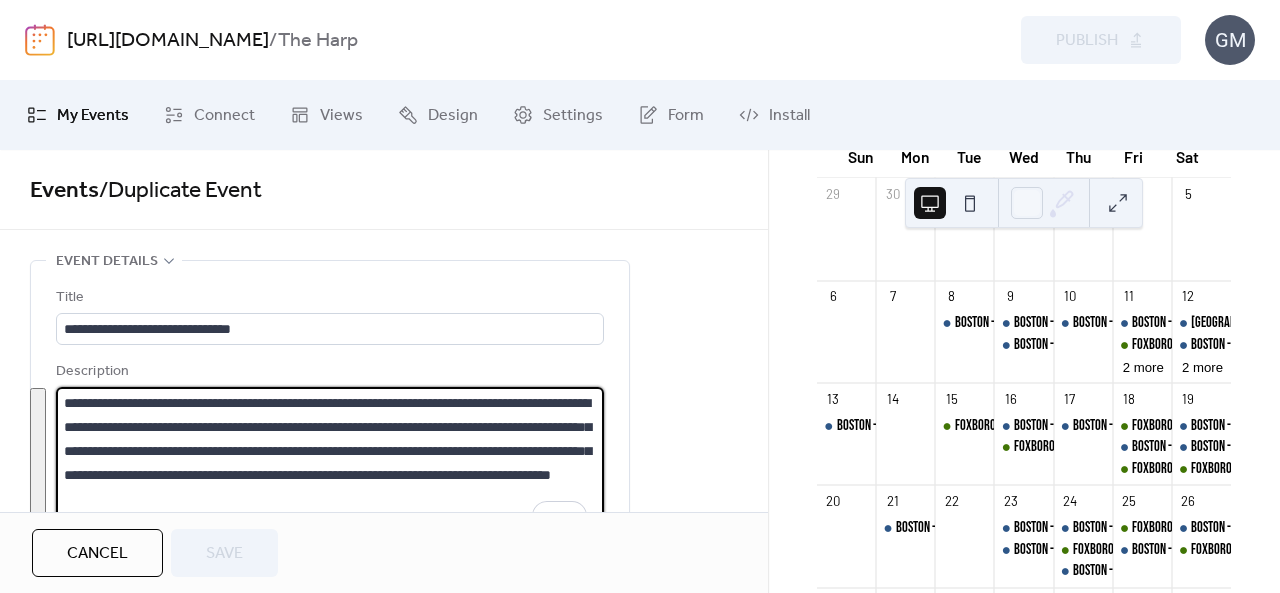 scroll, scrollTop: 141, scrollLeft: 0, axis: vertical 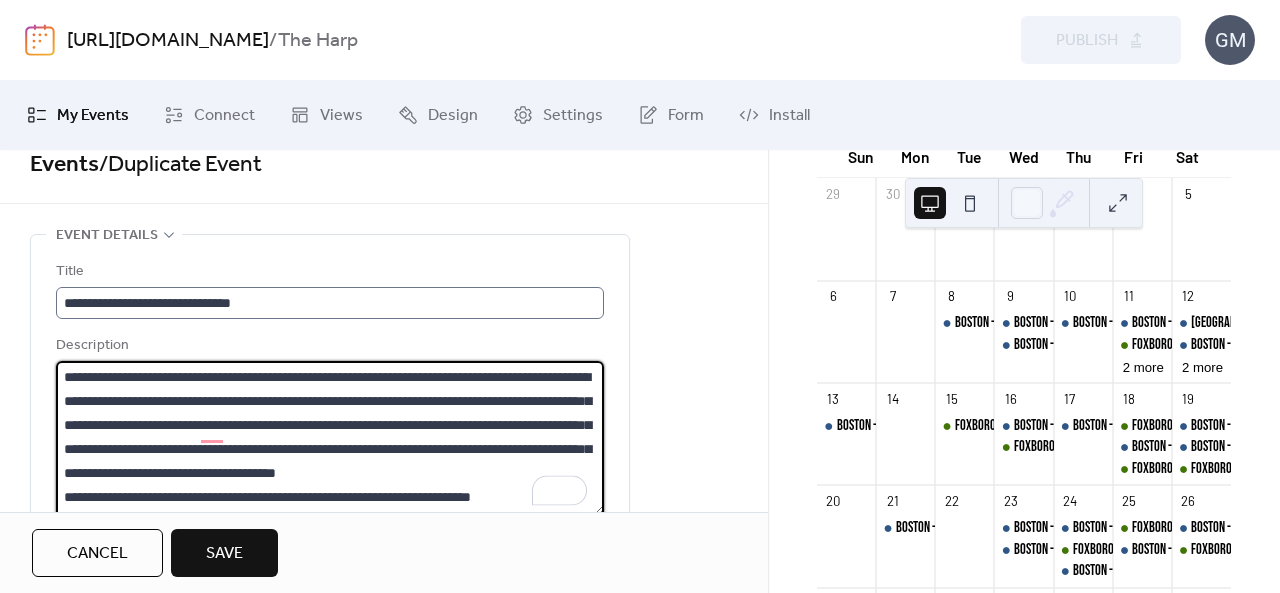 type on "**********" 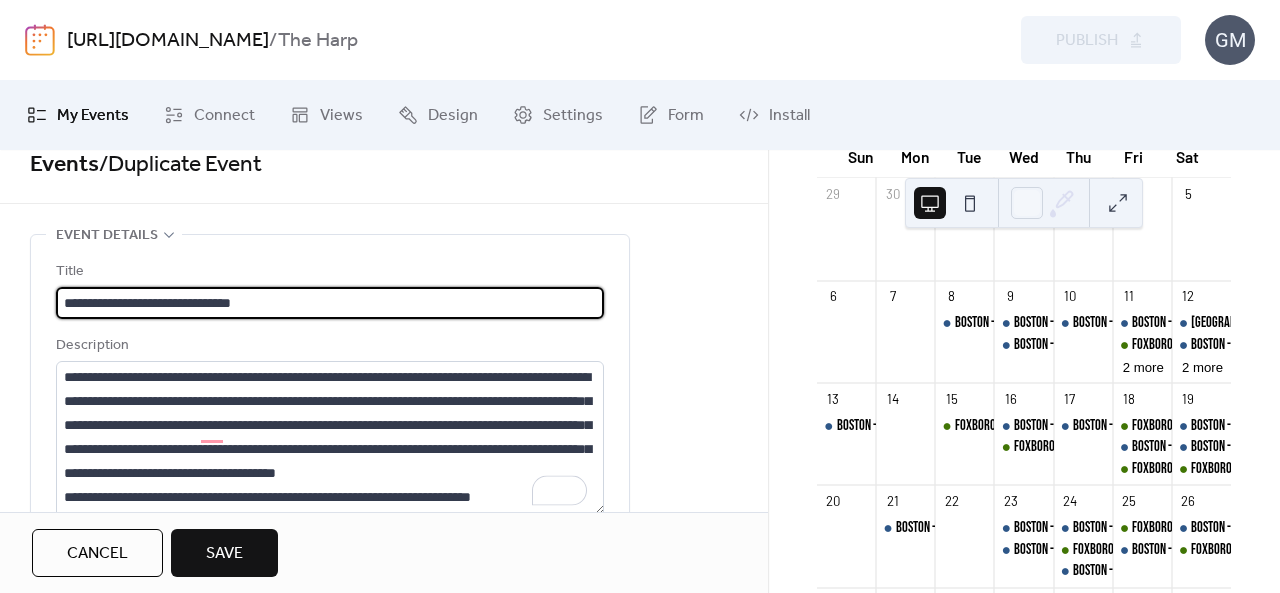 click on "**********" at bounding box center (330, 303) 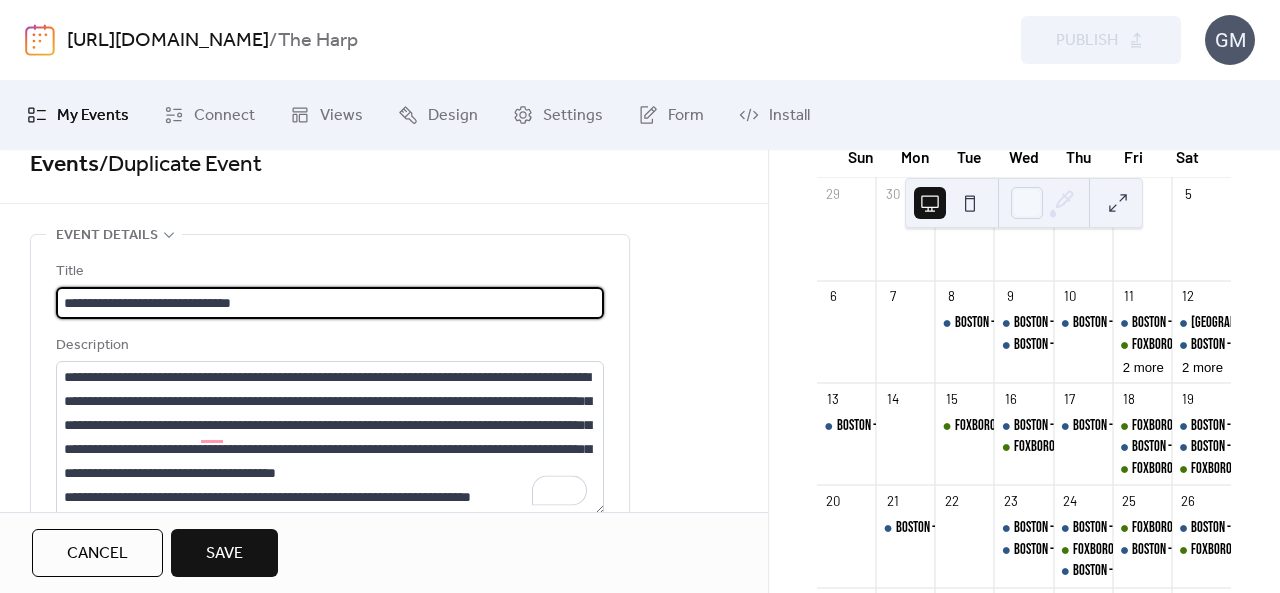 click on "**********" at bounding box center (330, 303) 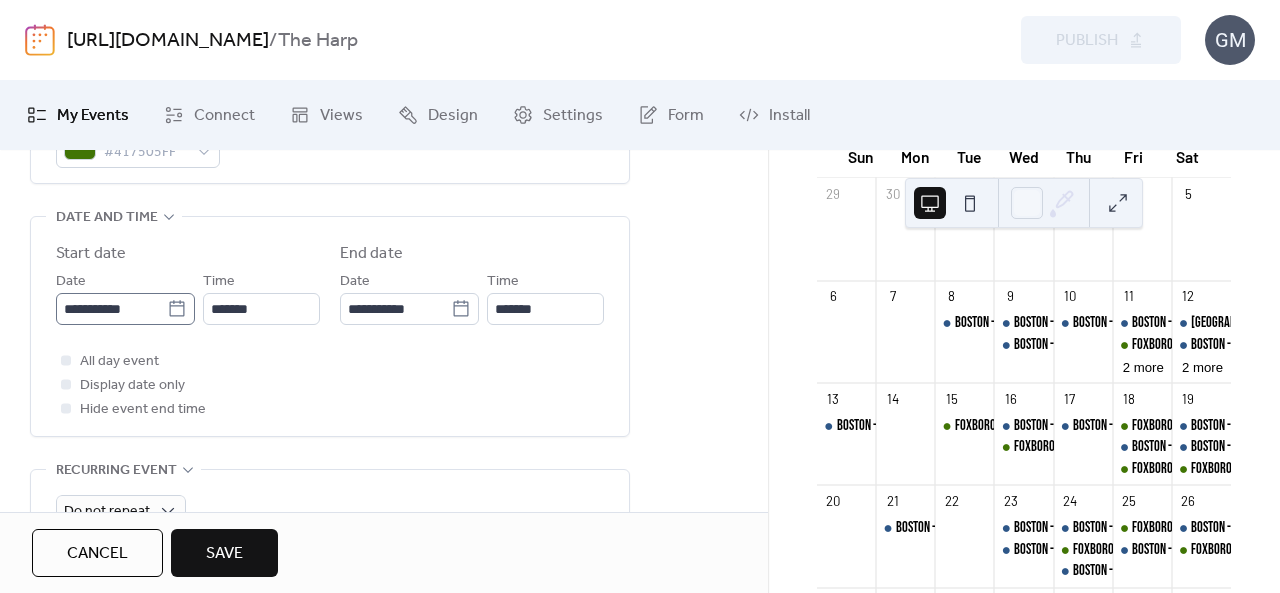type on "**********" 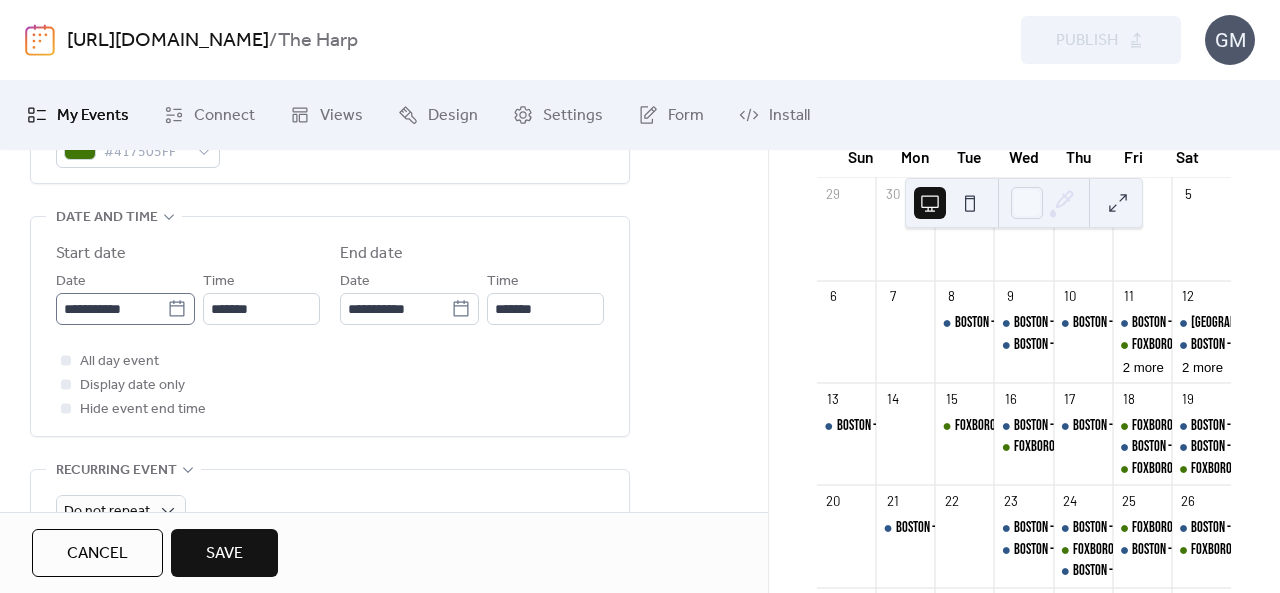 click 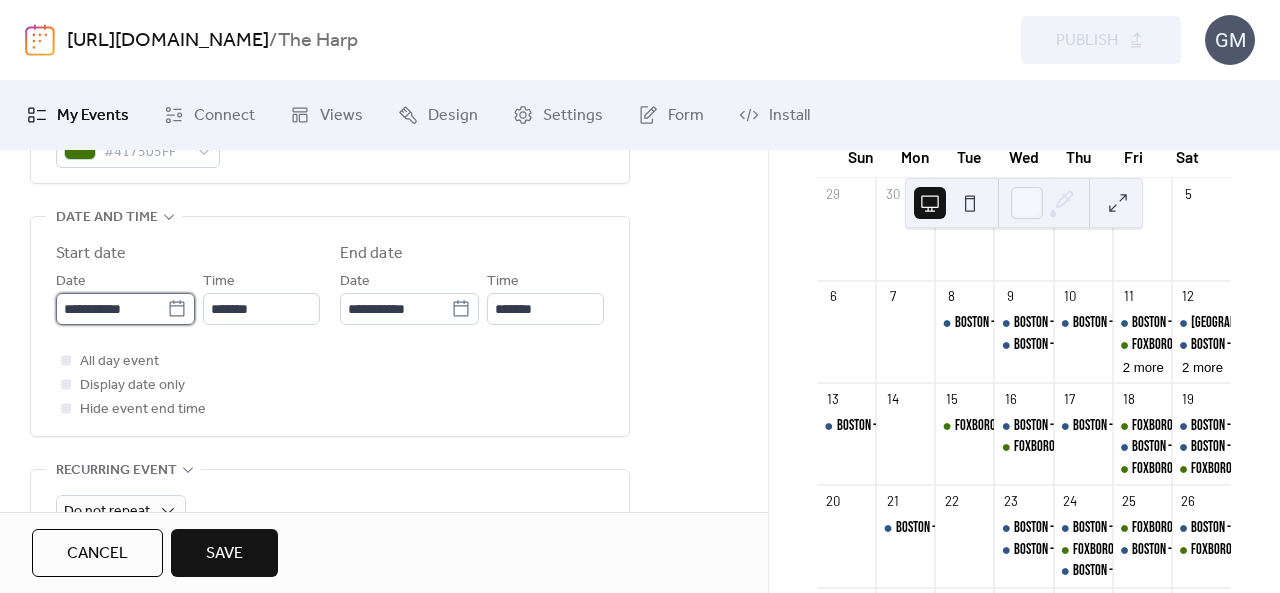 click on "**********" at bounding box center [111, 309] 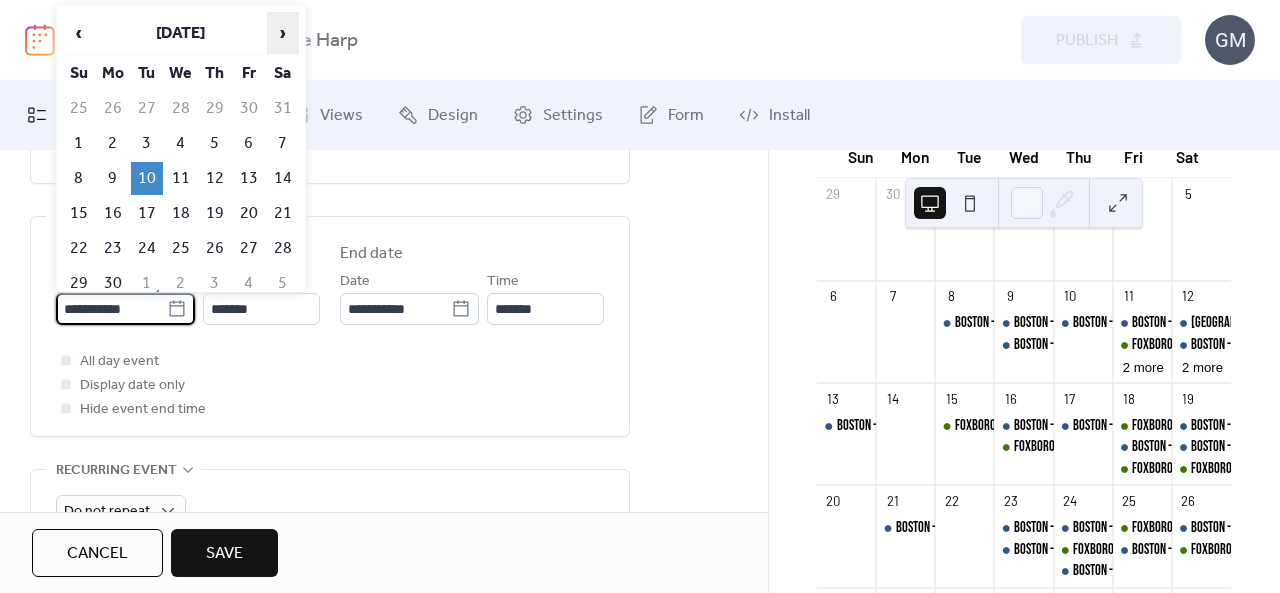 click on "›" at bounding box center [283, 33] 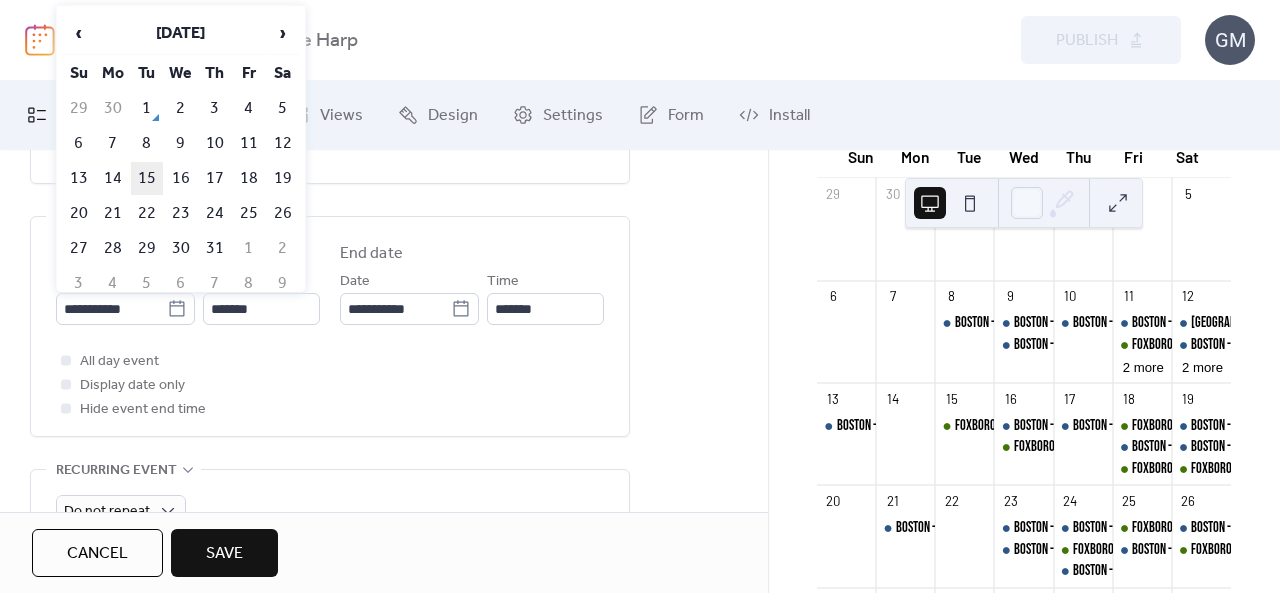 click on "15" at bounding box center (147, 178) 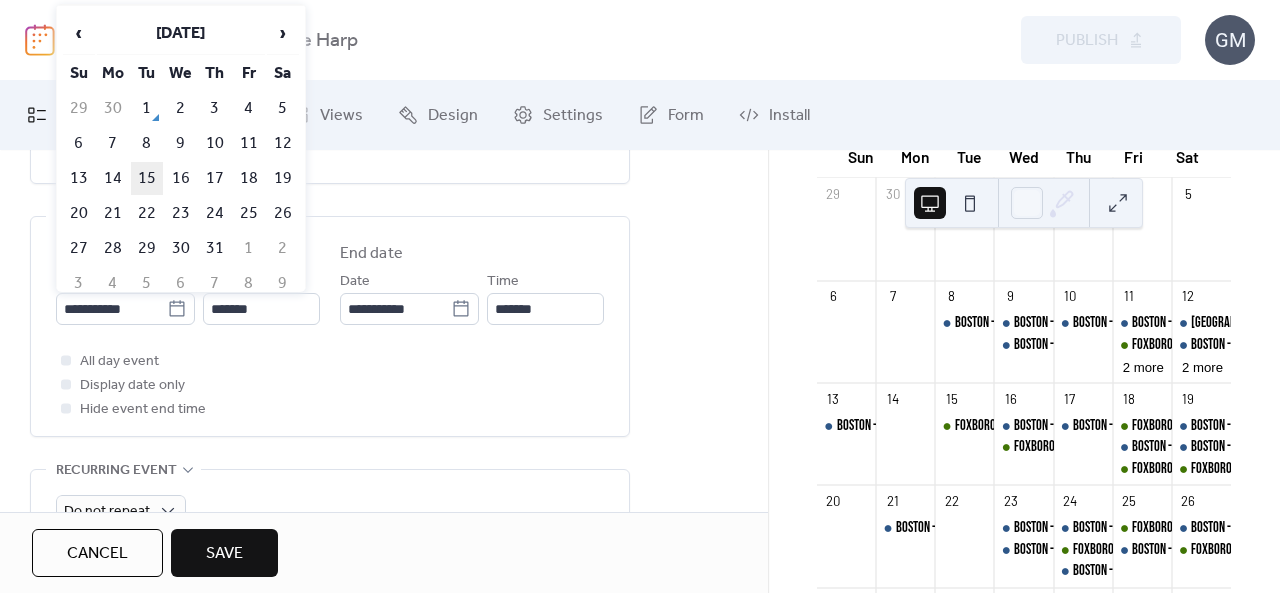 type on "**********" 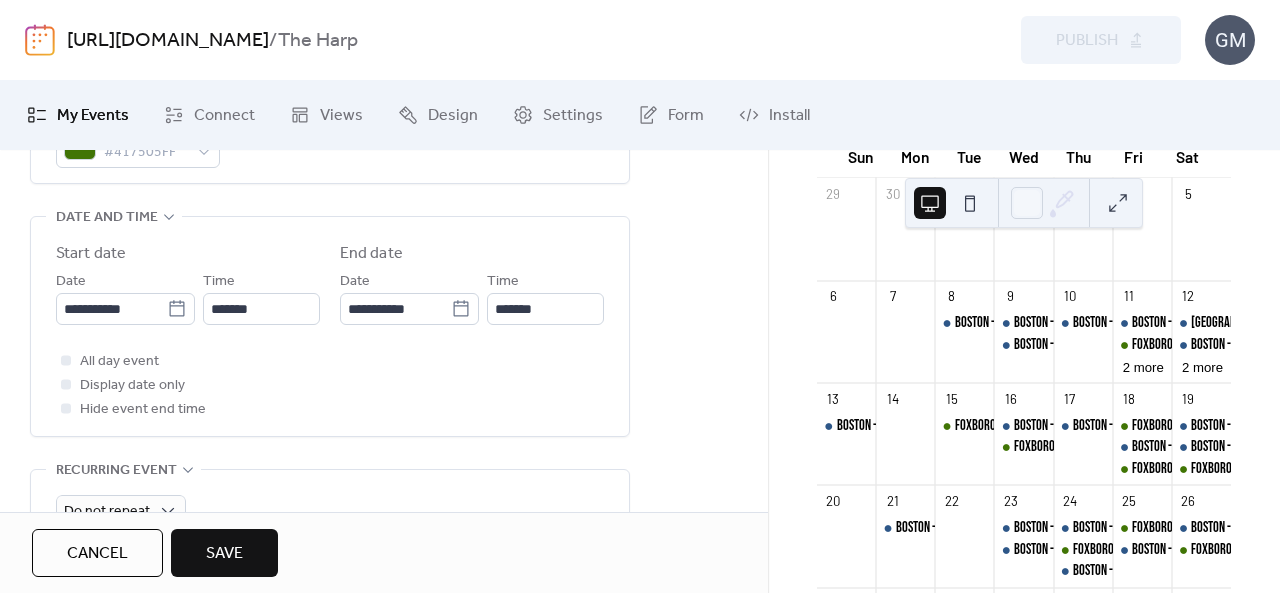click on "**********" at bounding box center [330, 331] 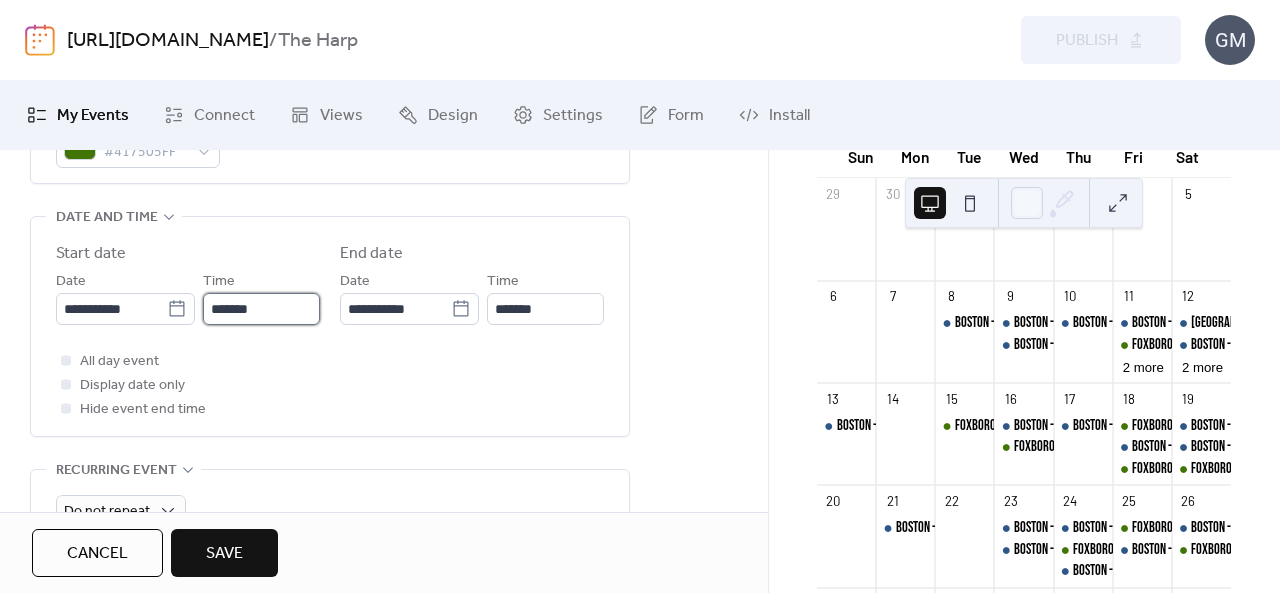click on "*******" at bounding box center [261, 309] 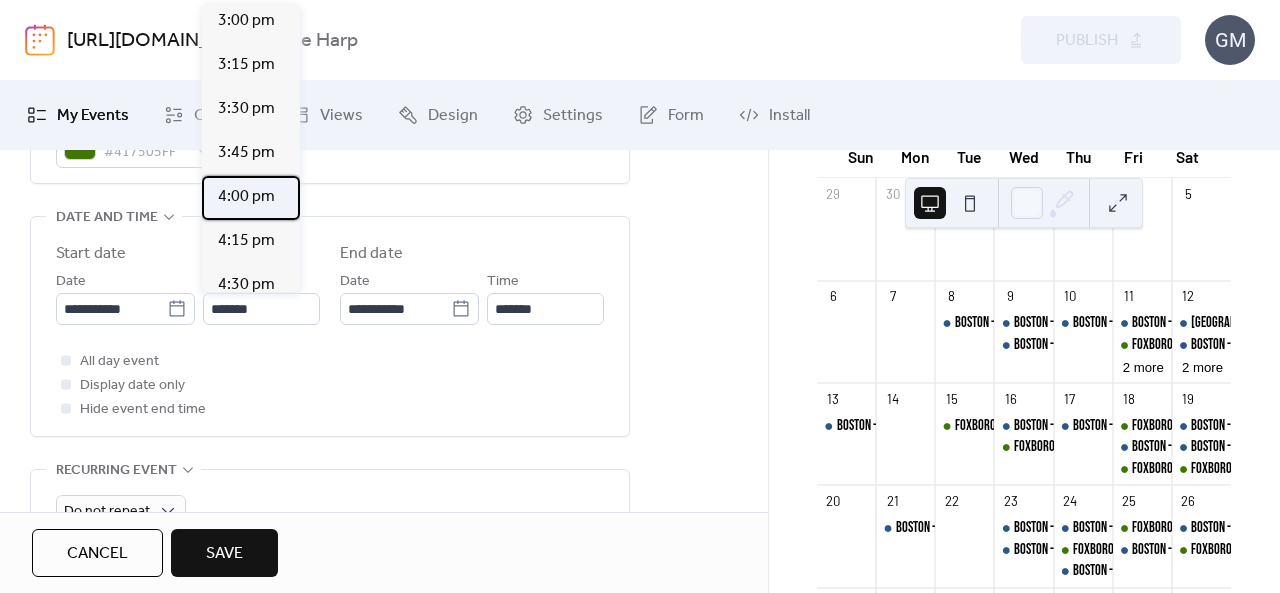 click on "4:00 pm" at bounding box center (246, 197) 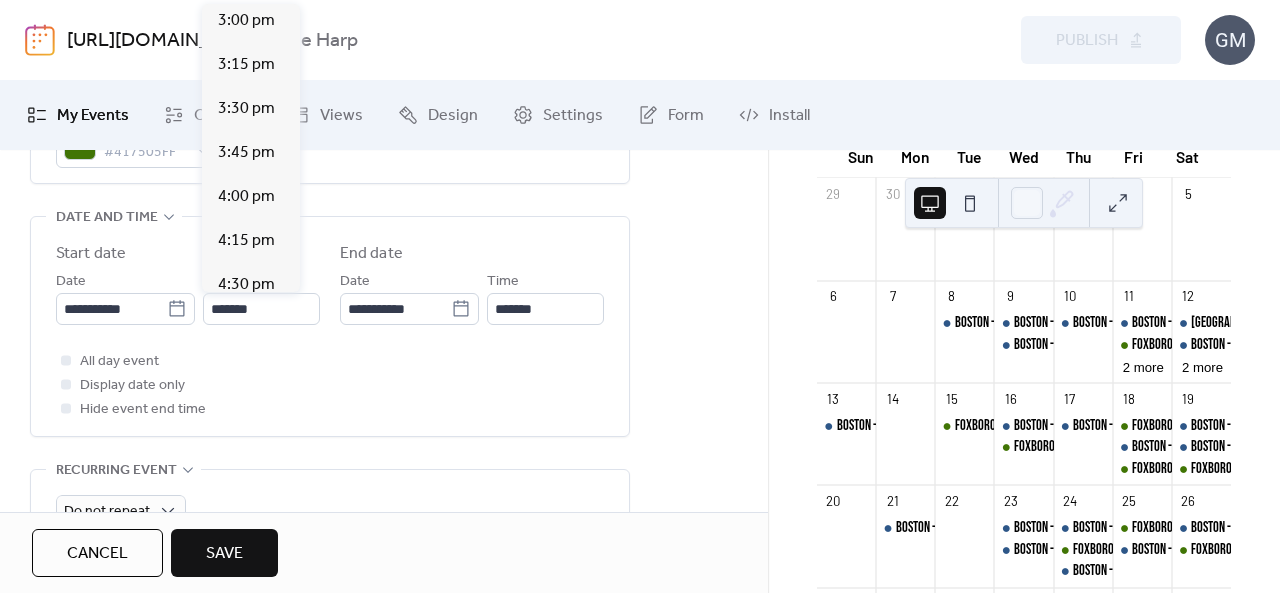 type on "*******" 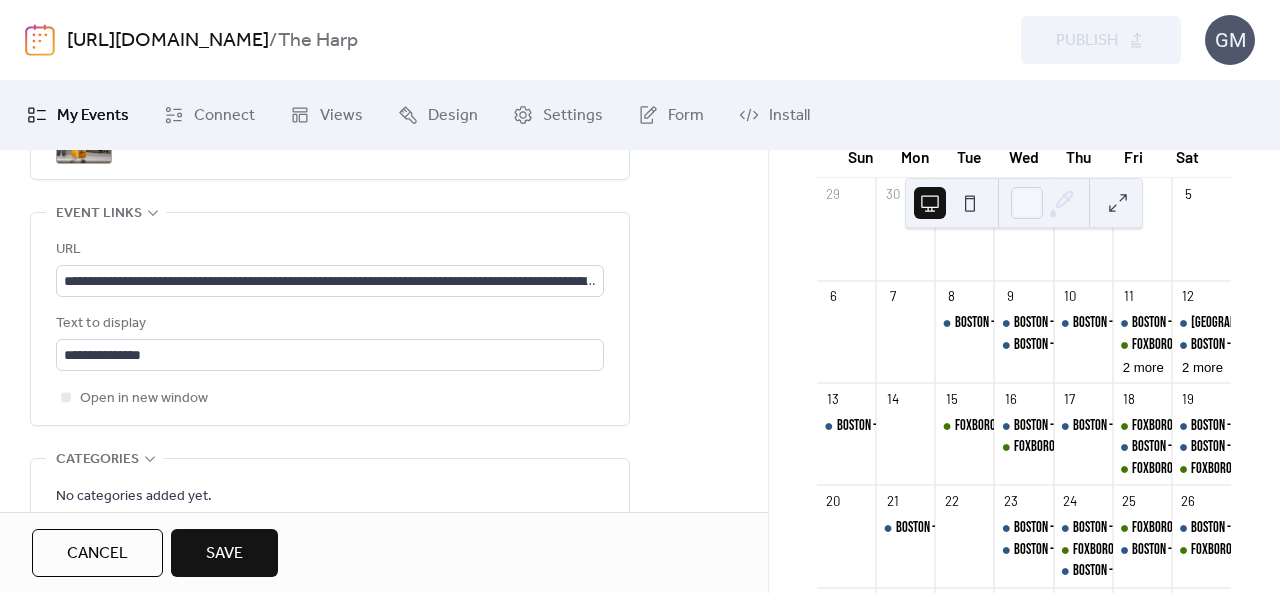 scroll, scrollTop: 1126, scrollLeft: 0, axis: vertical 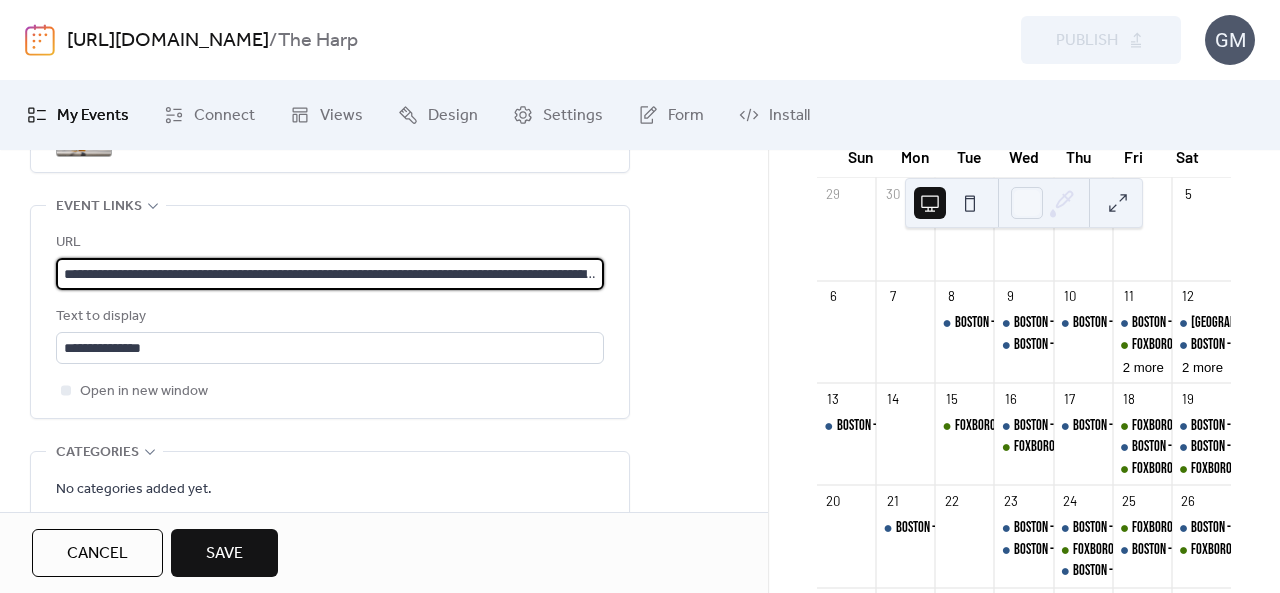 click on "**********" at bounding box center (330, 274) 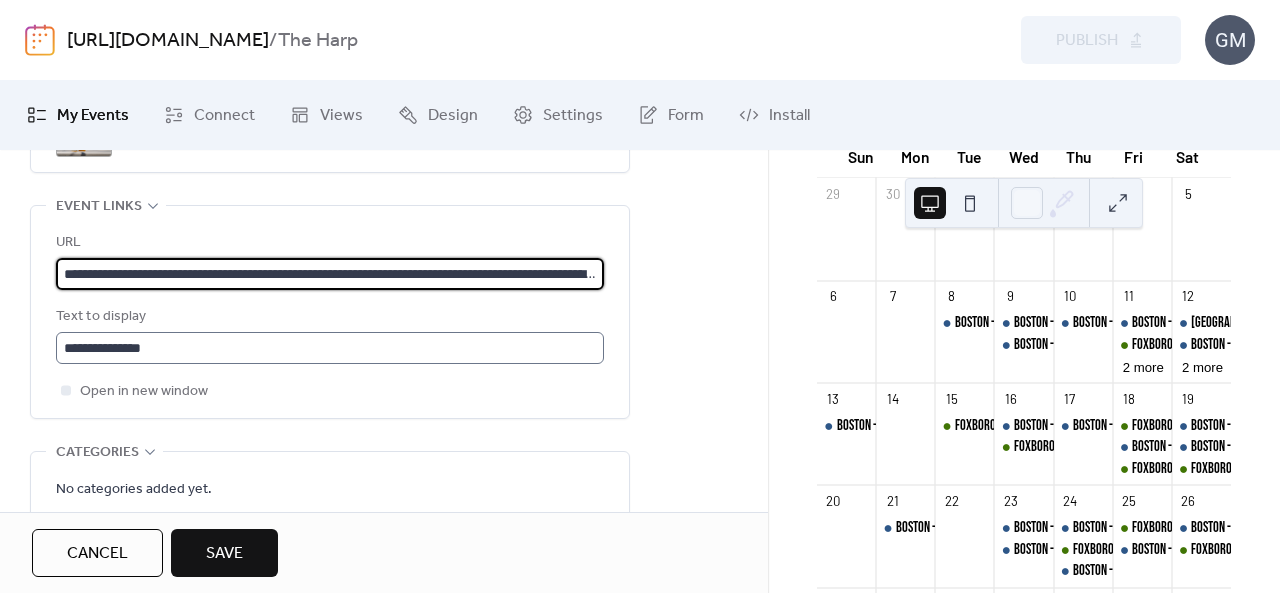 paste 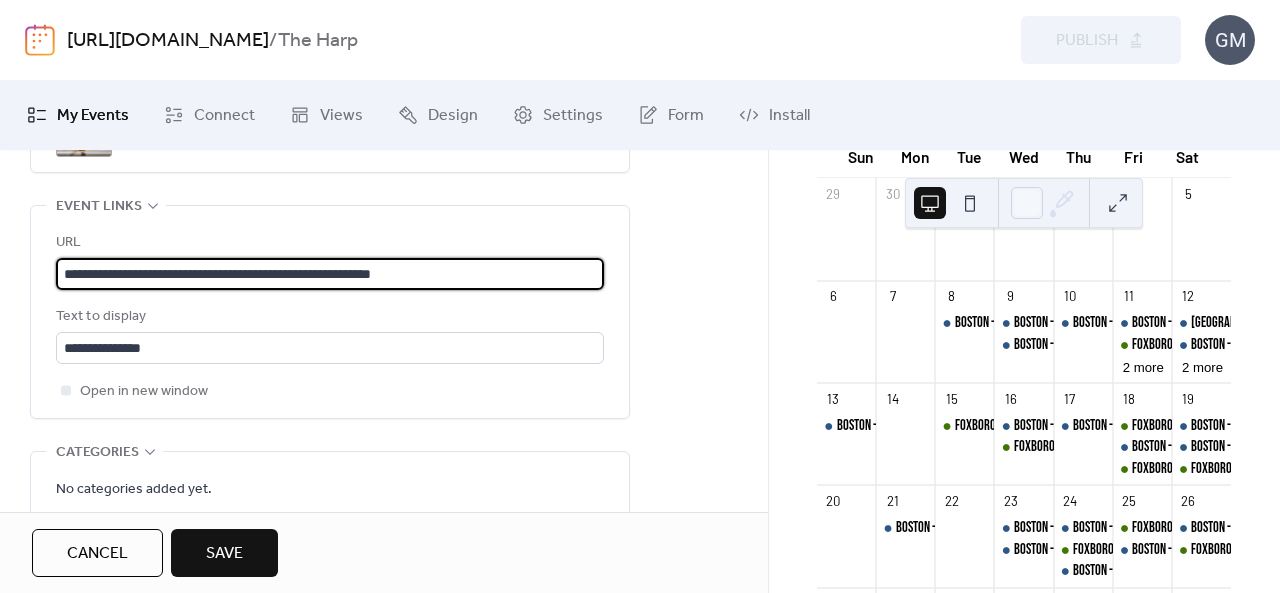 type on "**********" 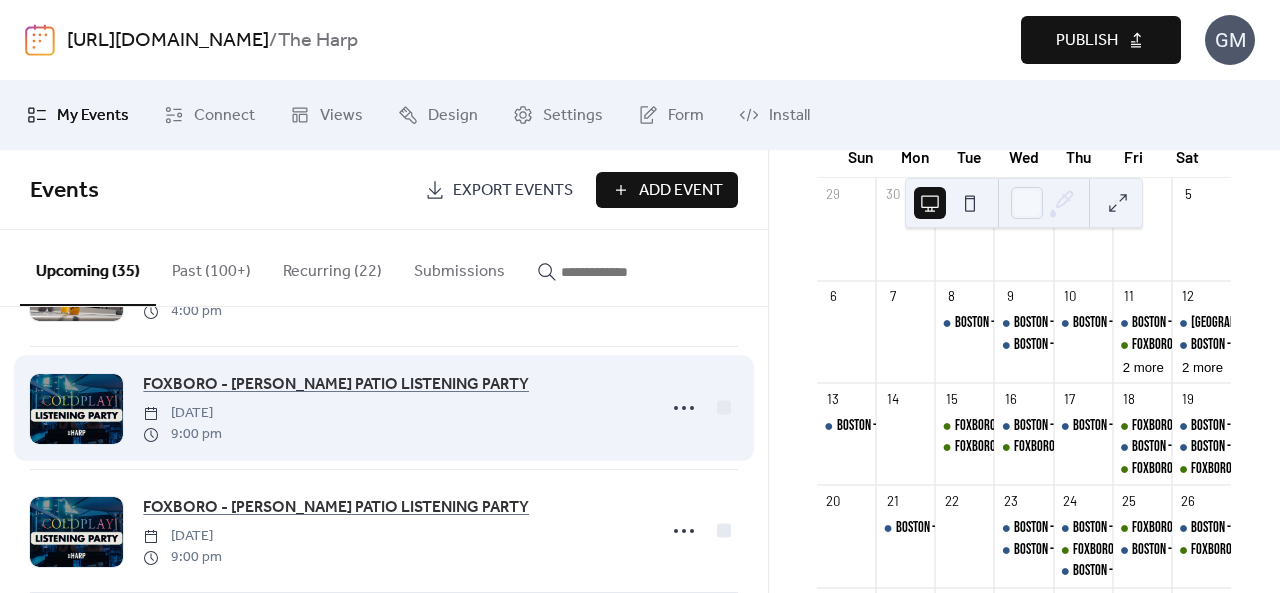 scroll, scrollTop: 1489, scrollLeft: 0, axis: vertical 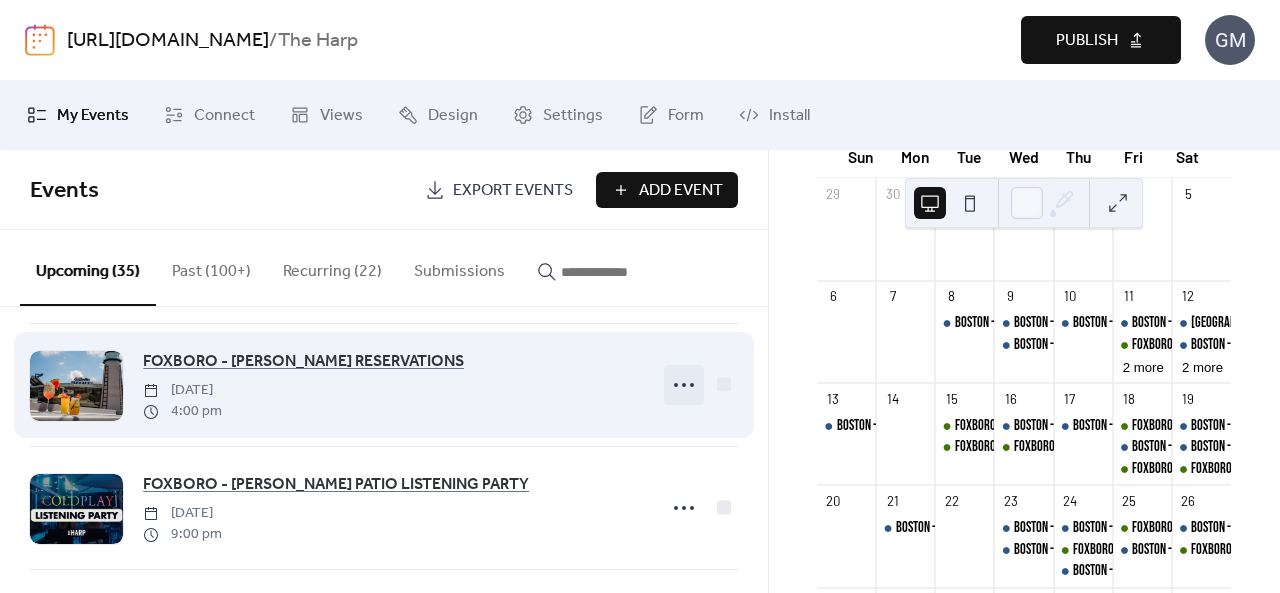 click 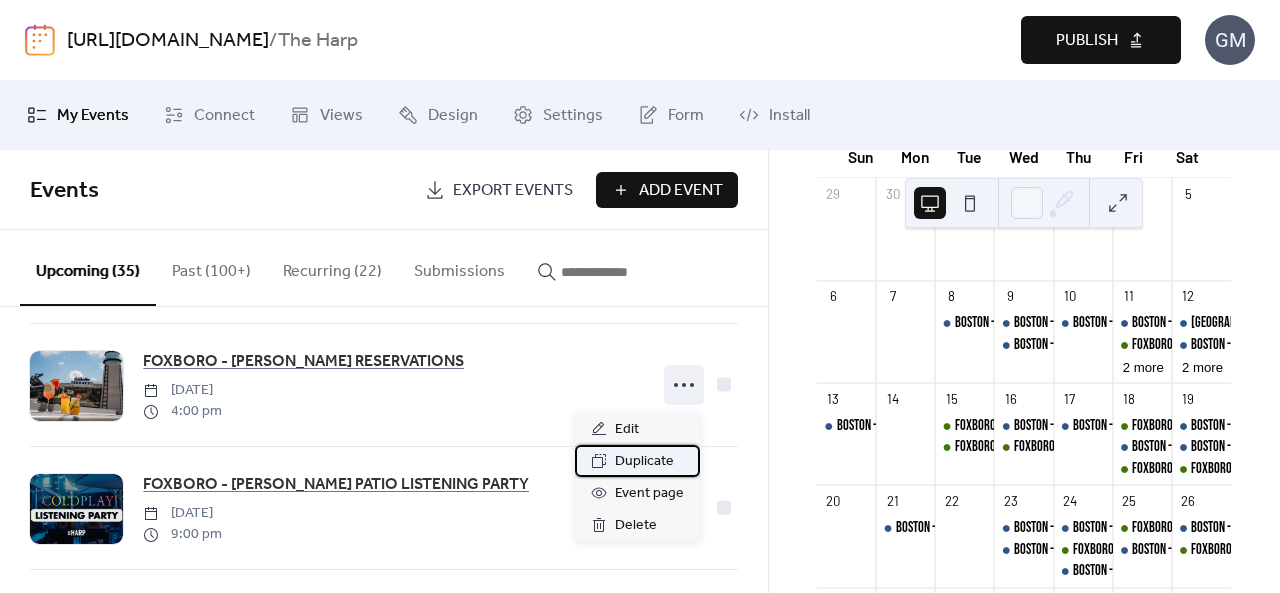 click on "Duplicate" at bounding box center [644, 462] 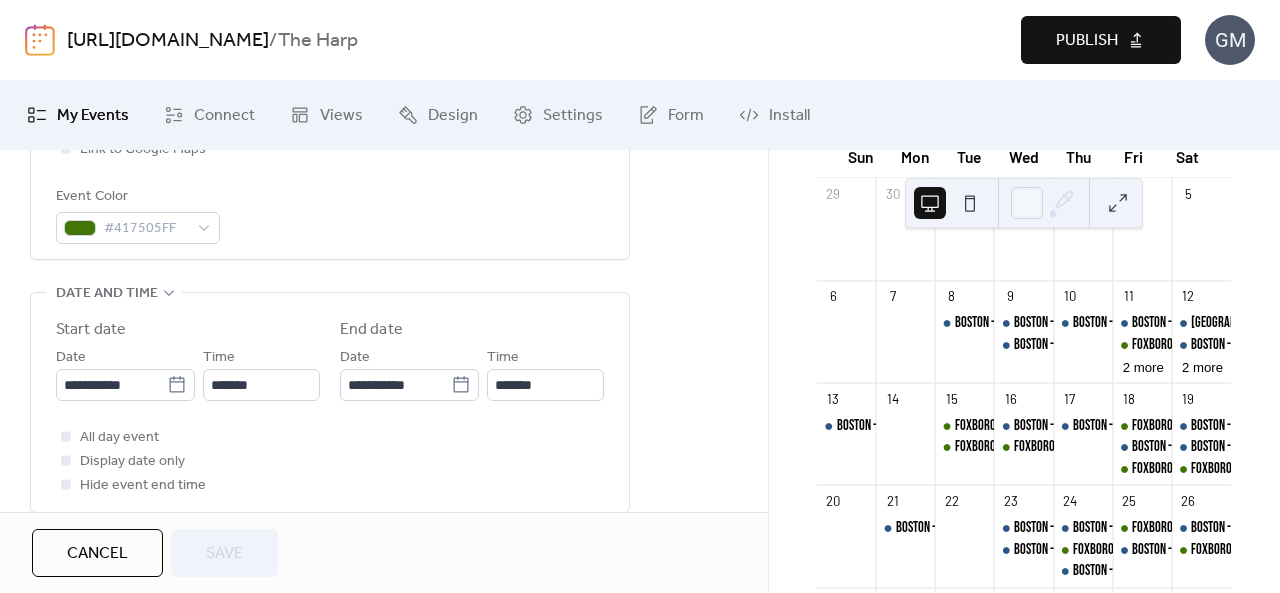 scroll, scrollTop: 700, scrollLeft: 0, axis: vertical 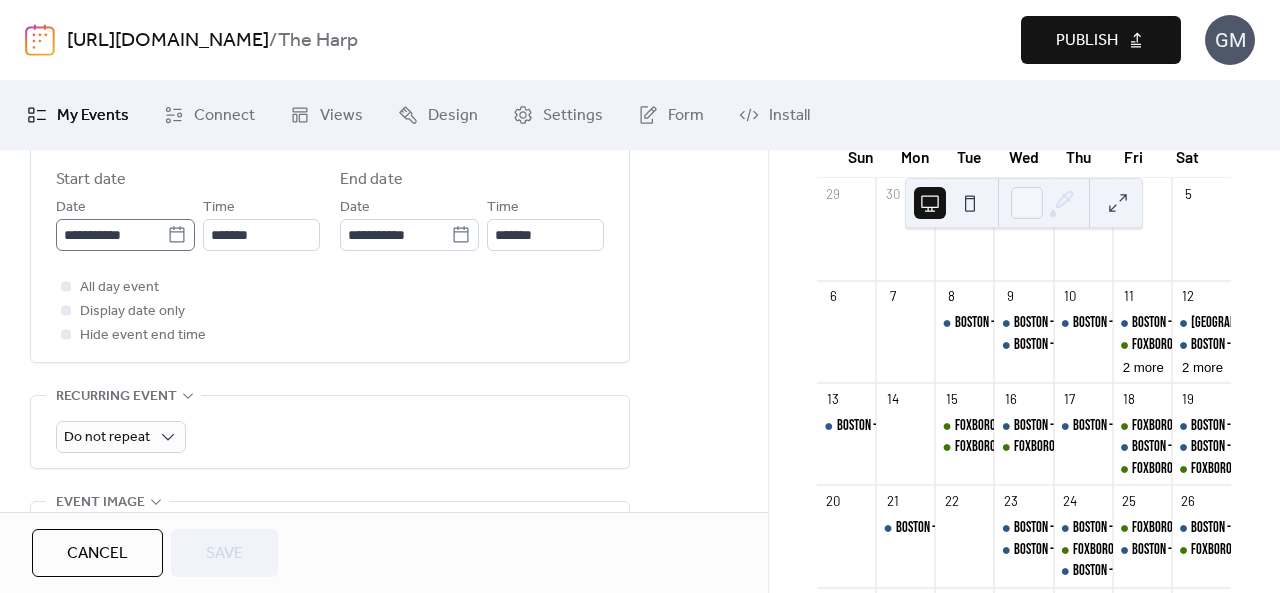 click 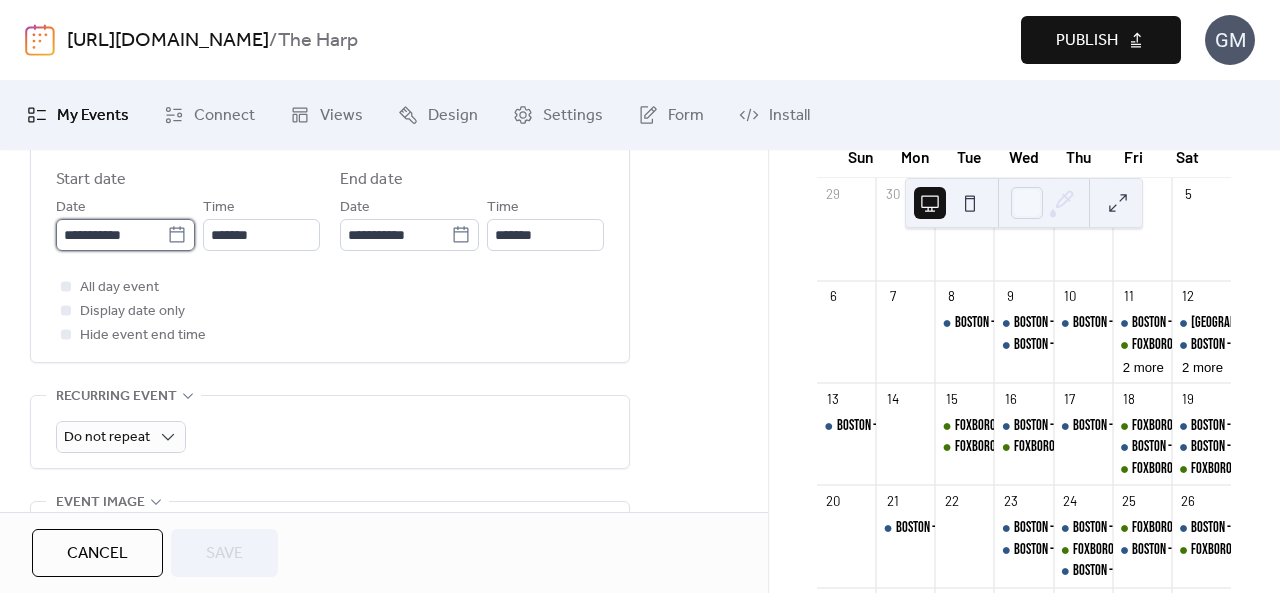 click on "**********" at bounding box center (111, 235) 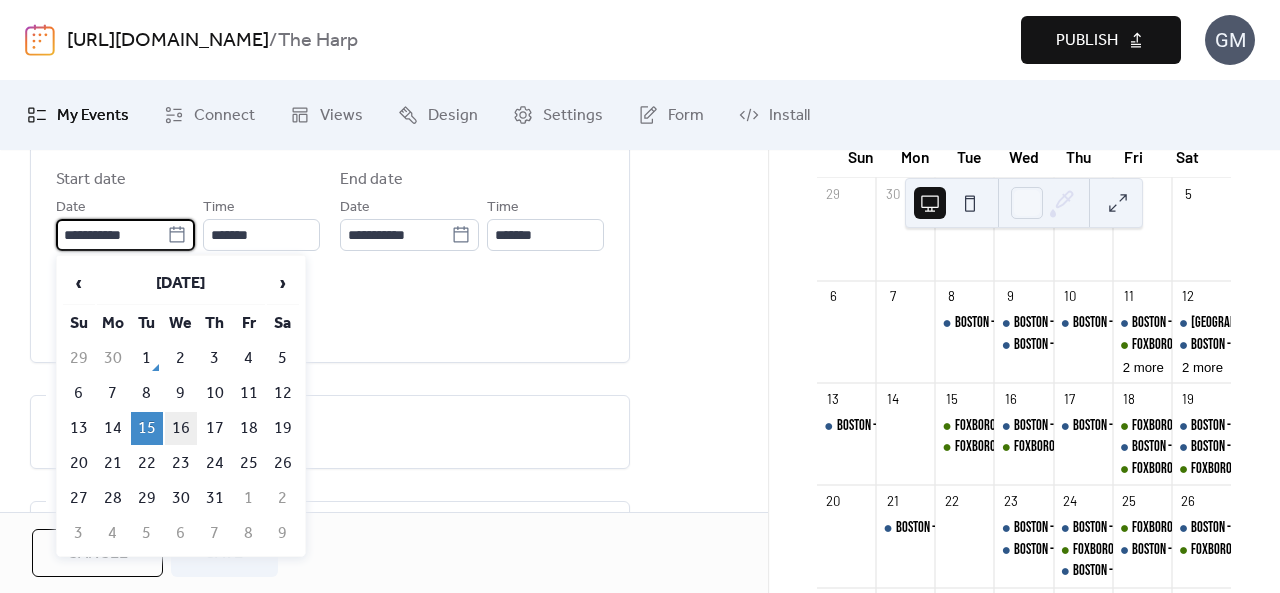 click on "16" at bounding box center (181, 428) 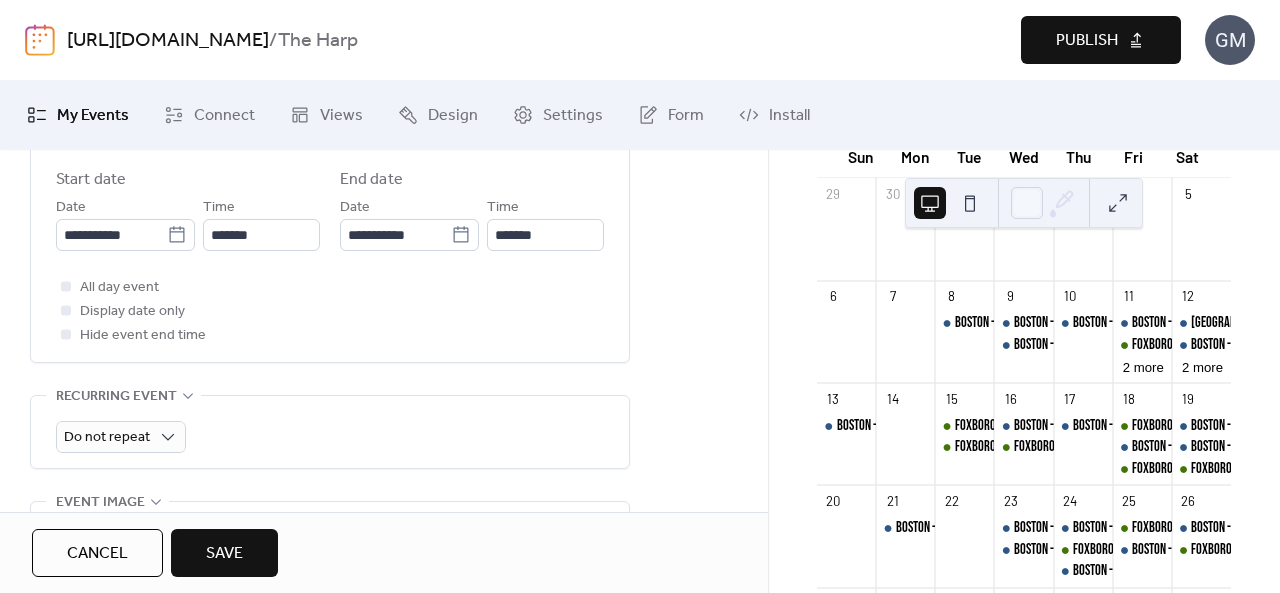 click on "Save" at bounding box center [224, 554] 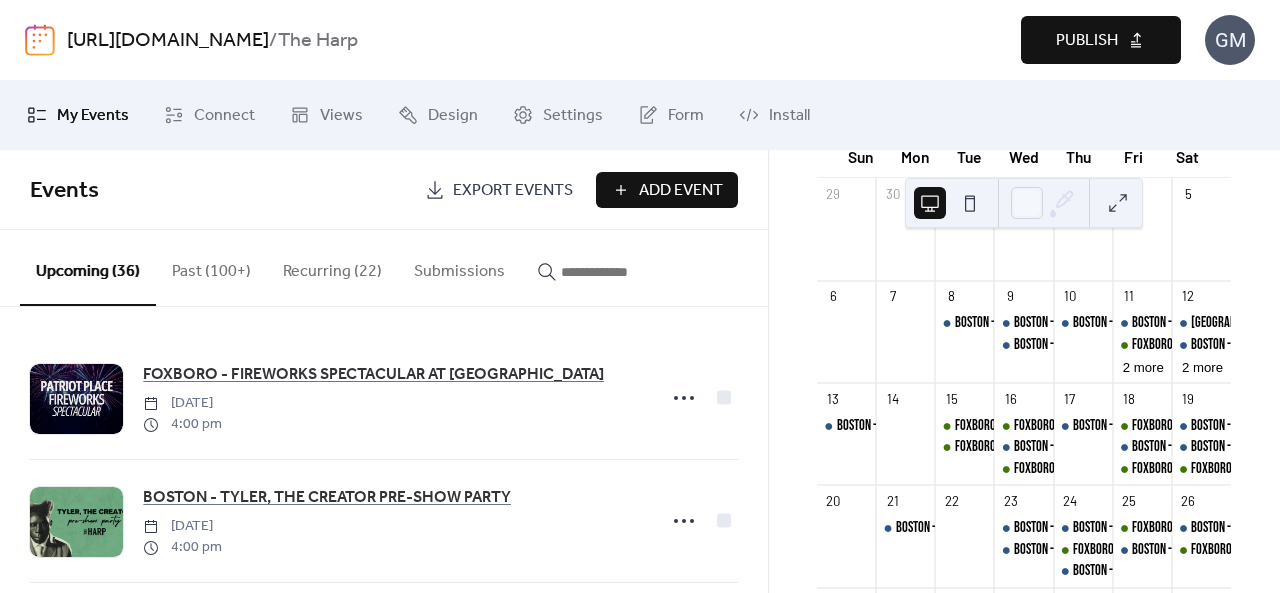 click on "Publish" at bounding box center (1087, 41) 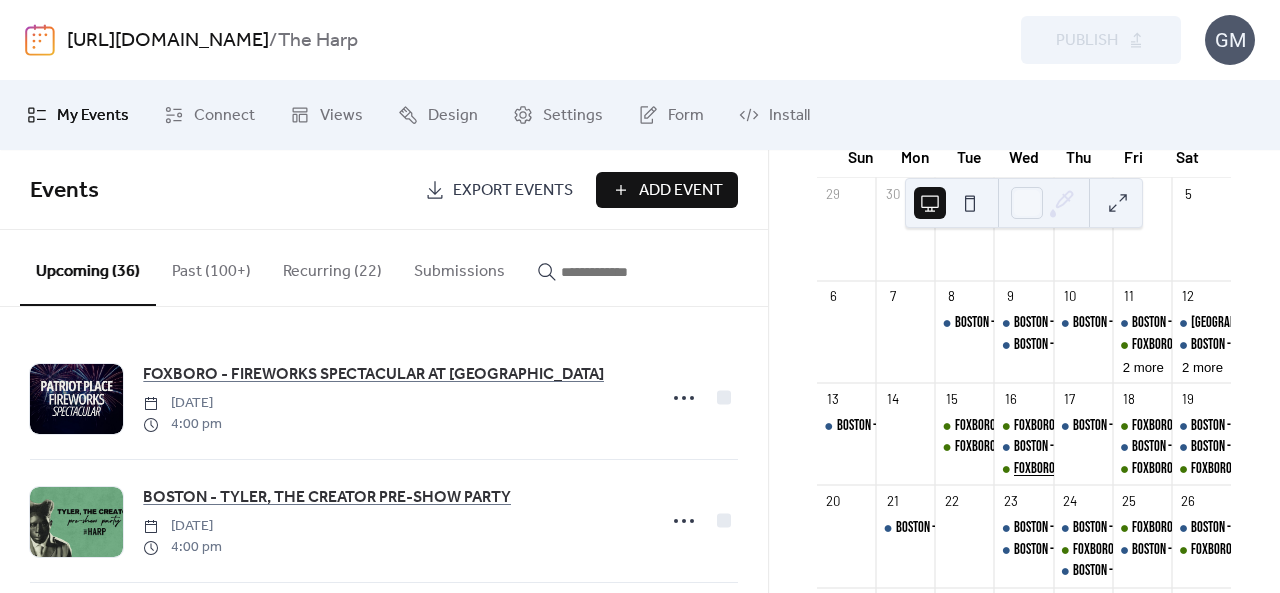 click on "FOXBORO - [PERSON_NAME] PATIO LISTENING PARTY" at bounding box center [1125, 469] 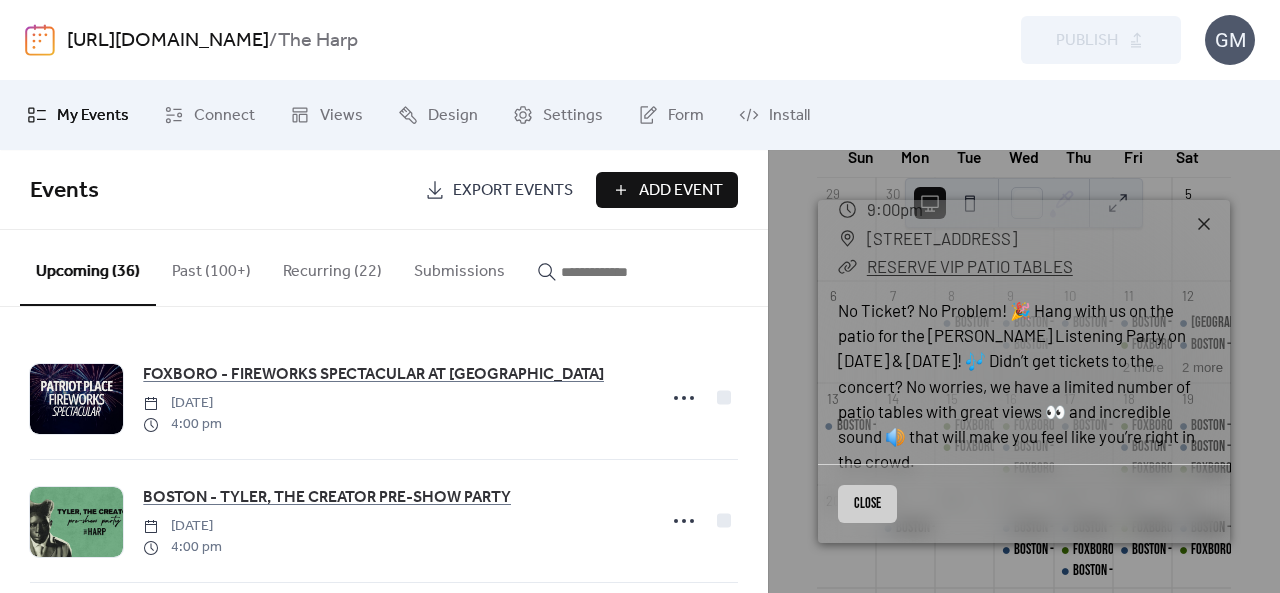 scroll, scrollTop: 301, scrollLeft: 0, axis: vertical 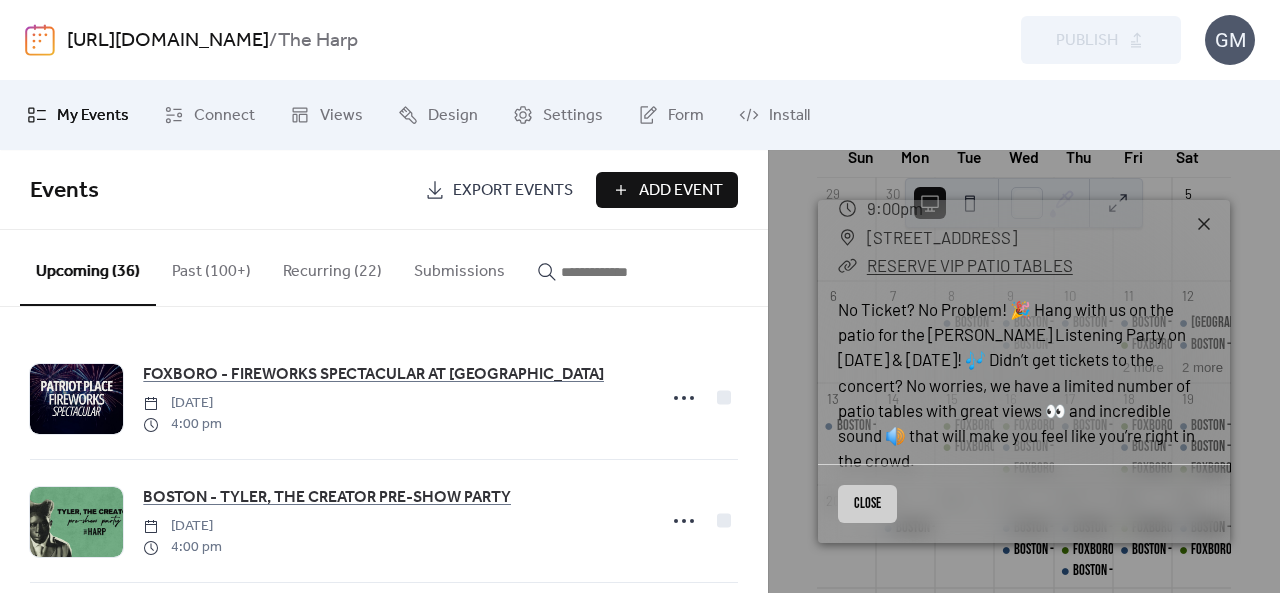 click on "Close" at bounding box center (867, 504) 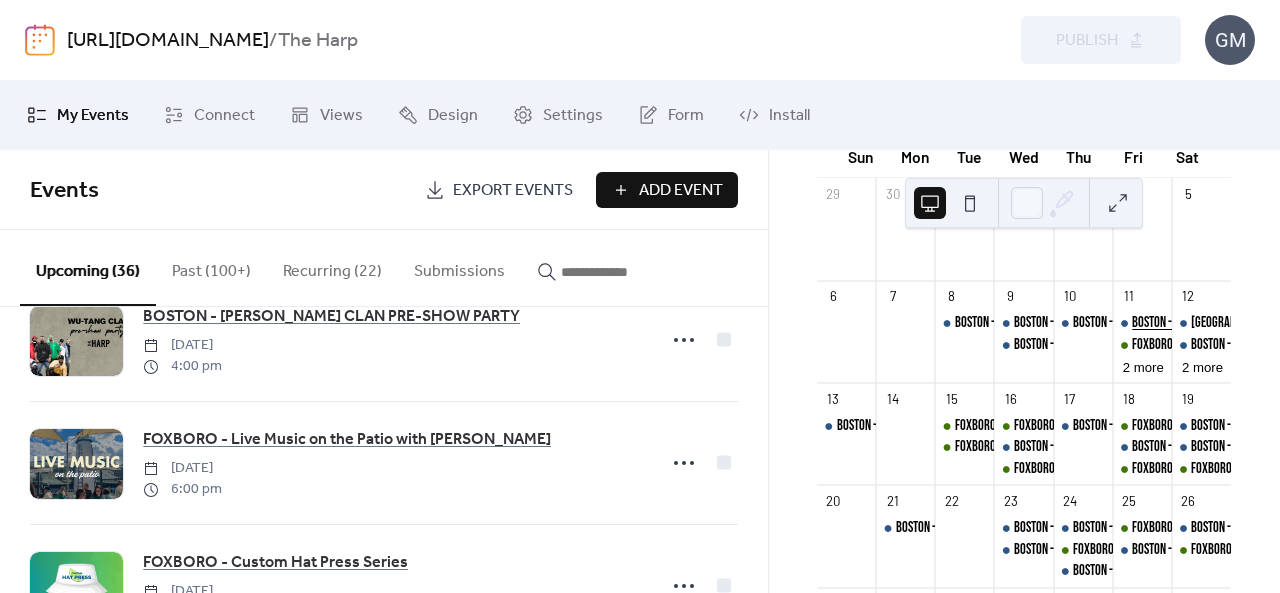 scroll, scrollTop: 500, scrollLeft: 0, axis: vertical 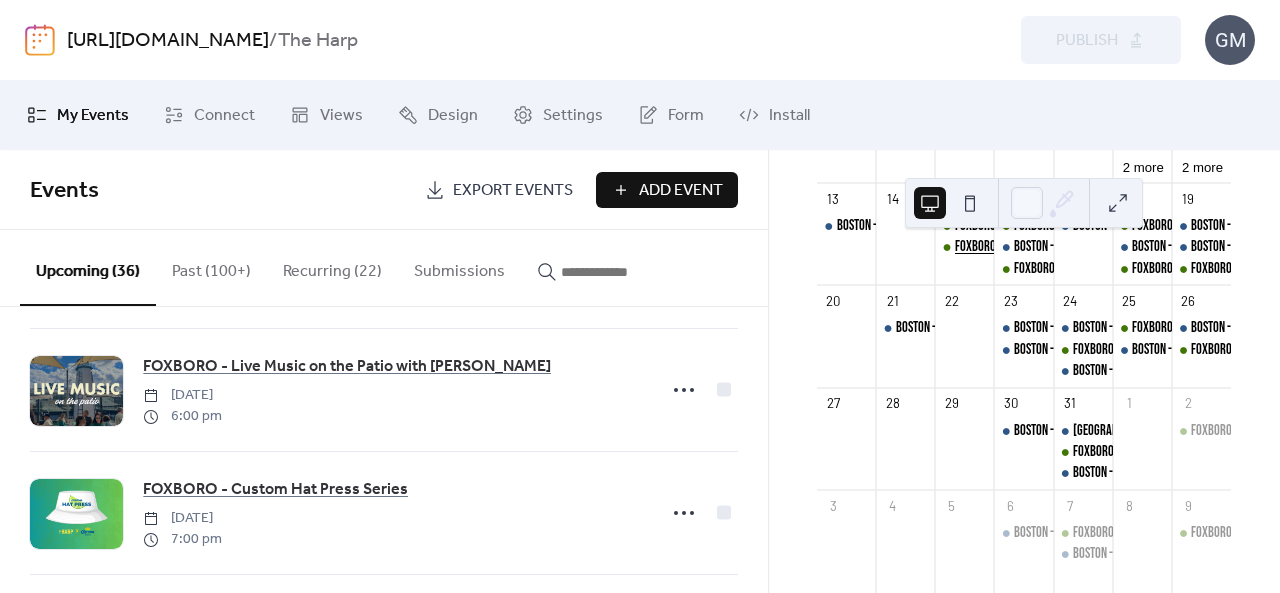 click on "FOXBORO - [PERSON_NAME] PATIO LISTENING PARTY" at bounding box center [1066, 247] 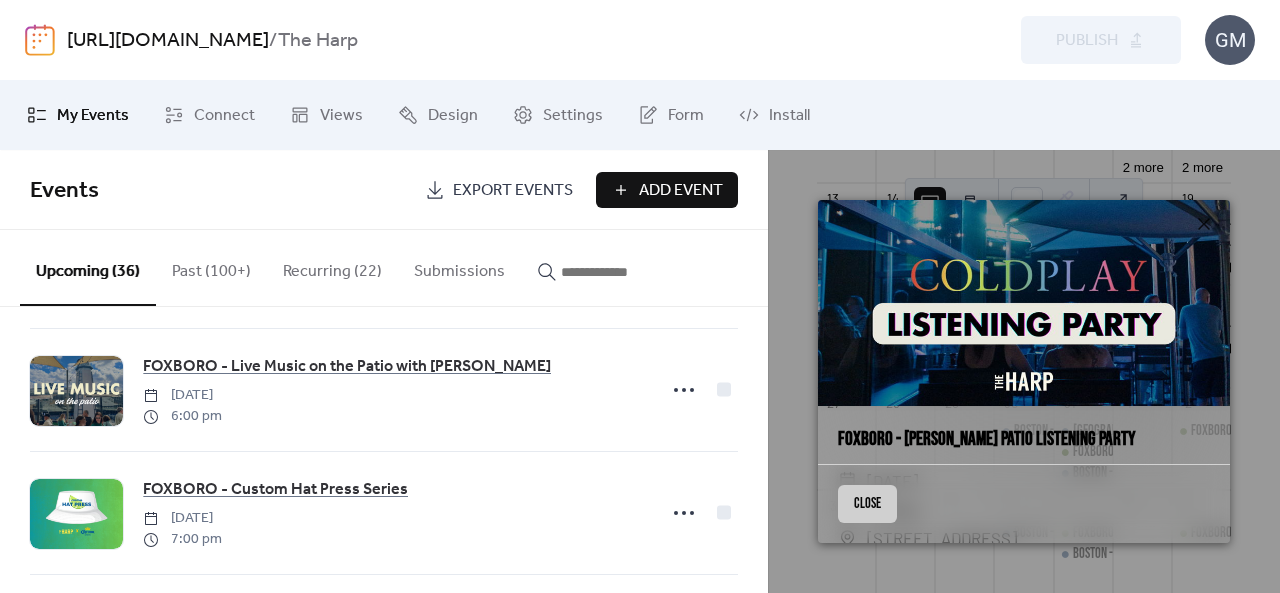 click on "Close" at bounding box center (867, 504) 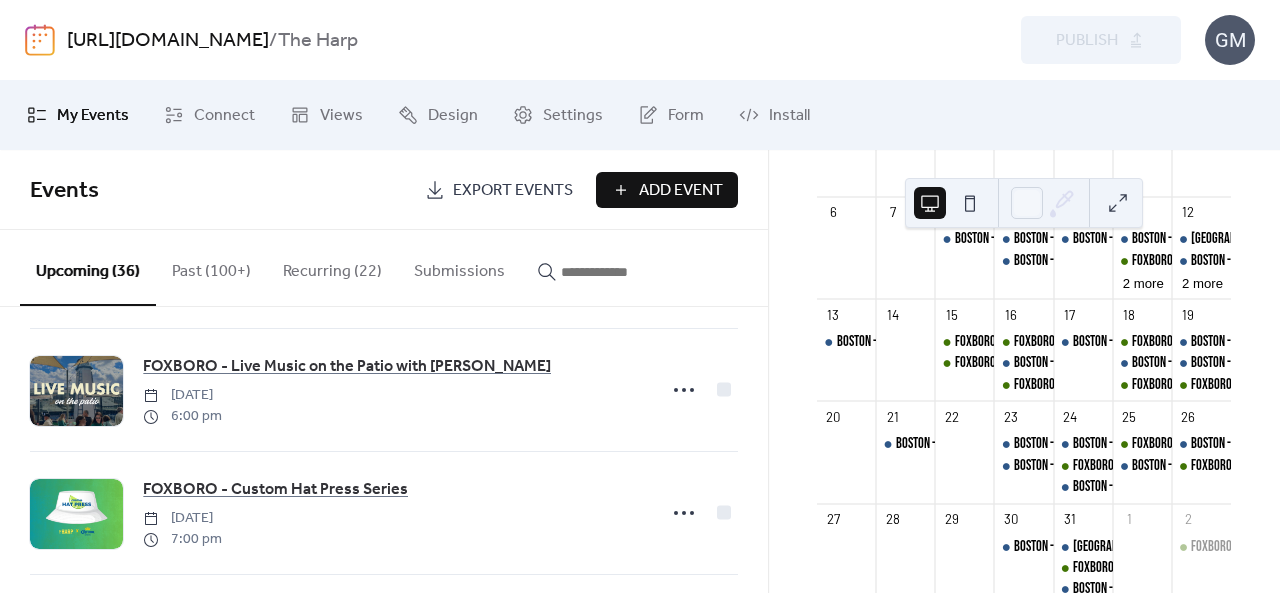 scroll, scrollTop: 200, scrollLeft: 0, axis: vertical 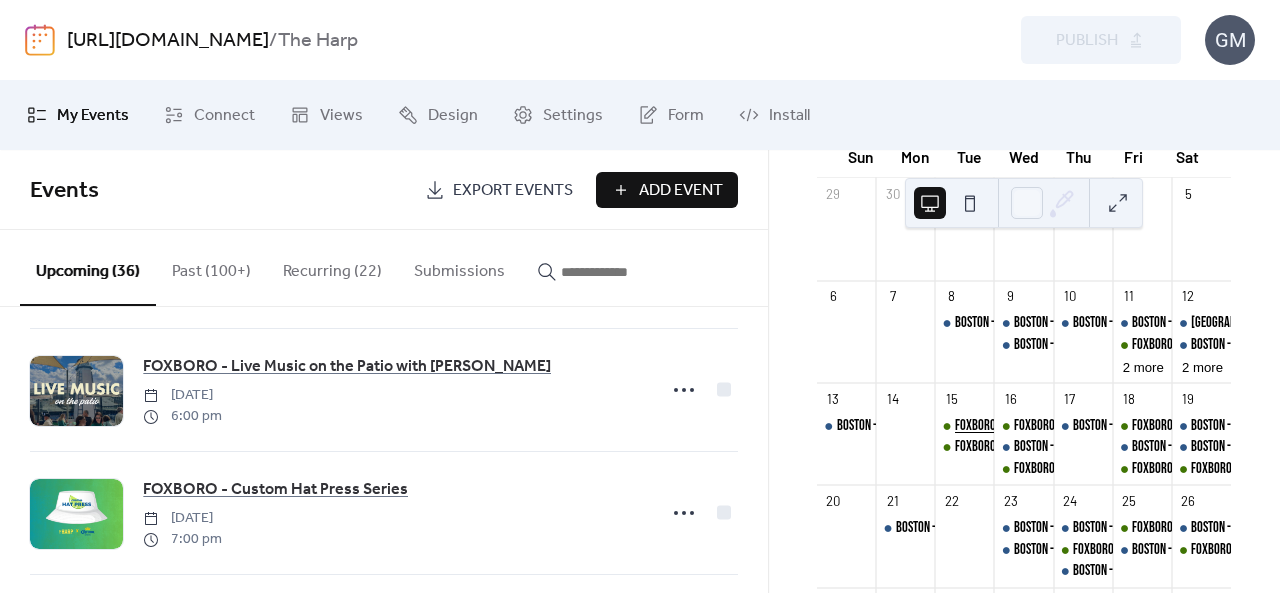 click on "FOXBORO - [PERSON_NAME] RESERVATIONS" at bounding box center (1047, 426) 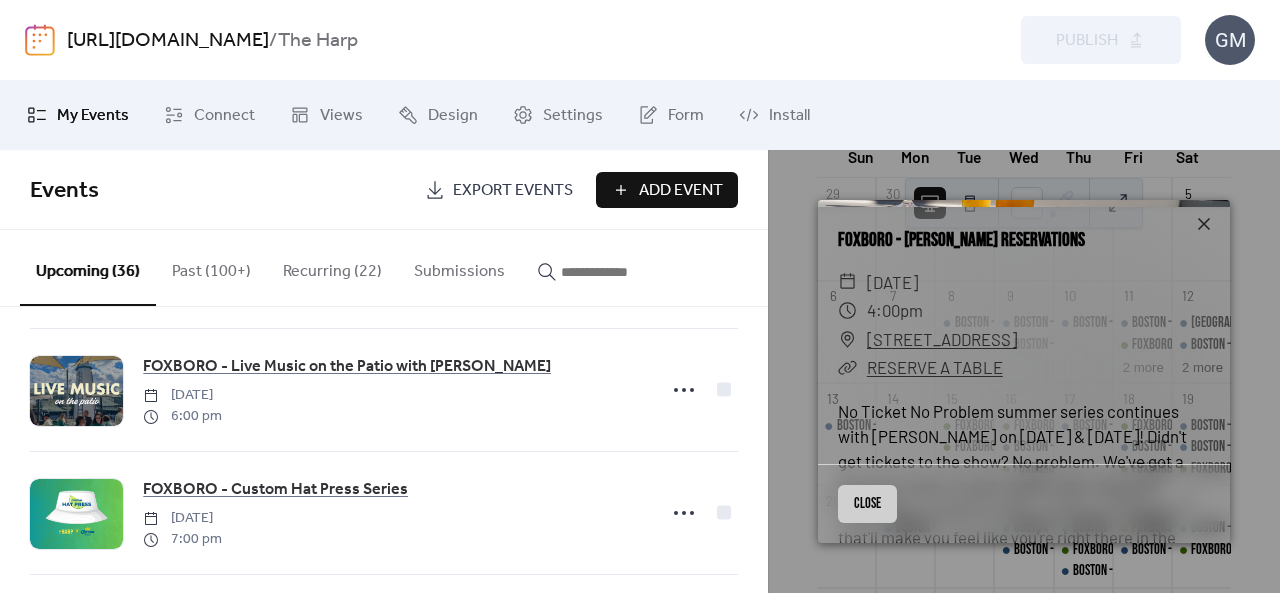 scroll, scrollTop: 200, scrollLeft: 0, axis: vertical 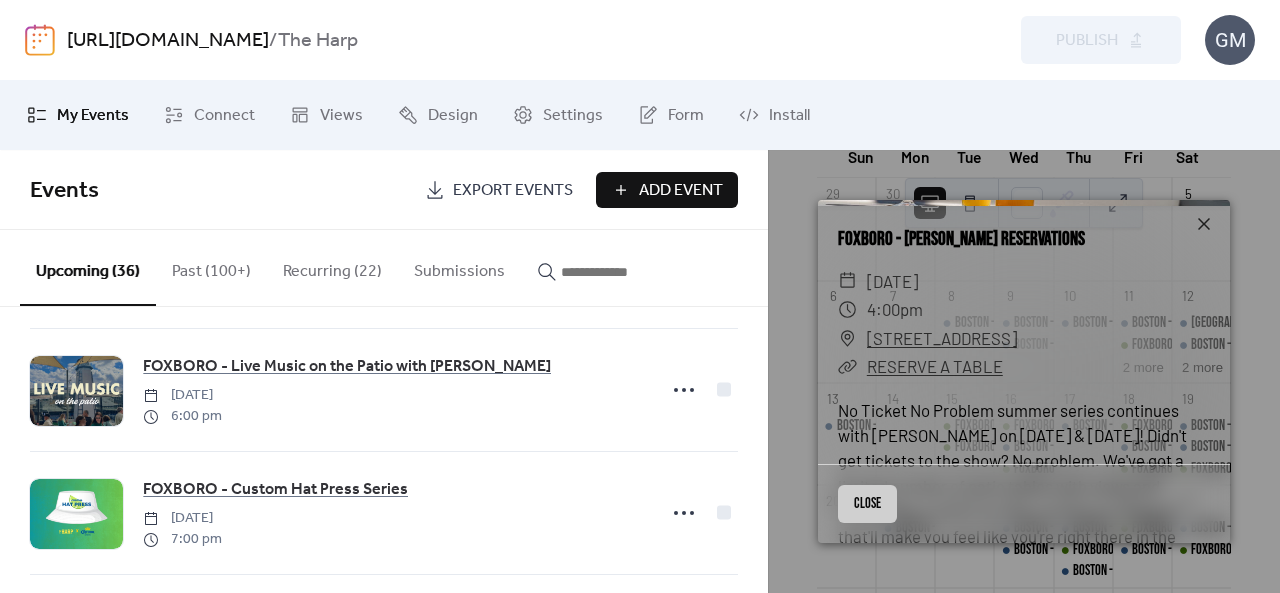 click on "RESERVE A TABLE" at bounding box center (935, 366) 